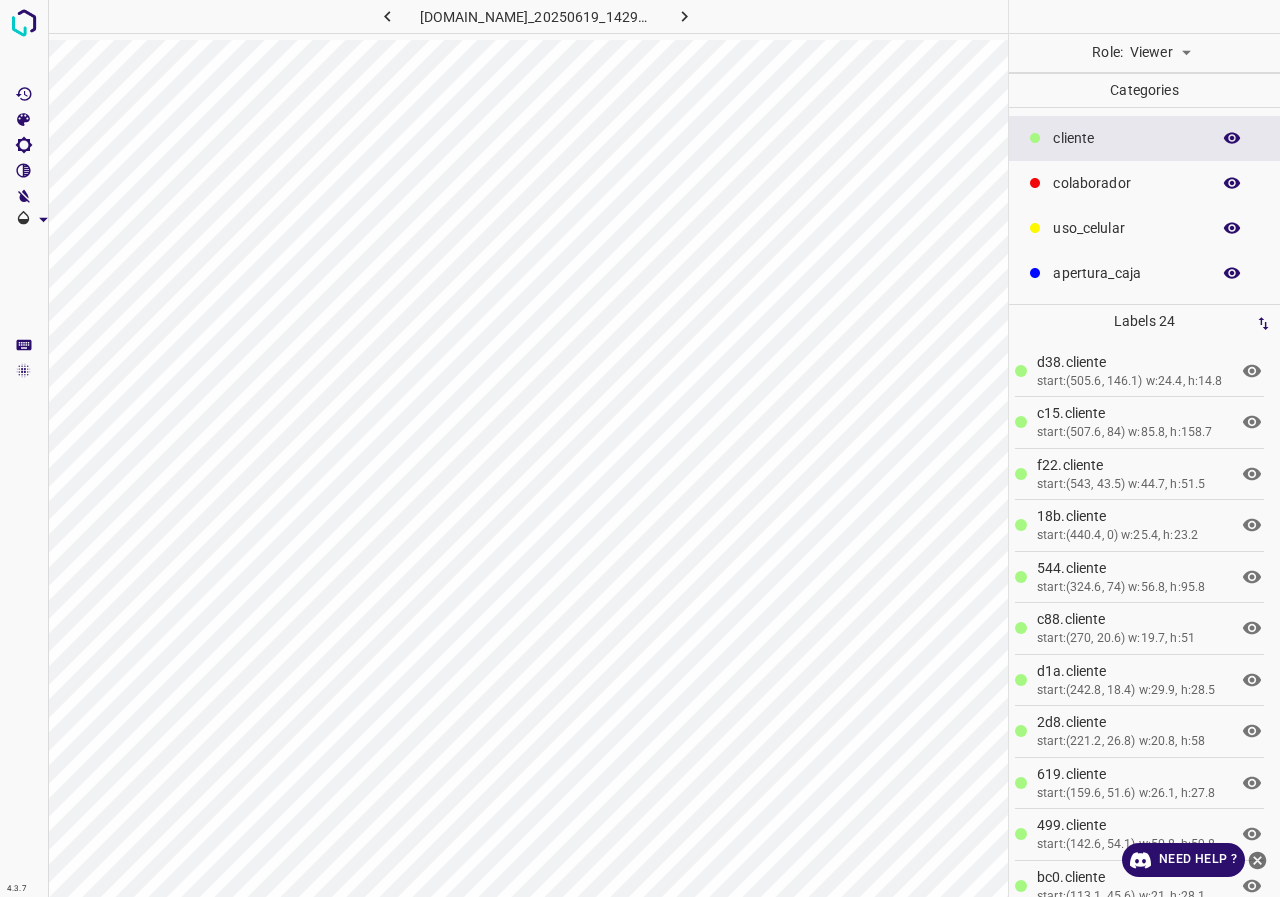 scroll, scrollTop: 0, scrollLeft: 0, axis: both 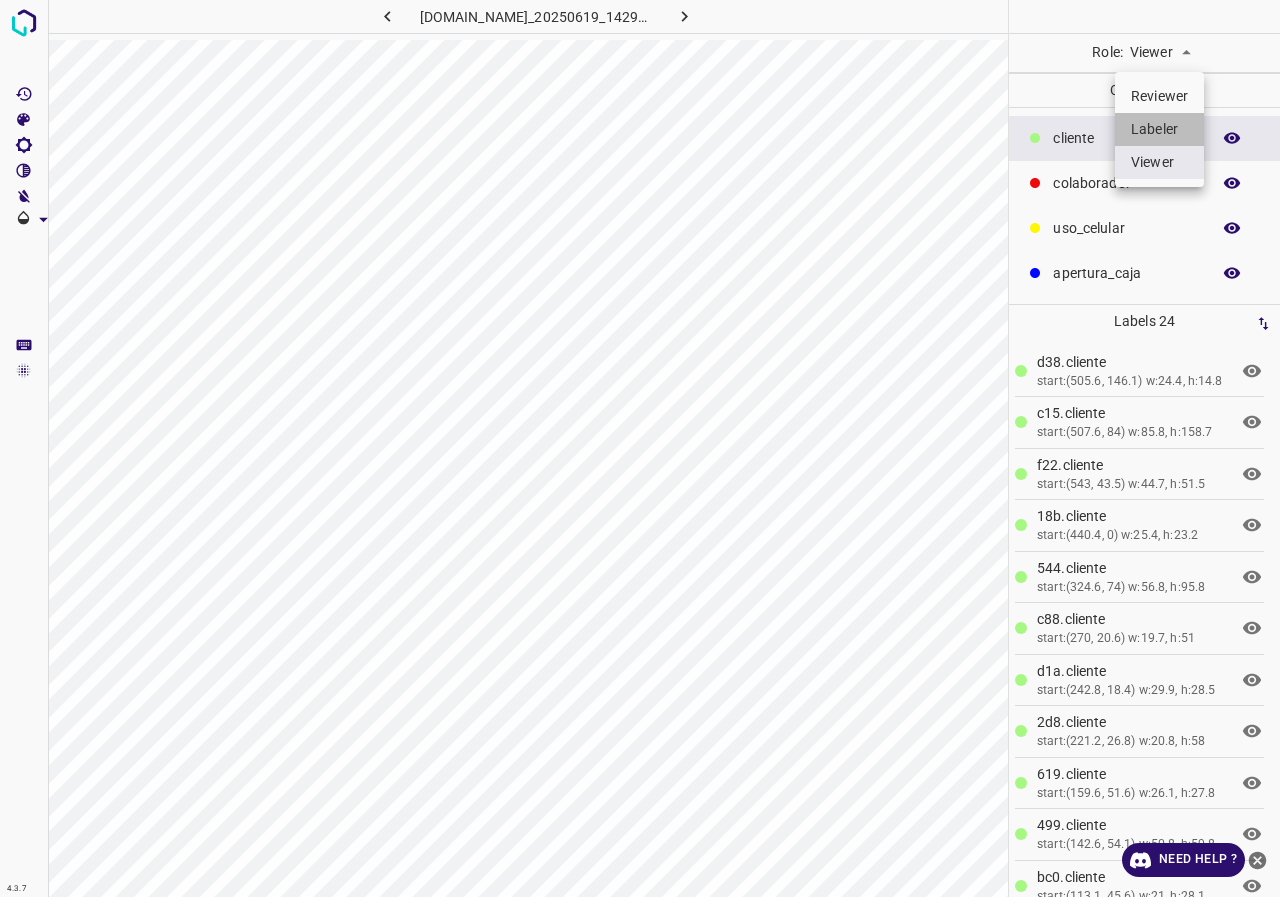 drag, startPoint x: 1156, startPoint y: 124, endPoint x: 691, endPoint y: 8, distance: 479.25046 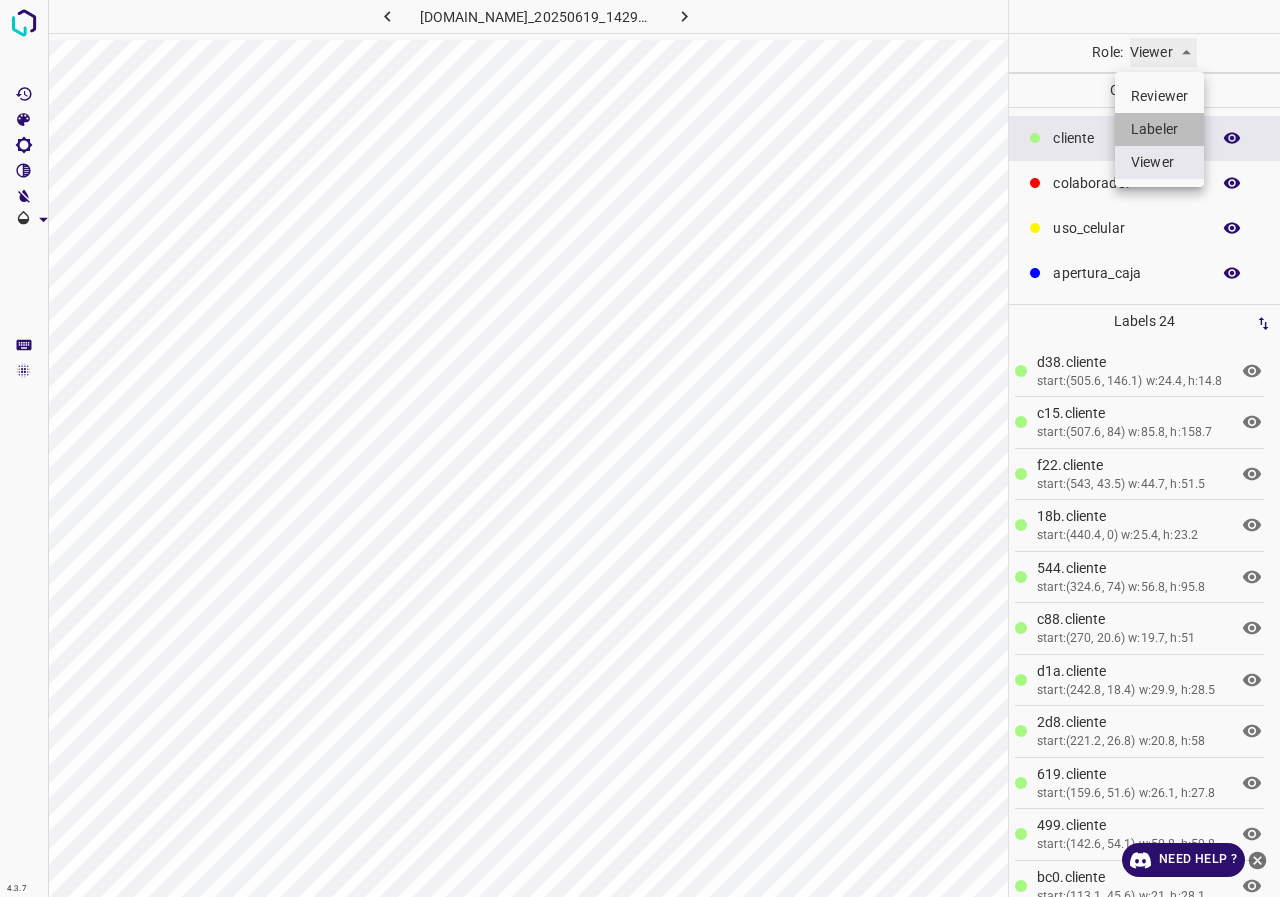 type on "labeler" 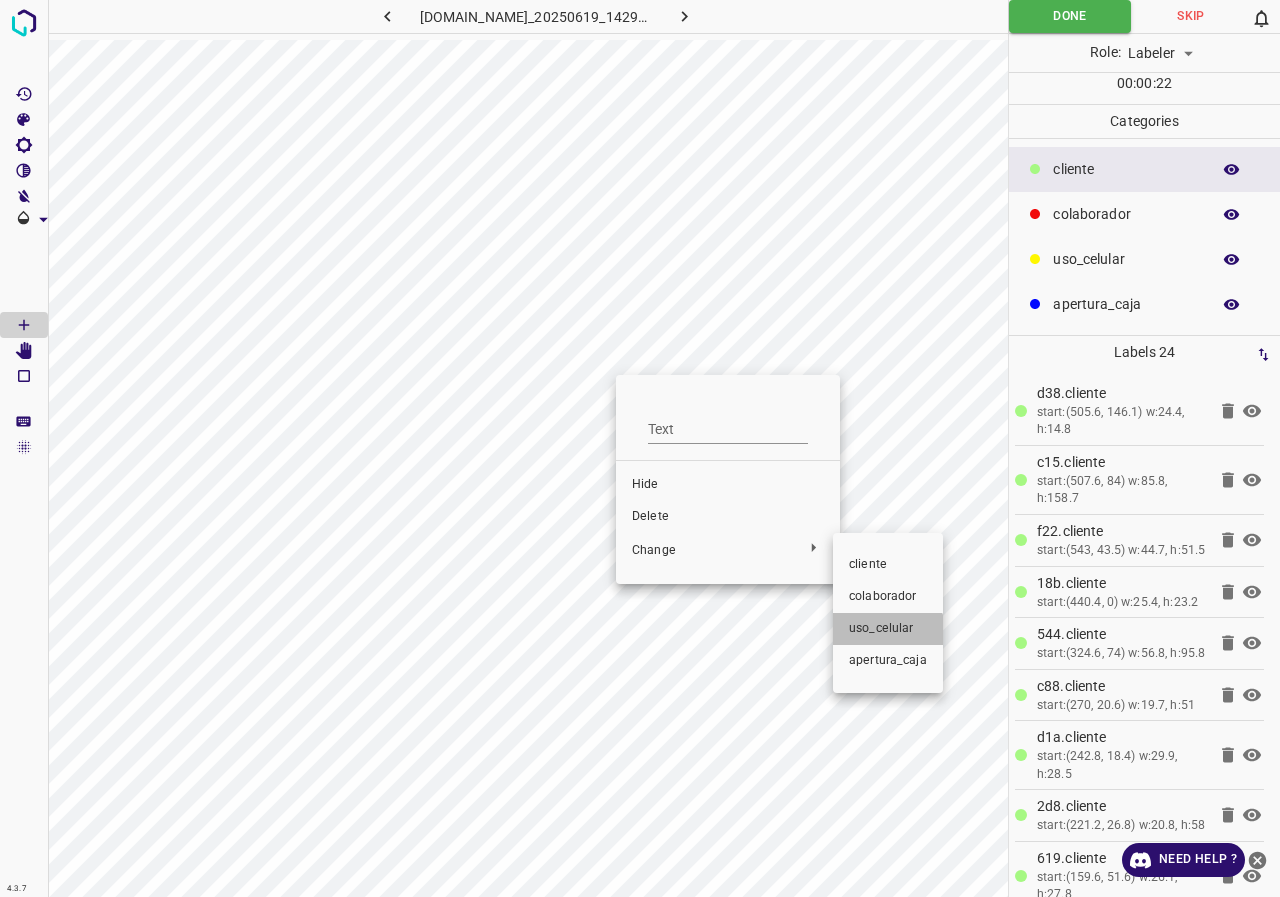 click on "uso_celular" at bounding box center (888, 629) 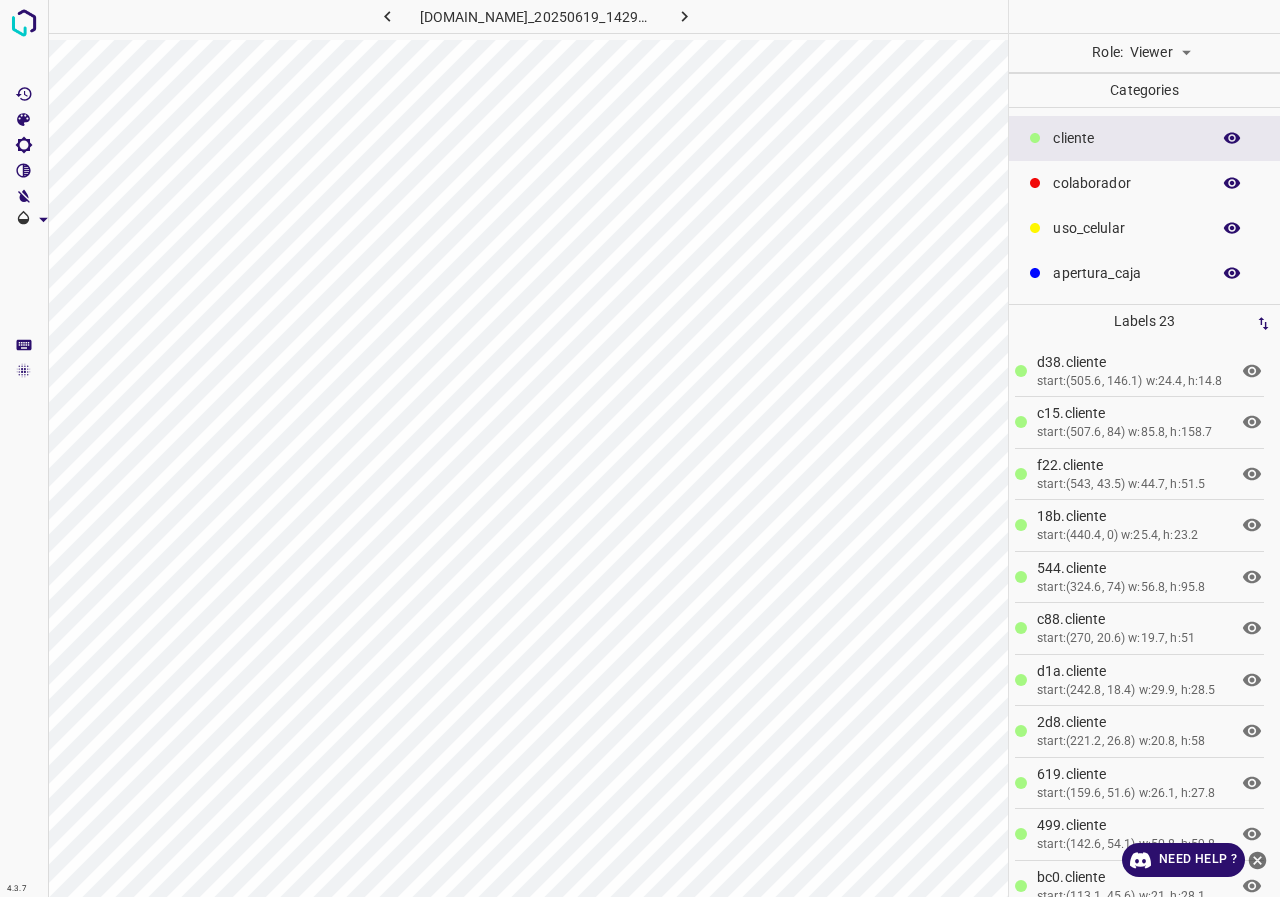 scroll, scrollTop: 0, scrollLeft: 0, axis: both 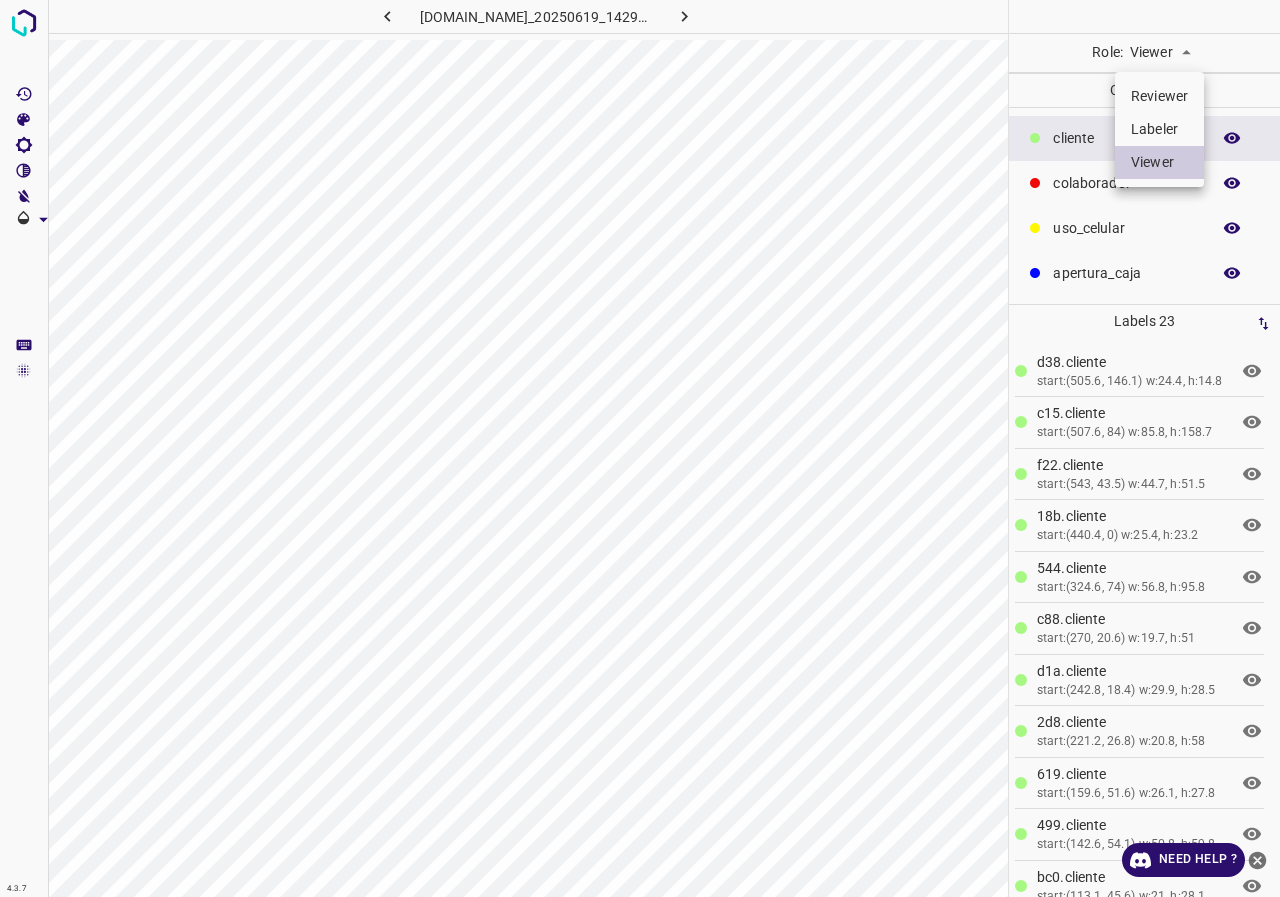 drag, startPoint x: 1163, startPoint y: 129, endPoint x: 713, endPoint y: 6, distance: 466.50723 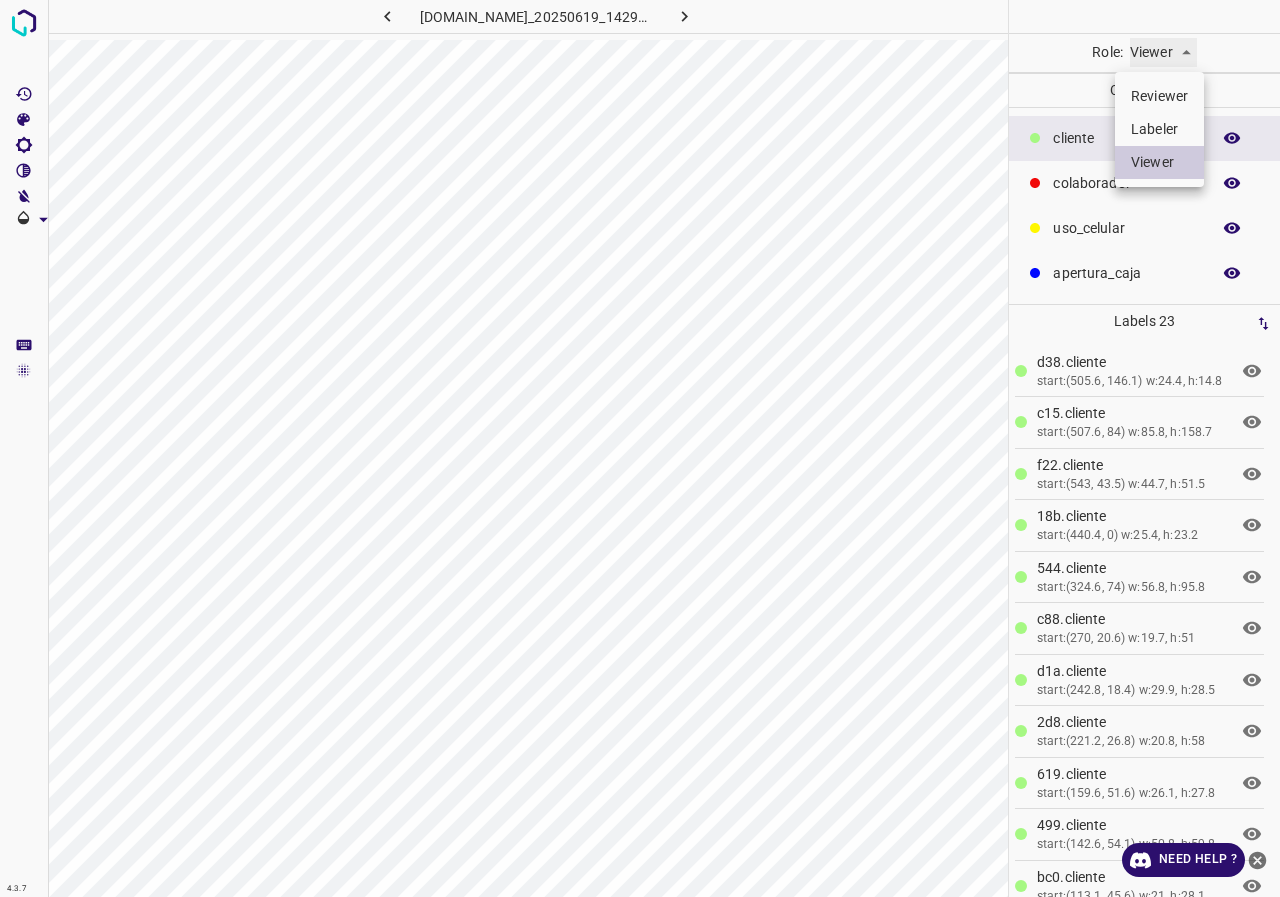 type on "labeler" 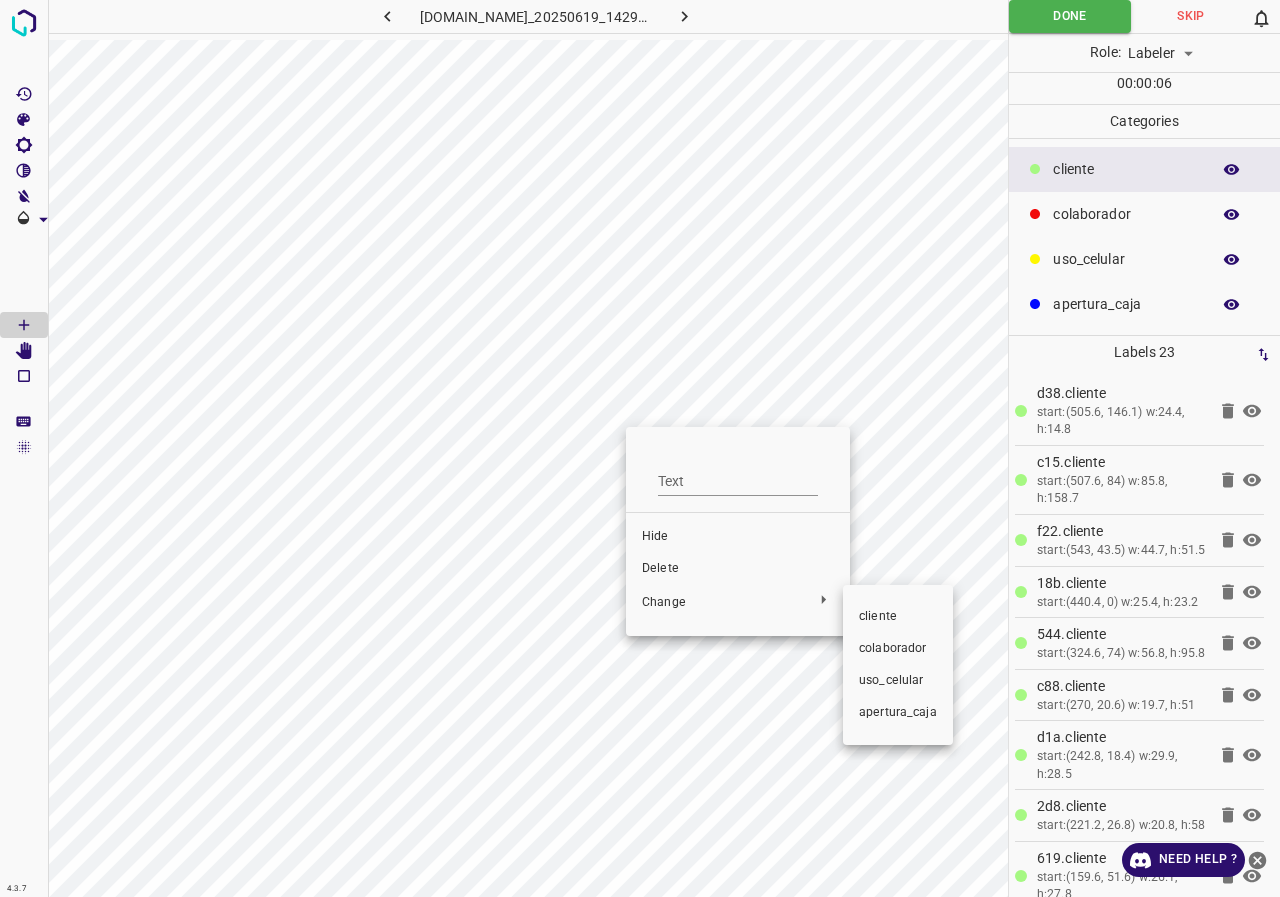 click on "uso_celular" at bounding box center [898, 681] 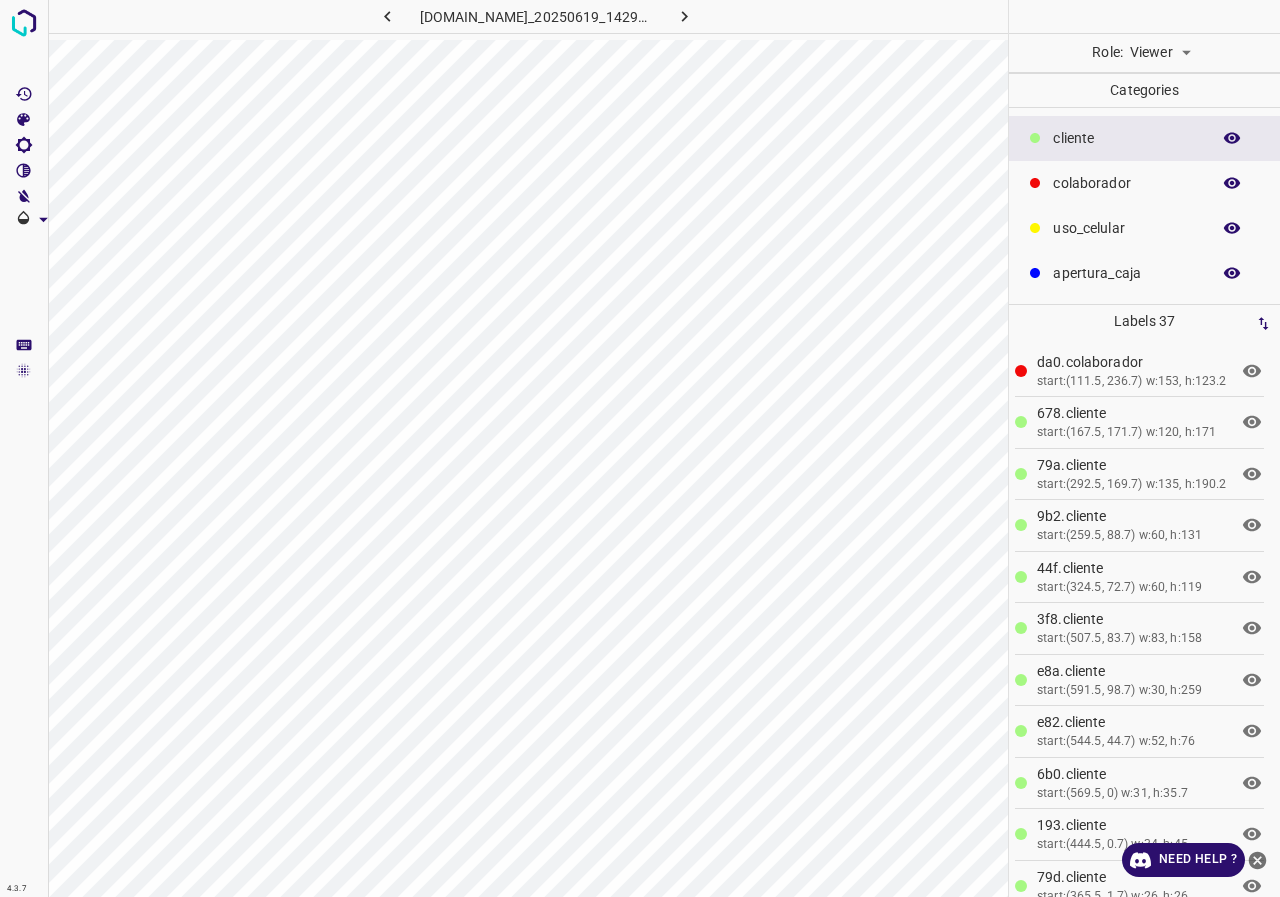 scroll, scrollTop: 0, scrollLeft: 0, axis: both 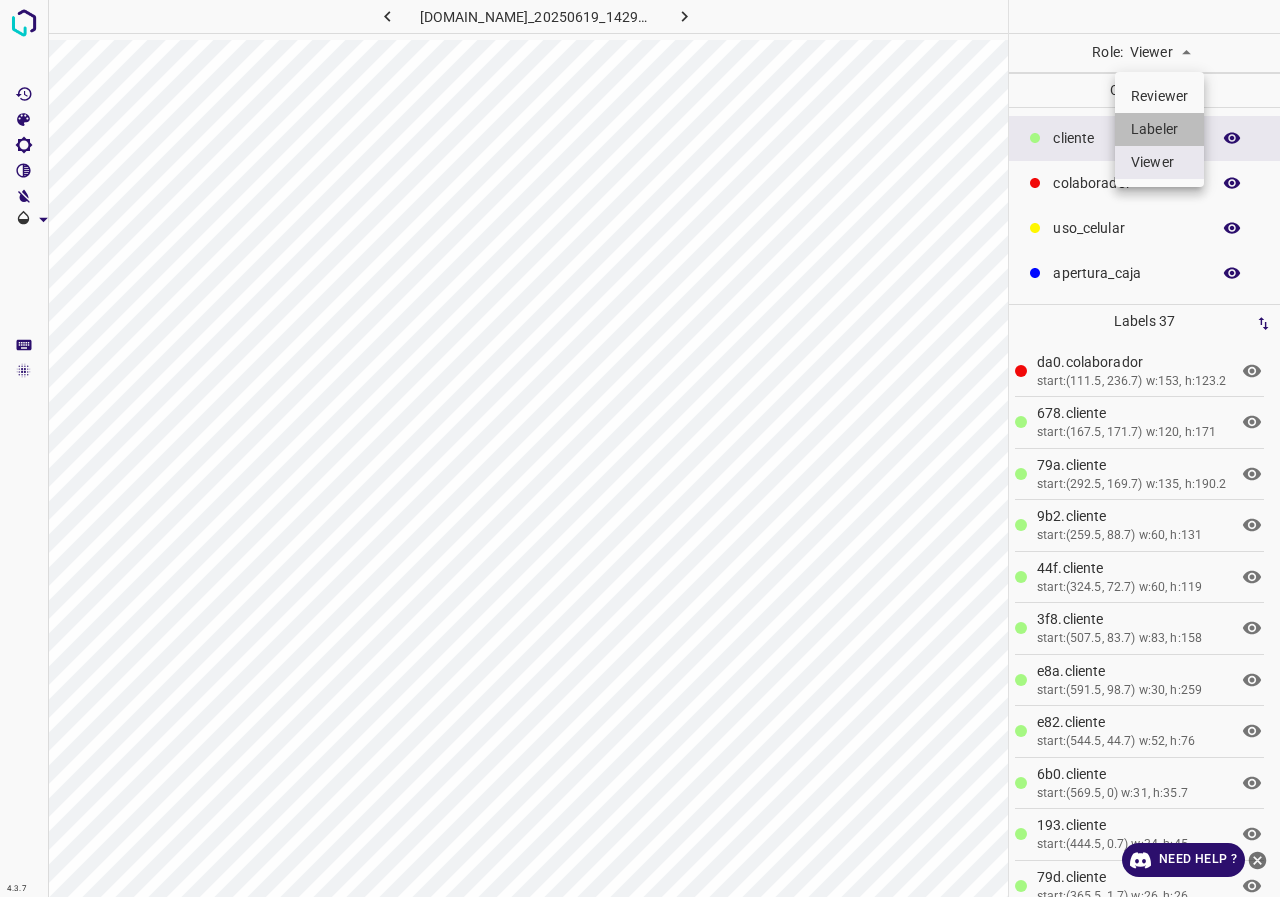 drag, startPoint x: 1162, startPoint y: 128, endPoint x: 473, endPoint y: 7, distance: 699.5441 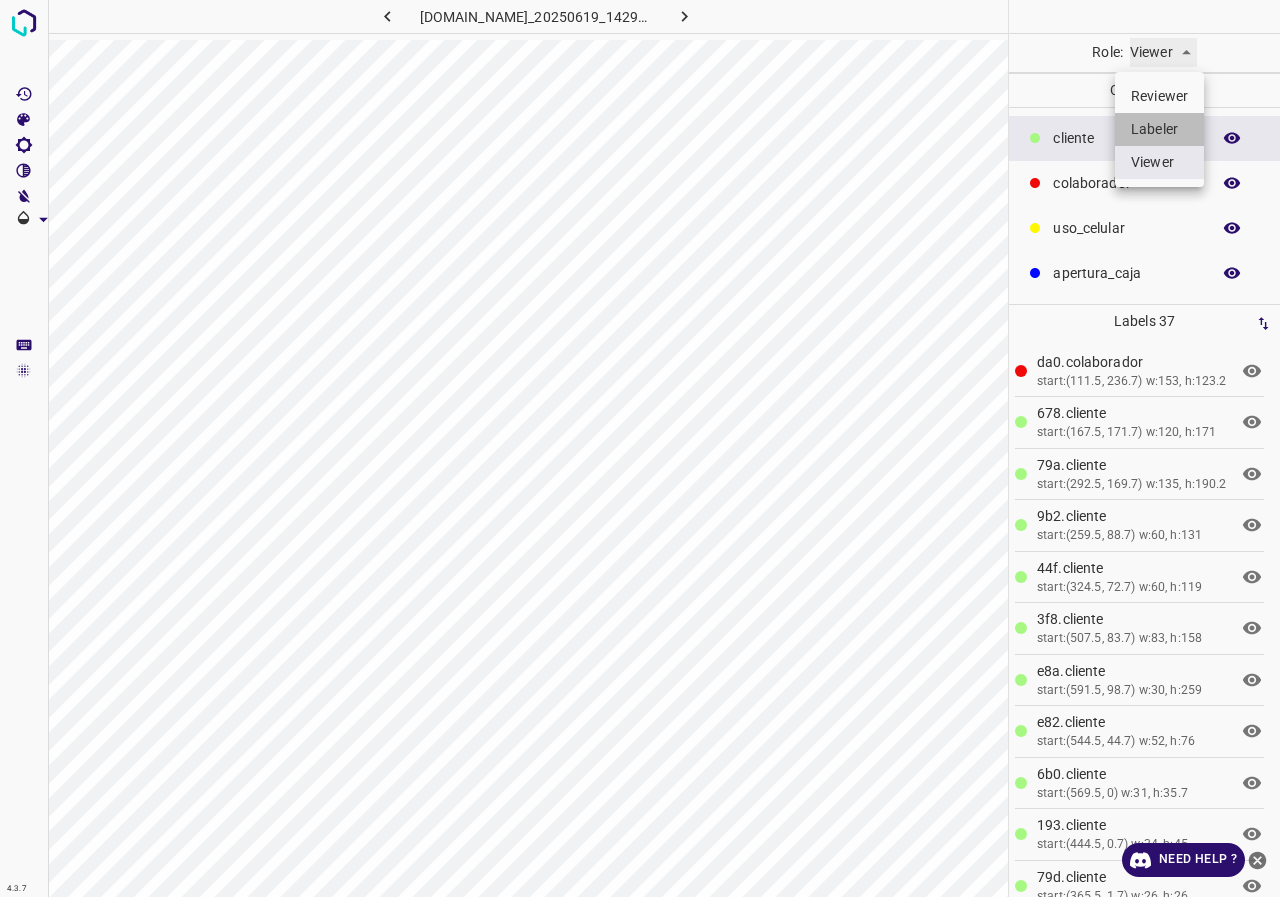 type on "labeler" 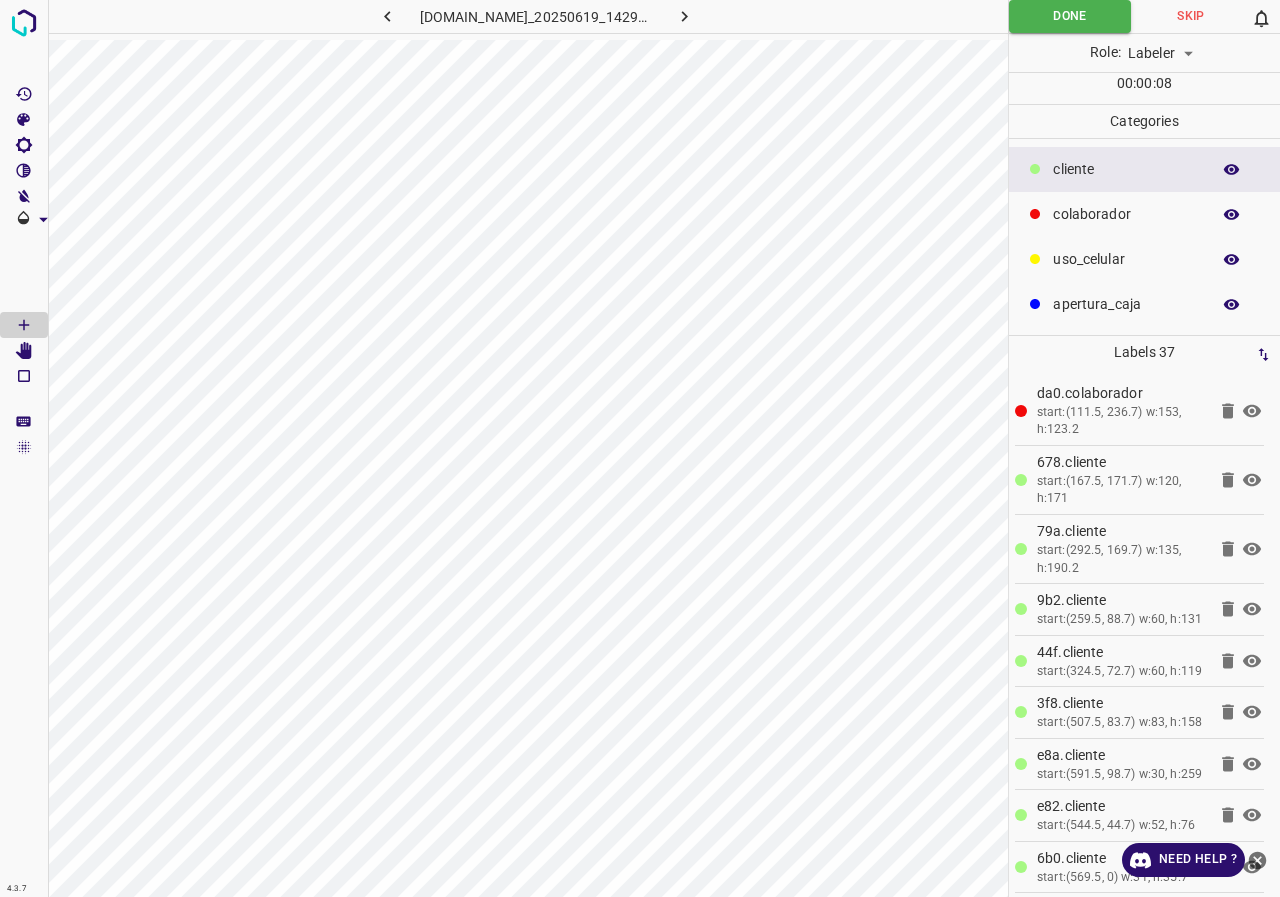 click on "uso_celular" at bounding box center [1126, 259] 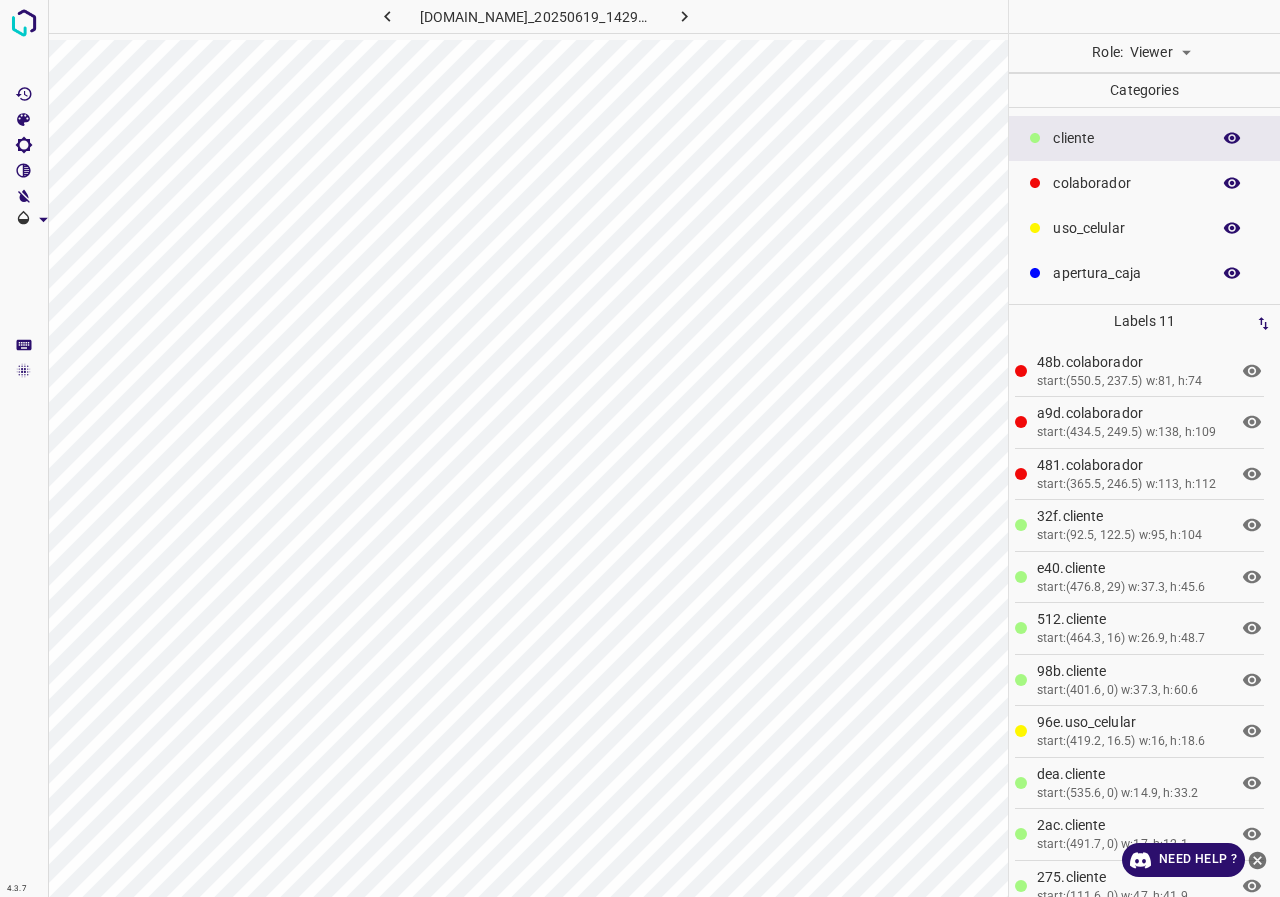 scroll, scrollTop: 0, scrollLeft: 0, axis: both 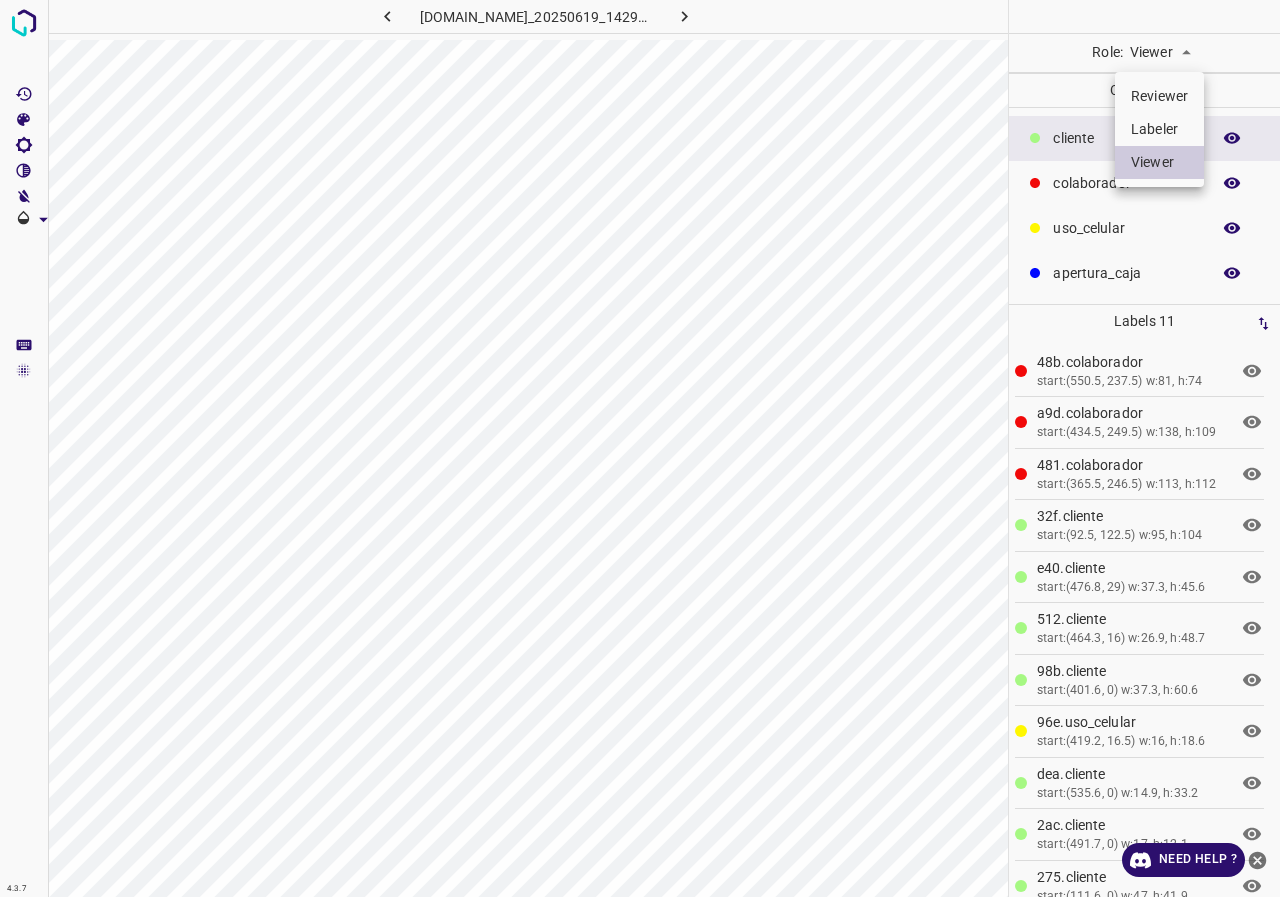 click on "Labeler" at bounding box center (1159, 129) 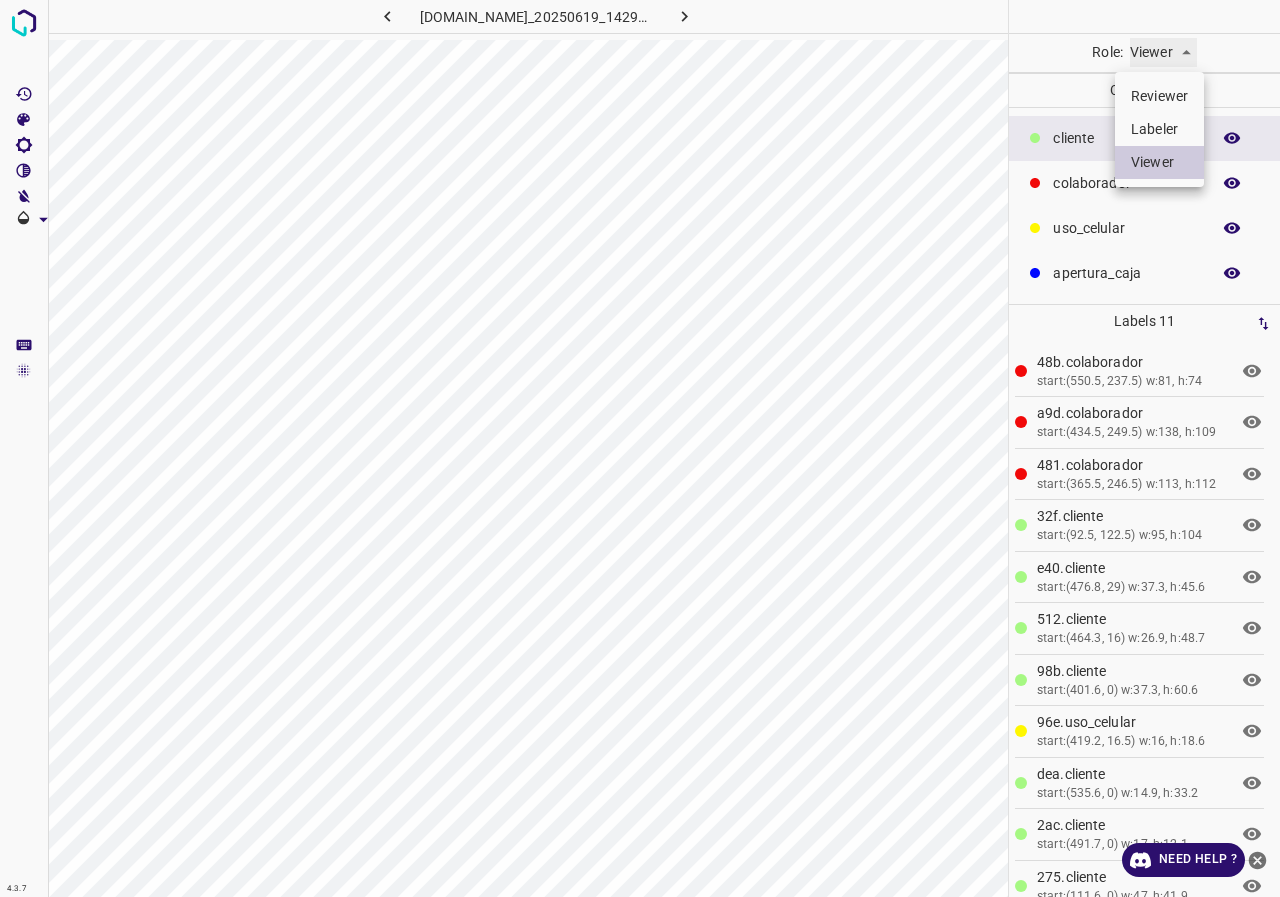 type on "labeler" 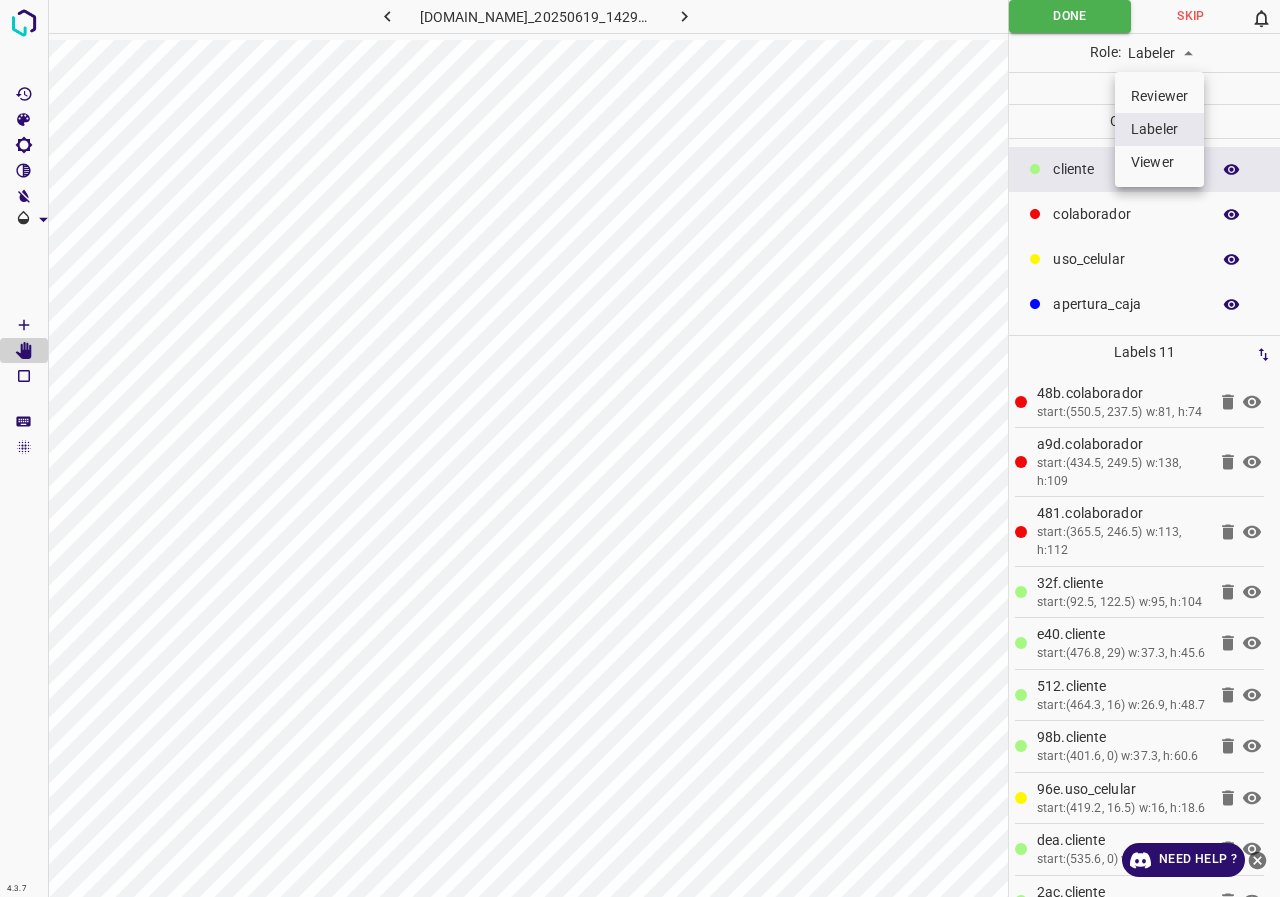 click at bounding box center (640, 448) 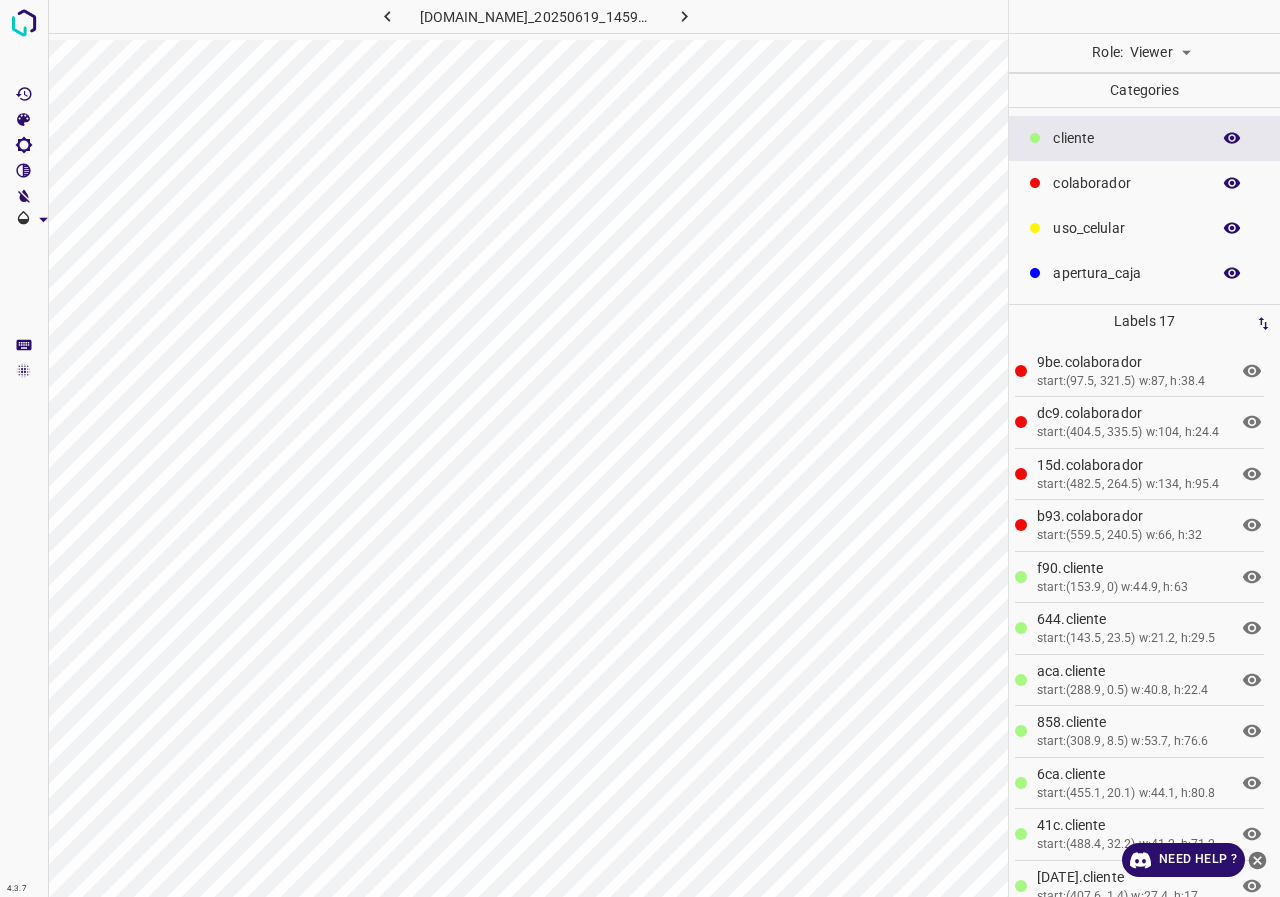 scroll, scrollTop: 0, scrollLeft: 0, axis: both 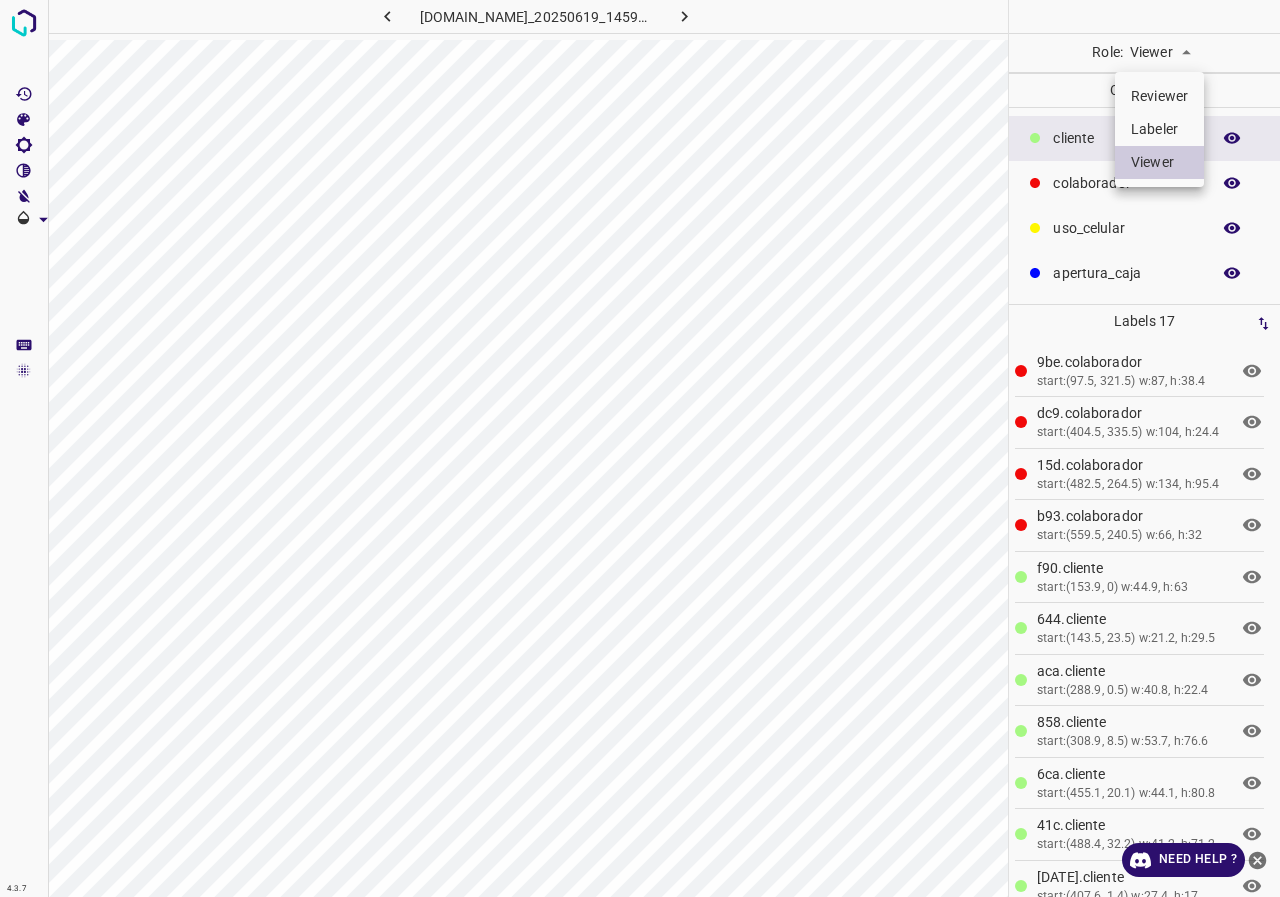 drag, startPoint x: 1164, startPoint y: 122, endPoint x: 760, endPoint y: 8, distance: 419.77612 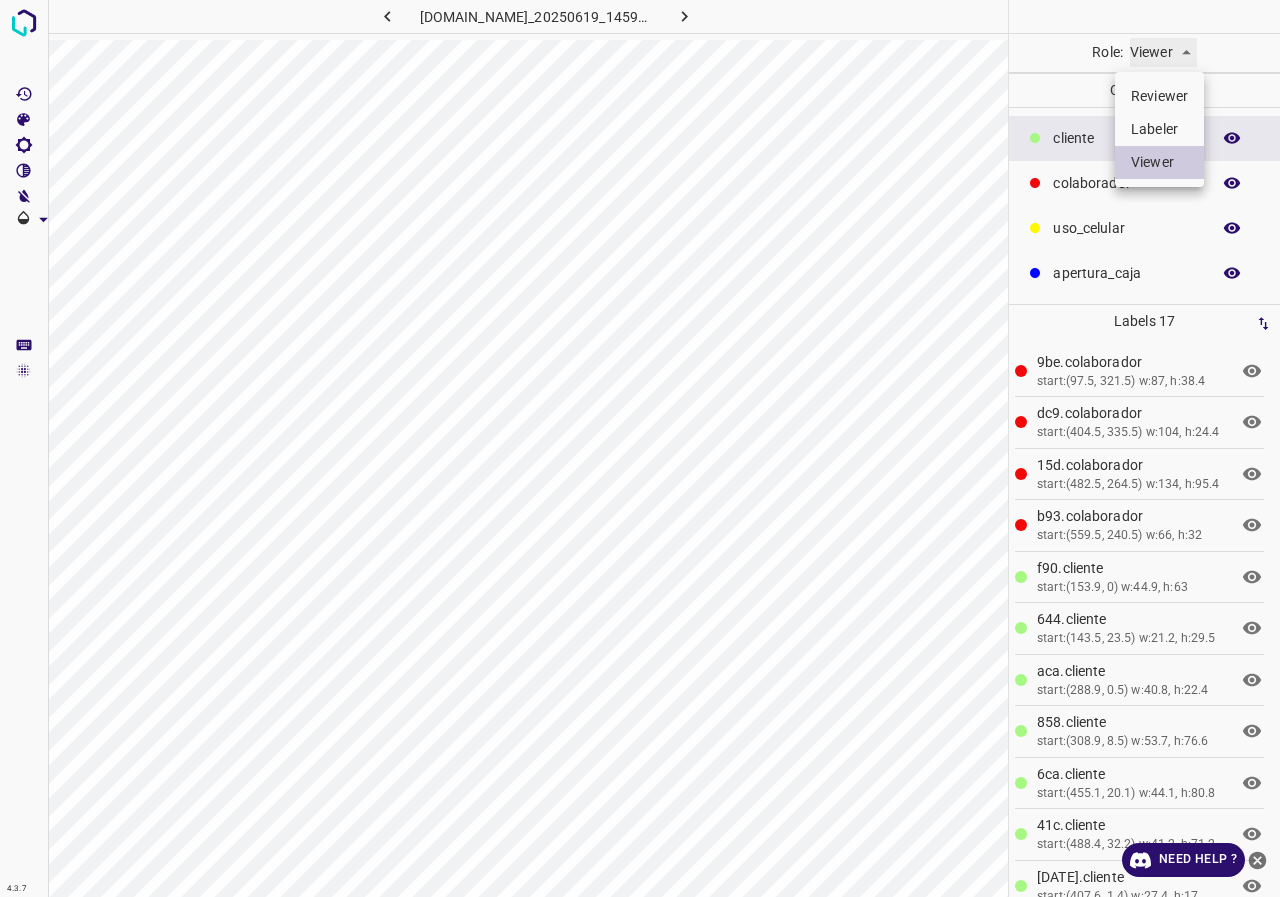 type on "labeler" 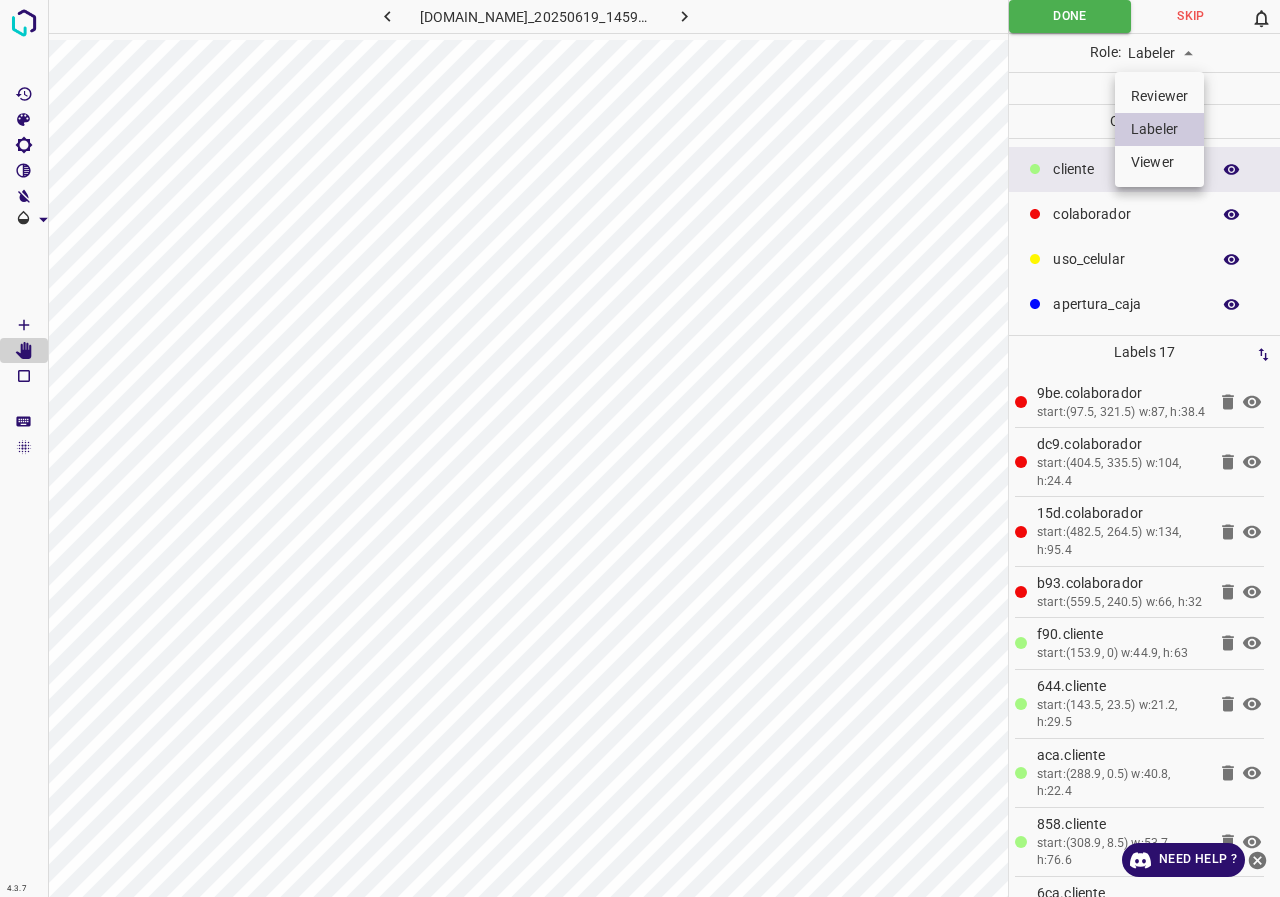 type 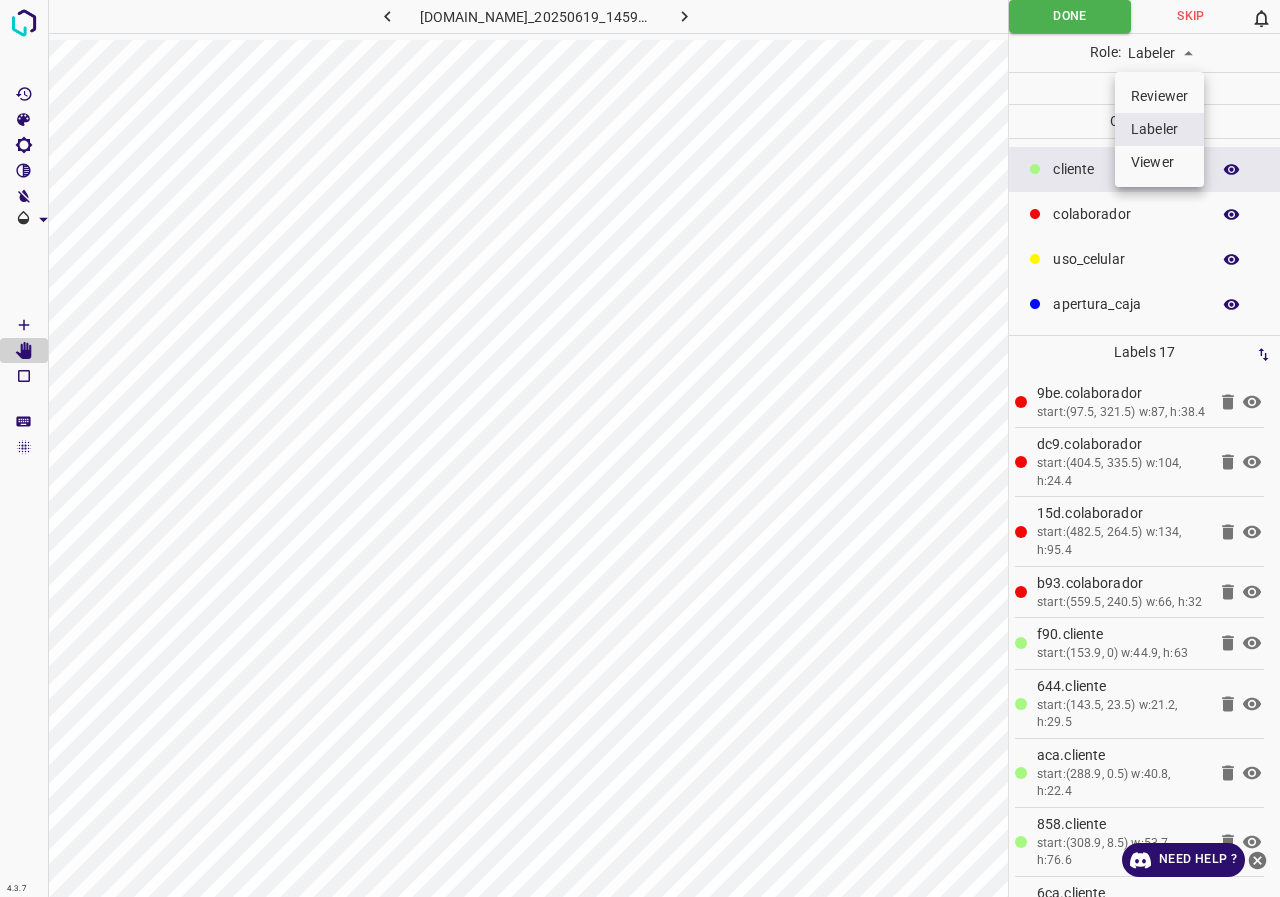 click at bounding box center [640, 448] 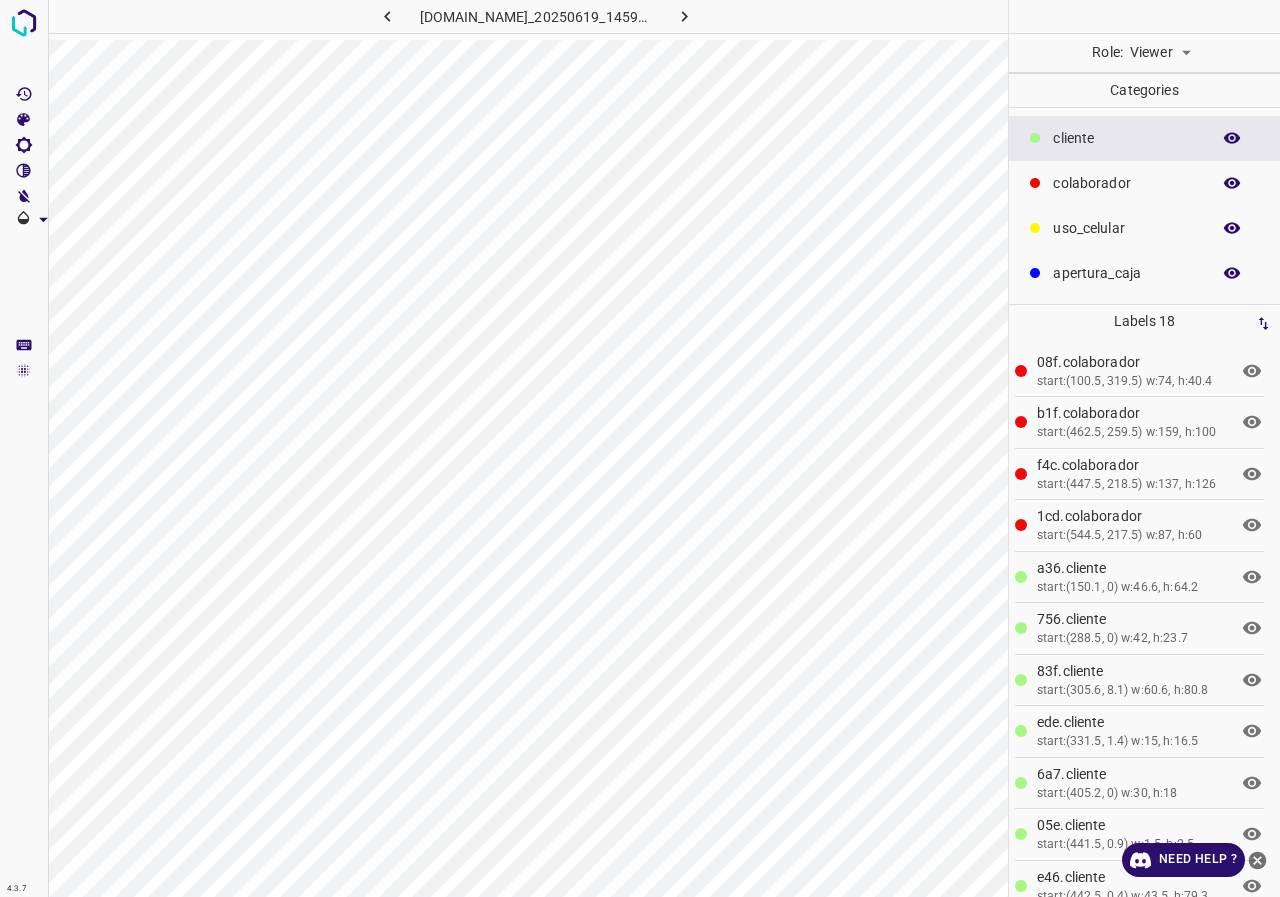 scroll, scrollTop: 0, scrollLeft: 0, axis: both 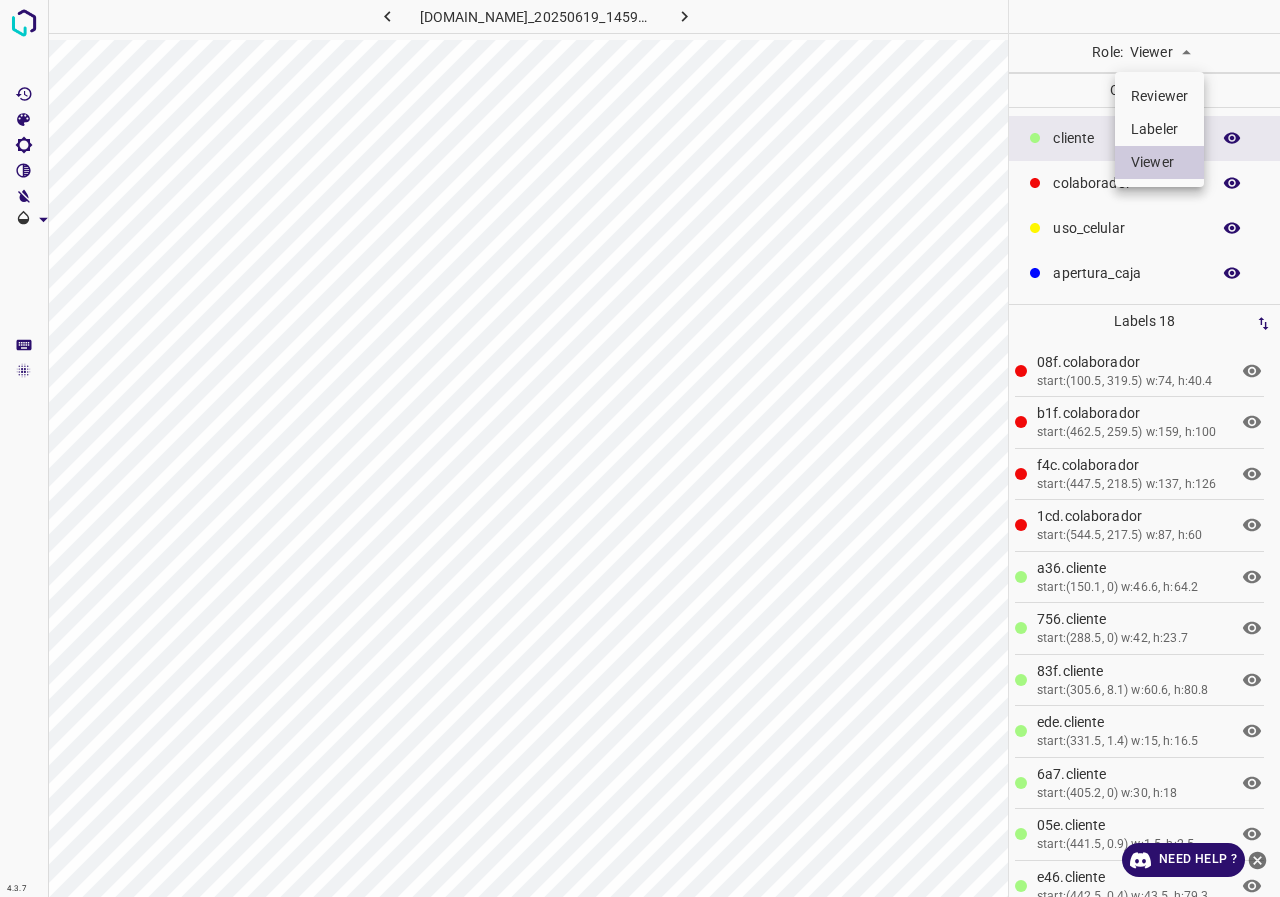 drag, startPoint x: 1176, startPoint y: 135, endPoint x: 826, endPoint y: 11, distance: 371.3166 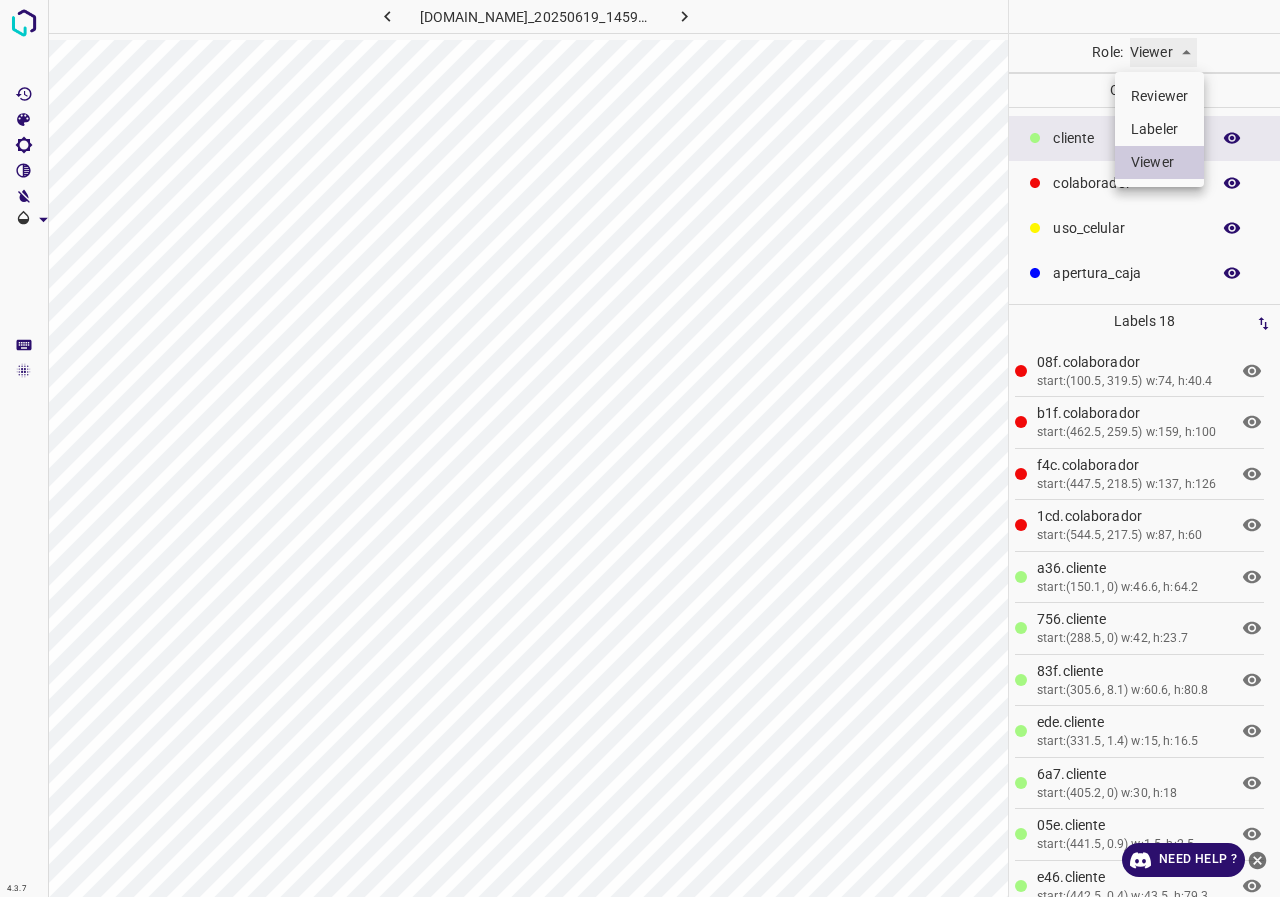 type on "labeler" 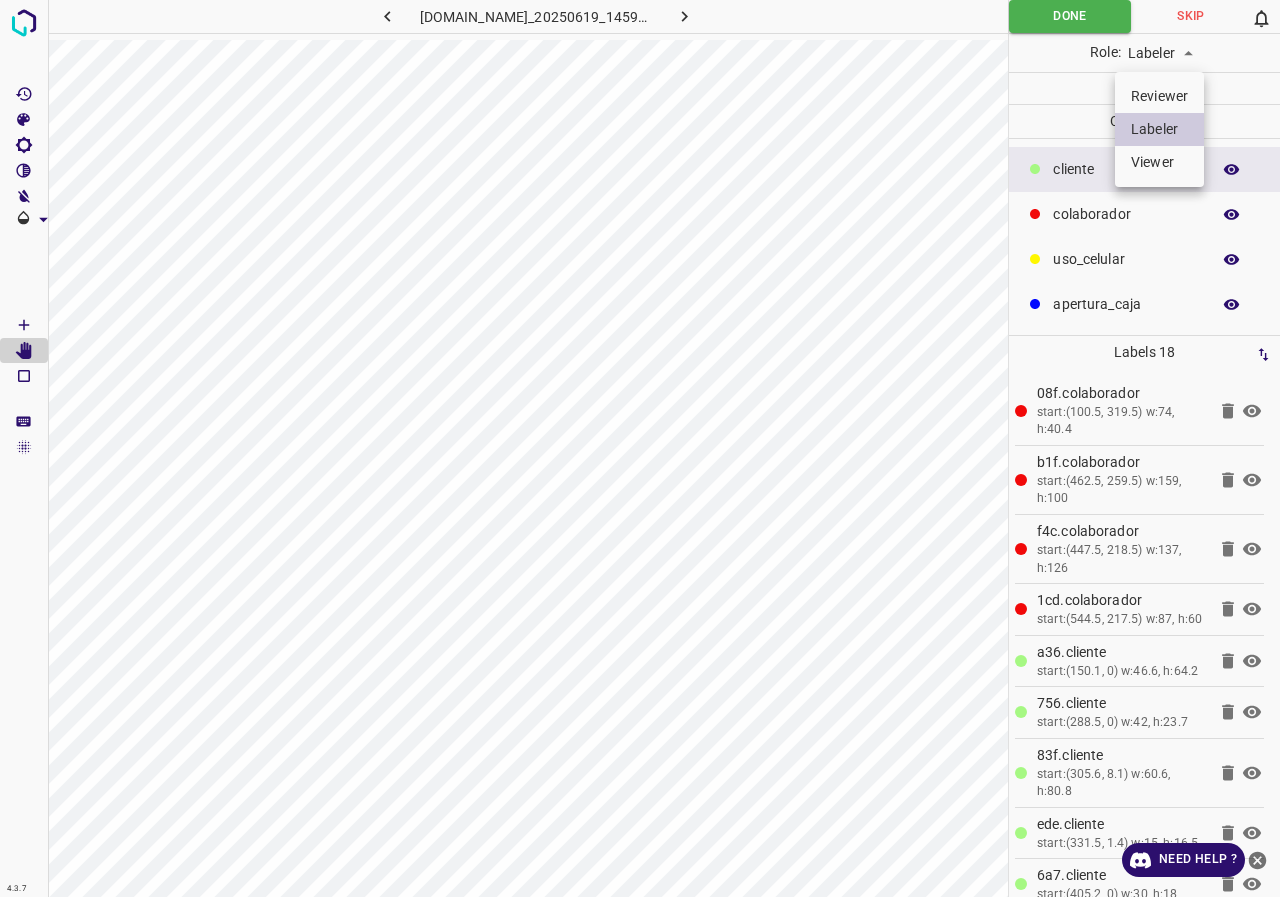 type 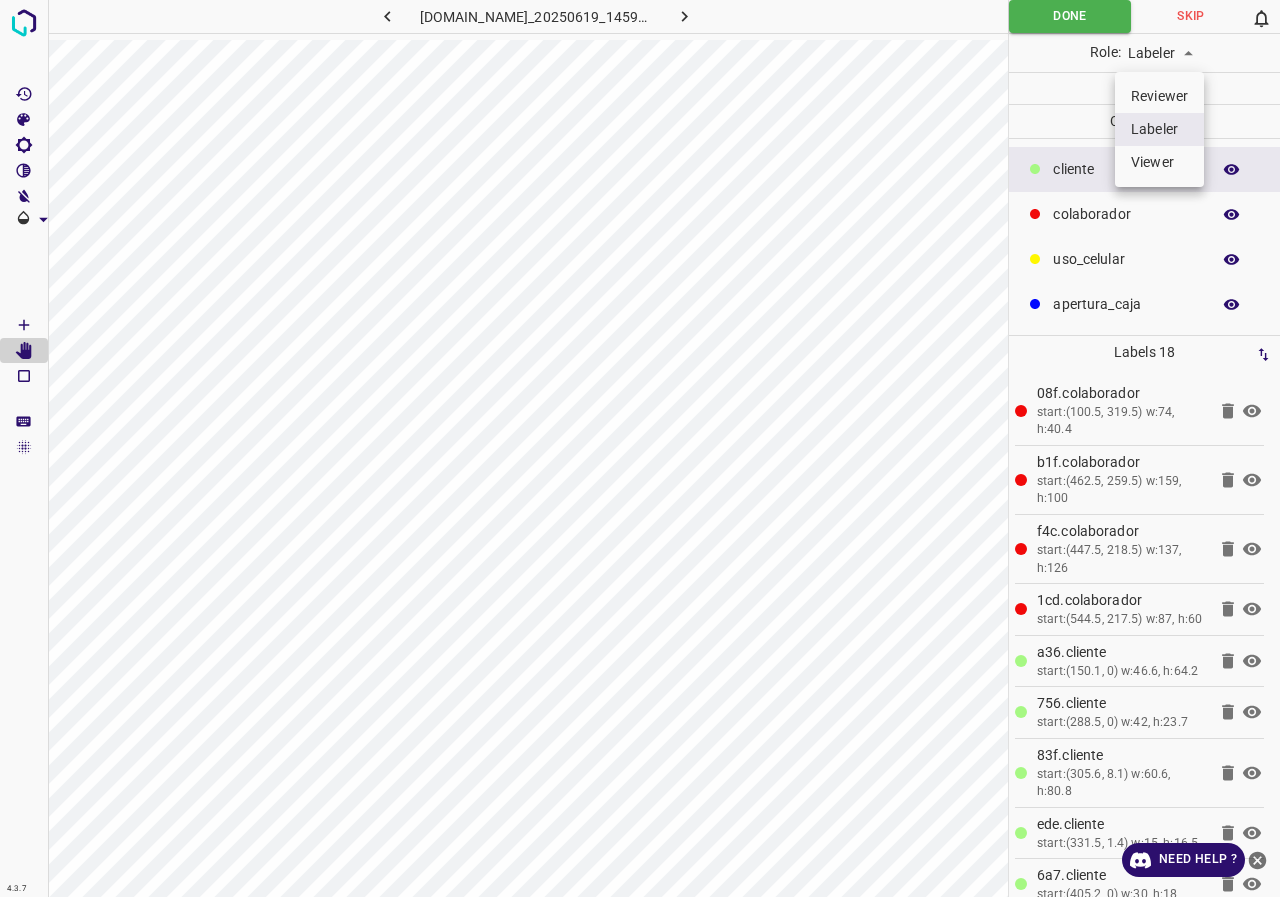 click at bounding box center [640, 448] 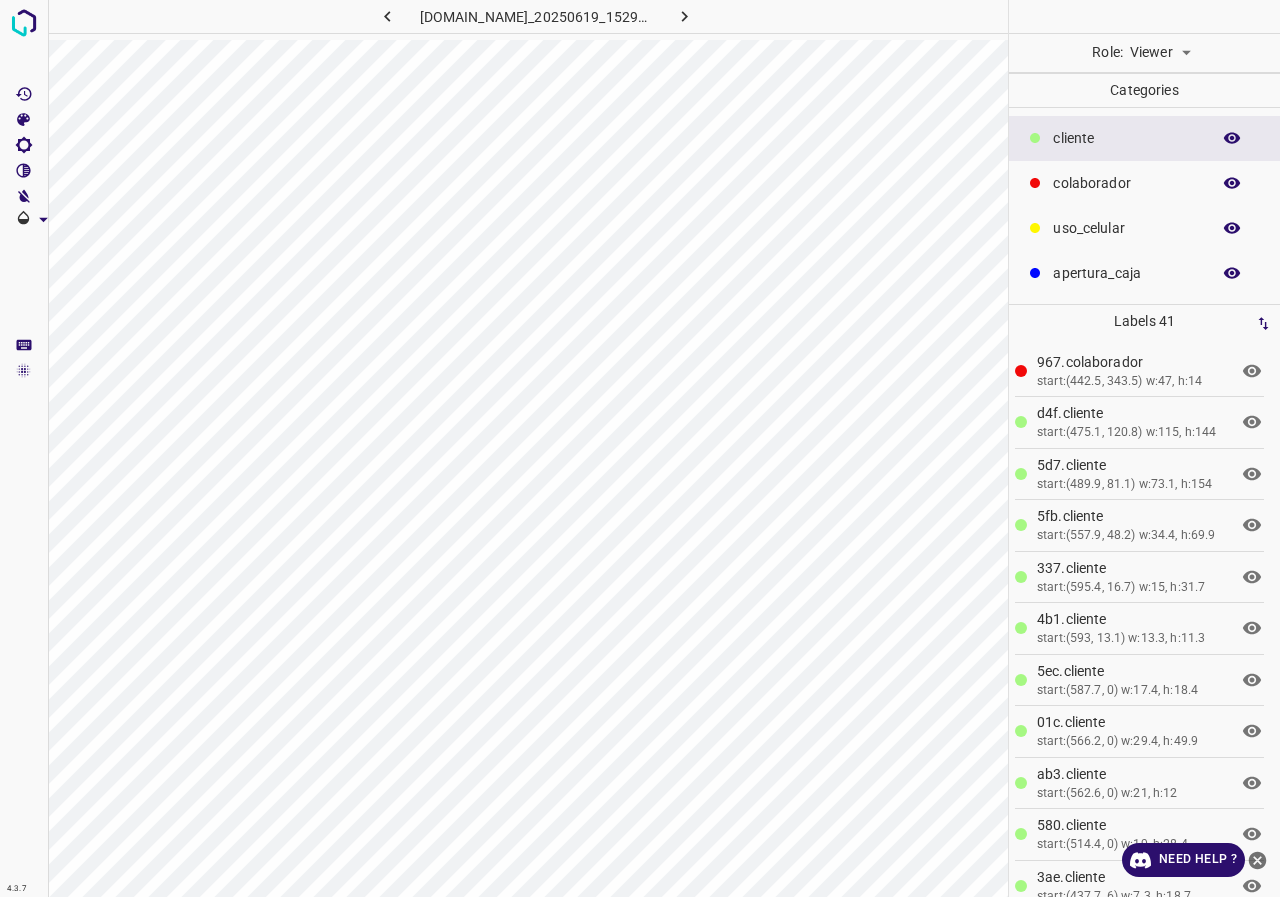 scroll, scrollTop: 0, scrollLeft: 0, axis: both 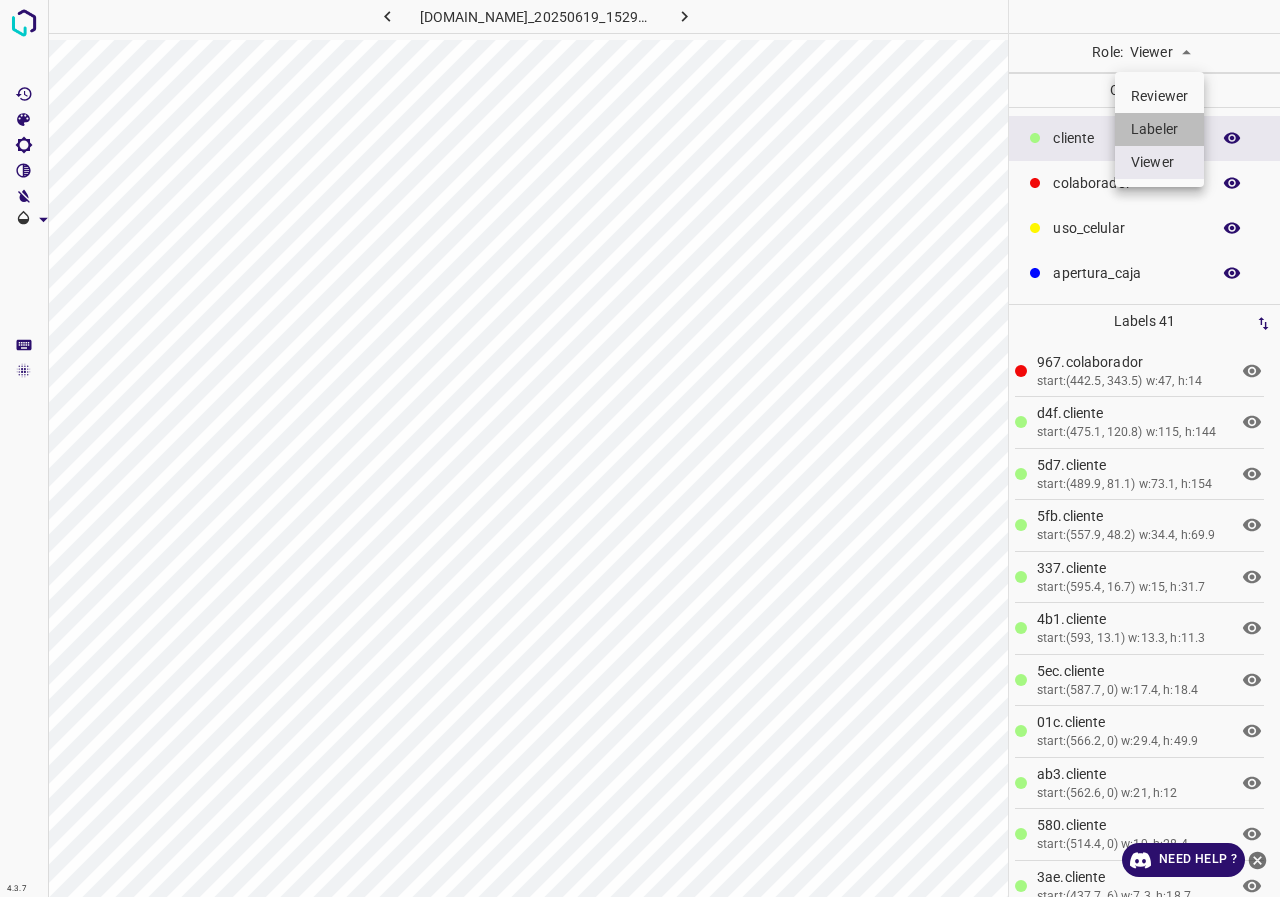 click on "Labeler" at bounding box center [1159, 129] 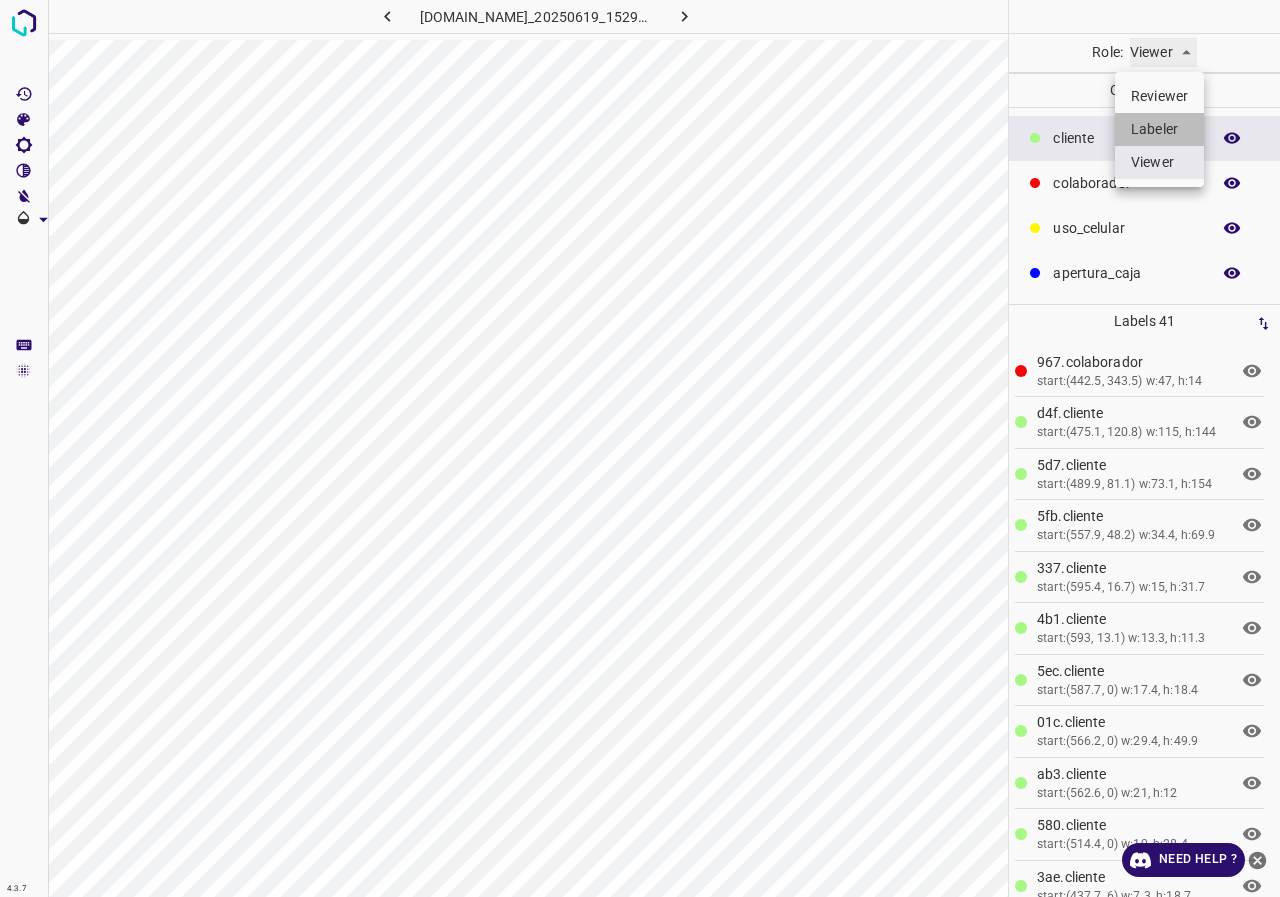 type on "labeler" 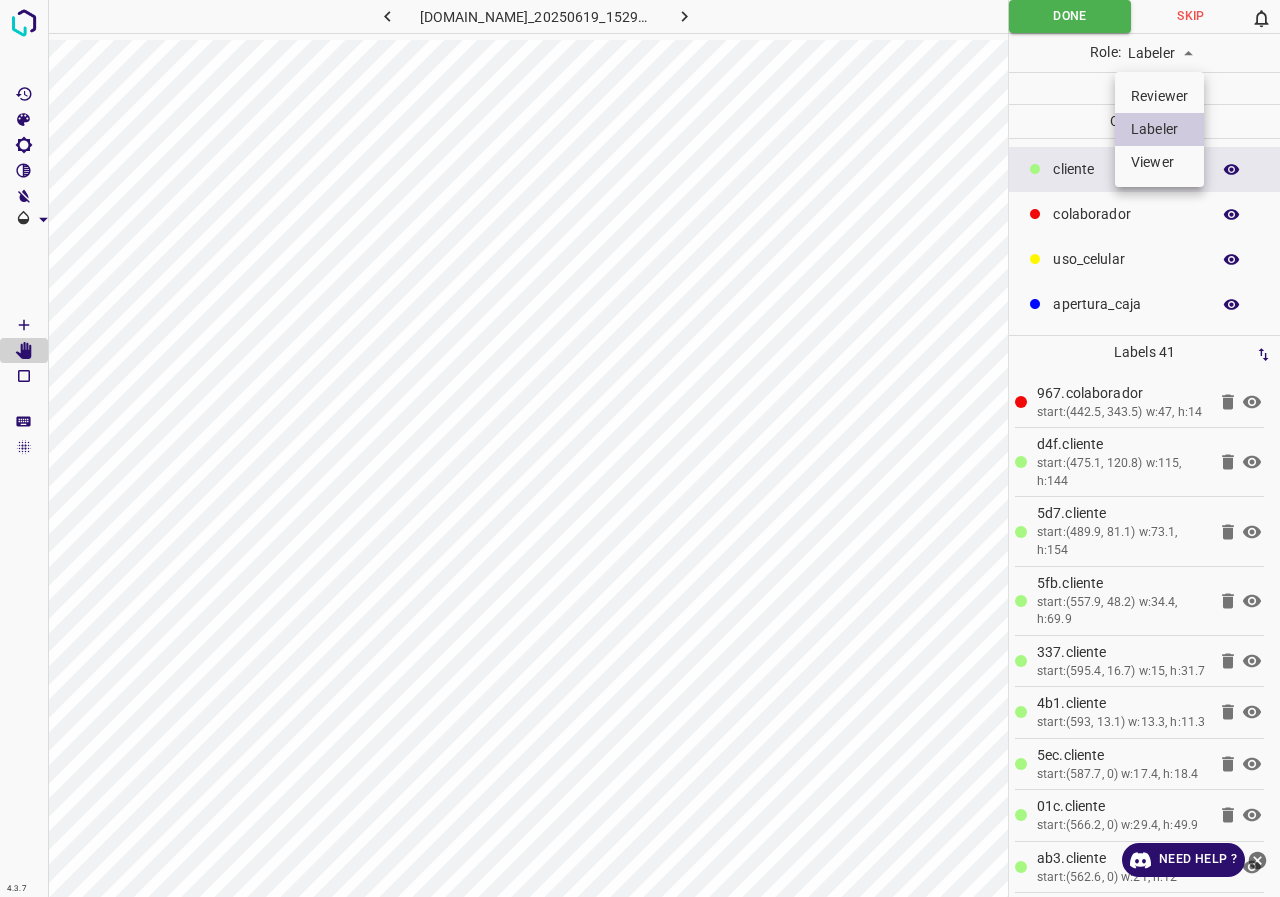 click at bounding box center [640, 448] 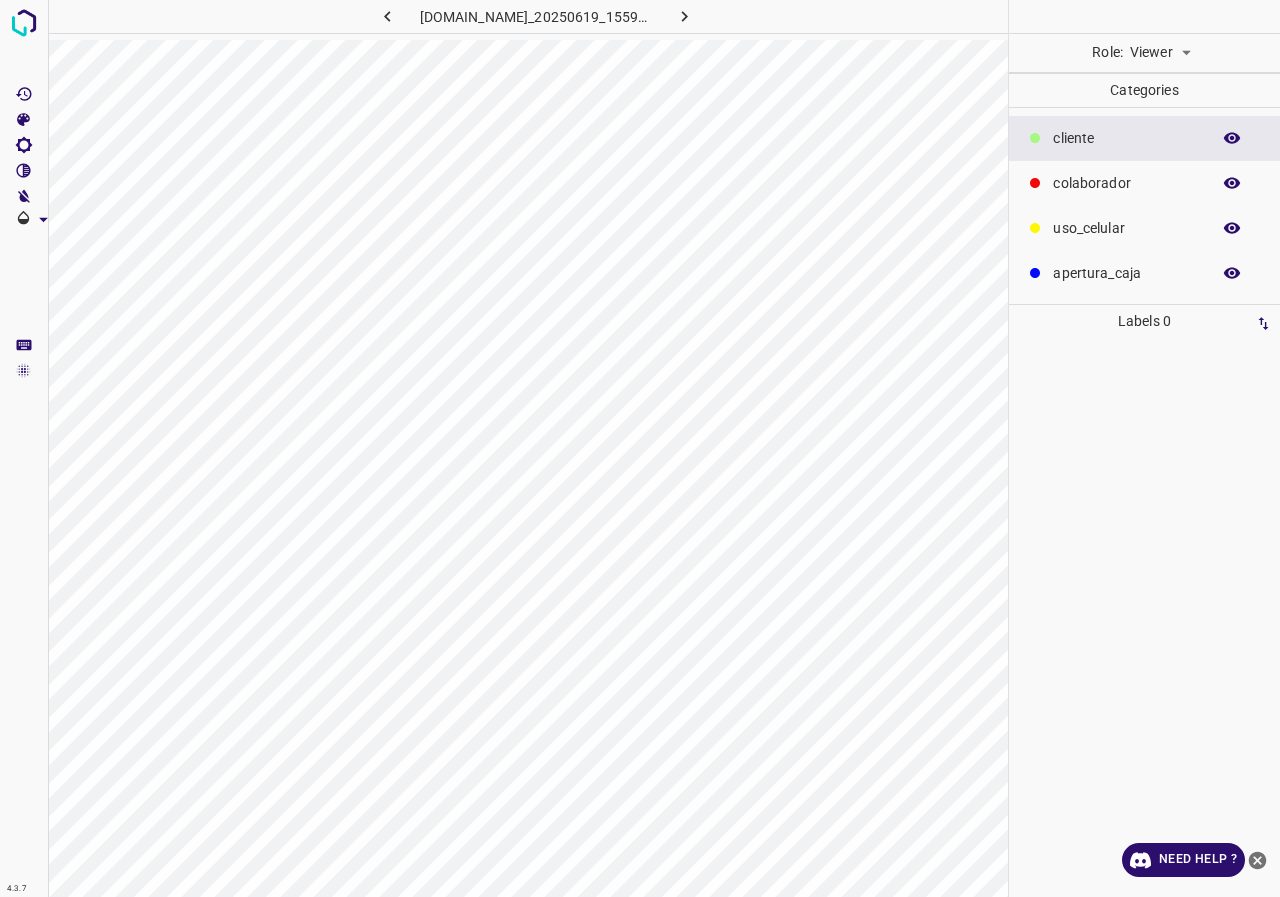 scroll, scrollTop: 0, scrollLeft: 0, axis: both 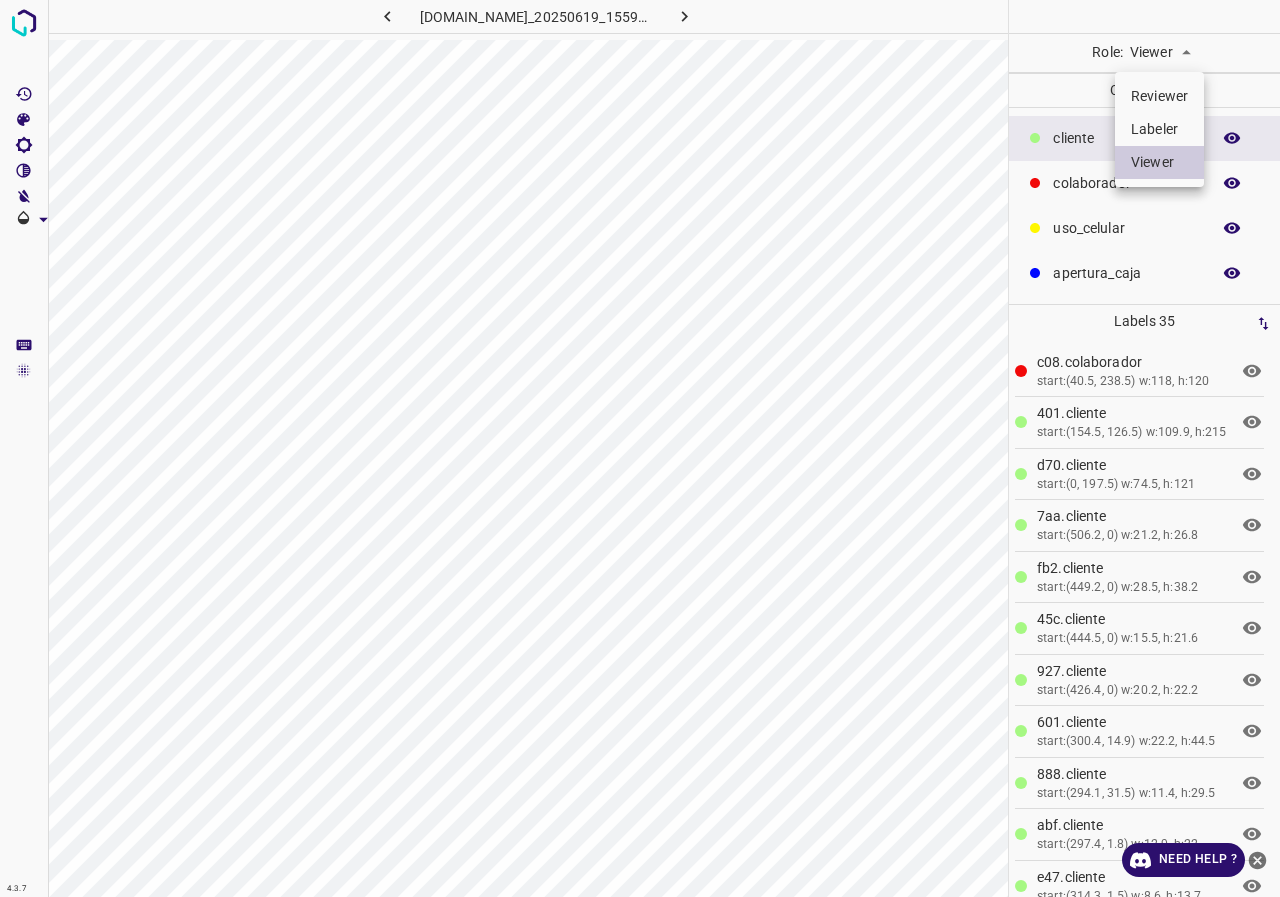 click on "4.3.7 844-tb-galerias-atizapan.ddns.net_20250619_155904_000005160.jpg Role: Viewer viewer Categories ​​cliente colaborador uso_celular apertura_caja Labels   35 c08.colaborador
start:(40.5, 238.5)
w:118, h:120
401.​​cliente
start:(154.5, 126.5)
w:109.9, h:215
d70.​​cliente
start:(0, 197.5)
w:74.5, h:121
7aa.​​cliente
start:(506.2, 0)
w:21.2, h:26.8
fb2.​​cliente
start:(449.2, 0)
w:28.5, h:38.2
45c.​​cliente
start:(444.5, 0)
w:15.5, h:21.6
927.​​cliente
start:(426.4, 0)
w:20.2, h:22.2
601.​​cliente
start:(300.4, 14.9)
w:22.2, h:44.5
888.​​cliente
start:(294.1, 31.5)
w:11.4, h:29.5
abf.​​cliente
start:(297.4, 1.8)
w:12.9, h:22
e47.​​cliente
start:(314.3, 1.5)
w:8.6, h:13.7
c9a.​​cliente 5b4.​​cliente" at bounding box center (640, 448) 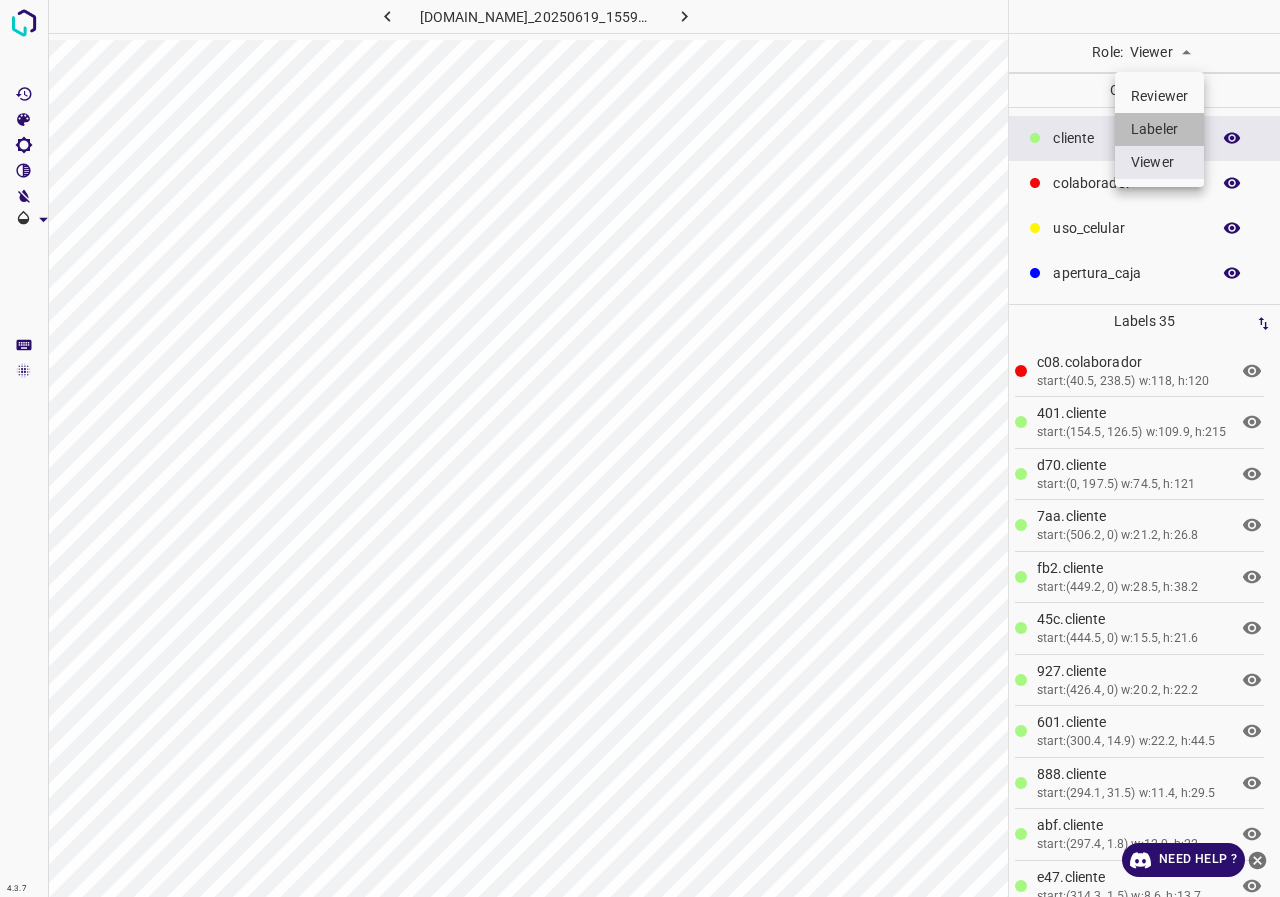 click on "Labeler" at bounding box center (1159, 129) 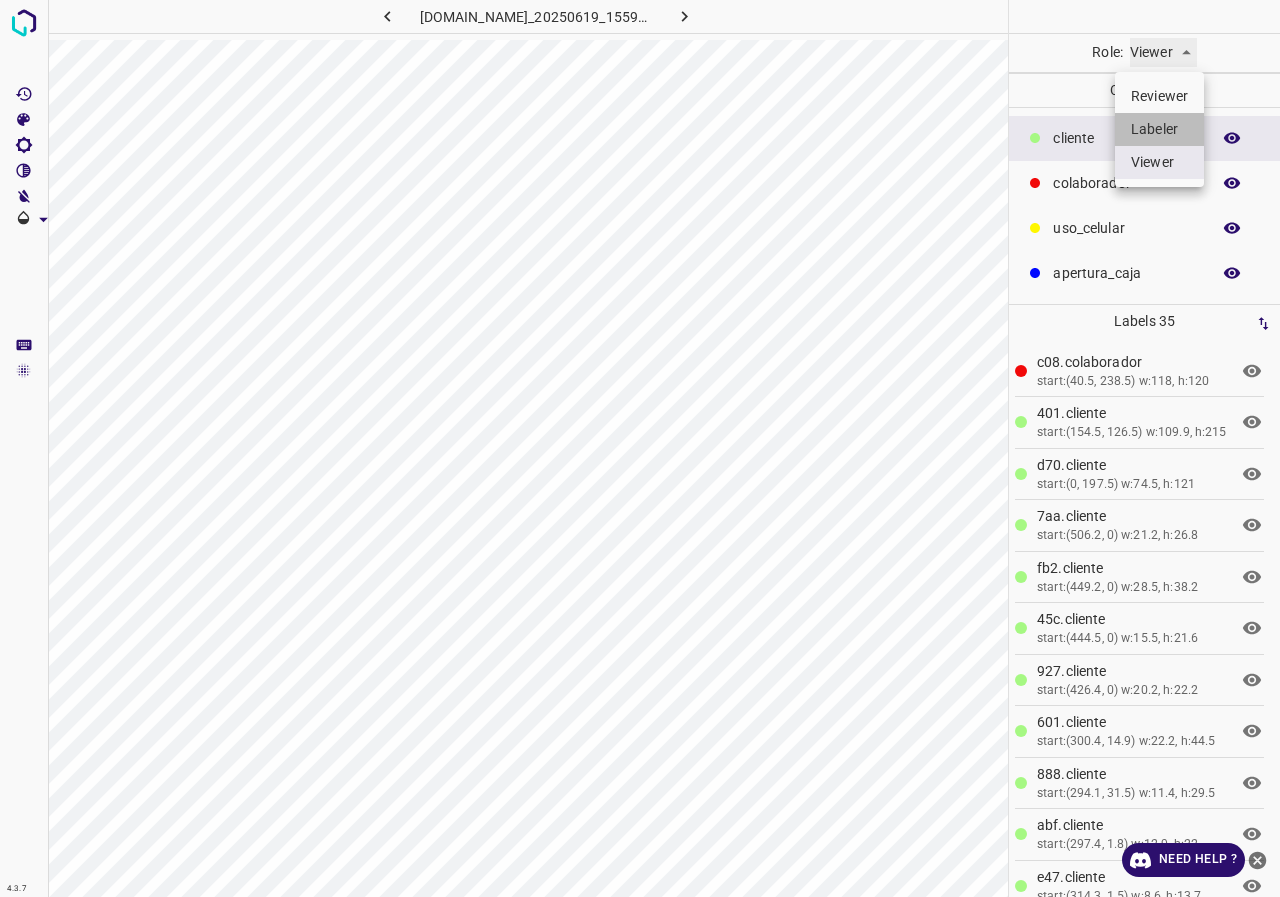 type on "labeler" 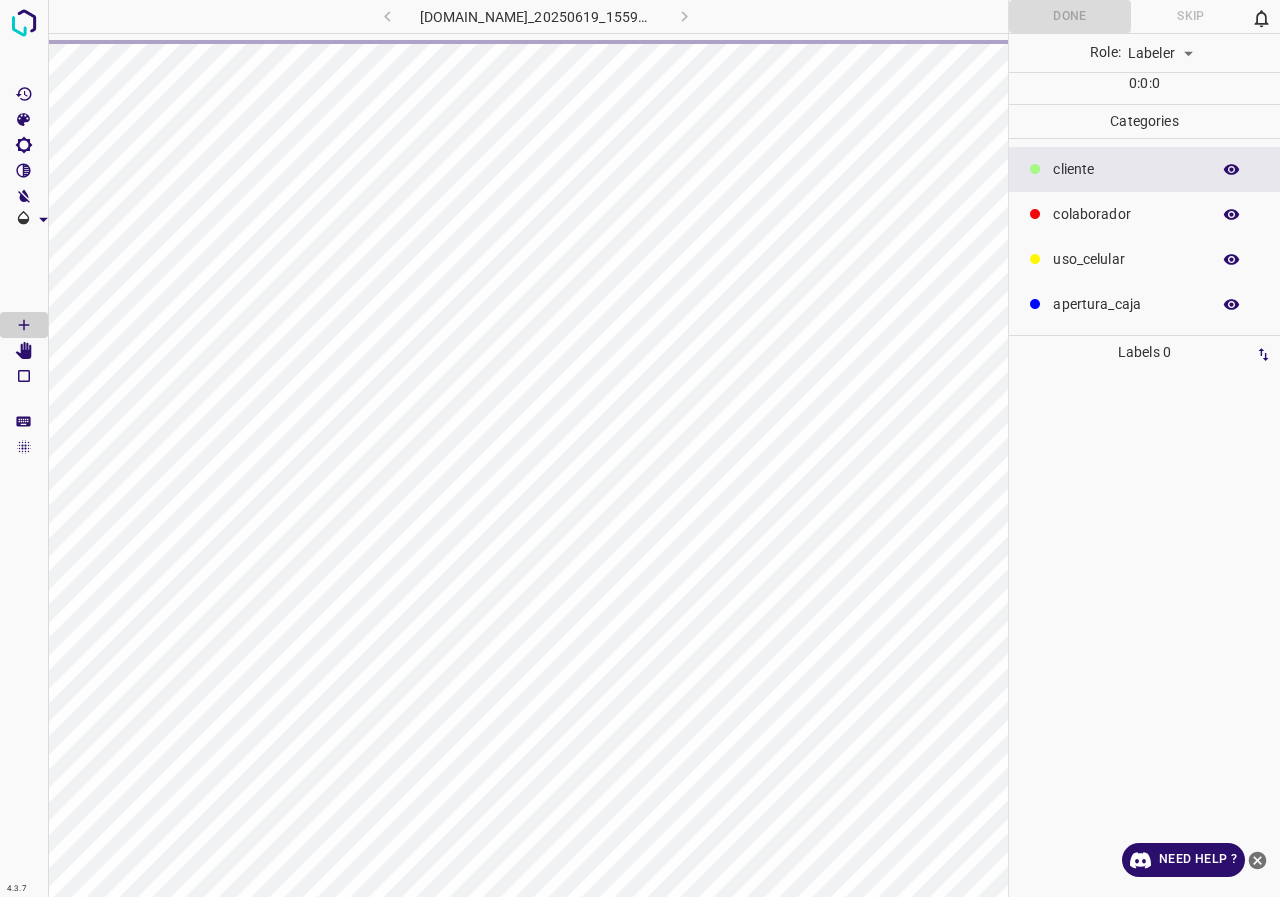 click on "uso_celular" at bounding box center [1144, 259] 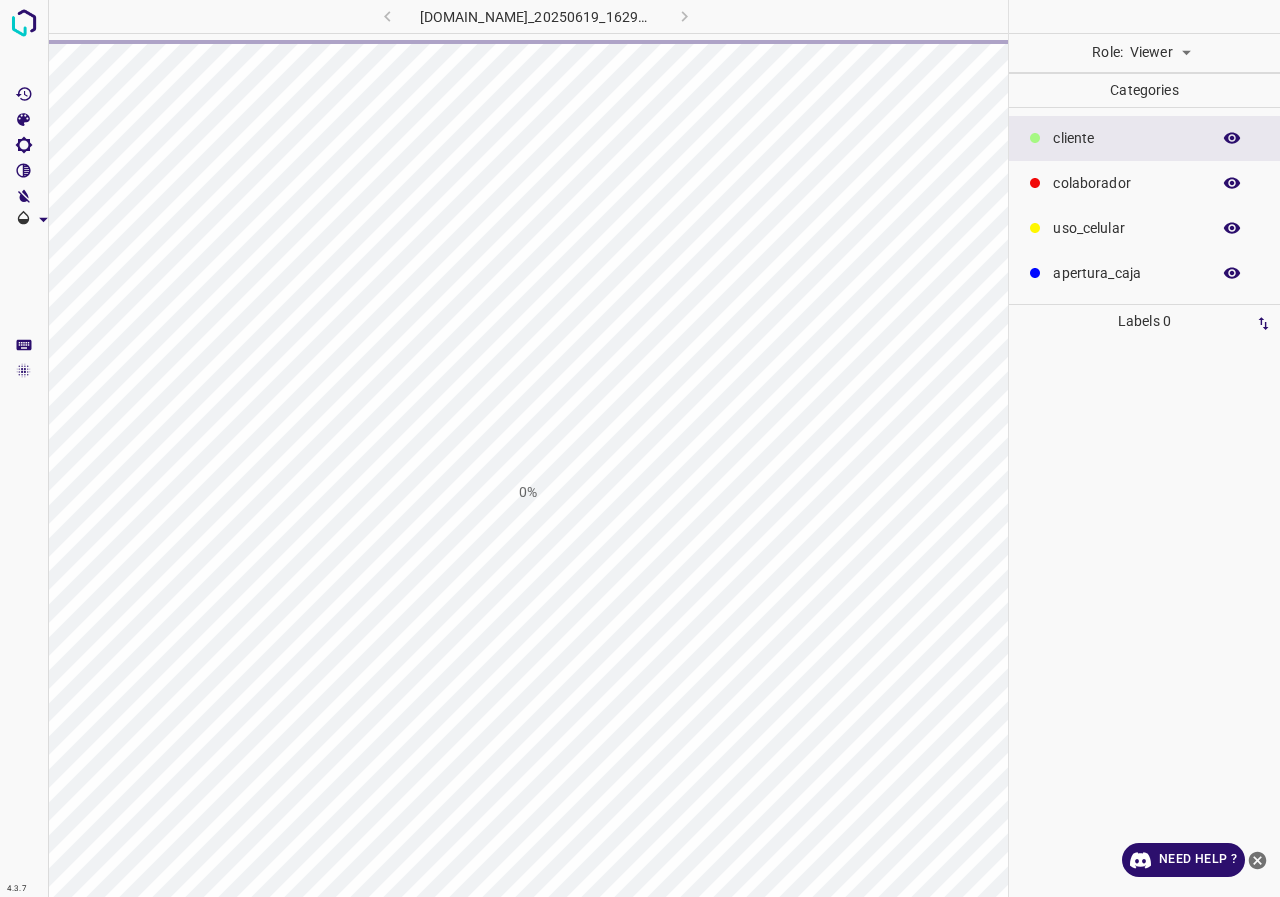 scroll, scrollTop: 0, scrollLeft: 0, axis: both 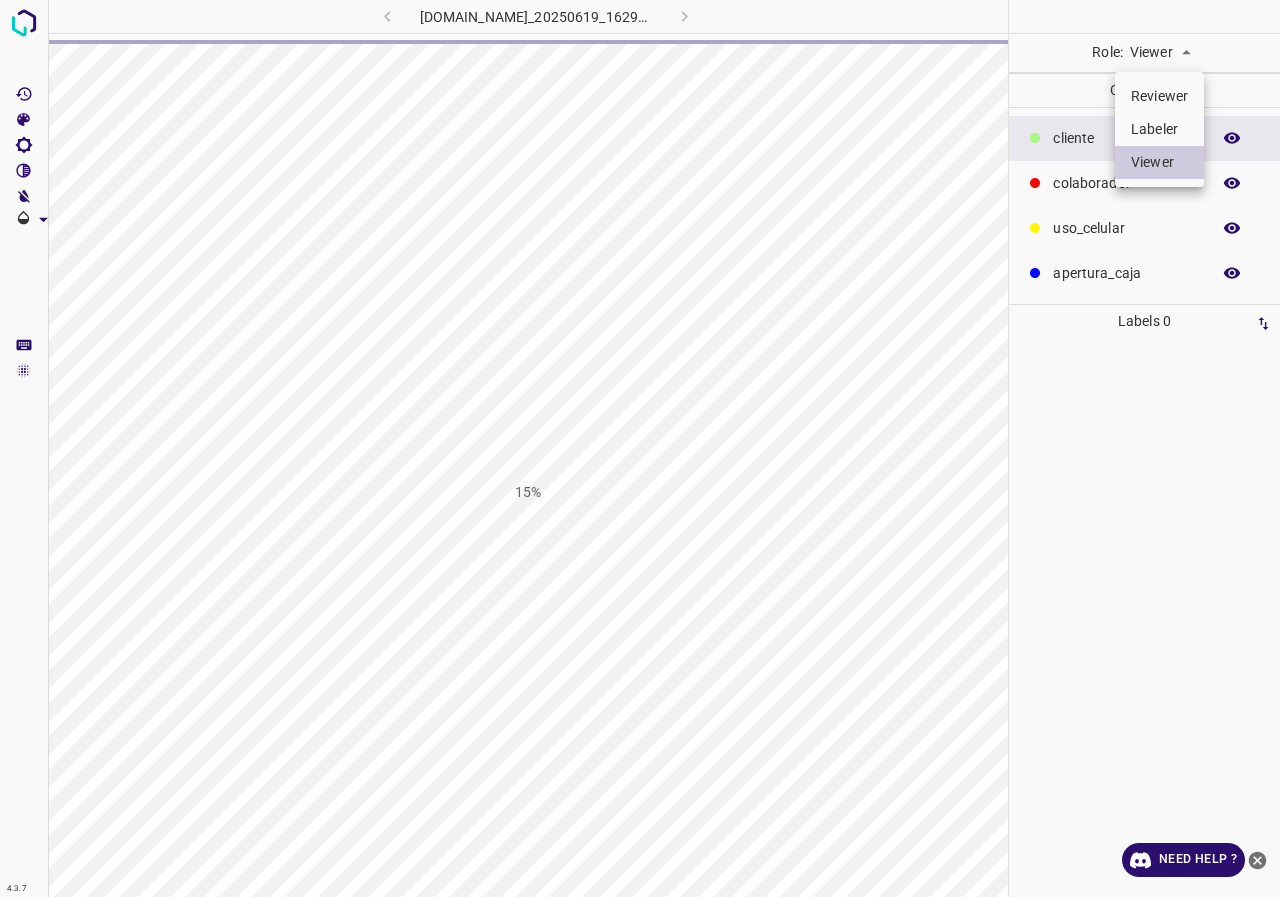 click on "4.3.7 844-tb-galerias-atizapan.ddns.net_20250619_162904_000004800.jpg 15% Role: Viewer viewer Categories ​​cliente colaborador uso_celular apertura_caja Labels   0 Categories 1 ​​cliente 2 colaborador 3 uso_celular 4 apertura_caja Tools Space Change between modes (Draw & Edit) I Auto labeling R Restore zoom M Zoom in N Zoom out Delete Delete selecte label Filters Z Restore filters X Saturation filter C Brightness filter V Contrast filter B Gray scale filter General O Download Need Help ? - Text - Hide - Delete Reviewer Labeler Viewer" at bounding box center [640, 448] 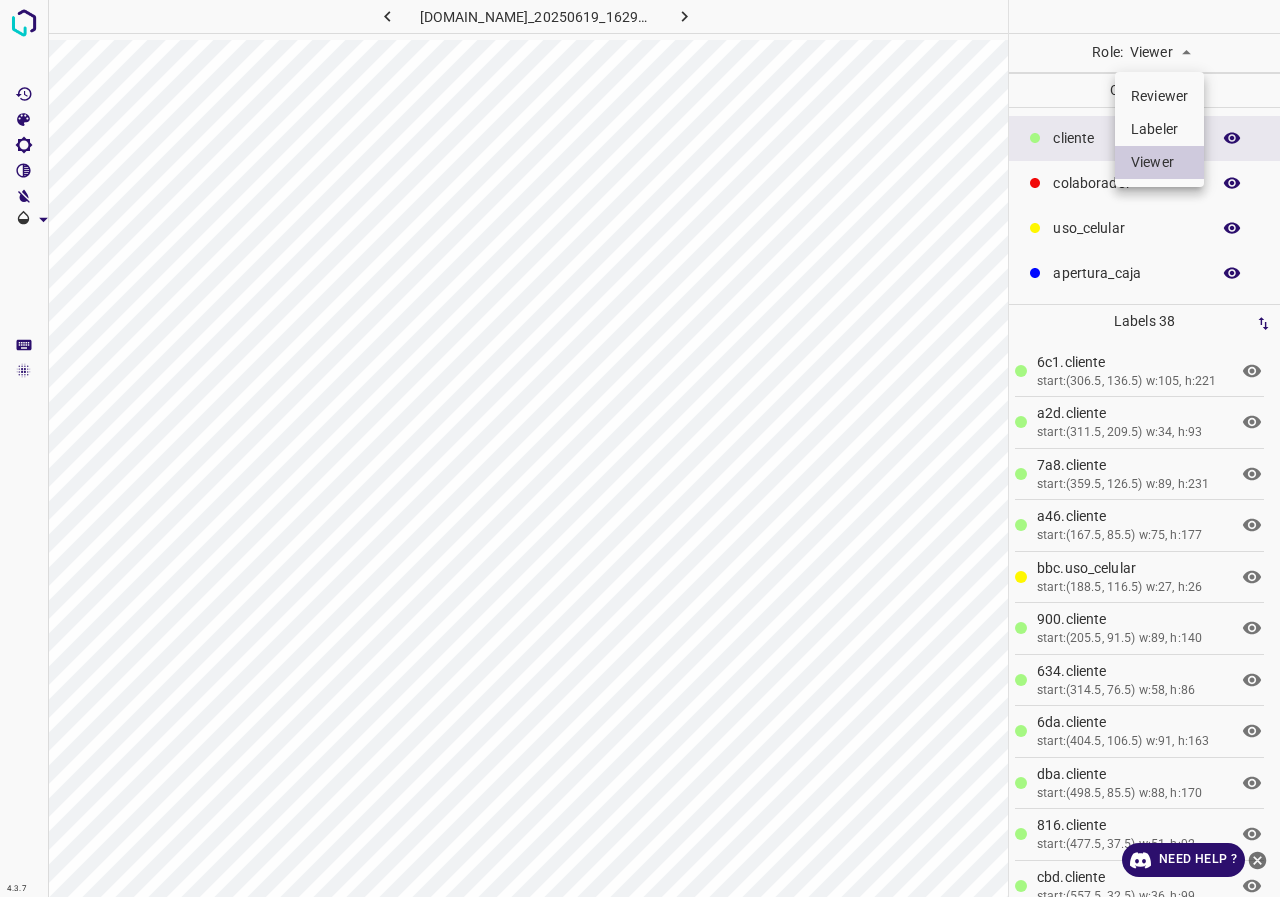 click on "Labeler" at bounding box center (1159, 129) 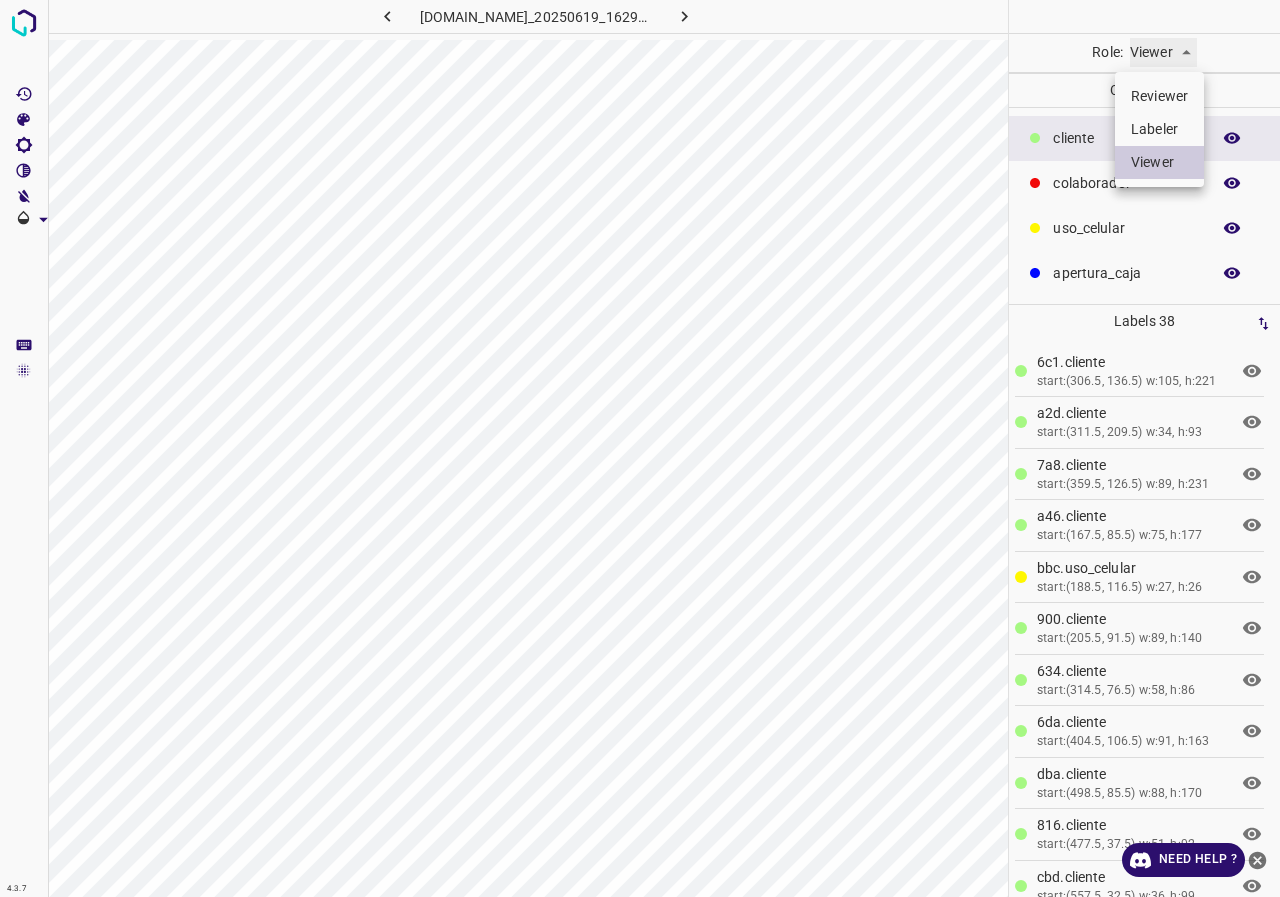 type on "labeler" 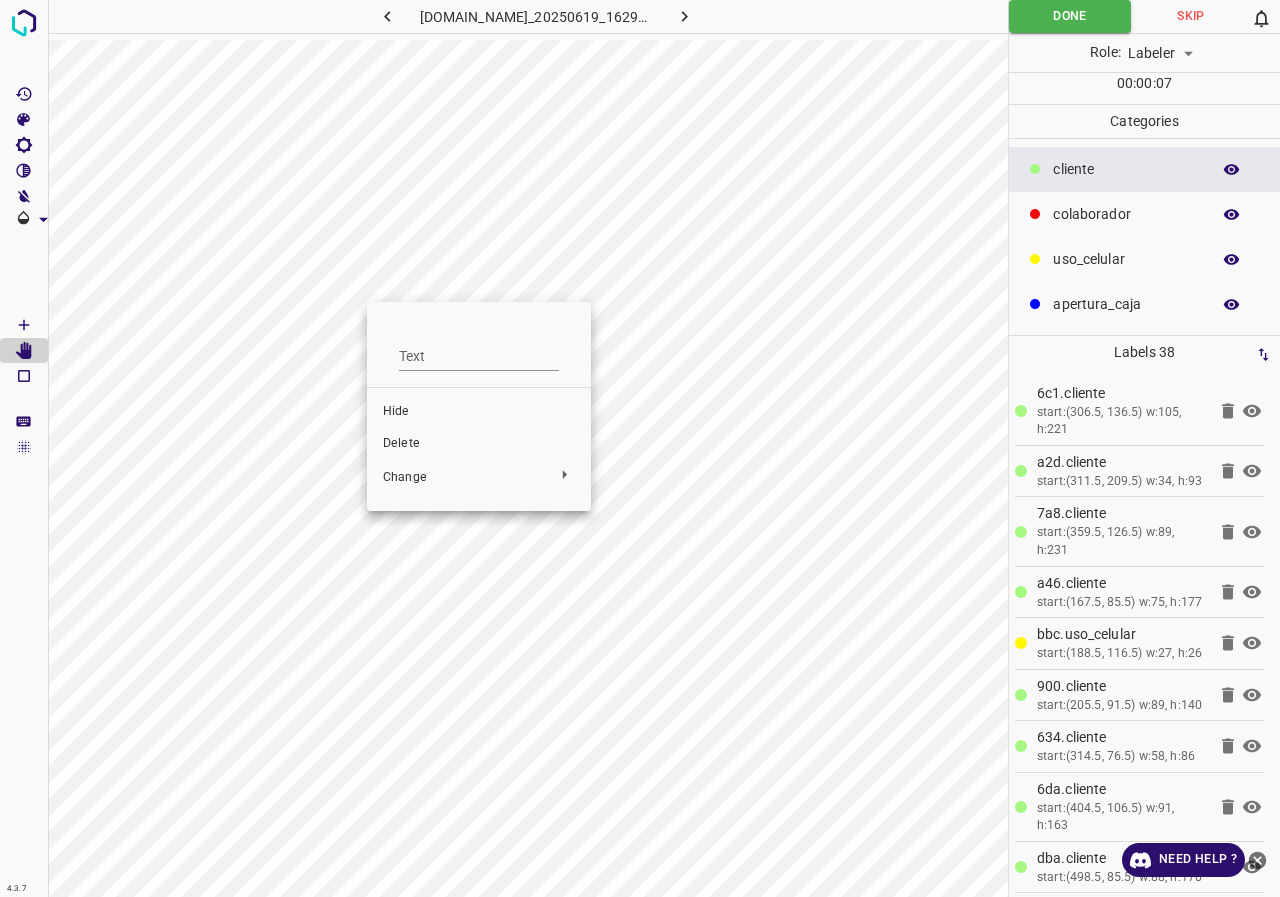 click at bounding box center (640, 448) 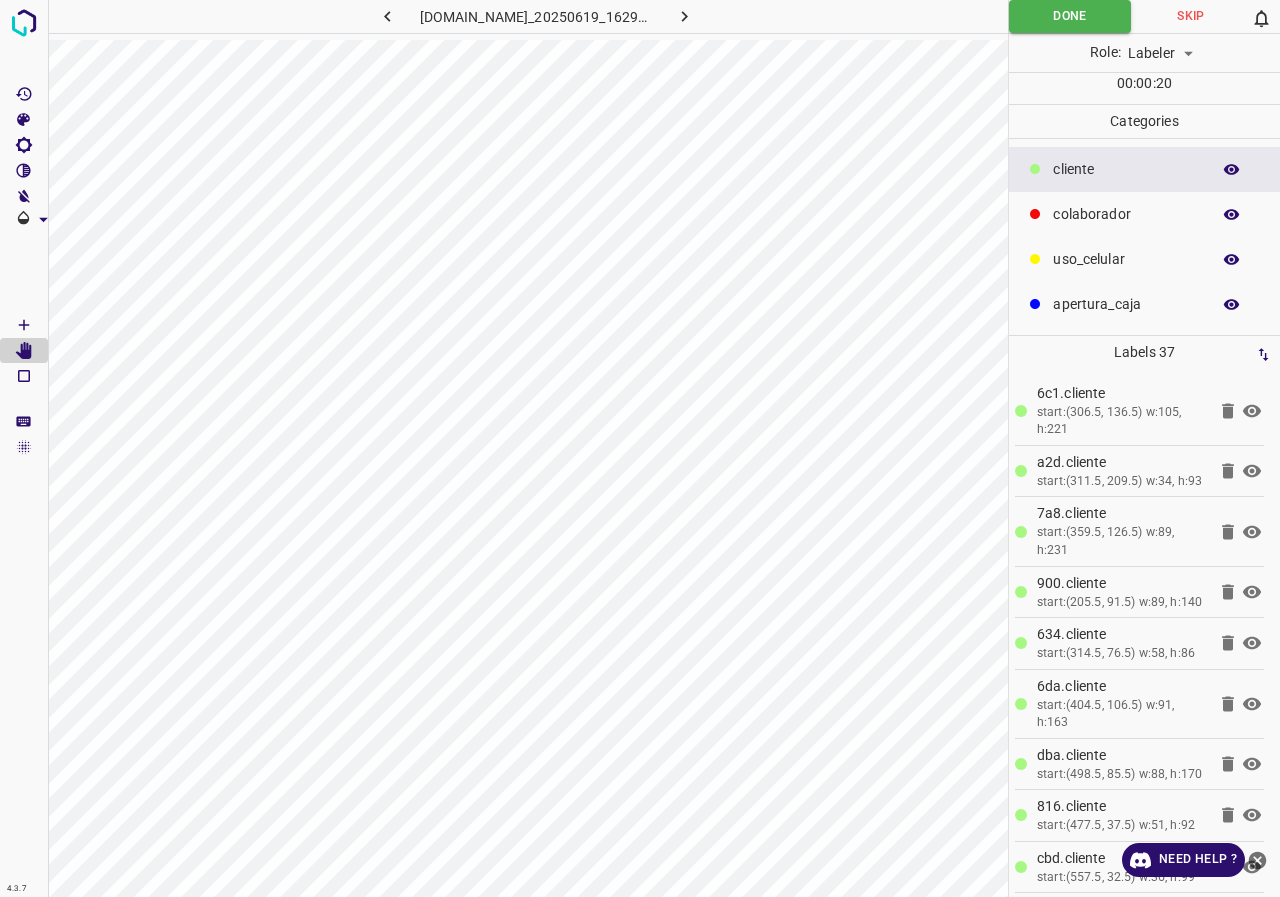 drag, startPoint x: 1092, startPoint y: 165, endPoint x: 1051, endPoint y: 209, distance: 60.1415 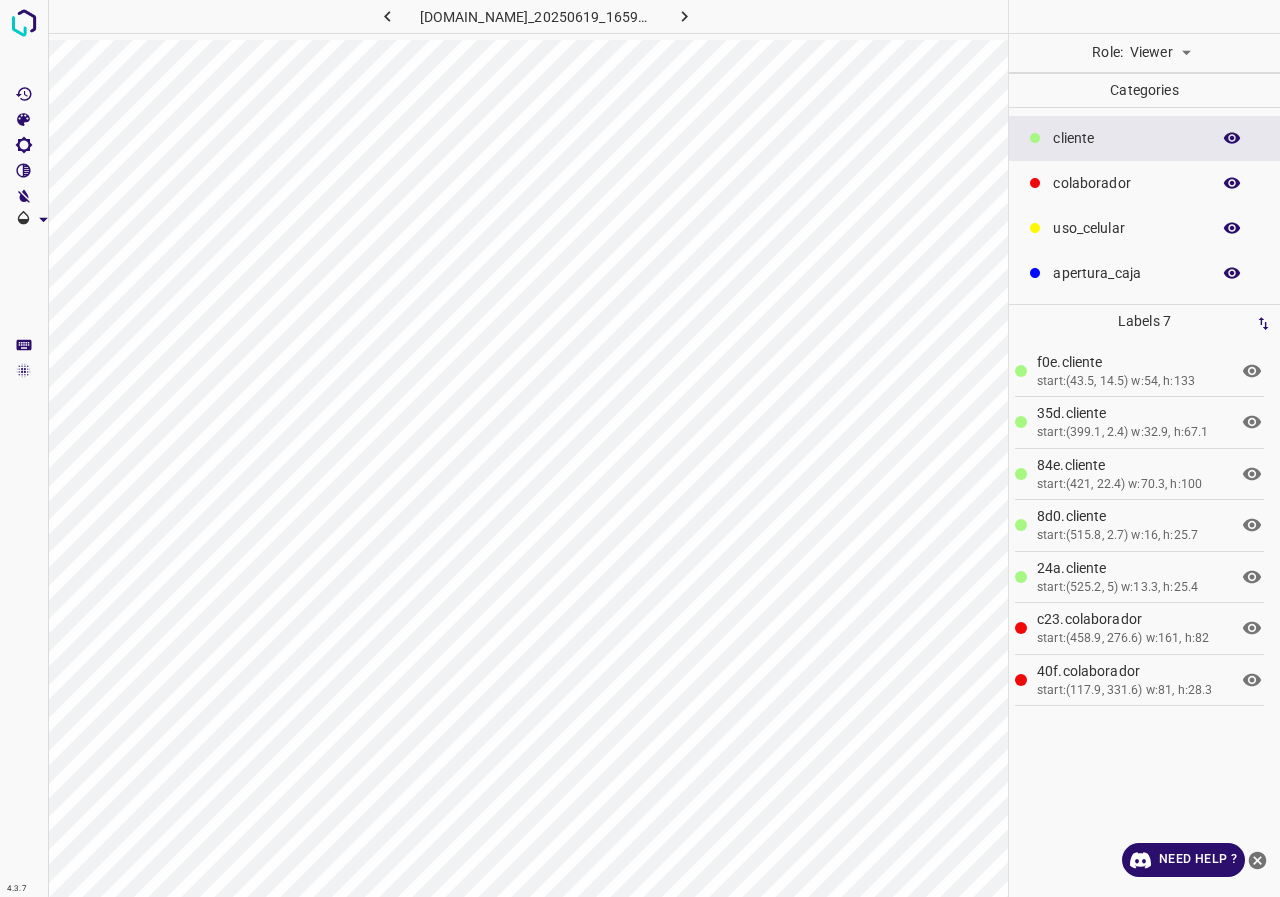 scroll, scrollTop: 0, scrollLeft: 0, axis: both 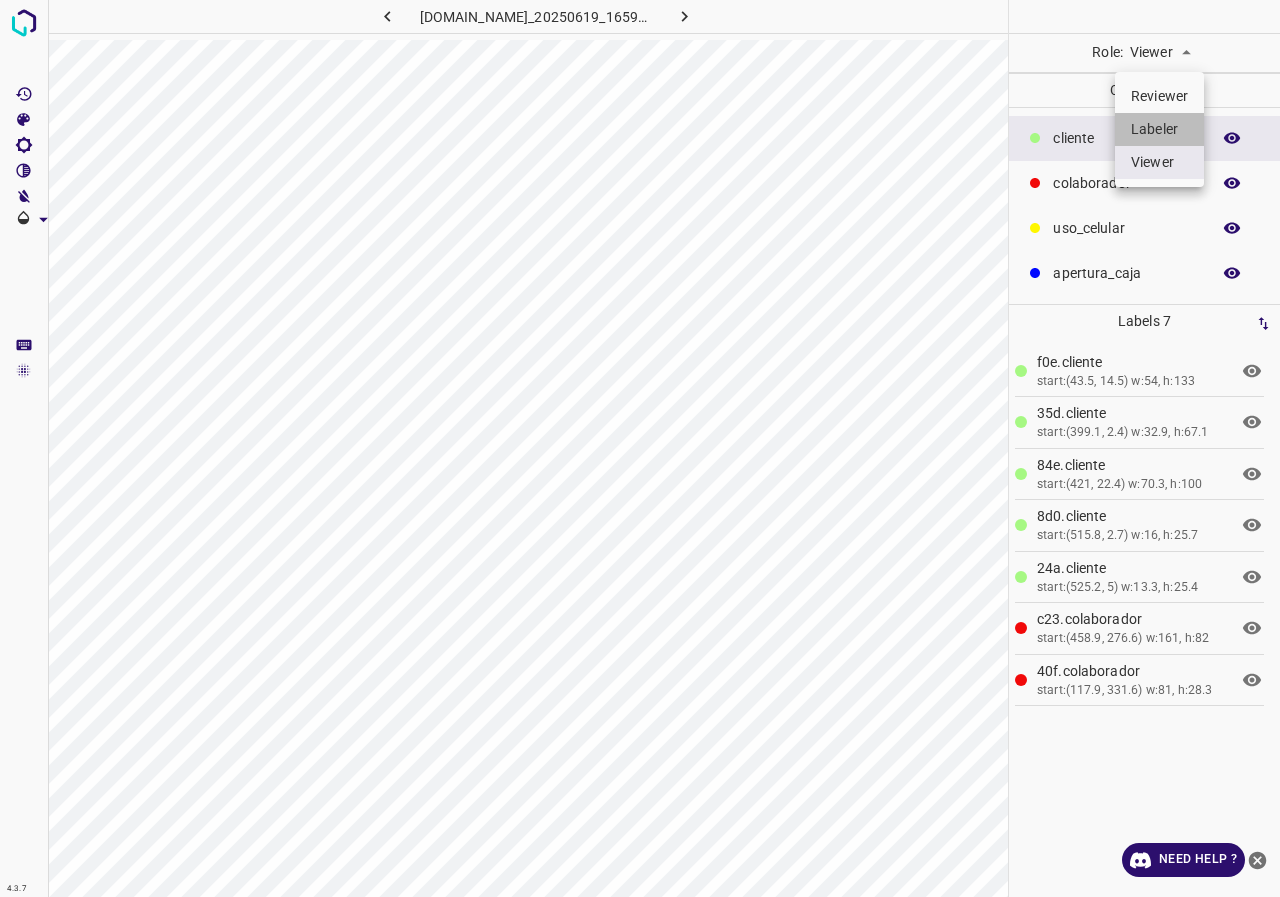 click on "Labeler" at bounding box center (1159, 129) 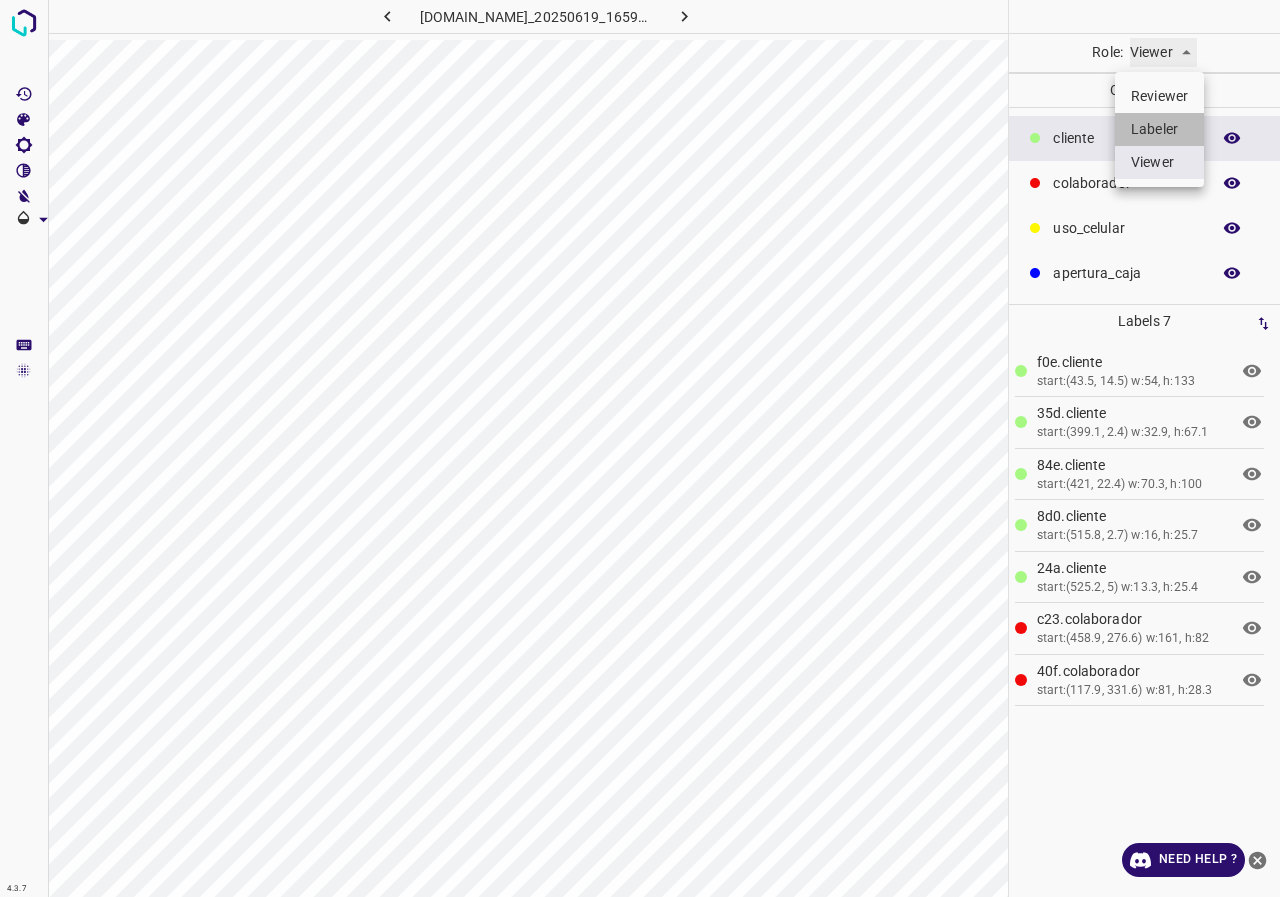type on "labeler" 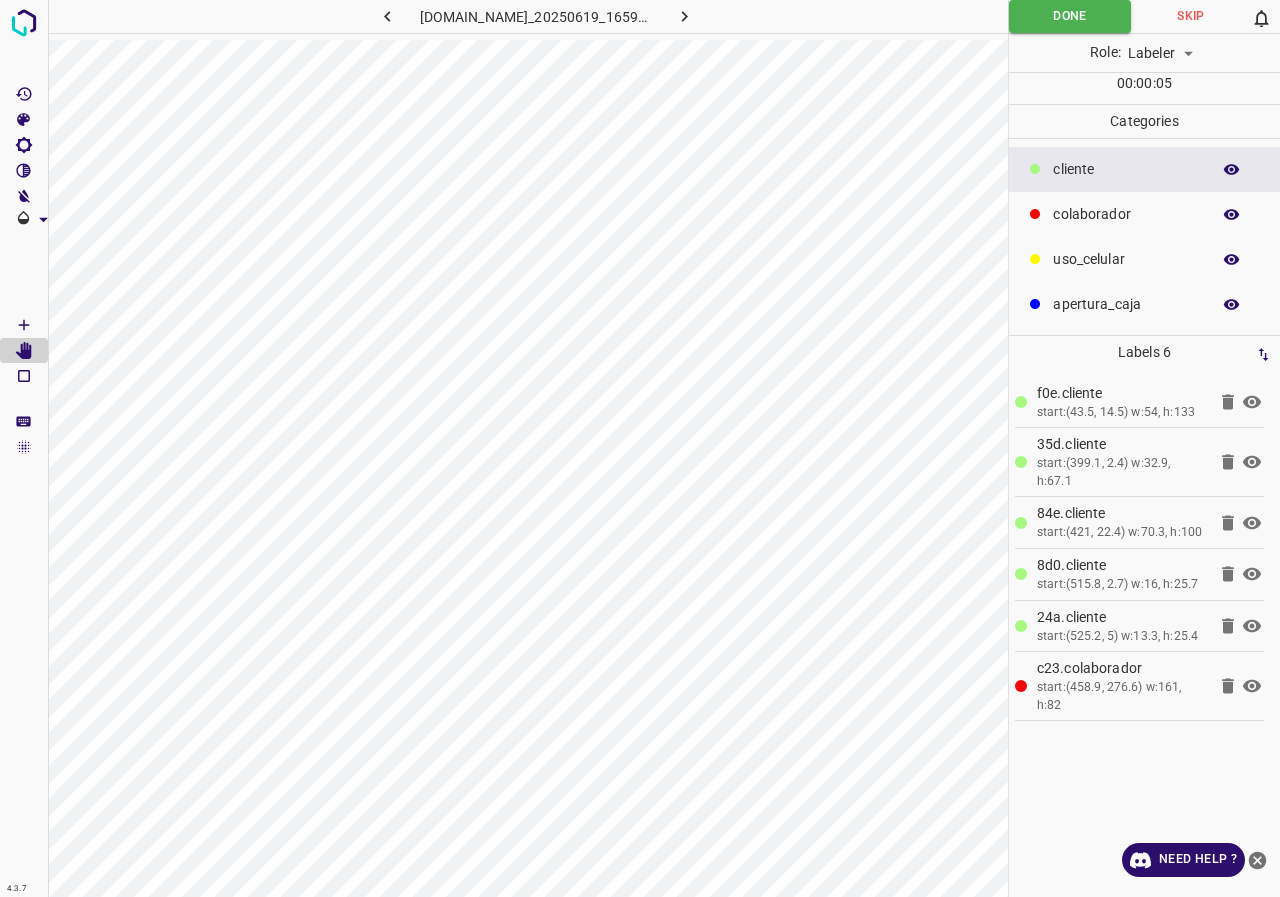 click on "colaborador" at bounding box center [1126, 214] 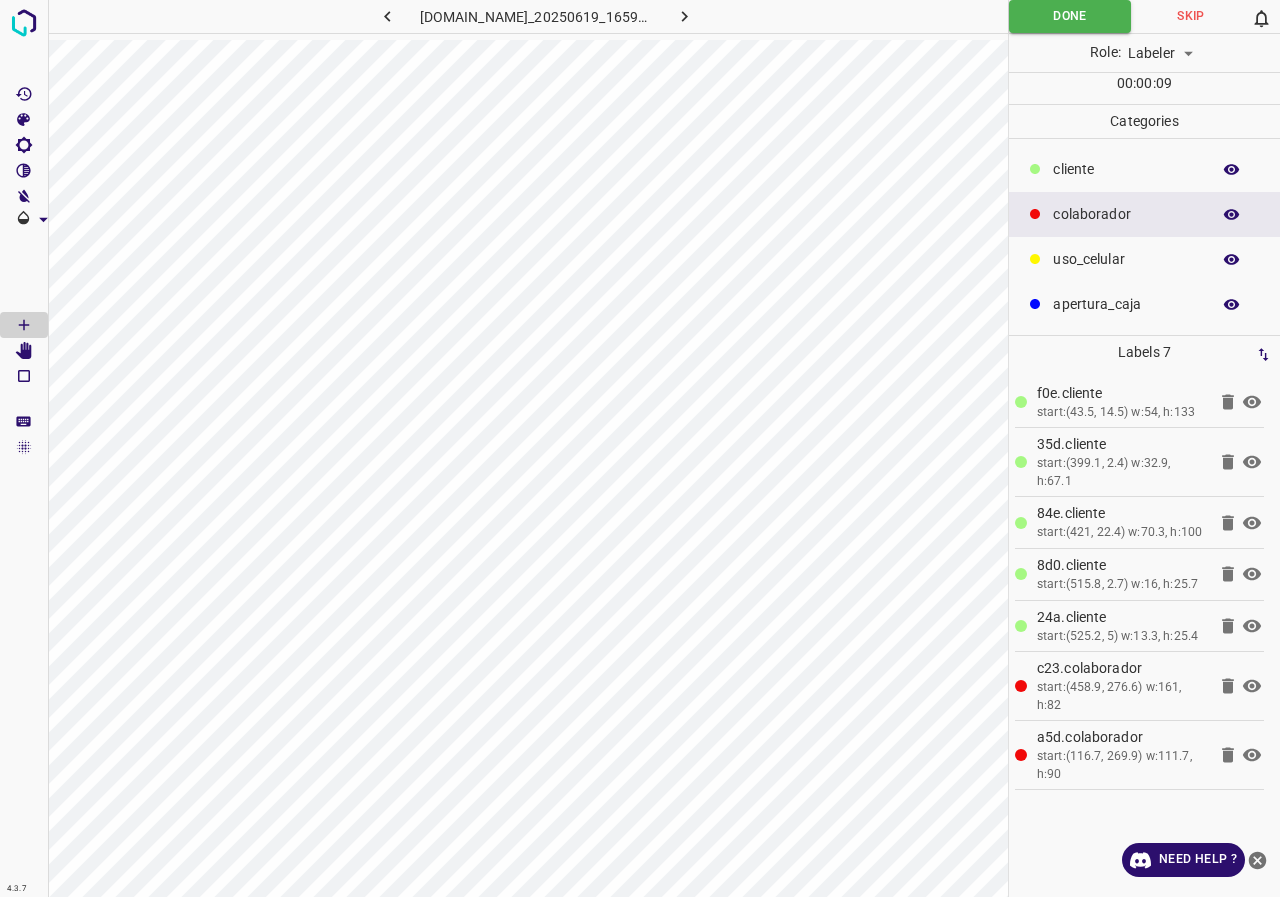 click on "​​cliente" at bounding box center [1144, 169] 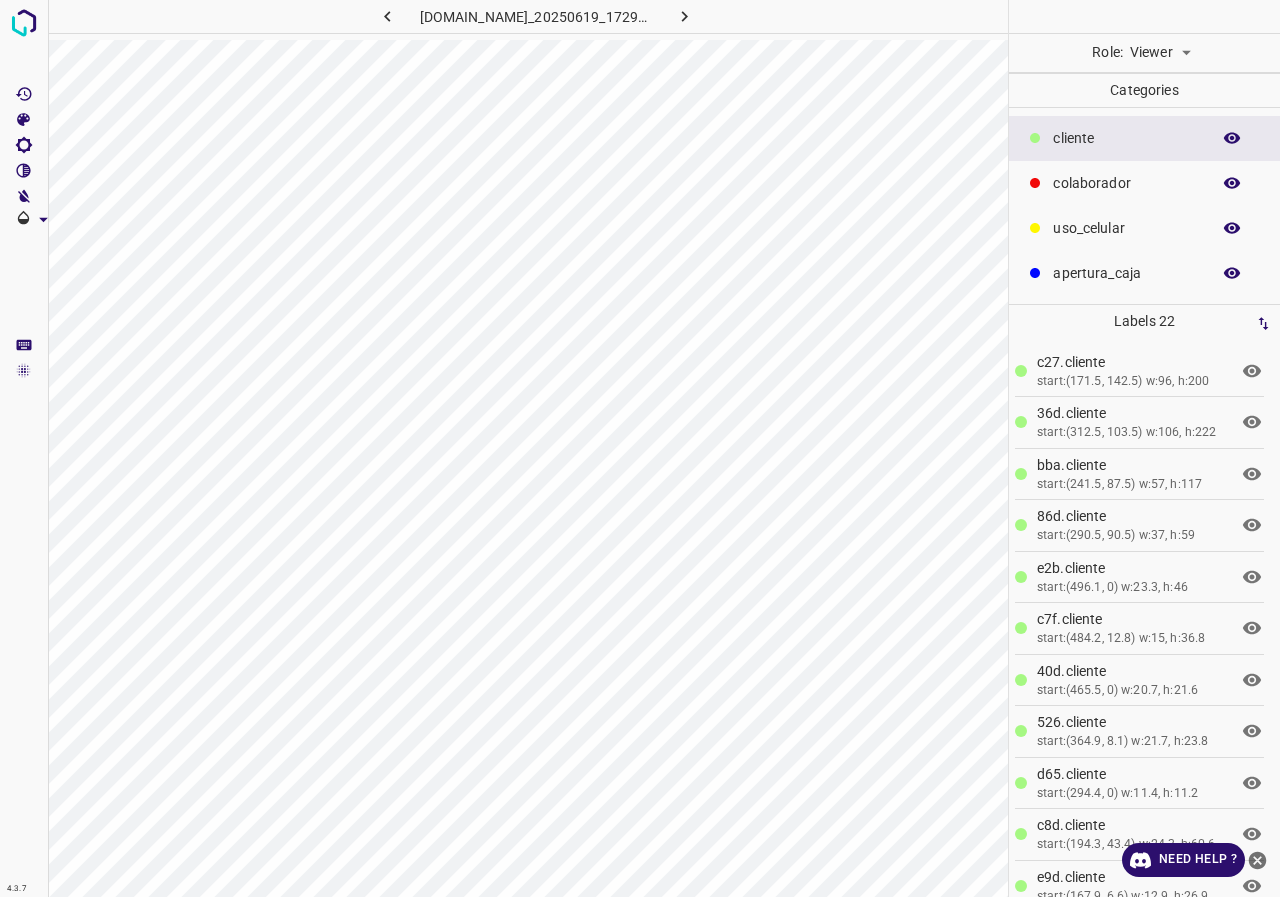 scroll, scrollTop: 0, scrollLeft: 0, axis: both 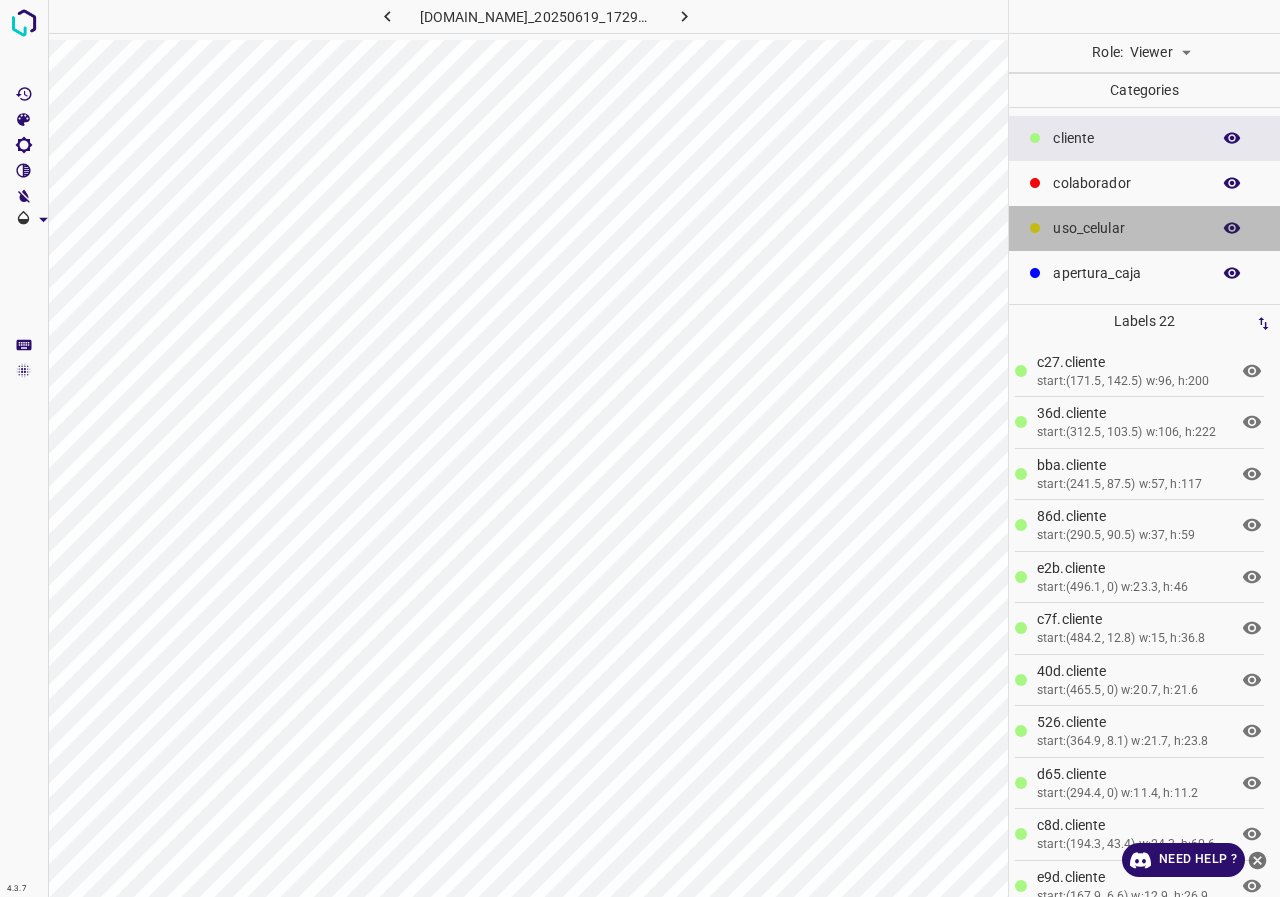 drag, startPoint x: 1085, startPoint y: 219, endPoint x: 1014, endPoint y: 252, distance: 78.29432 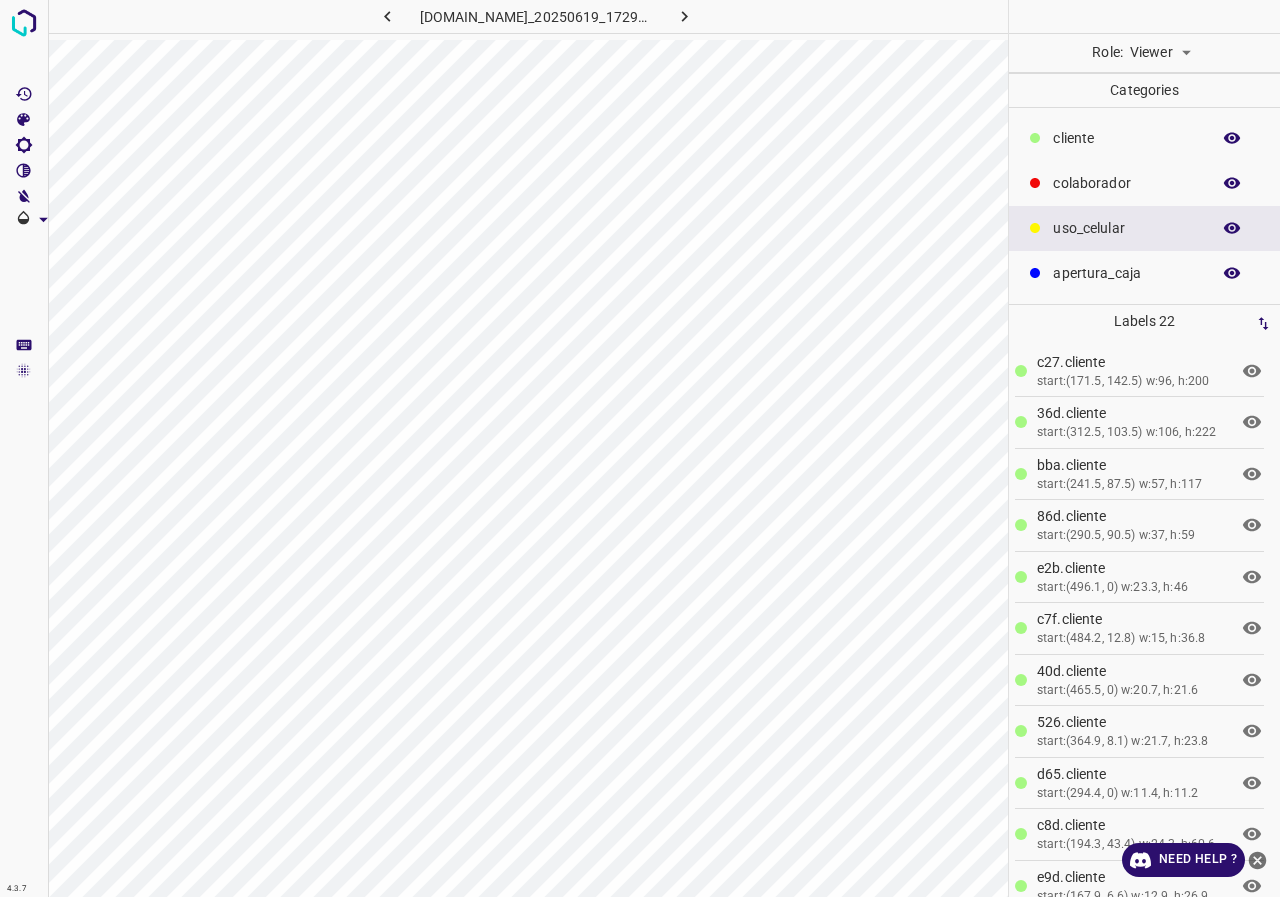 click on "4.3.7 844-tb-galerias-atizapan.ddns.net_20250619_172905_000005220.jpg Role: Viewer viewer Categories ​​cliente colaborador uso_celular apertura_caja Labels   22 c27.​​cliente
start:(171.5, 142.5)
w:96, h:200
36d.​​cliente
start:(312.5, 103.5)
w:106, h:222
bba.​​cliente
start:(241.5, 87.5)
w:57, h:117
86d.​​cliente
start:(290.5, 90.5)
w:37, h:59
e2b.​​cliente
start:(496.1, 0)
w:23.3, h:46
c7f.​​cliente
start:(484.2, 12.8)
w:15, h:36.8
40d.​​cliente
start:(465.5, 0)
w:20.7, h:21.6
526.​​cliente
start:(364.9, 8.1)
w:21.7, h:23.8
d65.​​cliente
start:(294.4, 0)
w:11.4, h:11.2
c8d.​​cliente
start:(194.3, 43.4)
w:24.3, h:60.6
e9d.​​cliente
start:(167.9, 6.6)
w:12.9, h:26.9
316.​​cliente cc4.​​cliente 1" at bounding box center (640, 448) 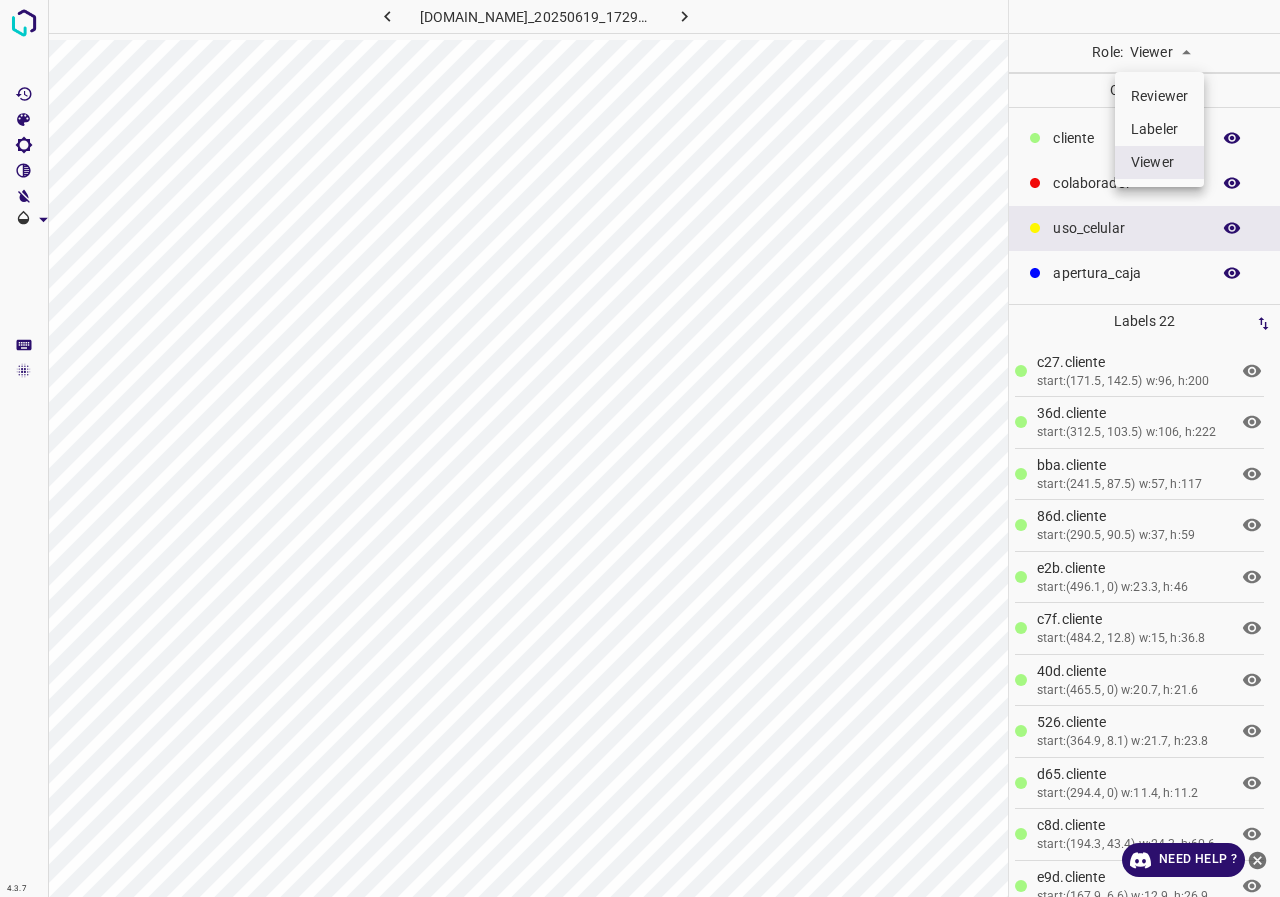 click on "Labeler" at bounding box center [1159, 129] 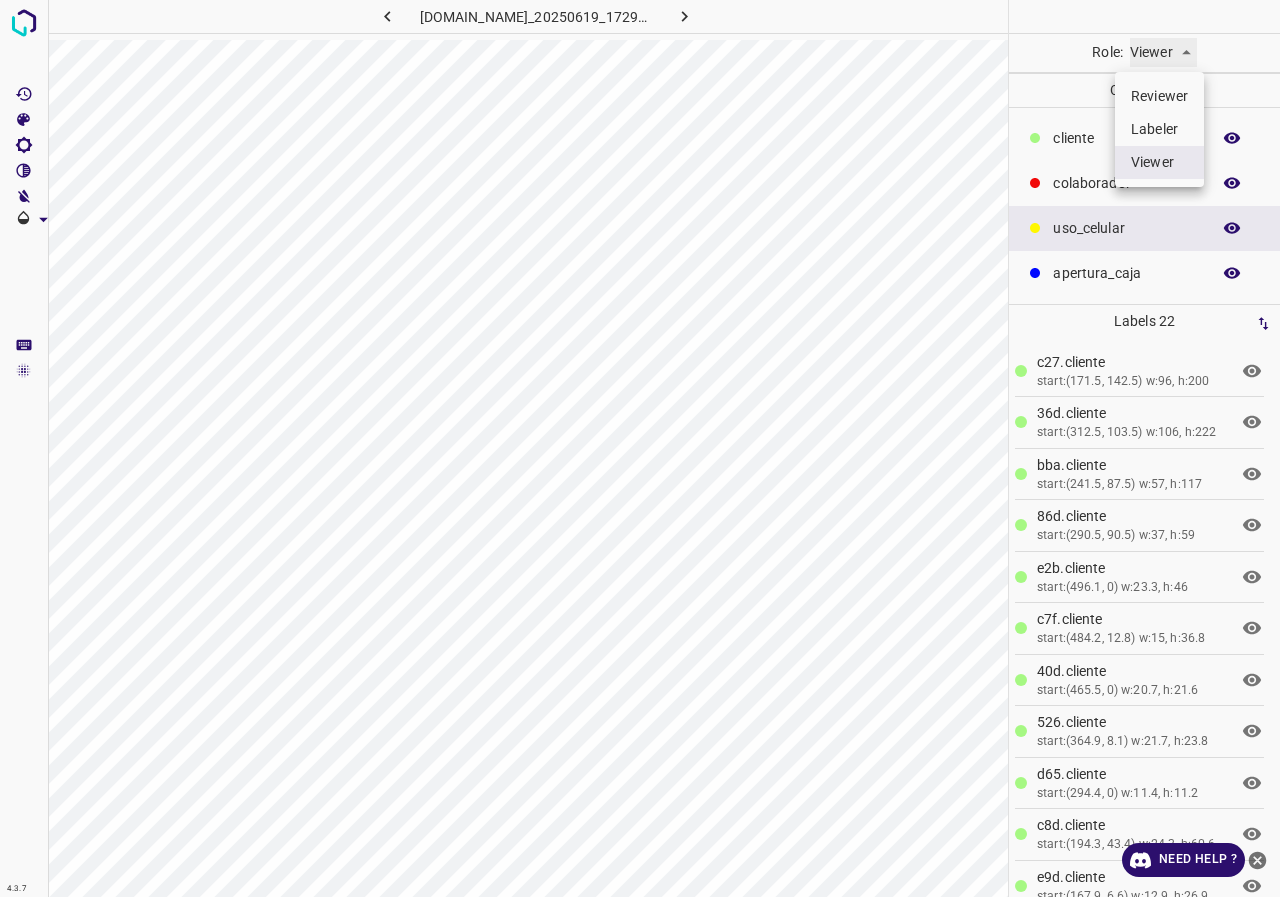 type on "labeler" 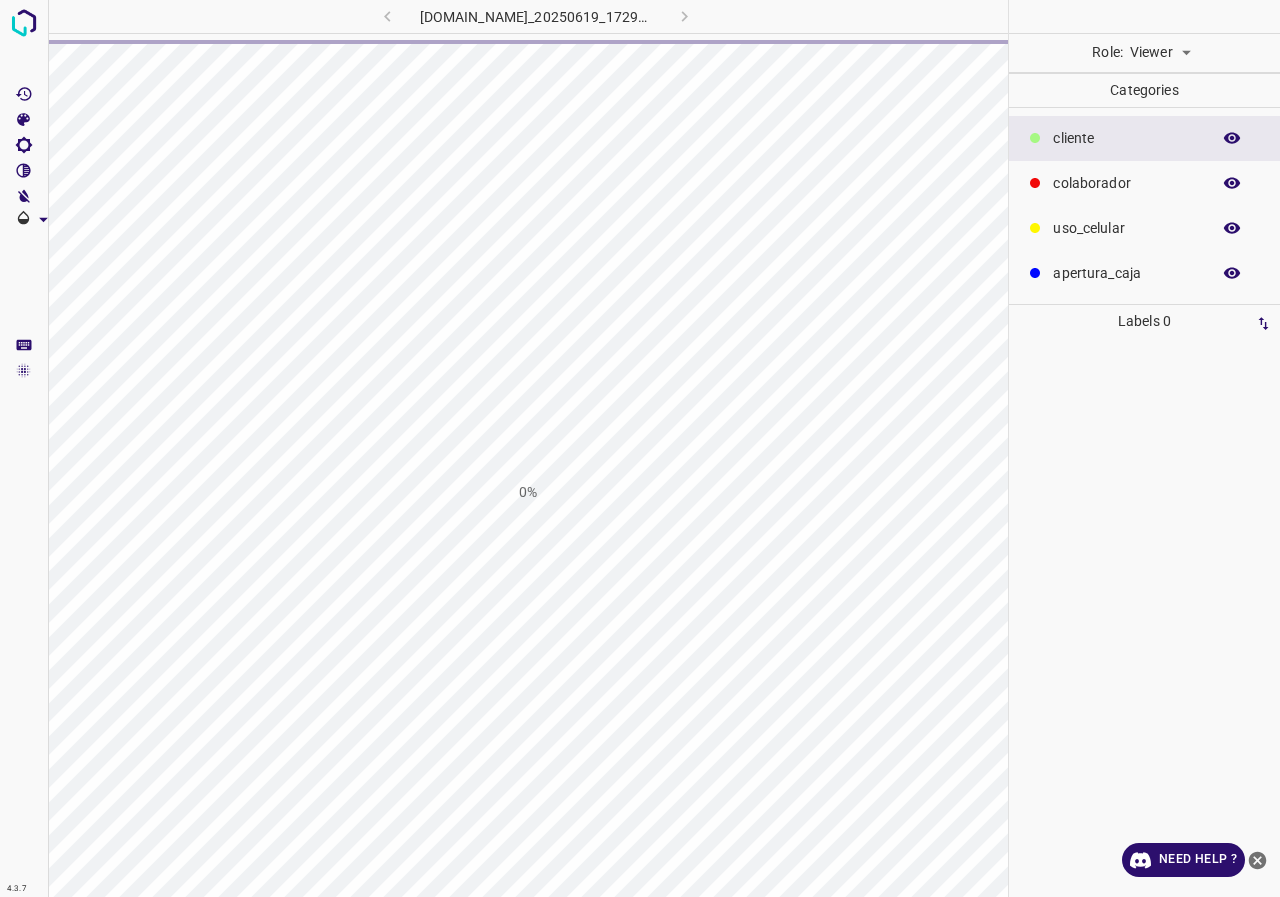 scroll, scrollTop: 0, scrollLeft: 0, axis: both 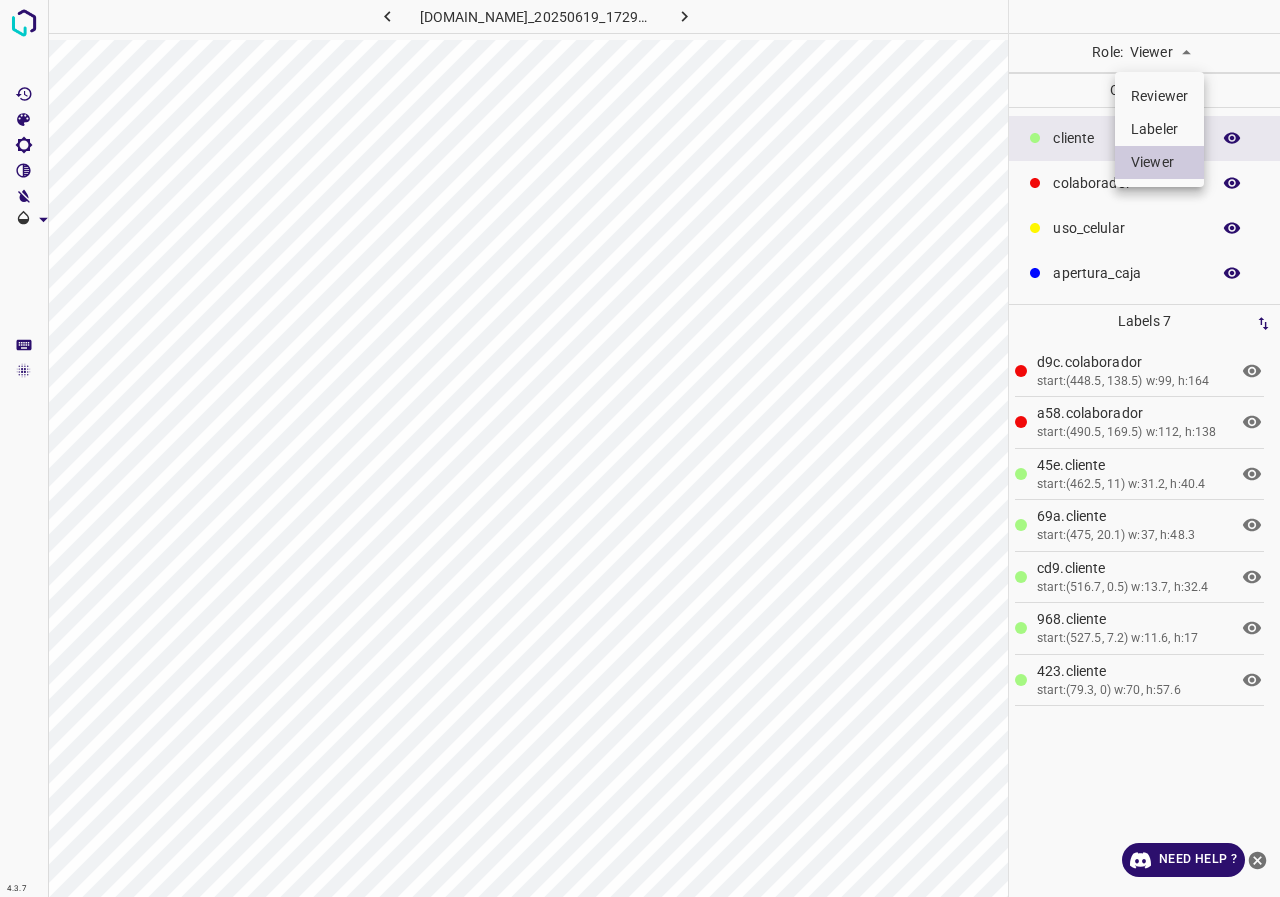 click on "4.3.7 [DOMAIN_NAME]_20250619_172912_000000240.jpg Role: Viewer viewer Categories ​​cliente colaborador uso_celular apertura_caja Labels   7 d9c.colaborador
start:(448.5, 138.5)
w:99, h:164
a58.colaborador
start:(490.5, 169.5)
w:112, h:138
45e.​​cliente
start:(462.5, 11)
w:31.2, h:40.4
69a.​​cliente
start:(475, 20.1)
w:37, h:48.3
cd9.​​cliente
start:(516.7, 0.5)
w:13.7, h:32.4
968.​​cliente
start:(527.5, 7.2)
w:11.6, h:17
423.​​cliente
start:(79.3, 0)
w:70, h:57.6
Categories 1 ​​cliente 2 colaborador 3 uso_celular 4 apertura_caja Tools Space Change between modes (Draw & Edit) I Auto labeling R Restore zoom M Zoom in N Zoom out Delete Delete selecte label Filters Z Restore filters X Saturation filter C Brightness filter V Contrast filter B Gray scale filter General O Download Need Help ? - Text" at bounding box center [640, 448] 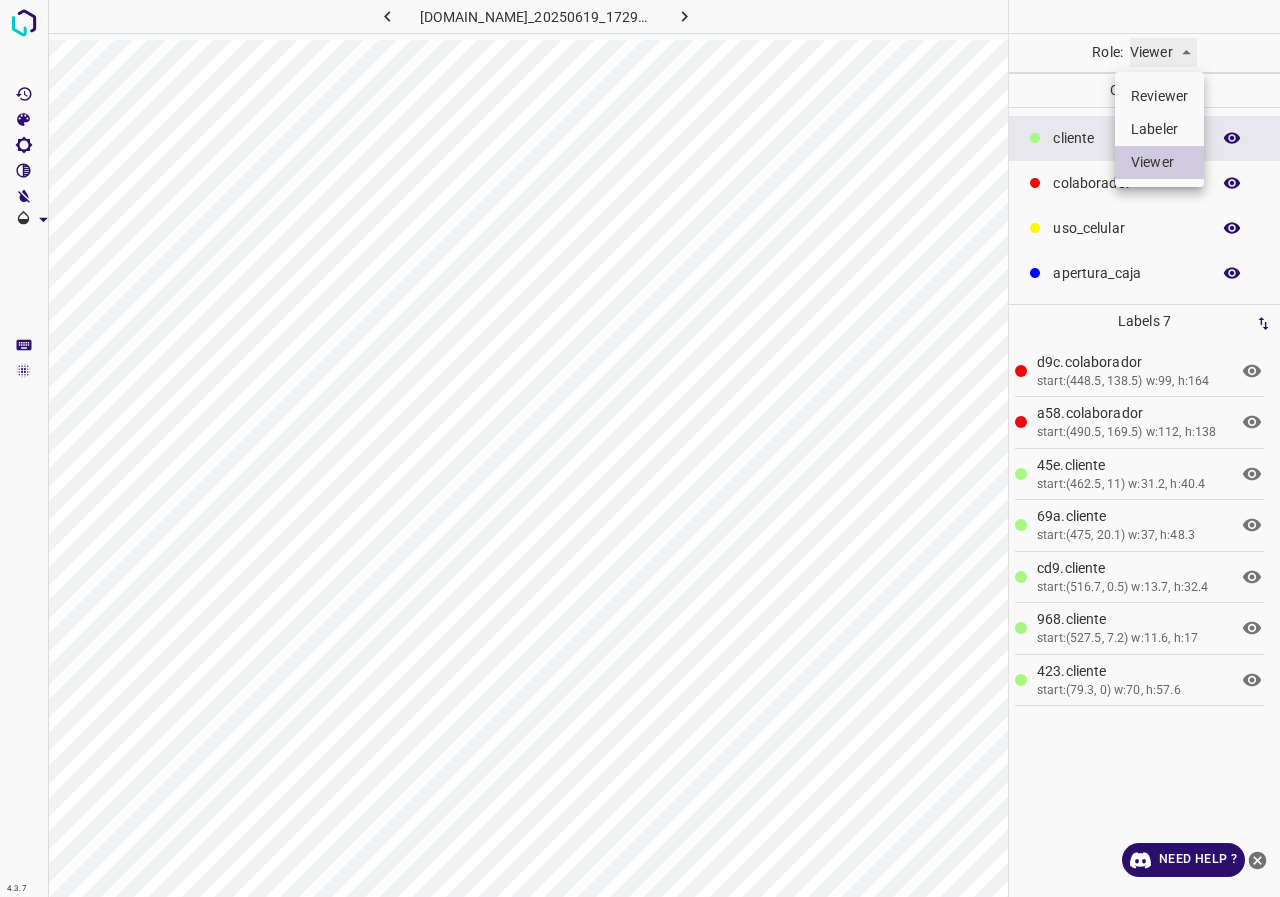 type on "labeler" 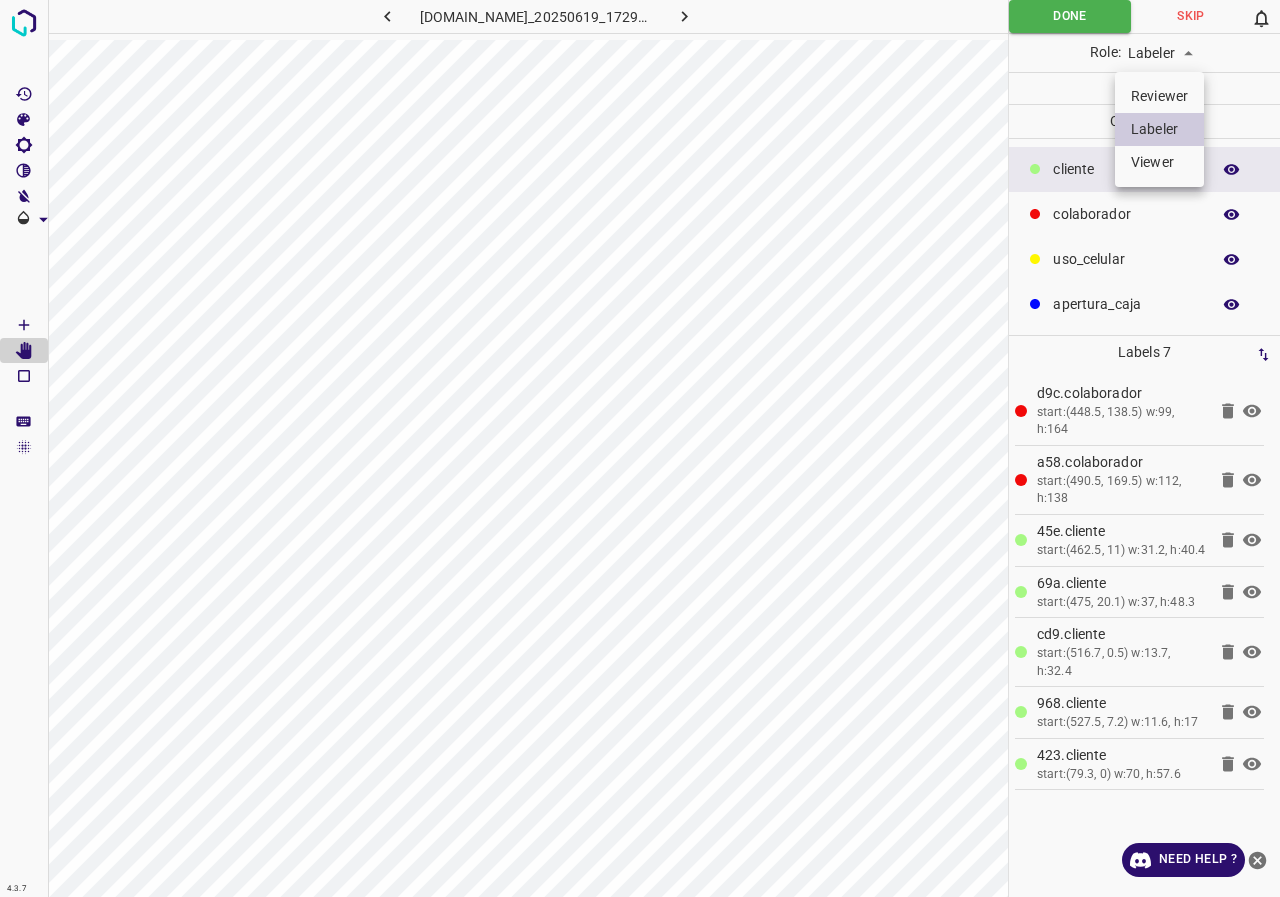 type 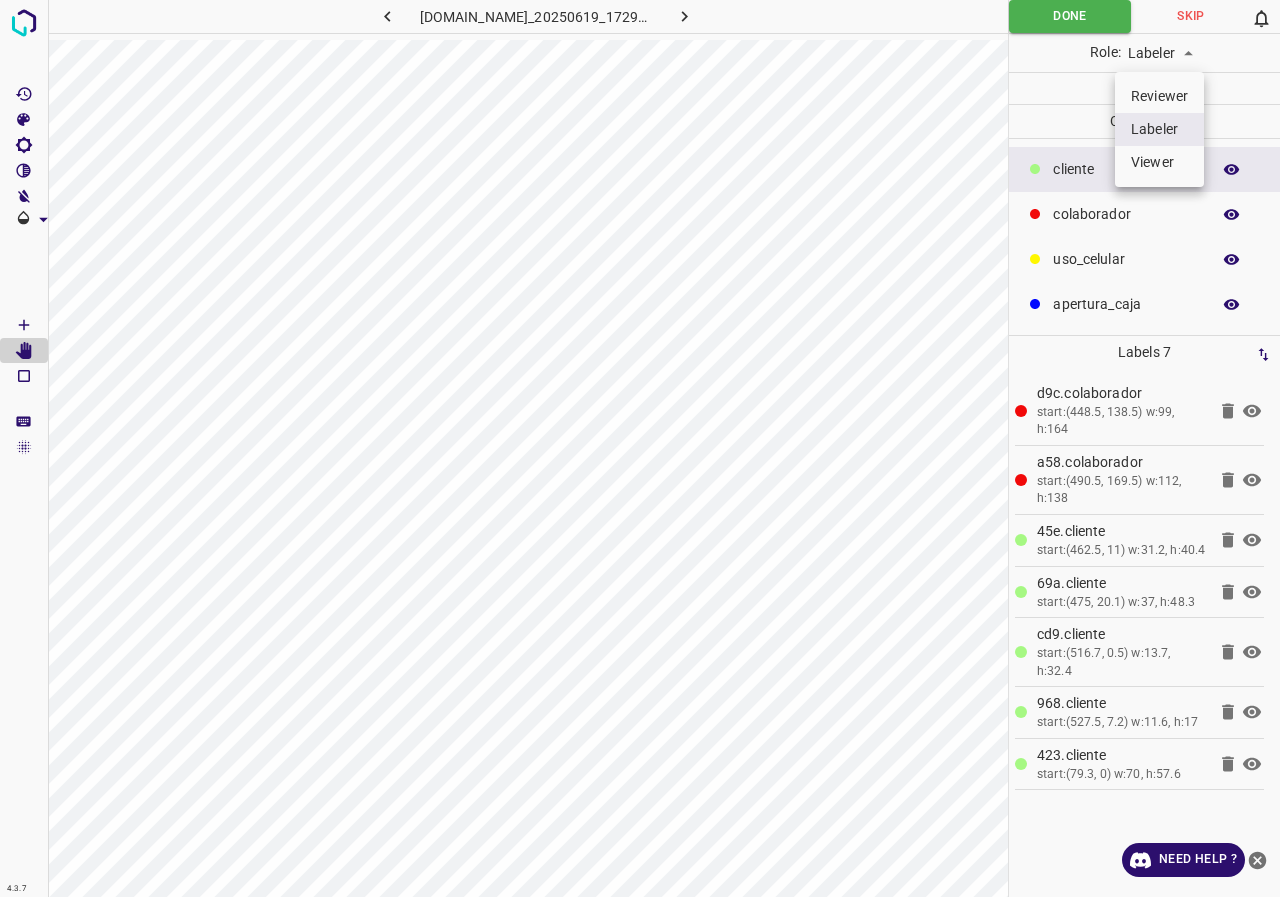 click at bounding box center (640, 448) 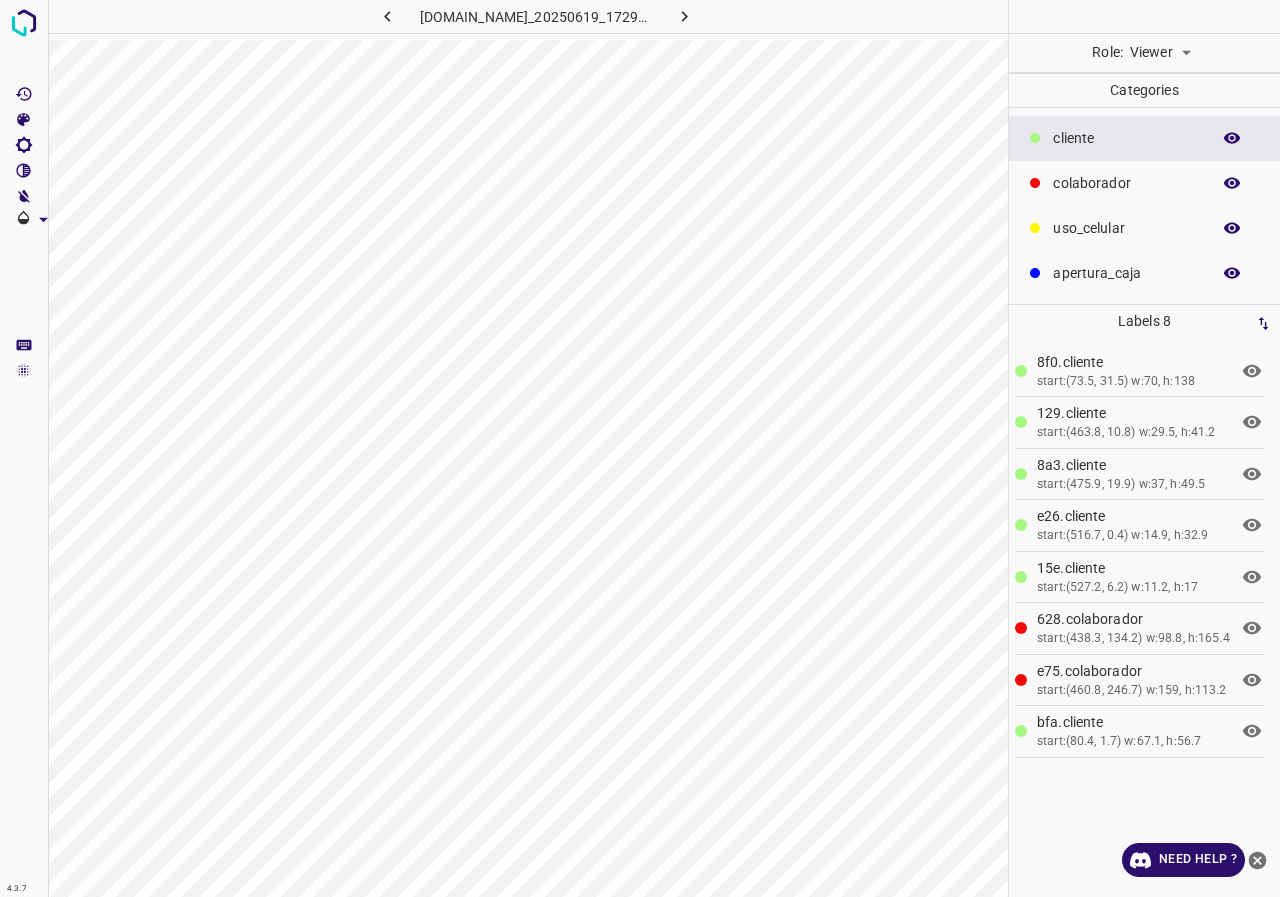 scroll, scrollTop: 0, scrollLeft: 0, axis: both 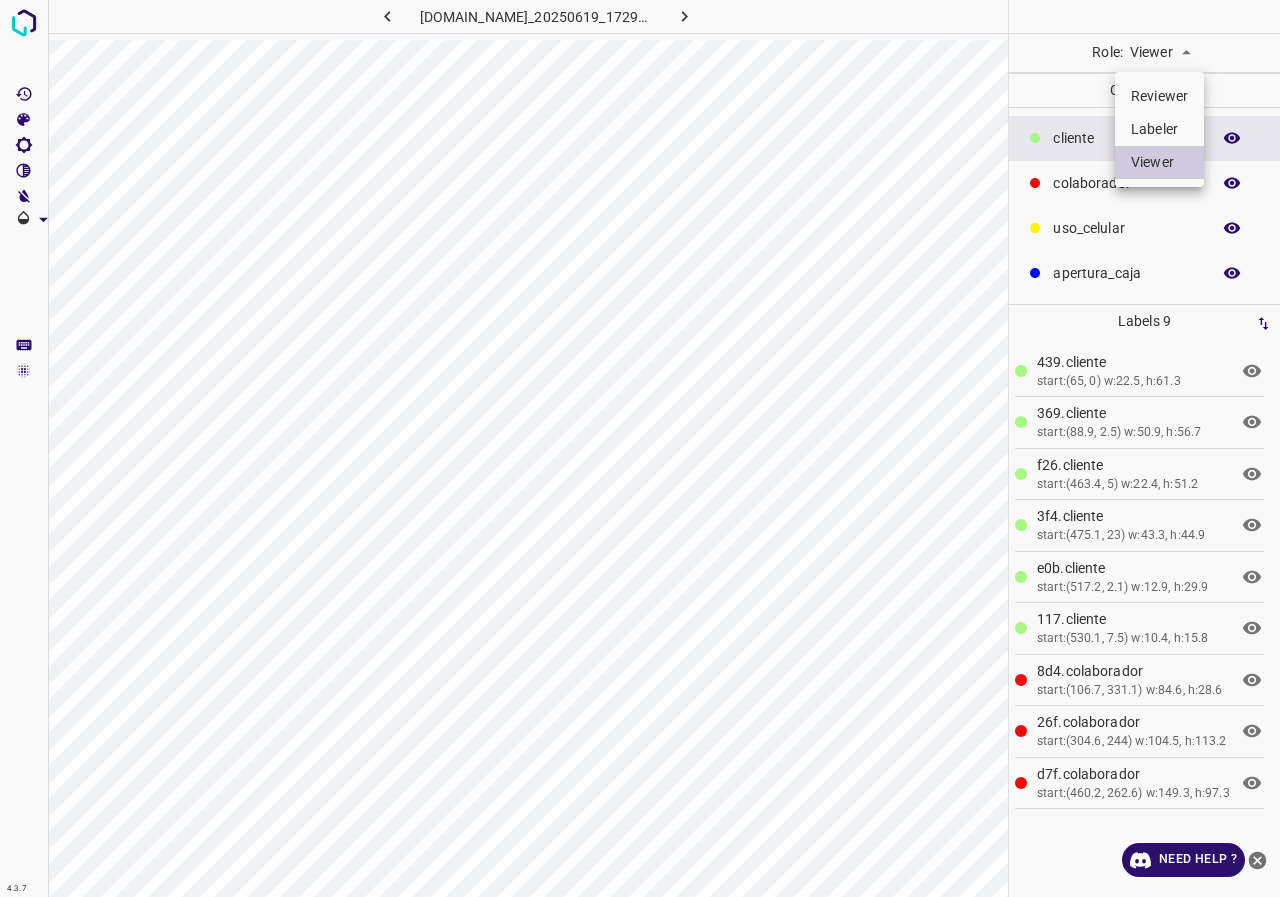 click on "4.3.7 844-tb-galerias-atizapan.ddns.net_20250619_172912_000003000.jpg Role: Viewer viewer Categories ​​cliente colaborador uso_celular apertura_caja Labels   9 439.​​cliente
start:(65, 0)
w:22.5, h:61.3
369.​​cliente
start:(88.9, 2.5)
w:50.9, h:56.7
f26.​​cliente
start:(463.4, 5)
w:22.4, h:51.2
3f4.​​cliente
start:(475.1, 23)
w:43.3, h:44.9
e0b.​​cliente
start:(517.2, 2.1)
w:12.9, h:29.9
117.​​cliente
start:(530.1, 7.5)
w:10.4, h:15.8
8d4.colaborador
start:(106.7, 331.1)
w:84.6, h:28.6
26f.colaborador
start:(304.6, 244)
w:104.5, h:113.2
d7f.colaborador
start:(460.2, 262.6)
w:149.3, h:97.3
Categories 1 ​​cliente 2 colaborador 3 uso_celular 4 apertura_caja Tools Space Change between modes (Draw & Edit) I Auto labeling R Restore zoom M Zoom in N Zoom out Delete Filters" at bounding box center [640, 448] 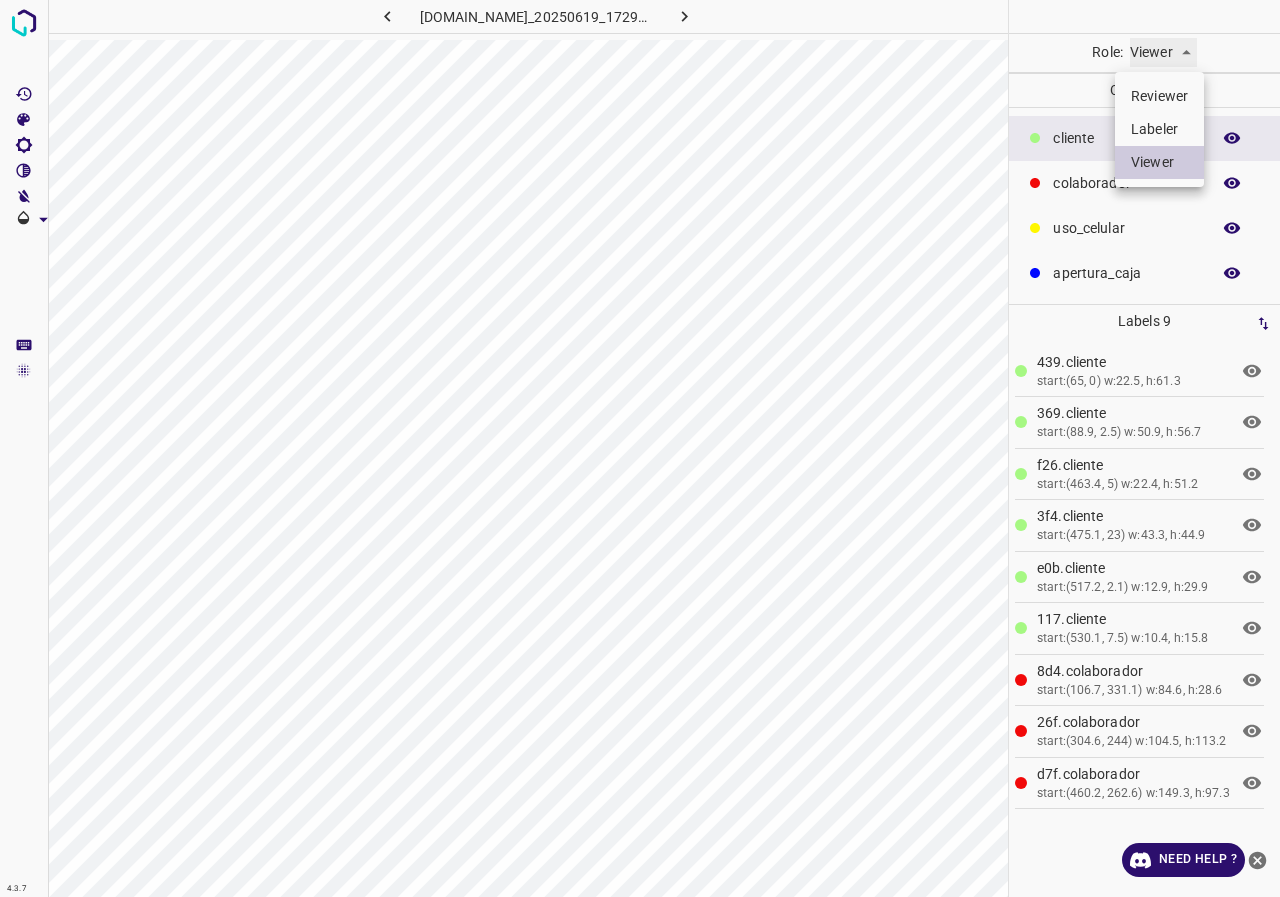 type on "labeler" 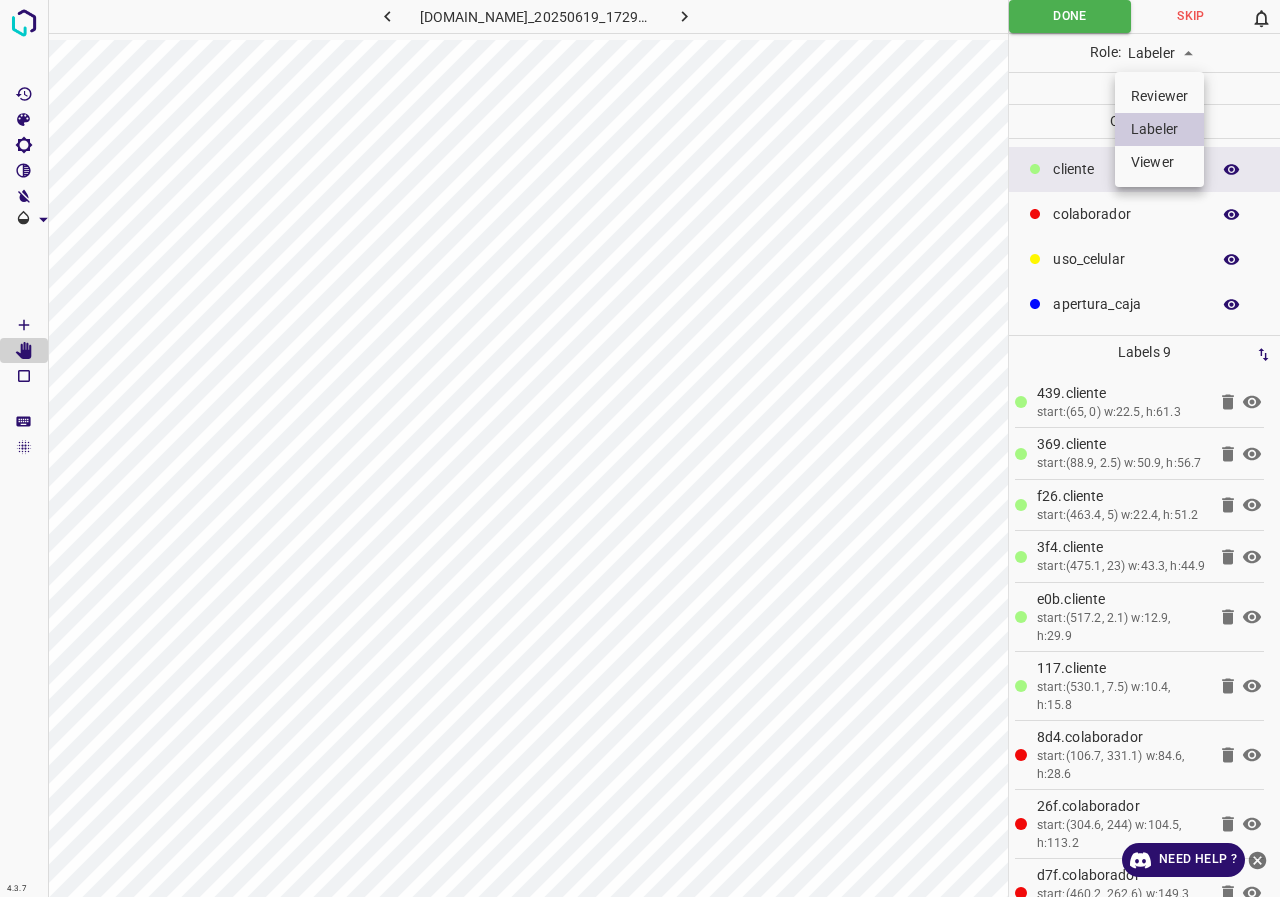 type 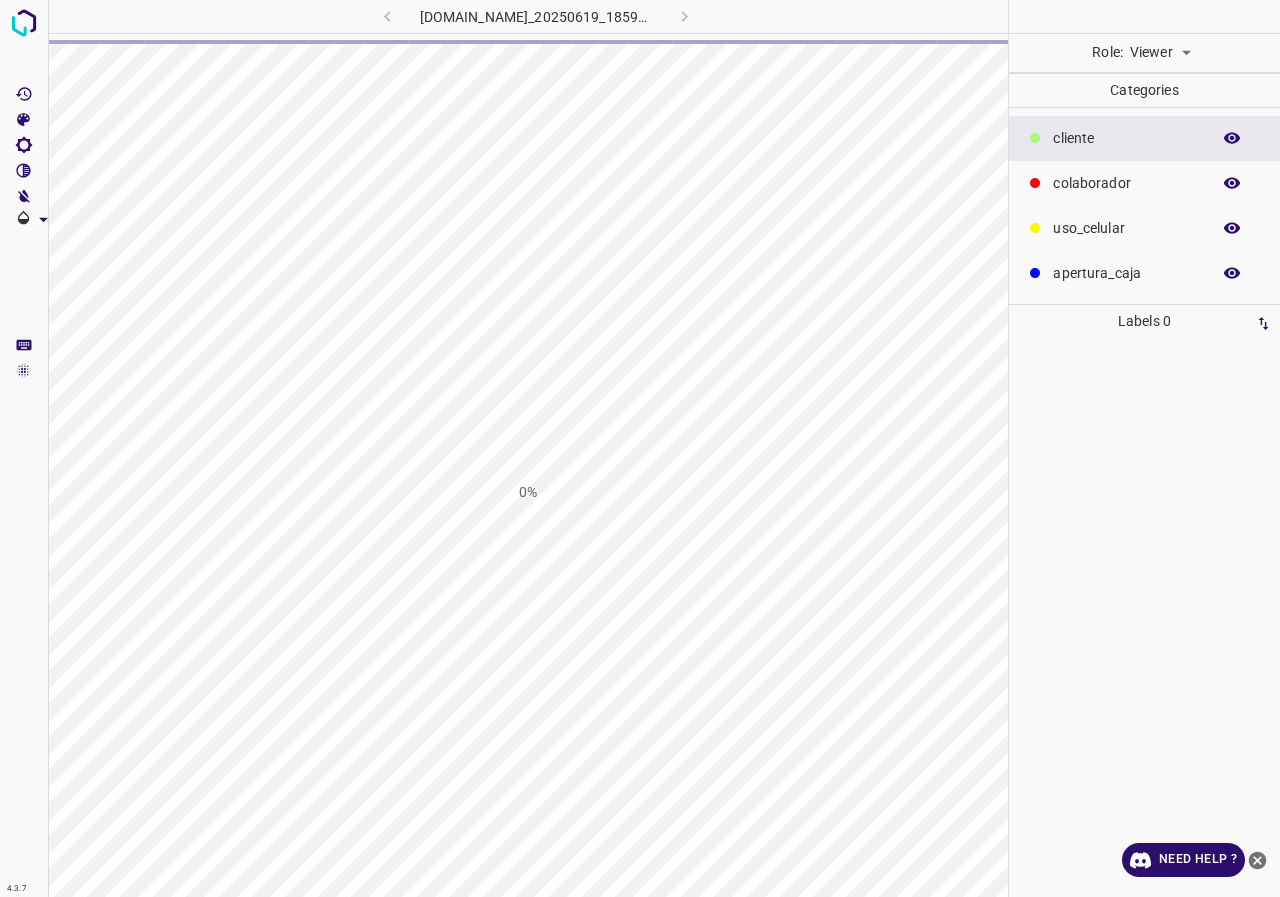 scroll, scrollTop: 0, scrollLeft: 0, axis: both 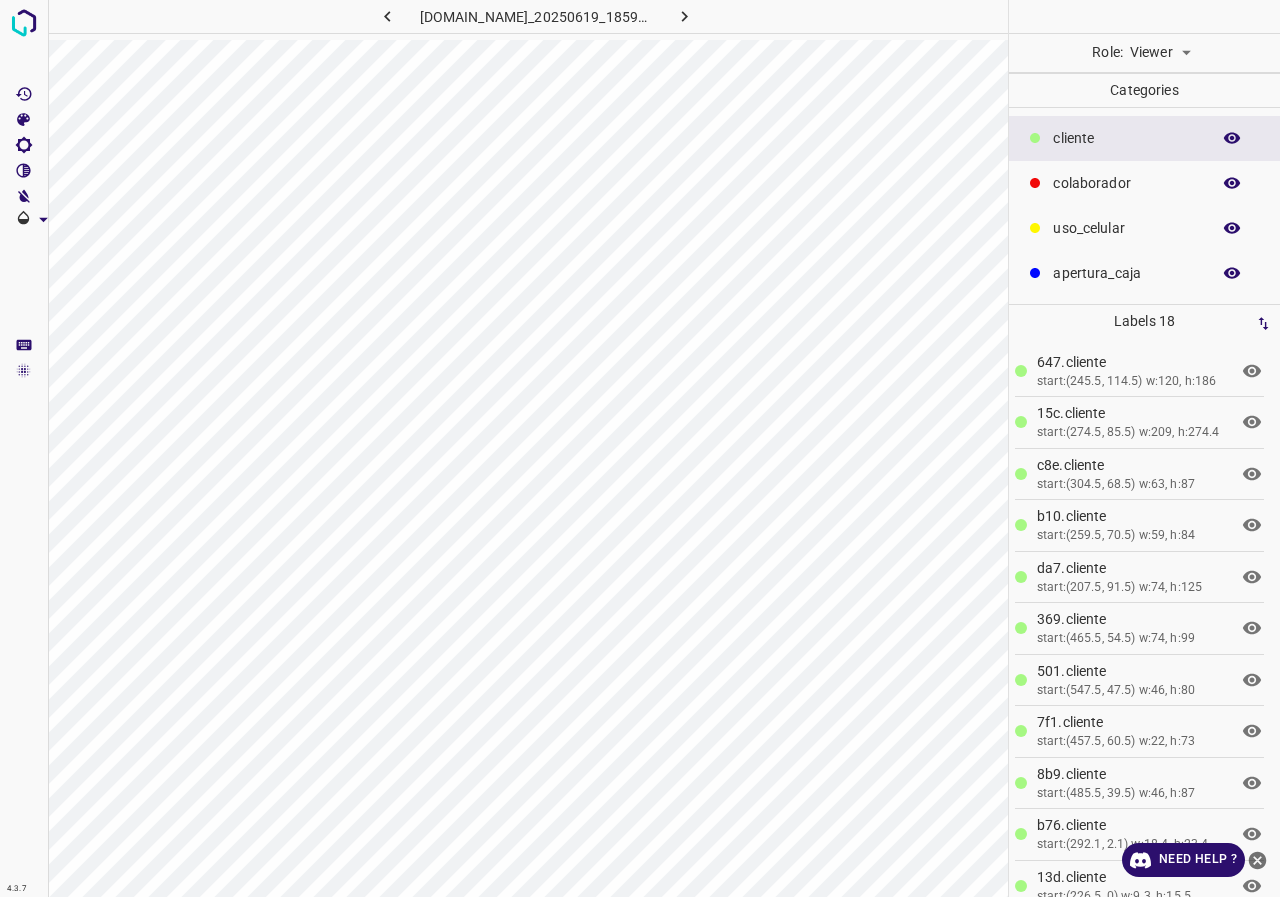 click on "Viewer viewer" at bounding box center [1160, 53] 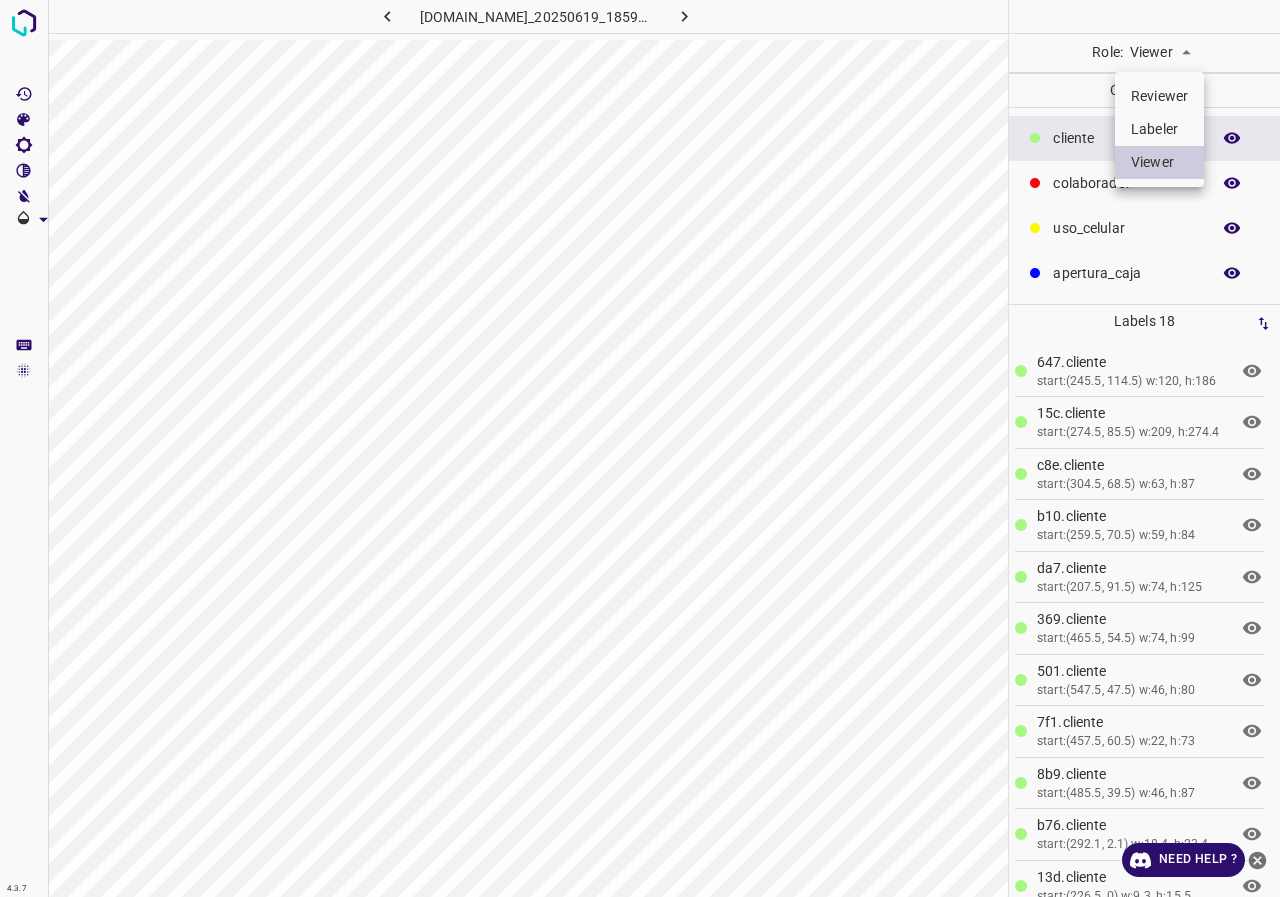 click on "4.3.7 844-tb-galerias-atizapan.ddns.net_20250619_185905_000000690.jpg Role: Viewer viewer Categories ​​cliente colaborador uso_celular apertura_caja Labels   18 647.​​cliente
start:(245.5, 114.5)
w:120, h:186
15c.​​cliente
start:(274.5, 85.5)
w:209, h:274.4
c8e.​​cliente
start:(304.5, 68.5)
w:63, h:87
b10.​​cliente
start:(259.5, 70.5)
w:59, h:84
da7.​​cliente
start:(207.5, 91.5)
w:74, h:125
369.​​cliente
start:(465.5, 54.5)
w:74, h:99
501.​​cliente
start:(547.5, 47.5)
w:46, h:80
7f1.​​cliente
start:(457.5, 60.5)
w:22, h:73
8b9.​​cliente
start:(485.5, 39.5)
w:46, h:87
b76.​​cliente
start:(292.1, 2.1)
w:18.4, h:23.4
13d.​​cliente
start:(226.5, 0)
w:9.3, h:15.5
a55.​​cliente 8e4.​​cliente 1 2 3 4 I" at bounding box center [640, 448] 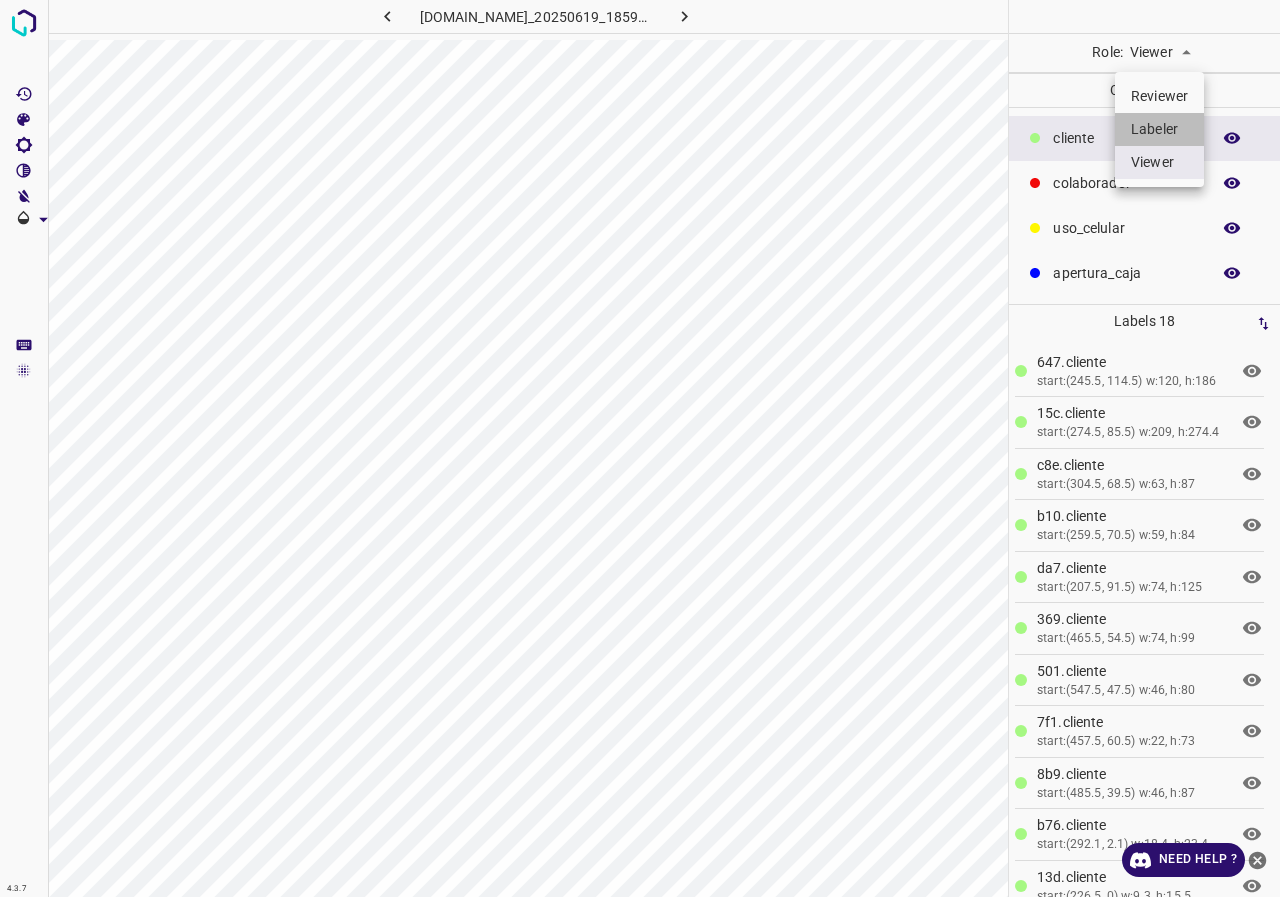 click on "Labeler" at bounding box center [1159, 129] 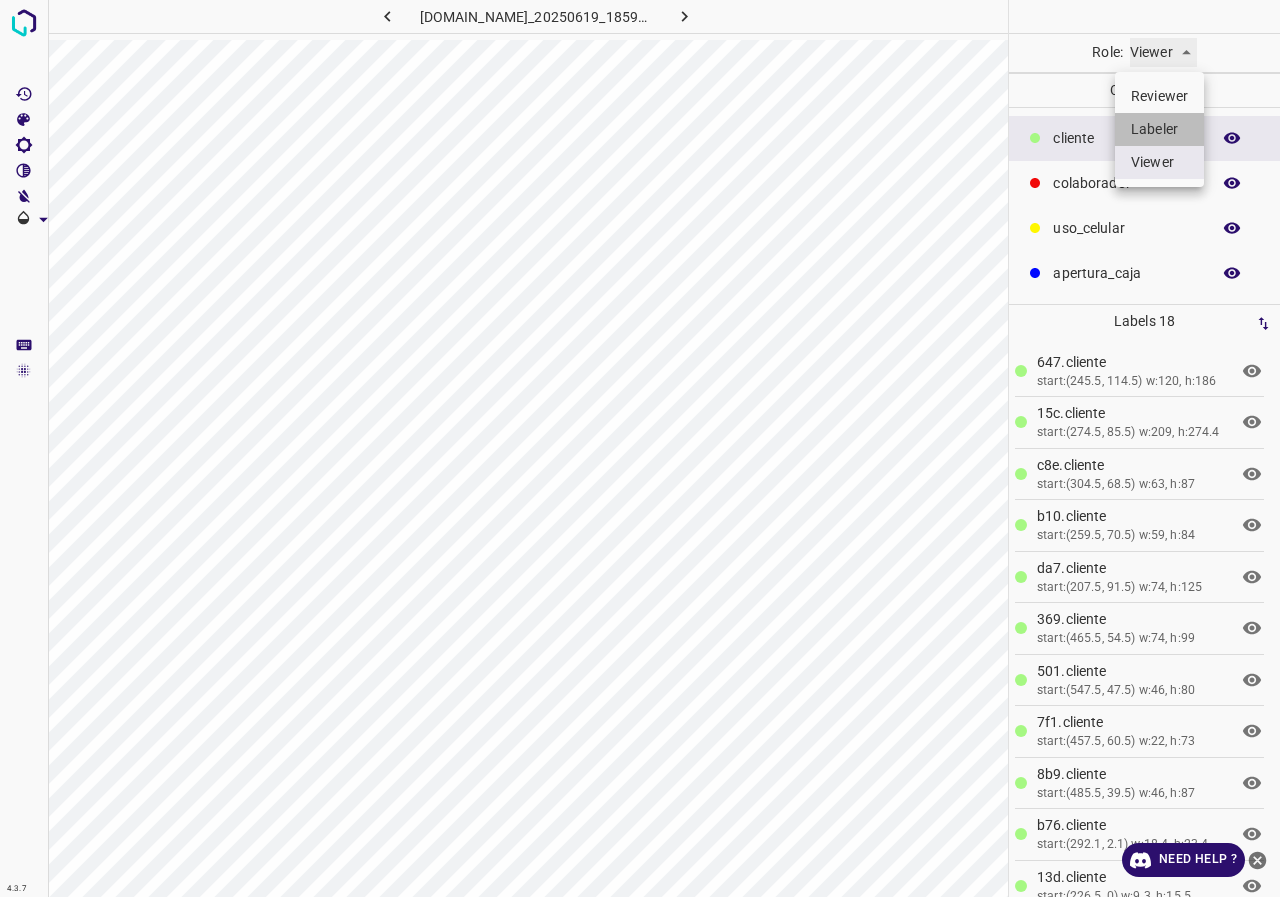 type on "labeler" 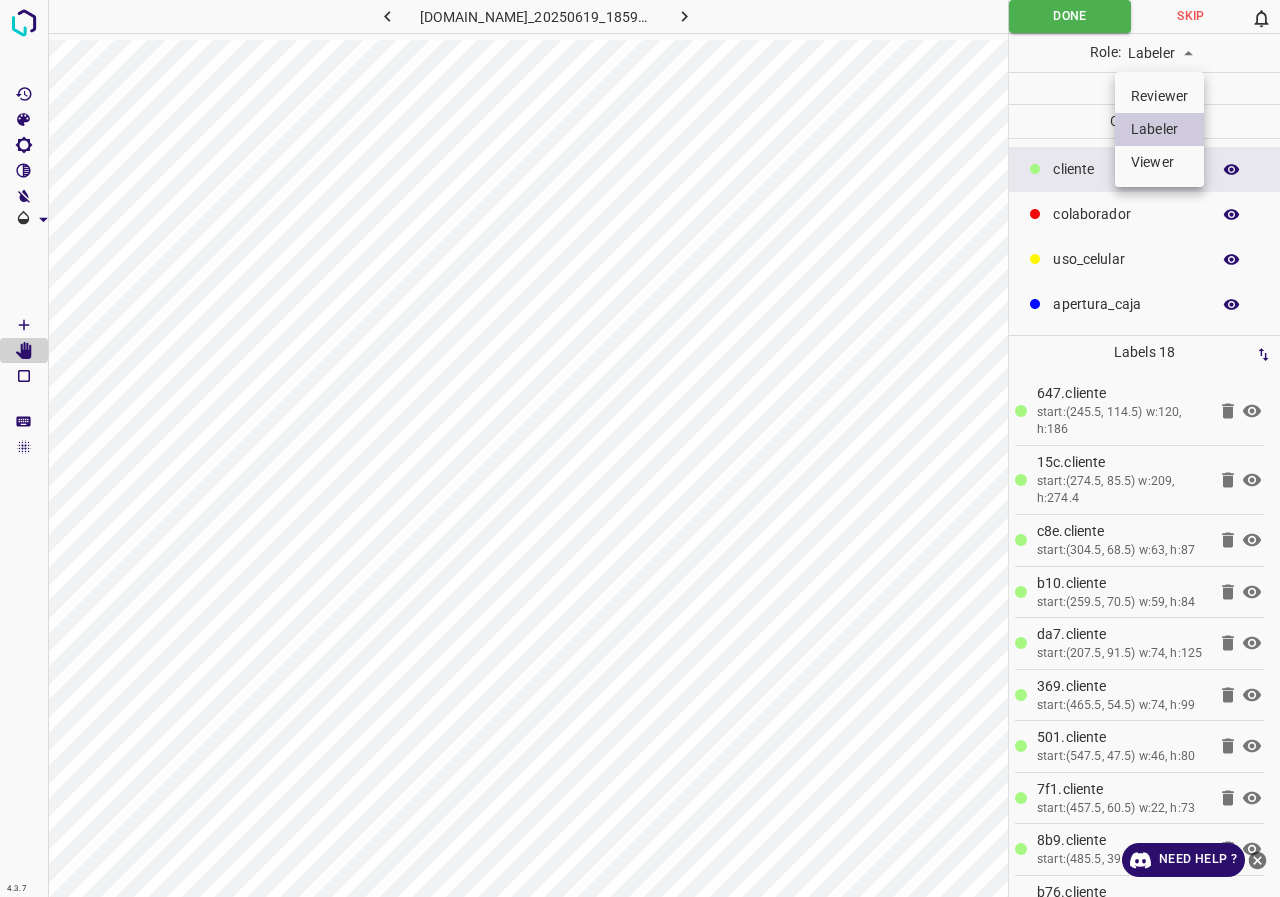 click at bounding box center [640, 448] 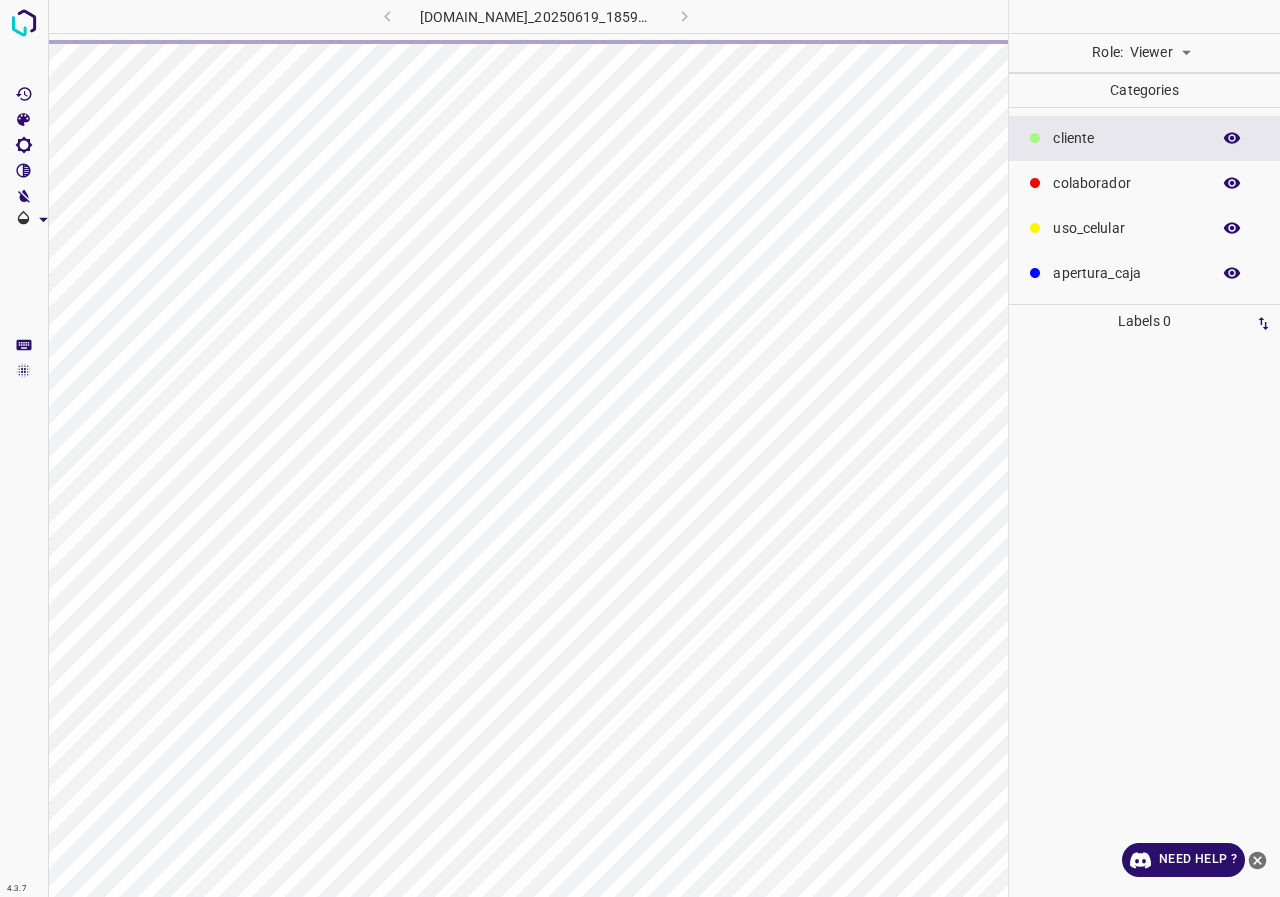 scroll, scrollTop: 0, scrollLeft: 0, axis: both 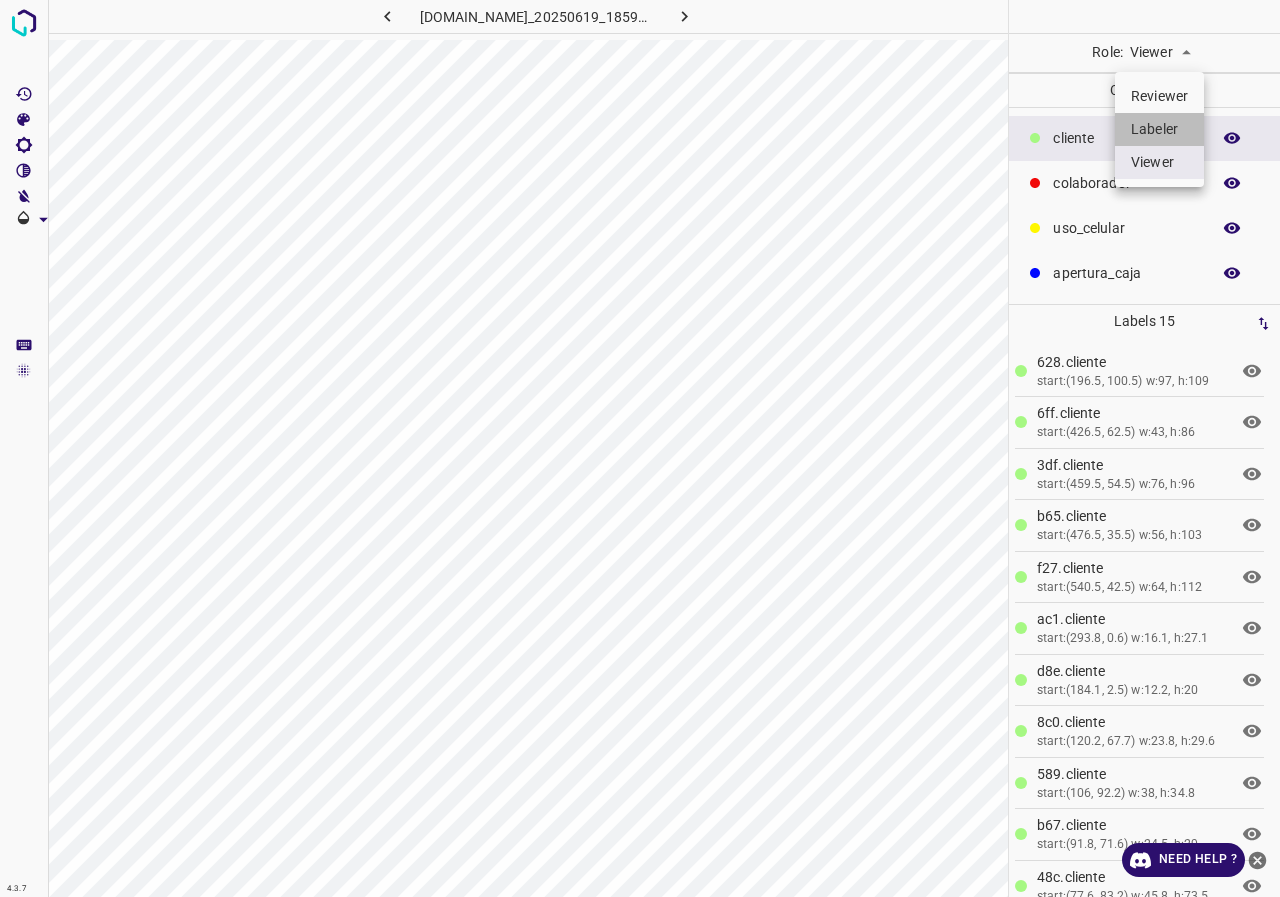 click on "Labeler" at bounding box center (1159, 129) 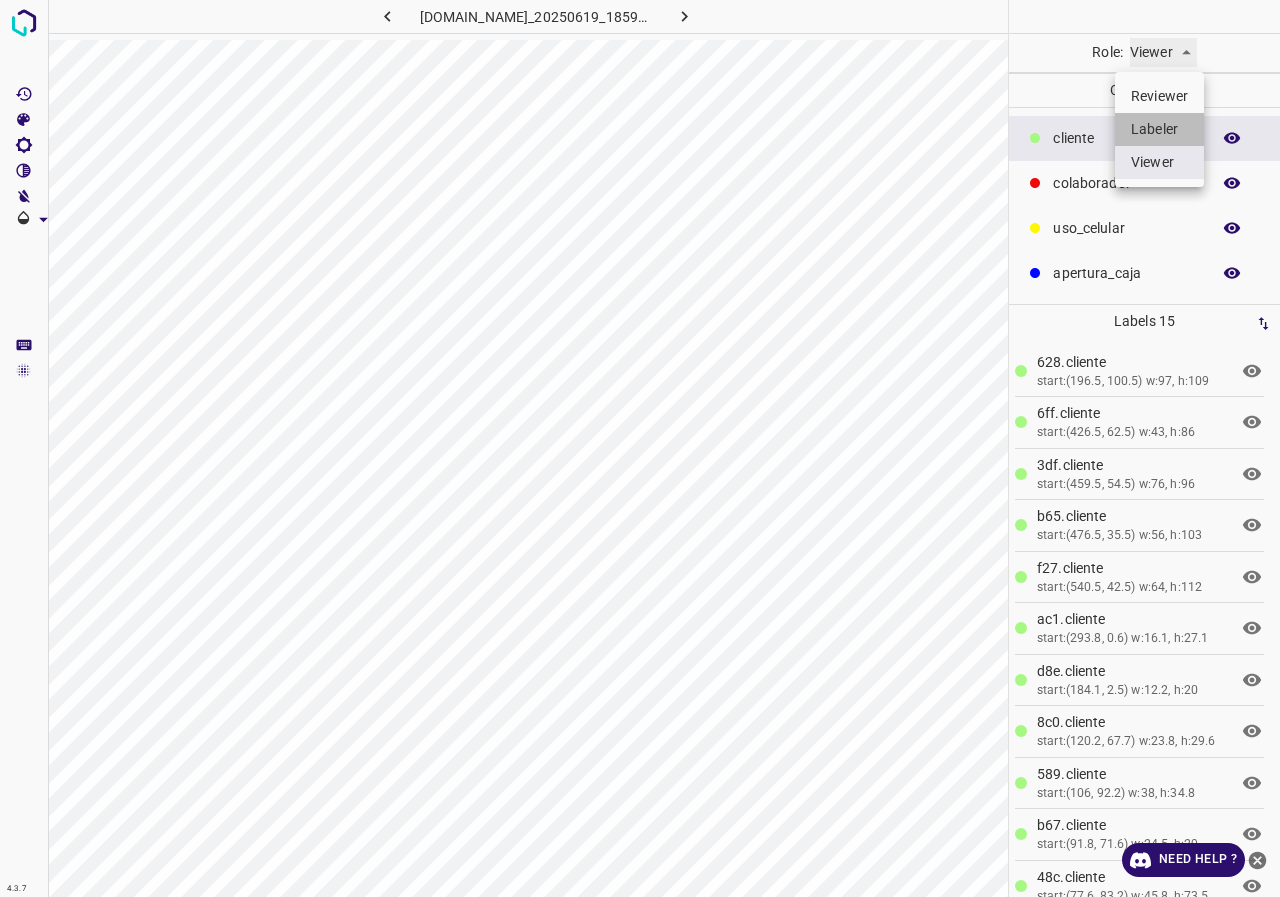 type on "labeler" 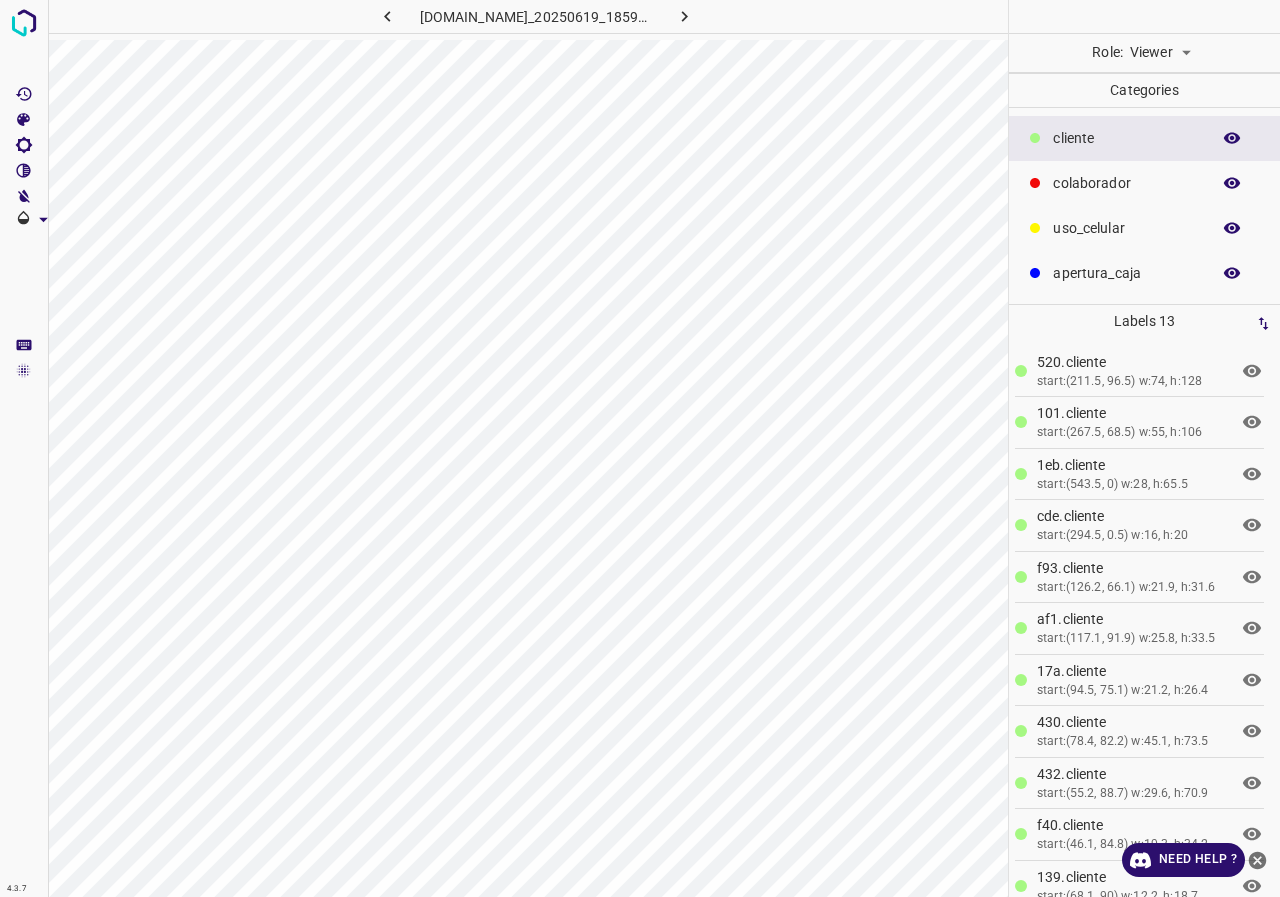 scroll, scrollTop: 0, scrollLeft: 0, axis: both 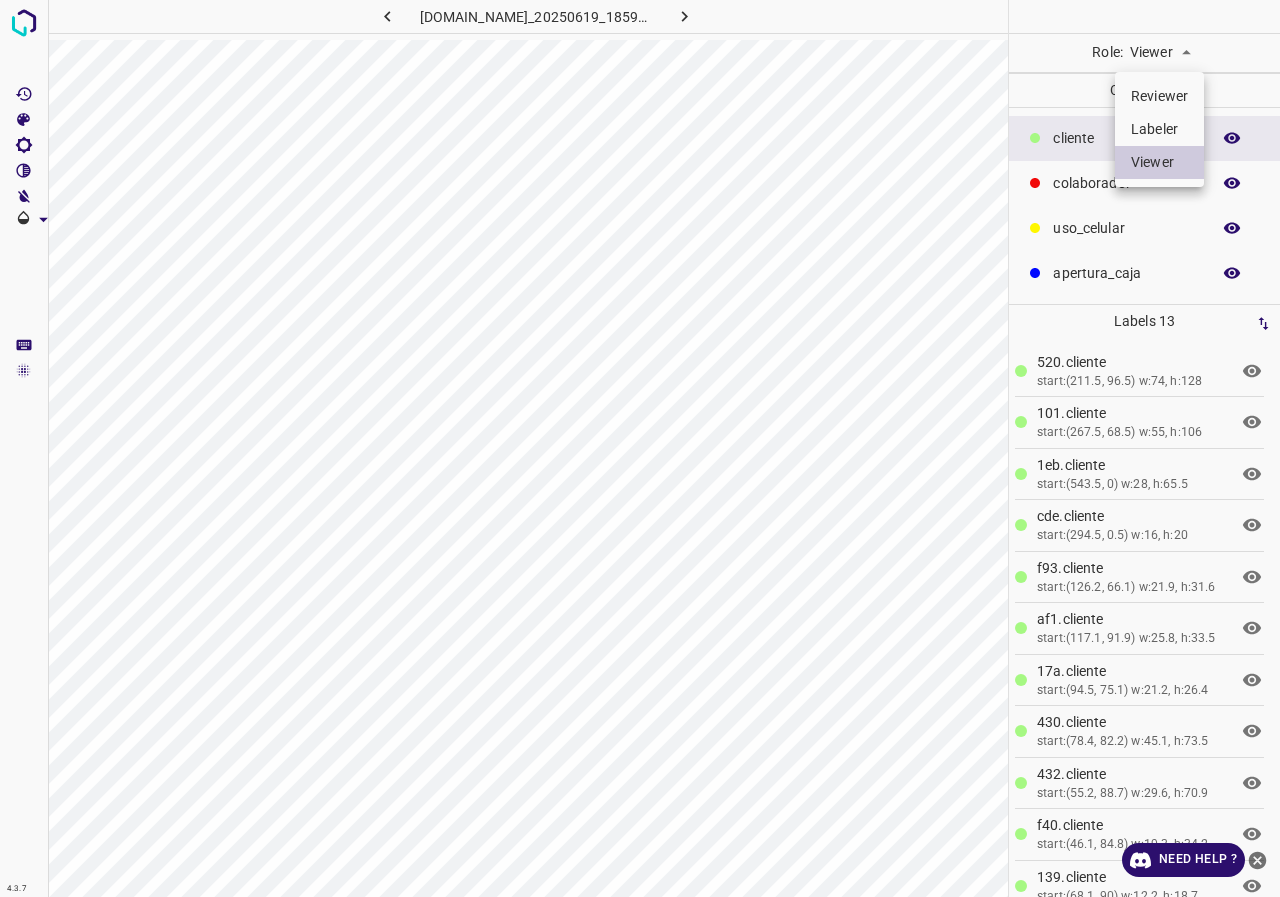 click on "Labeler" at bounding box center [1159, 129] 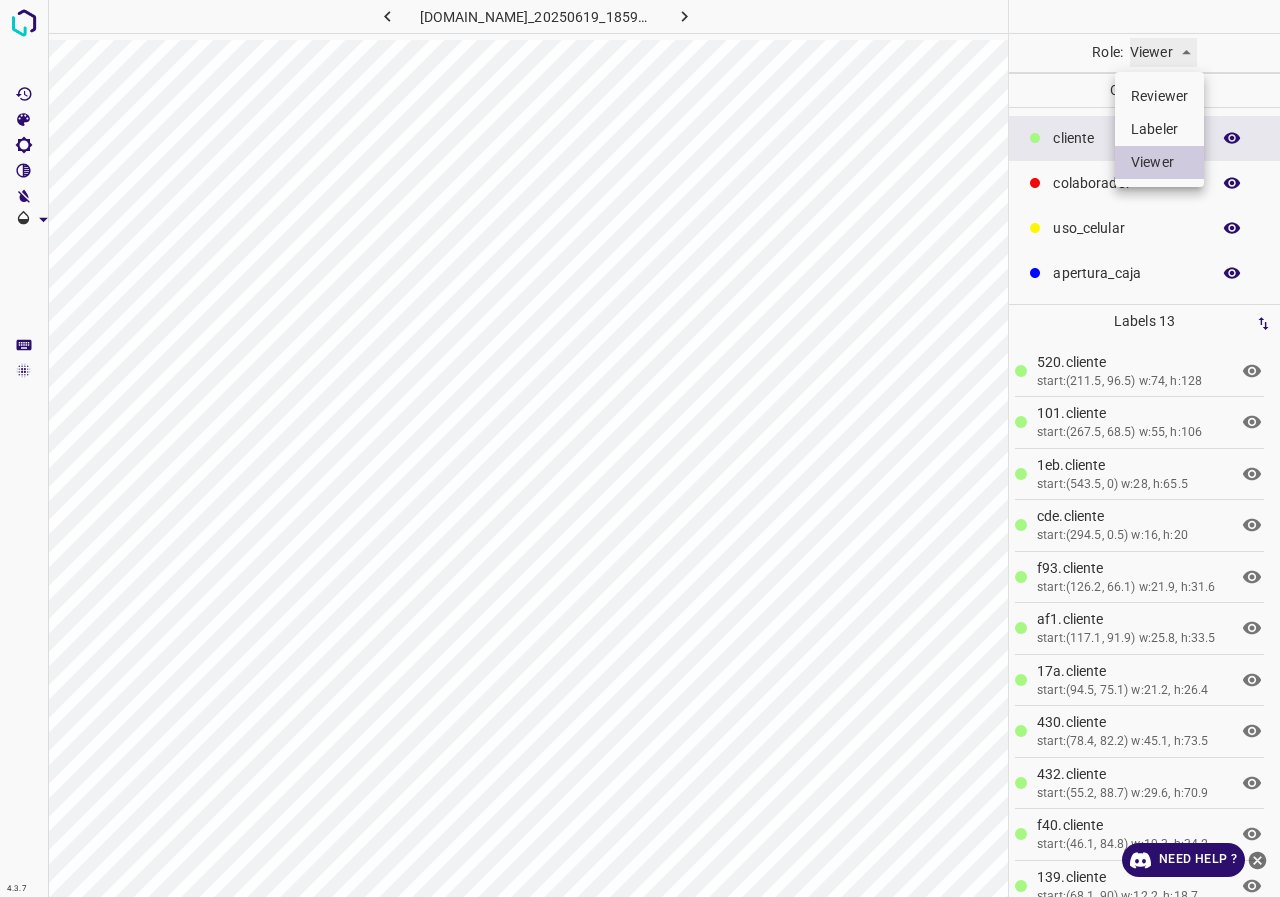 type on "labeler" 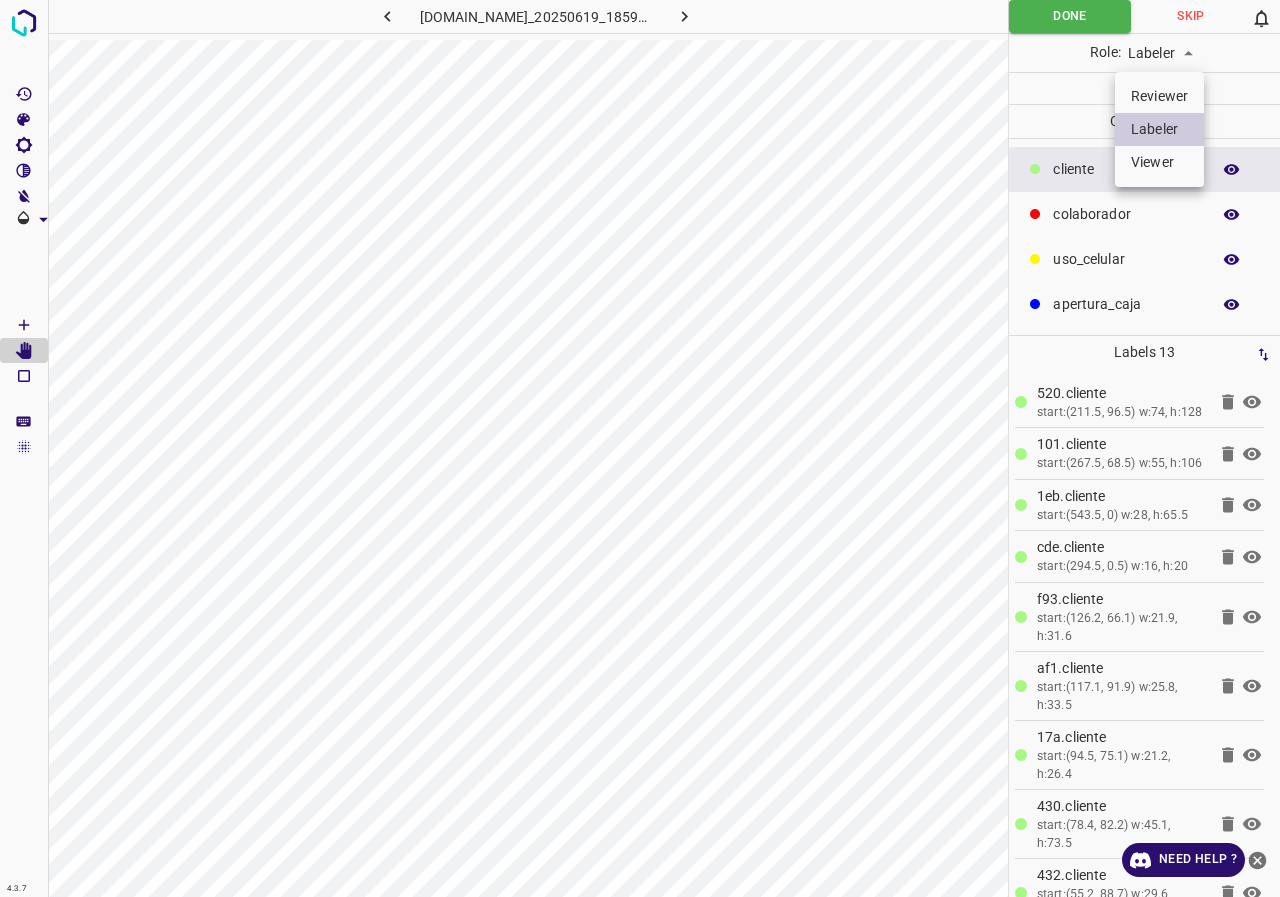 type 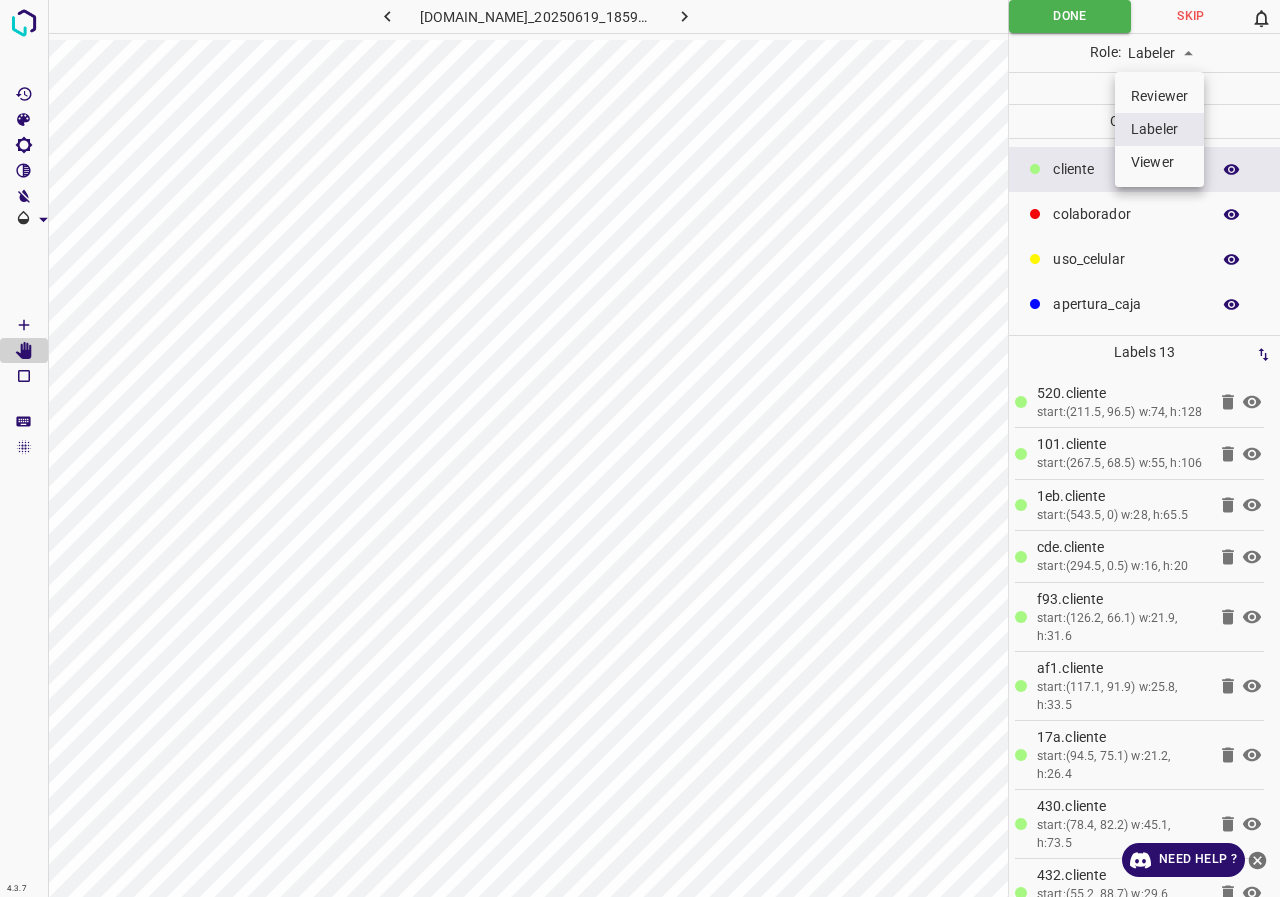 click at bounding box center (640, 448) 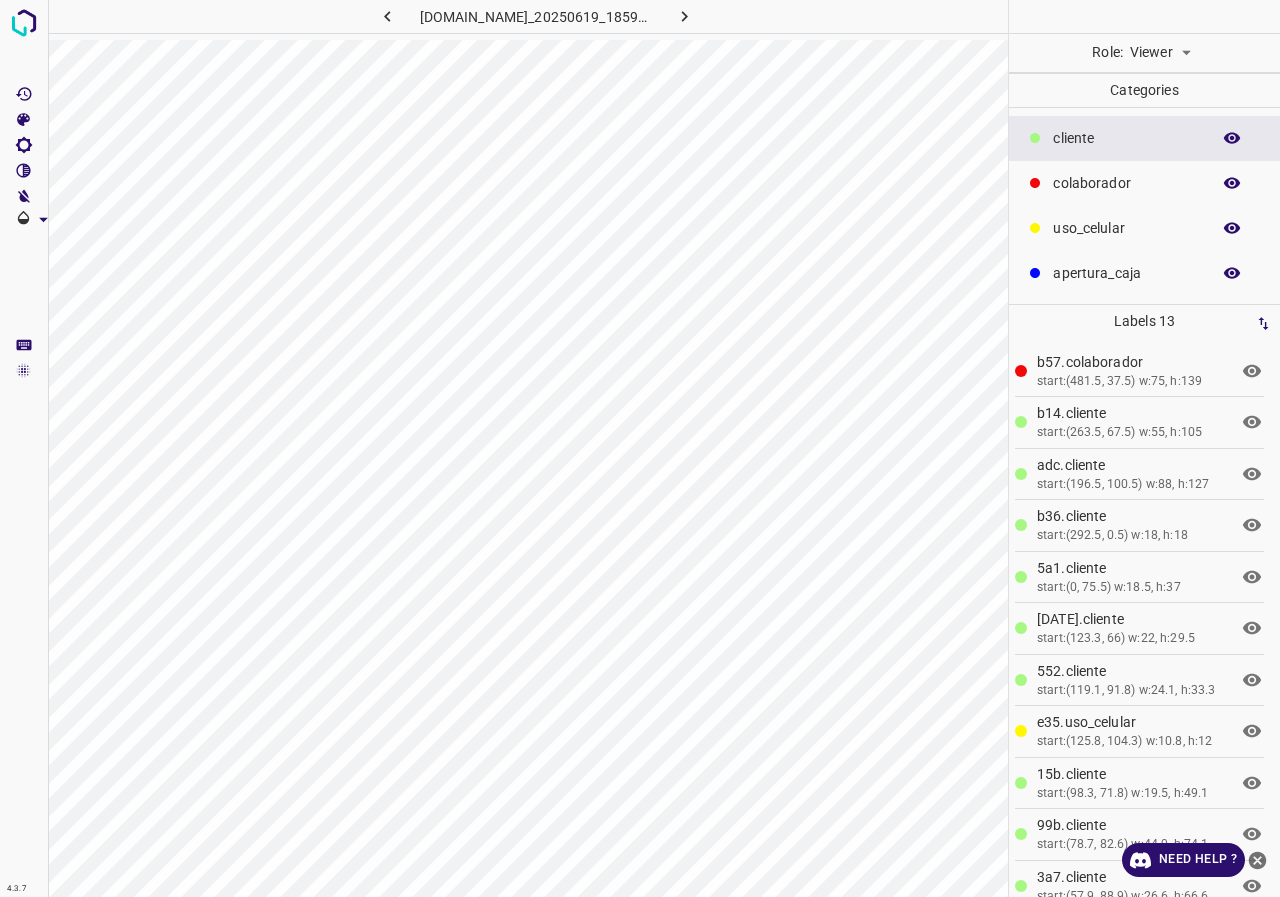 scroll, scrollTop: 0, scrollLeft: 0, axis: both 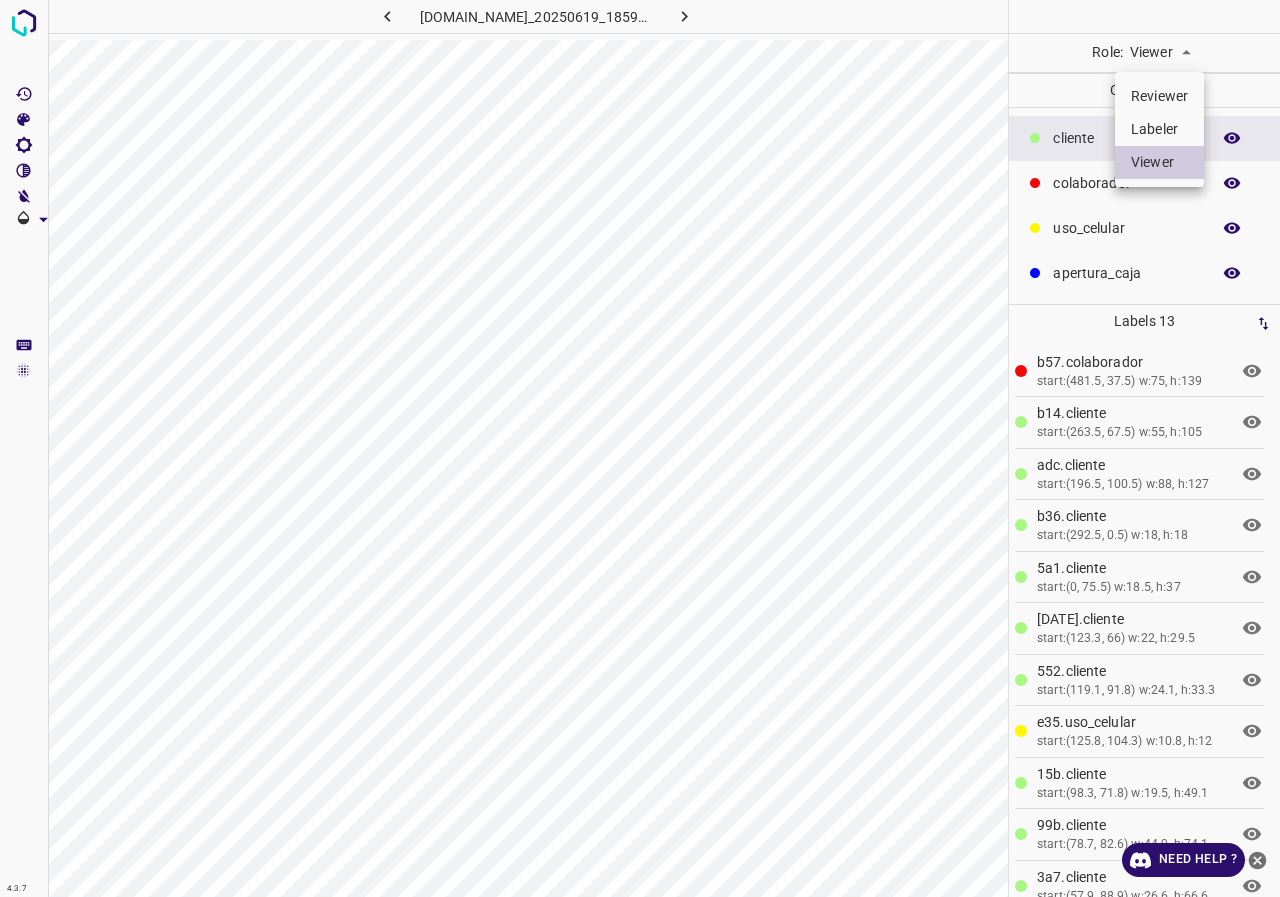 click on "Labeler" at bounding box center (1159, 129) 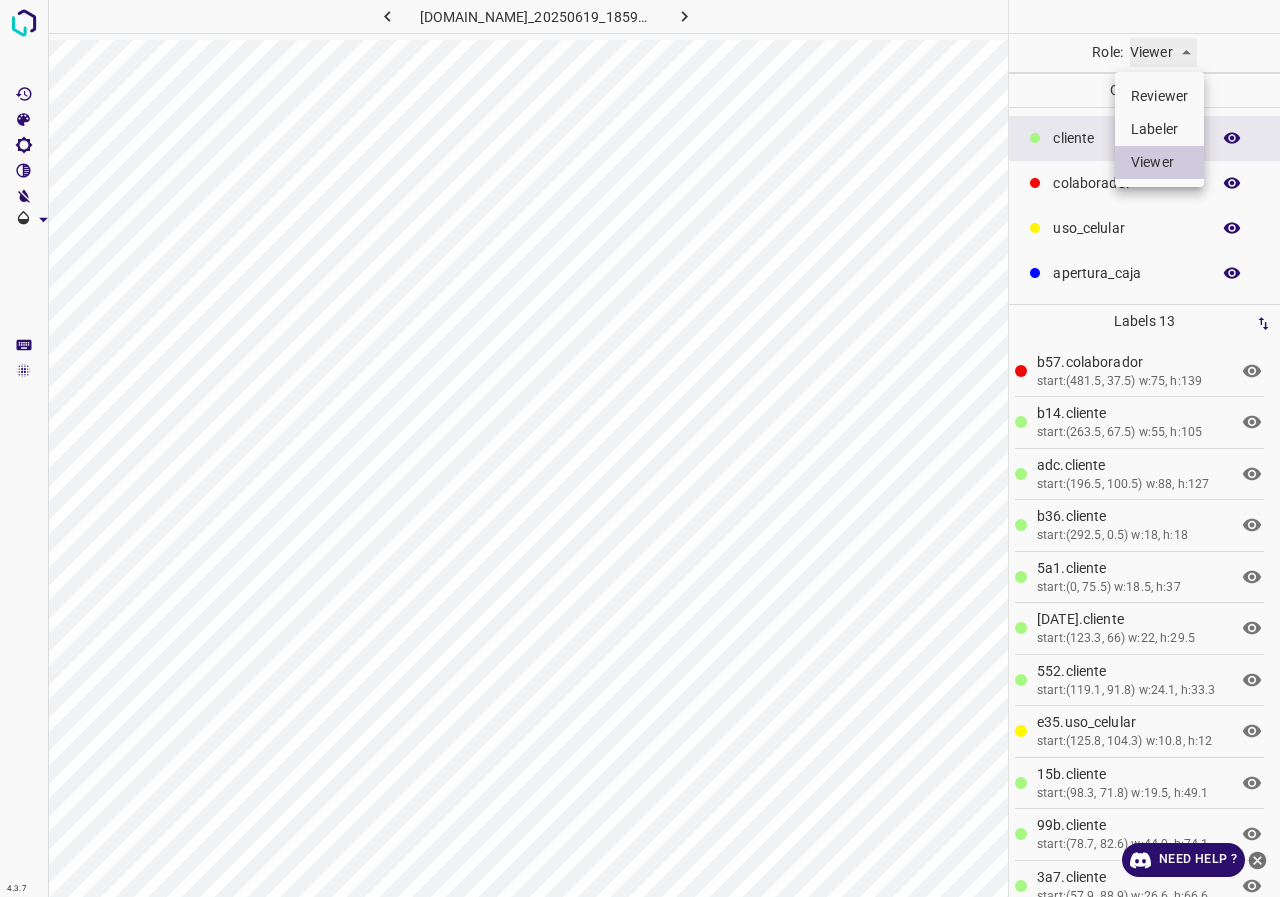 type on "labeler" 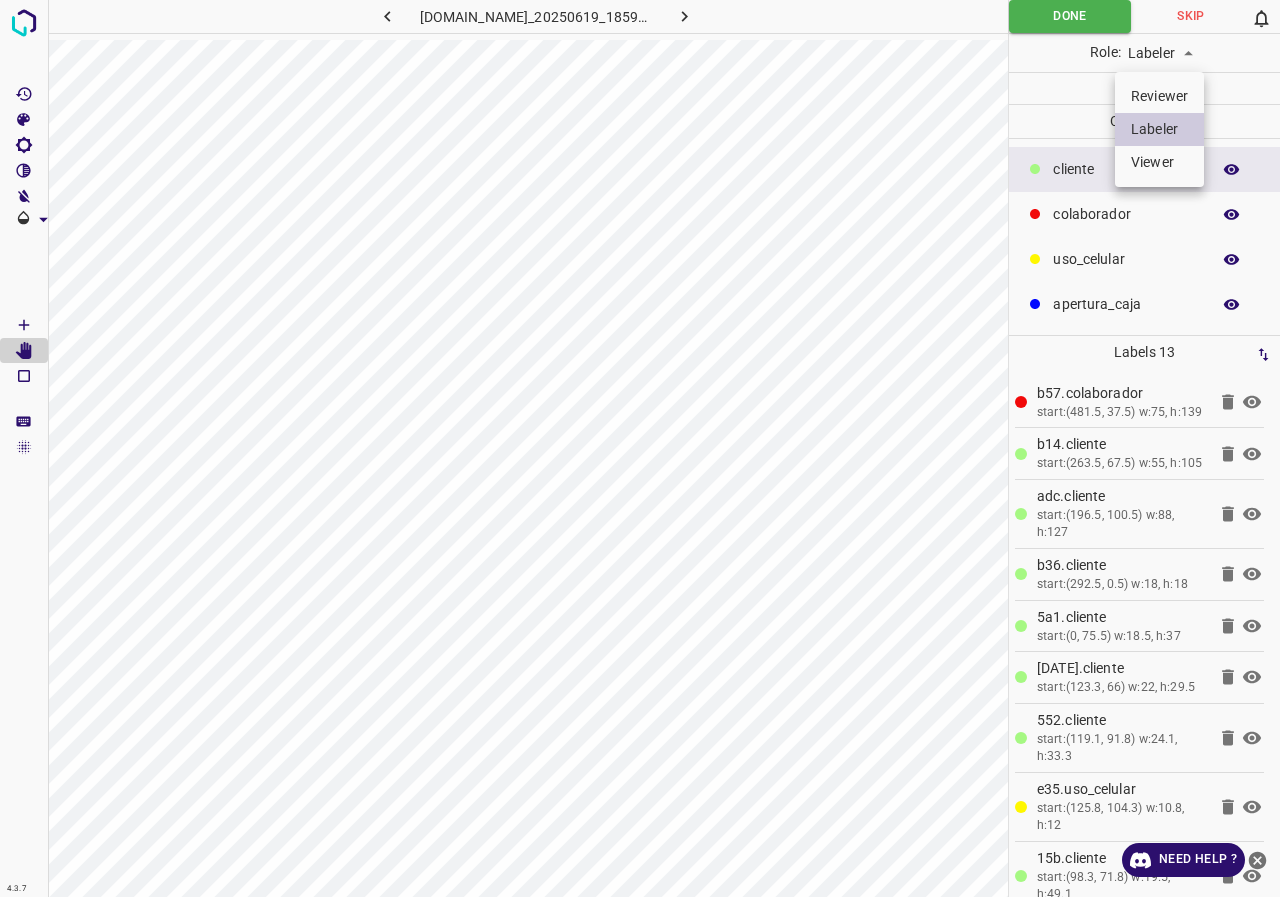 click at bounding box center (640, 448) 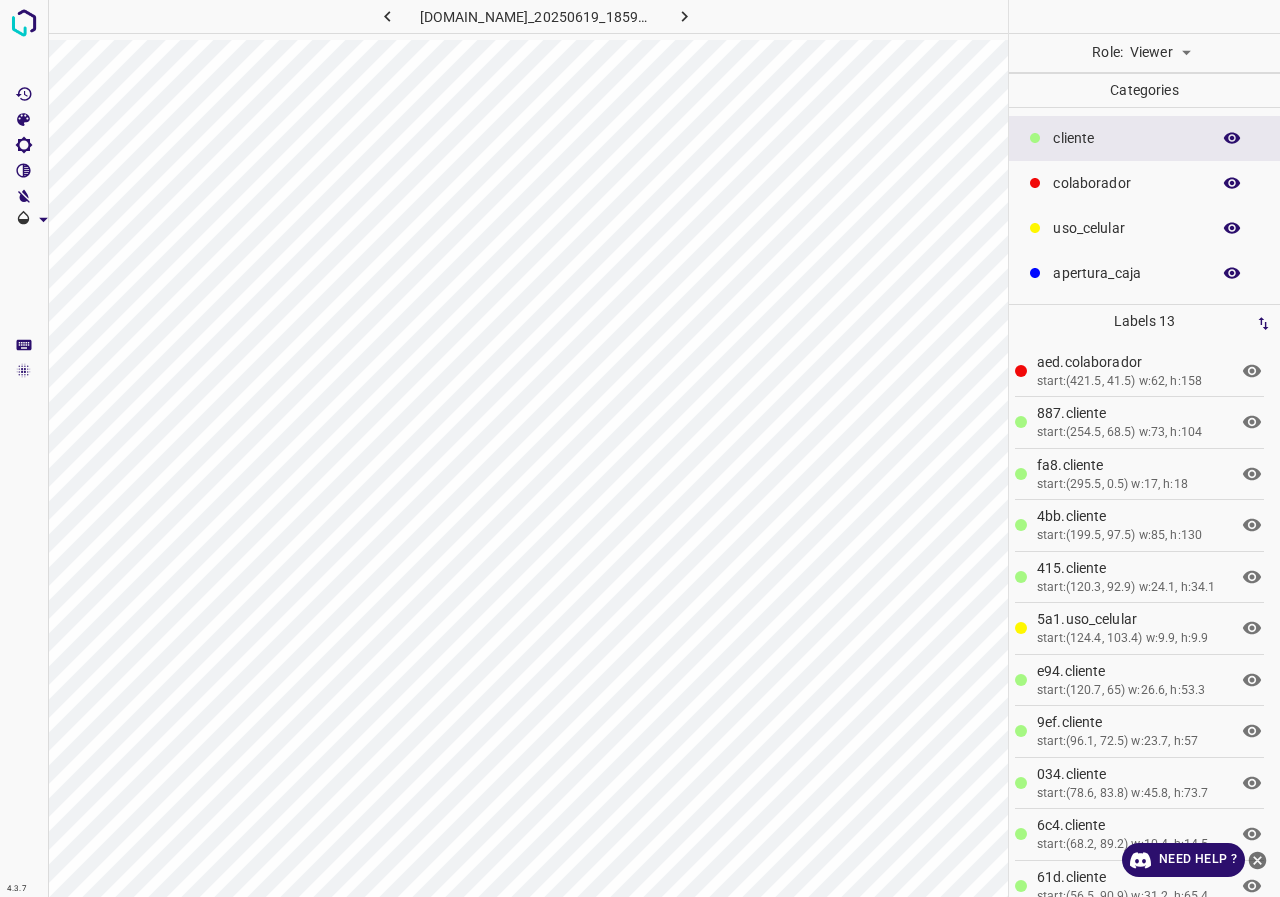 scroll, scrollTop: 0, scrollLeft: 0, axis: both 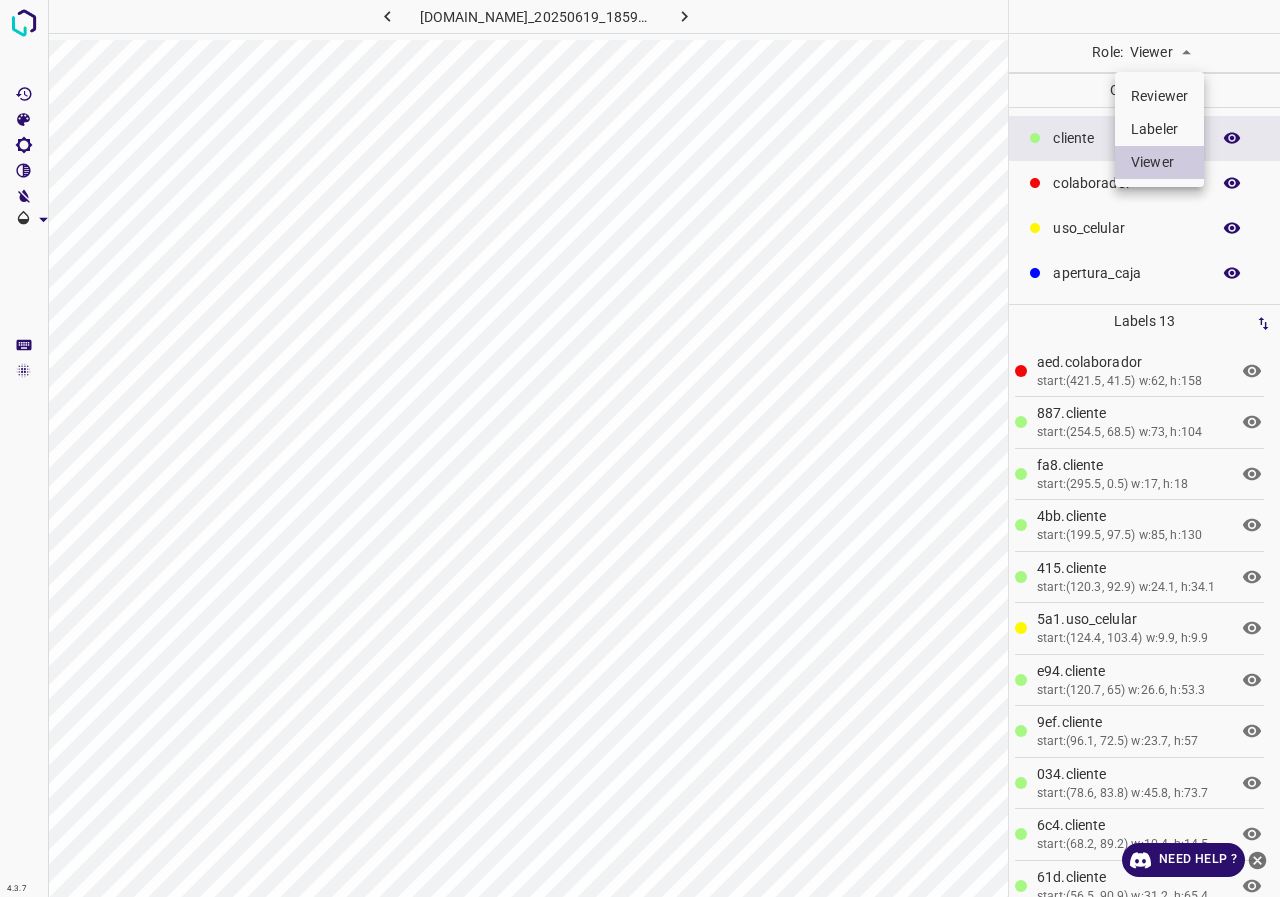 click on "Labeler" at bounding box center [1159, 129] 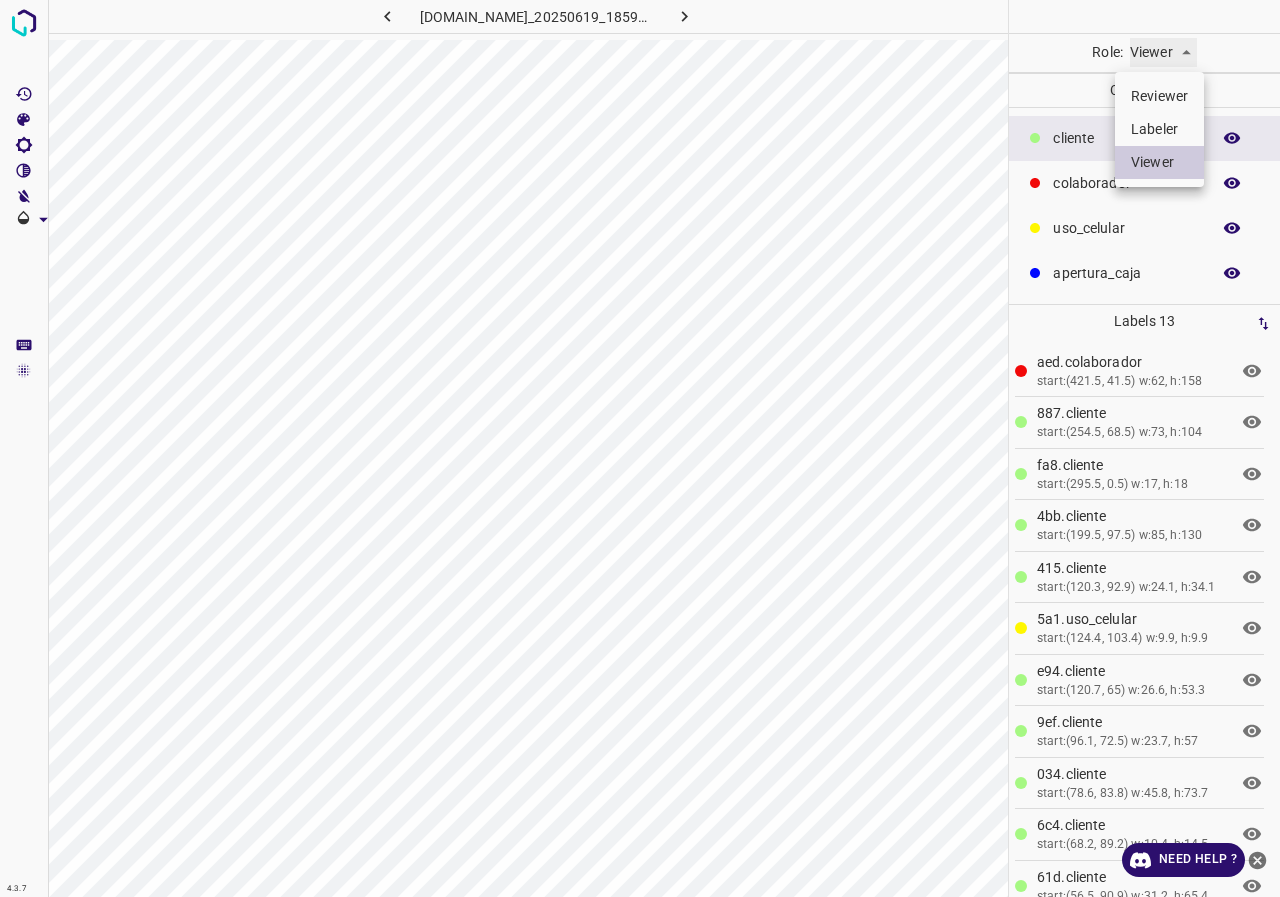 type on "labeler" 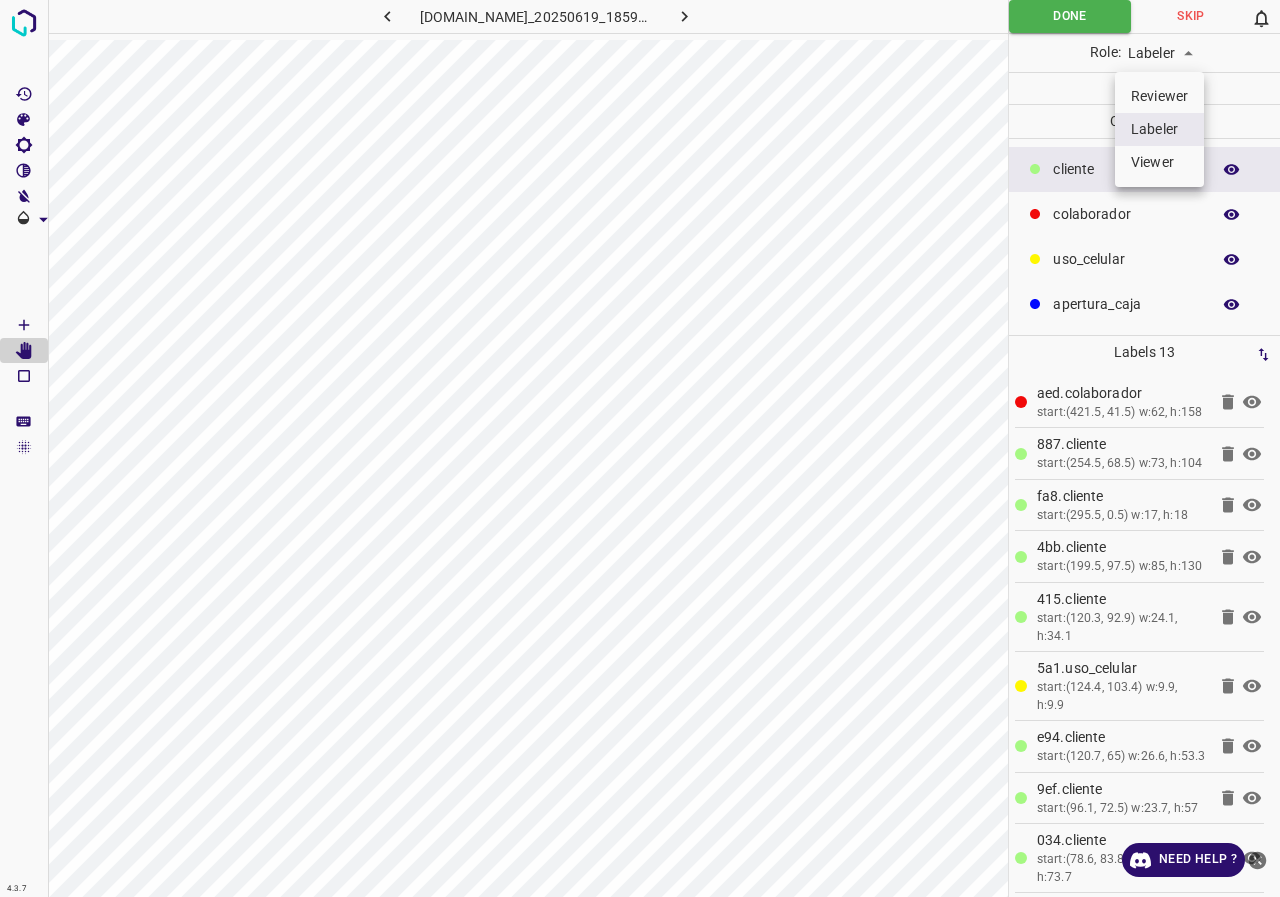 click at bounding box center [640, 448] 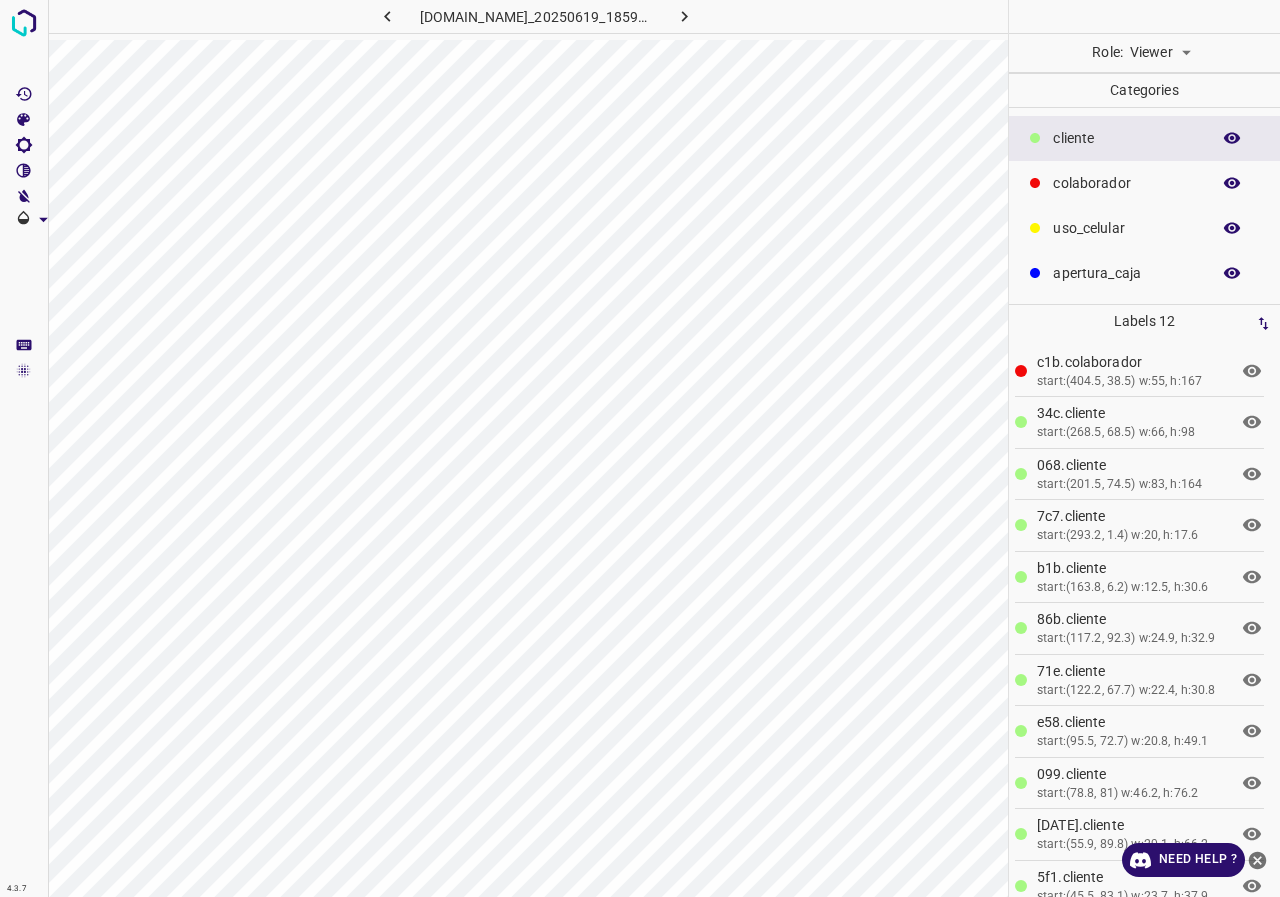 scroll, scrollTop: 0, scrollLeft: 0, axis: both 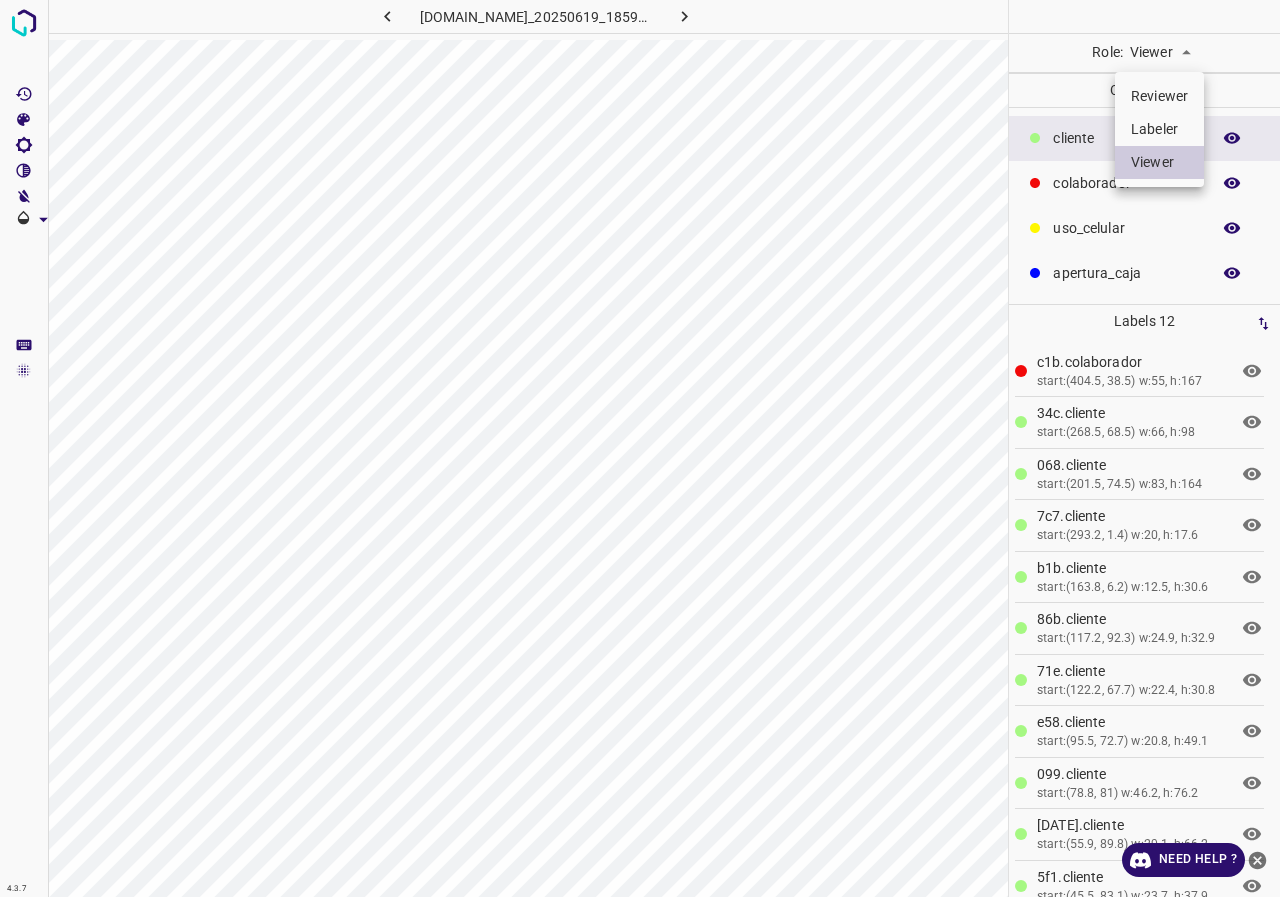drag, startPoint x: 1164, startPoint y: 122, endPoint x: 1161, endPoint y: 136, distance: 14.3178215 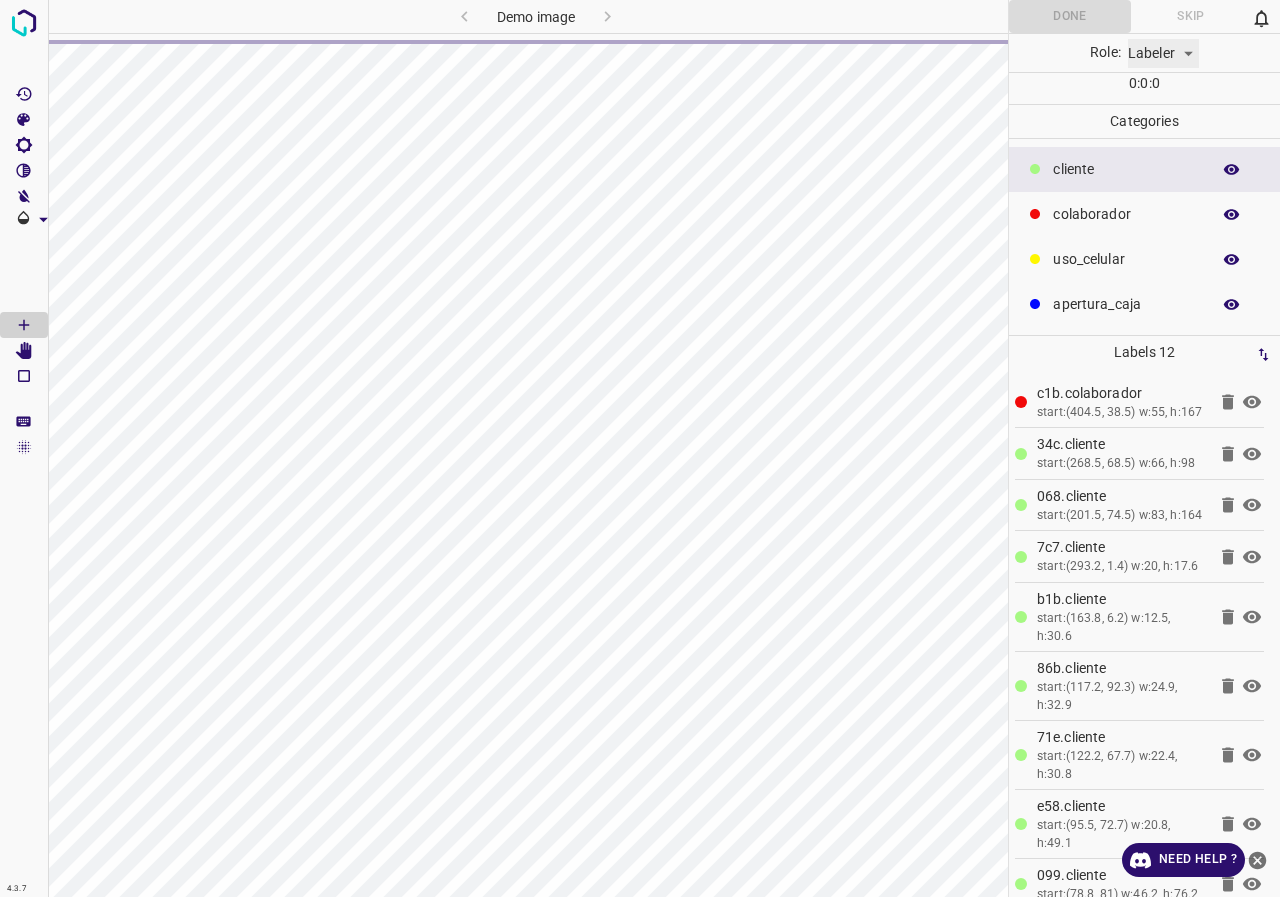 type on "labeler" 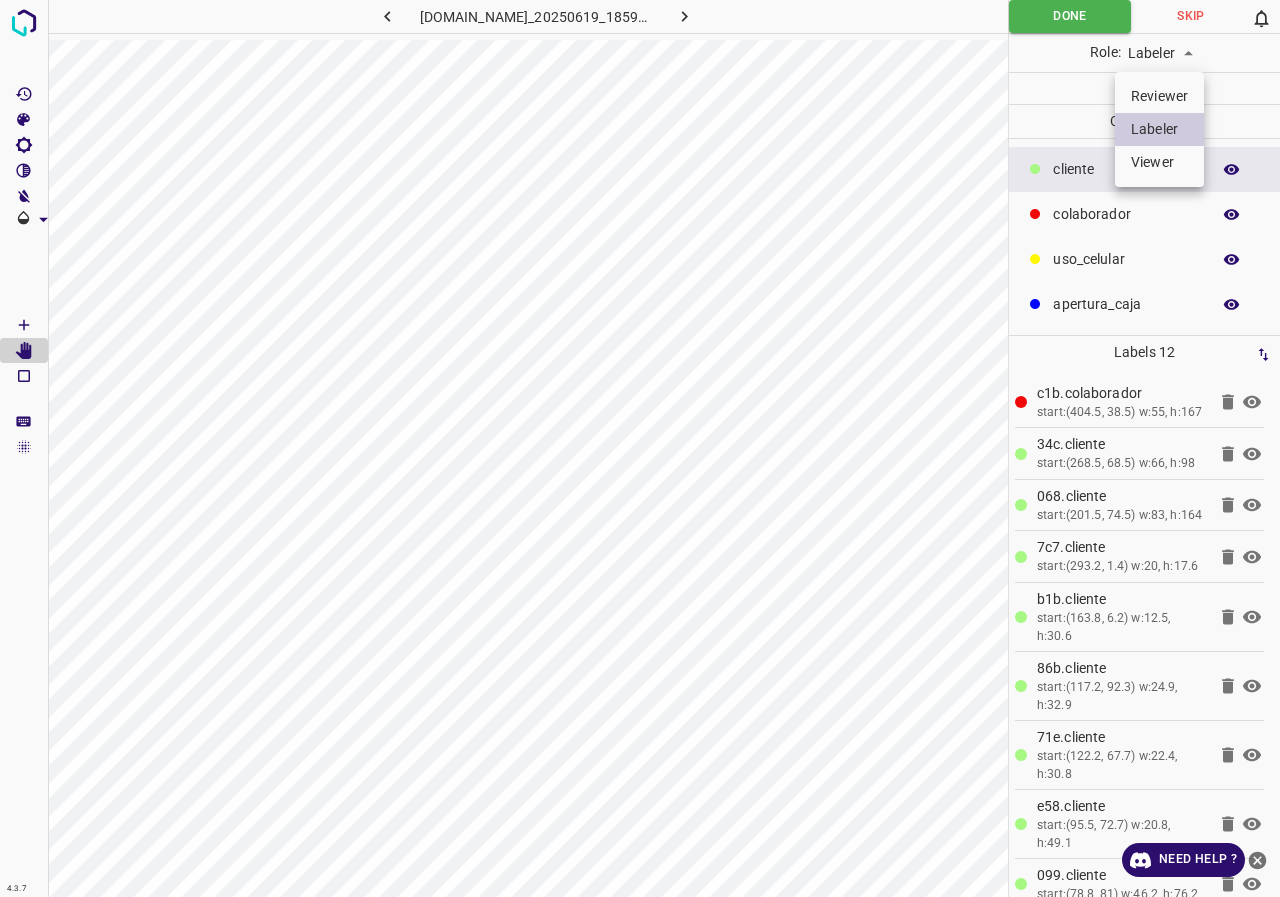 click at bounding box center [640, 448] 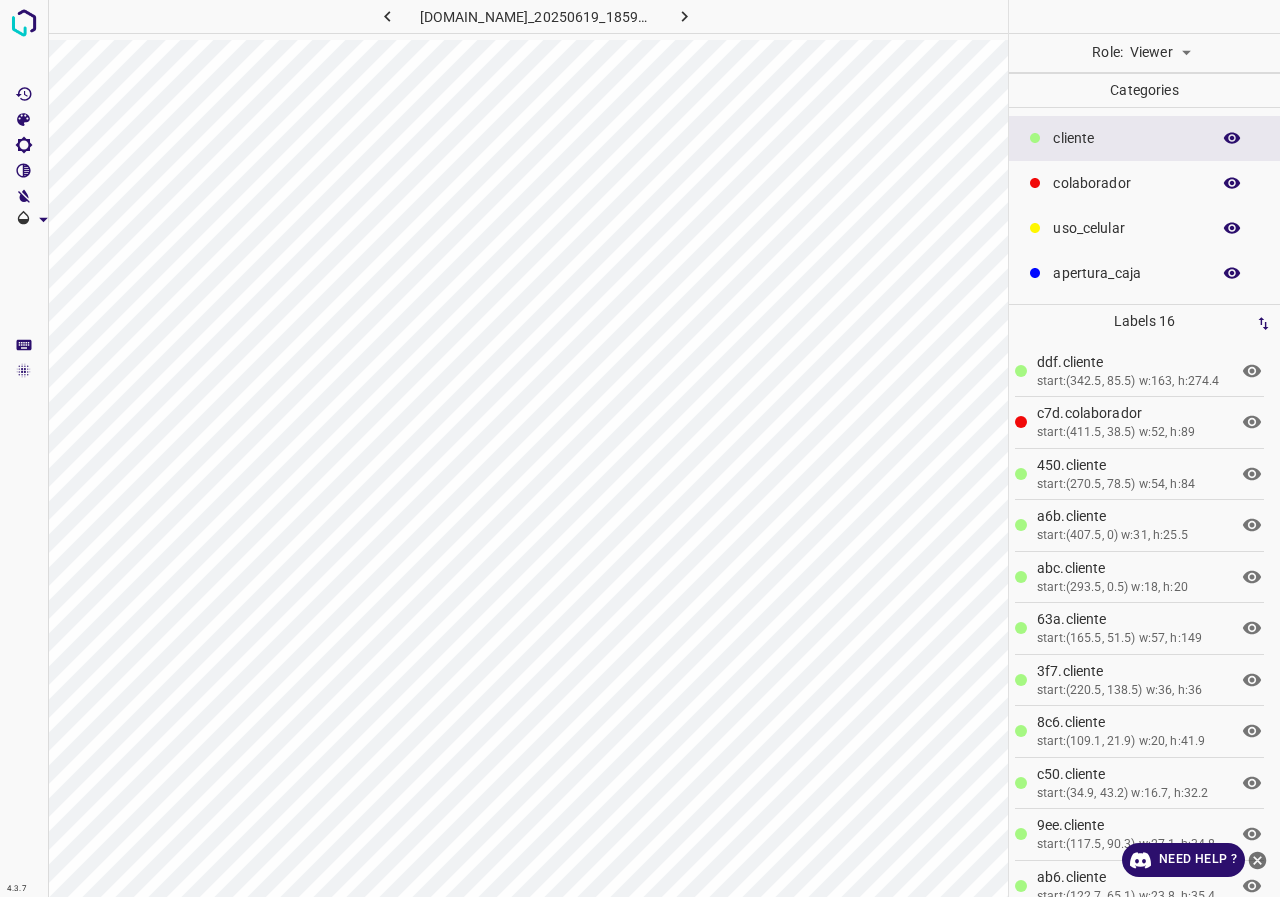 scroll, scrollTop: 0, scrollLeft: 0, axis: both 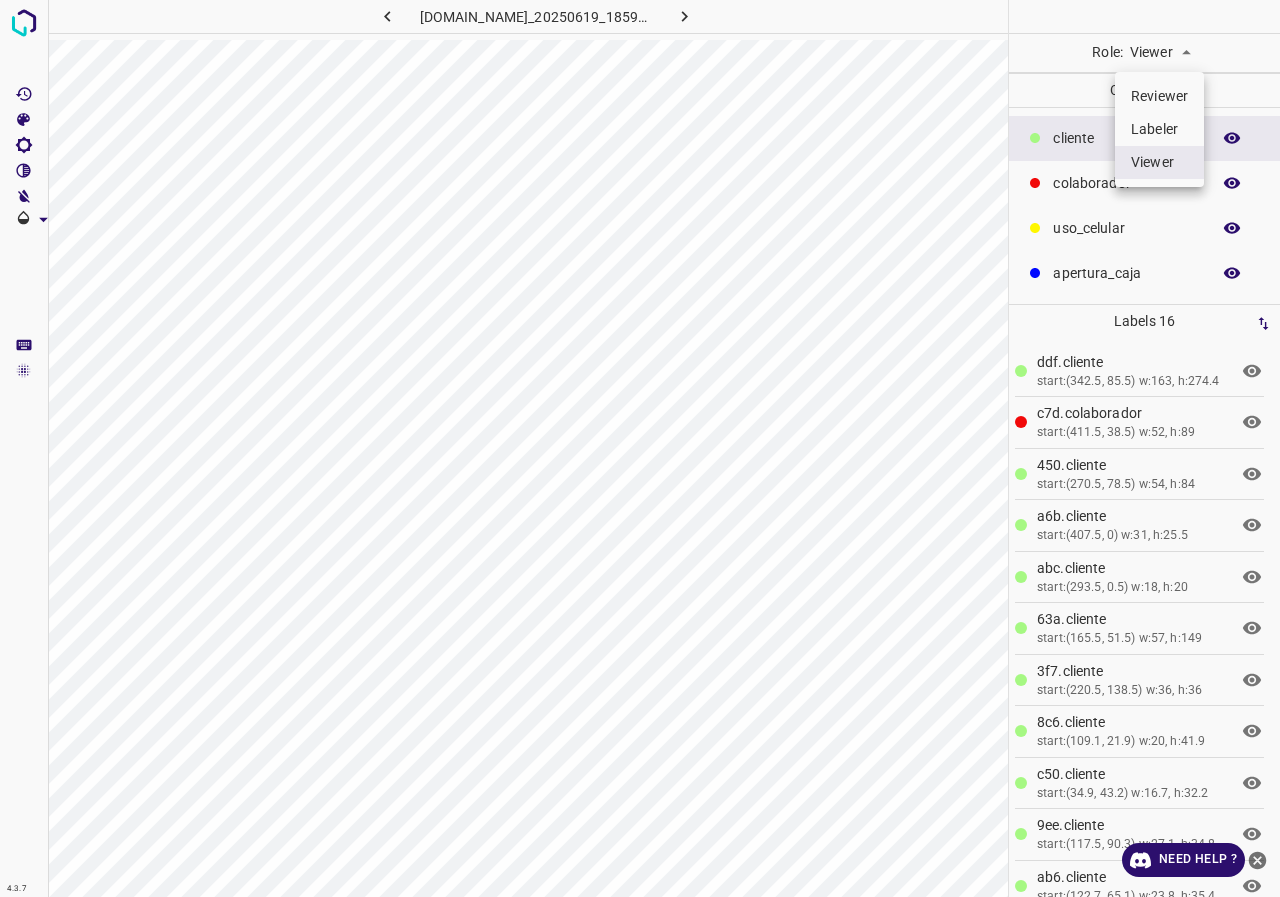 click on "Viewer" at bounding box center (1159, 162) 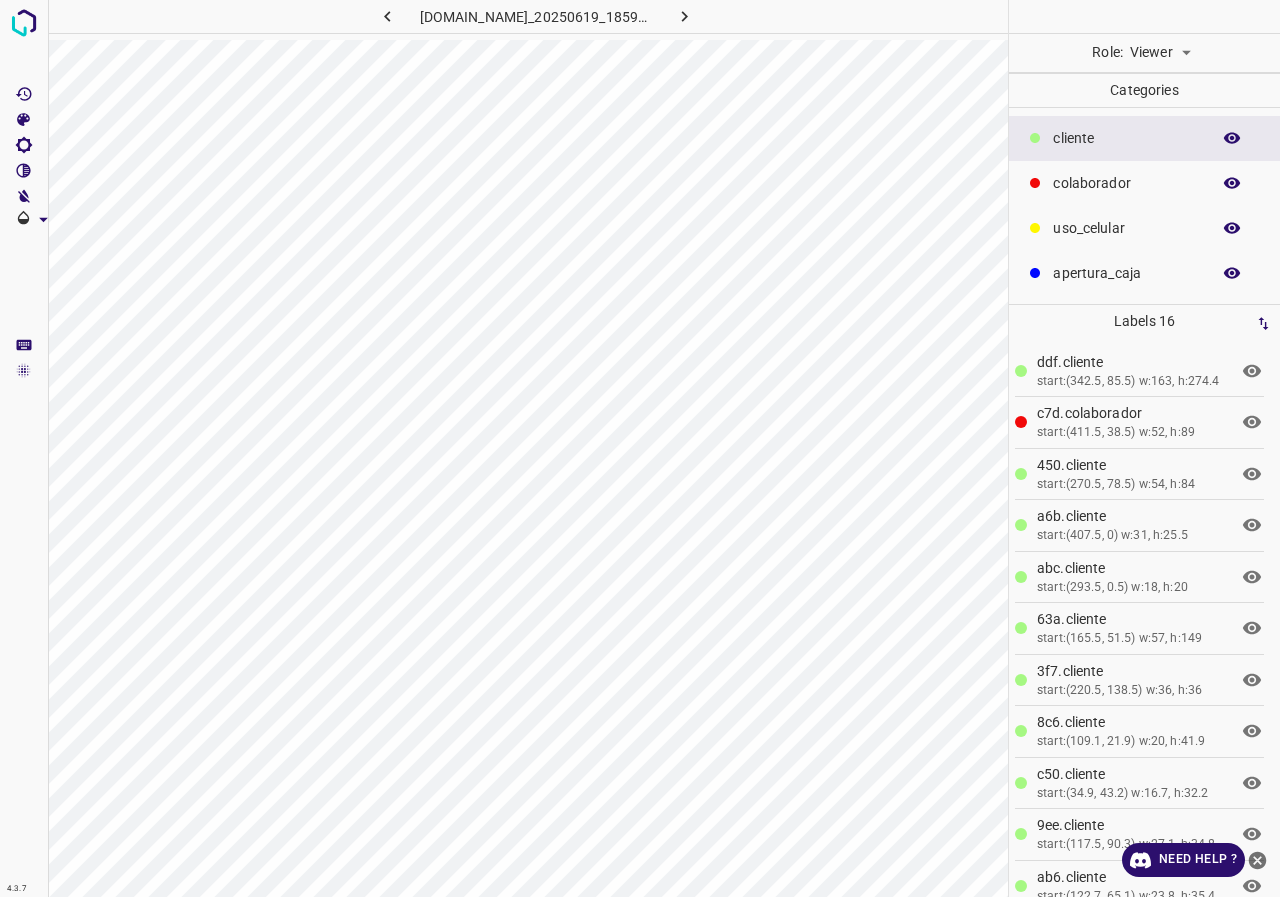 click on "4.3.7 844-tb-galerias-atizapan.ddns.net_20250619_185905_000005190.jpg Role: Viewer viewer Categories ​​cliente colaborador uso_celular apertura_caja Labels   16 ddf.​​cliente
start:(342.5, 85.5)
w:163, h:274.4
c7d.colaborador
start:(411.5, 38.5)
w:52, h:89
450.​​cliente
start:(270.5, 78.5)
w:54, h:84
a6b.​​cliente
start:(407.5, 0)
w:31, h:25.5
abc.​​cliente
start:(293.5, 0.5)
w:18, h:20
63a.​​cliente
start:(165.5, 51.5)
w:57, h:149
3f7.​​cliente
start:(220.5, 138.5)
w:36, h:36
8c6.​​cliente
start:(109.1, 21.9)
w:20, h:41.9
c50.​​cliente
start:(34.9, 43.2)
w:16.7, h:32.2
9ee.​​cliente
start:(117.5, 90.3)
w:27.1, h:34.8
ab6.​​cliente
start:(122.7, 65.1)
w:23.8, h:35.4
e7c.​​cliente e1f.​​cliente 1 2 3" at bounding box center (640, 448) 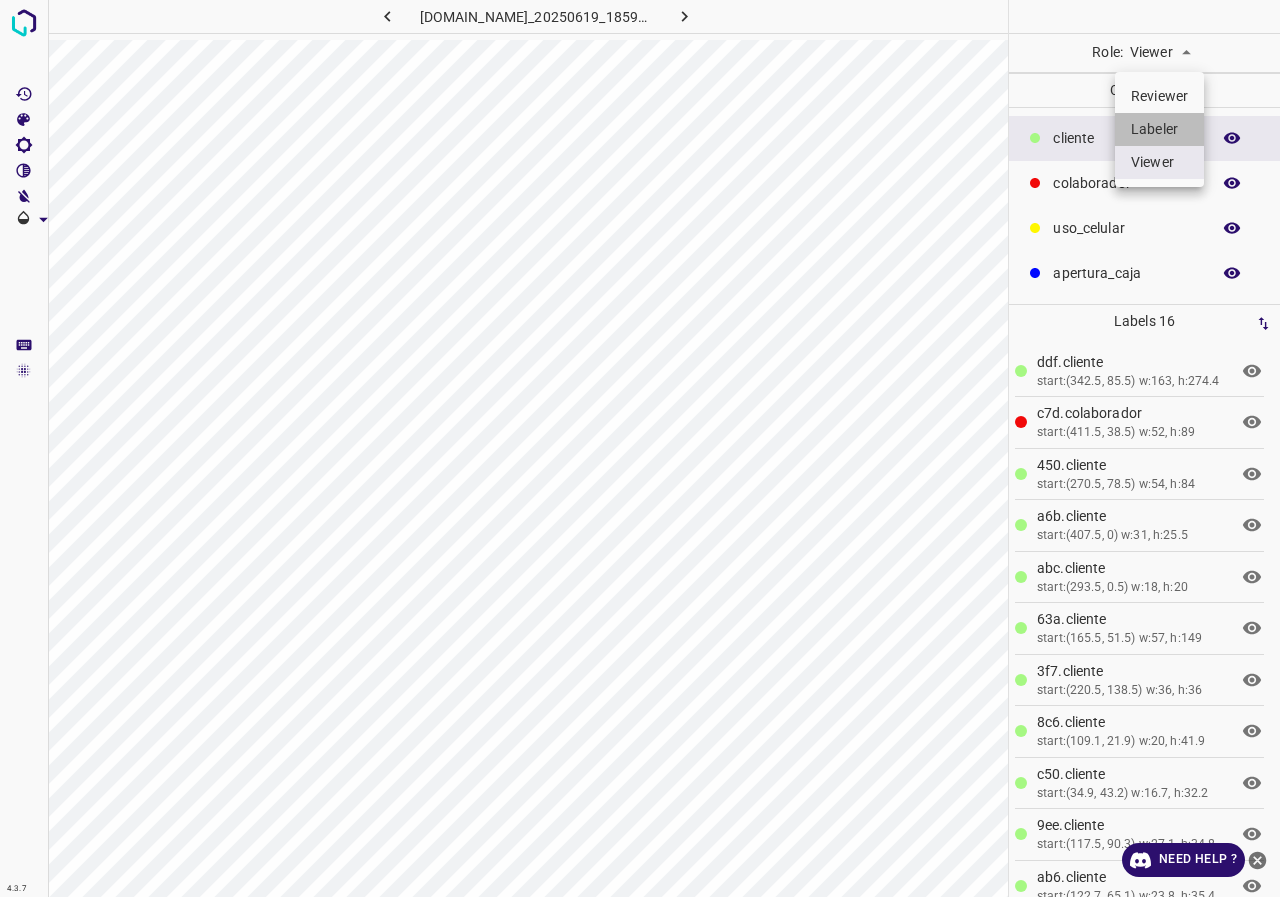 click on "Labeler" at bounding box center (1159, 129) 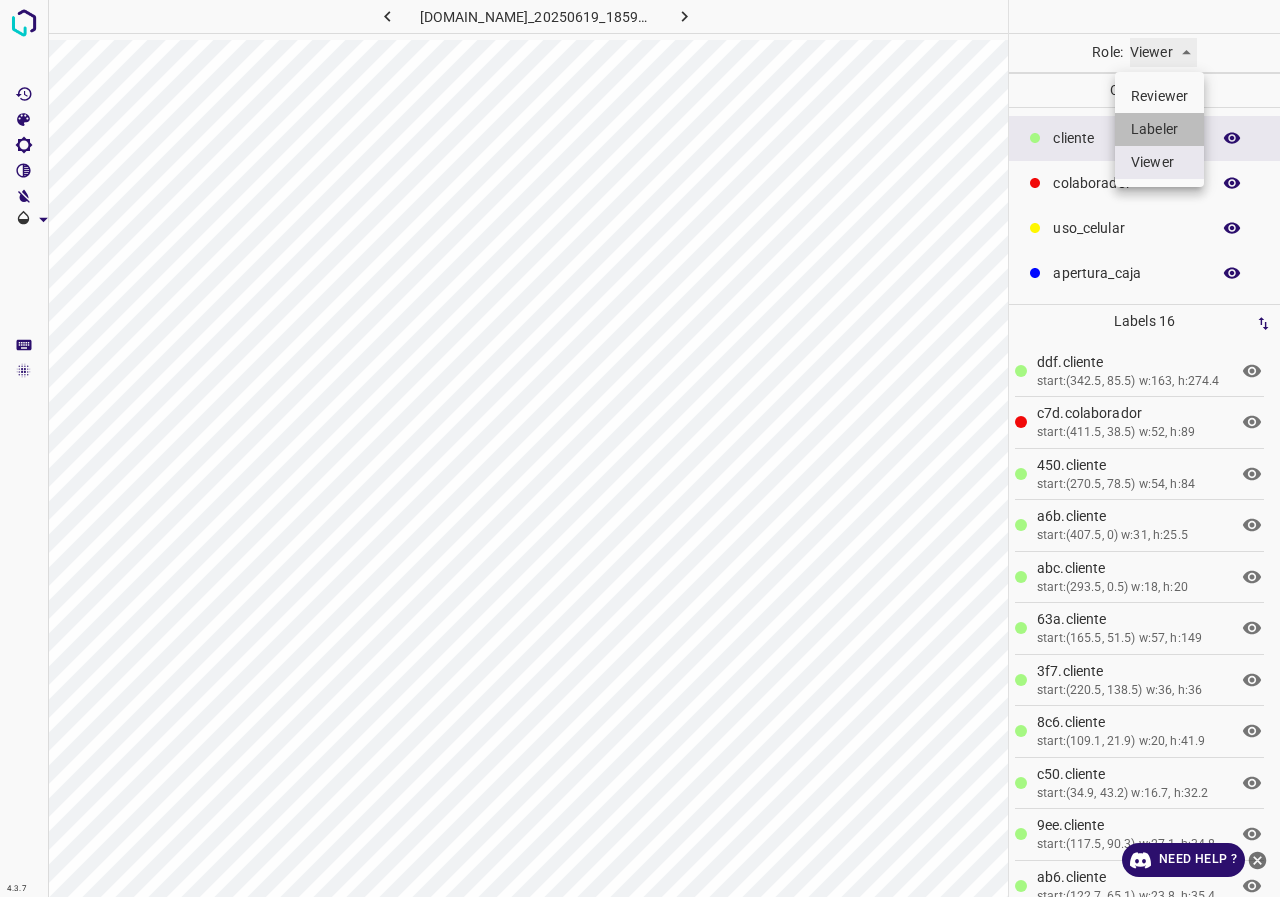type on "labeler" 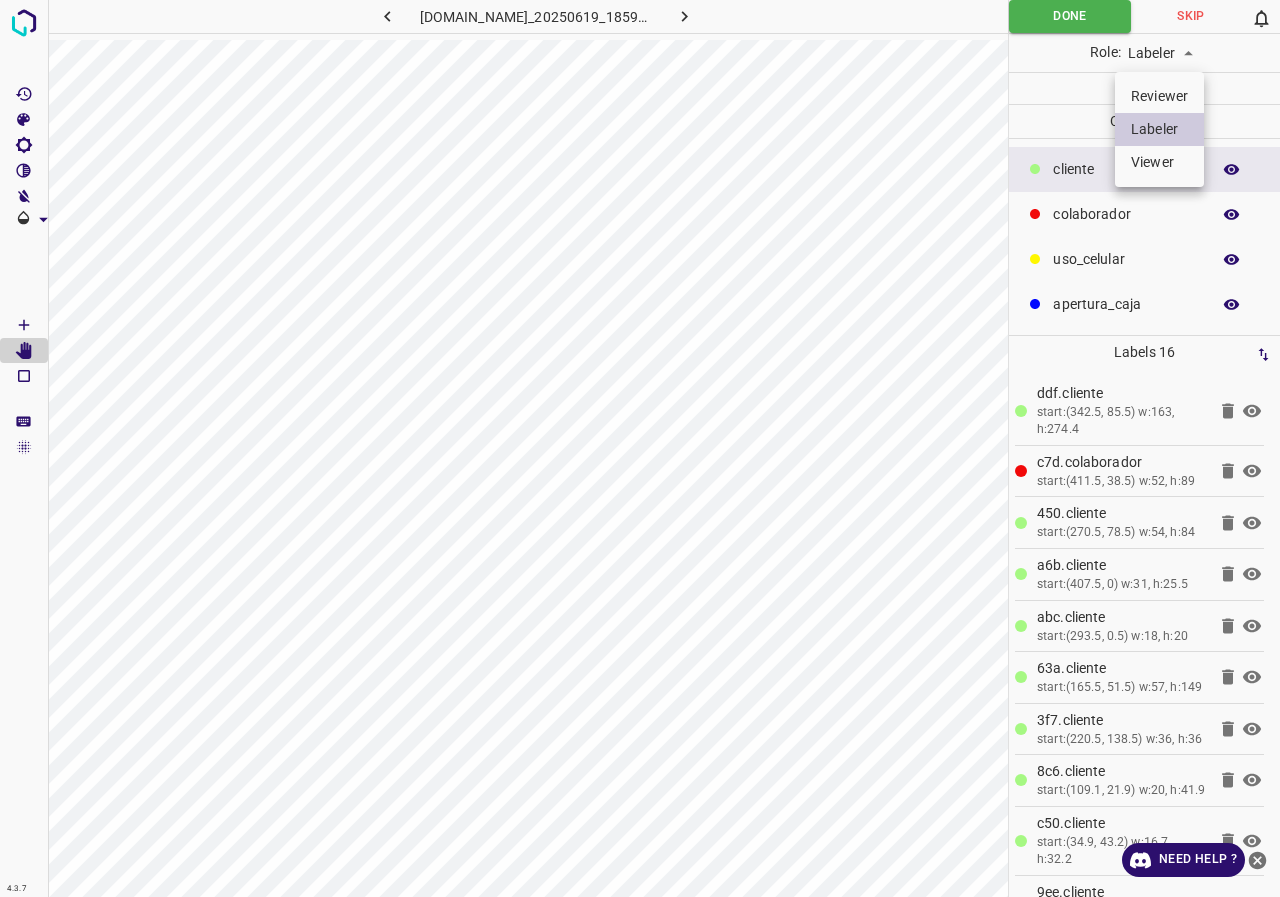 click at bounding box center [640, 448] 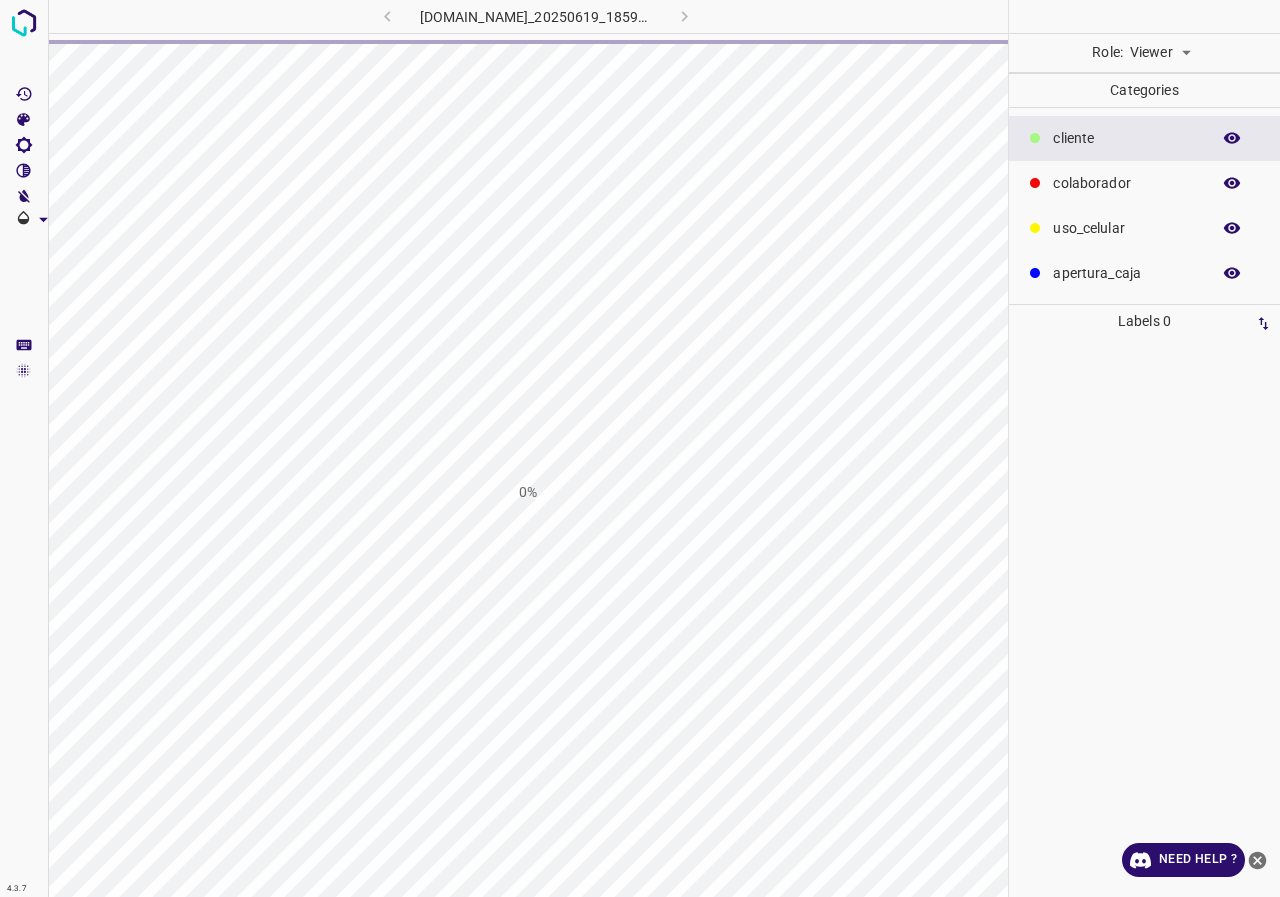 scroll, scrollTop: 0, scrollLeft: 0, axis: both 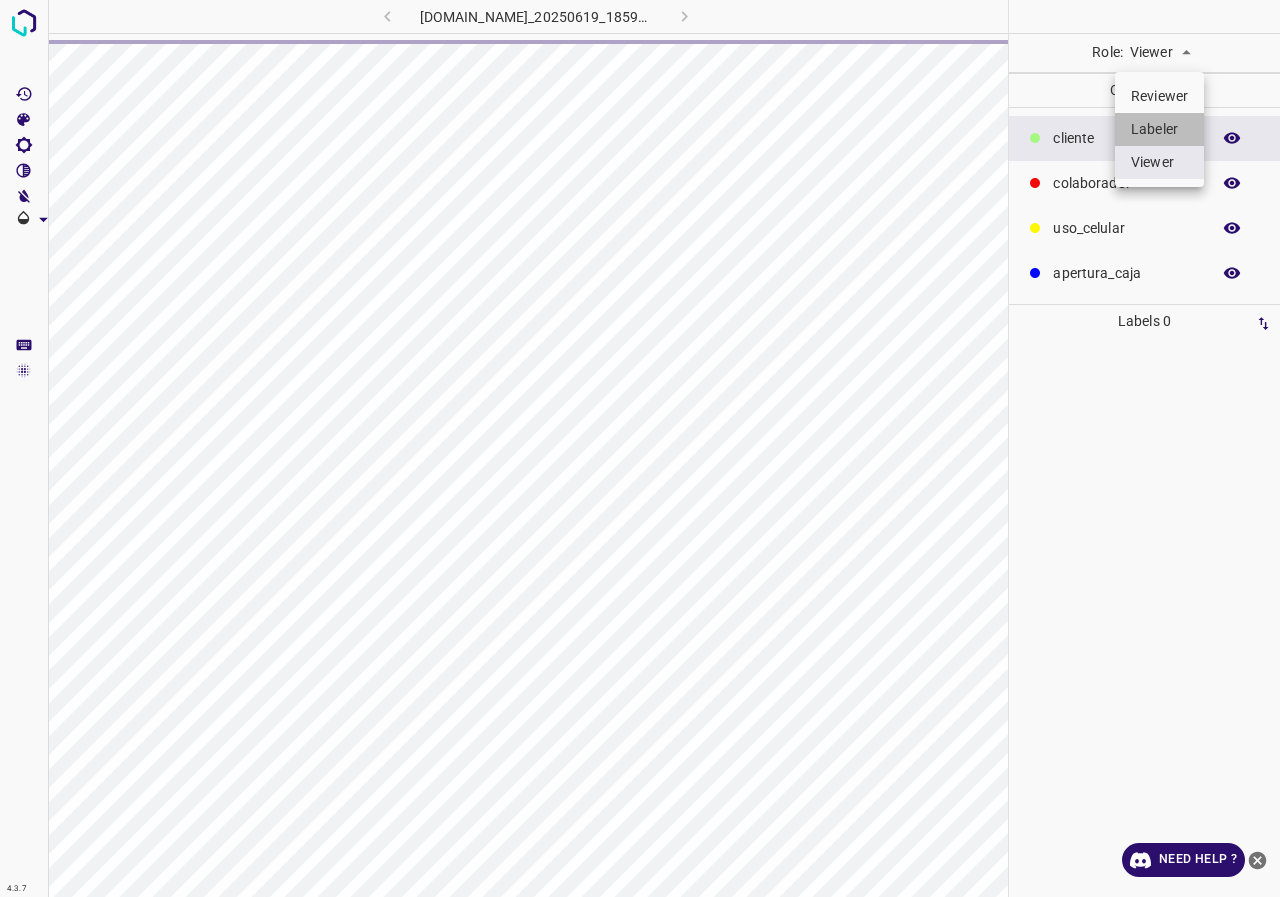 click on "Labeler" at bounding box center [1159, 129] 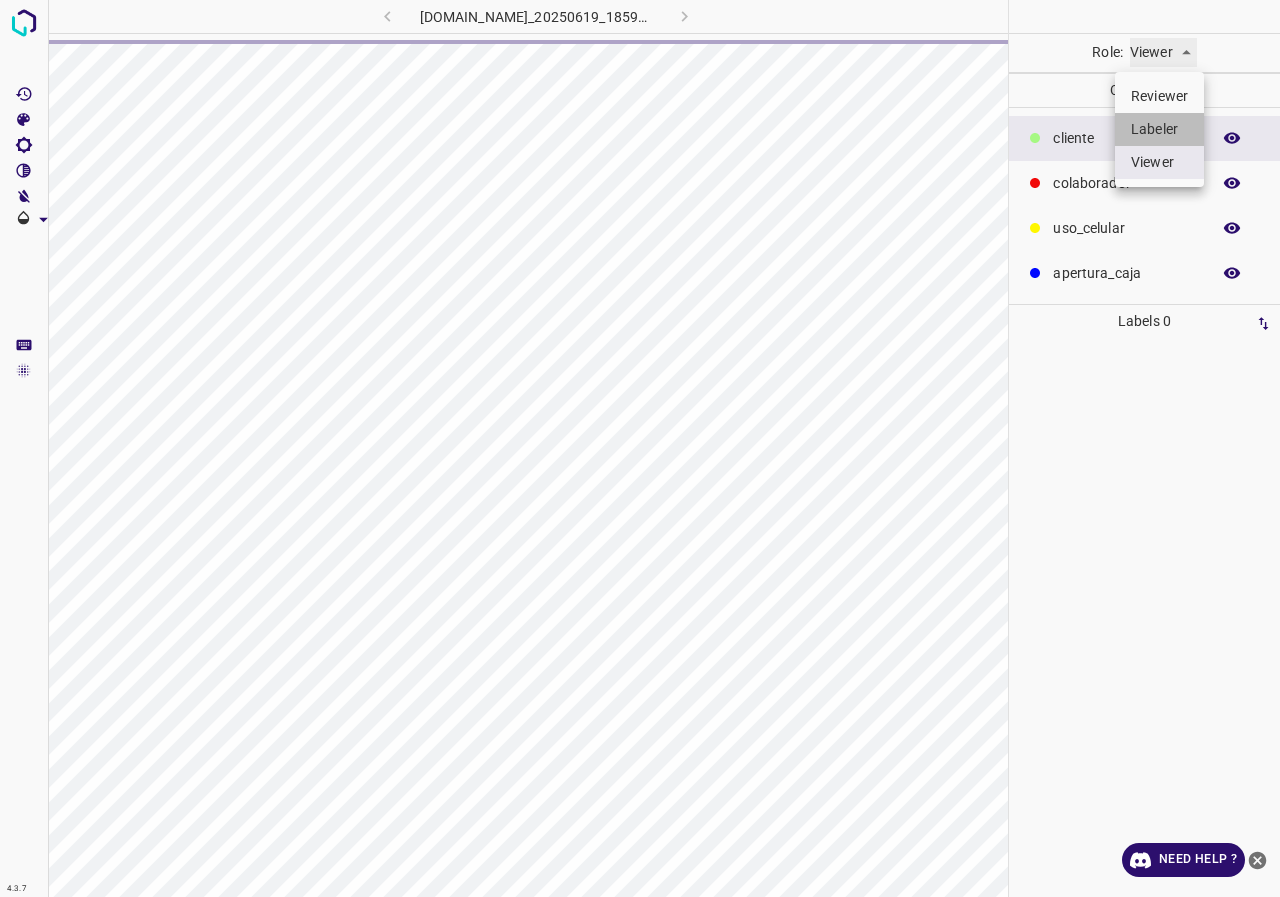 type on "labeler" 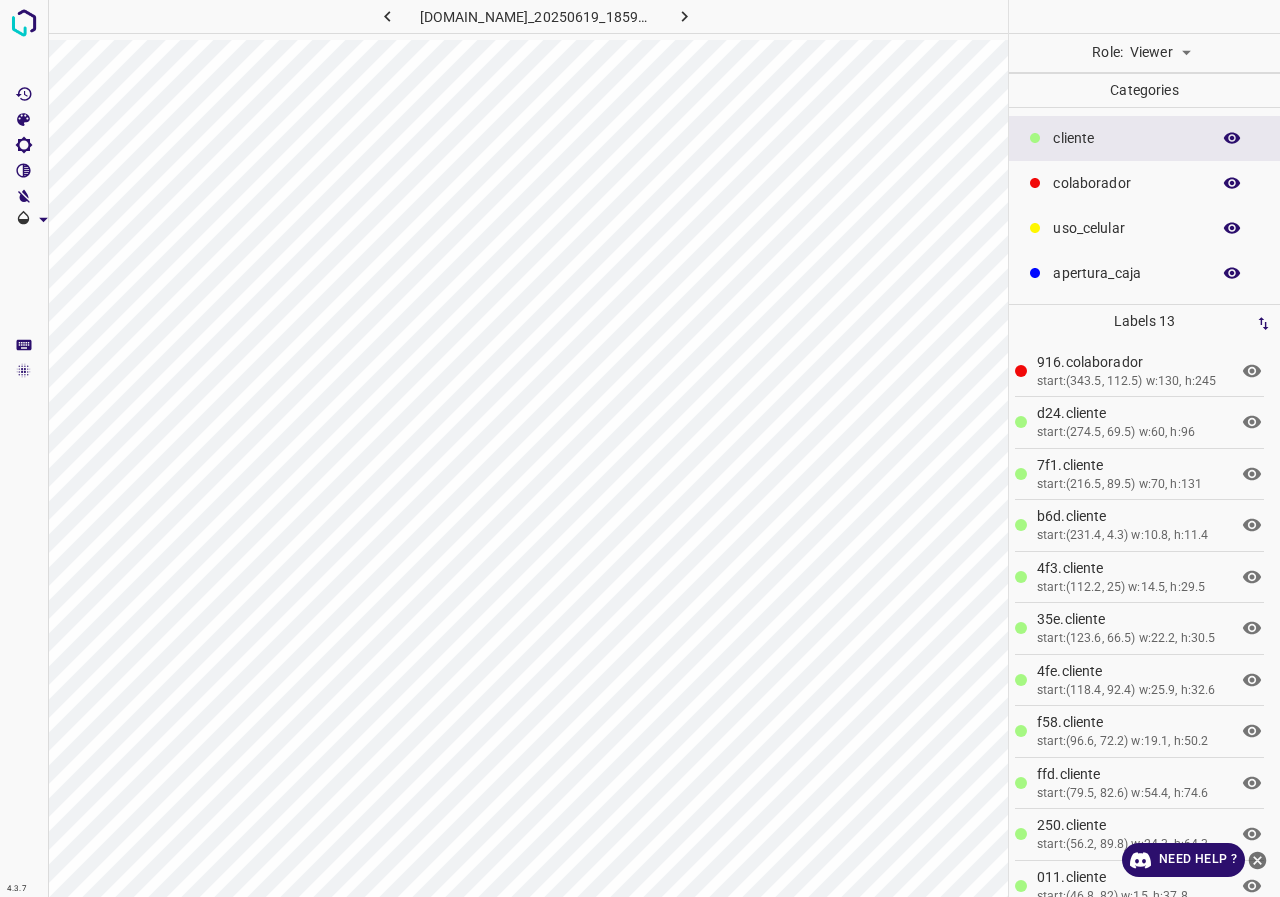 scroll, scrollTop: 0, scrollLeft: 0, axis: both 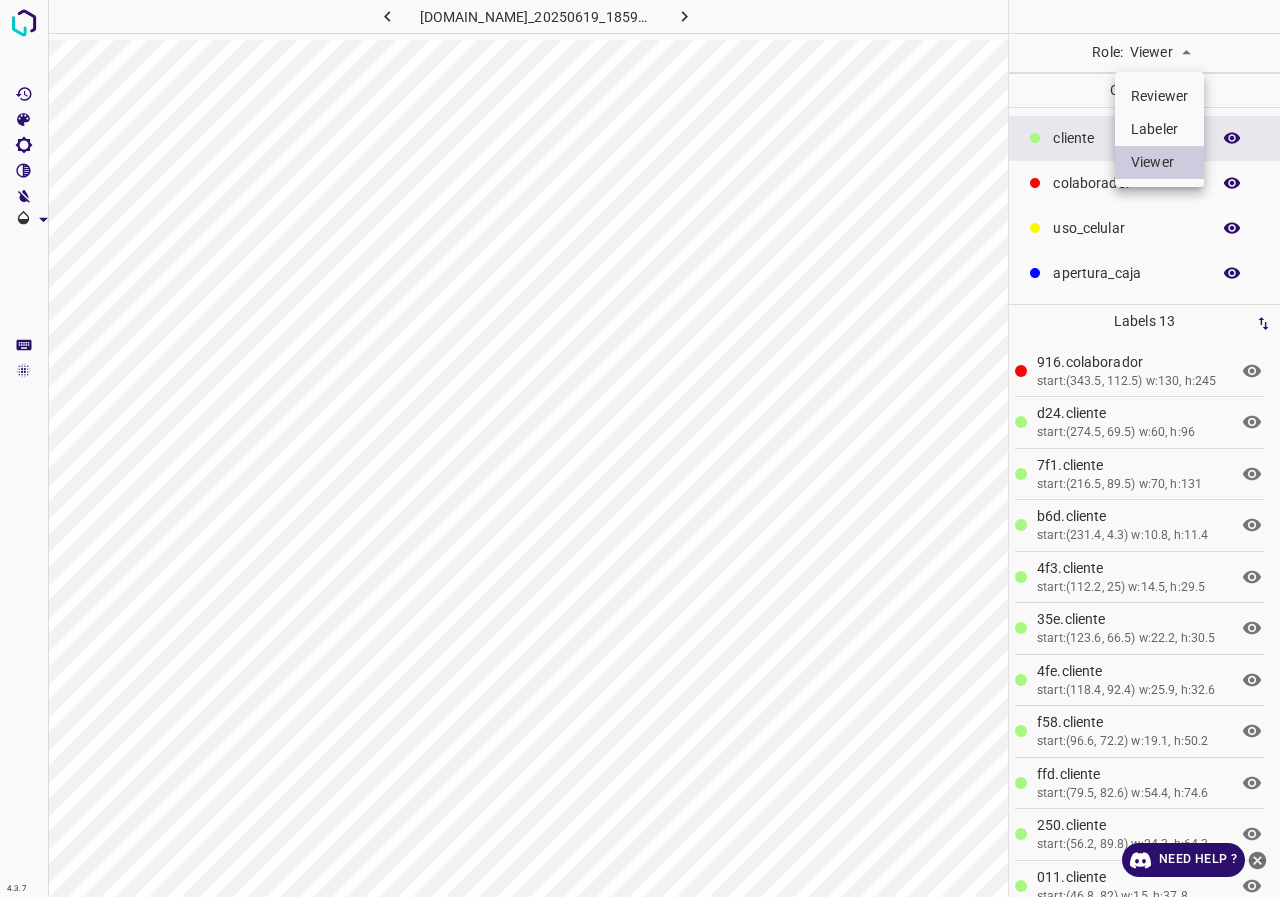 click on "Labeler" at bounding box center [1159, 129] 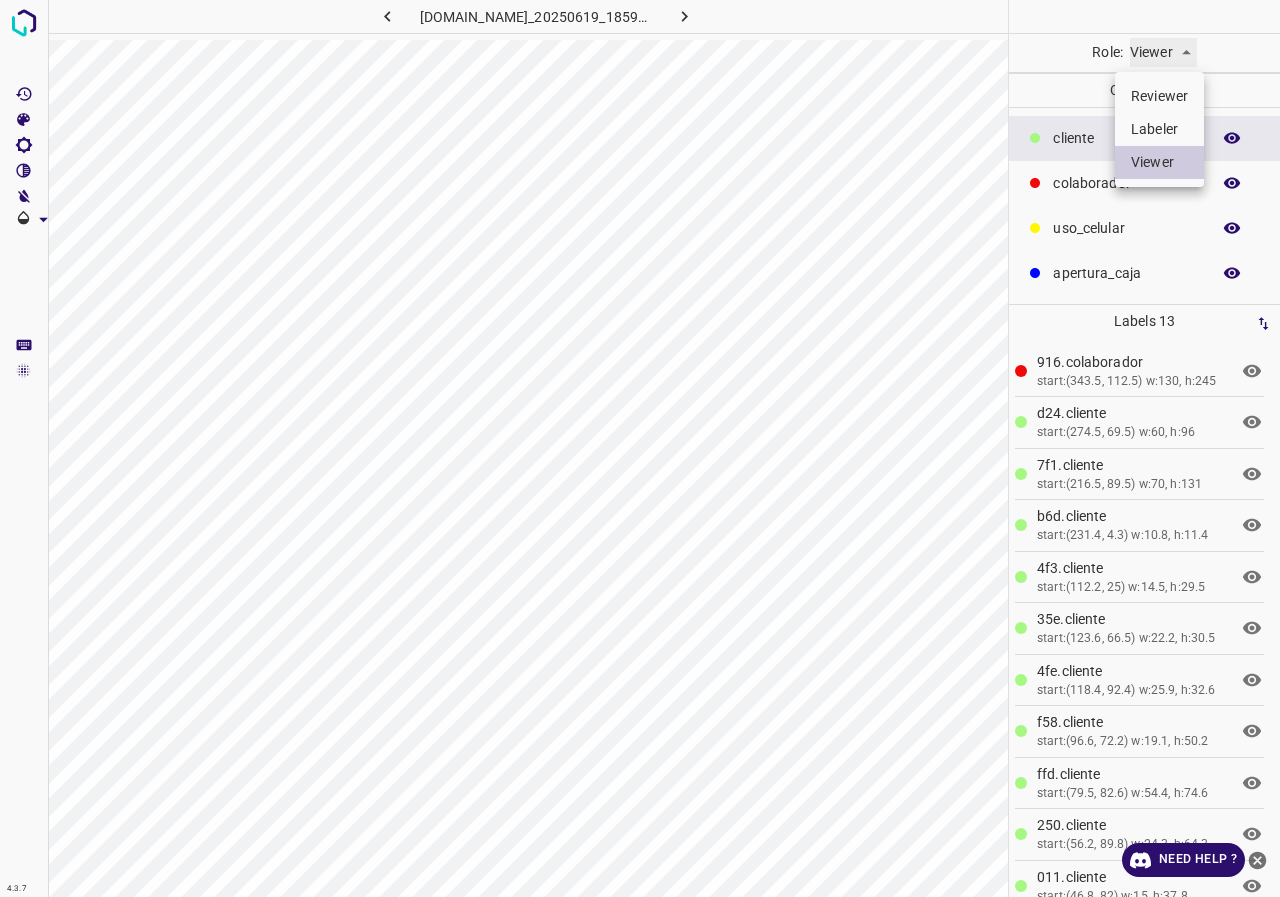 type on "labeler" 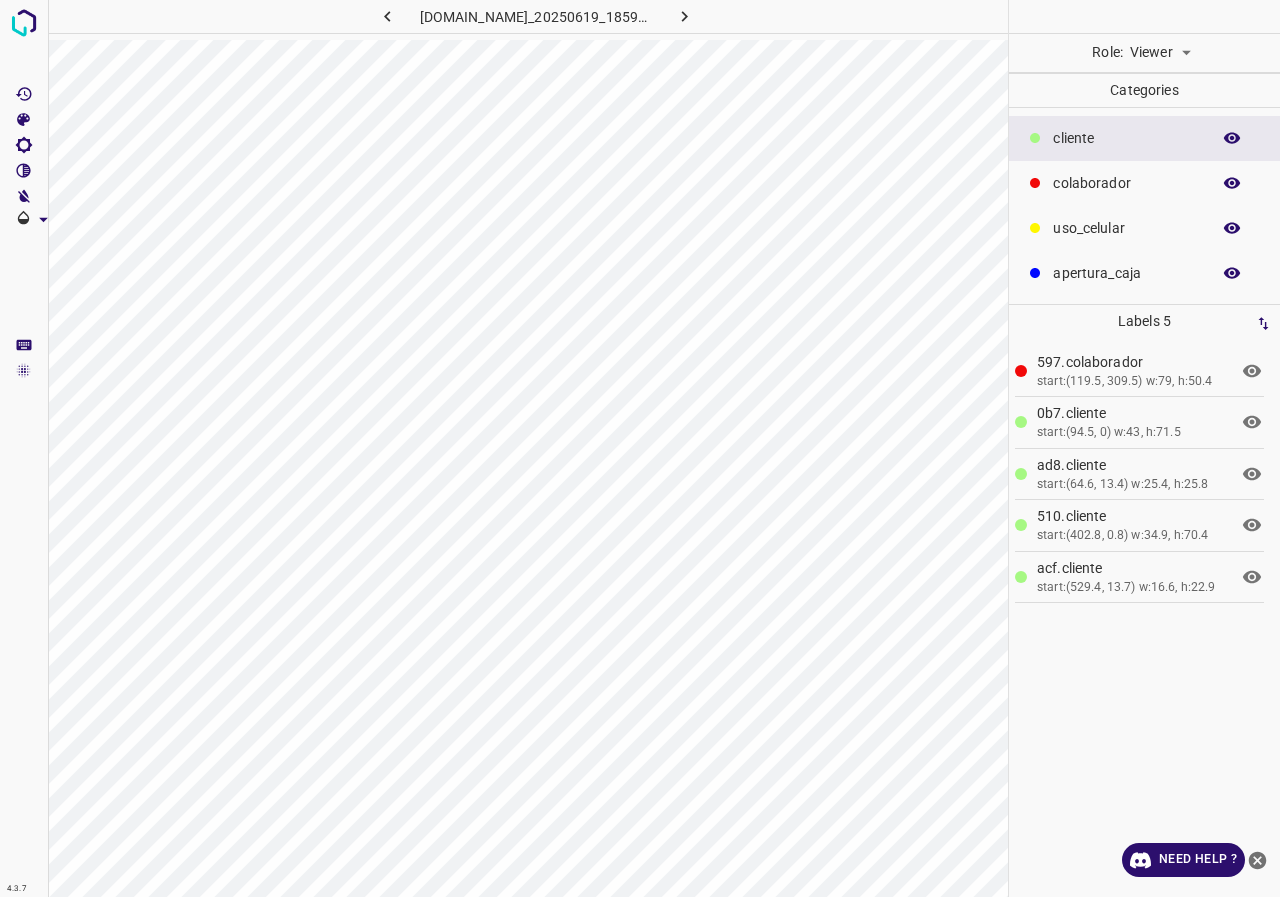scroll, scrollTop: 0, scrollLeft: 0, axis: both 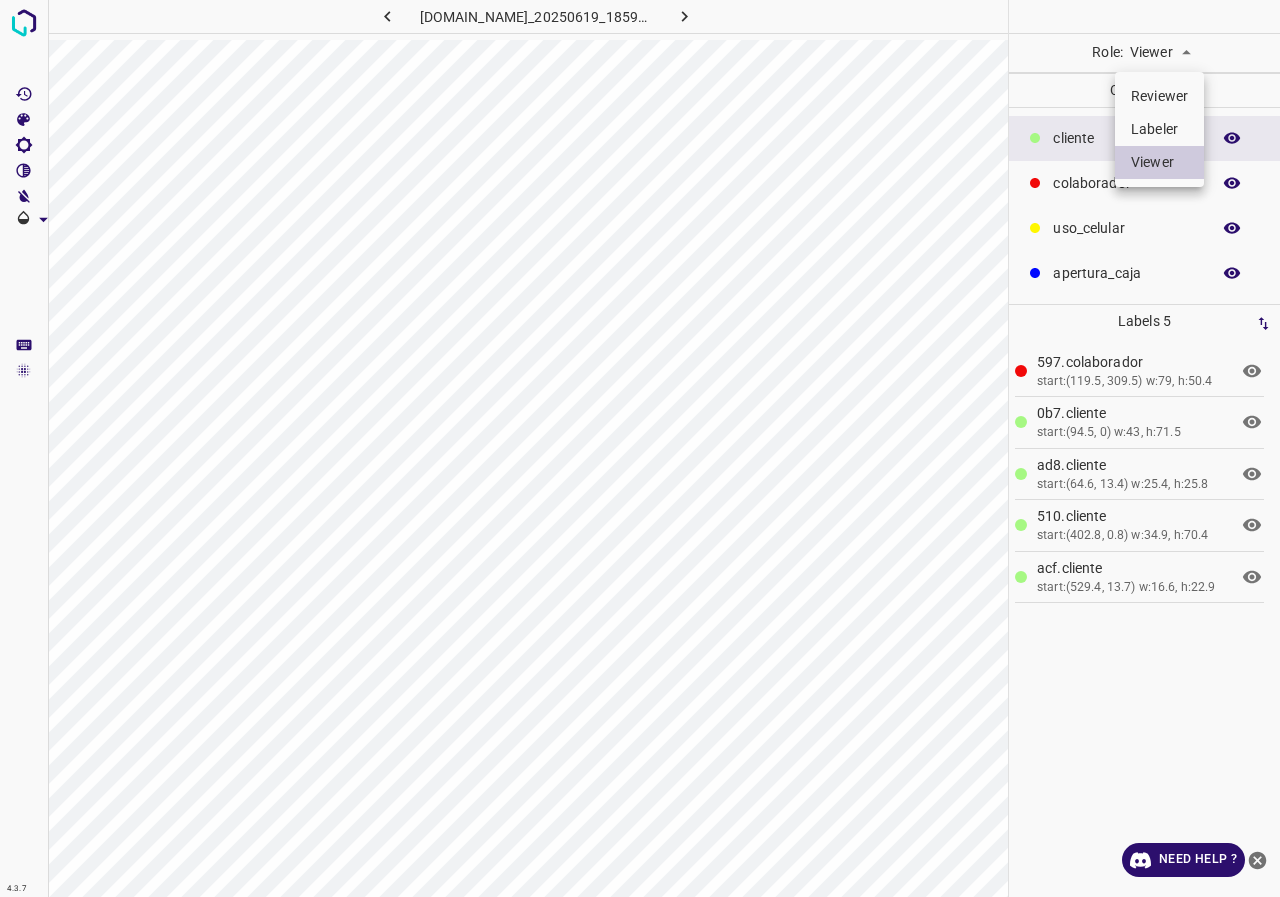 click on "4.3.7 844-tb-galerias-atizapan.ddns.net_20250619_185912_000000240.jpg Role: Viewer viewer Categories ​​cliente colaborador uso_celular apertura_caja Labels   5 597.colaborador
start:(119.5, 309.5)
w:79, h:50.4
0b7.​​cliente
start:(94.5, 0)
w:43, h:71.5
ad8.​​cliente
start:(64.6, 13.4)
w:25.4, h:25.8
510.​​cliente
start:(402.8, 0.8)
w:34.9, h:70.4
acf.​​cliente
start:(529.4, 13.7)
w:16.6, h:22.9
Categories 1 ​​cliente 2 colaborador 3 uso_celular 4 apertura_caja Tools Space Change between modes (Draw & Edit) I Auto labeling R Restore zoom M Zoom in N Zoom out Delete Delete selecte label Filters Z Restore filters X Saturation filter C Brightness filter V Contrast filter B Gray scale filter General O Download Need Help ? - Text - Hide - Delete Reviewer Labeler Viewer" at bounding box center (640, 448) 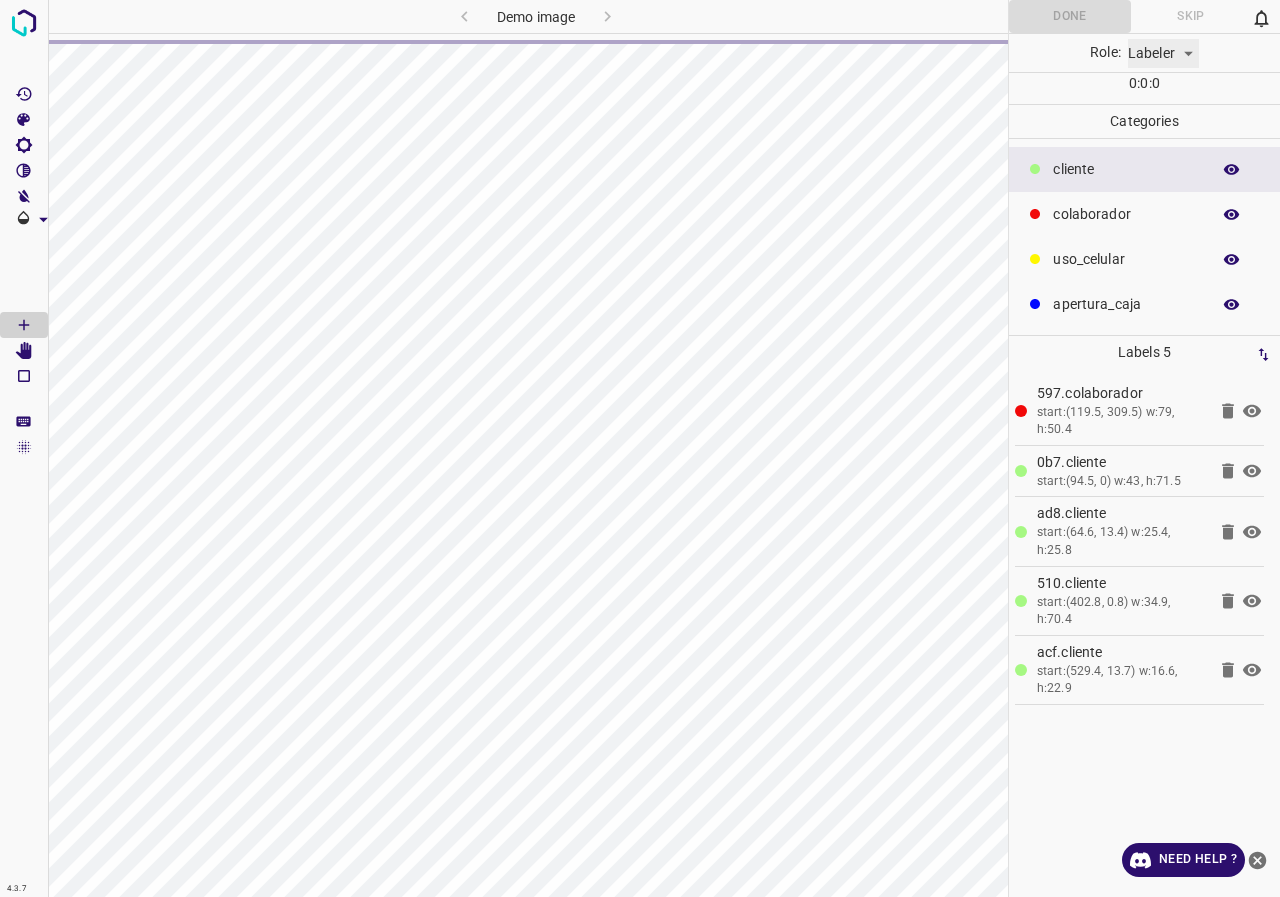 type on "labeler" 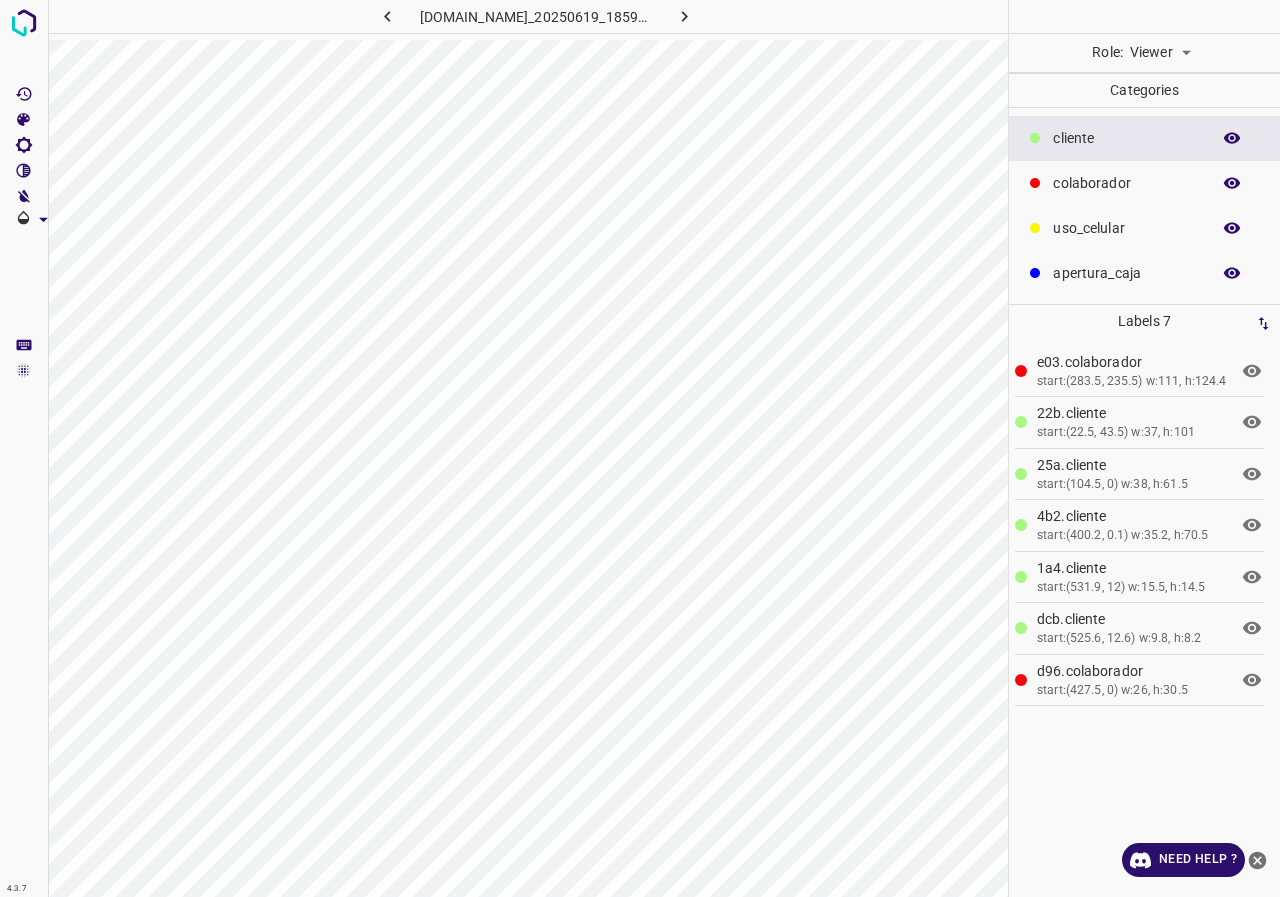 scroll, scrollTop: 0, scrollLeft: 0, axis: both 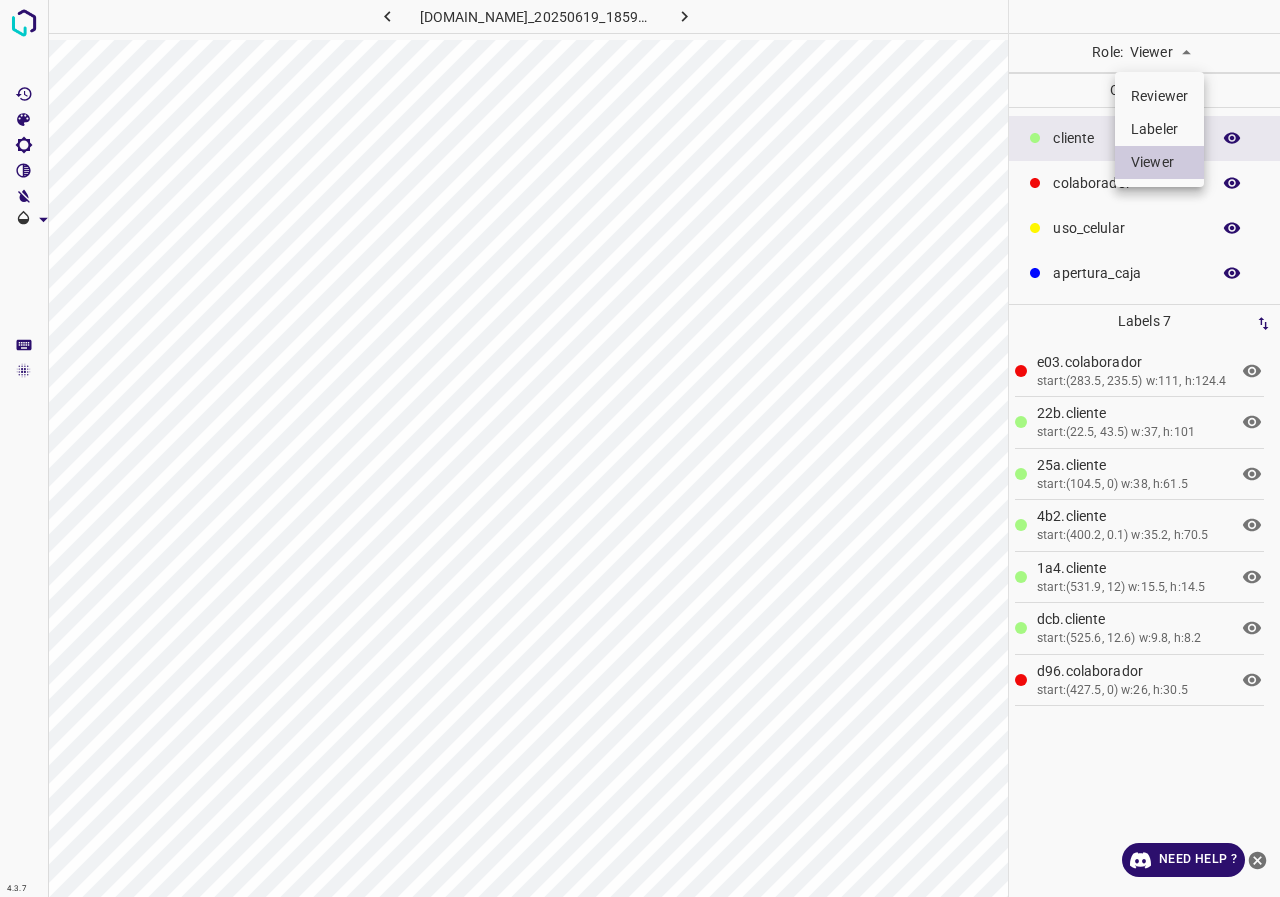 click on "Labeler" at bounding box center [1159, 129] 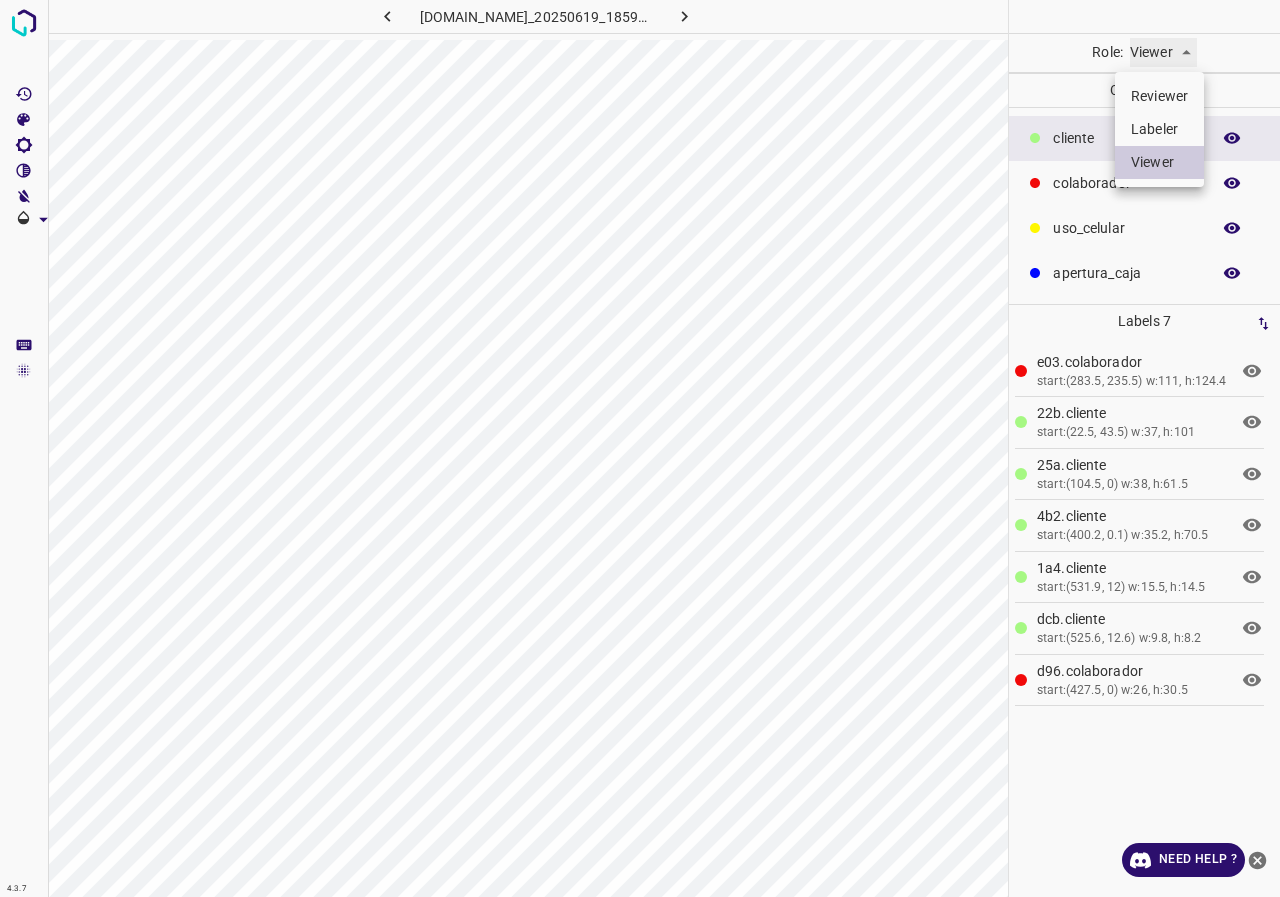 type on "labeler" 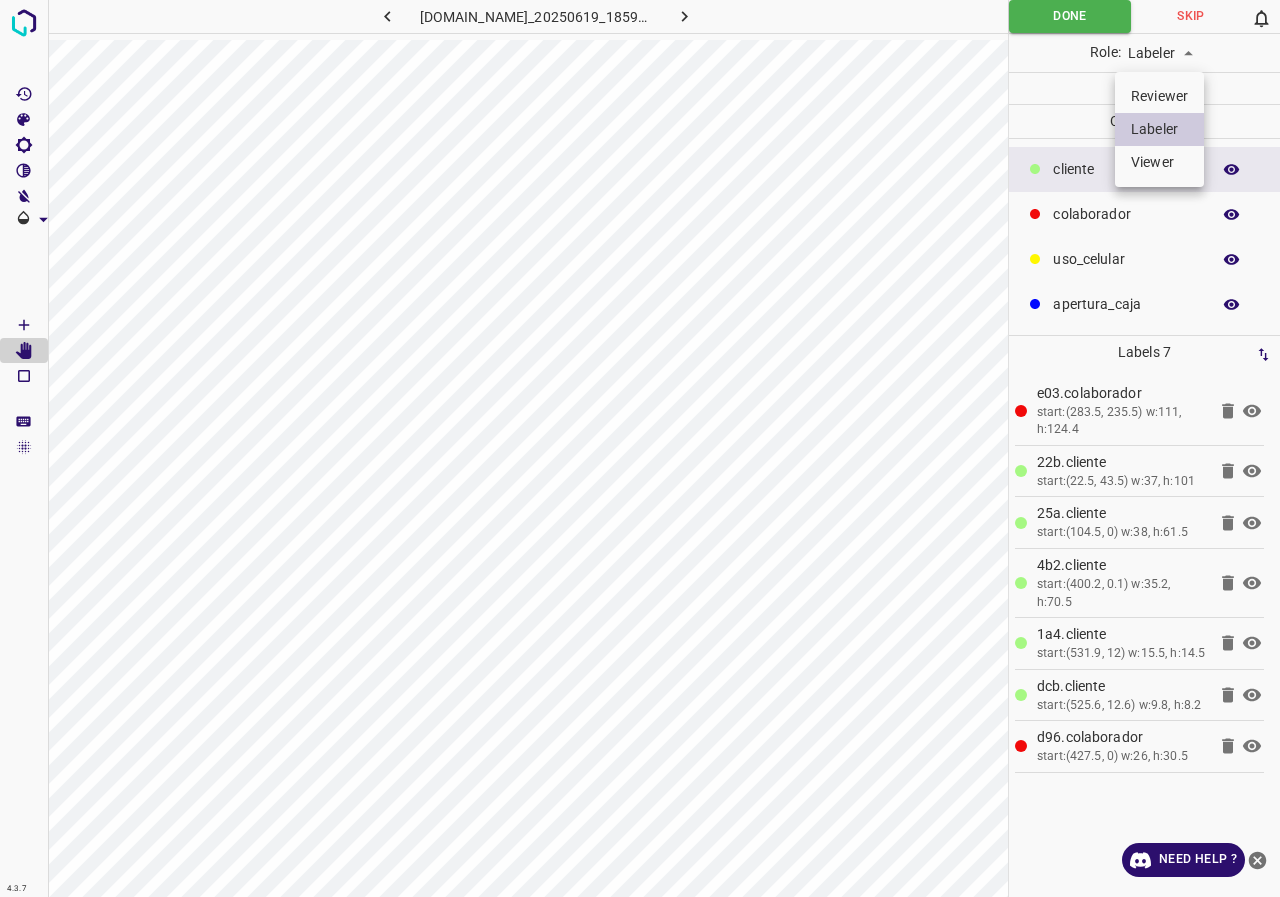 type 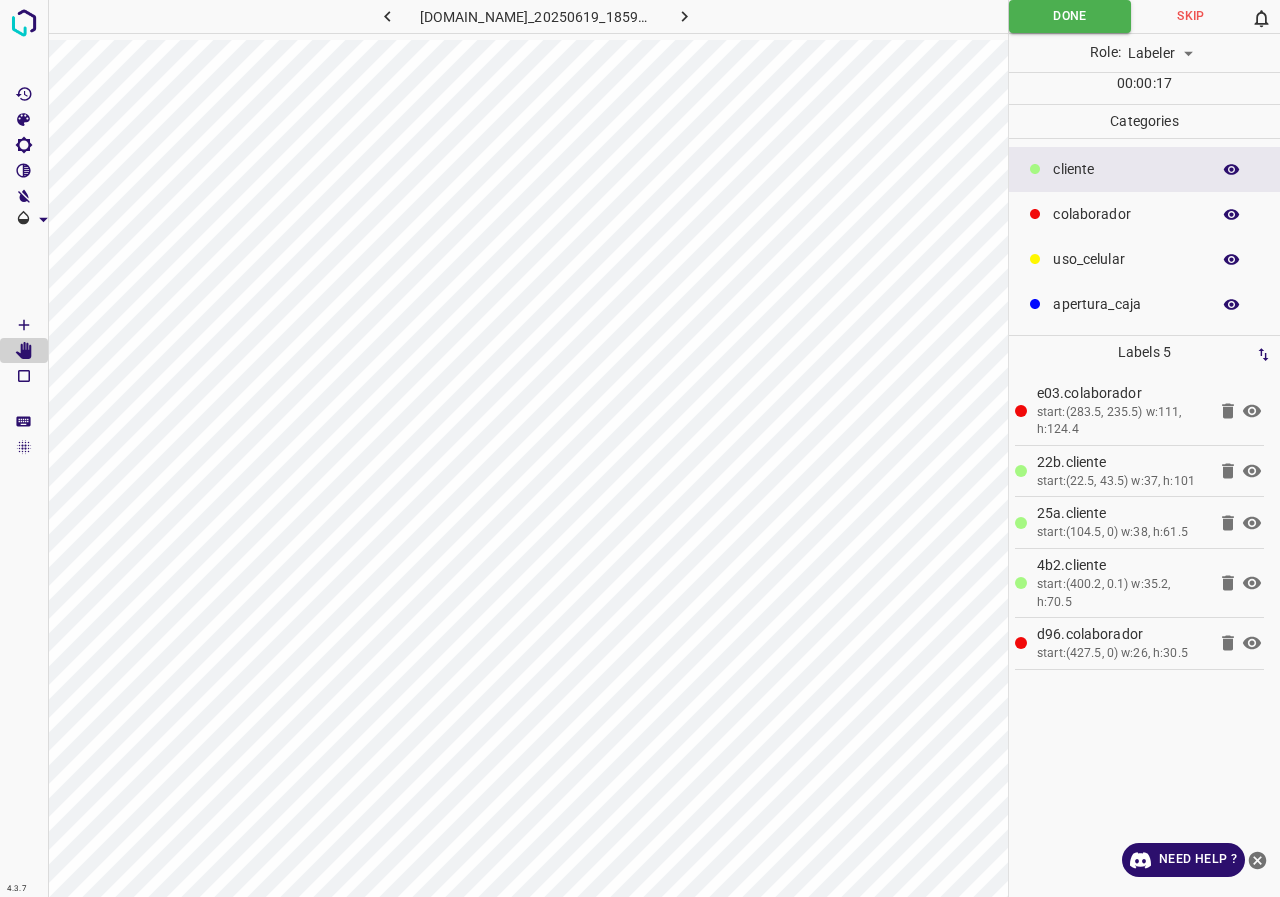 click on "colaborador" at bounding box center [1126, 214] 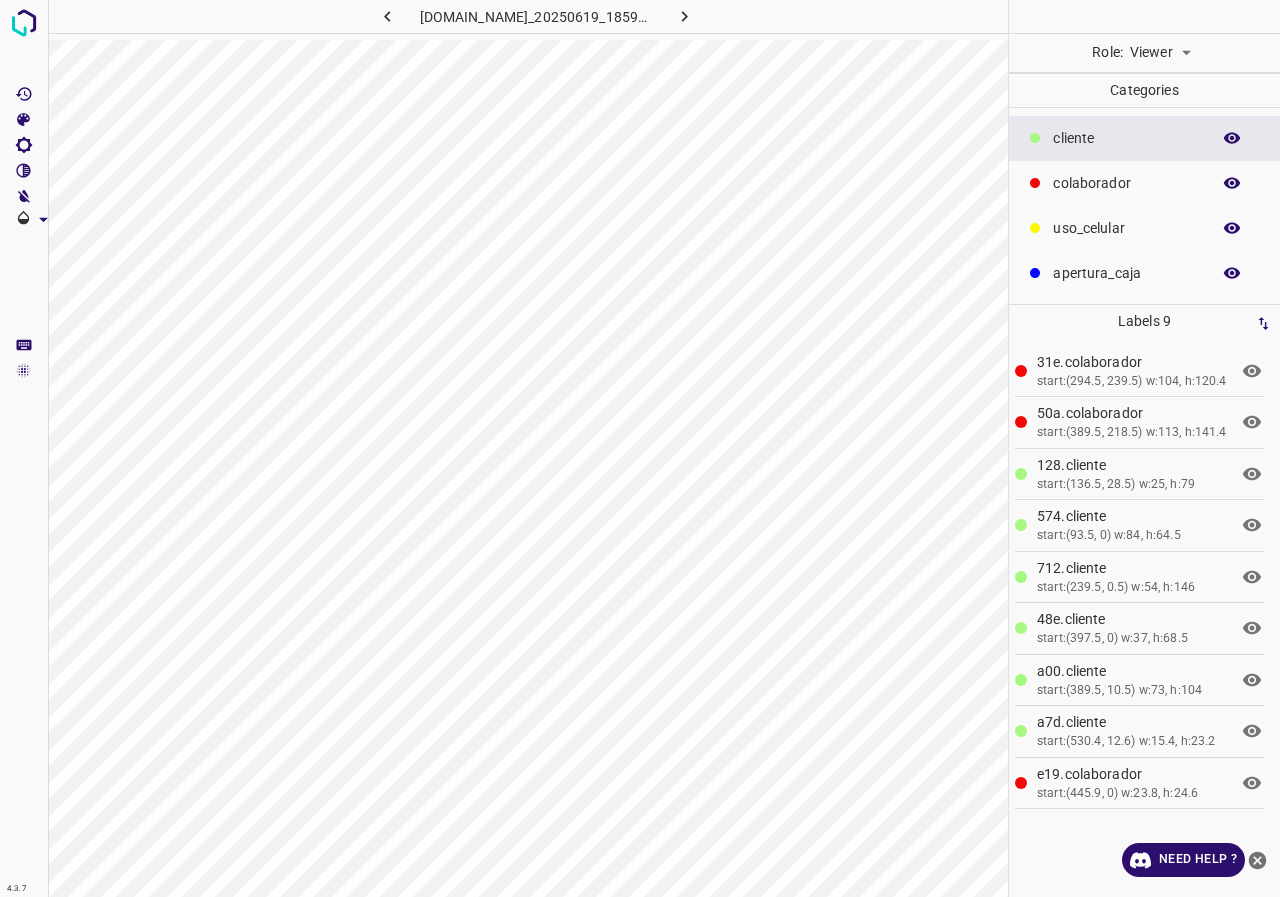 scroll, scrollTop: 0, scrollLeft: 0, axis: both 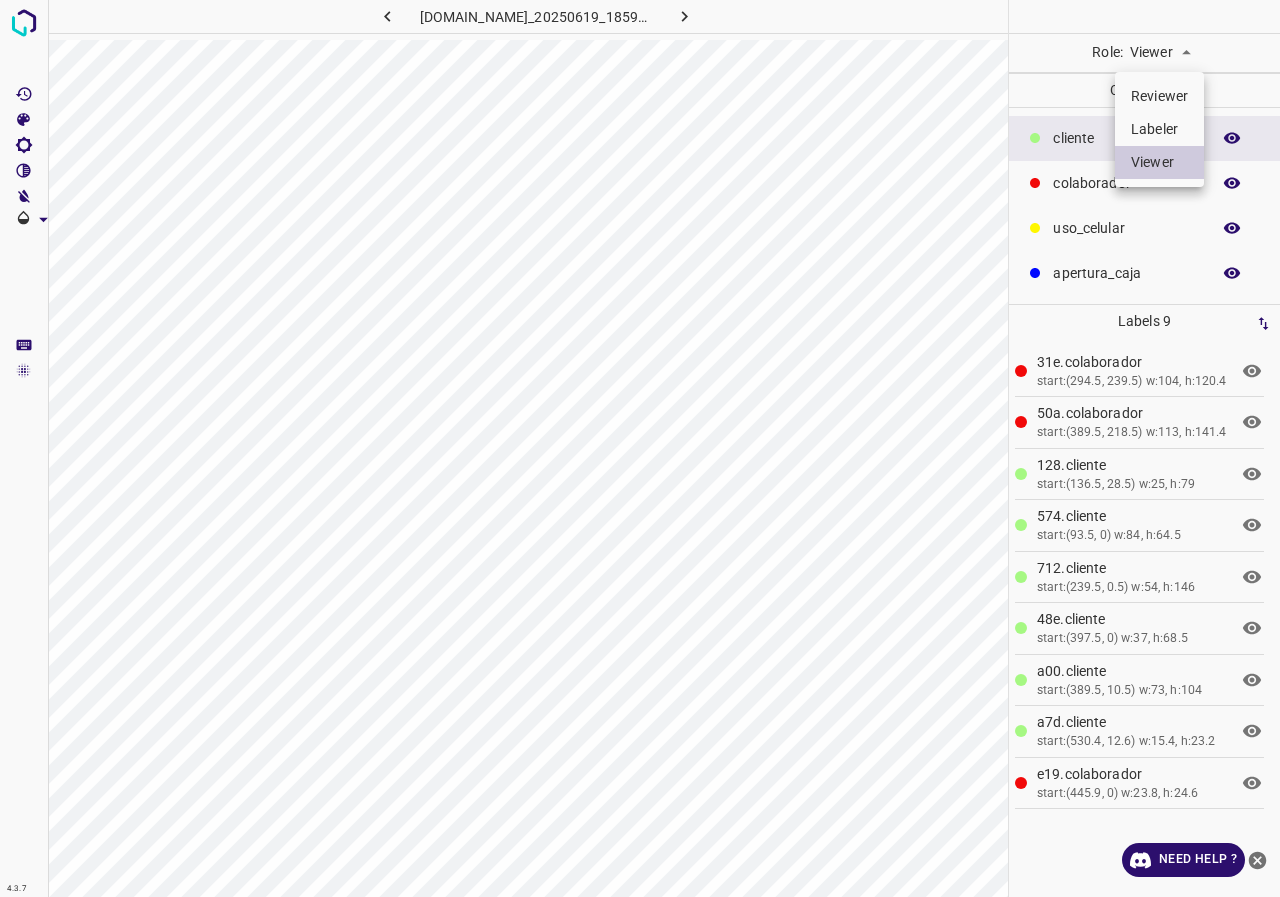 click on "Labeler" at bounding box center (1159, 129) 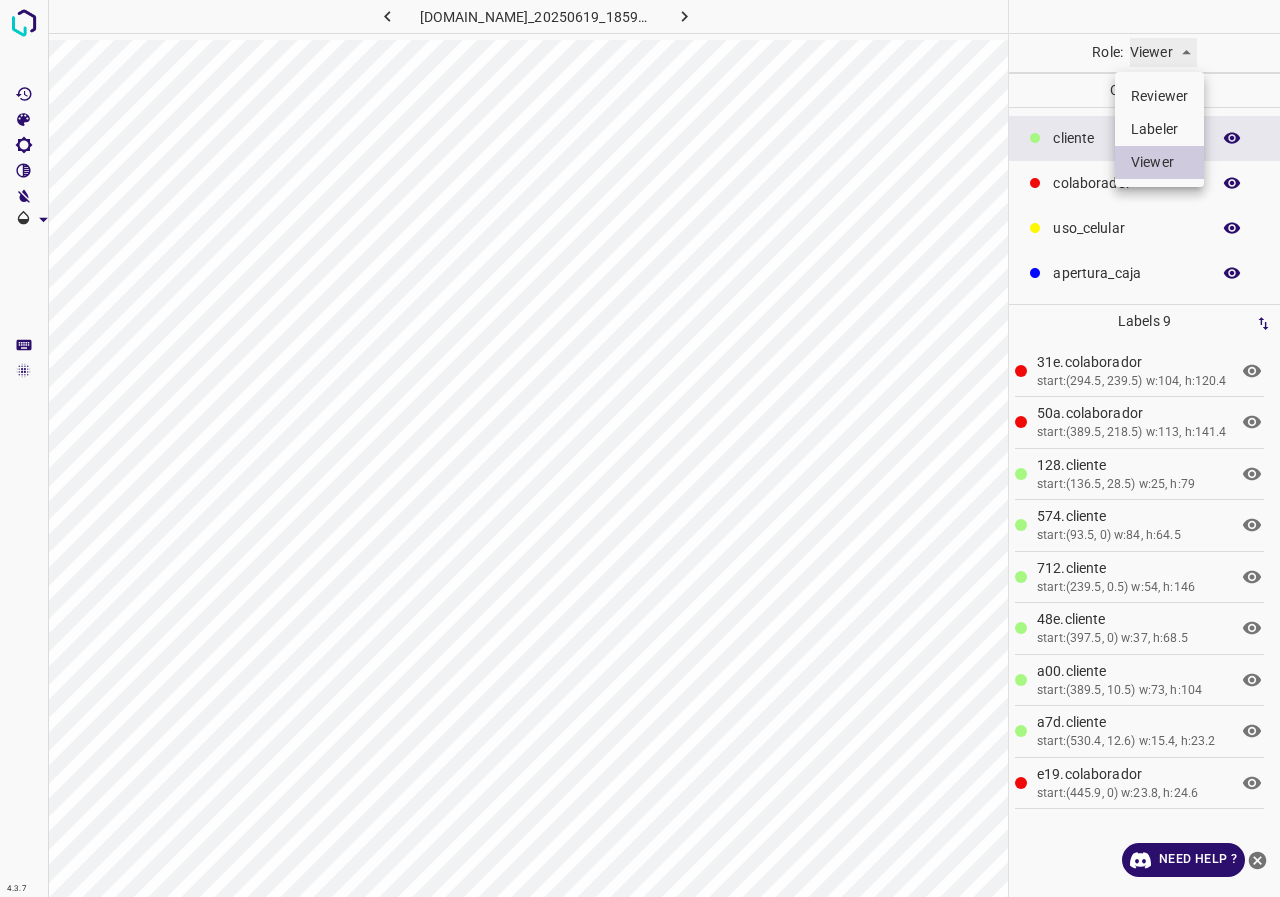 type on "labeler" 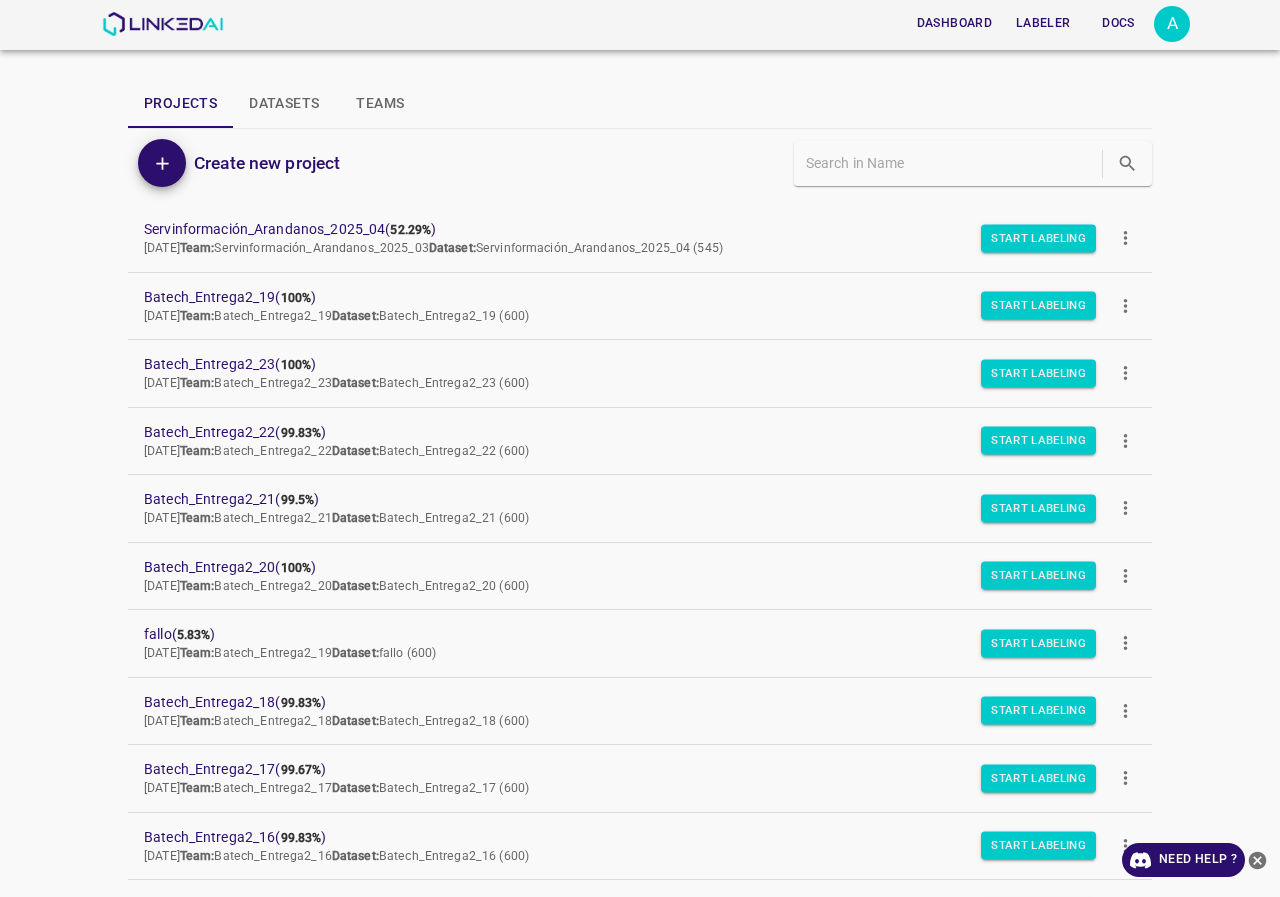 scroll, scrollTop: 0, scrollLeft: 0, axis: both 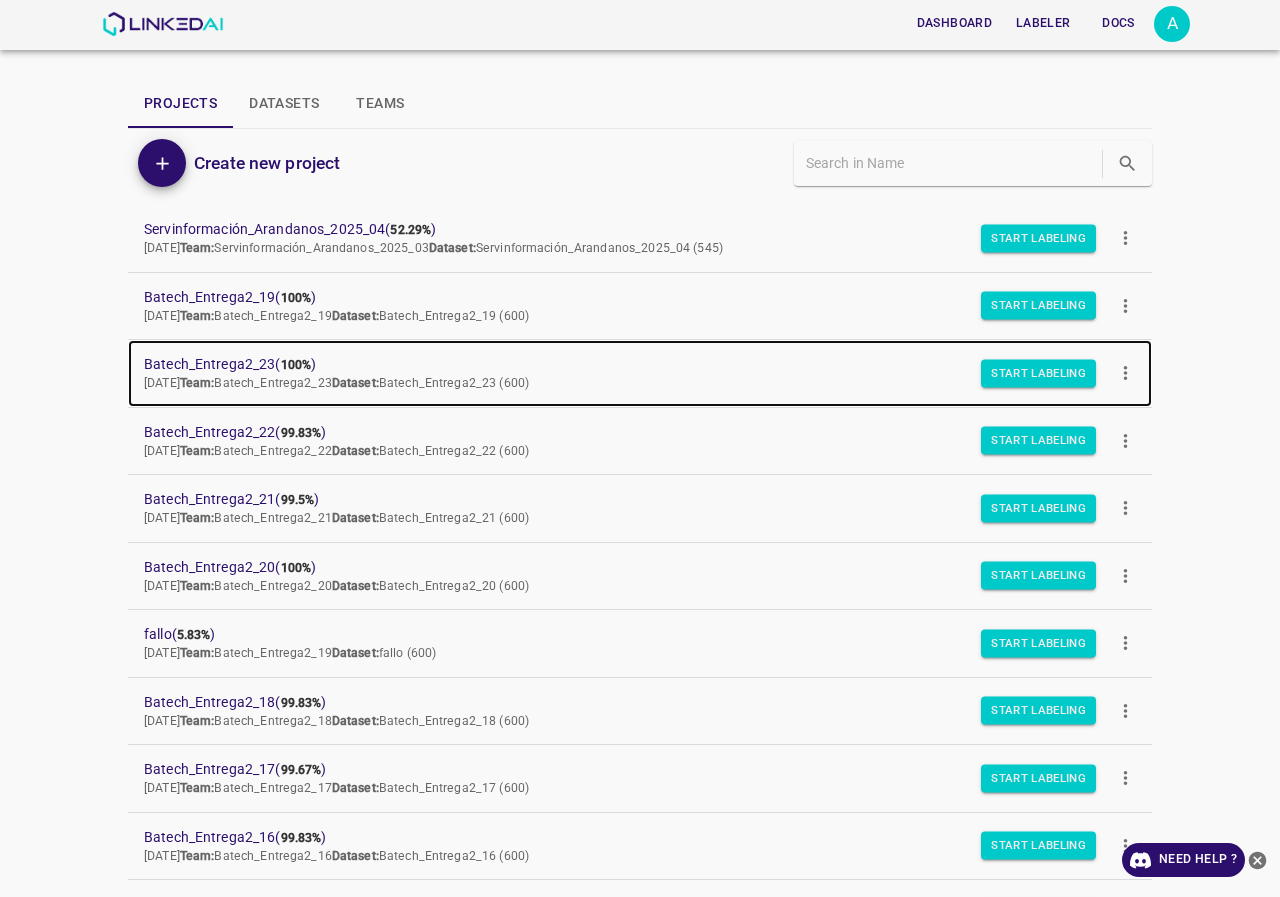 drag, startPoint x: 252, startPoint y: 358, endPoint x: 273, endPoint y: 359, distance: 21.023796 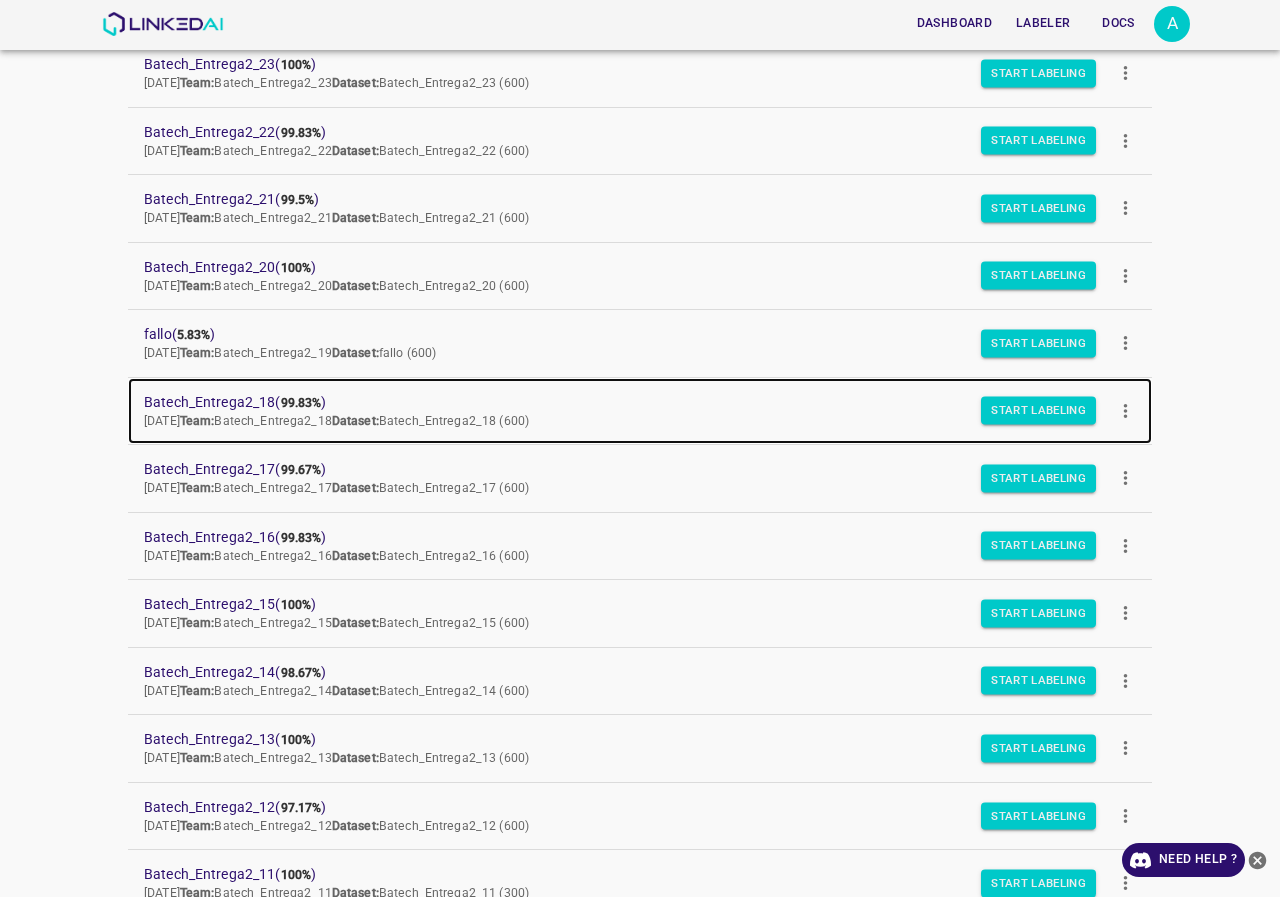 scroll, scrollTop: 400, scrollLeft: 0, axis: vertical 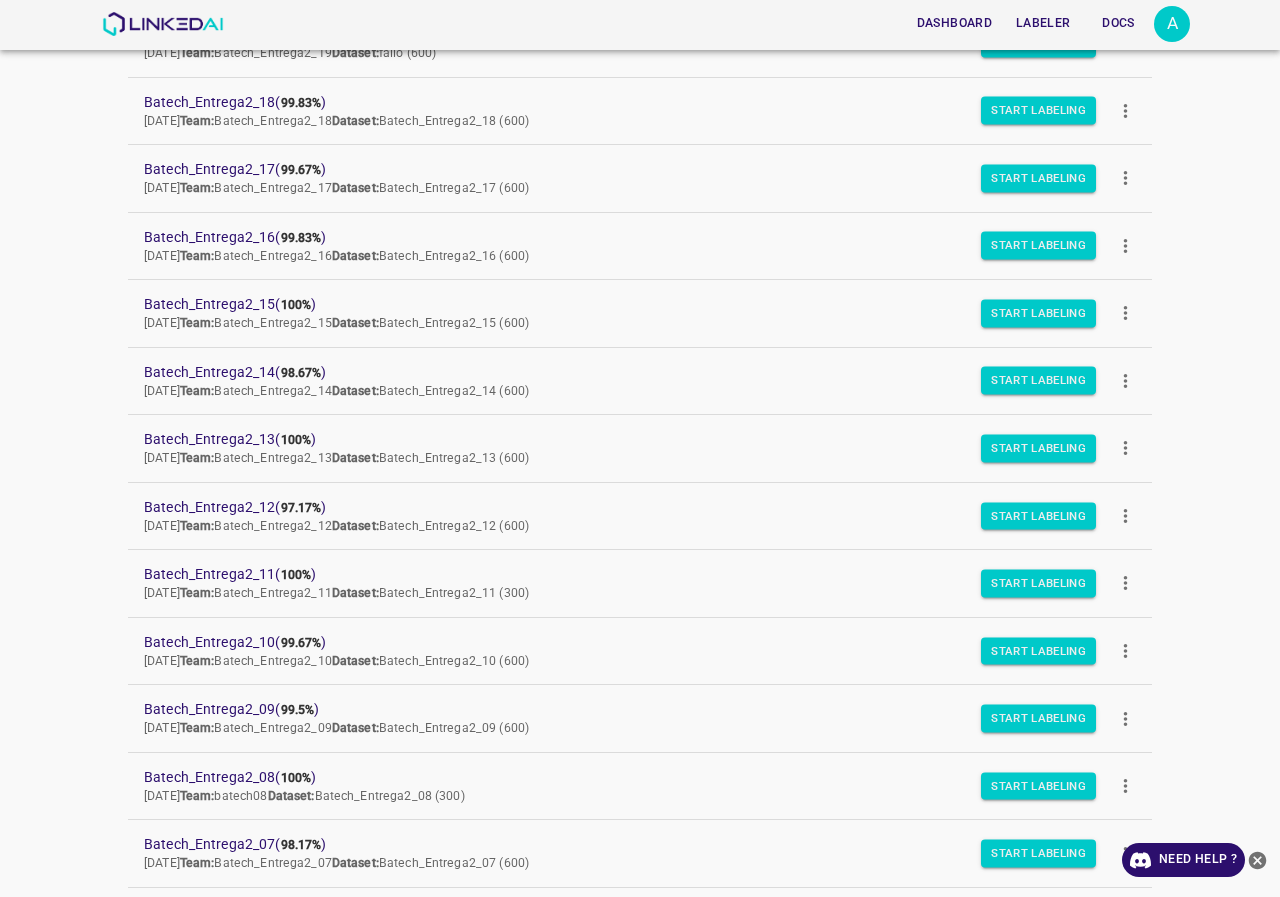 drag, startPoint x: 263, startPoint y: 297, endPoint x: 74, endPoint y: 328, distance: 191.52545 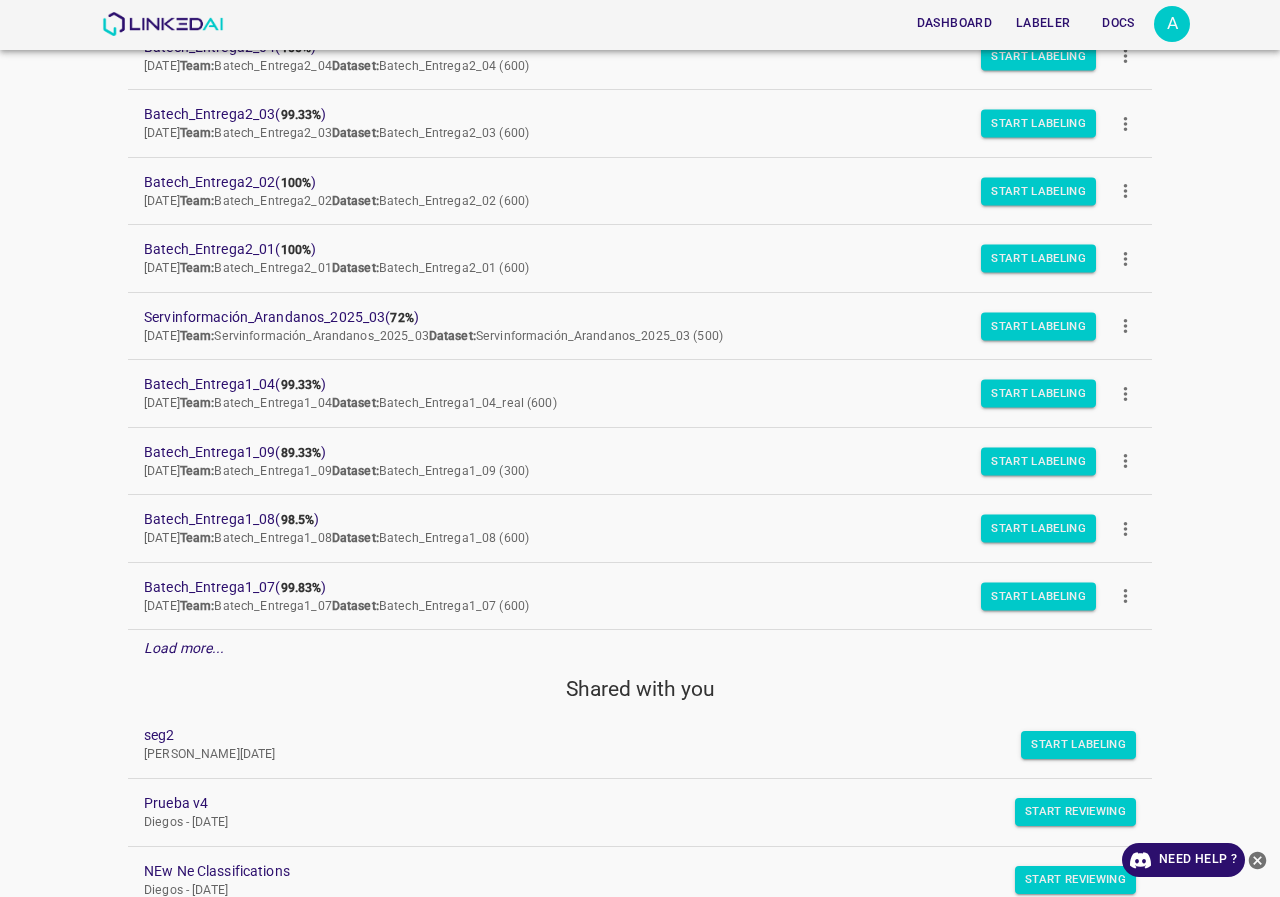 scroll, scrollTop: 1400, scrollLeft: 0, axis: vertical 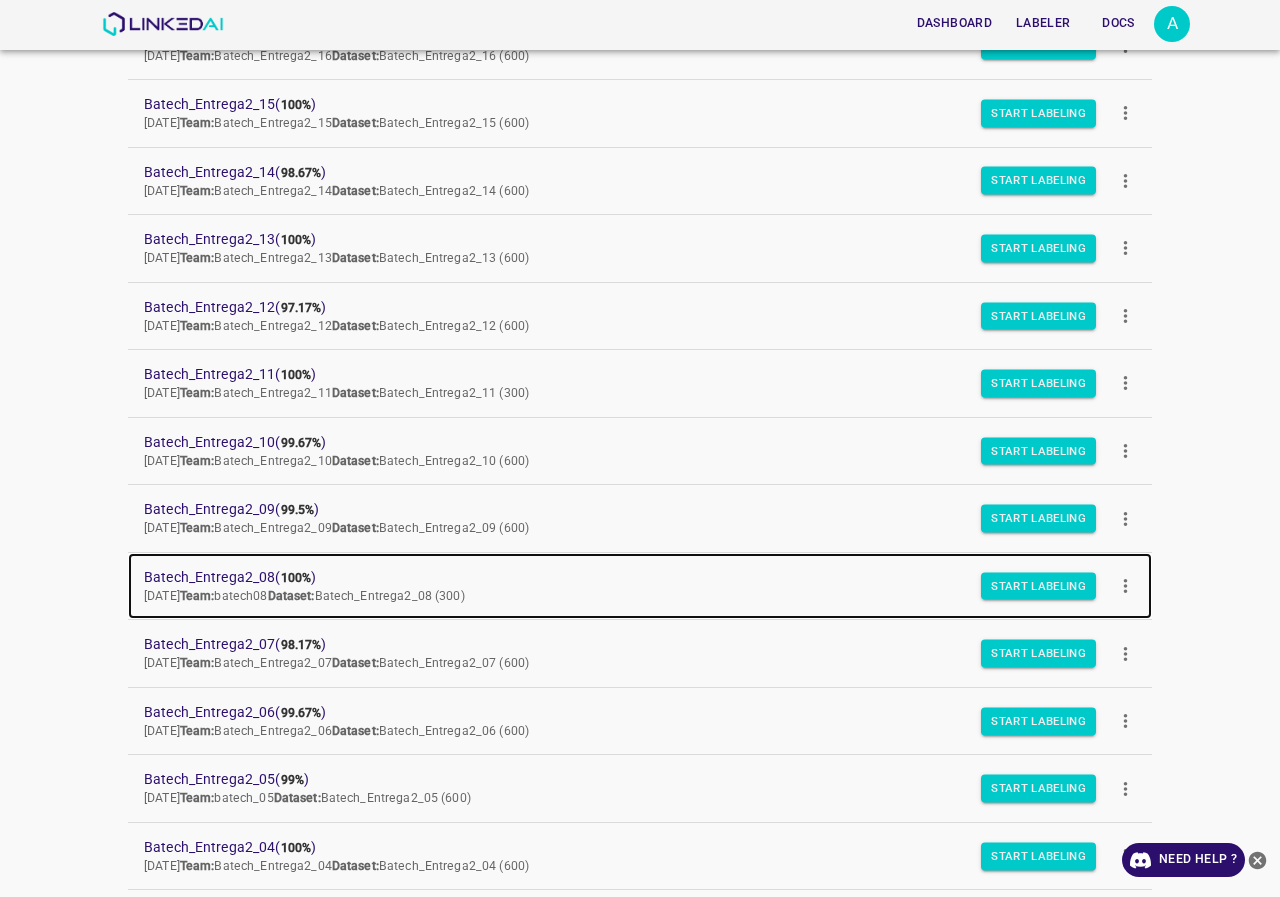 drag, startPoint x: 243, startPoint y: 573, endPoint x: 272, endPoint y: 586, distance: 31.780497 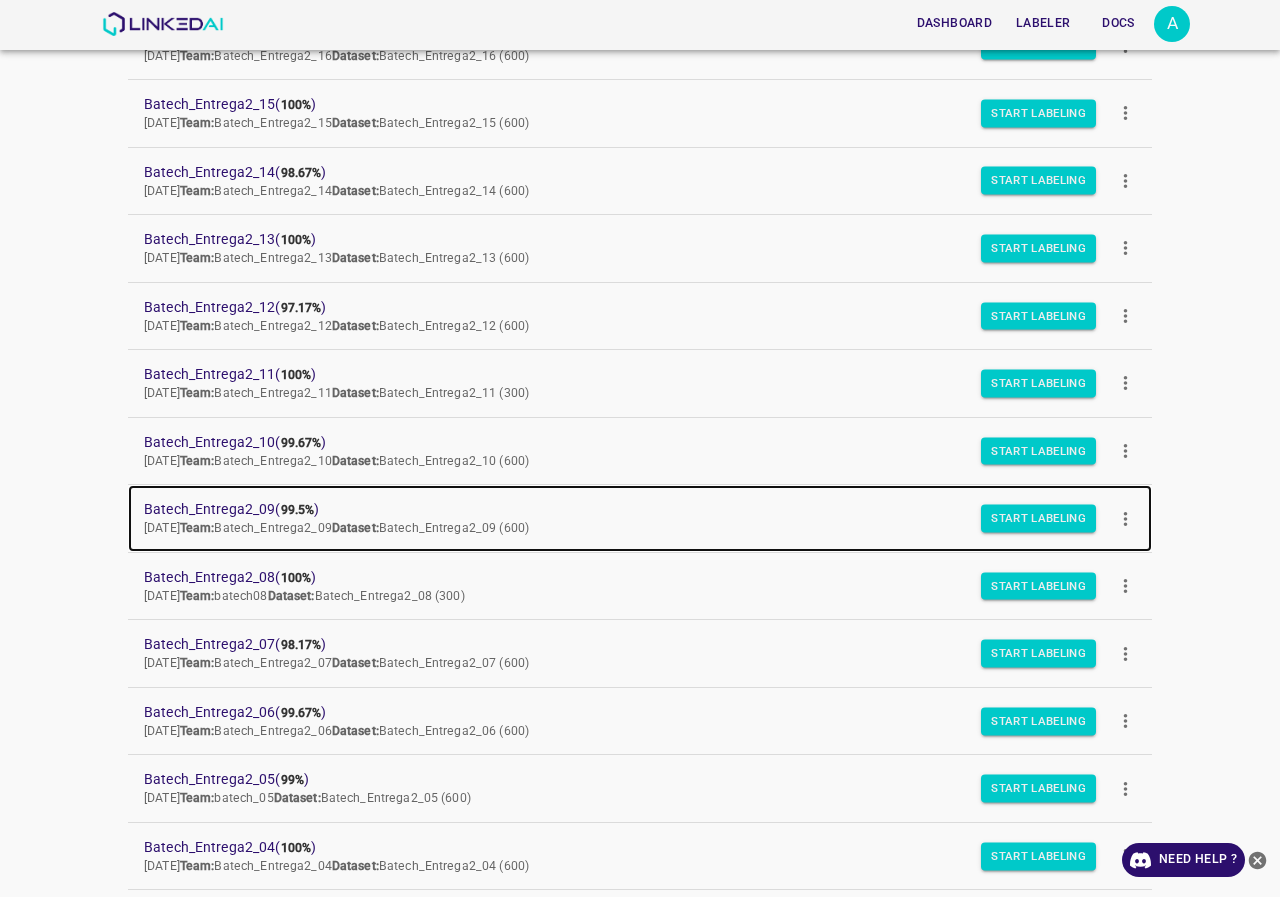 drag, startPoint x: 244, startPoint y: 502, endPoint x: 267, endPoint y: 506, distance: 23.345236 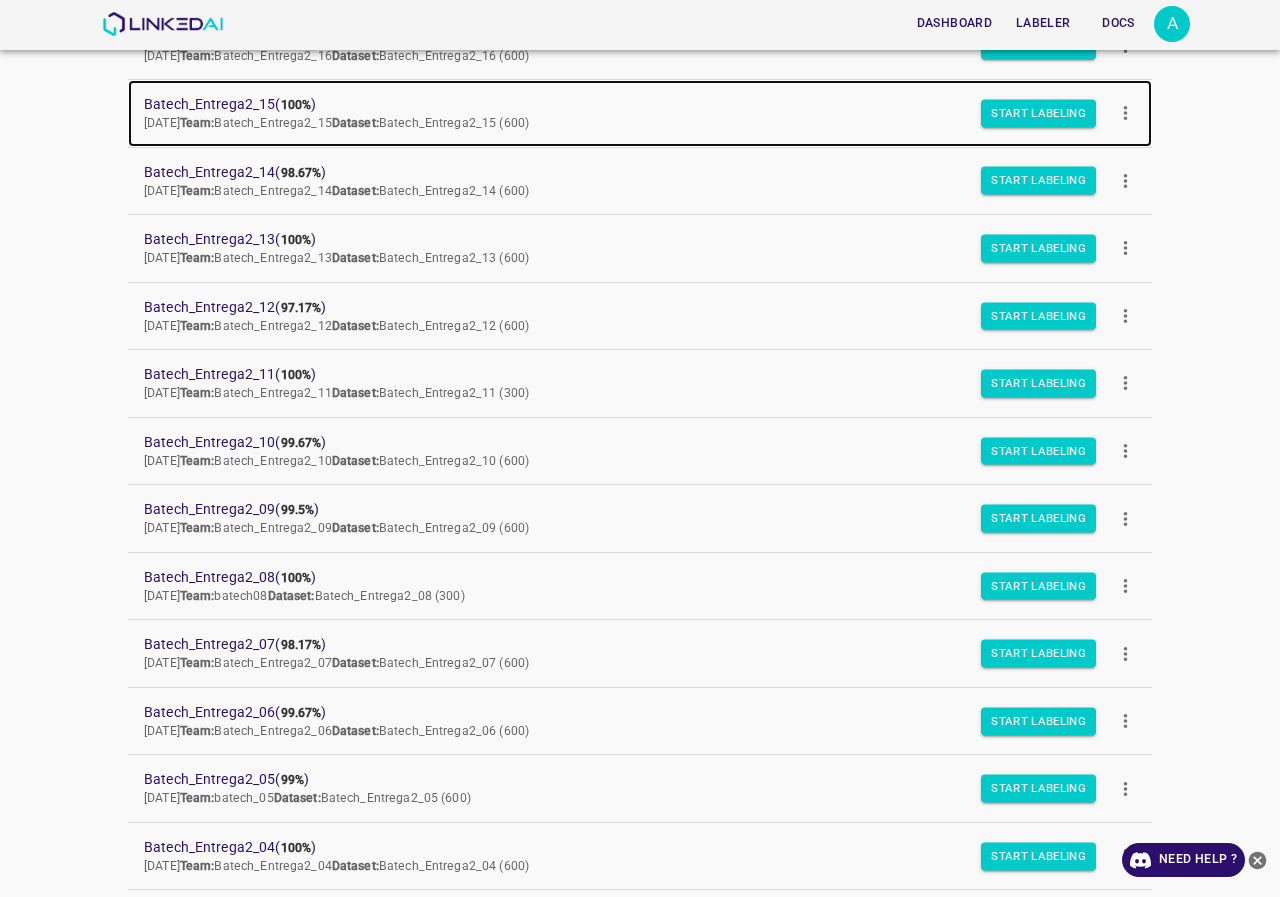 drag, startPoint x: 248, startPoint y: 99, endPoint x: 291, endPoint y: 116, distance: 46.238514 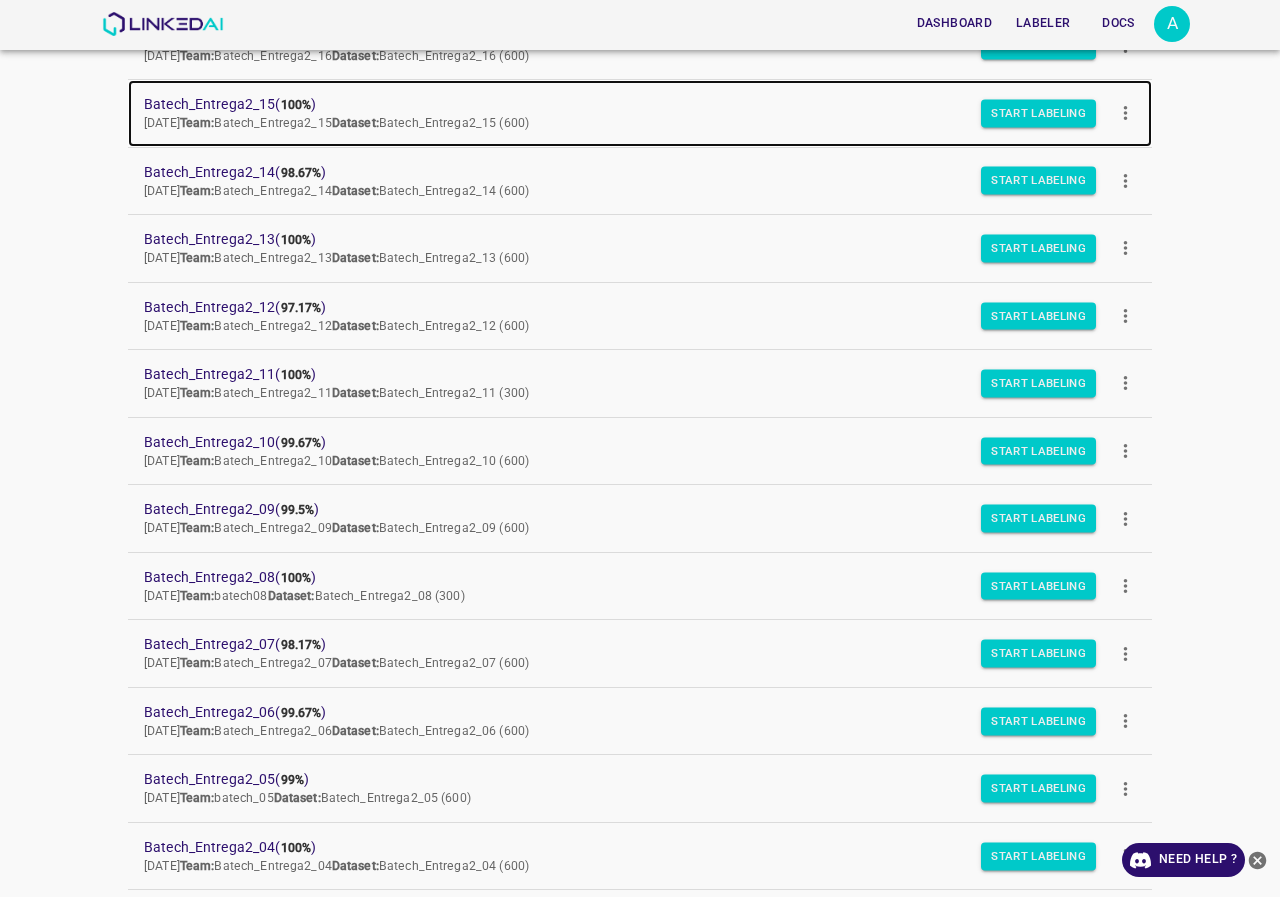 scroll, scrollTop: 400, scrollLeft: 0, axis: vertical 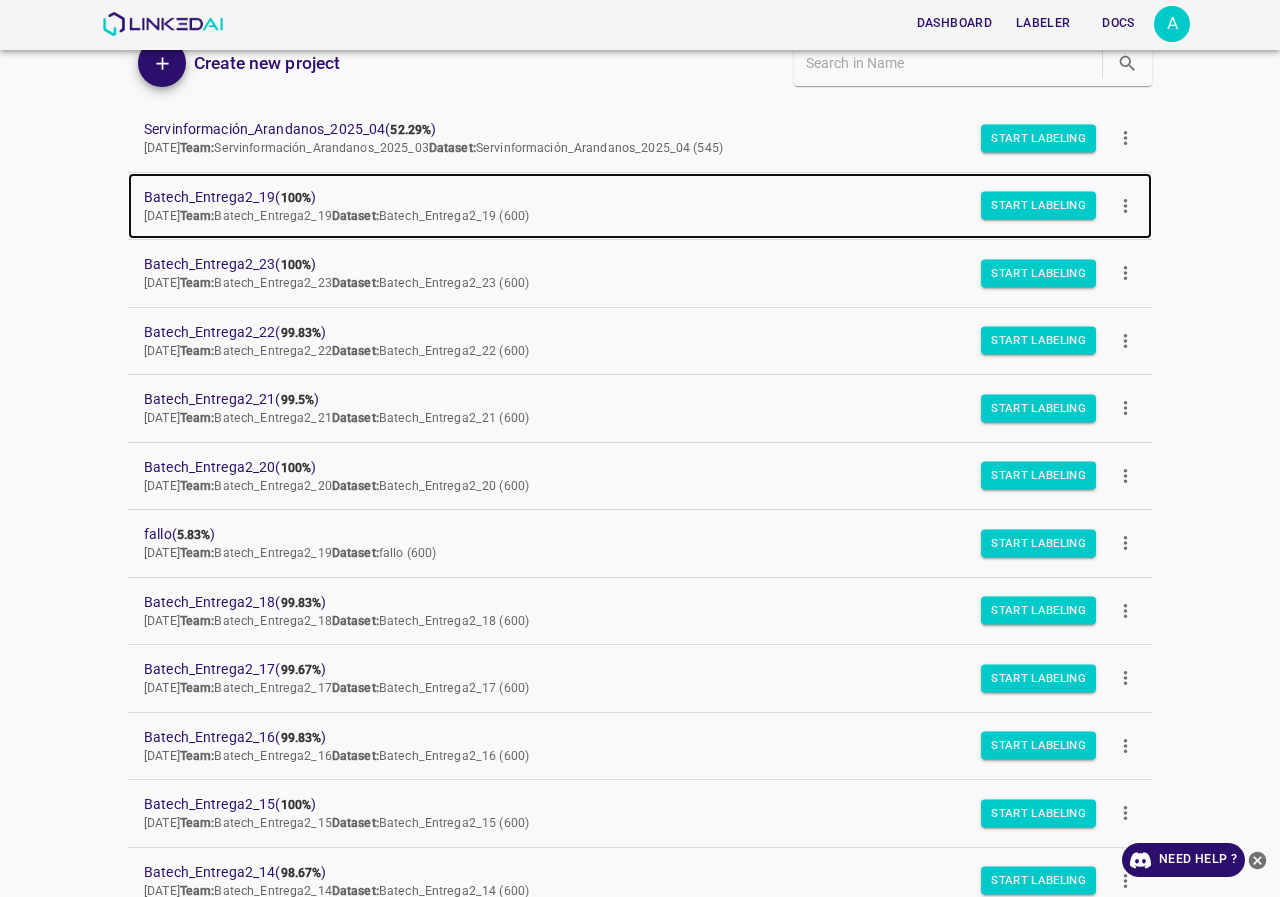 drag, startPoint x: 245, startPoint y: 186, endPoint x: 263, endPoint y: 193, distance: 19.313208 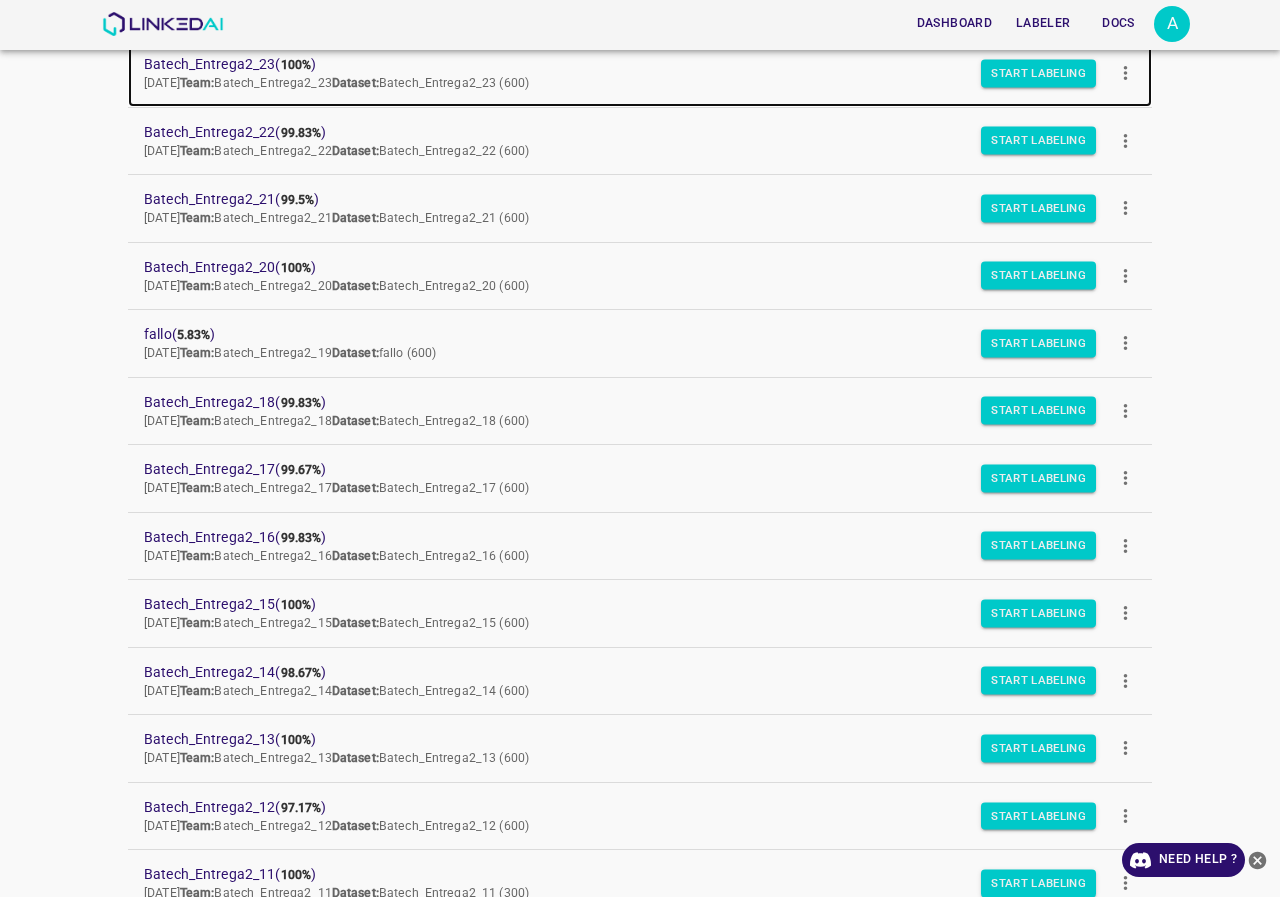 scroll, scrollTop: 600, scrollLeft: 0, axis: vertical 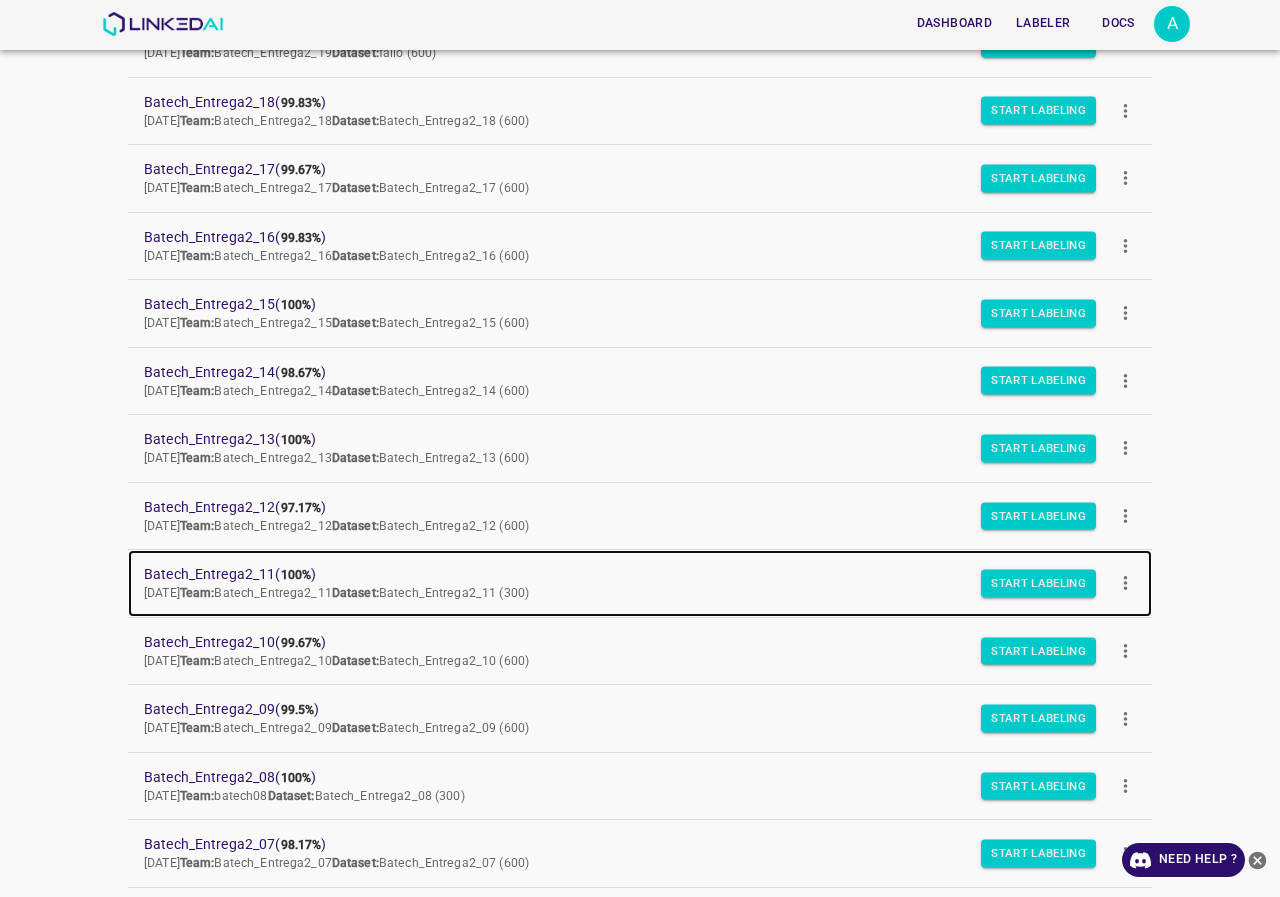 drag, startPoint x: 266, startPoint y: 571, endPoint x: 316, endPoint y: 580, distance: 50.803543 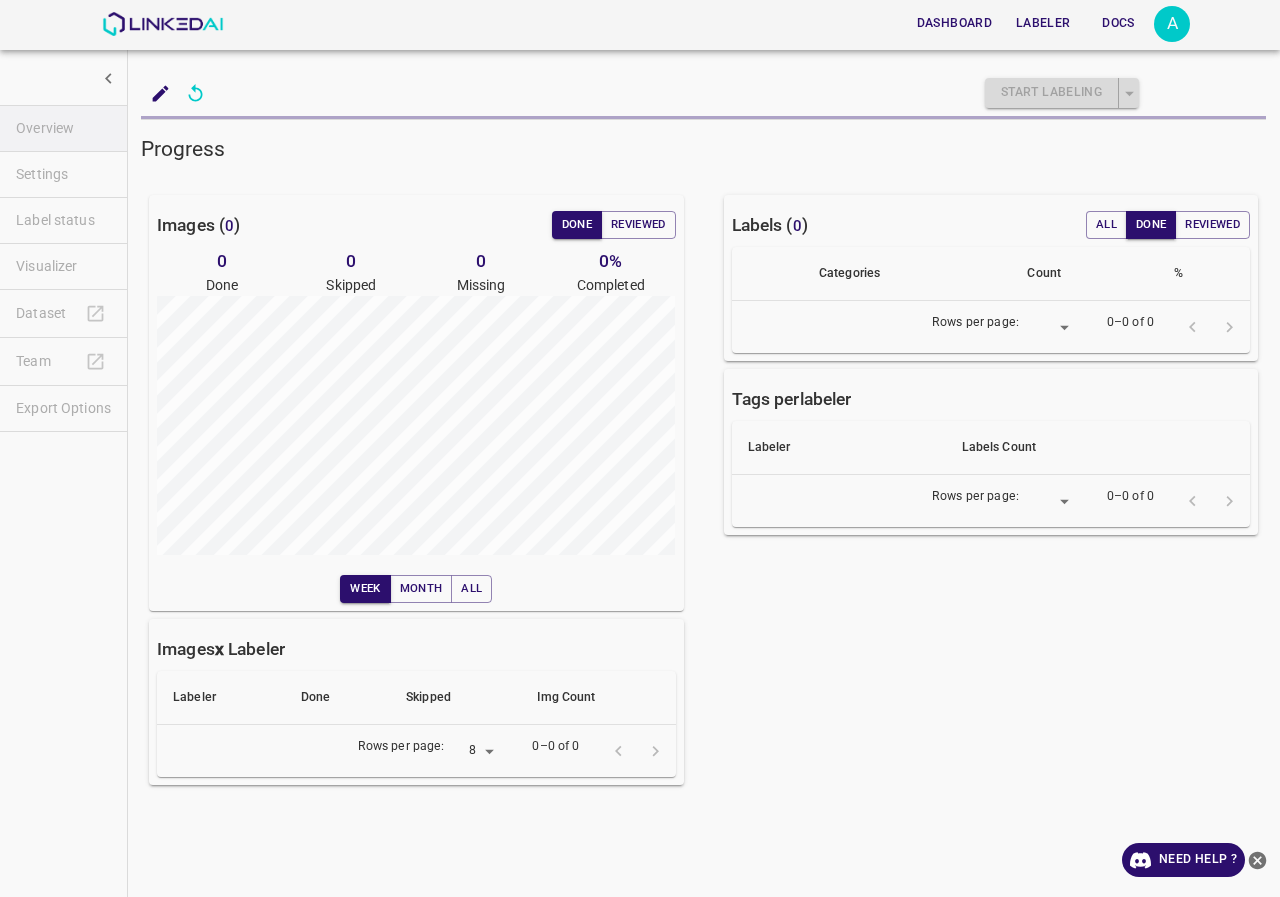 scroll, scrollTop: 0, scrollLeft: 0, axis: both 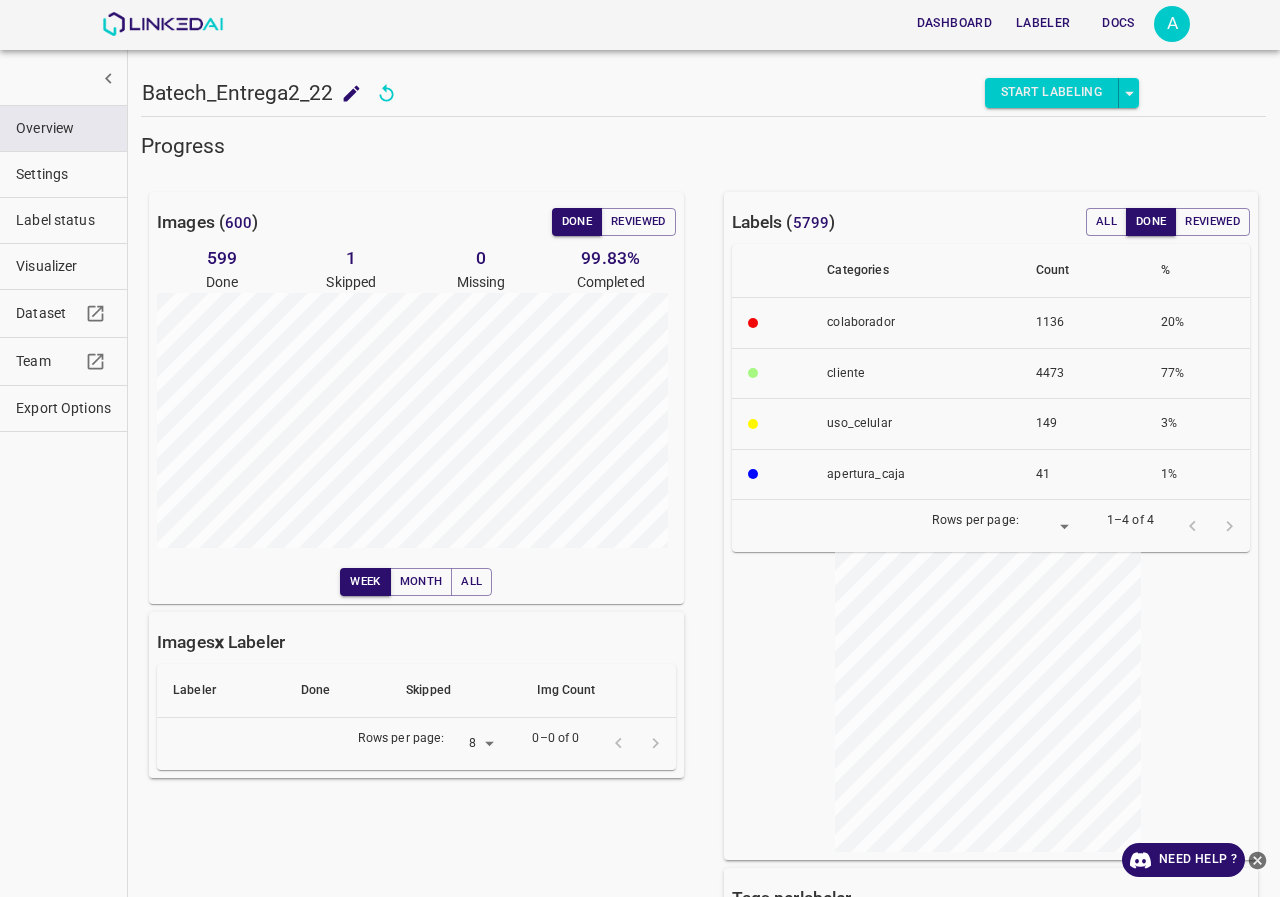 click on "99.83 %" at bounding box center (611, 258) 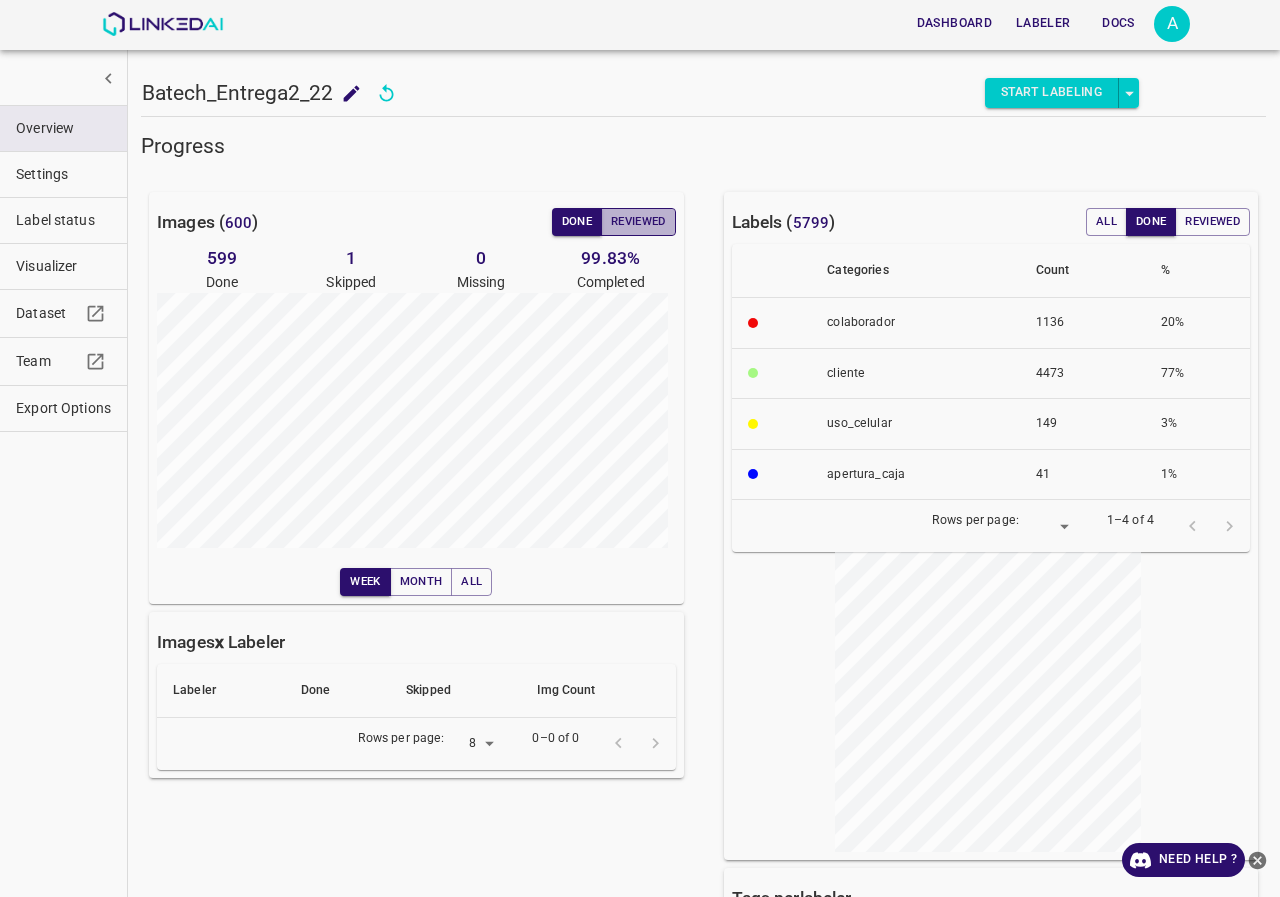 click on "Reviewed" at bounding box center (638, 222) 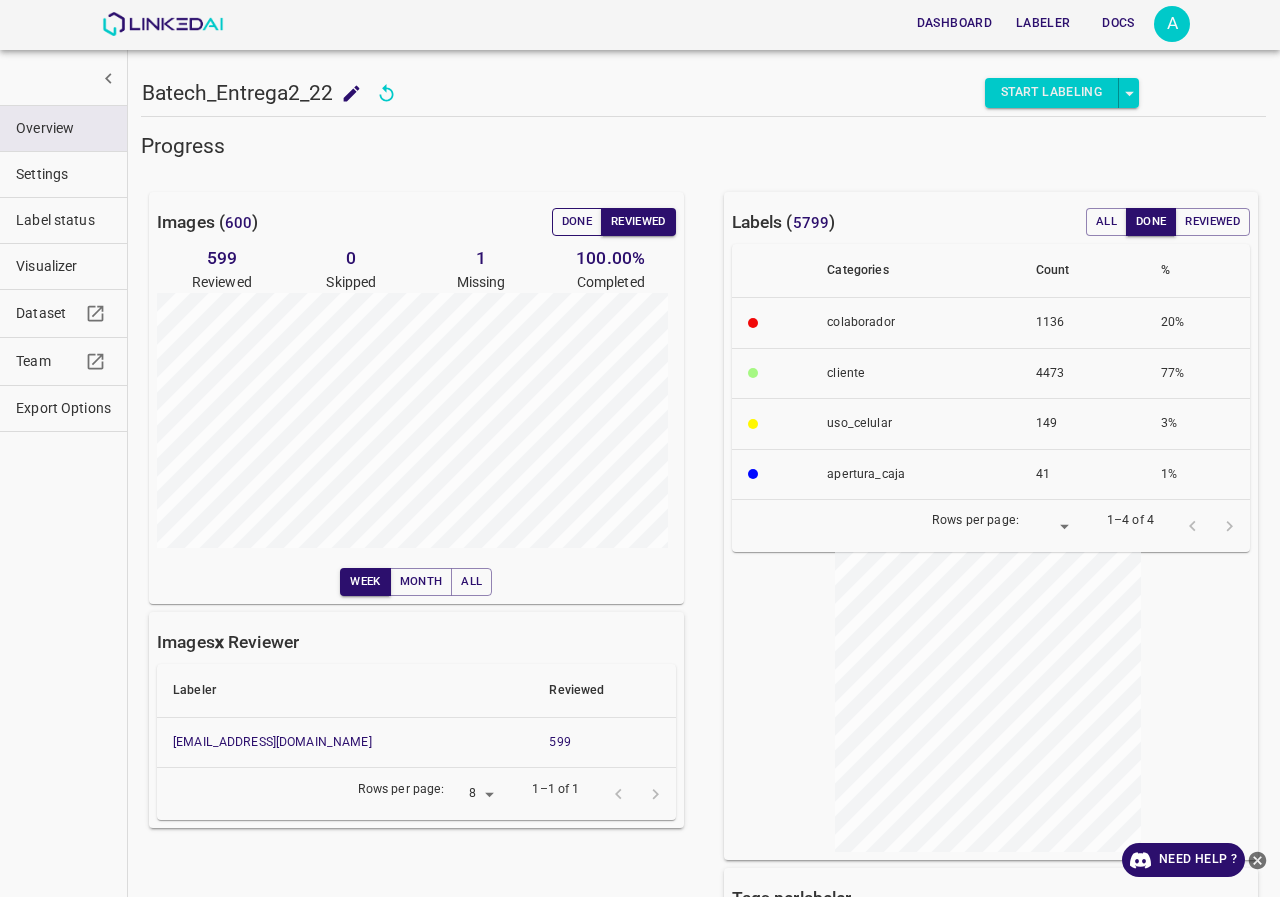 click on "Done" at bounding box center (577, 222) 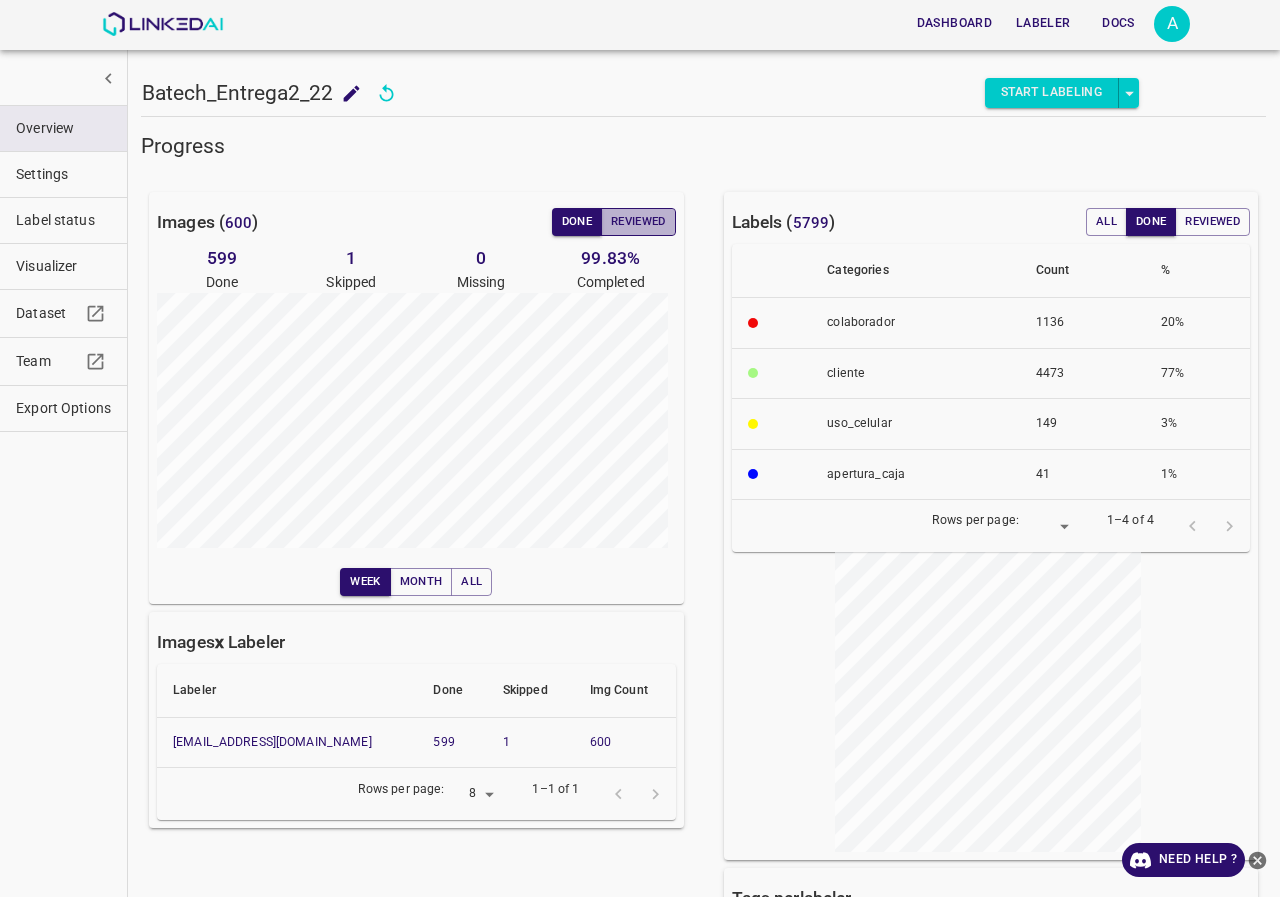 click on "Reviewed" at bounding box center [638, 222] 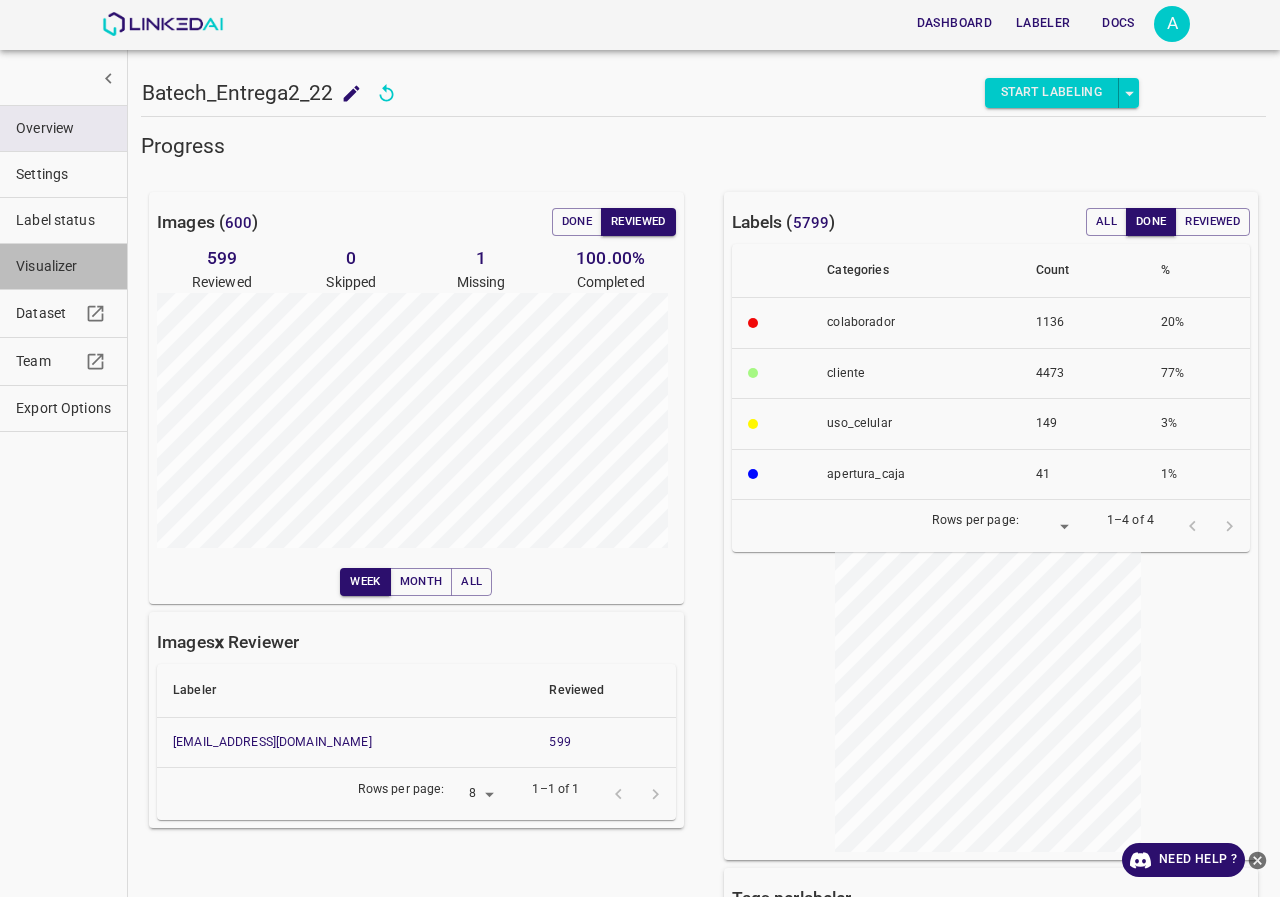 click on "Visualizer" at bounding box center [63, 266] 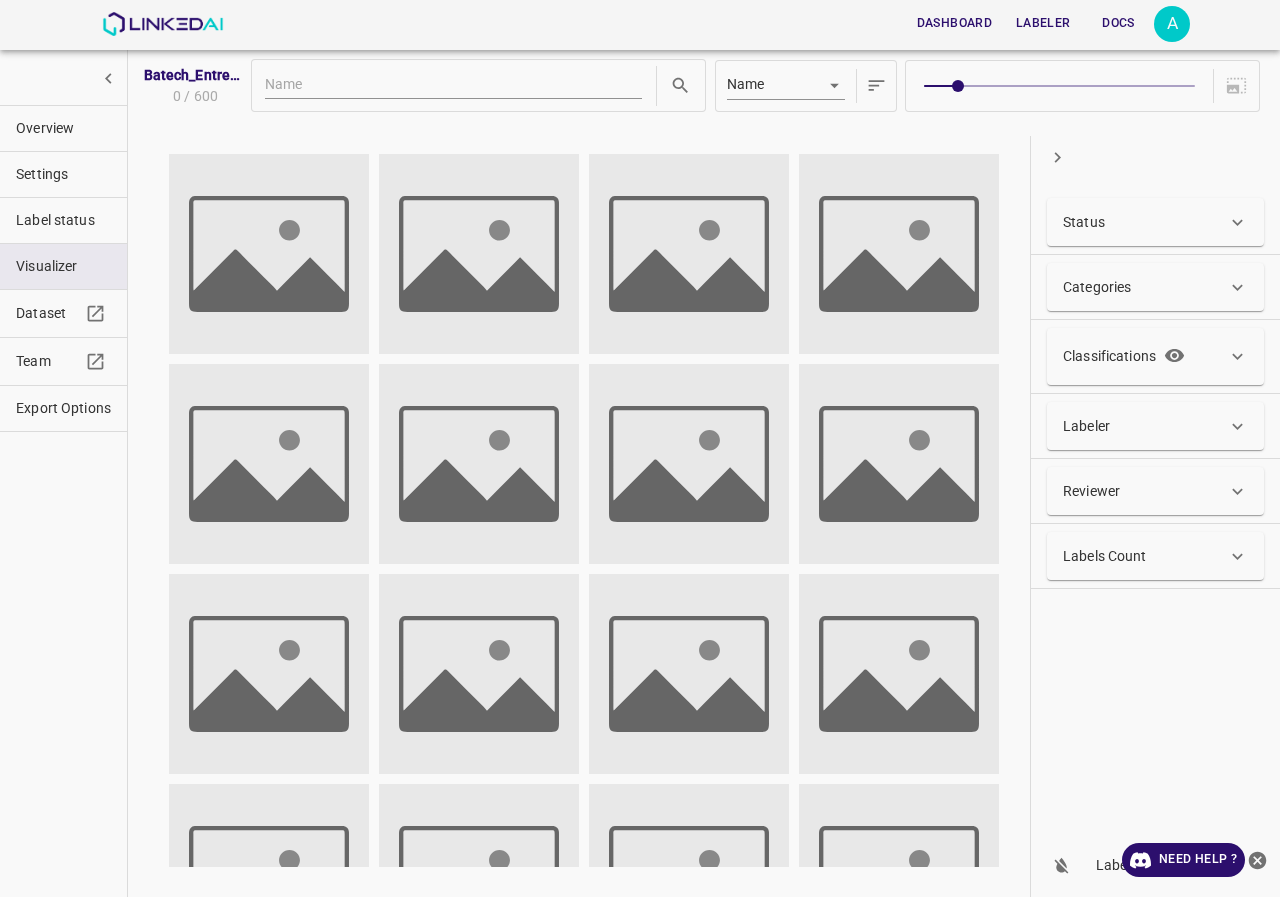 click on "Status" at bounding box center [1145, 222] 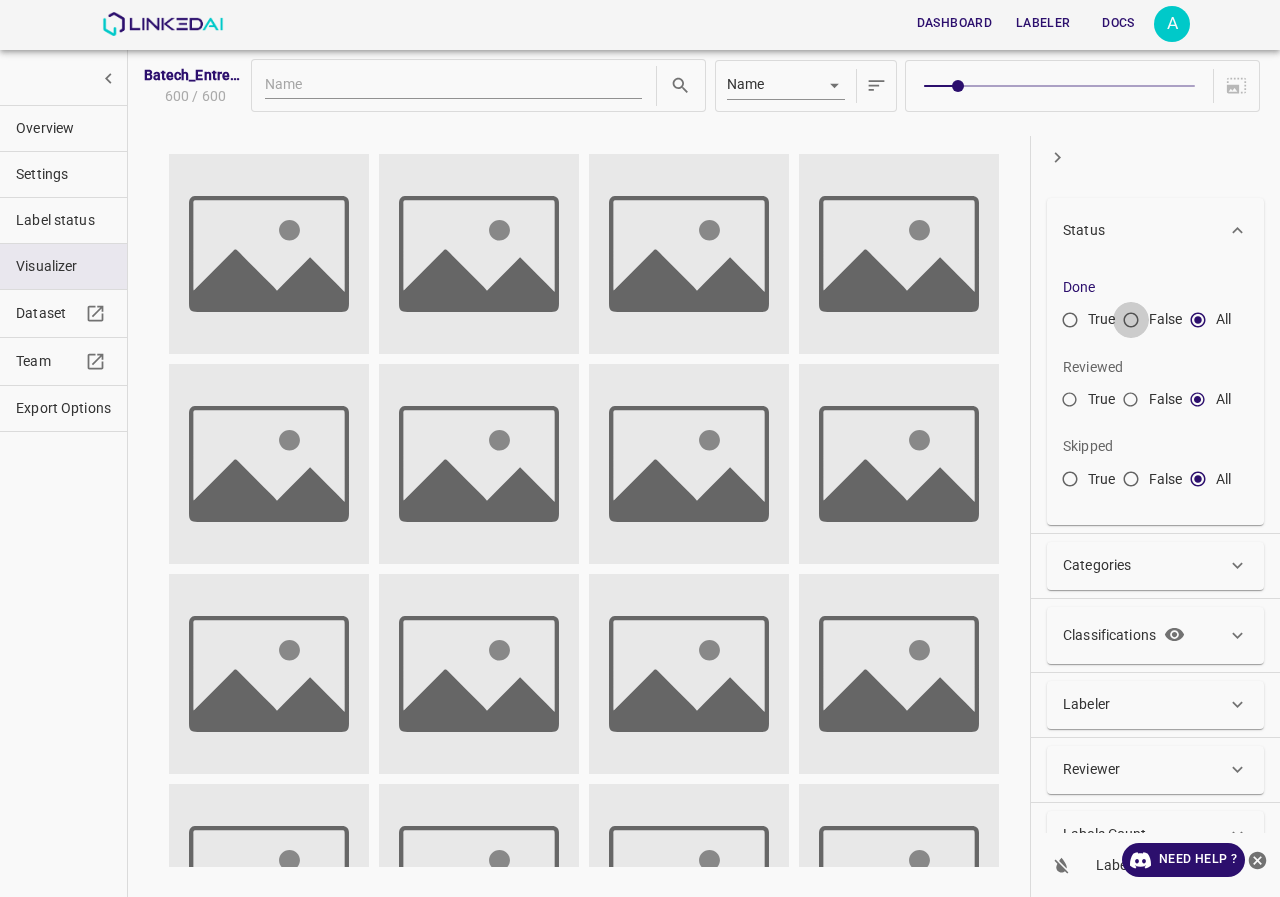 click on "False" at bounding box center (1131, 324) 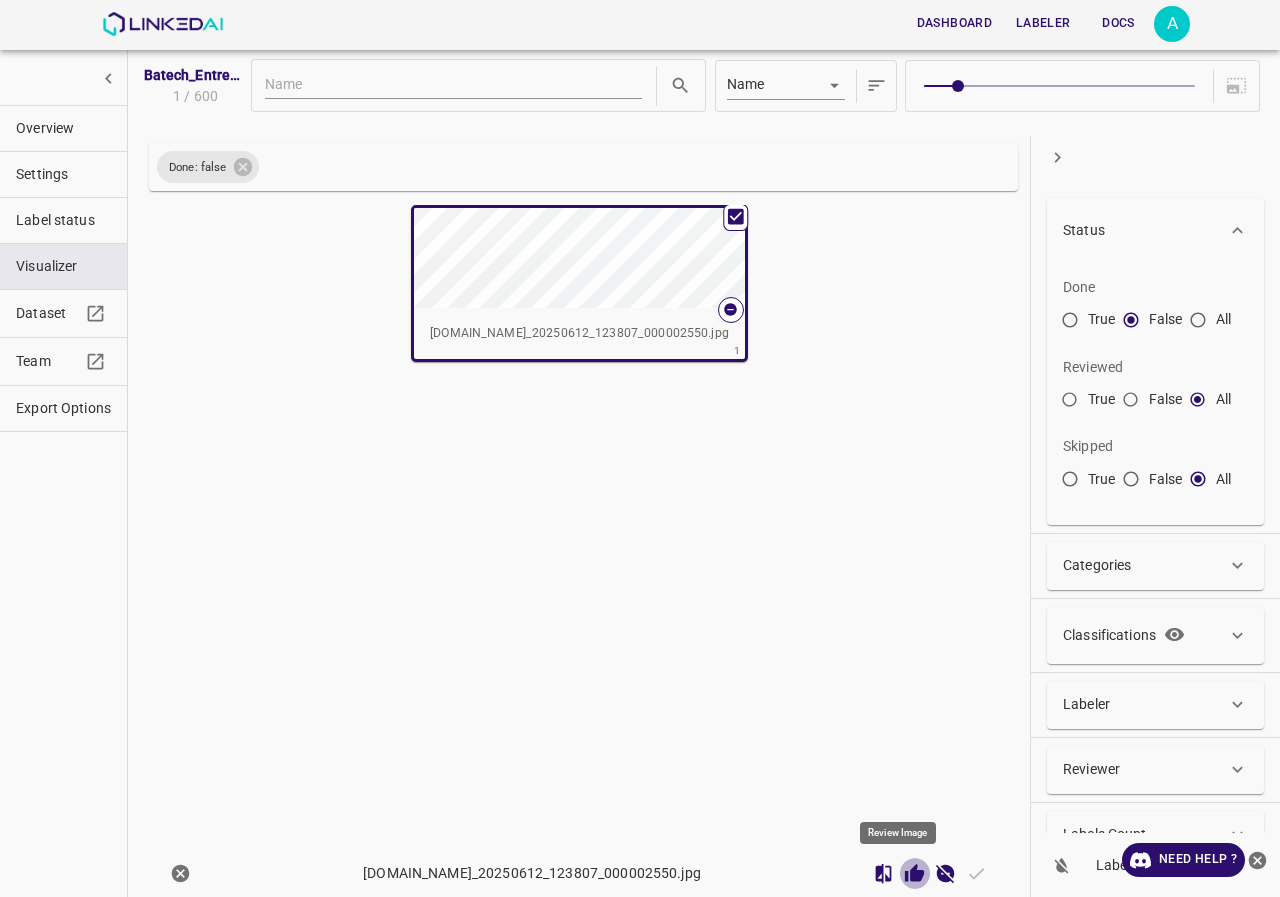 click 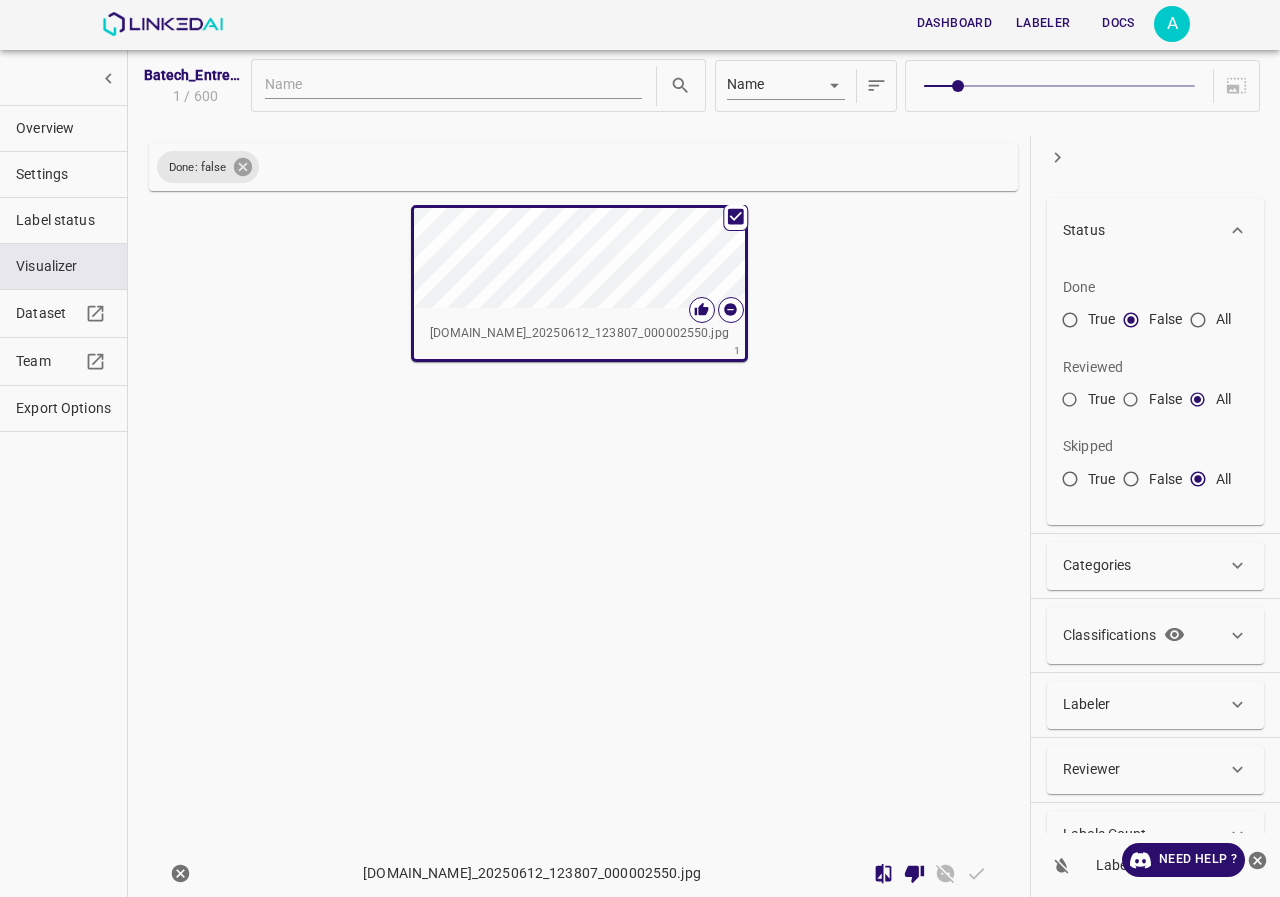 click 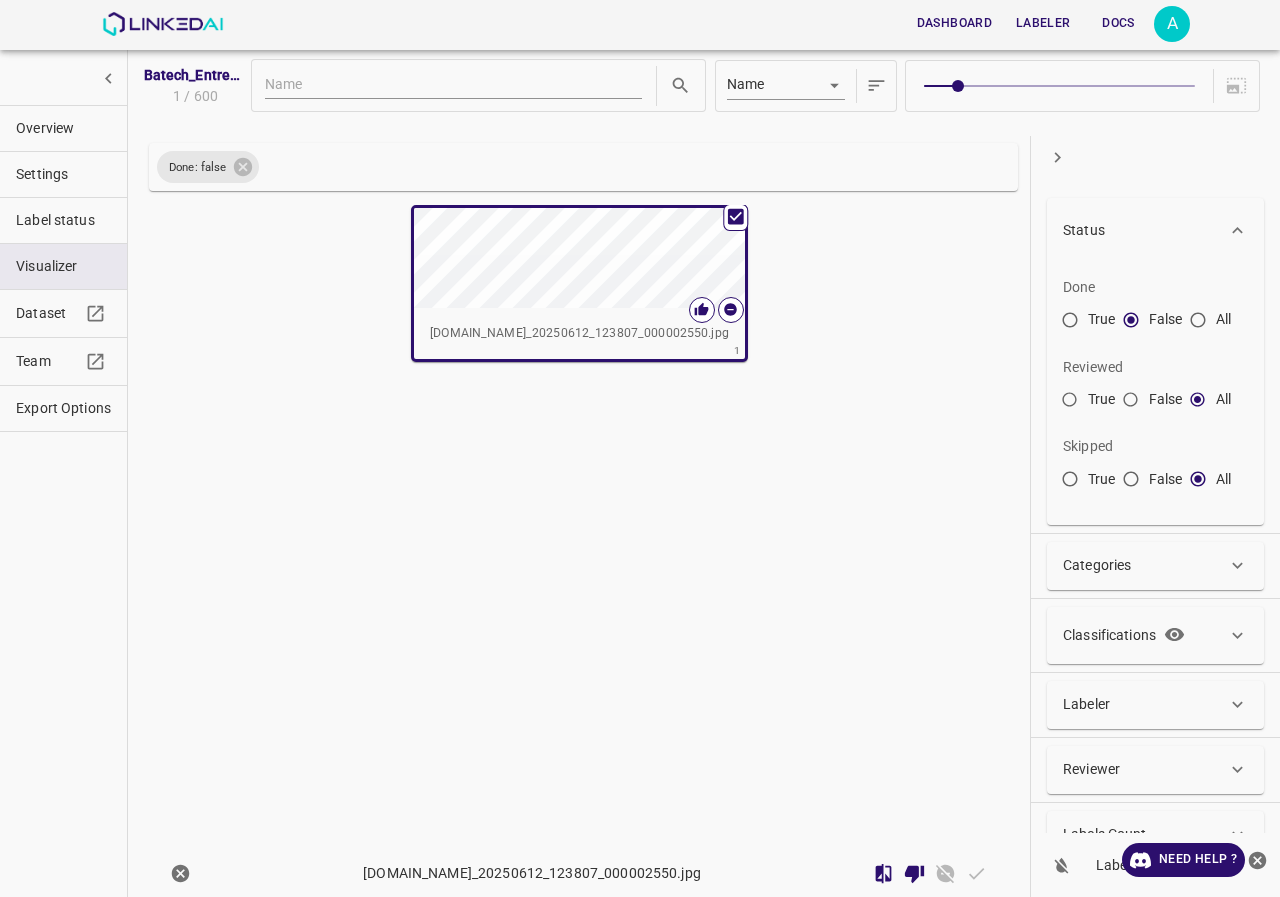 radio on "false" 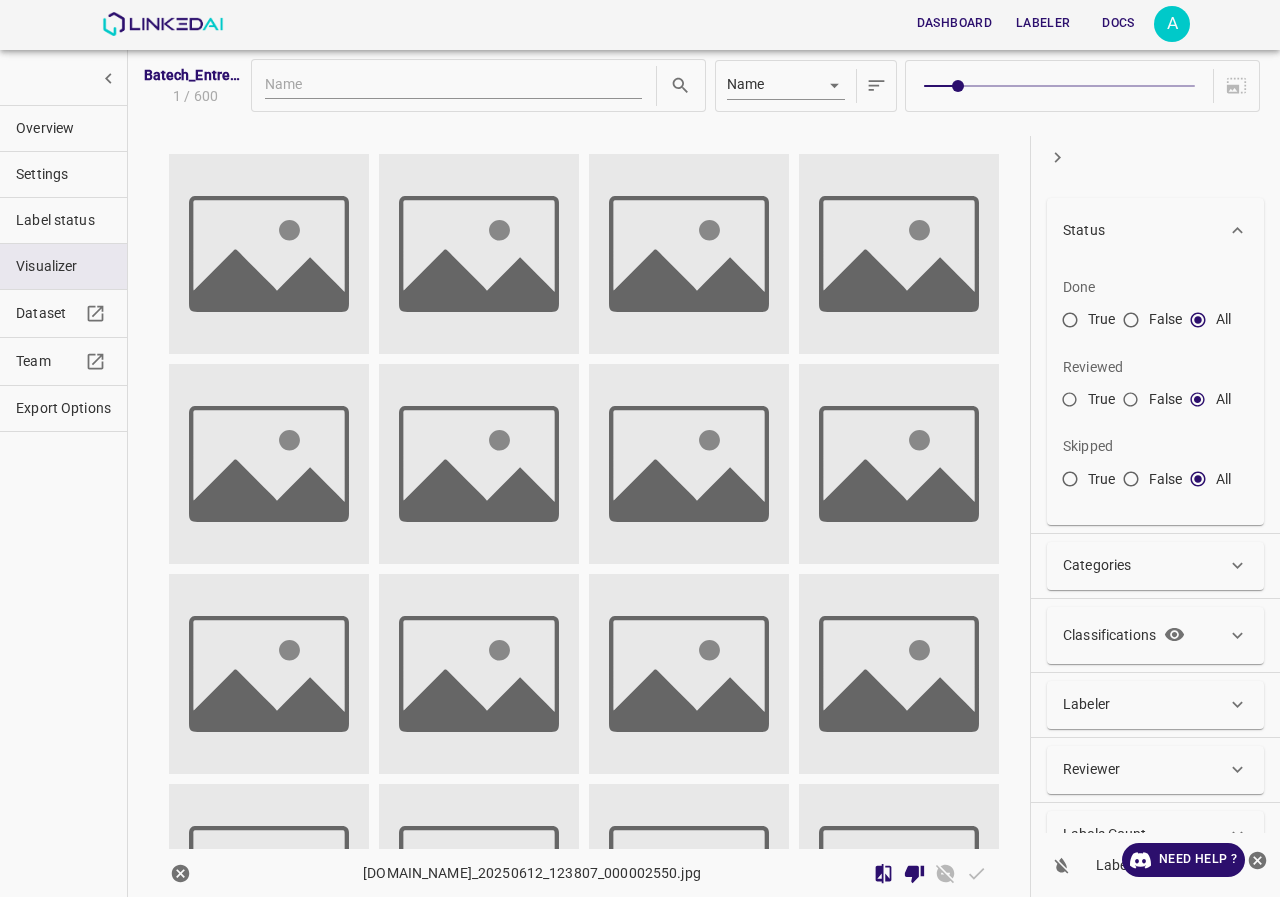 click on "Overview" at bounding box center (63, 128) 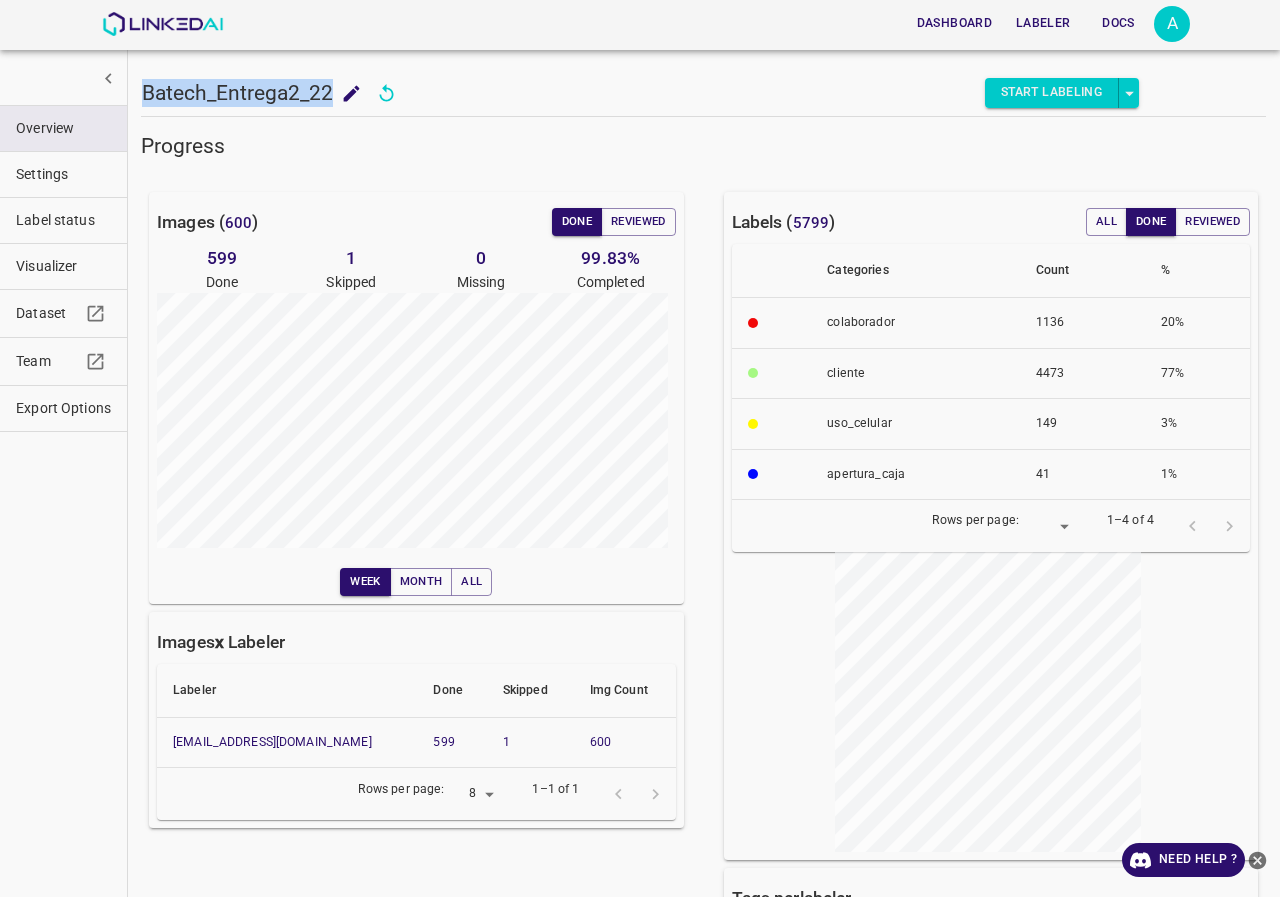 drag, startPoint x: 329, startPoint y: 85, endPoint x: 140, endPoint y: 87, distance: 189.01057 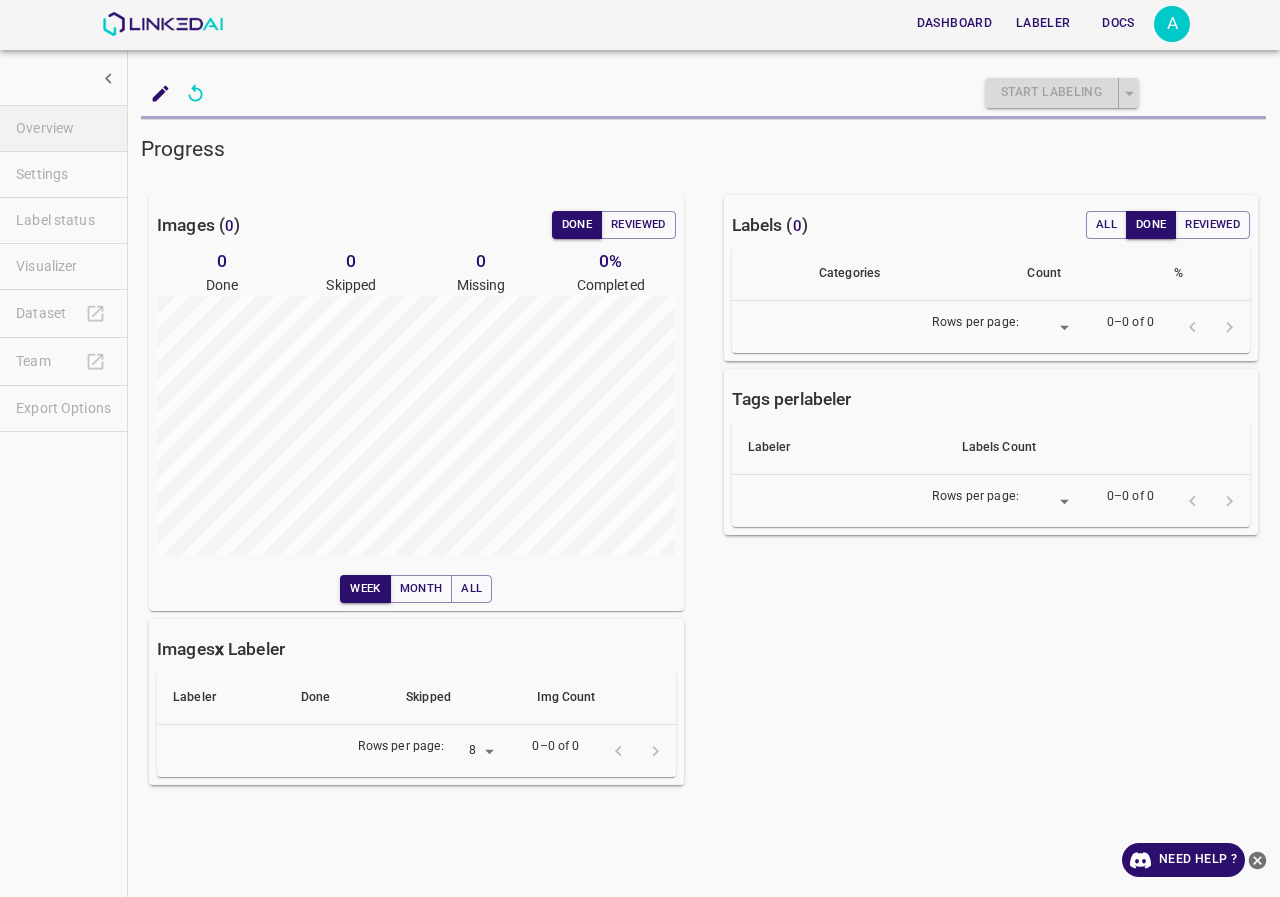 scroll, scrollTop: 0, scrollLeft: 0, axis: both 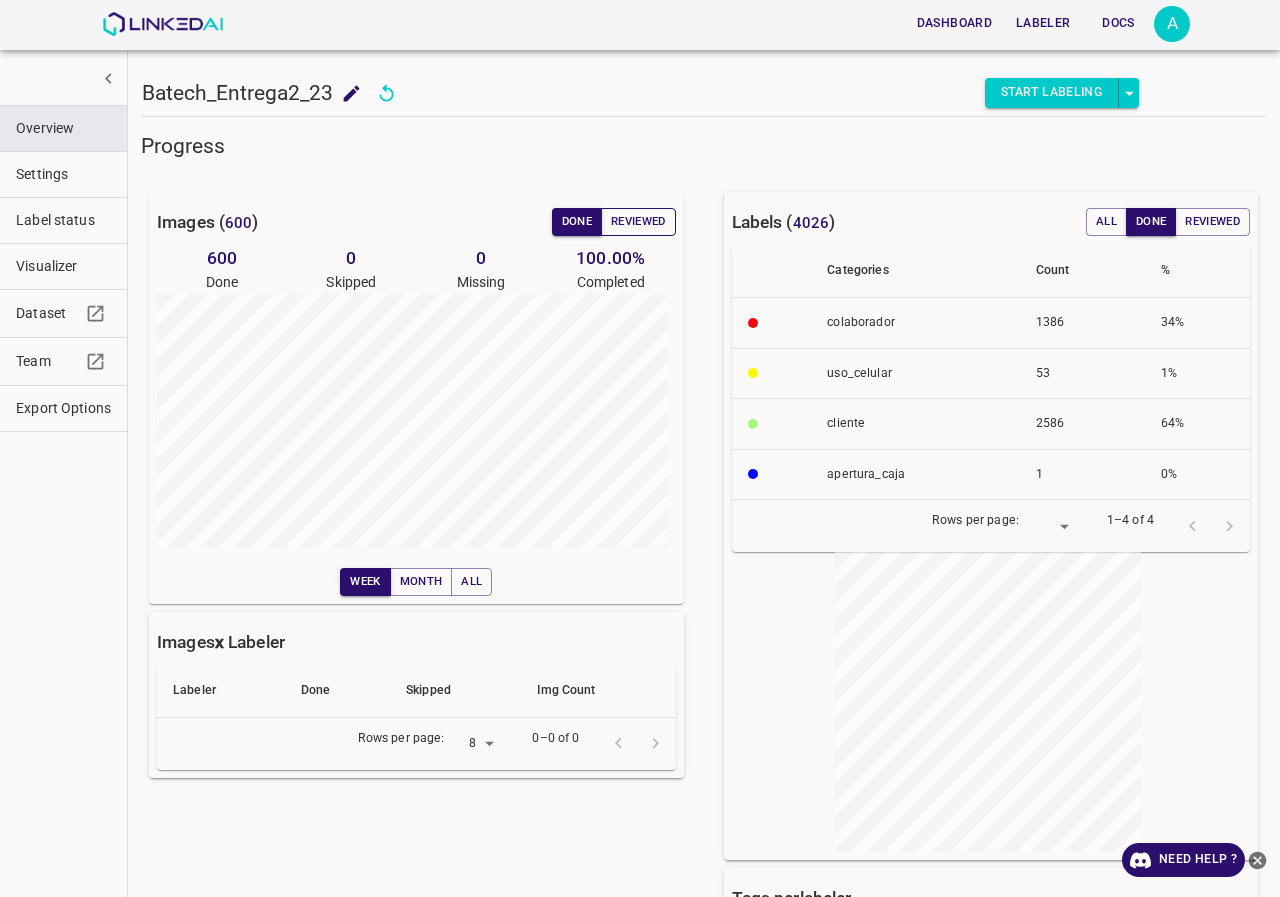 click on "Reviewed" at bounding box center (638, 222) 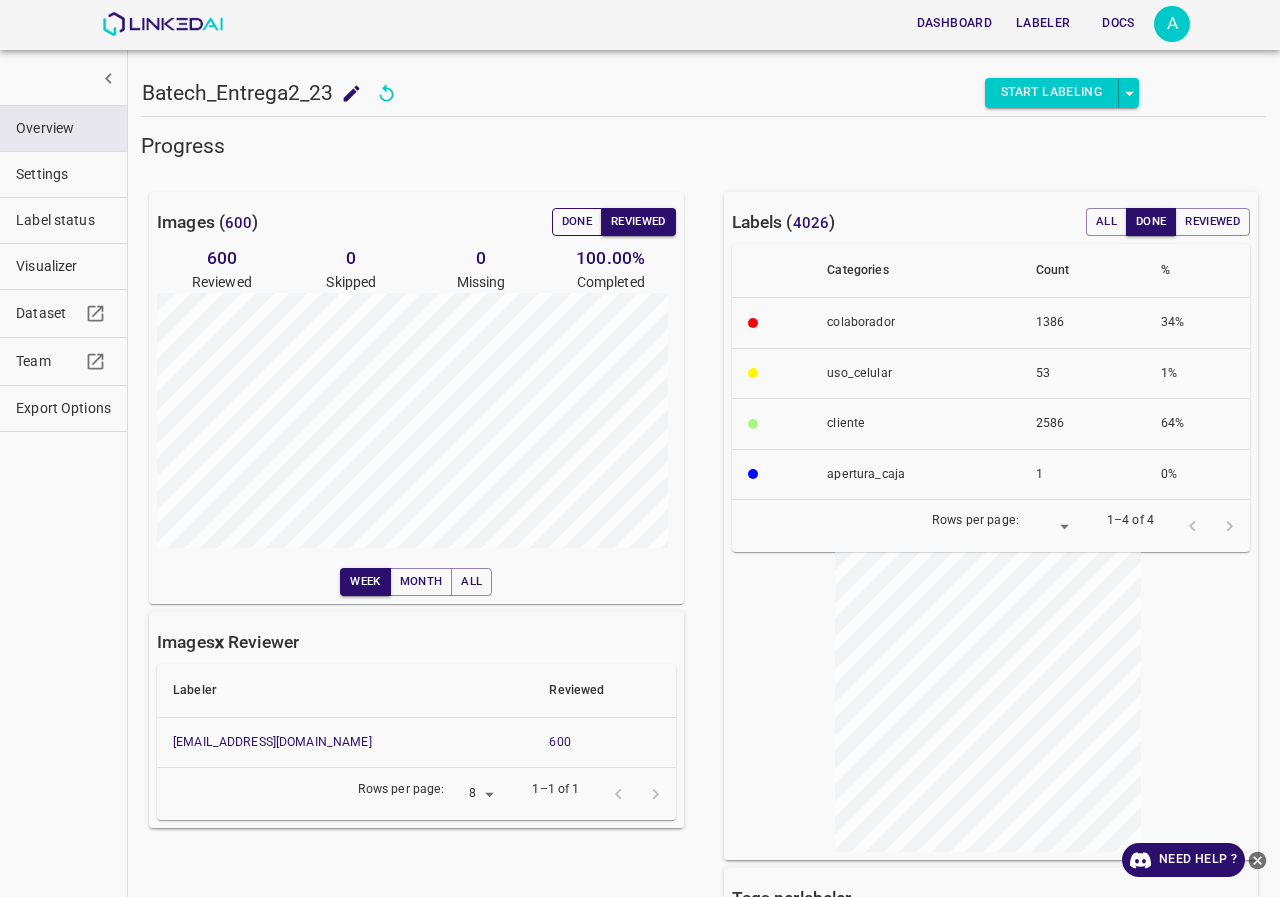 click on "Done" at bounding box center [577, 222] 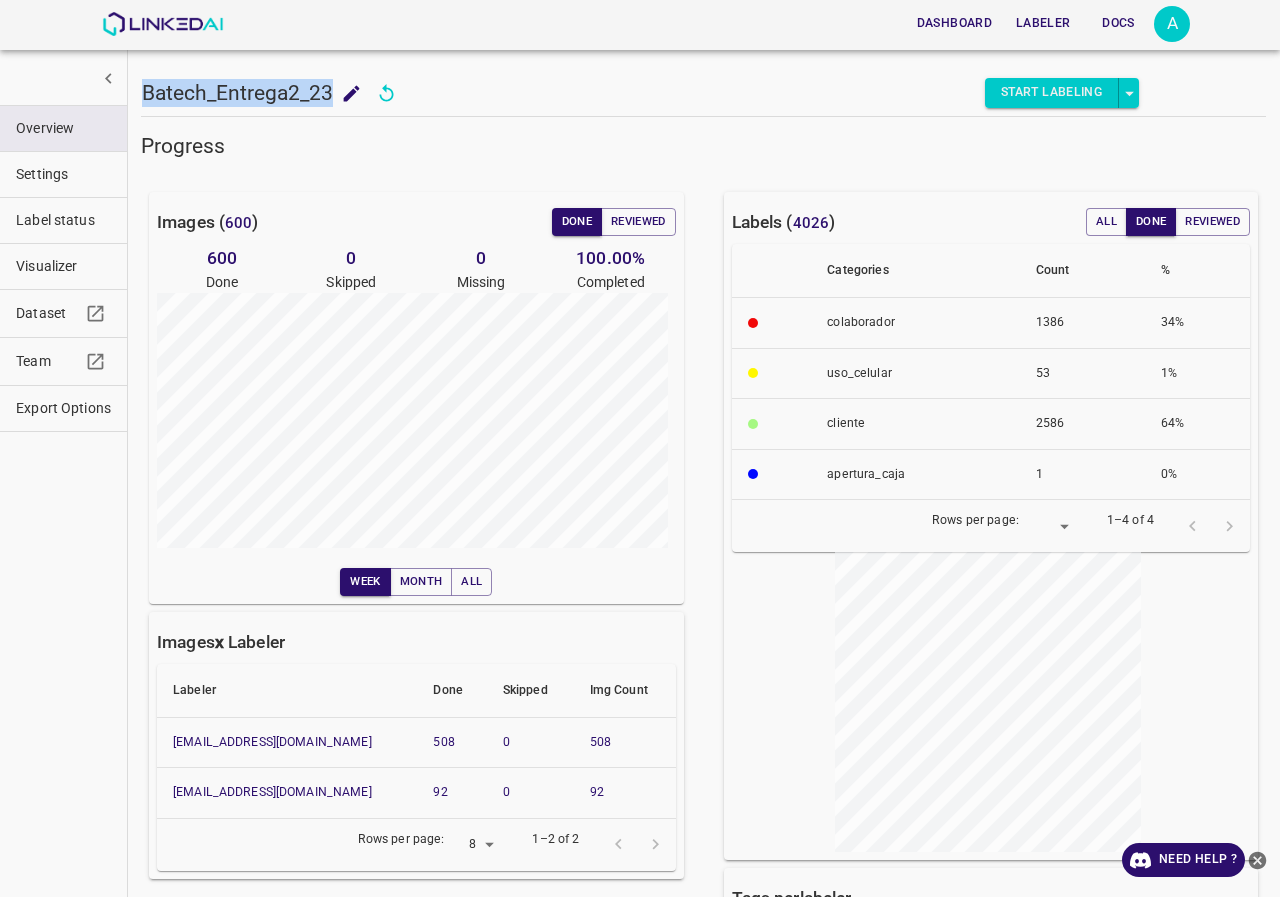 drag, startPoint x: 331, startPoint y: 85, endPoint x: 137, endPoint y: 99, distance: 194.5045 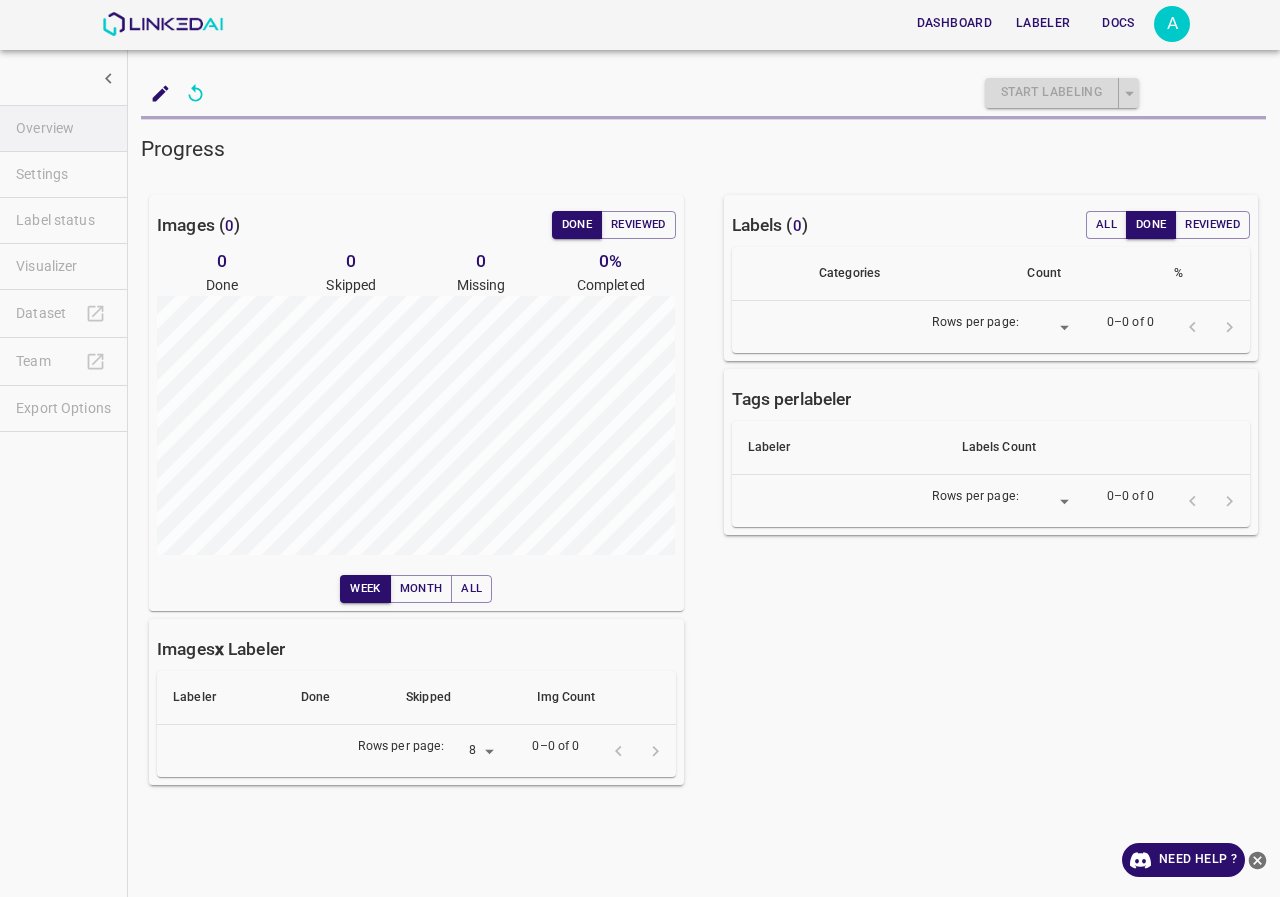 scroll, scrollTop: 0, scrollLeft: 0, axis: both 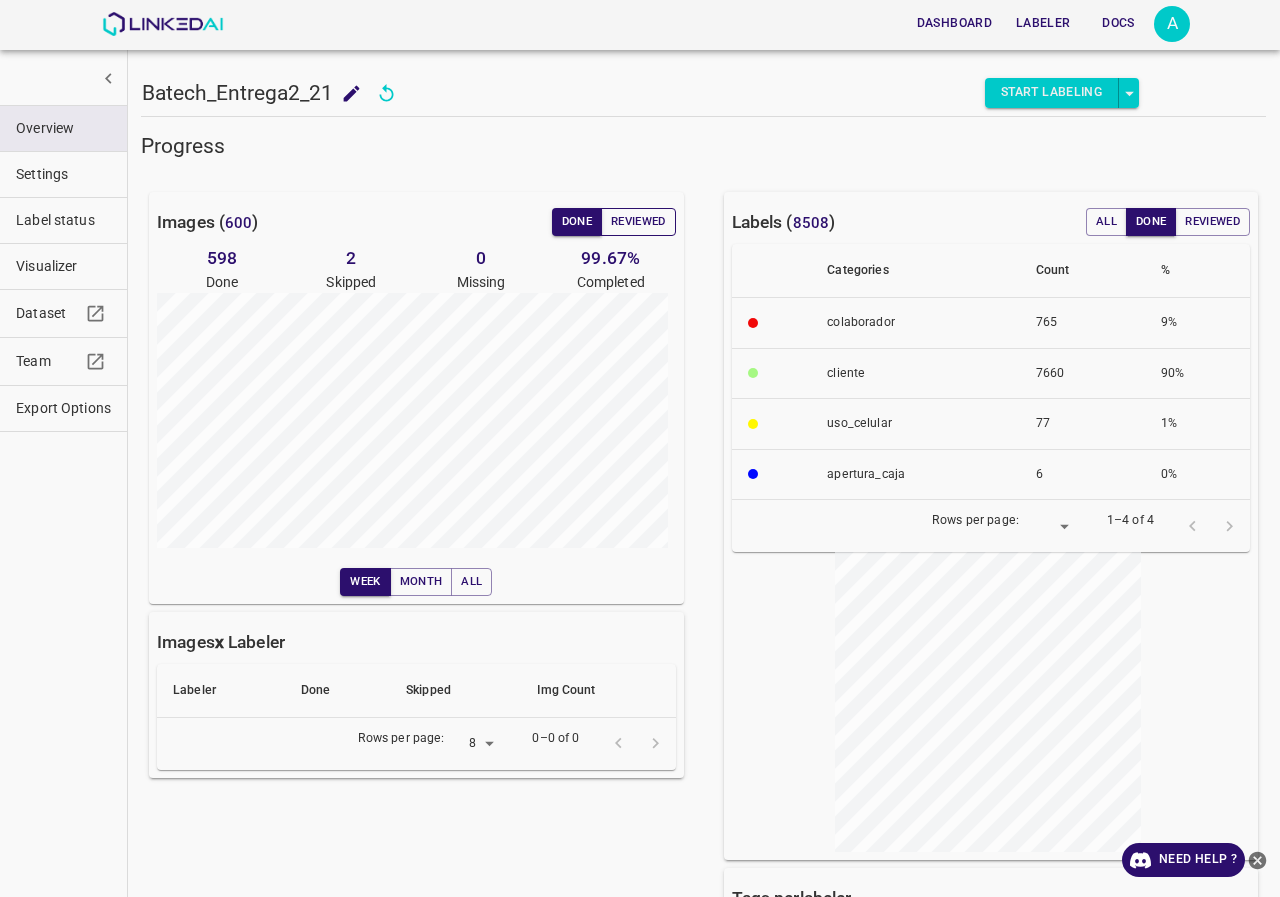 click on "Reviewed" at bounding box center [638, 222] 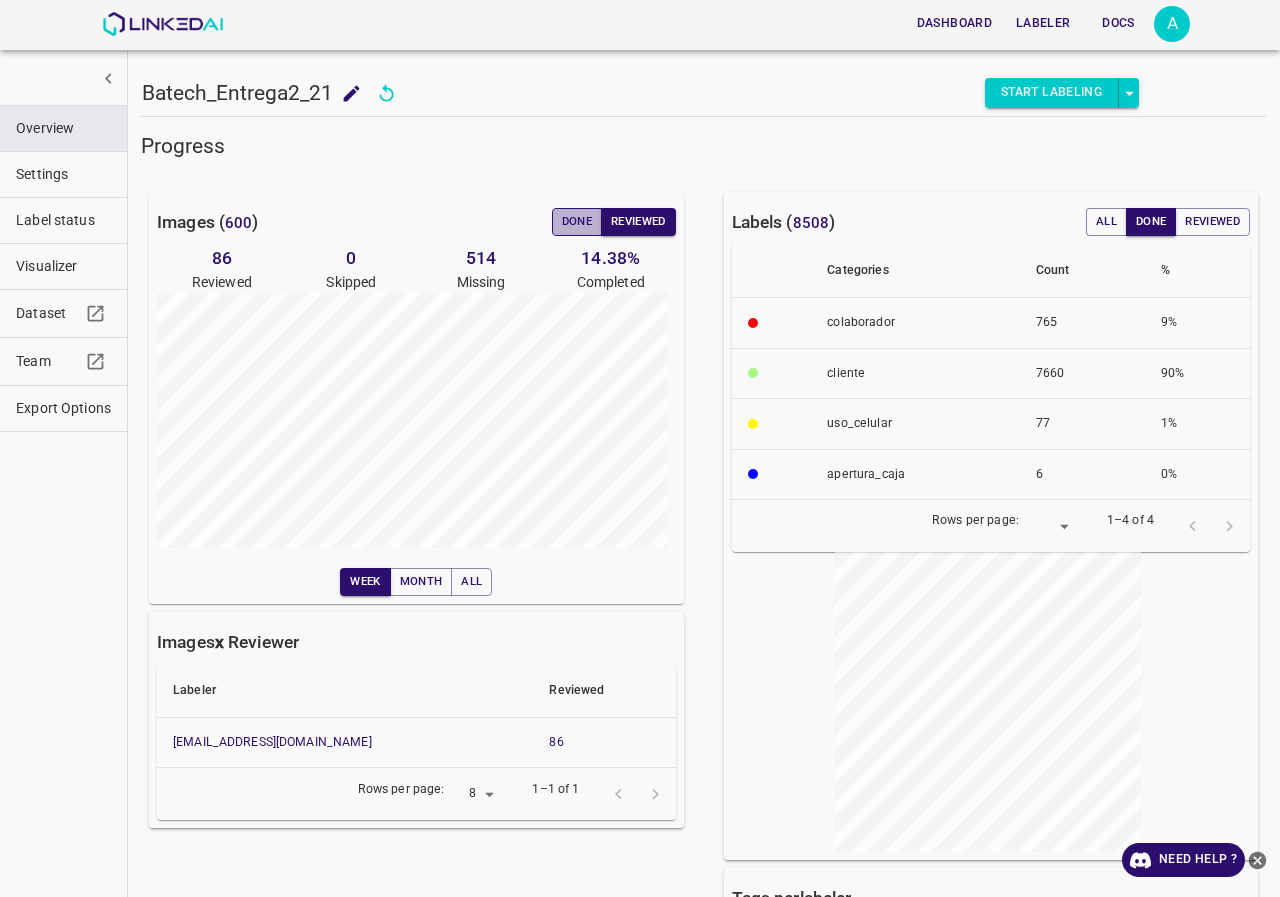 click on "Done" at bounding box center [577, 222] 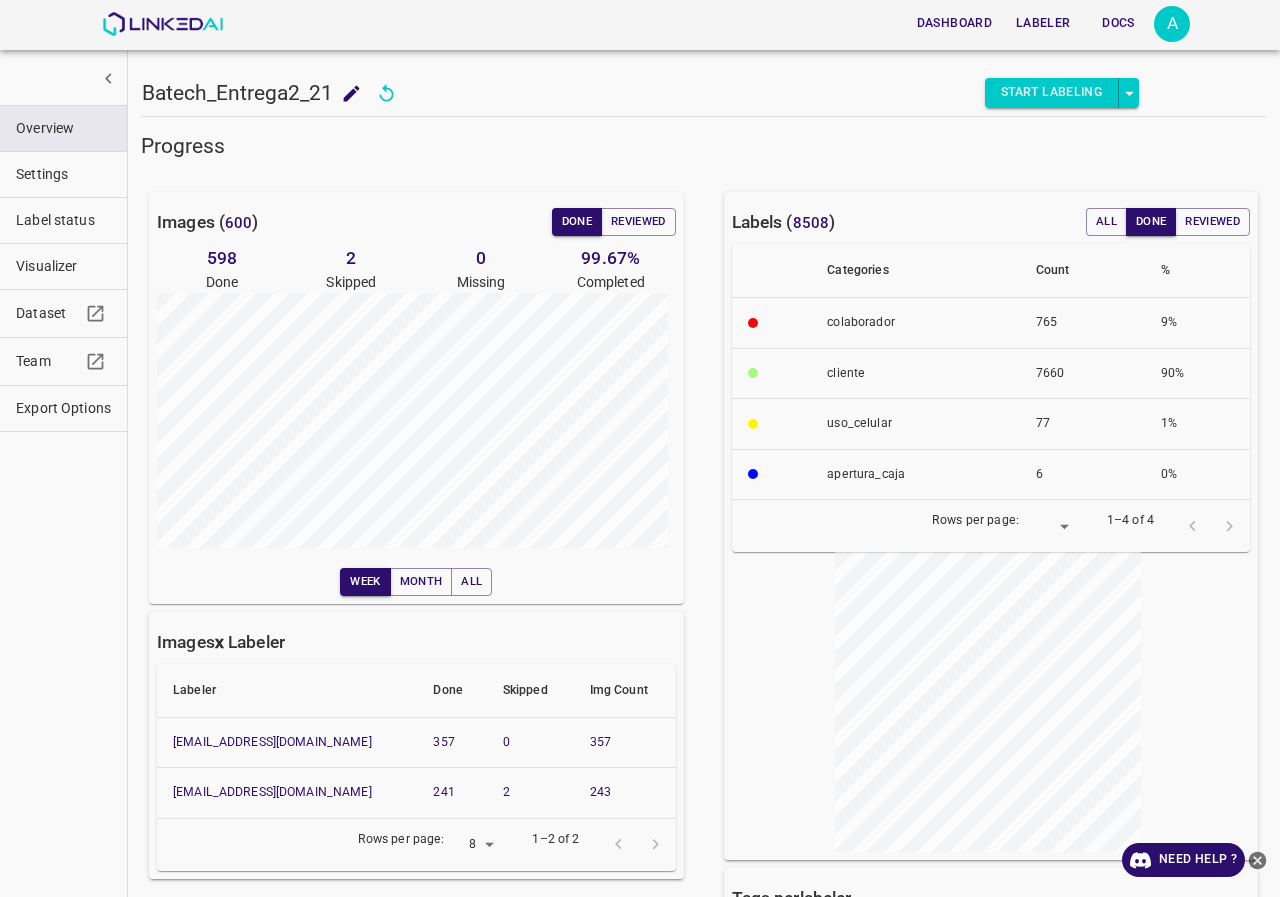 type 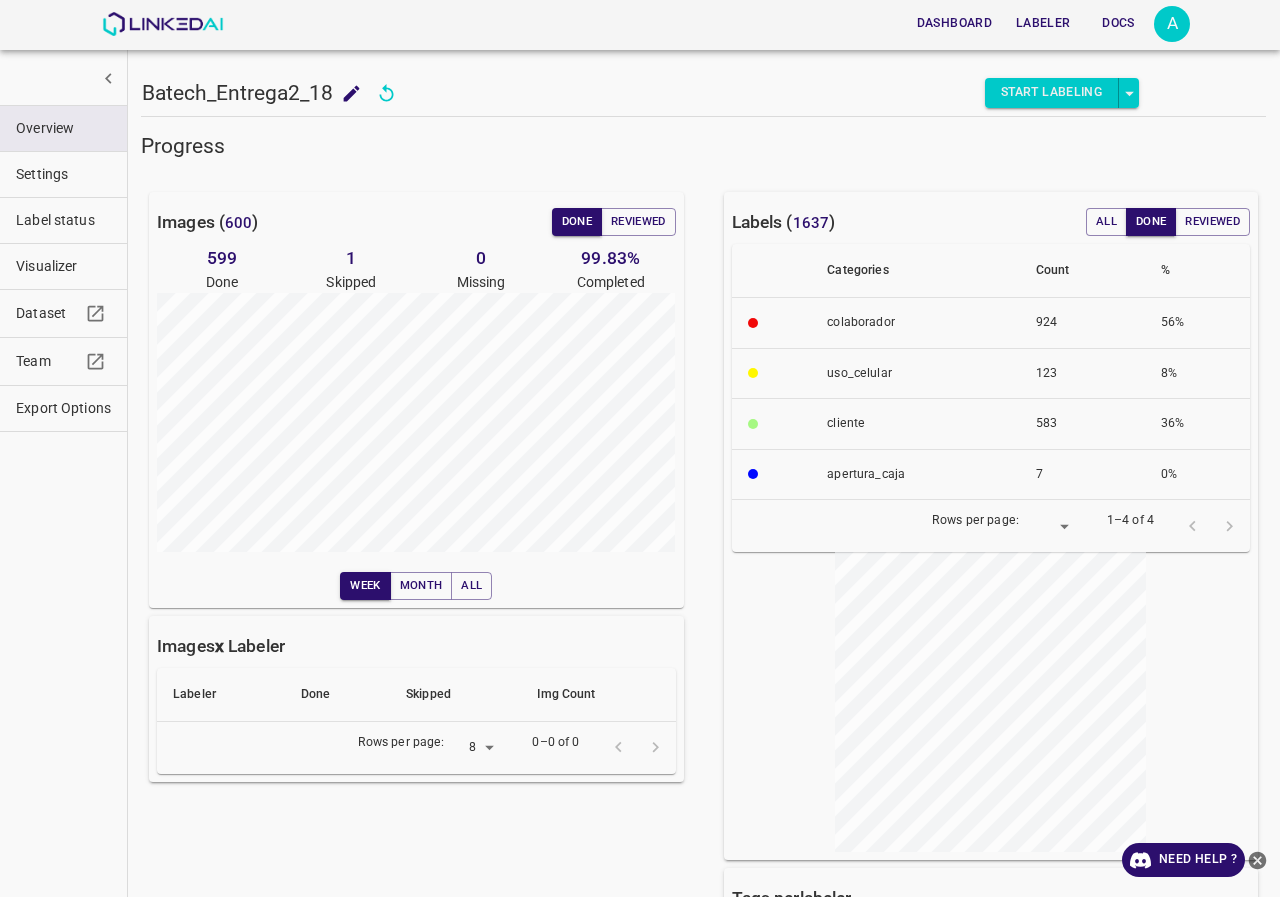 scroll, scrollTop: 0, scrollLeft: 0, axis: both 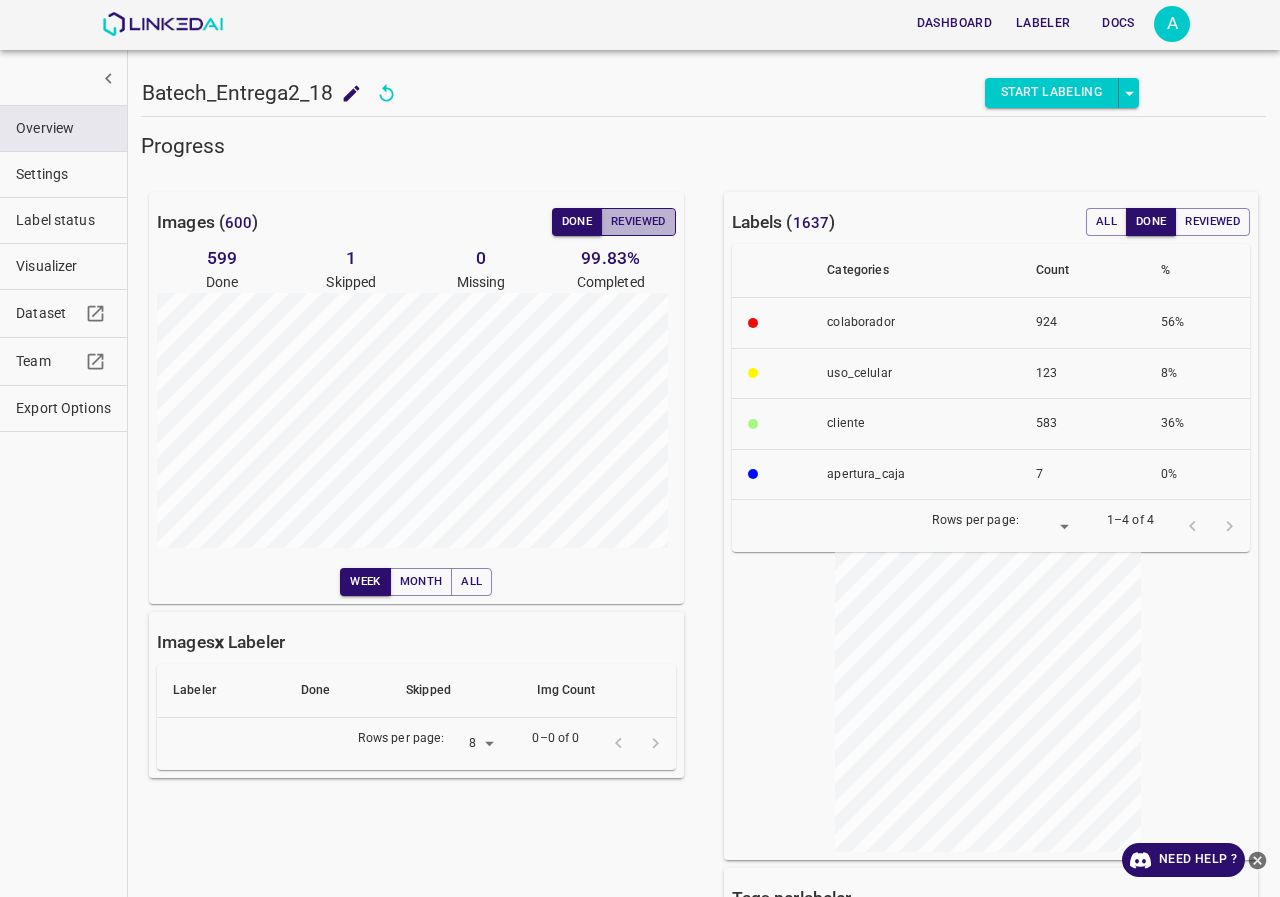 click on "Reviewed" at bounding box center (638, 222) 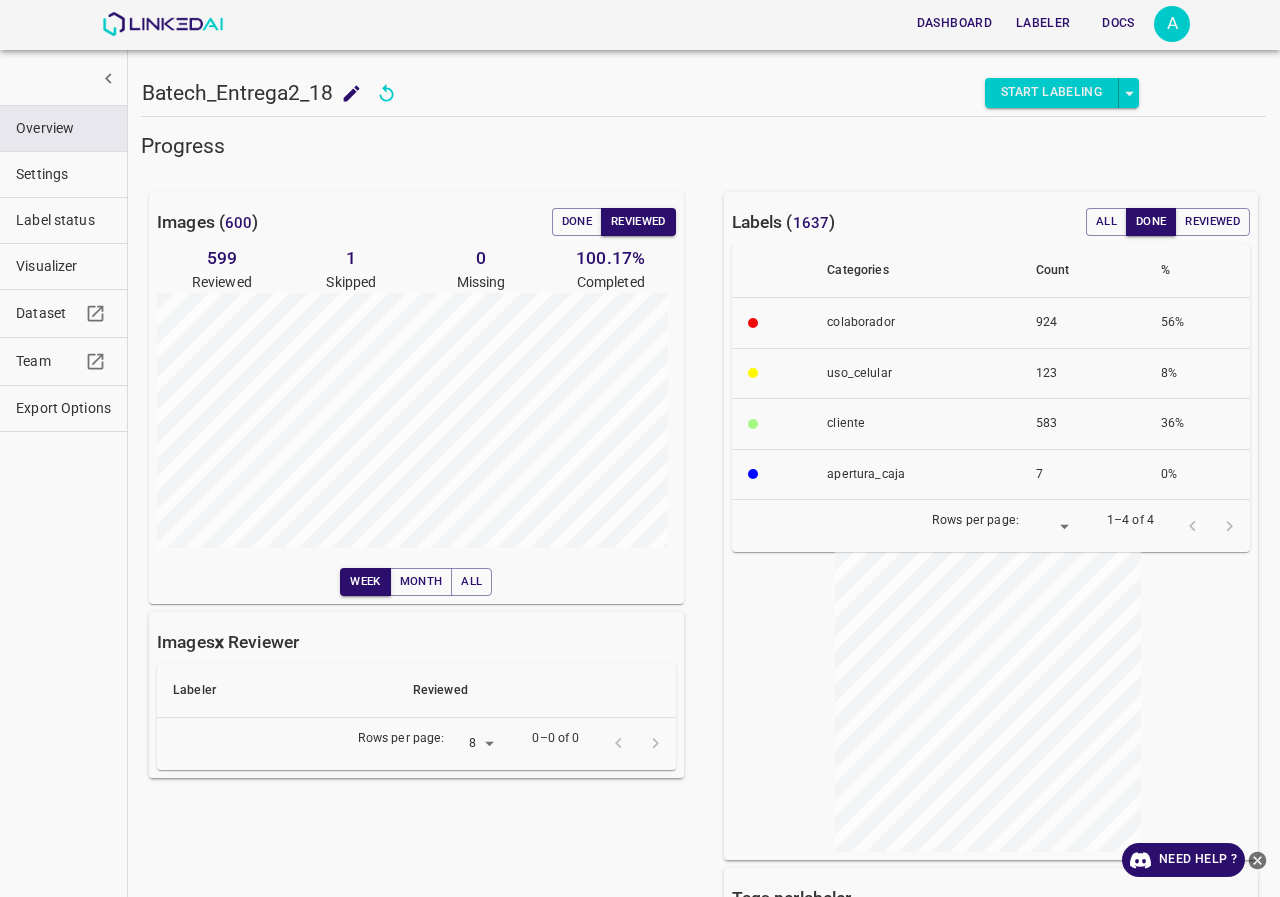 type 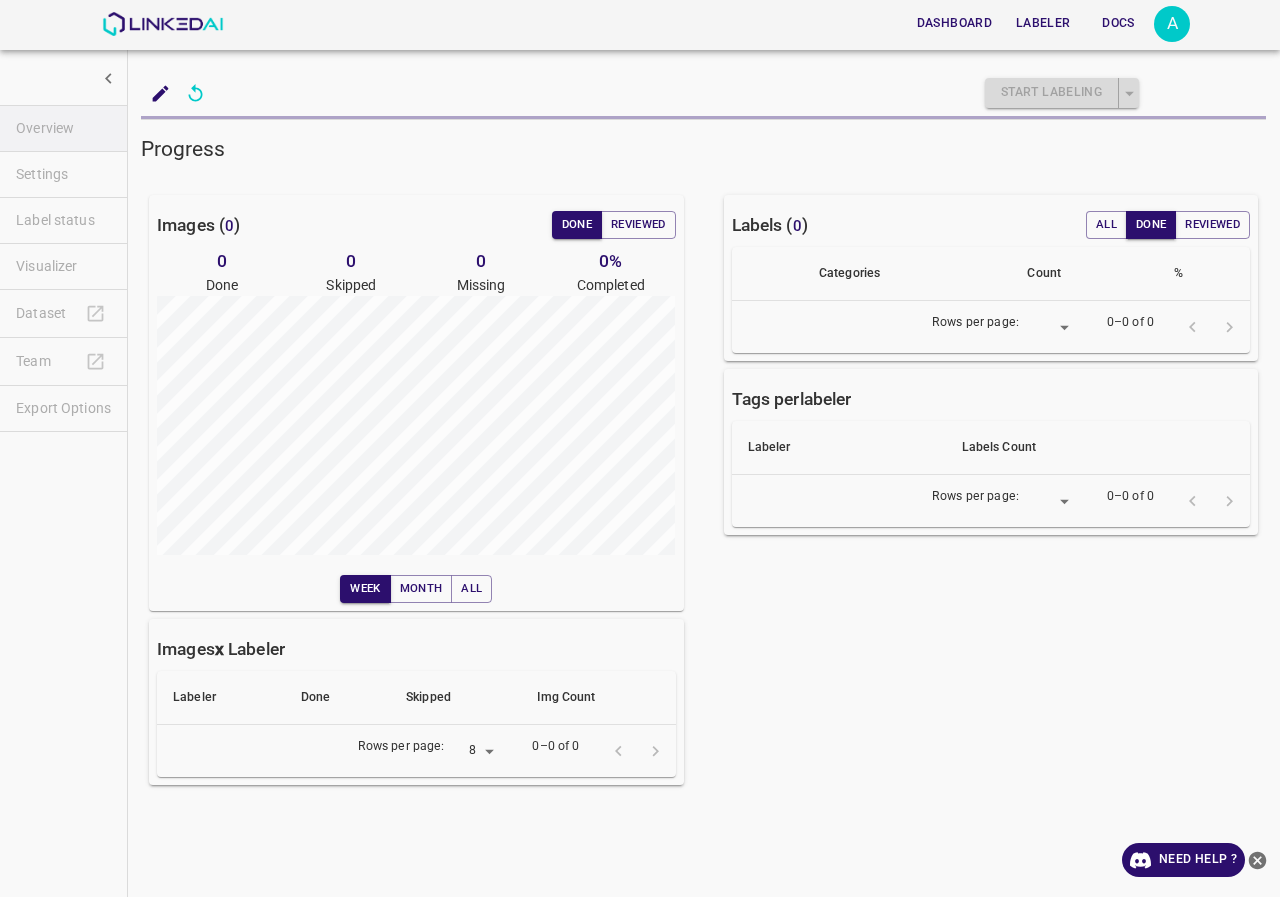 scroll, scrollTop: 0, scrollLeft: 0, axis: both 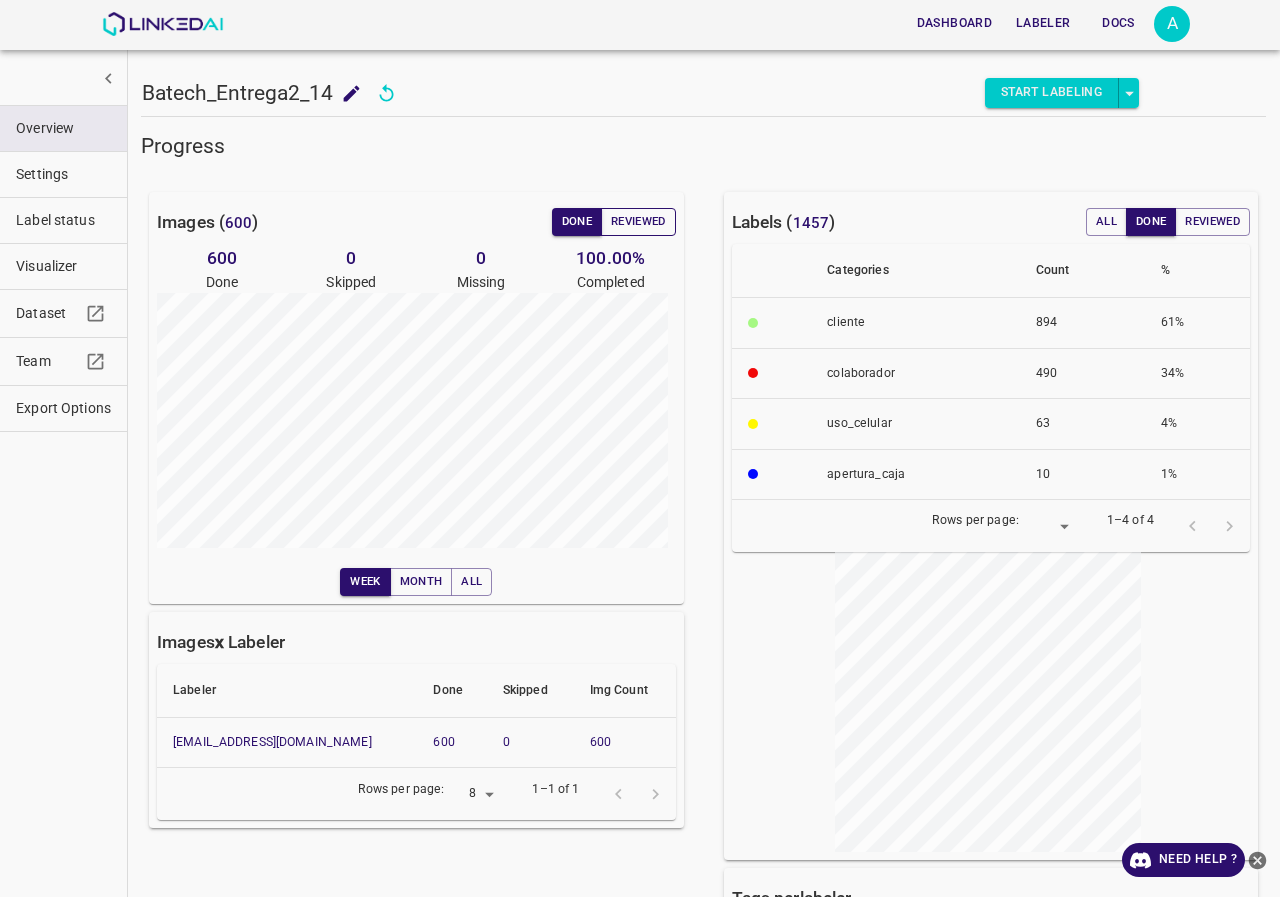 click on "Reviewed" at bounding box center (638, 222) 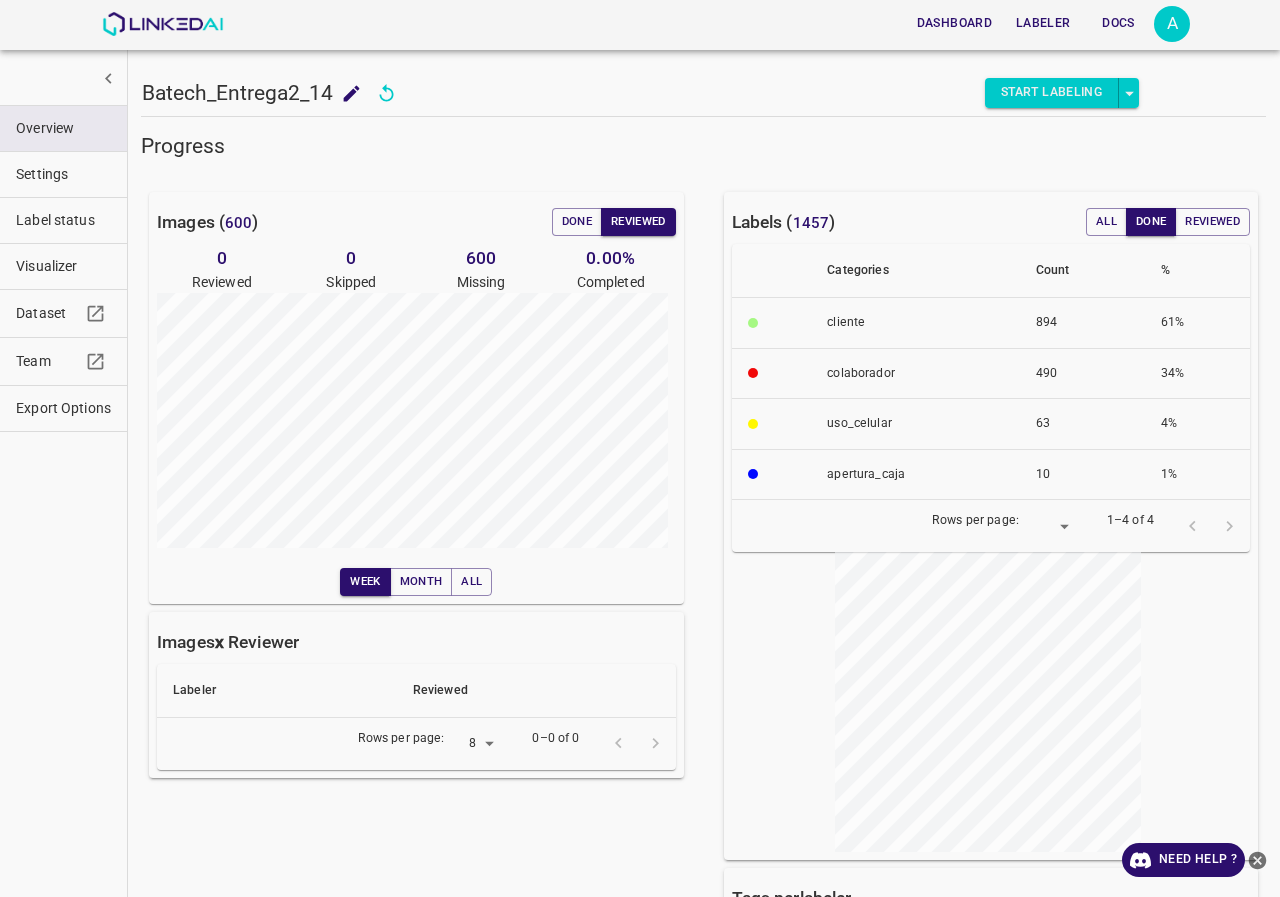drag, startPoint x: 579, startPoint y: 220, endPoint x: 439, endPoint y: 143, distance: 159.77797 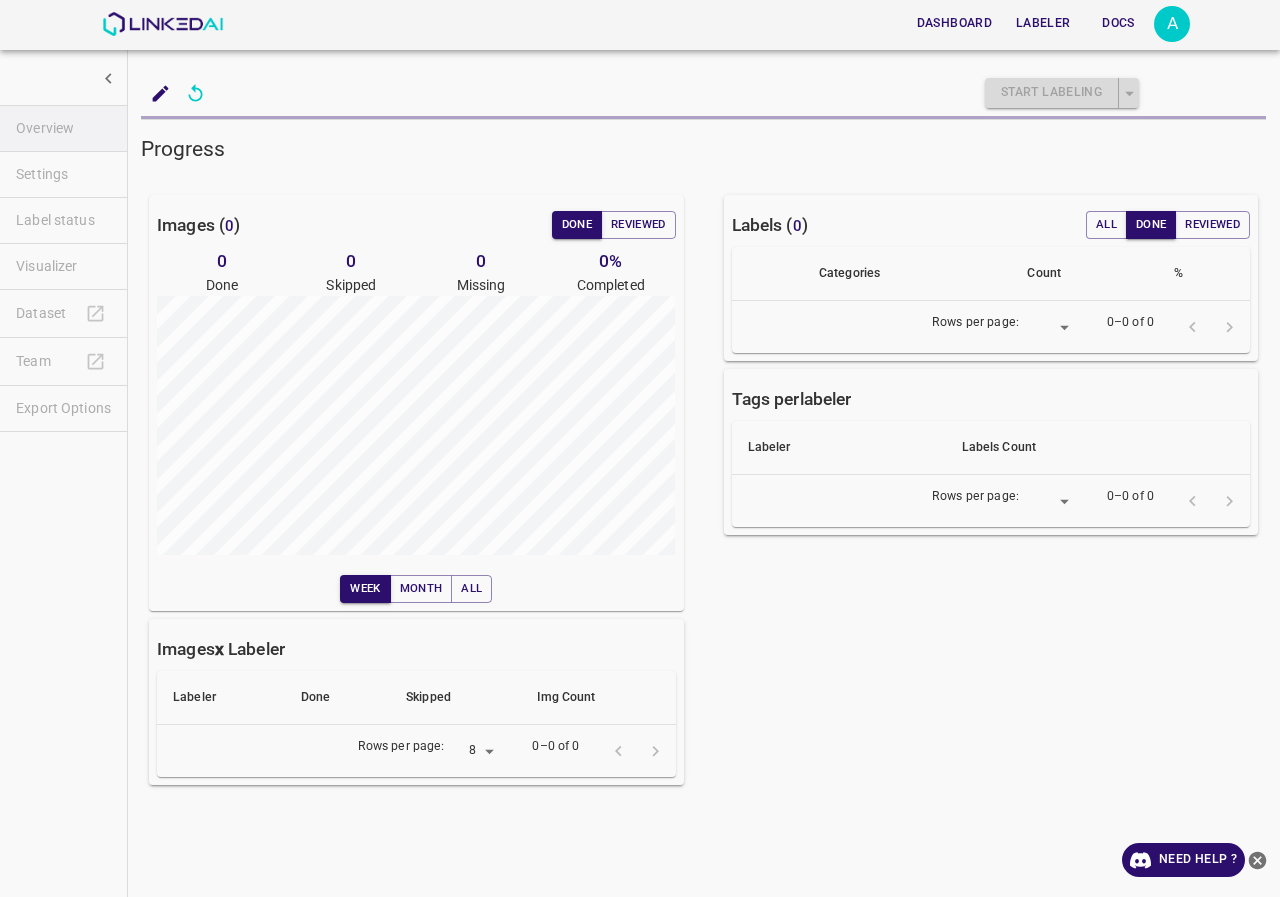 scroll, scrollTop: 0, scrollLeft: 0, axis: both 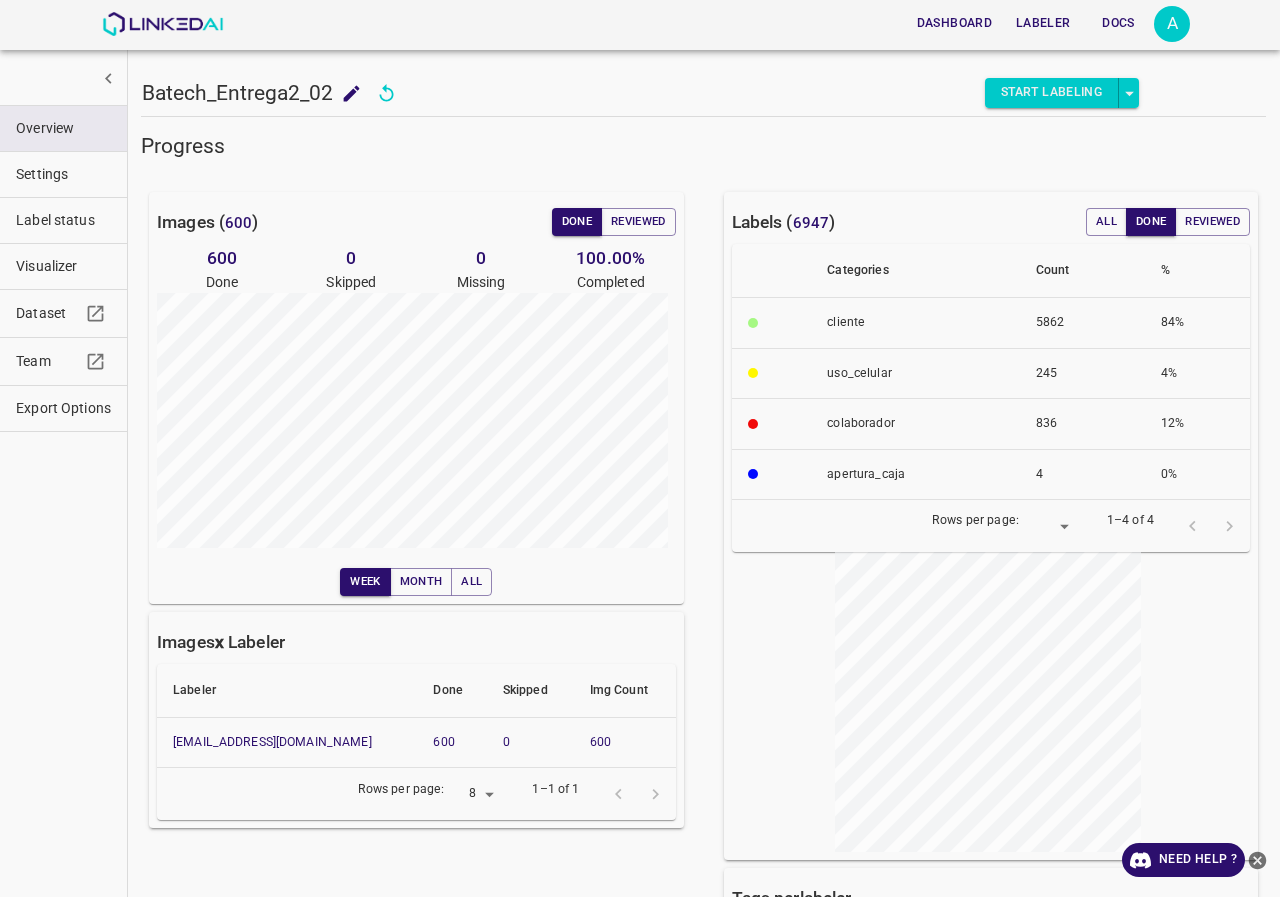 drag, startPoint x: 64, startPoint y: 420, endPoint x: 123, endPoint y: 416, distance: 59.135437 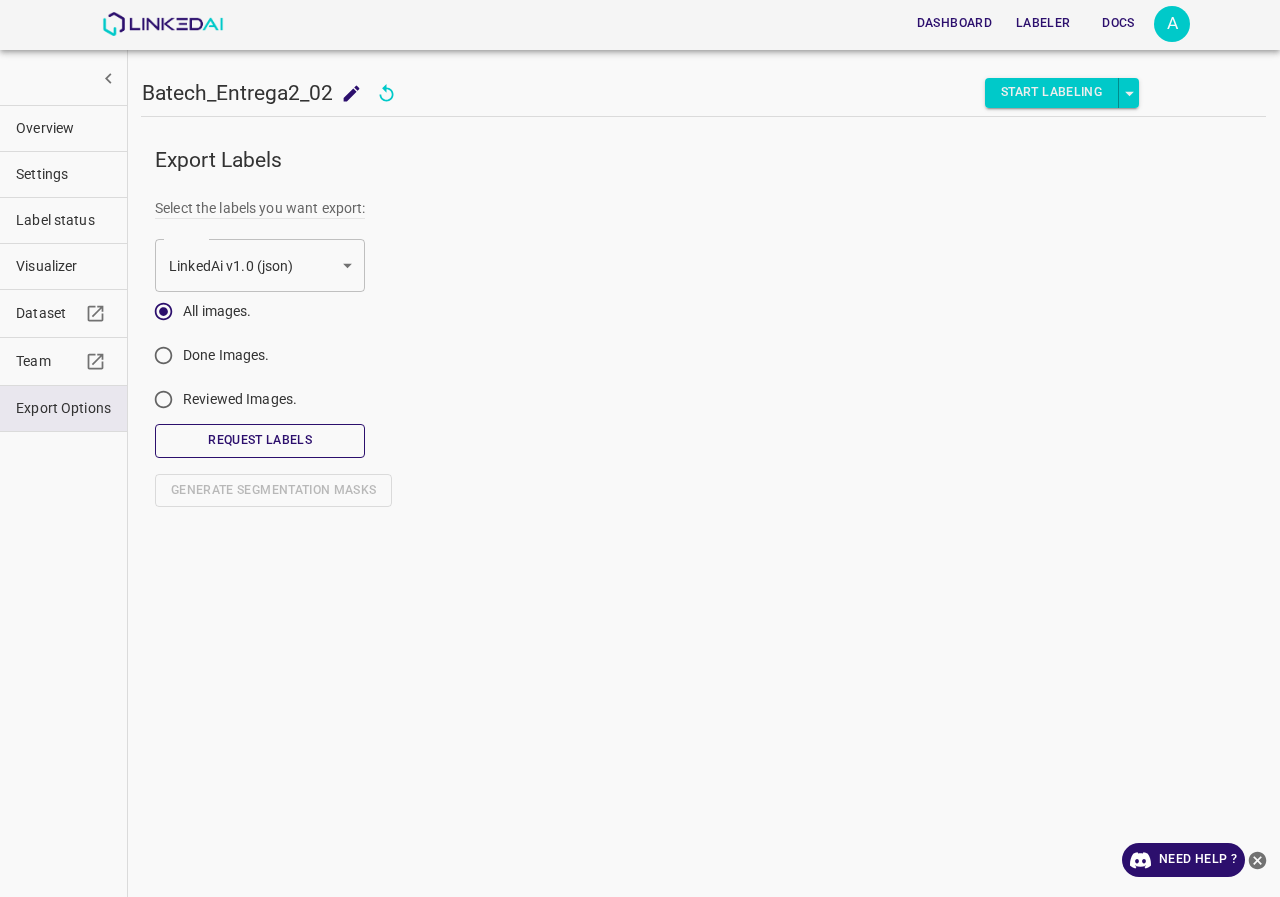 click on "Request Labels" at bounding box center (260, 440) 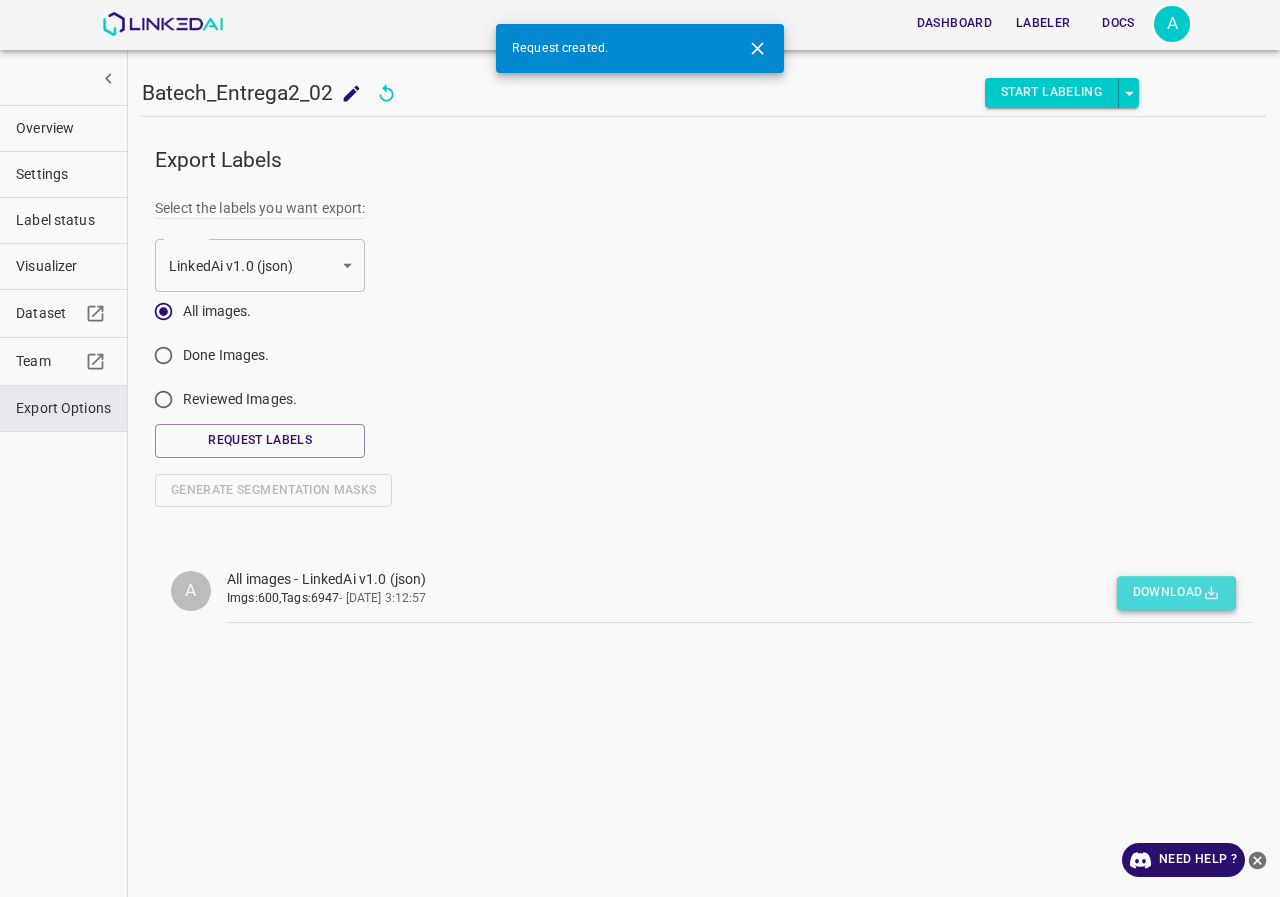 click on "Download" at bounding box center [1176, 593] 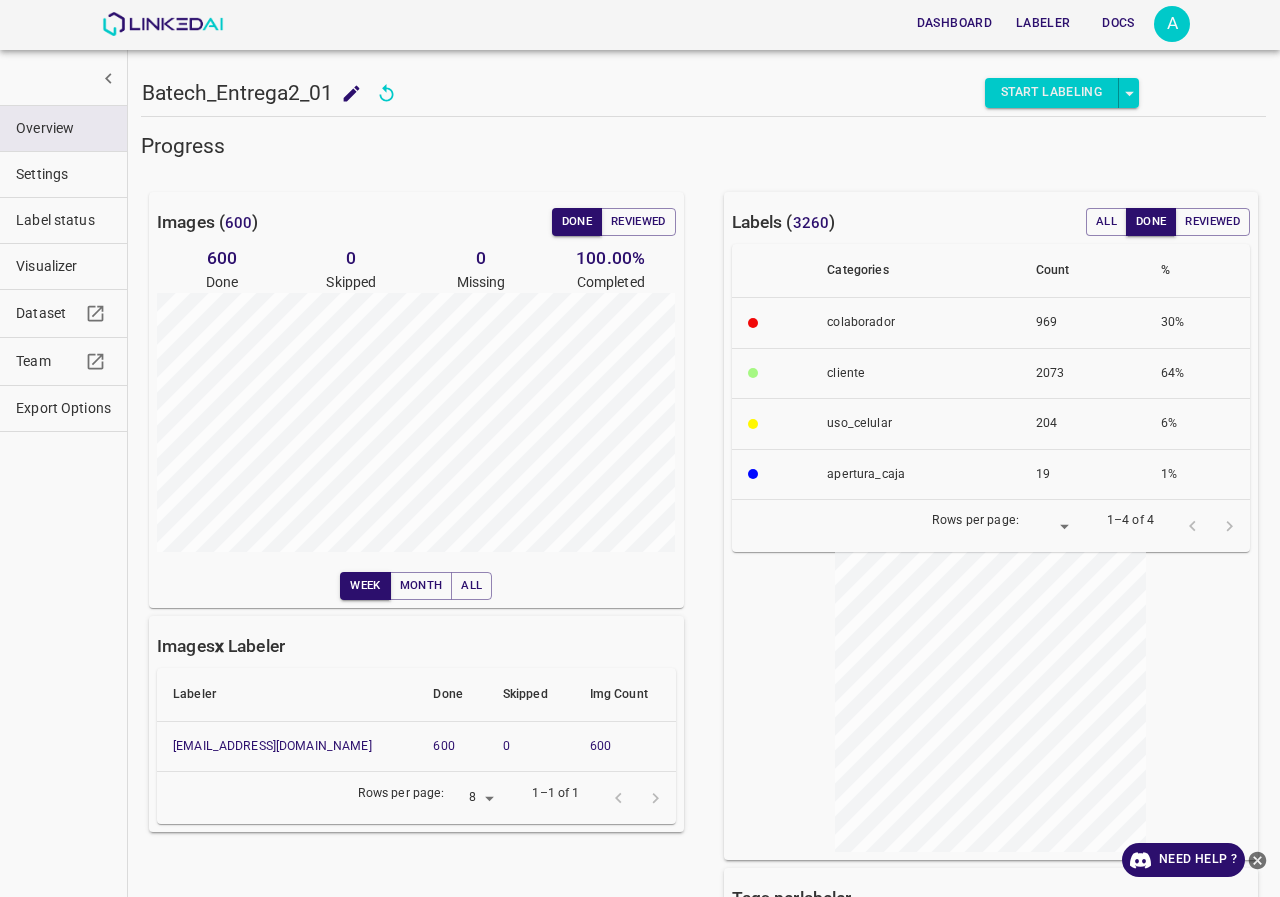 scroll, scrollTop: 0, scrollLeft: 0, axis: both 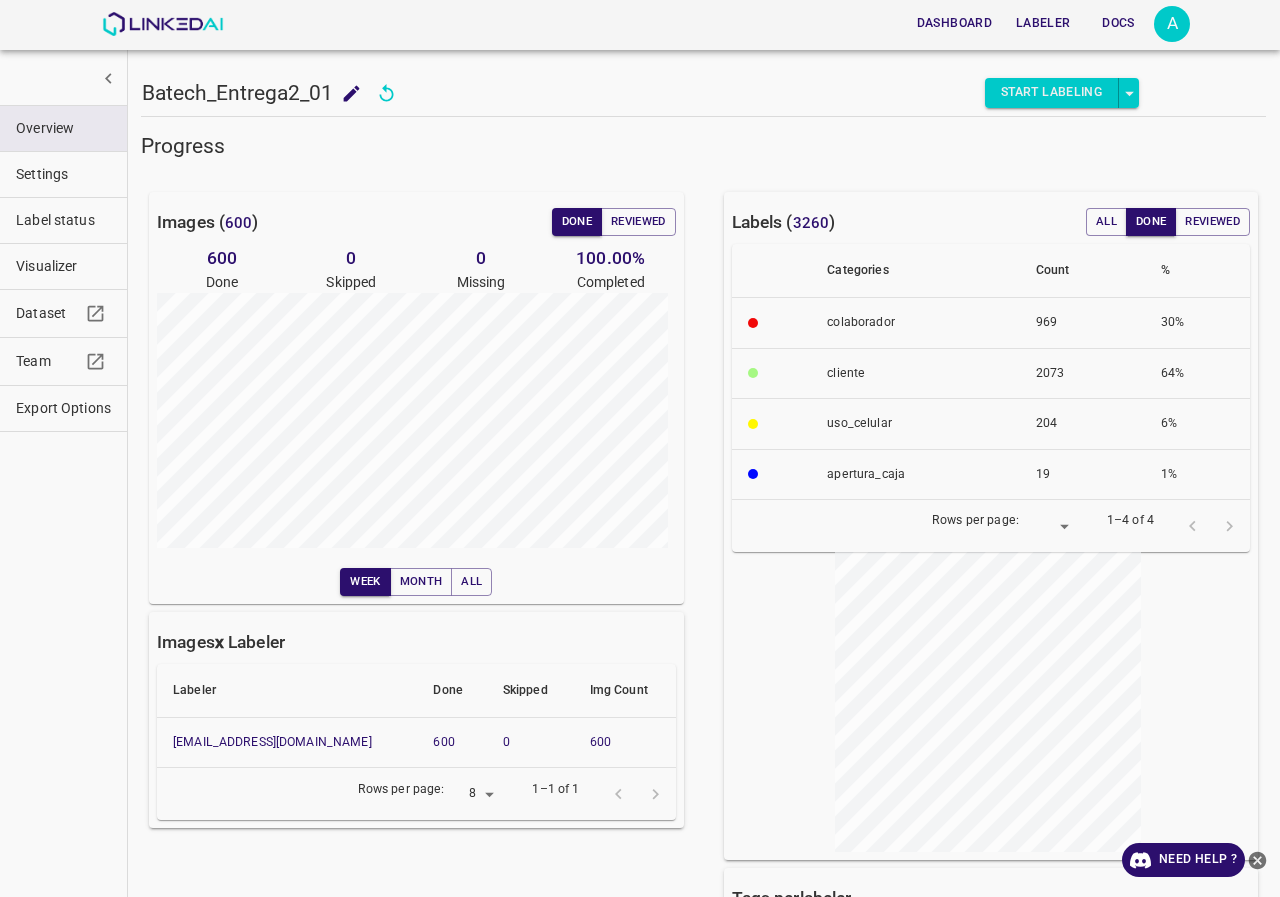 click on "Export Options" at bounding box center (63, 408) 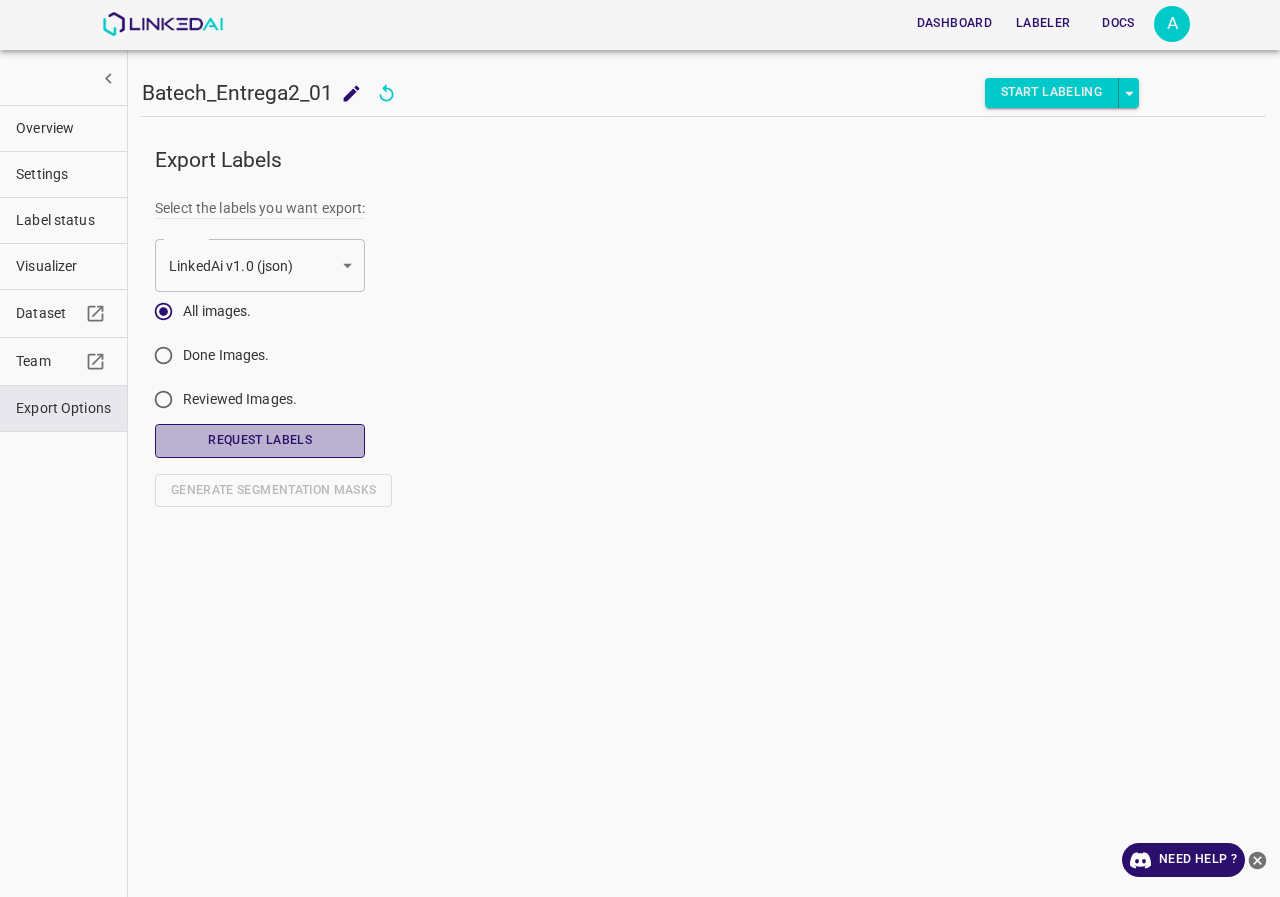 click on "Request Labels" at bounding box center [260, 440] 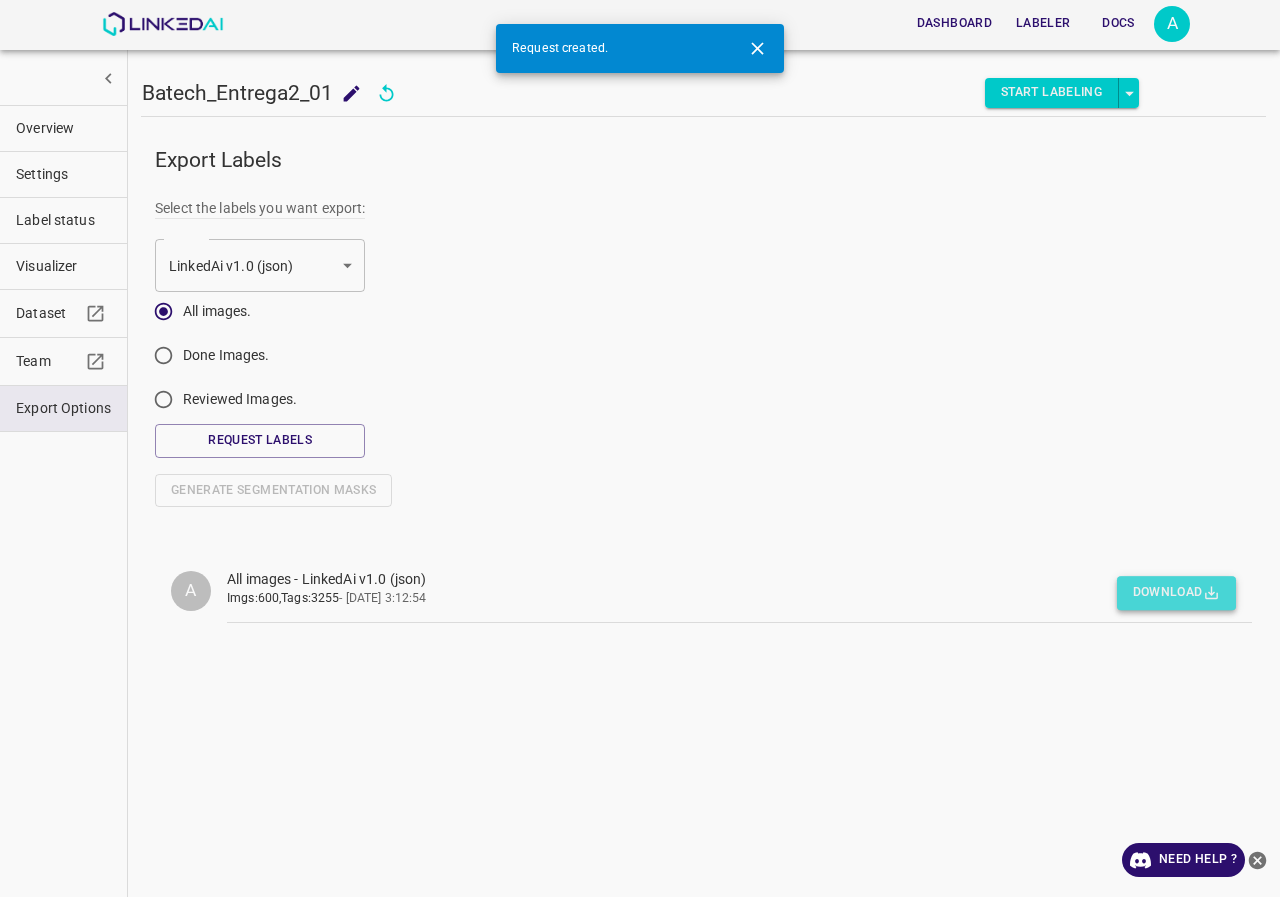 click on "Download" at bounding box center [1176, 593] 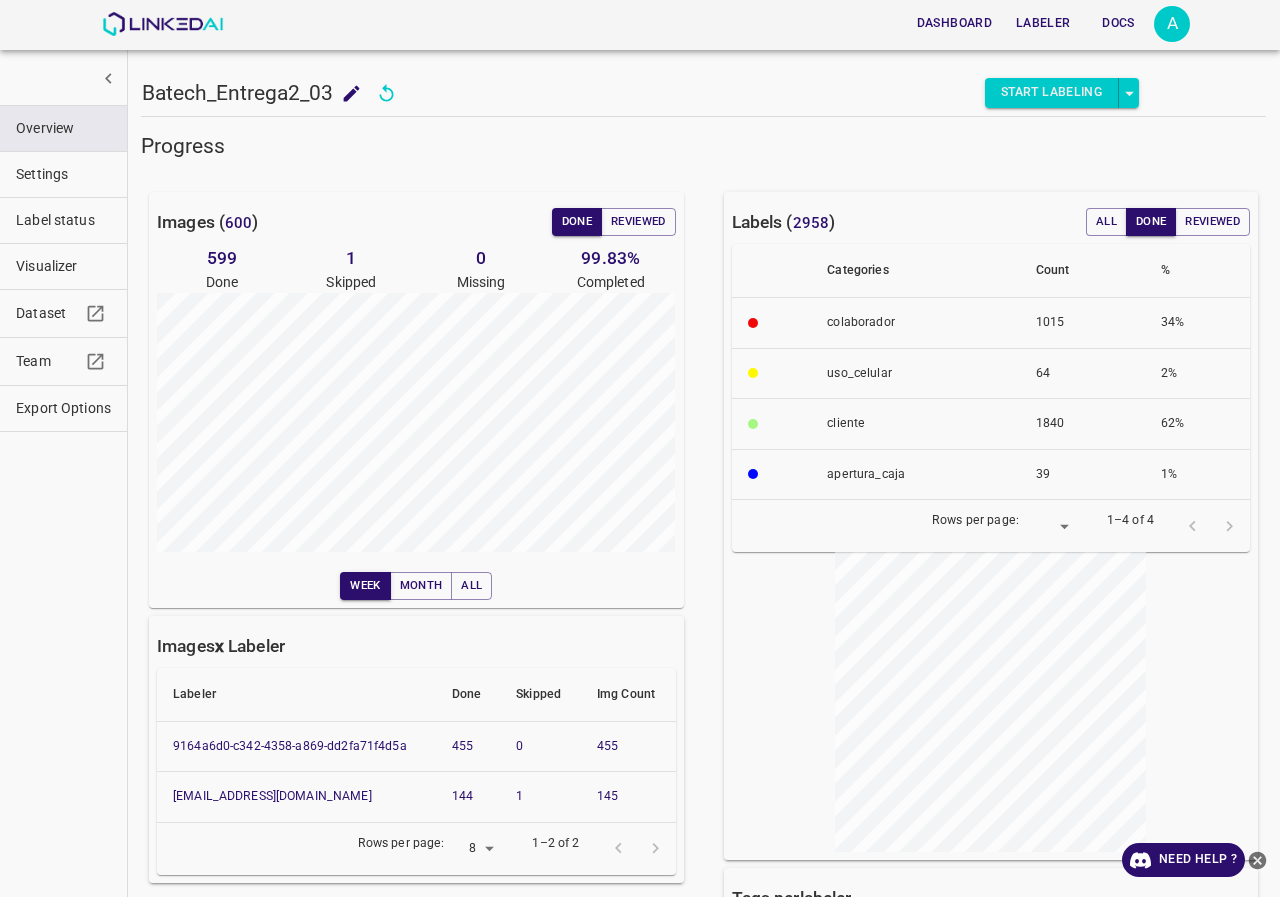 scroll, scrollTop: 0, scrollLeft: 0, axis: both 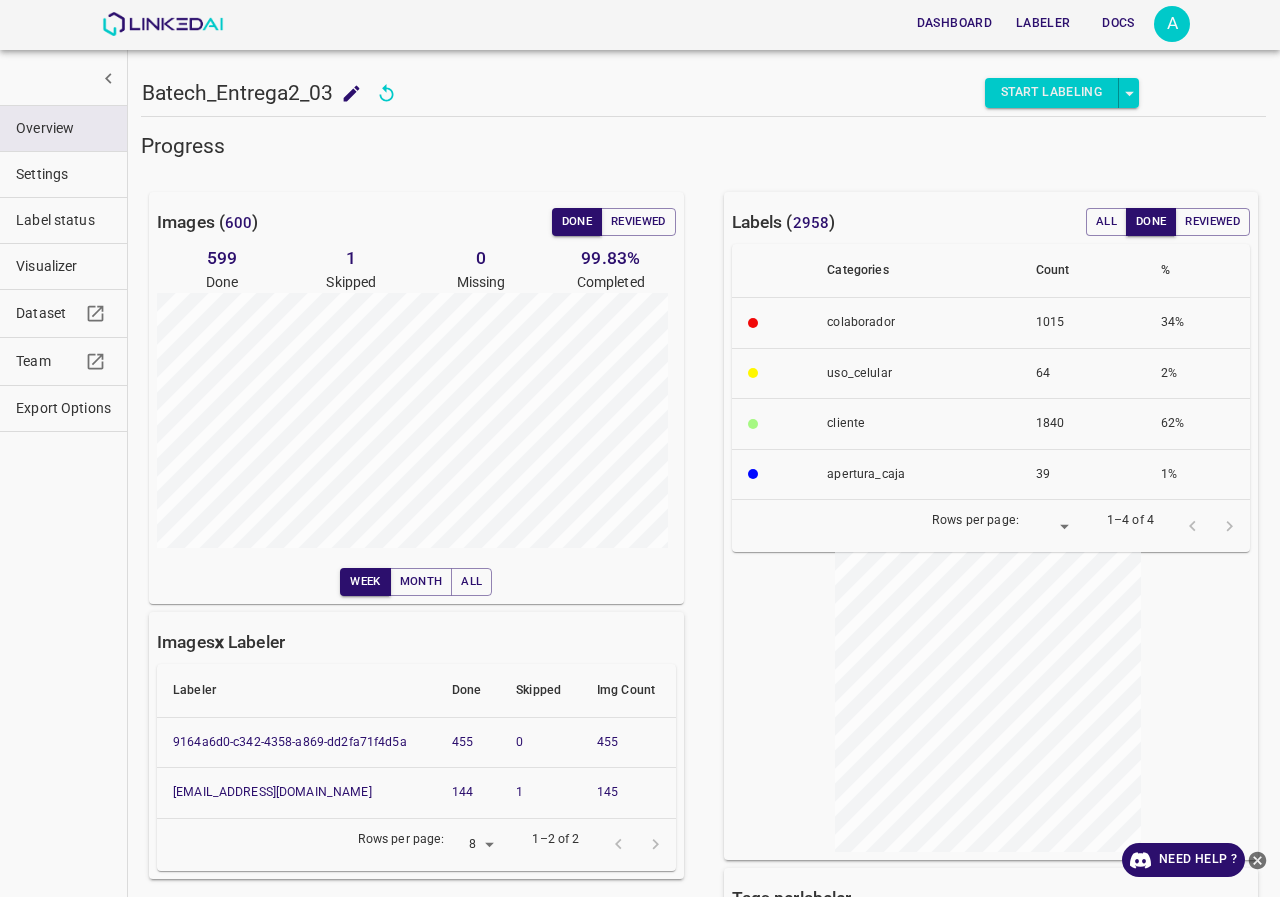 click on "Export Options" at bounding box center [63, 408] 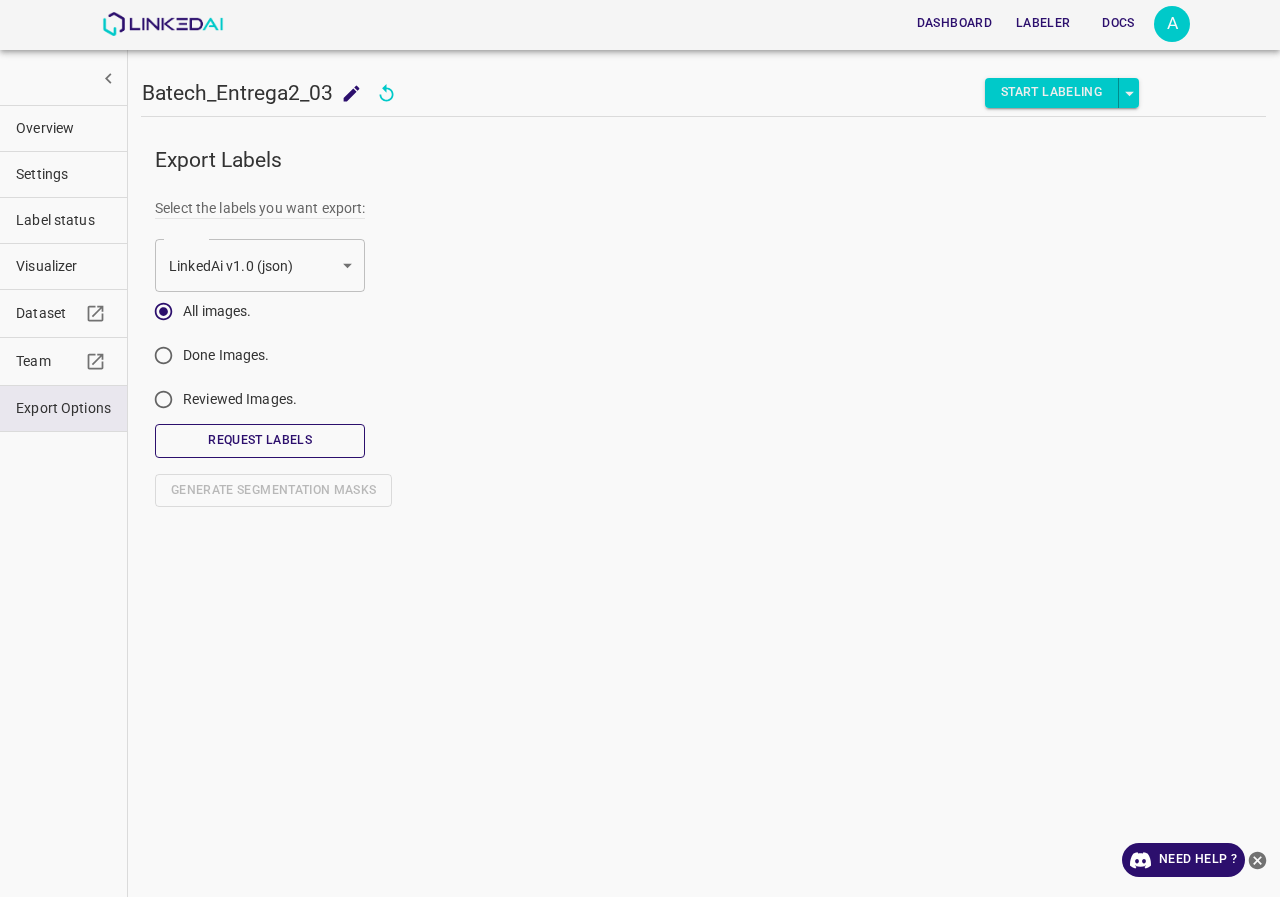 click on "Request Labels" at bounding box center [260, 440] 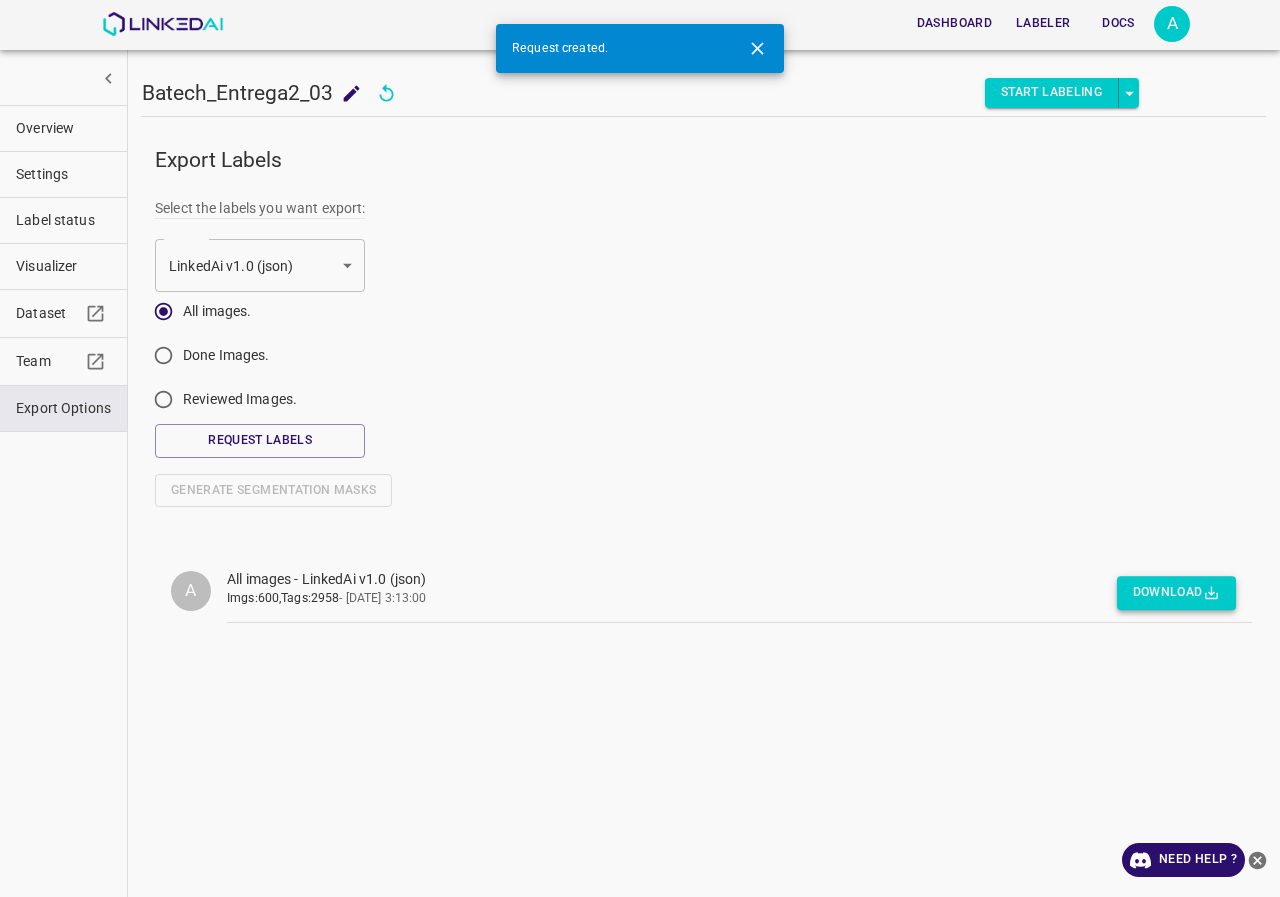 click on "Download" at bounding box center [1176, 593] 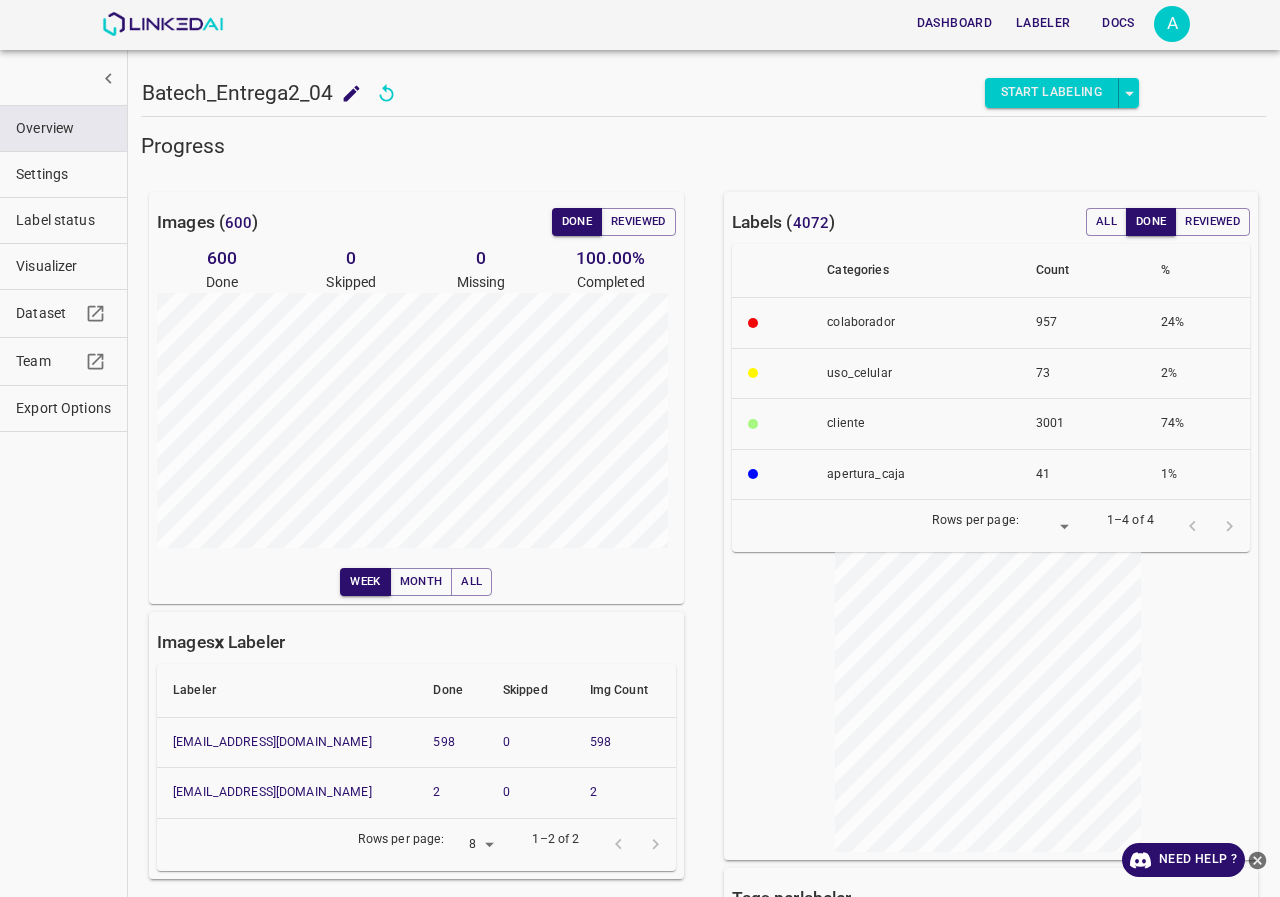 scroll, scrollTop: 0, scrollLeft: 0, axis: both 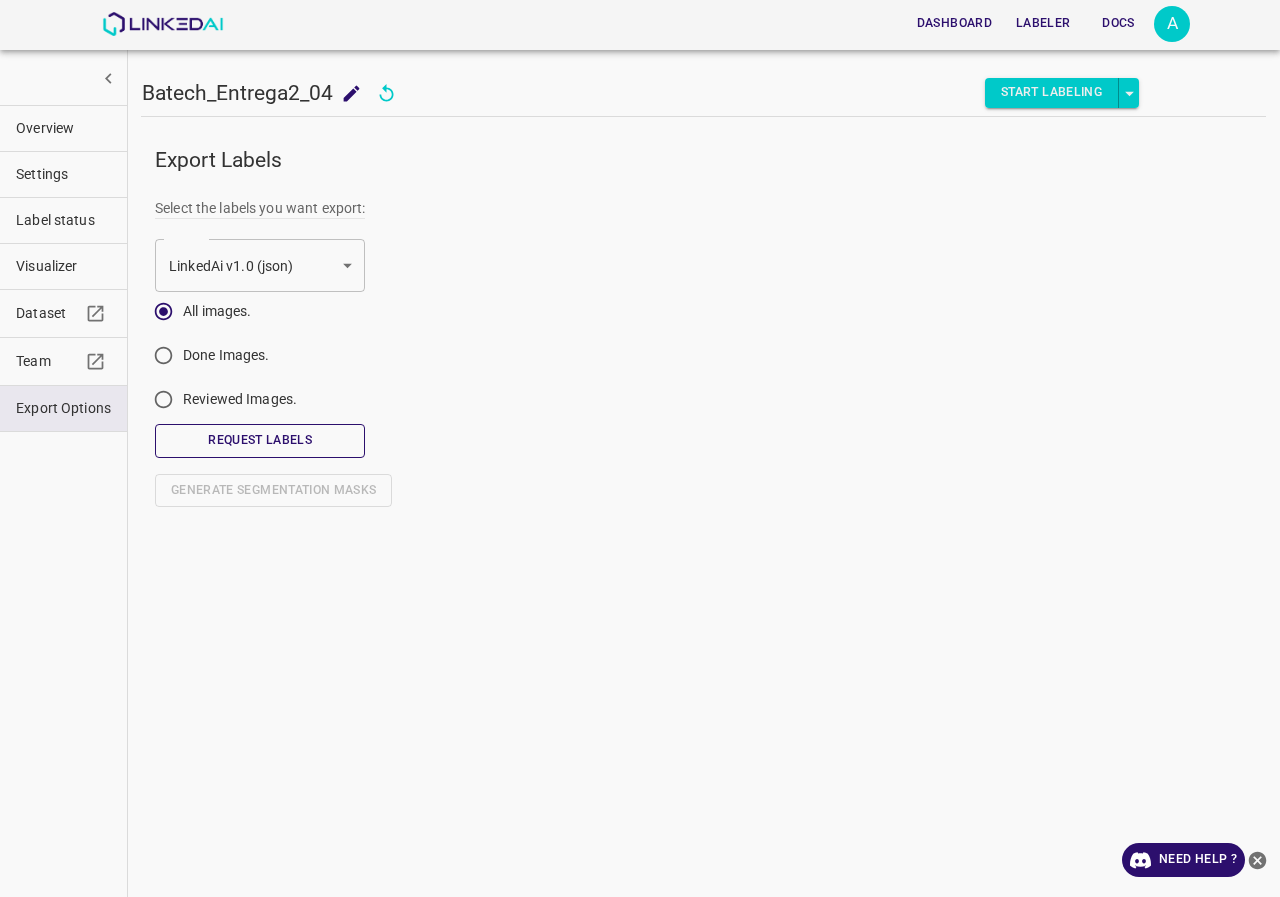 click on "Request Labels" at bounding box center [260, 440] 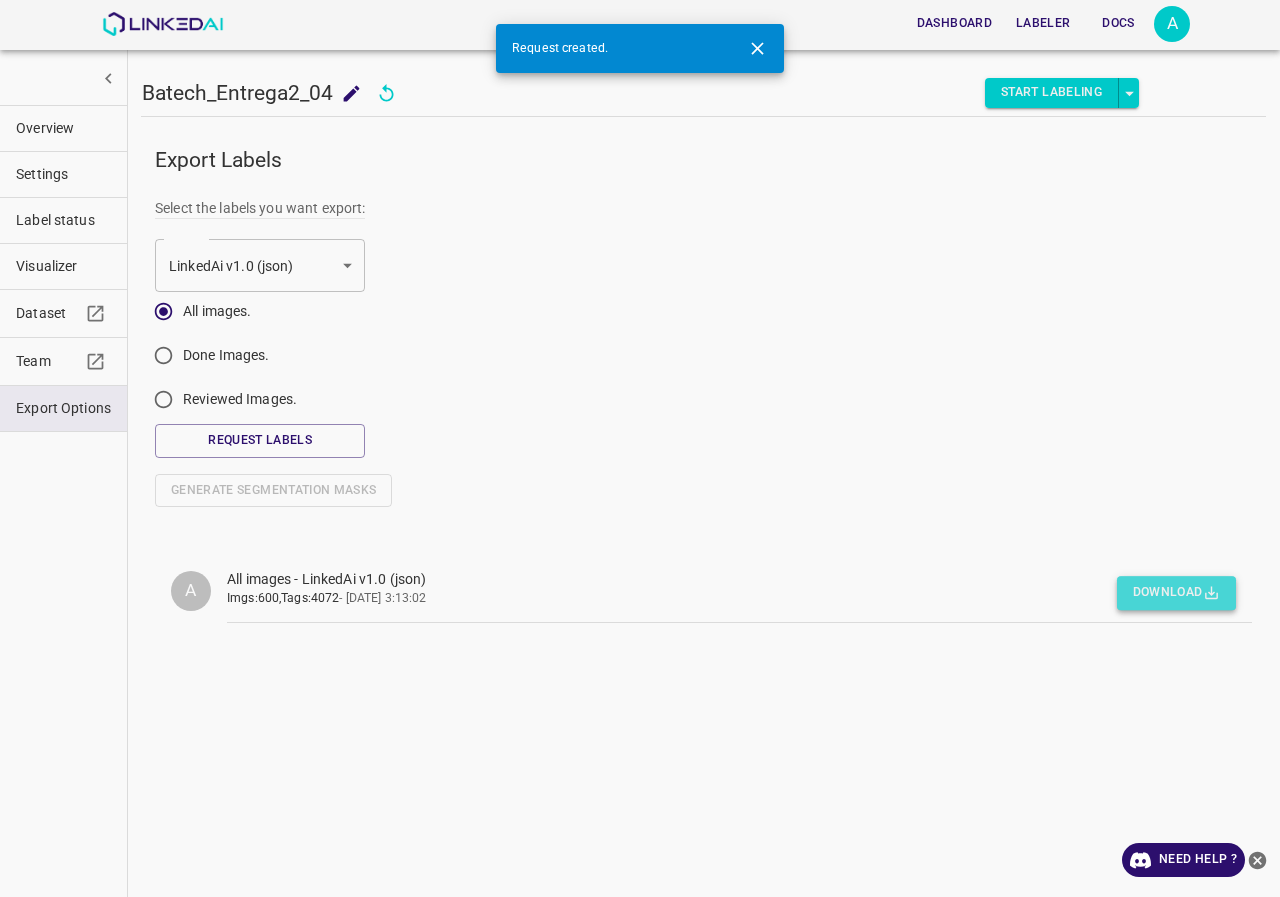 click on "Download" at bounding box center (1176, 593) 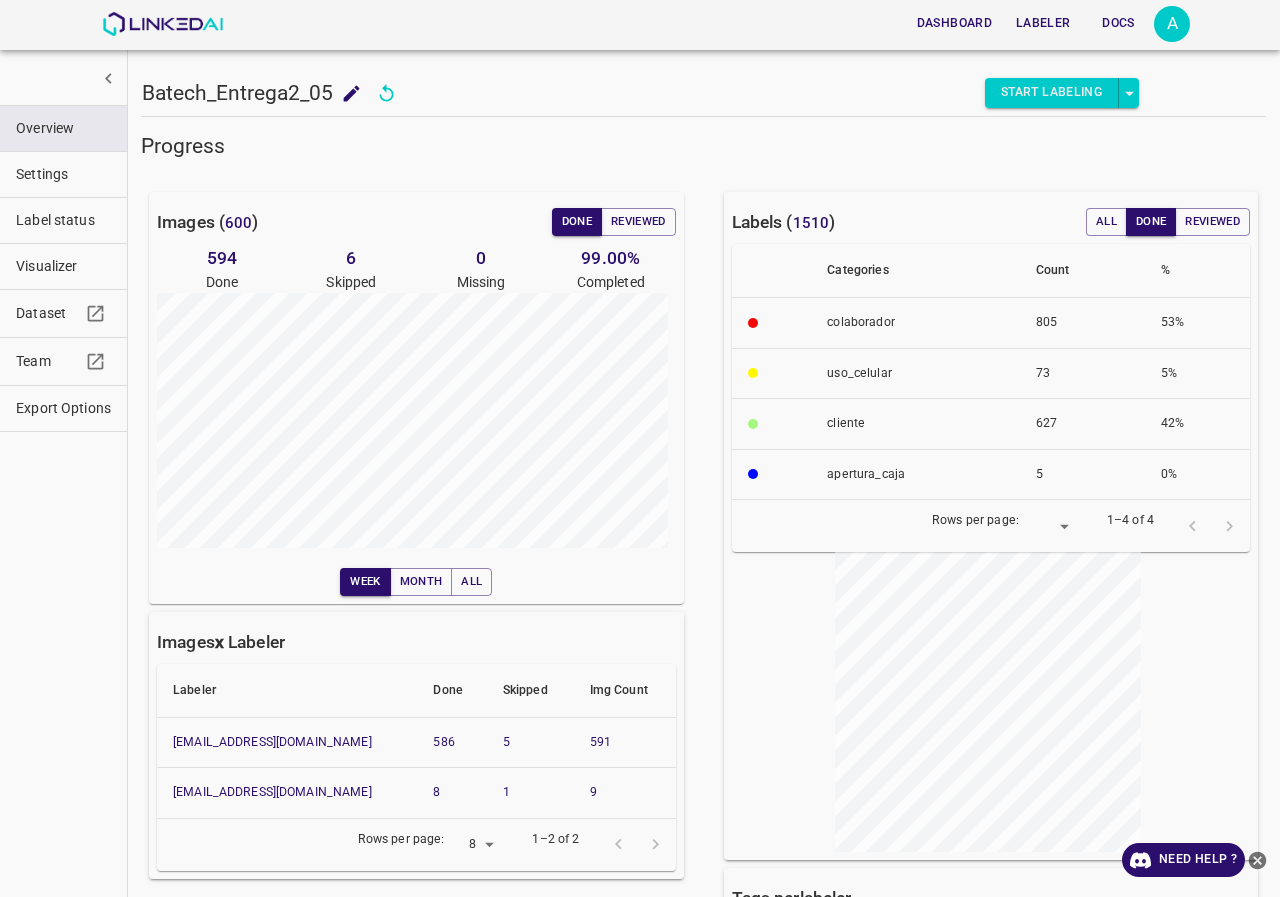 scroll, scrollTop: 0, scrollLeft: 0, axis: both 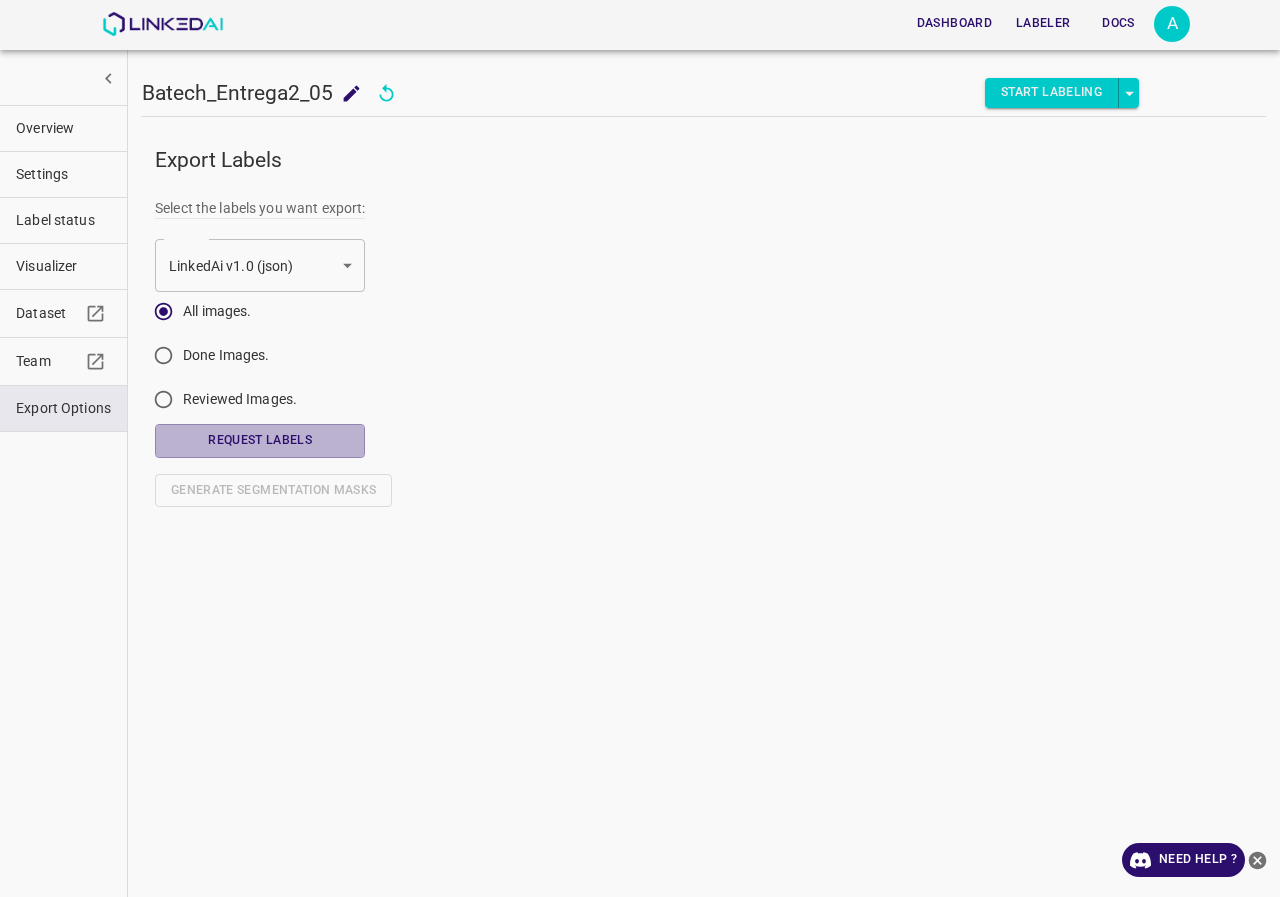click on "Request Labels" at bounding box center (260, 440) 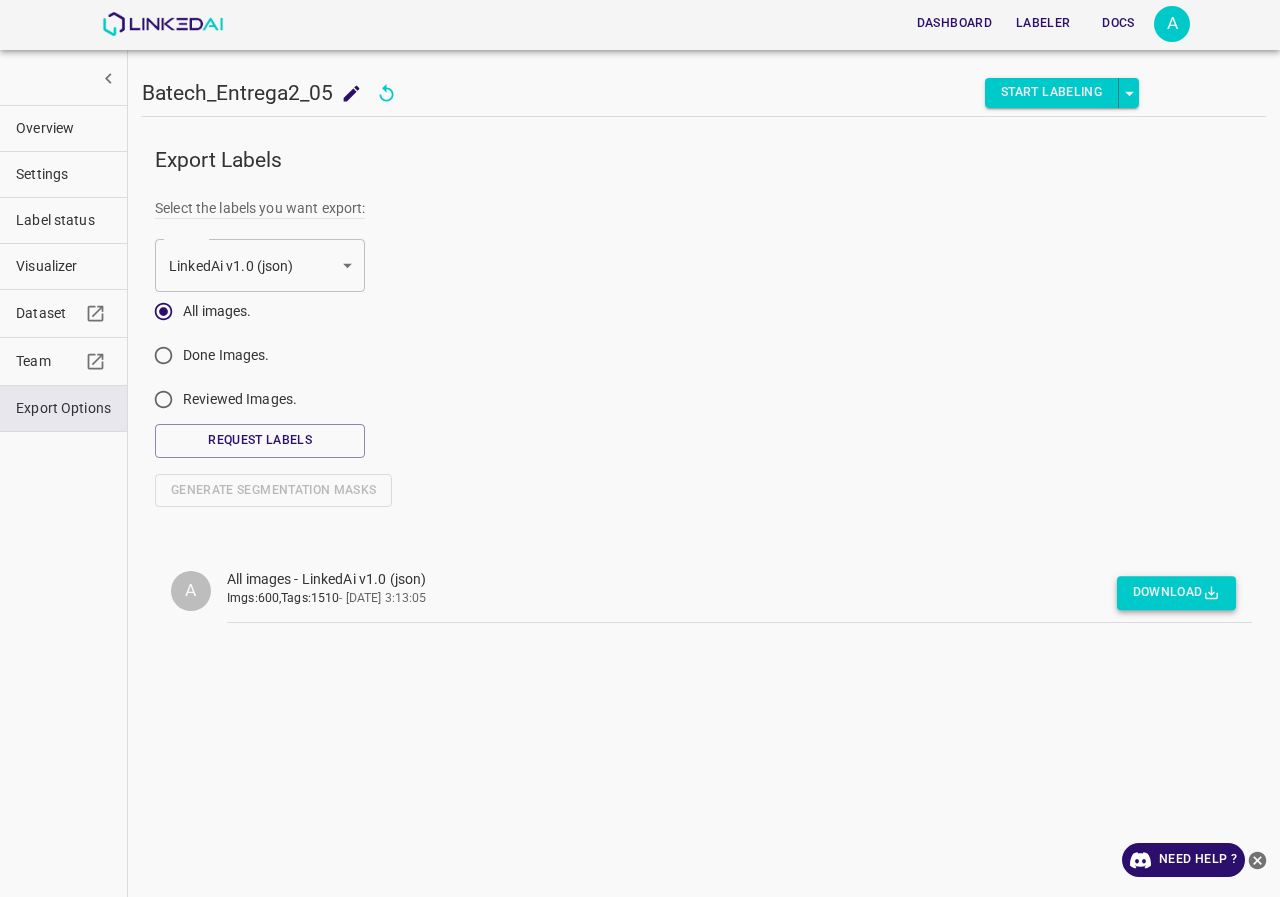 click on "Download" at bounding box center [1176, 593] 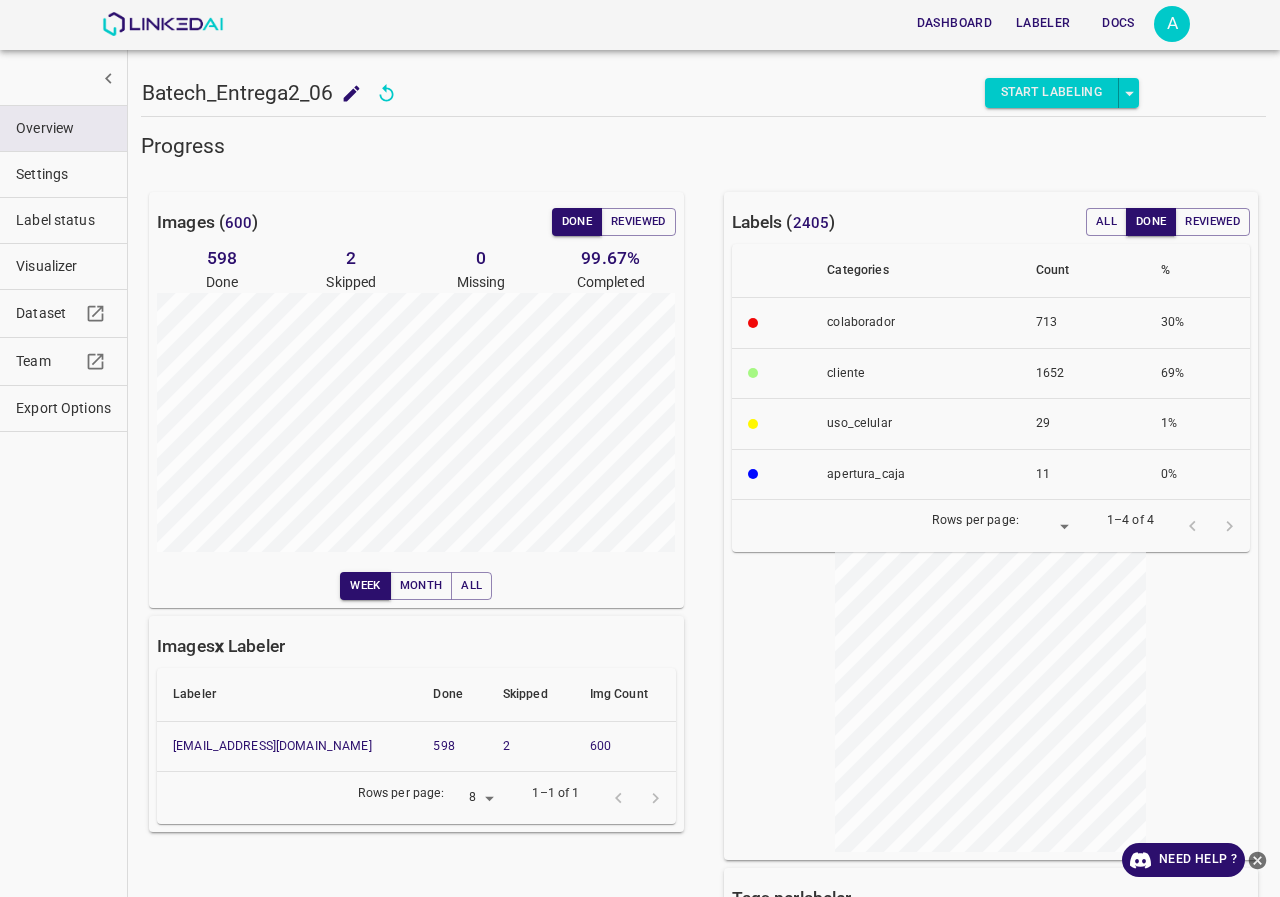 scroll, scrollTop: 0, scrollLeft: 0, axis: both 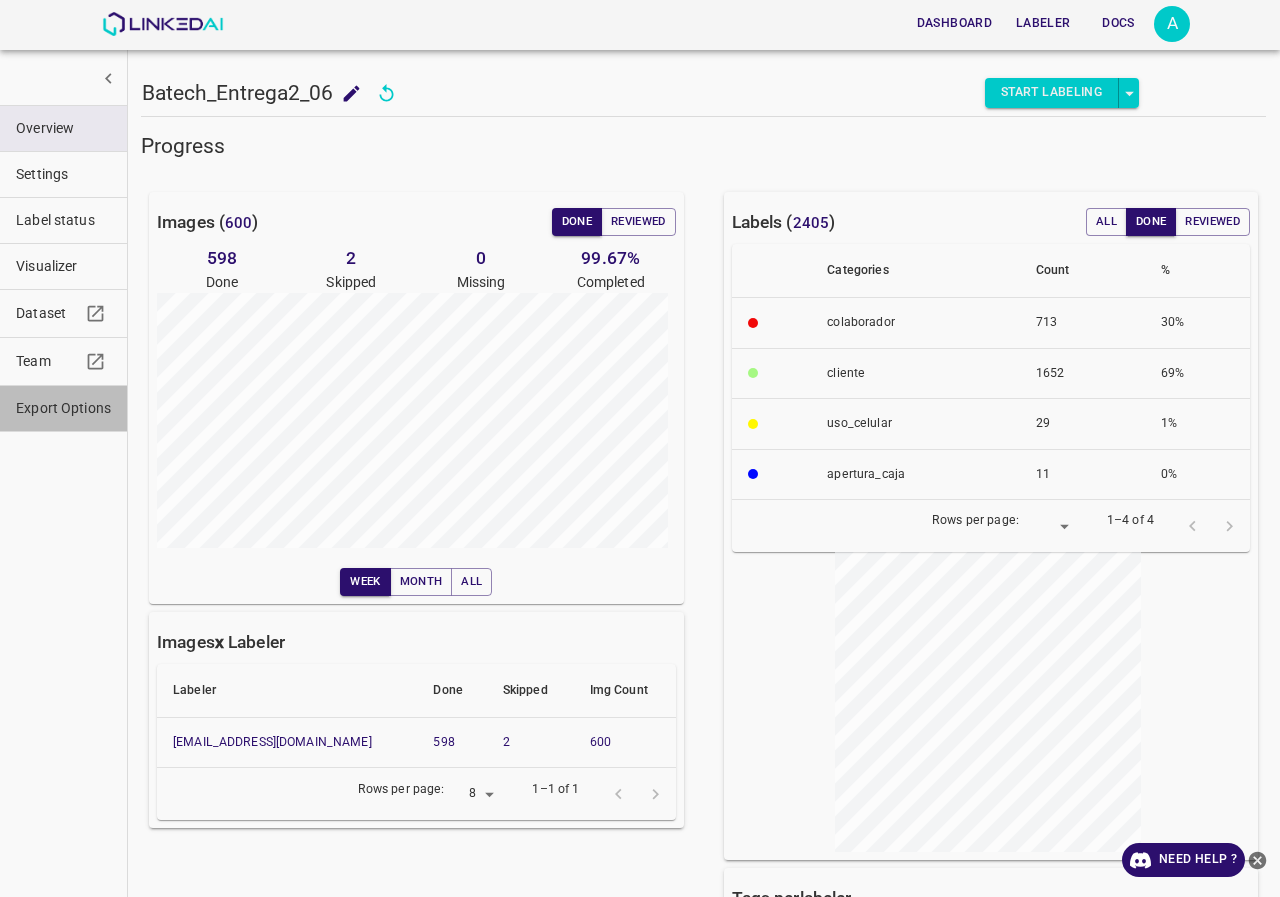 drag, startPoint x: 35, startPoint y: 410, endPoint x: 117, endPoint y: 415, distance: 82.1523 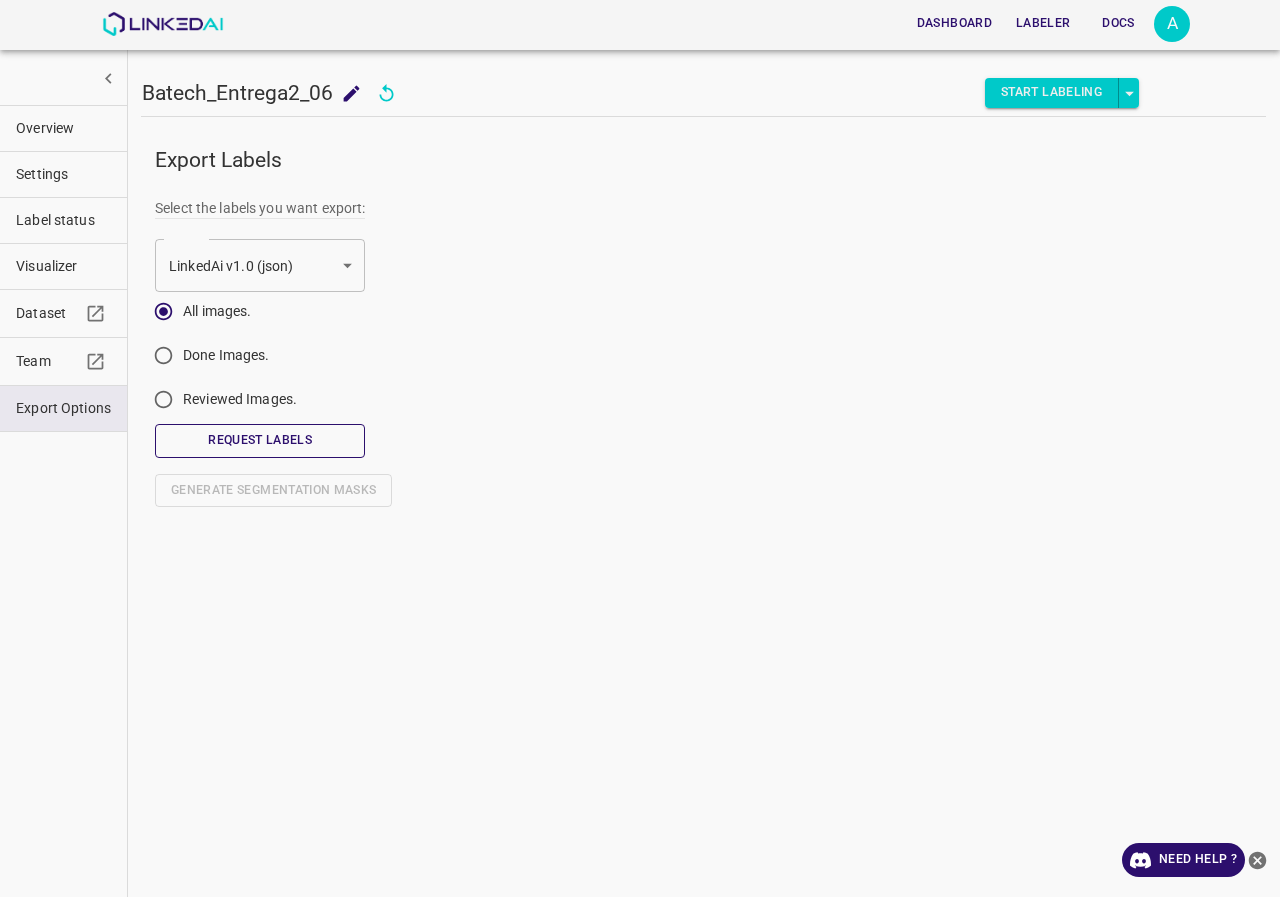 click on "Request Labels" at bounding box center [260, 440] 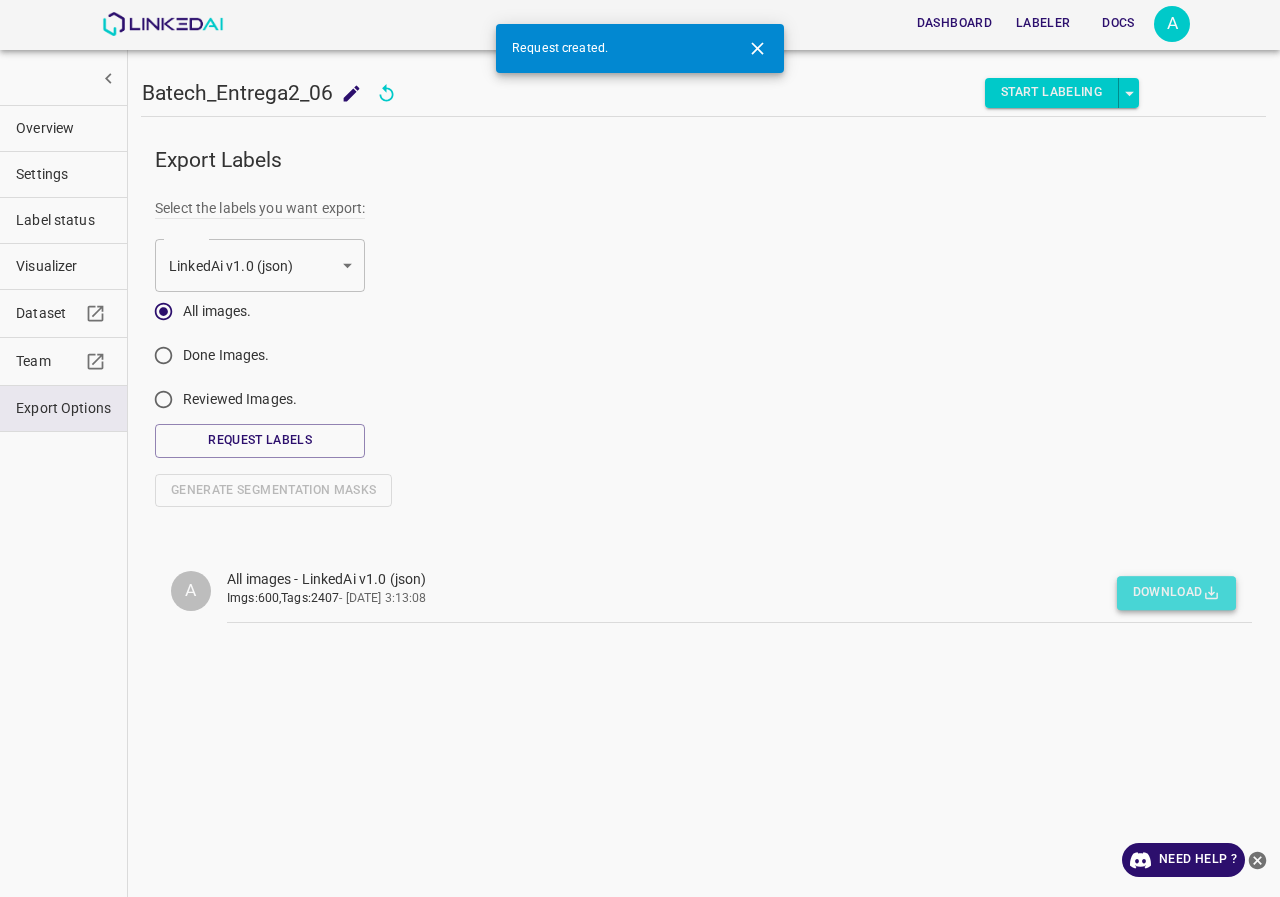 click on "Download" at bounding box center [1176, 593] 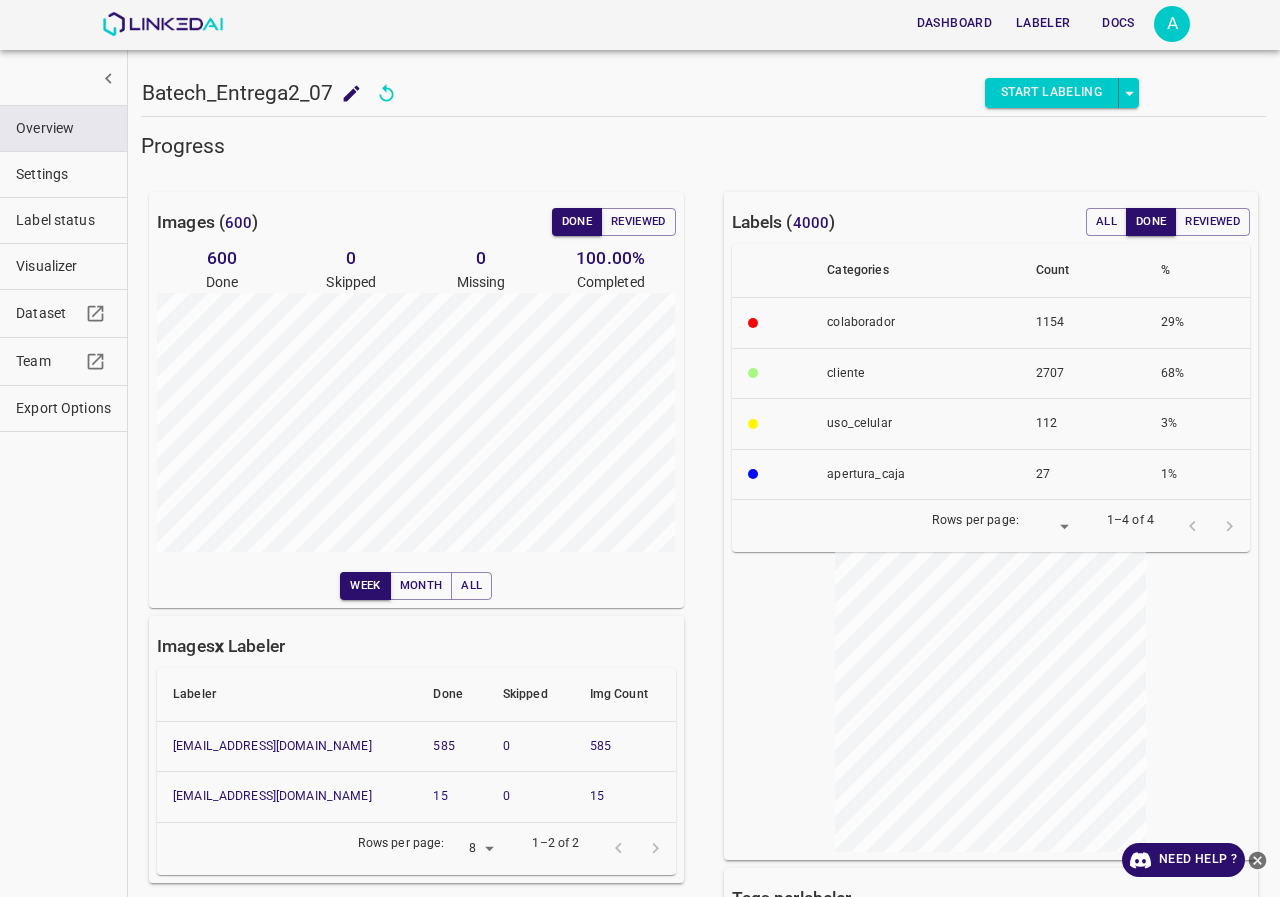 scroll, scrollTop: 0, scrollLeft: 0, axis: both 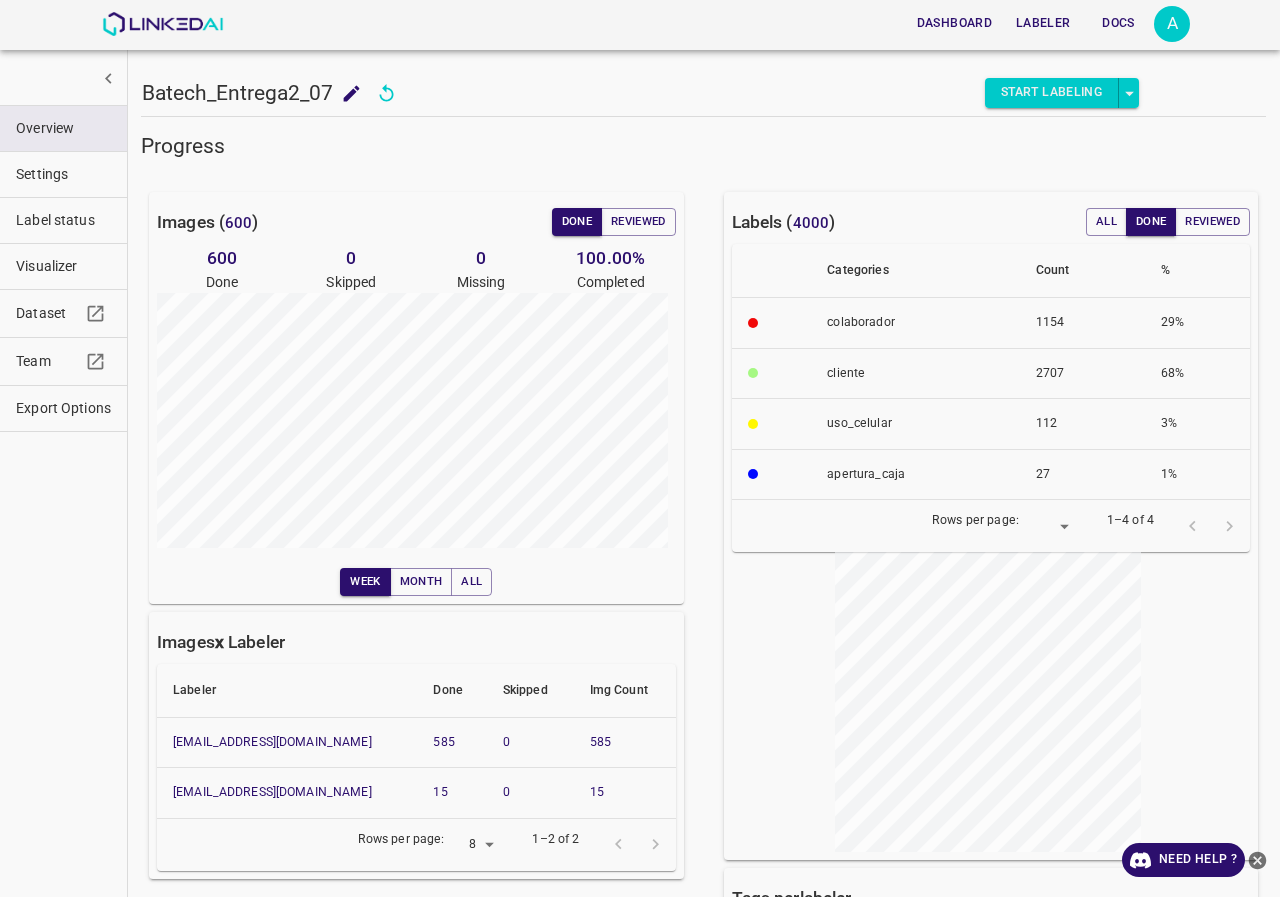 click on "Export Options" at bounding box center [63, 408] 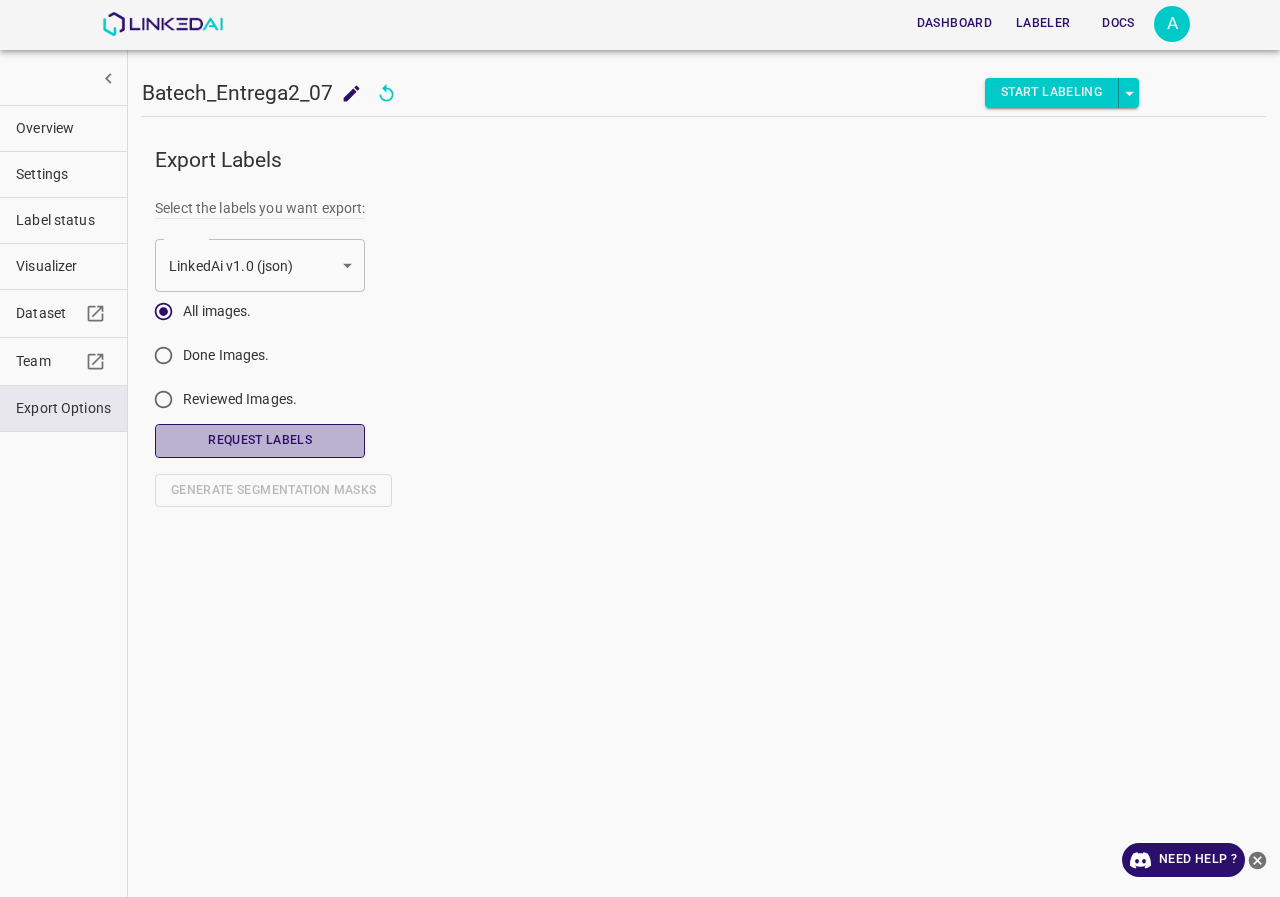 click on "Request Labels" at bounding box center (260, 440) 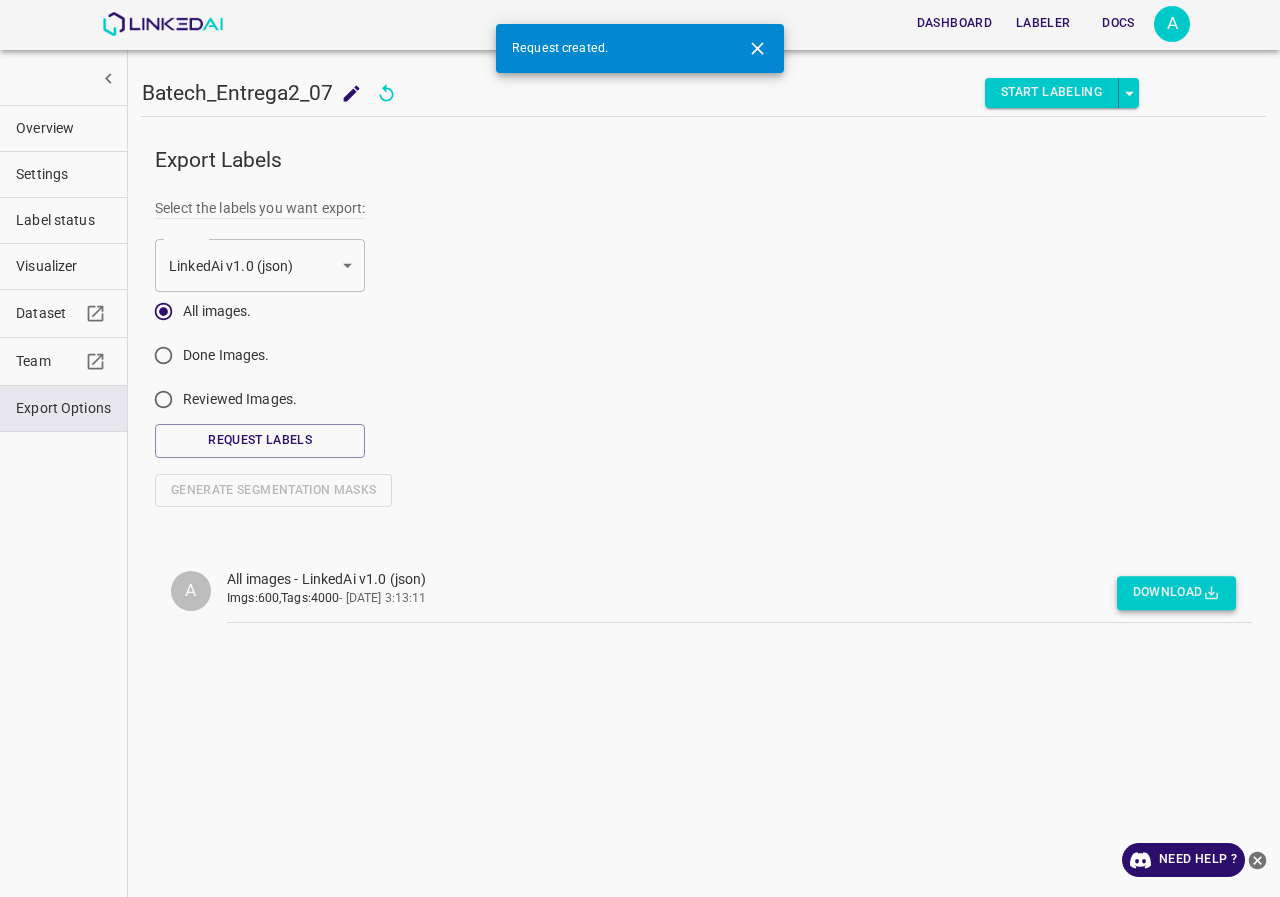 click on "Download" at bounding box center [1176, 593] 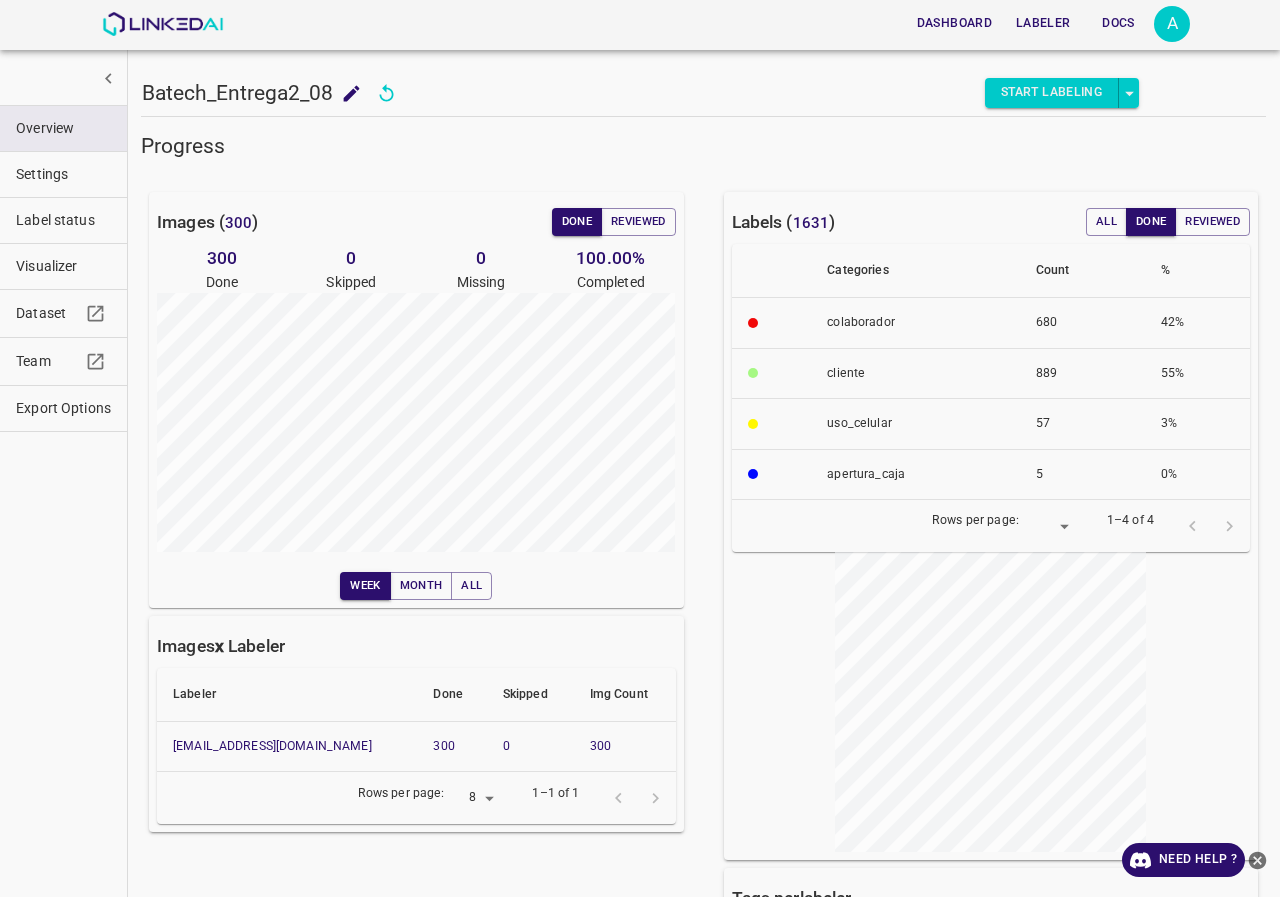 scroll, scrollTop: 0, scrollLeft: 0, axis: both 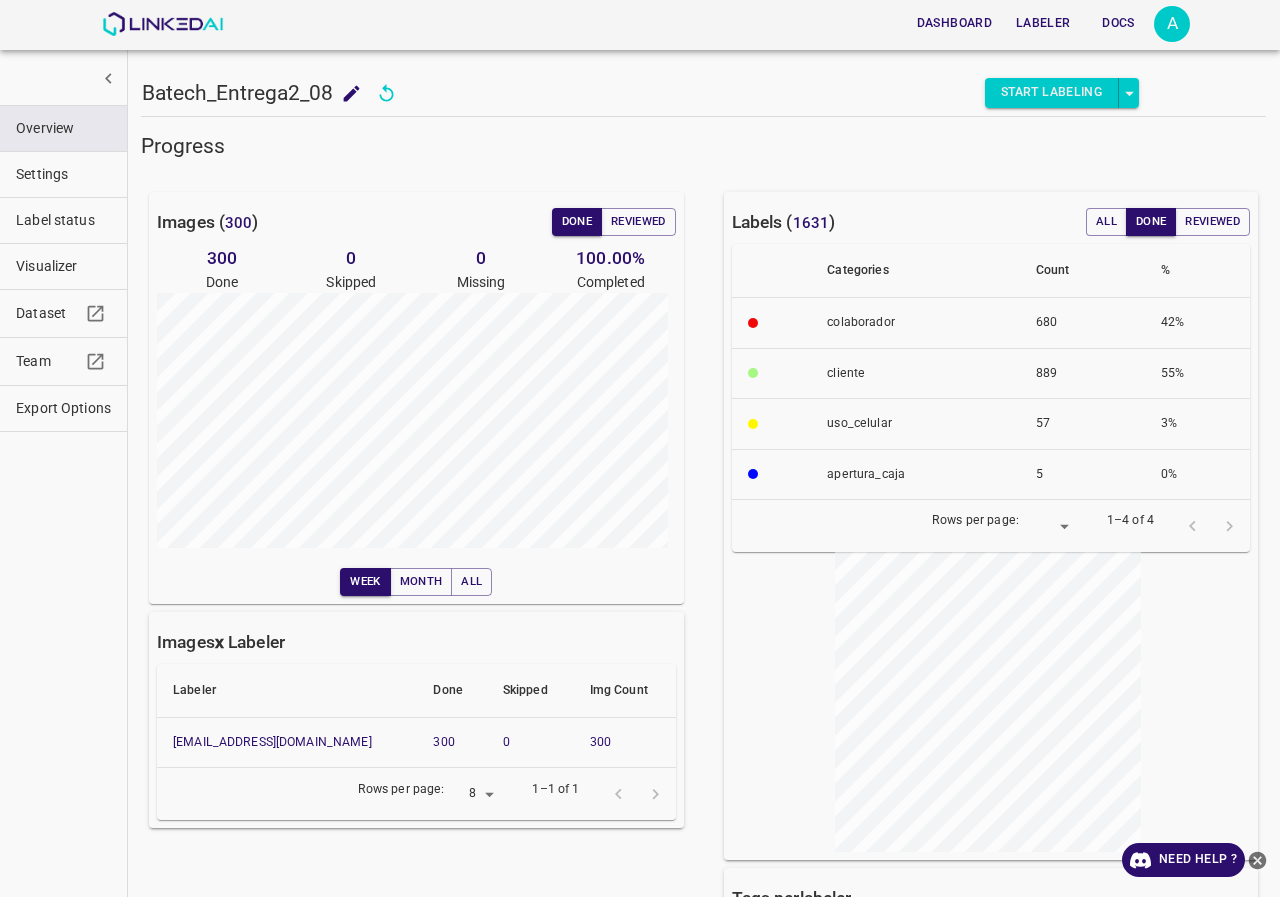click on "Export Options" at bounding box center (63, 408) 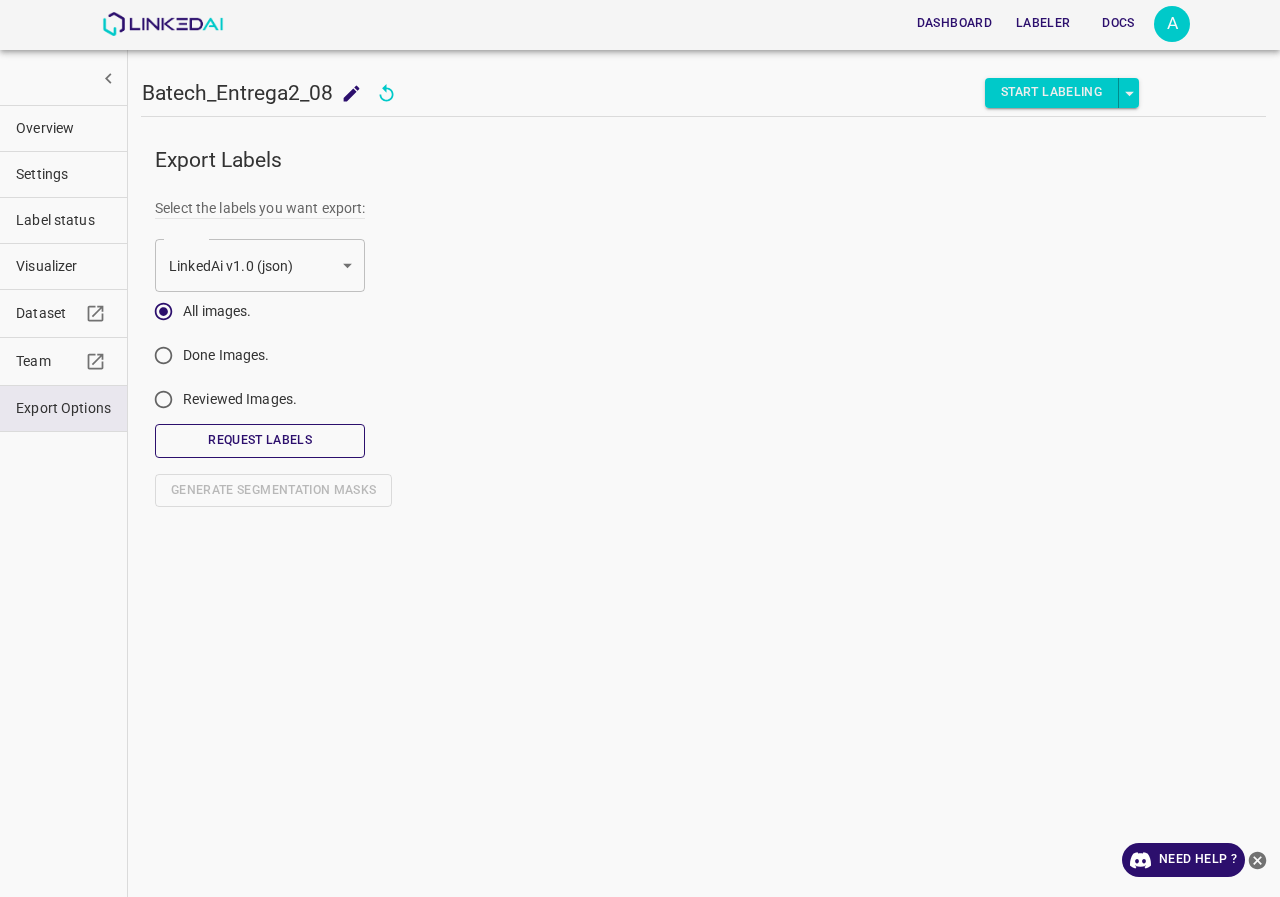 click on "Request Labels" at bounding box center (260, 440) 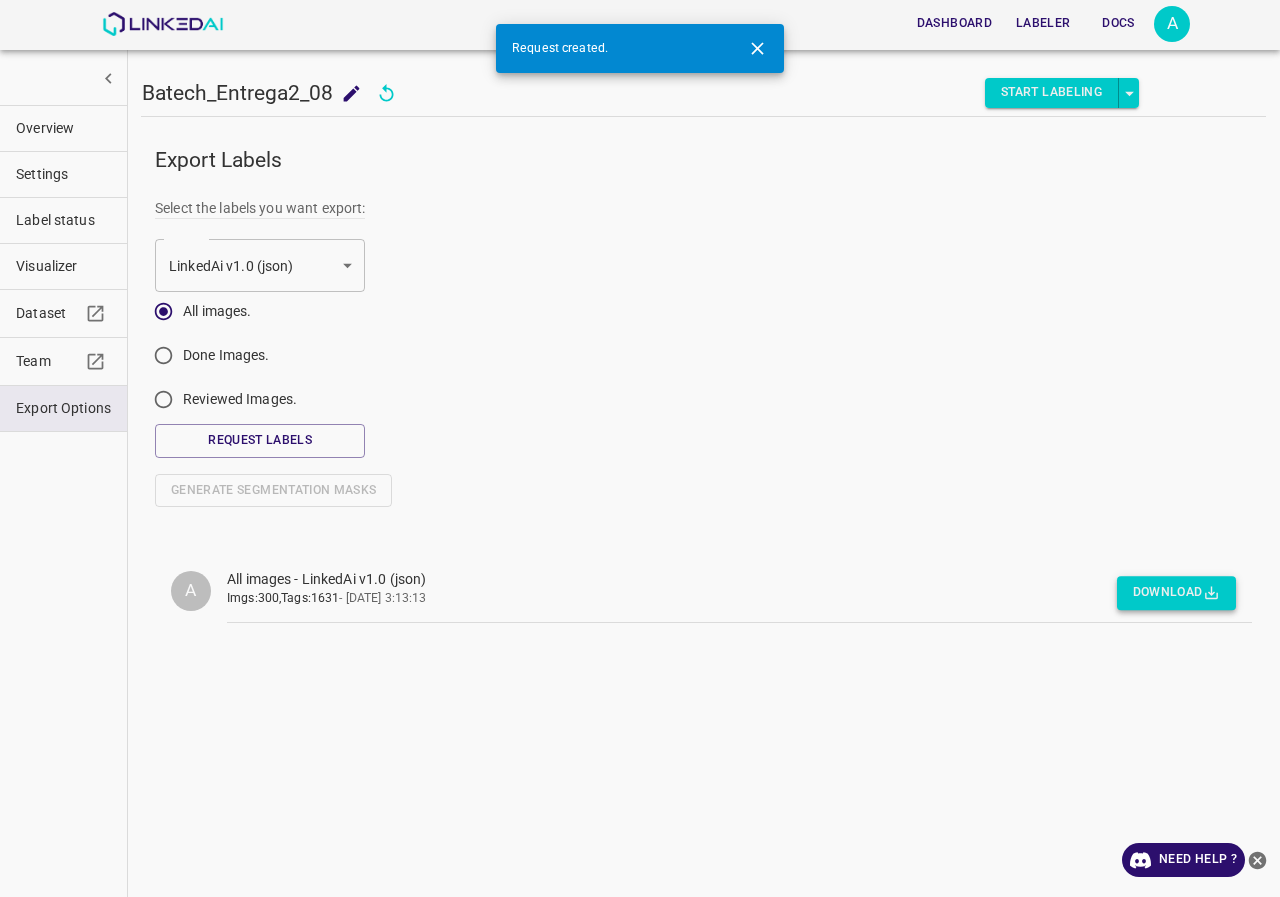 click on "Download" at bounding box center (1176, 593) 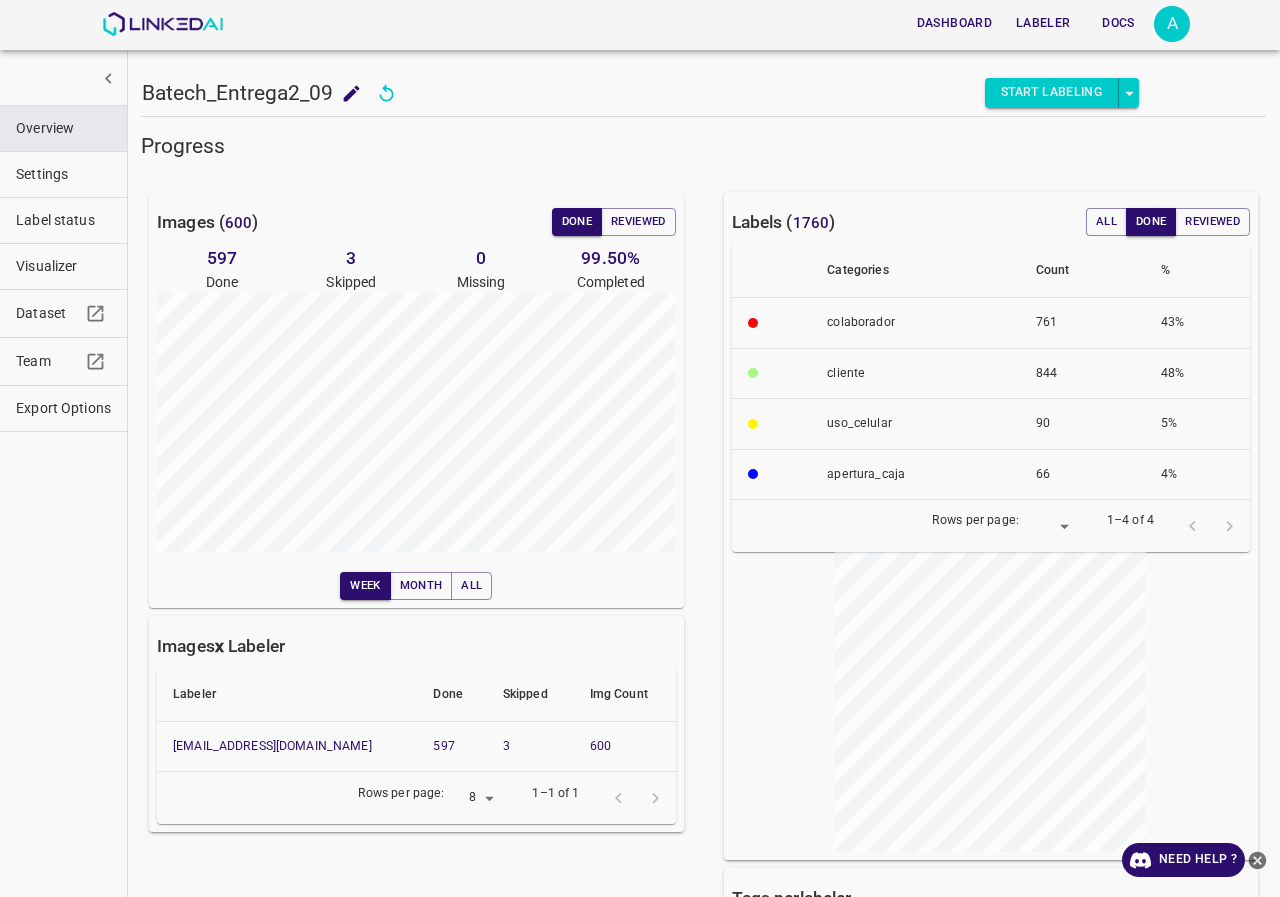 scroll, scrollTop: 0, scrollLeft: 0, axis: both 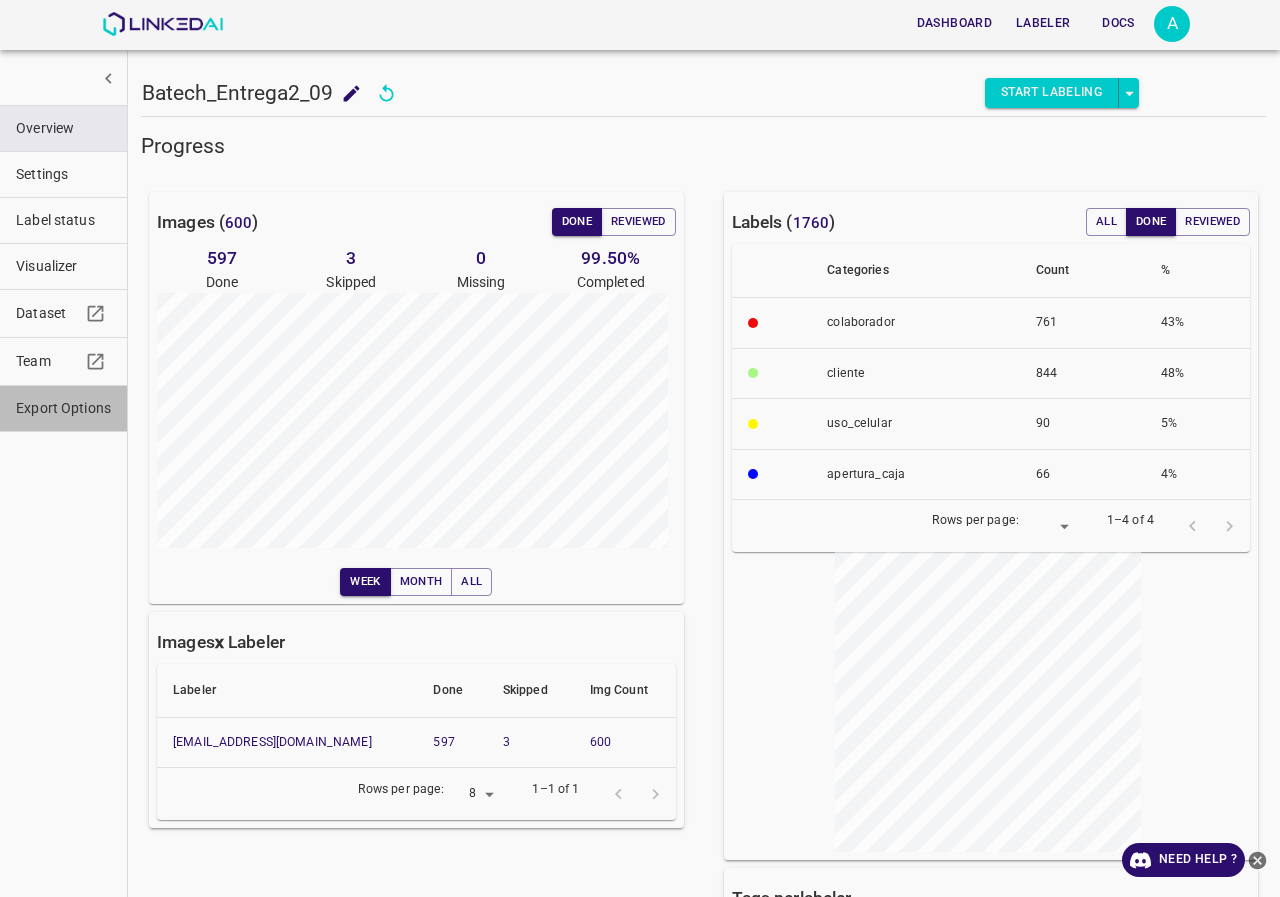 click on "Export Options" at bounding box center (63, 408) 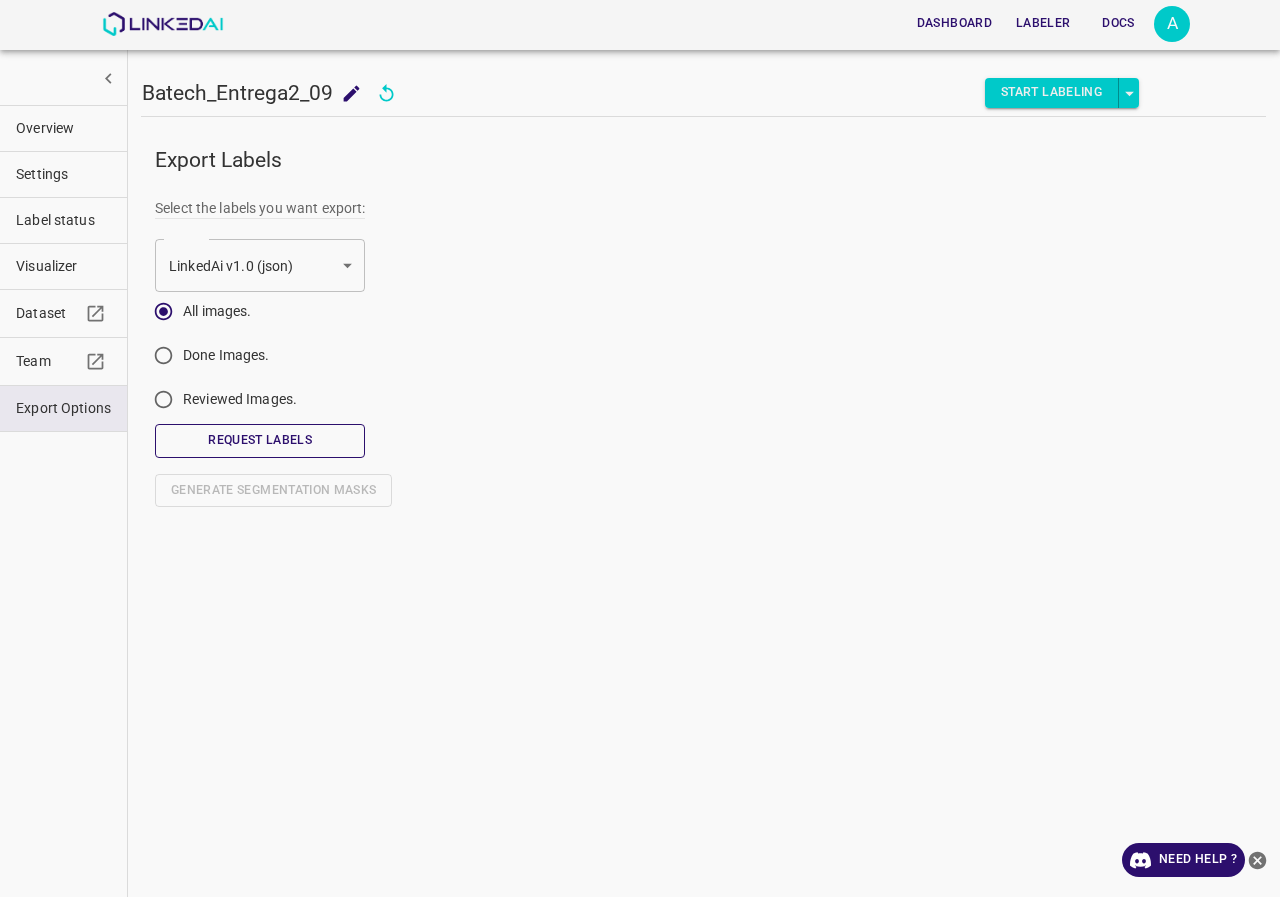 click on "Request Labels" at bounding box center [260, 440] 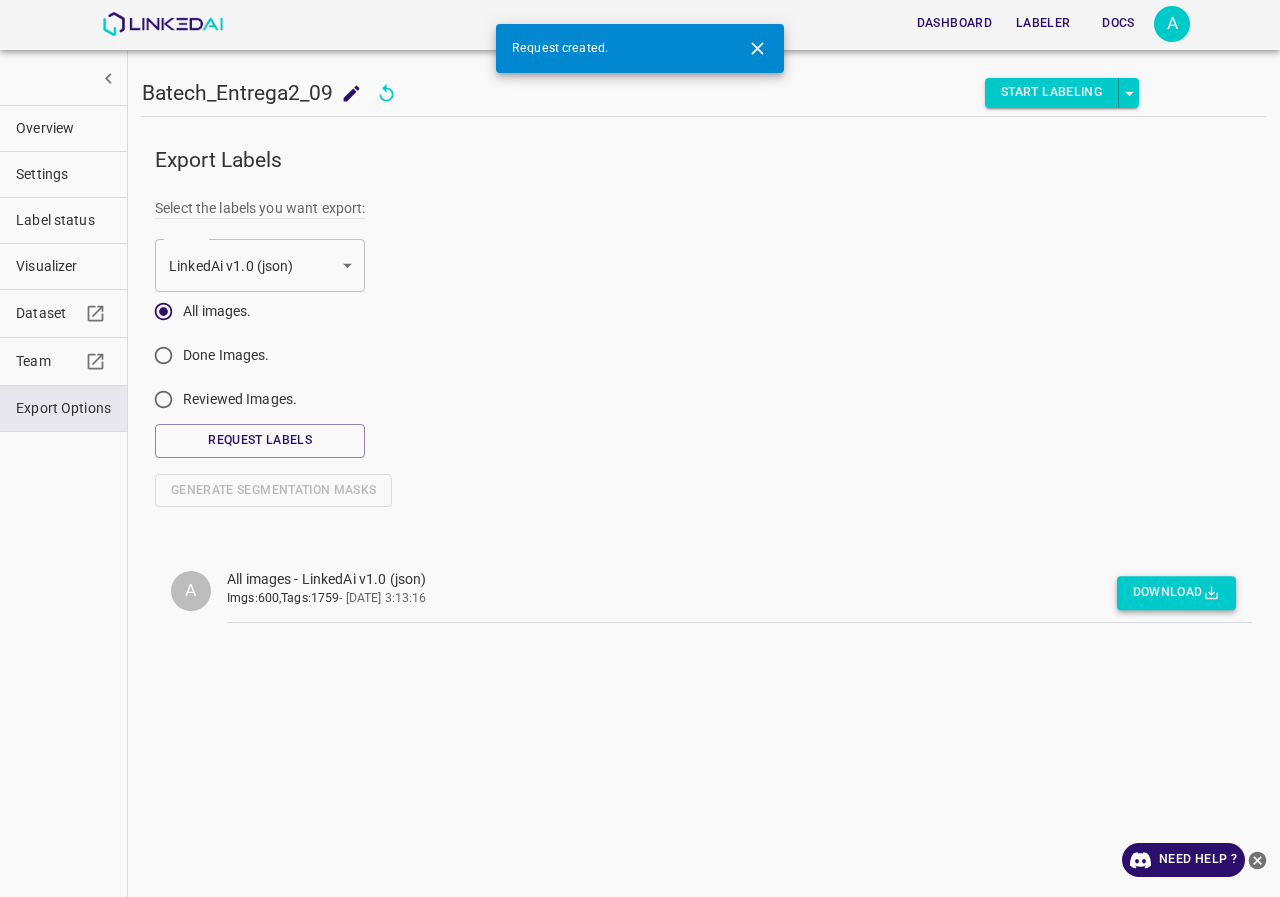 click on "Download" at bounding box center (1176, 593) 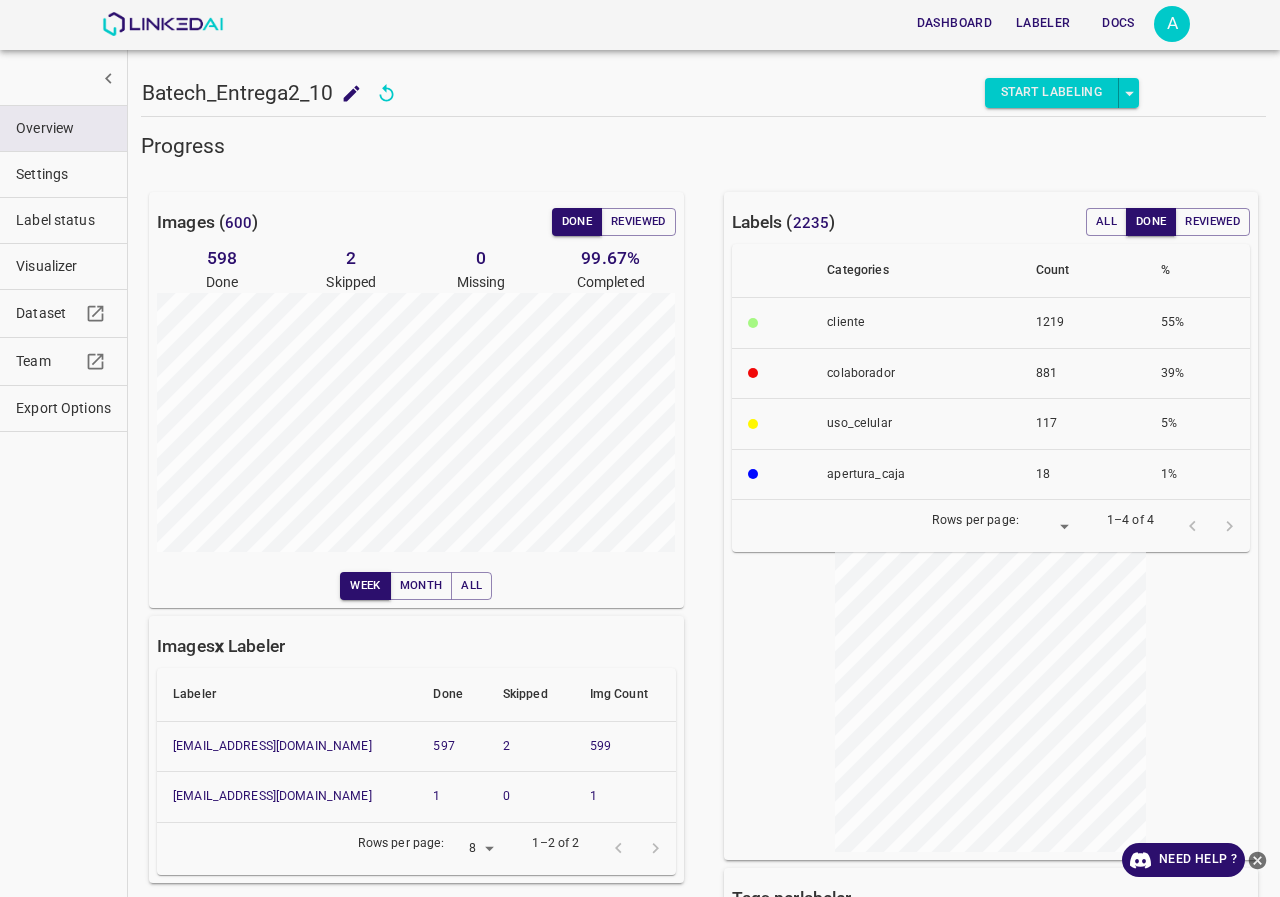 scroll, scrollTop: 0, scrollLeft: 0, axis: both 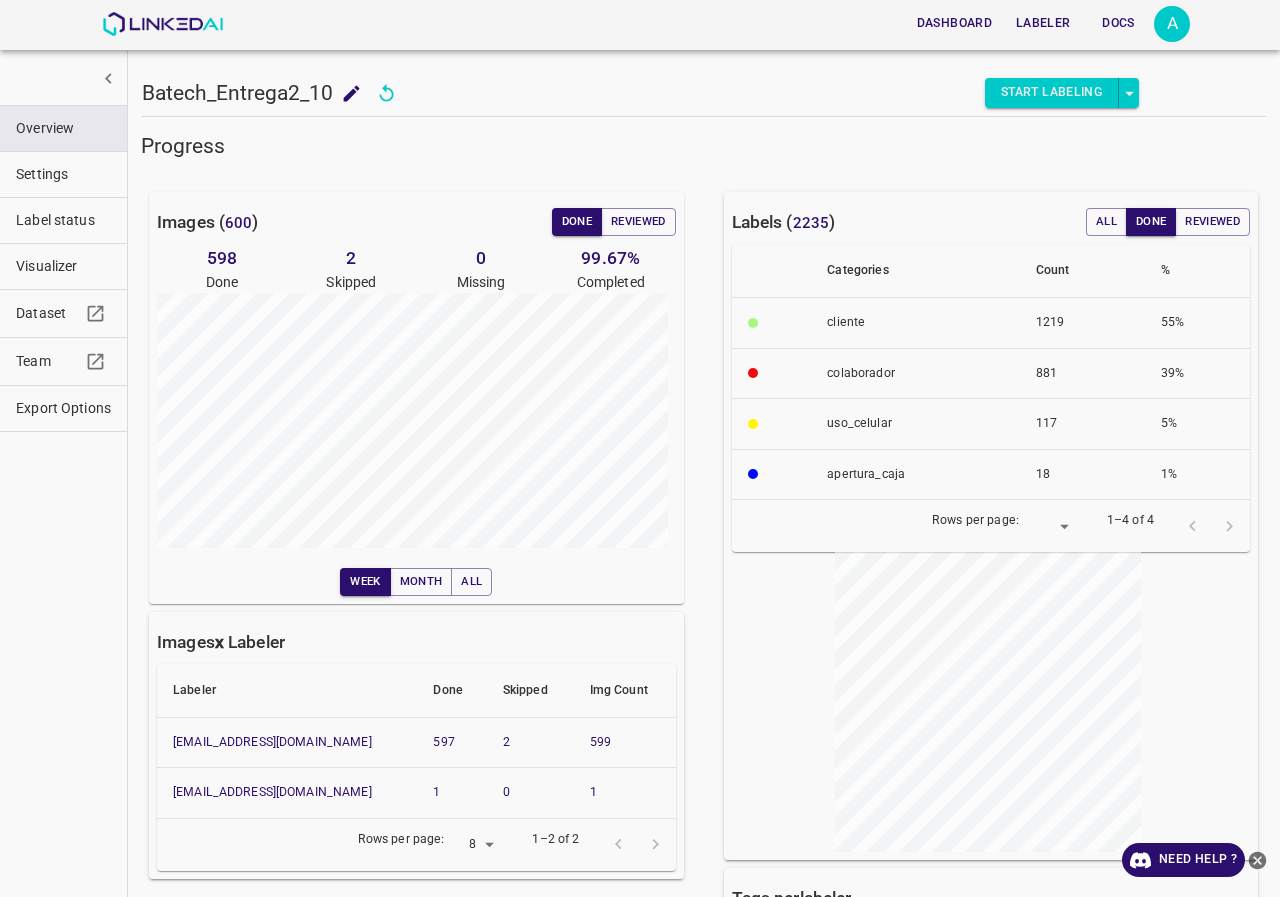 click on "Export Options" at bounding box center (63, 408) 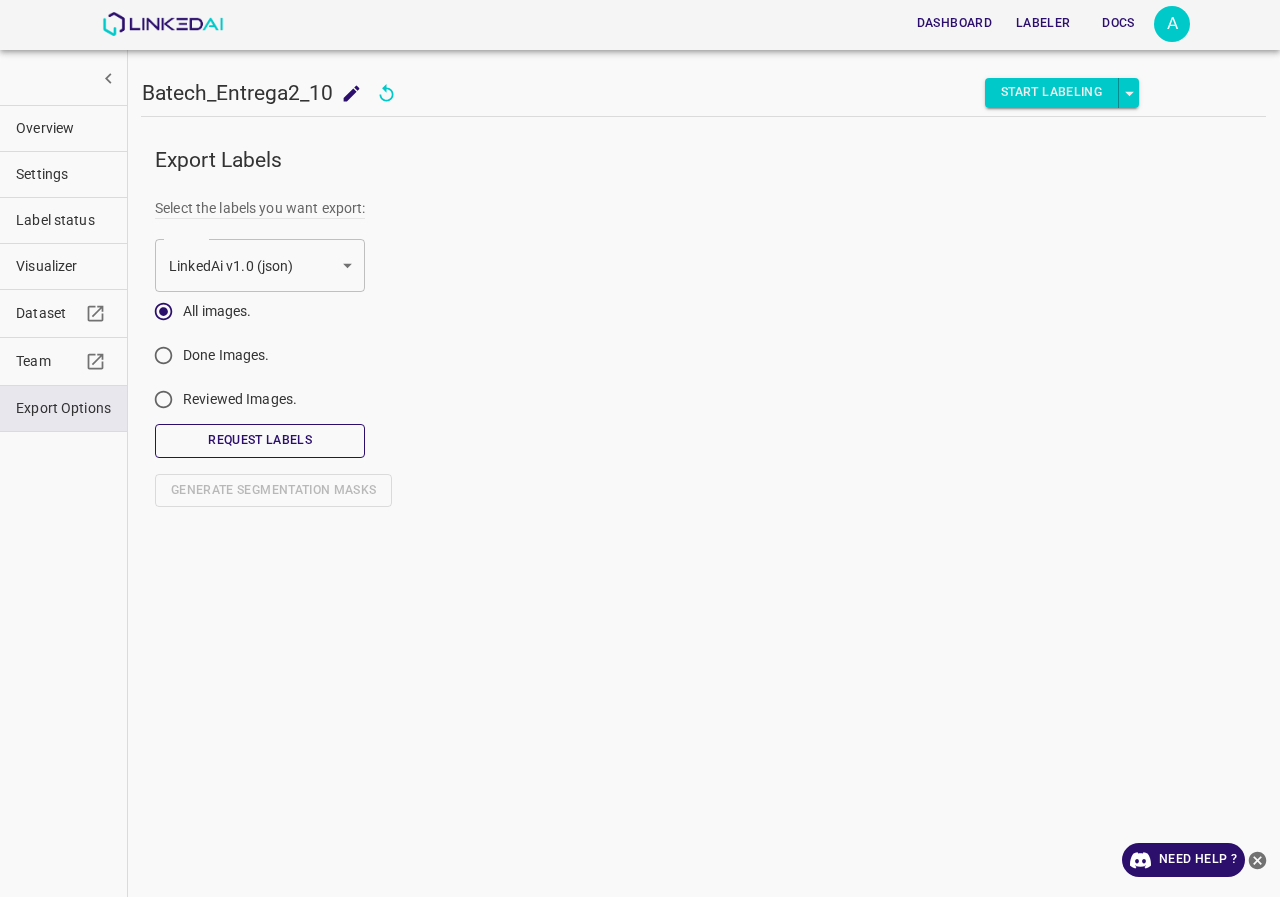 click on "Request Labels" at bounding box center (260, 440) 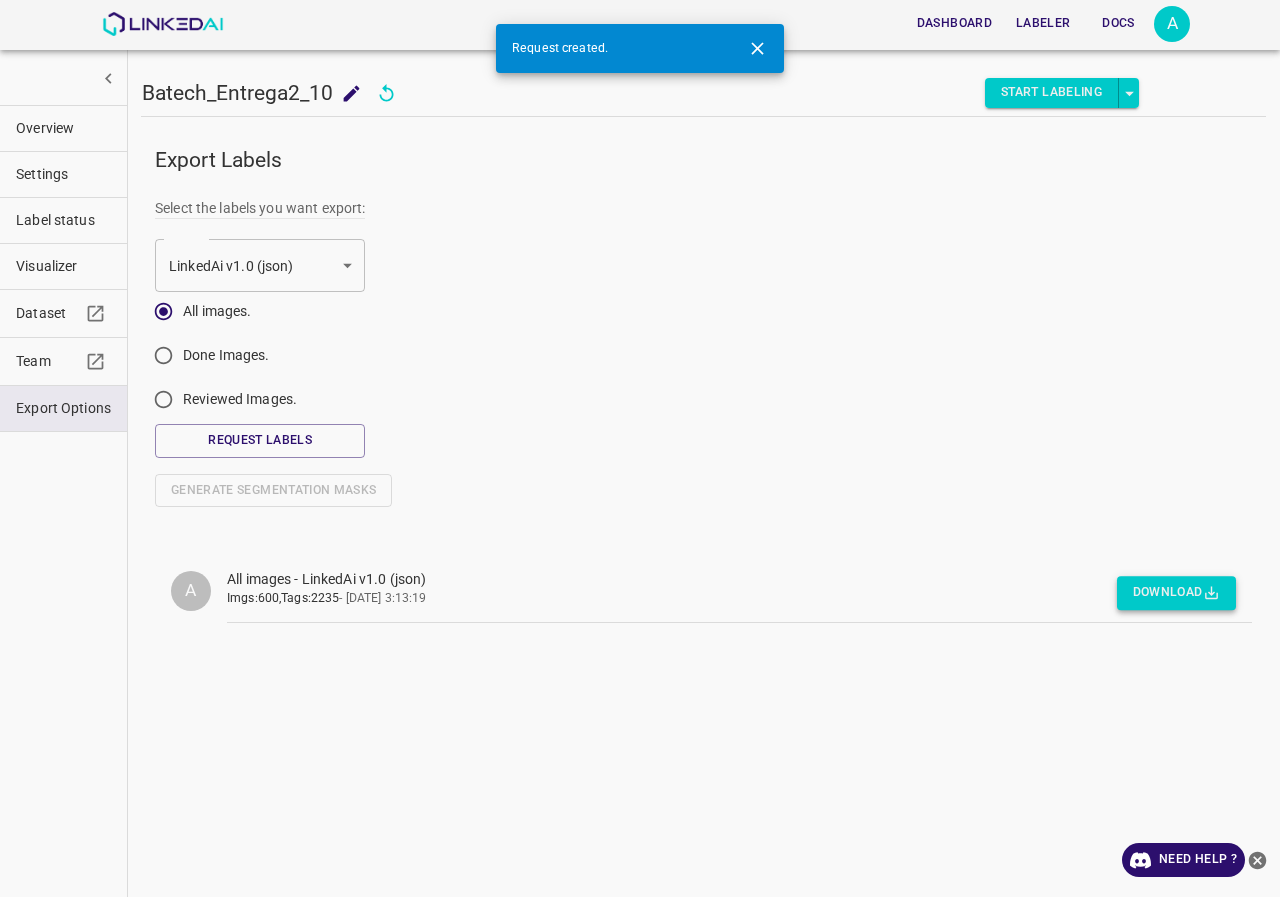click on "Download" at bounding box center [1176, 593] 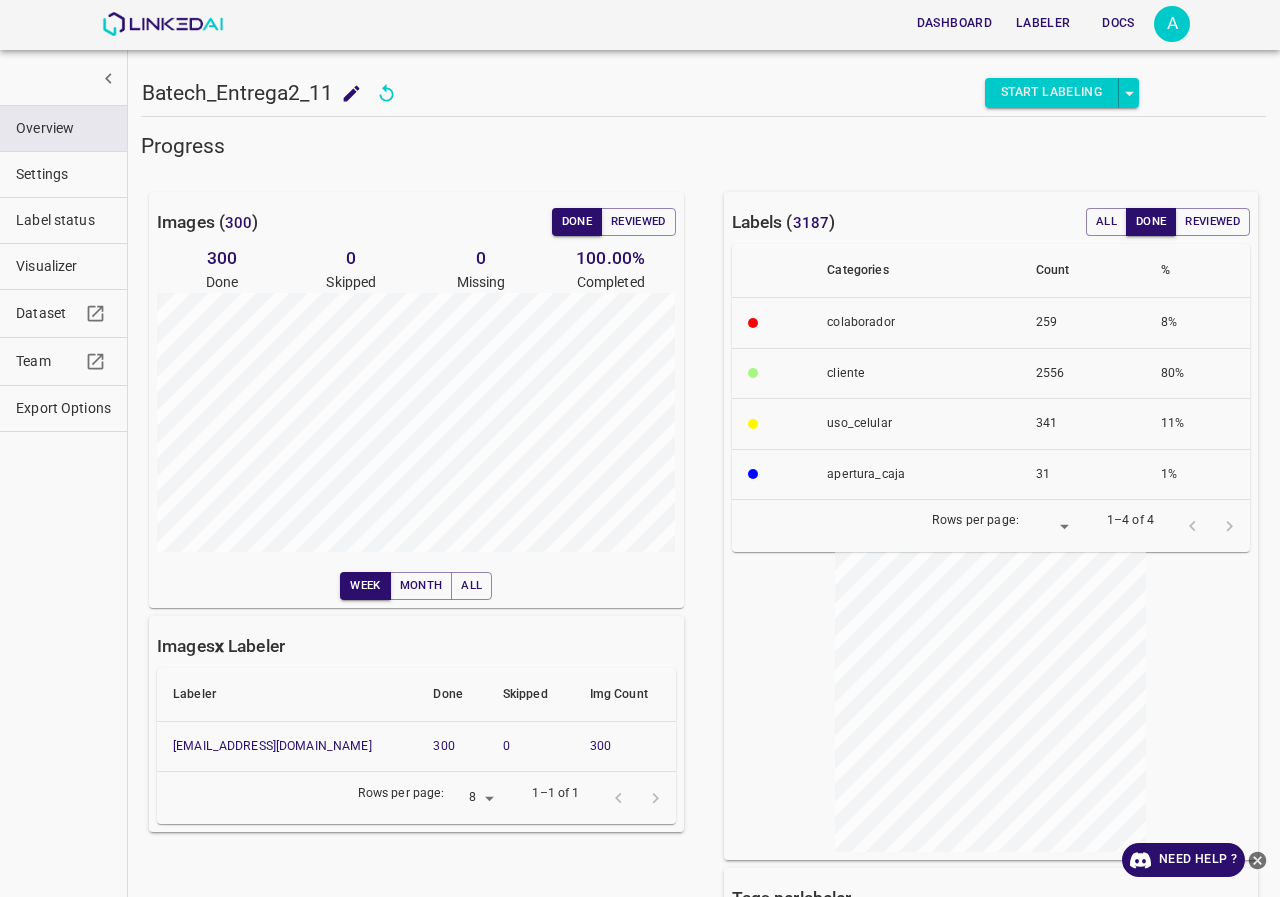 scroll, scrollTop: 0, scrollLeft: 0, axis: both 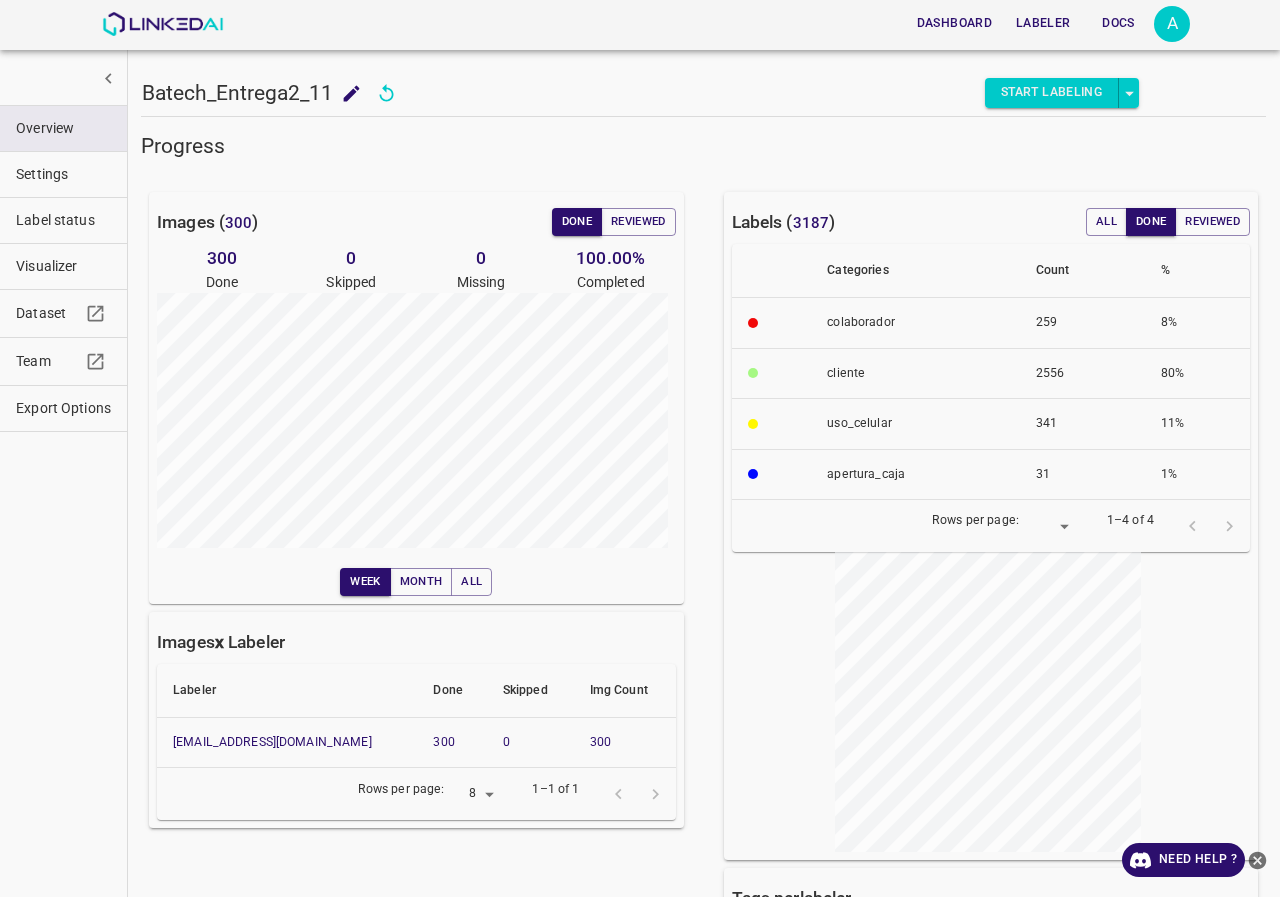 click on "Export Options" at bounding box center [63, 408] 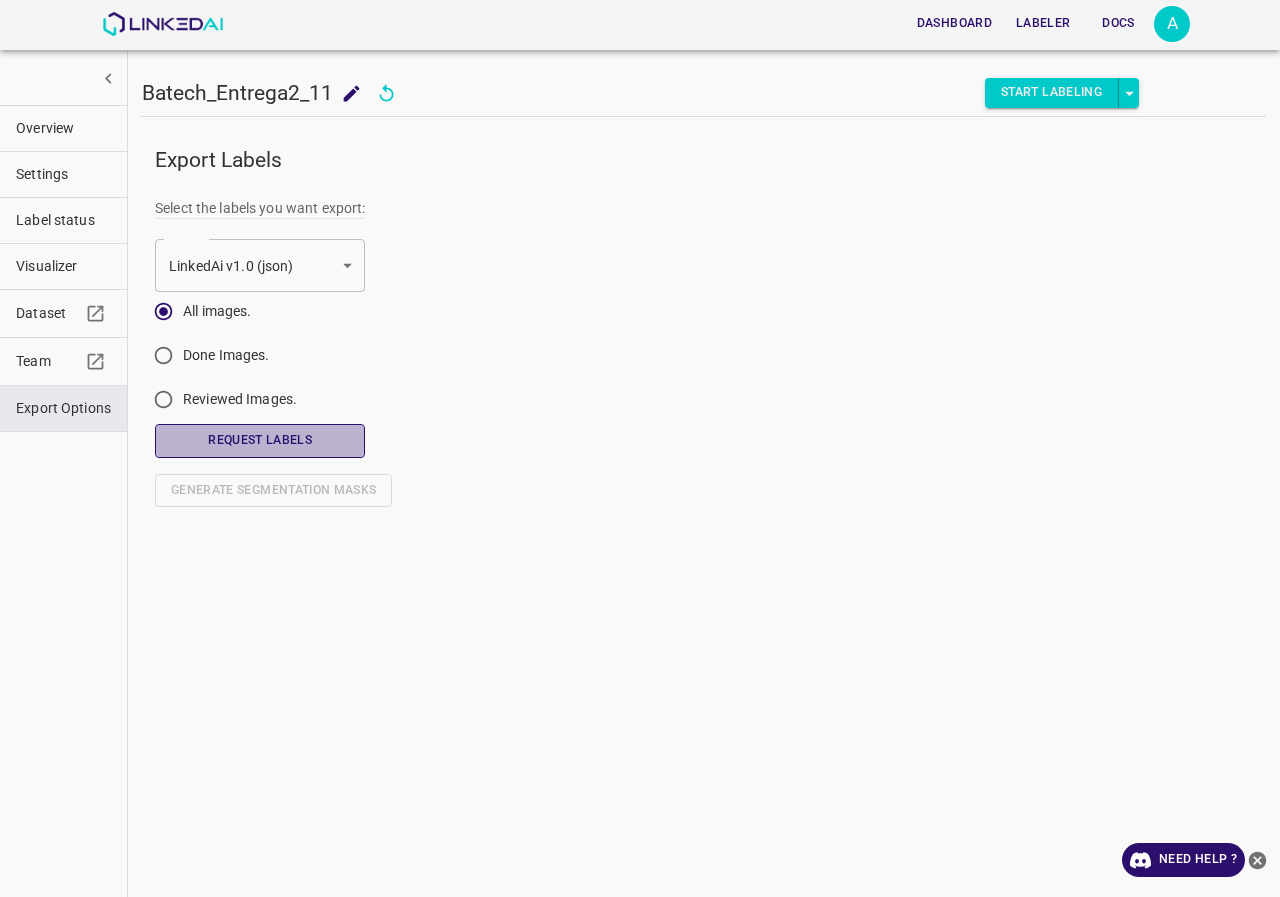 click on "Request Labels" at bounding box center (260, 440) 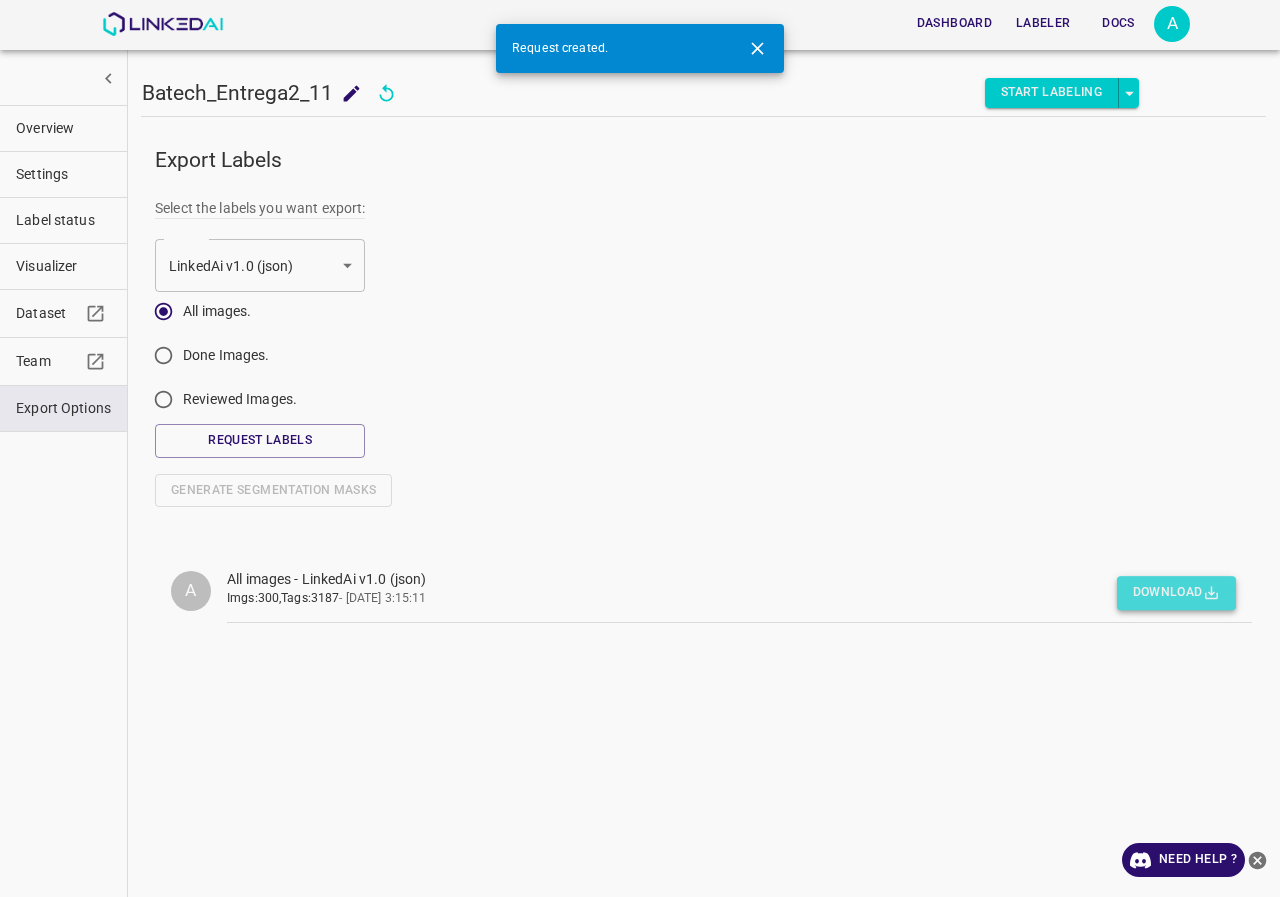 click on "Download" at bounding box center [1176, 593] 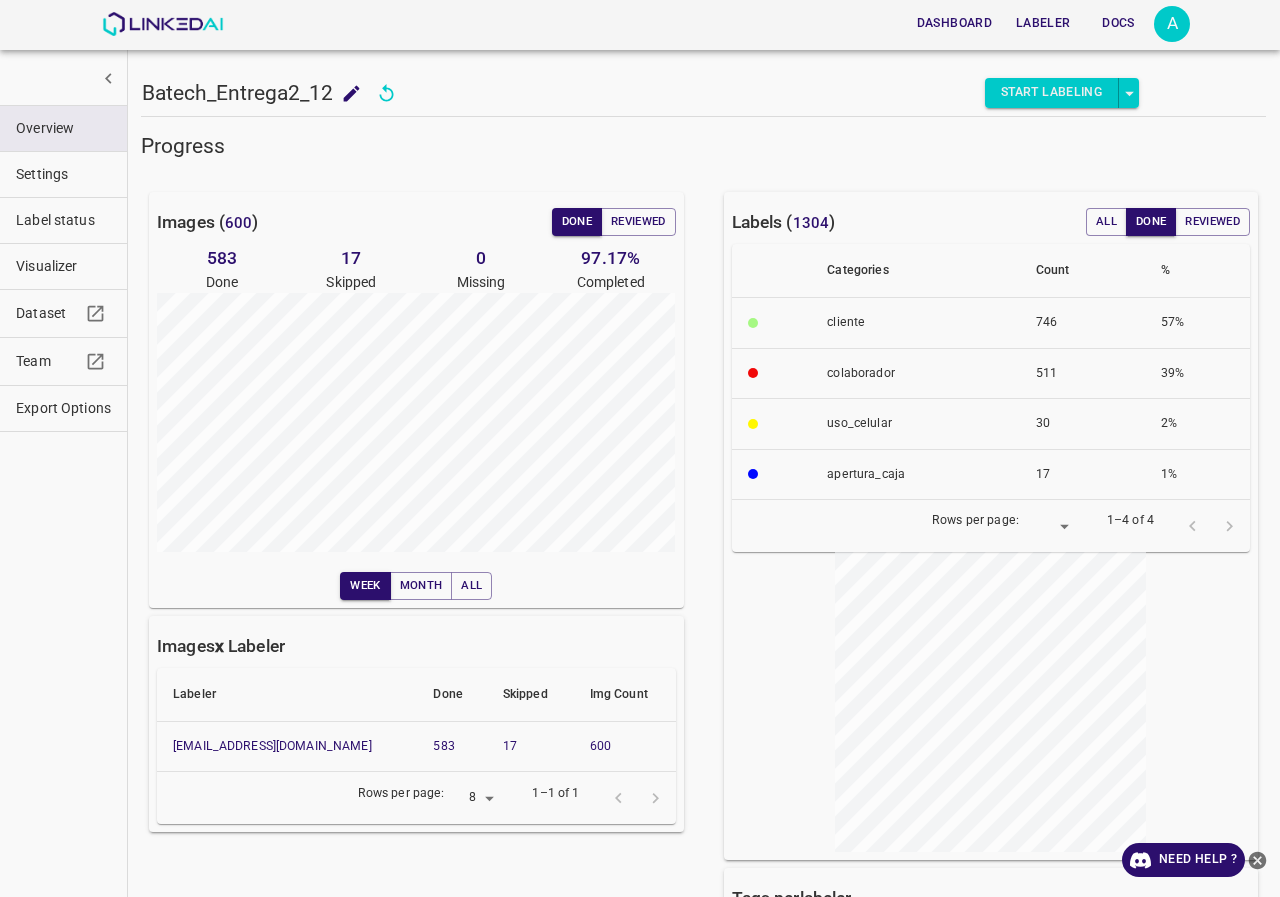 scroll, scrollTop: 0, scrollLeft: 0, axis: both 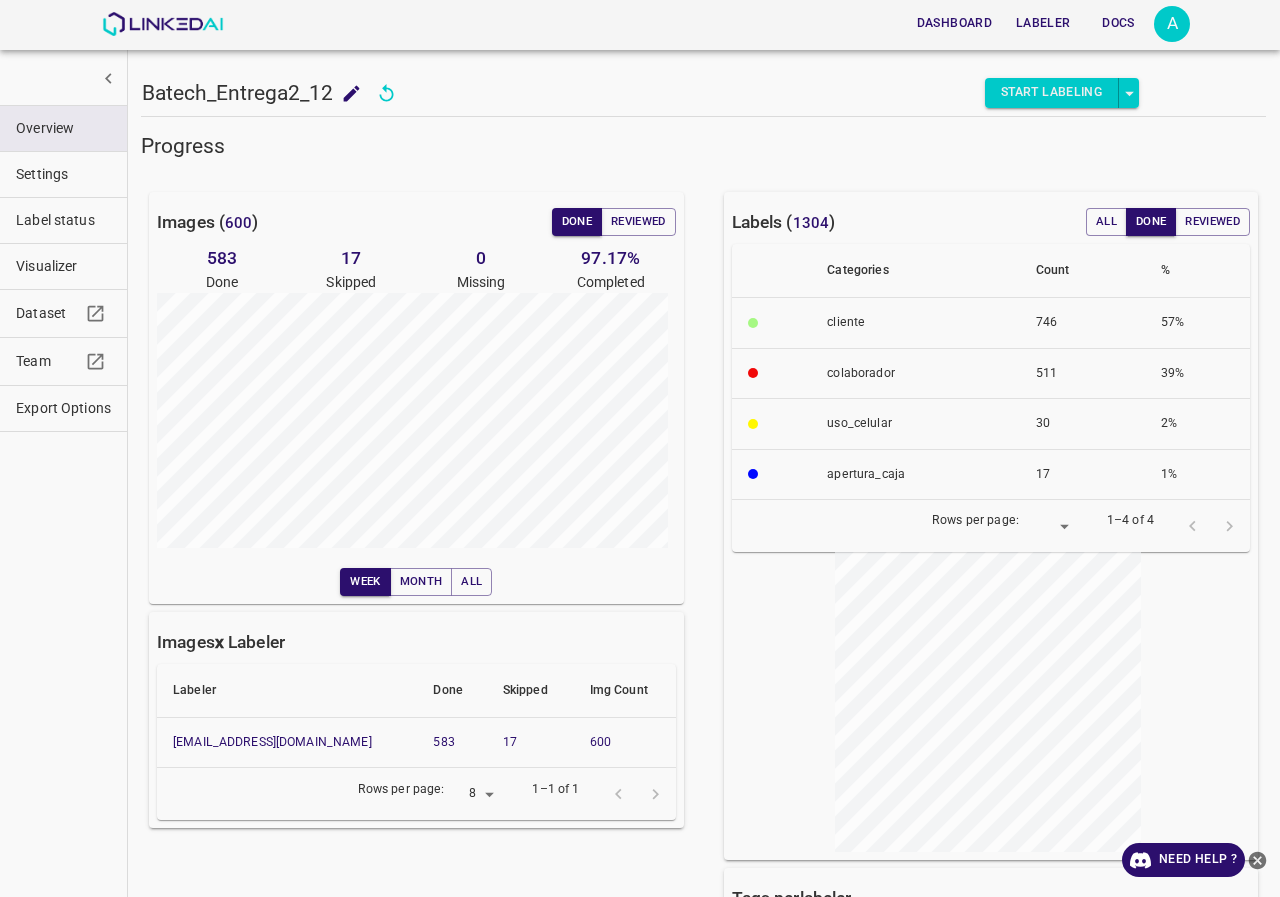 click on "Export Options" at bounding box center [63, 408] 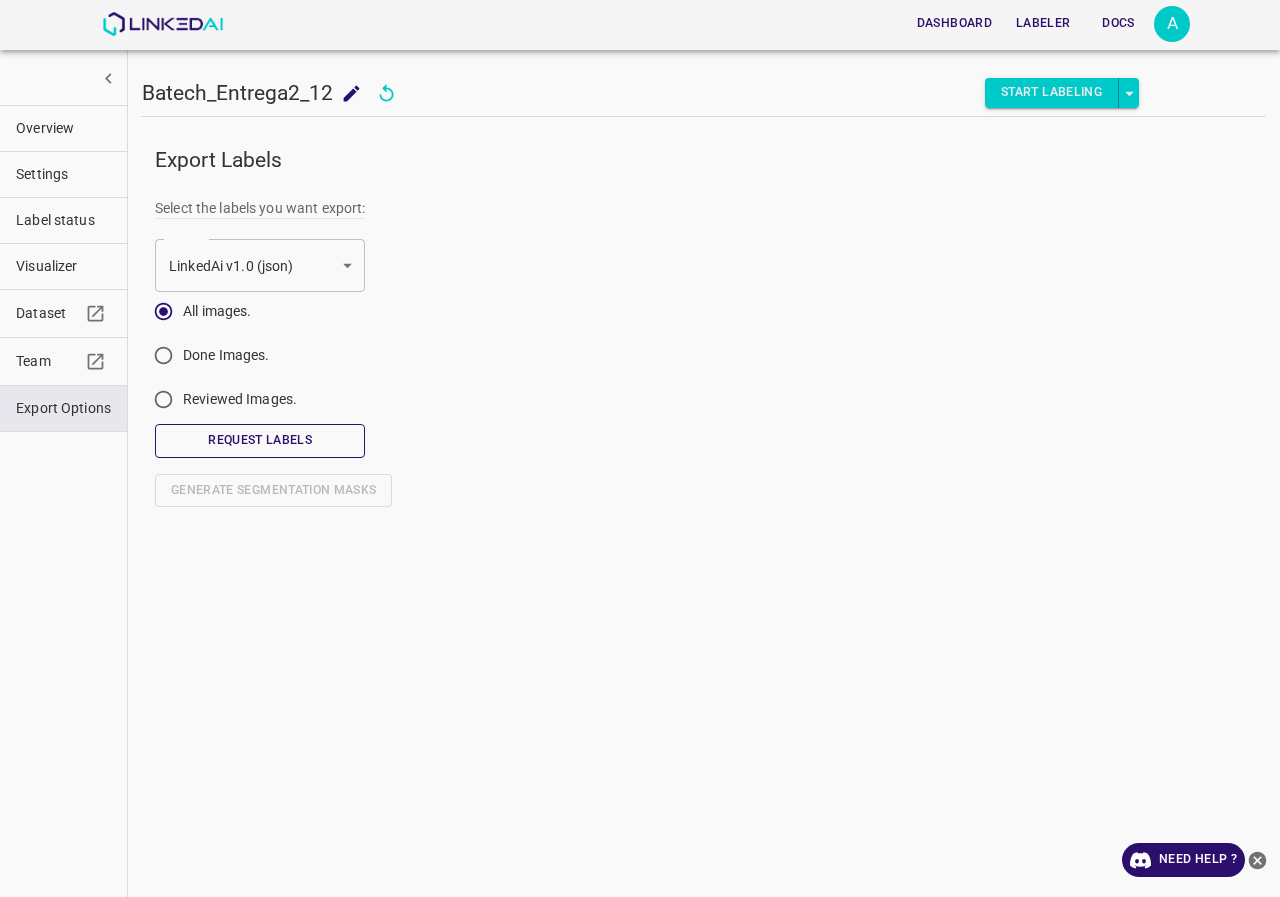 click on "Request Labels" at bounding box center [260, 440] 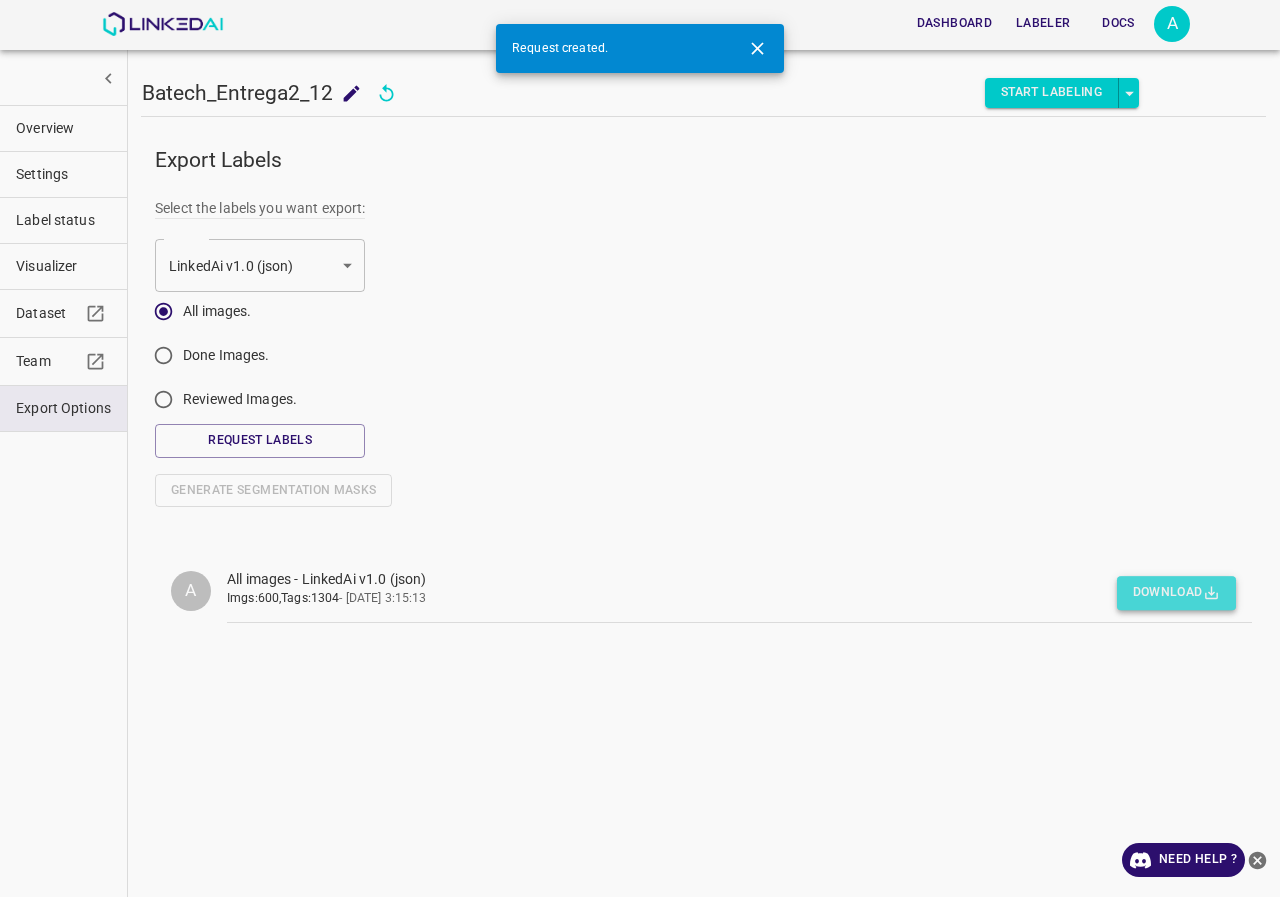 click on "Download" at bounding box center (1176, 593) 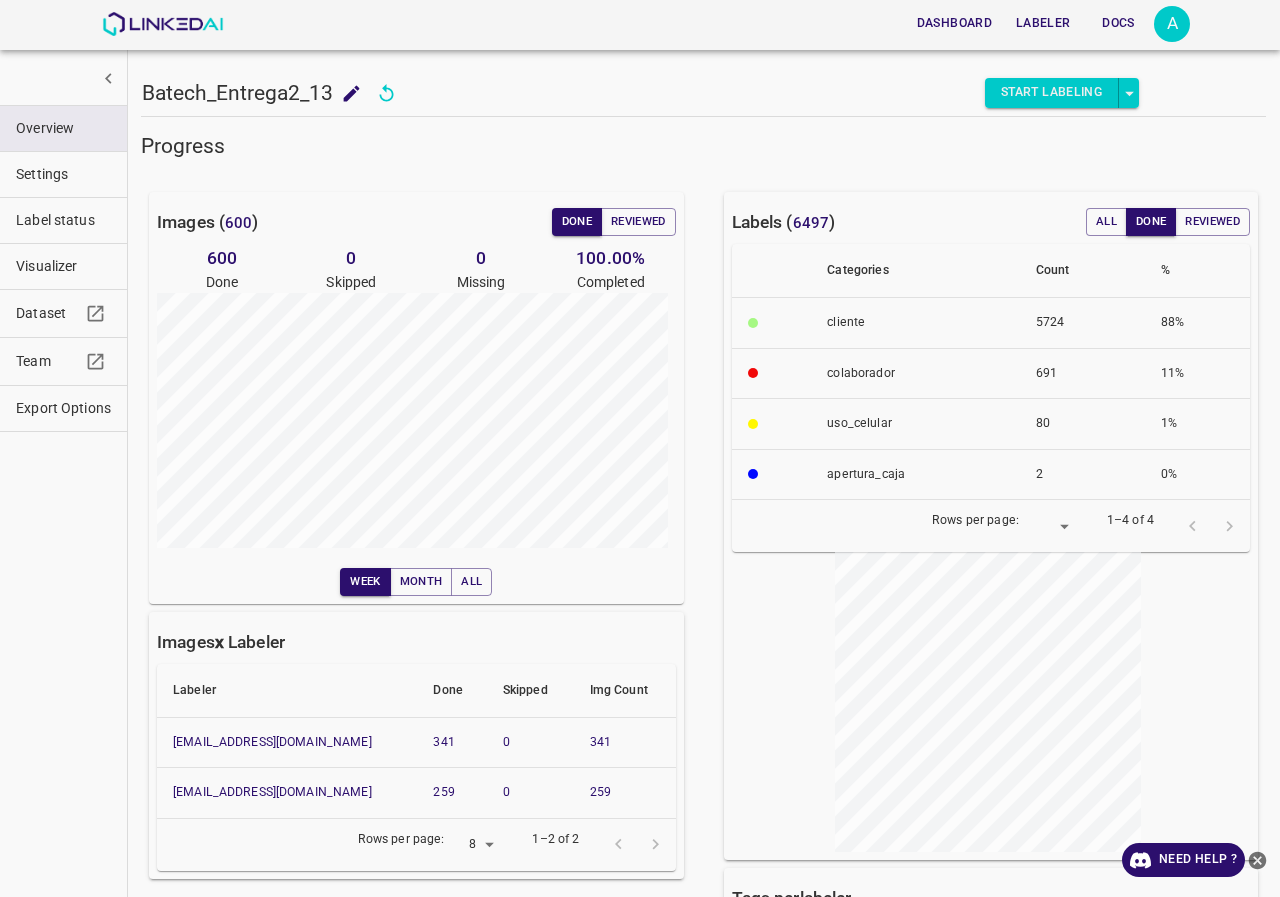 scroll, scrollTop: 0, scrollLeft: 0, axis: both 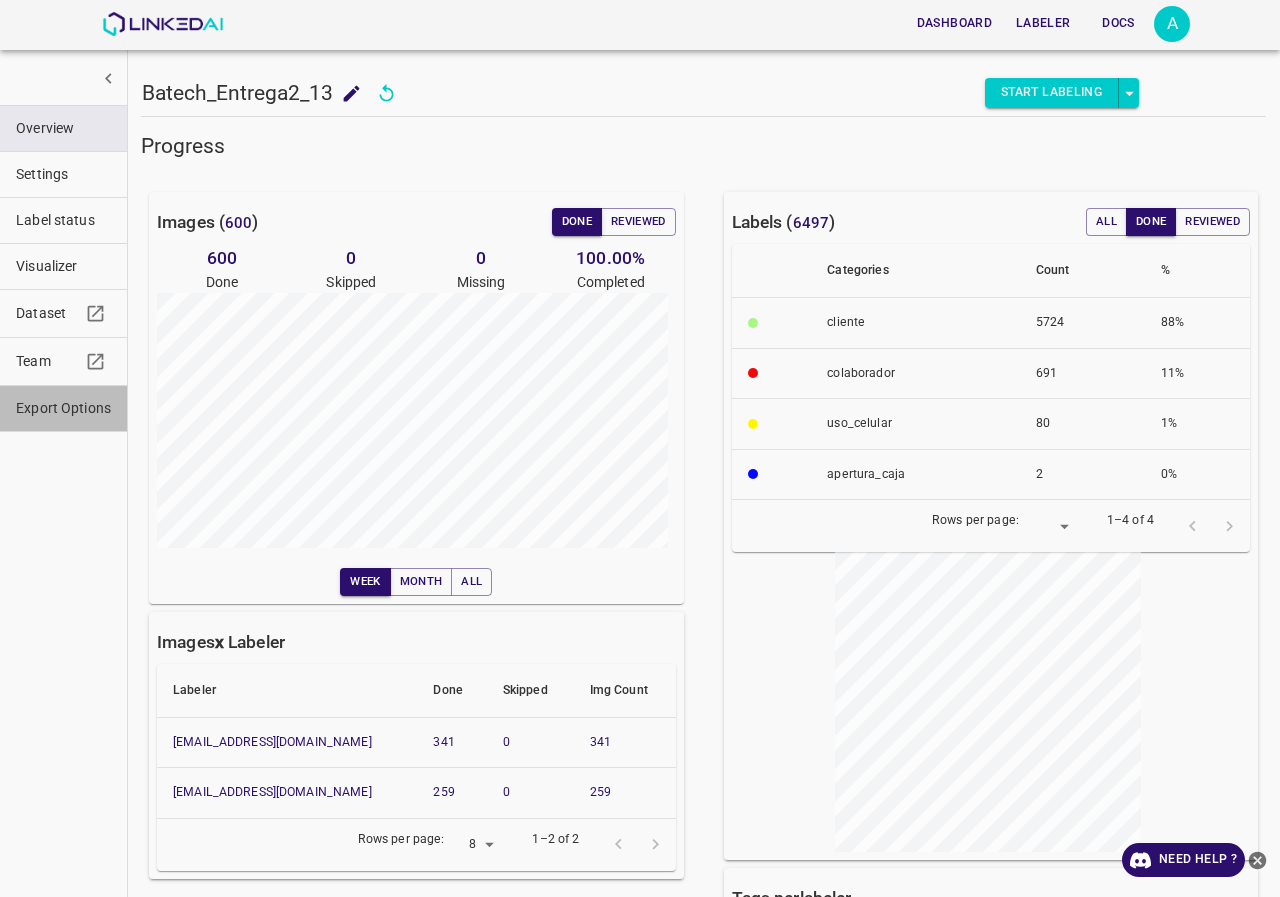 drag, startPoint x: 102, startPoint y: 406, endPoint x: 127, endPoint y: 407, distance: 25.019993 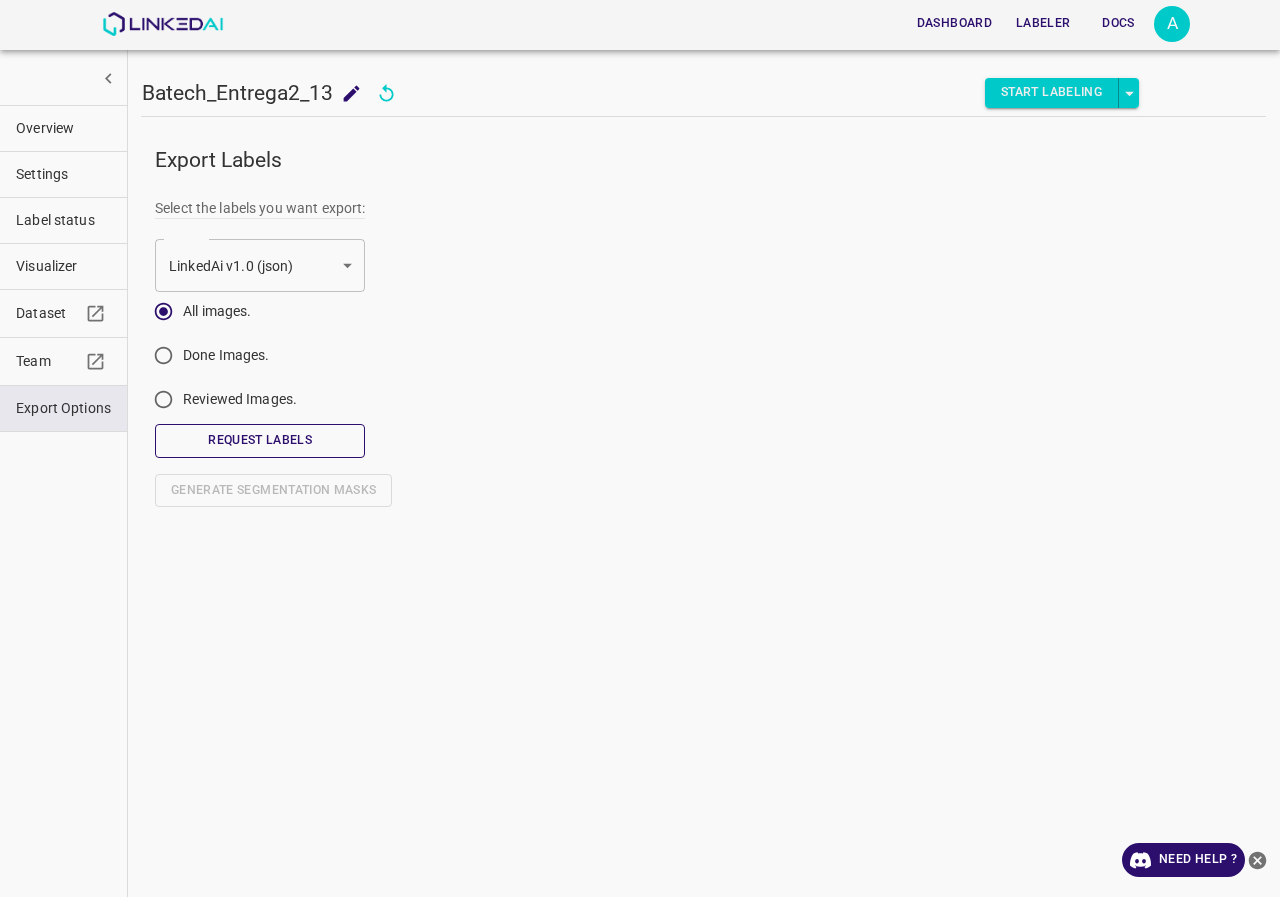 click on "Request Labels" at bounding box center (260, 440) 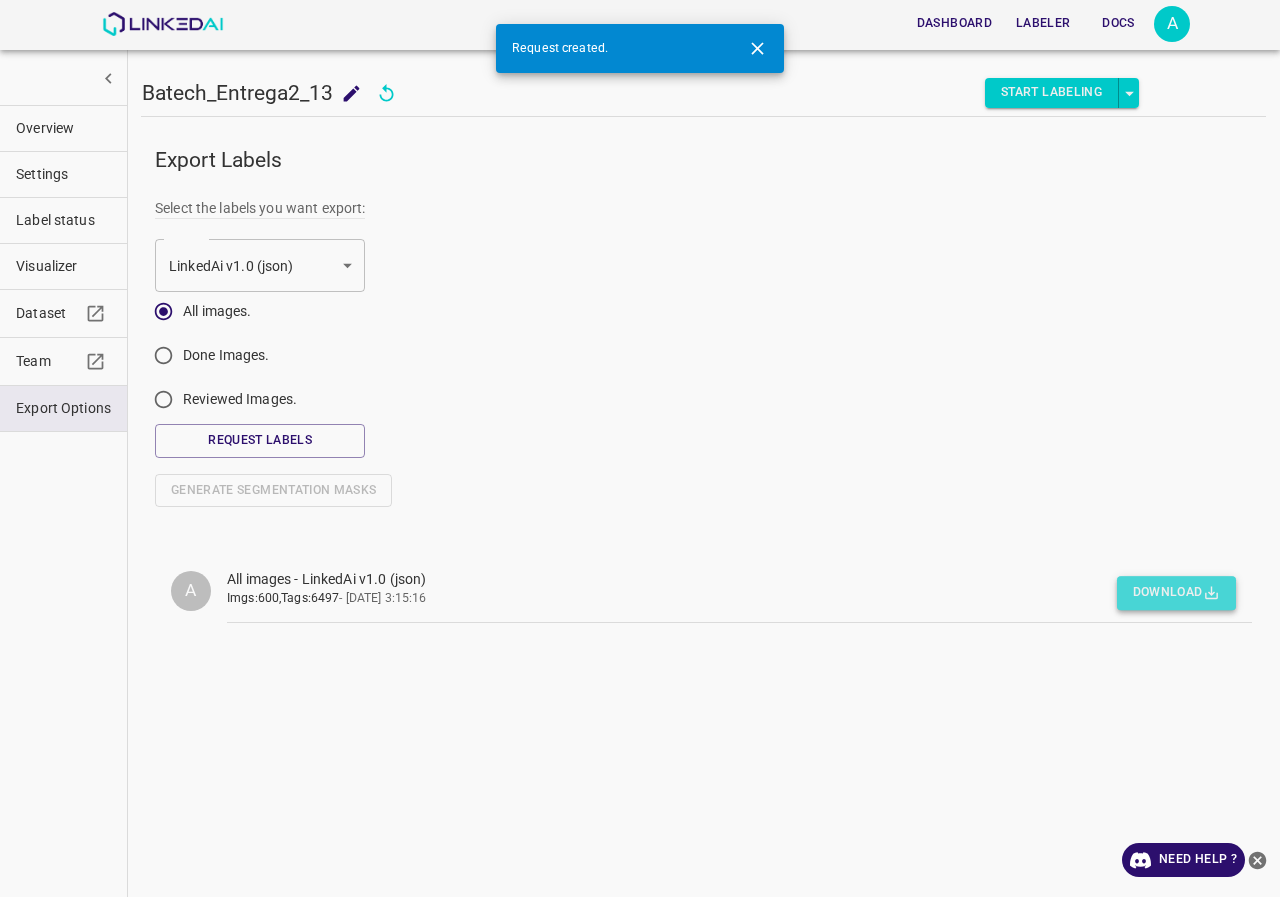 click on "Download" at bounding box center [1176, 593] 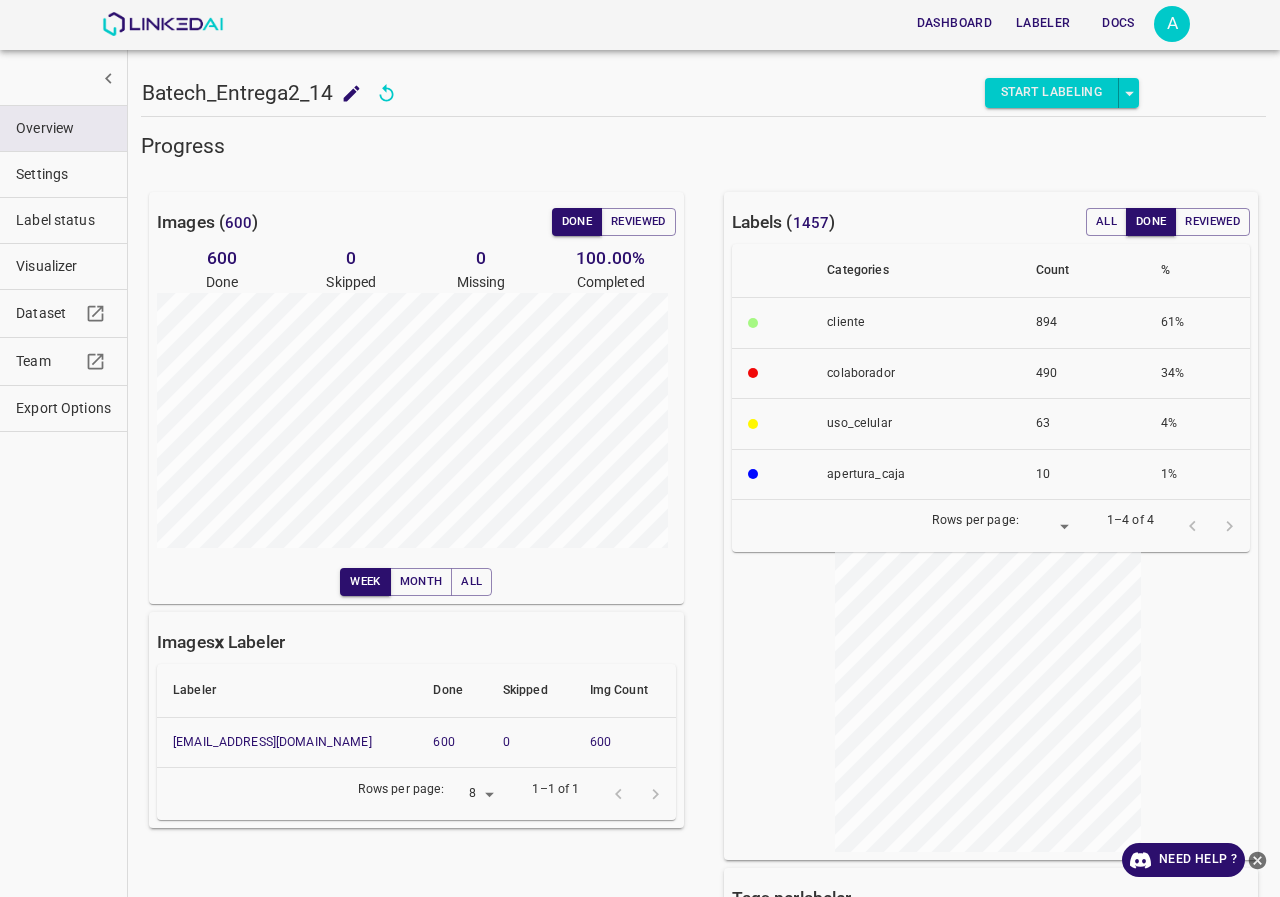 scroll, scrollTop: 0, scrollLeft: 0, axis: both 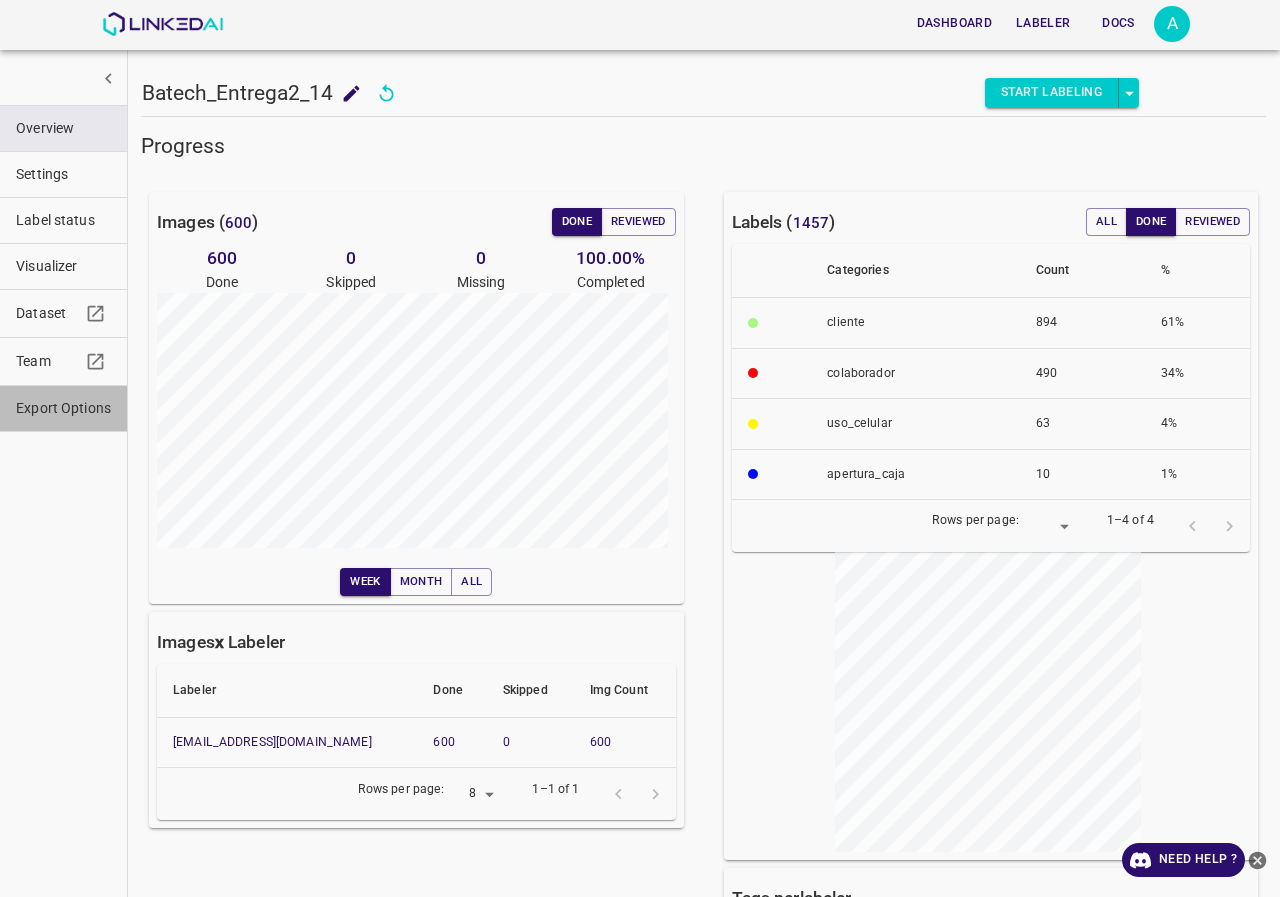 click on "Export Options" at bounding box center (63, 408) 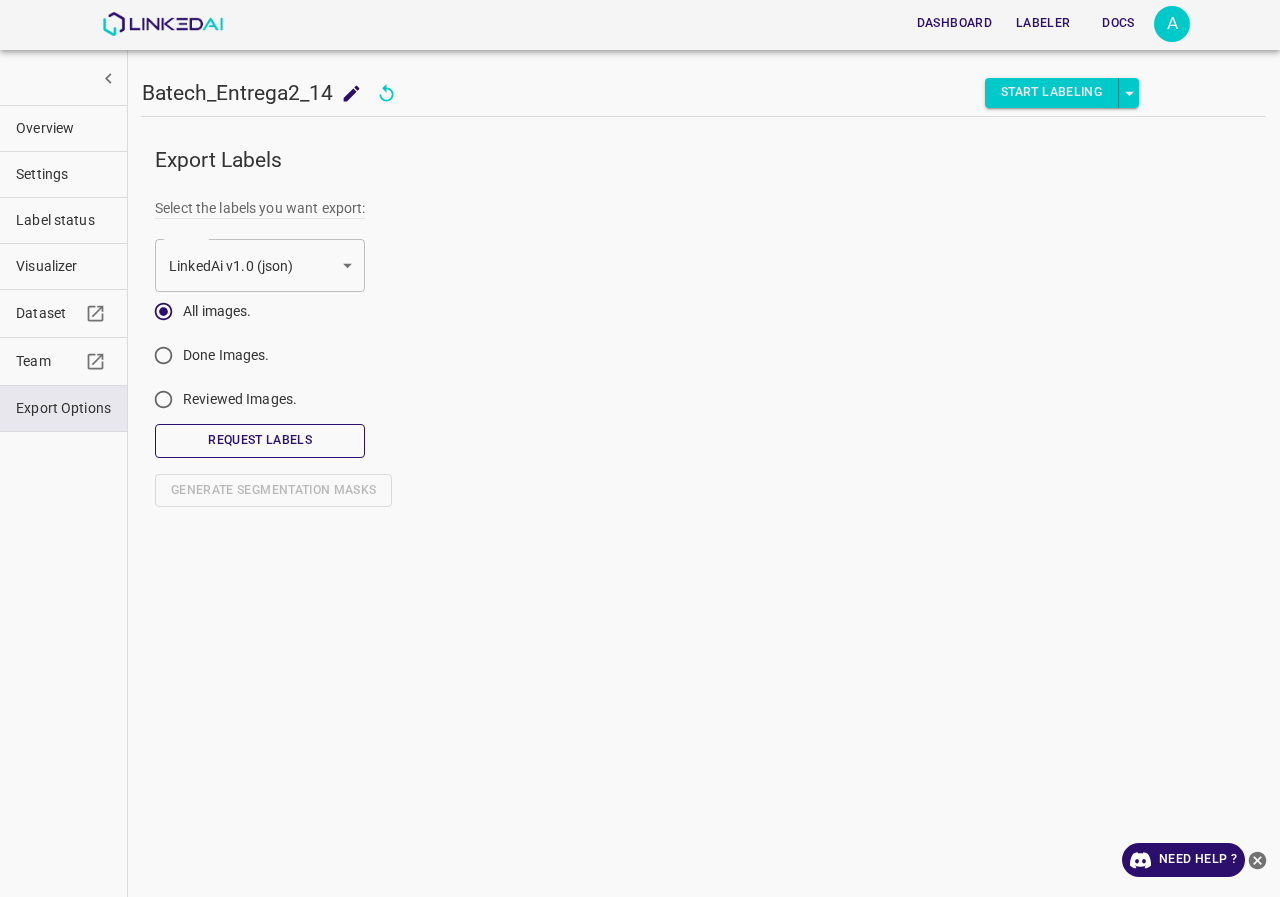 click on "Request Labels" at bounding box center [260, 440] 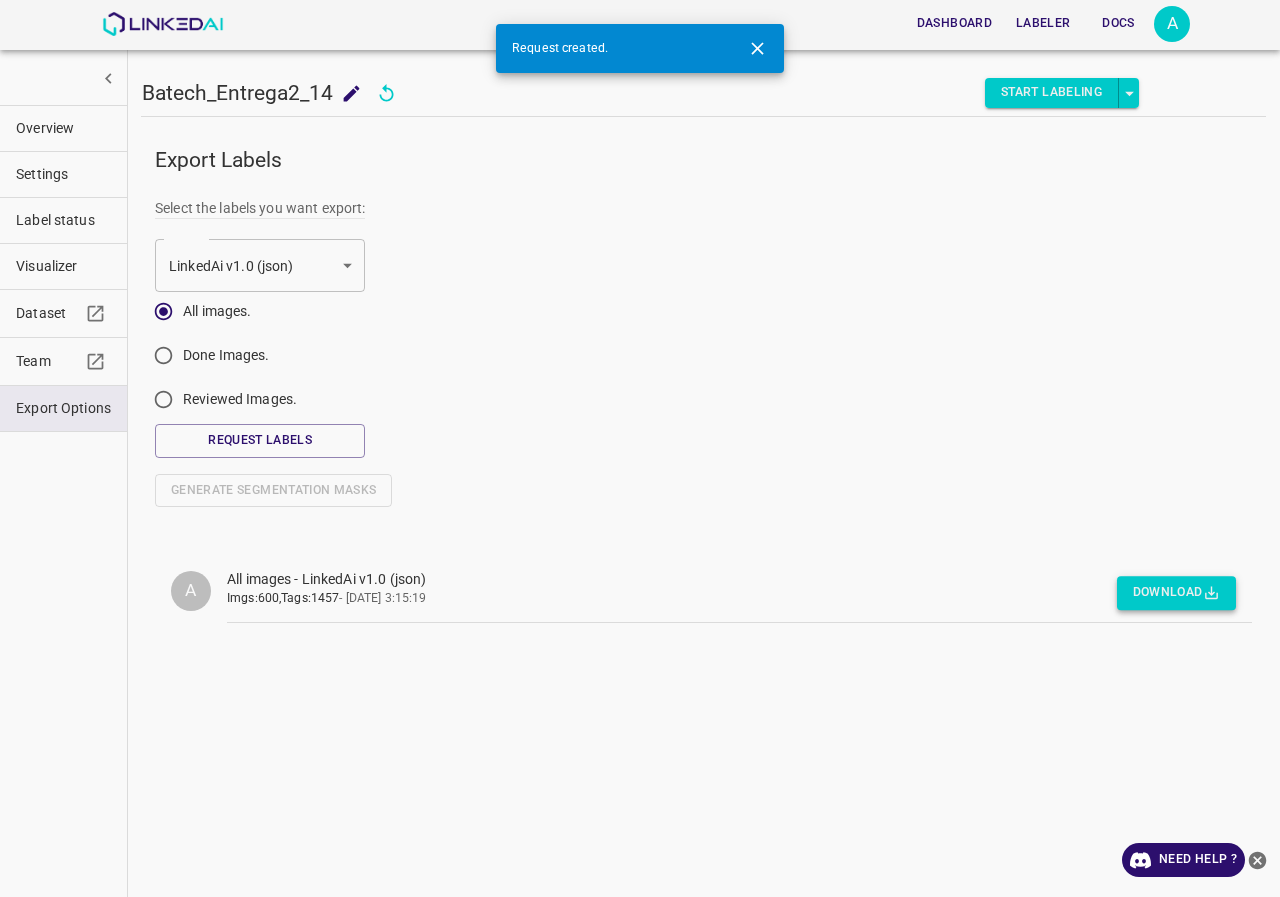 click 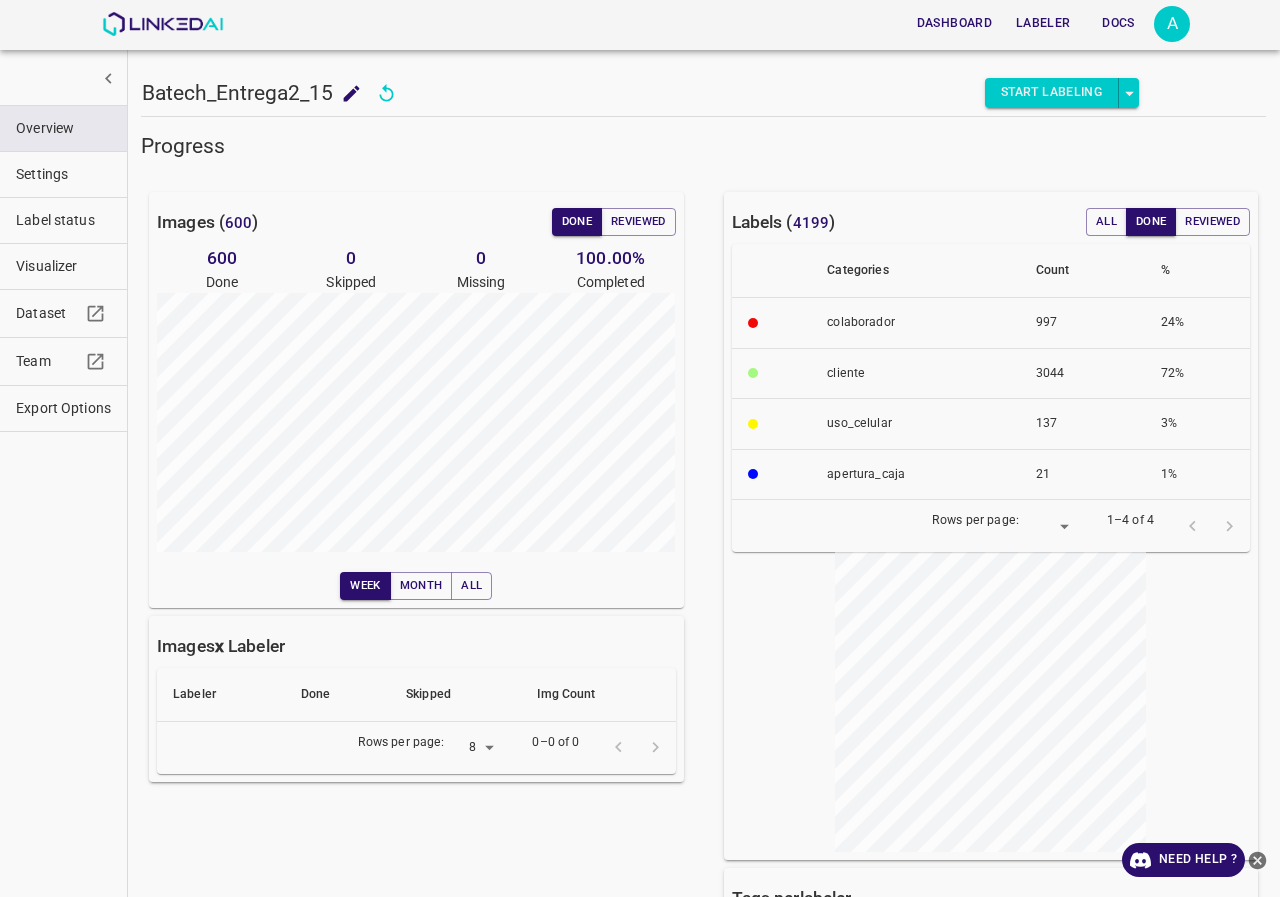 scroll, scrollTop: 0, scrollLeft: 0, axis: both 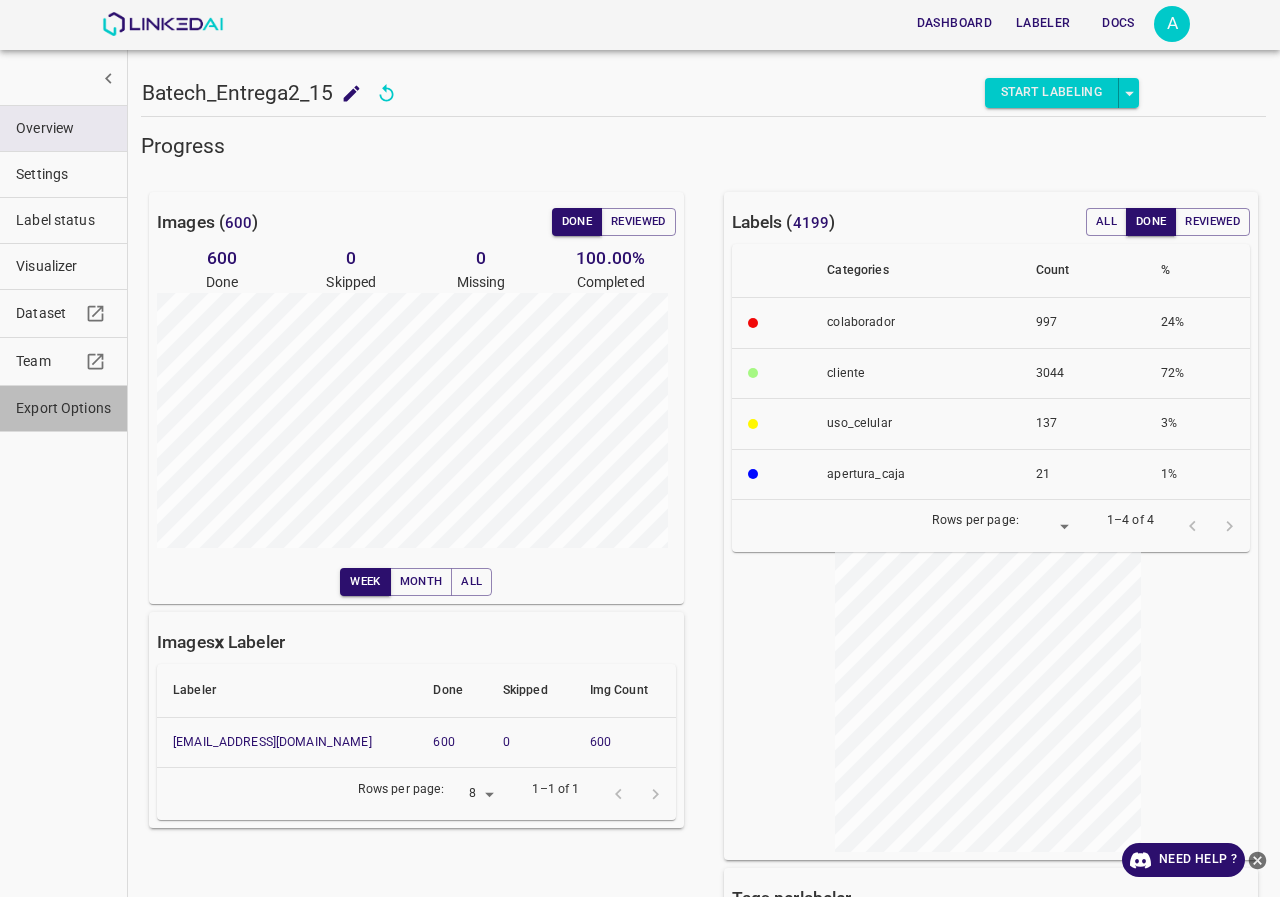 drag, startPoint x: 32, startPoint y: 418, endPoint x: 119, endPoint y: 414, distance: 87.0919 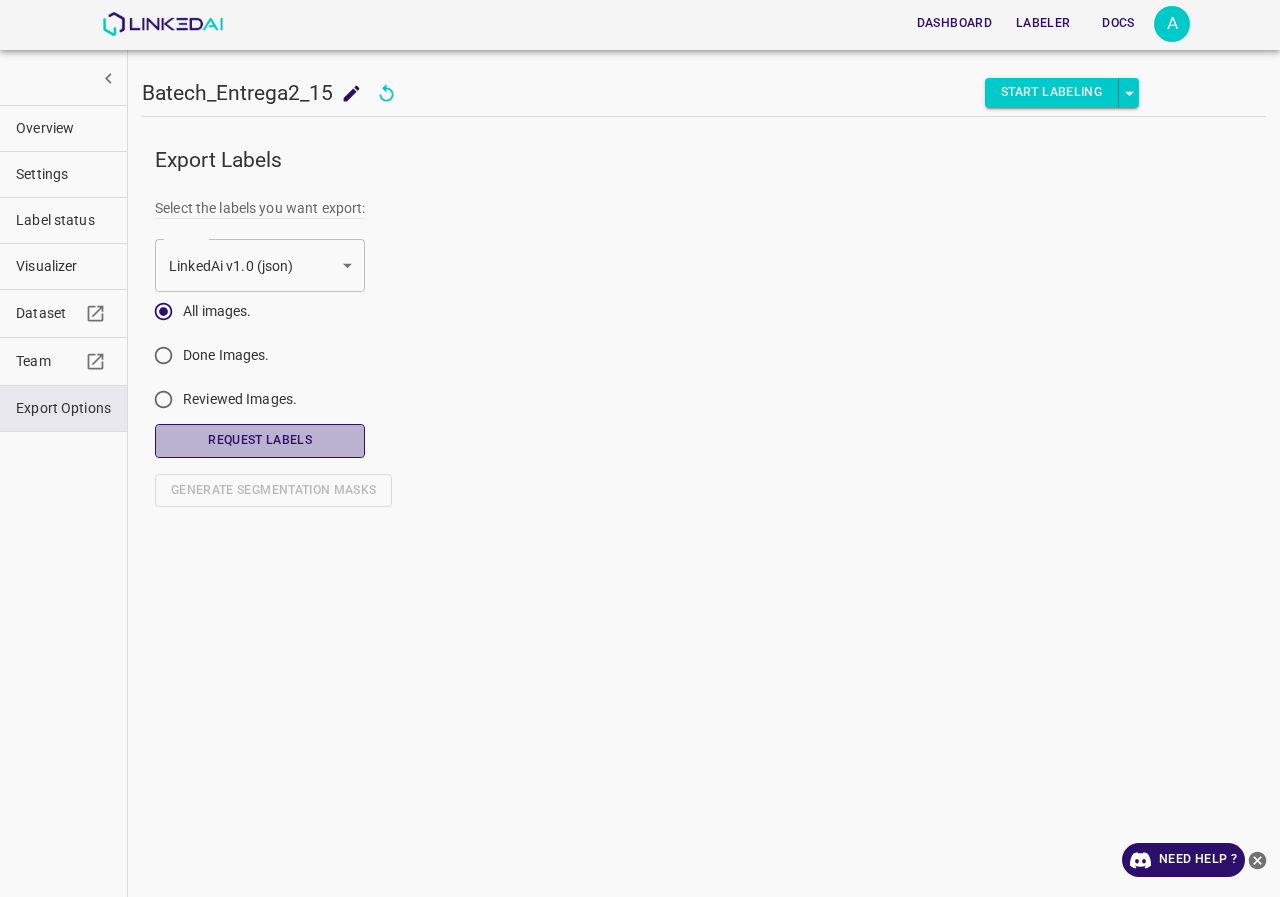 click on "Request Labels" at bounding box center [260, 440] 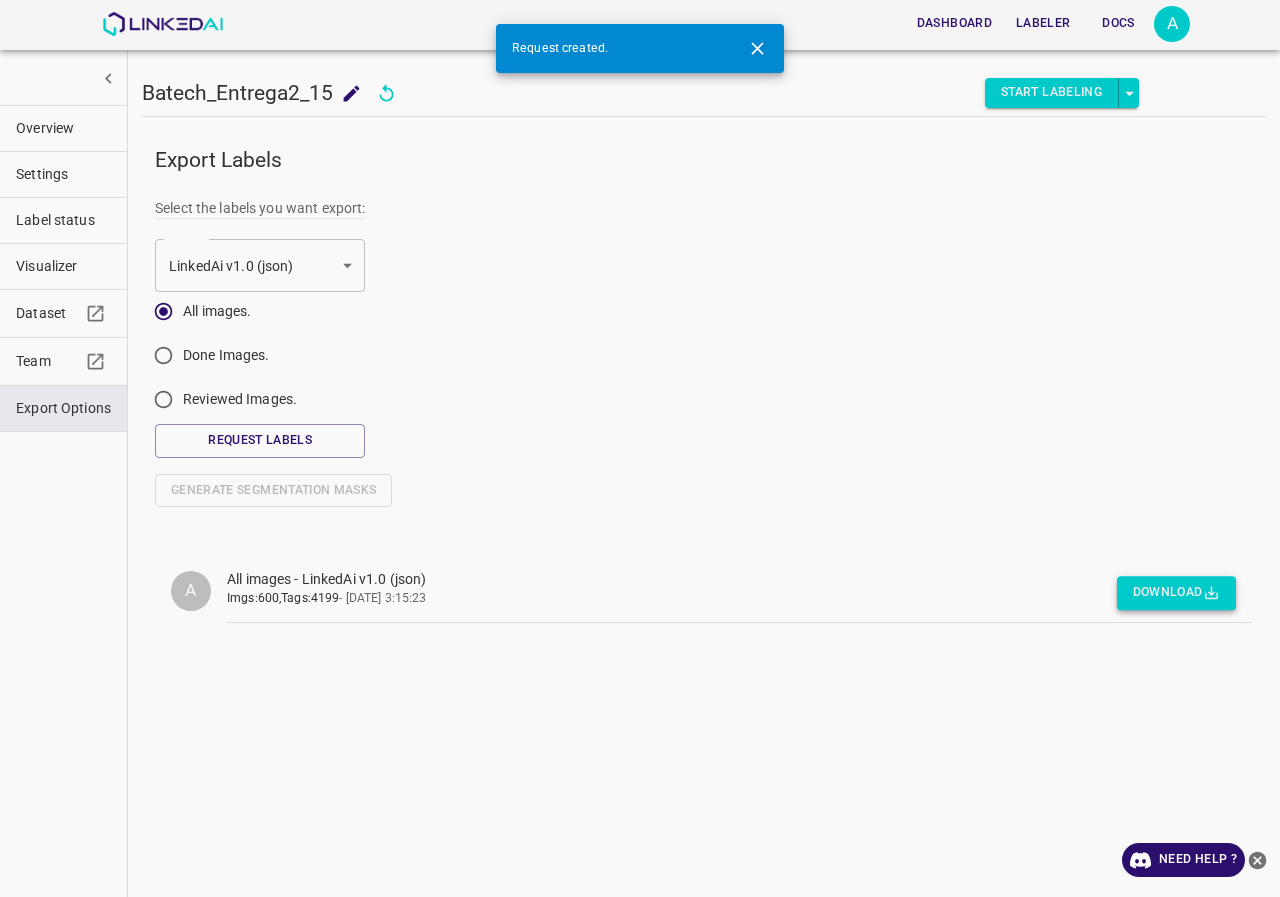click on "Download" at bounding box center (1176, 593) 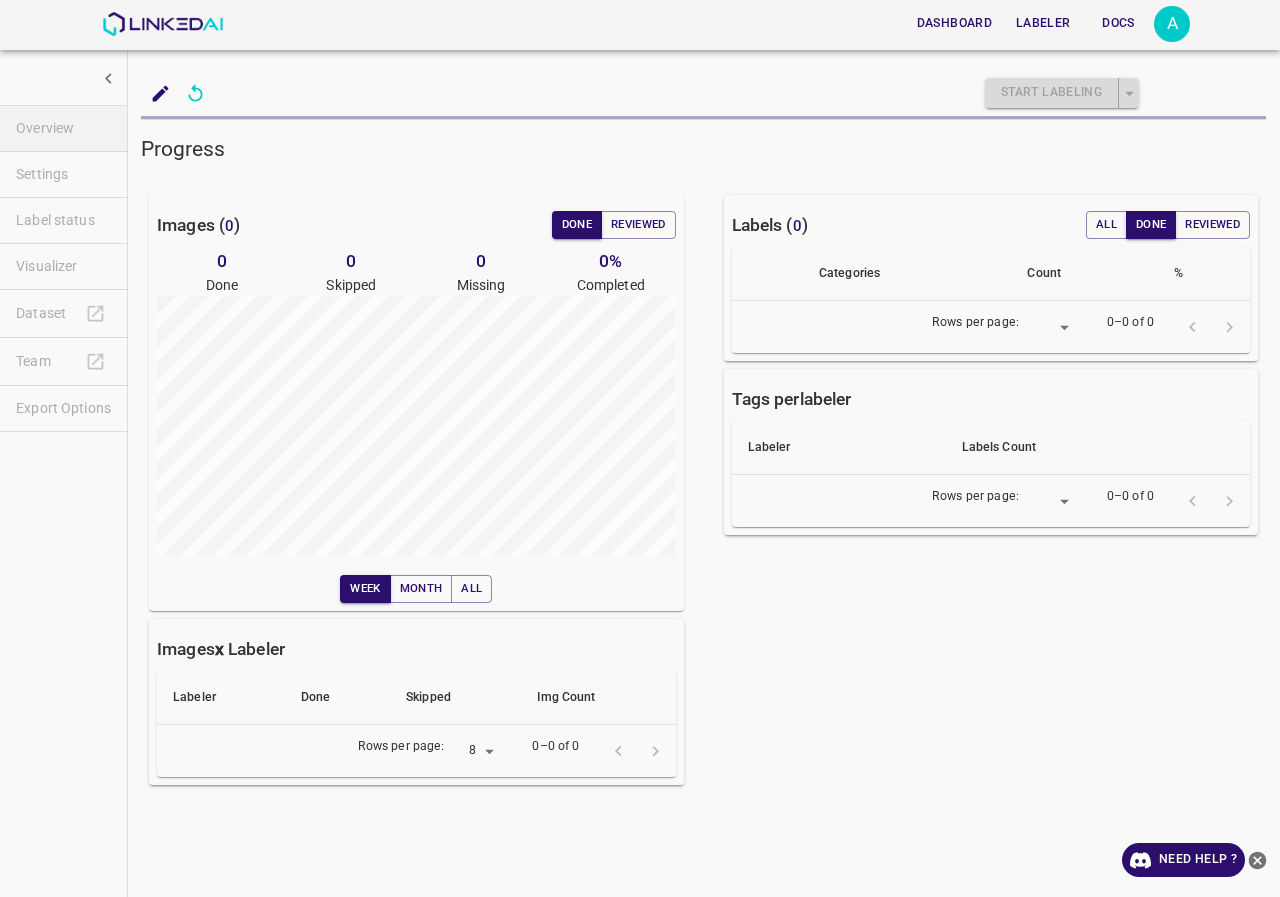 scroll, scrollTop: 0, scrollLeft: 0, axis: both 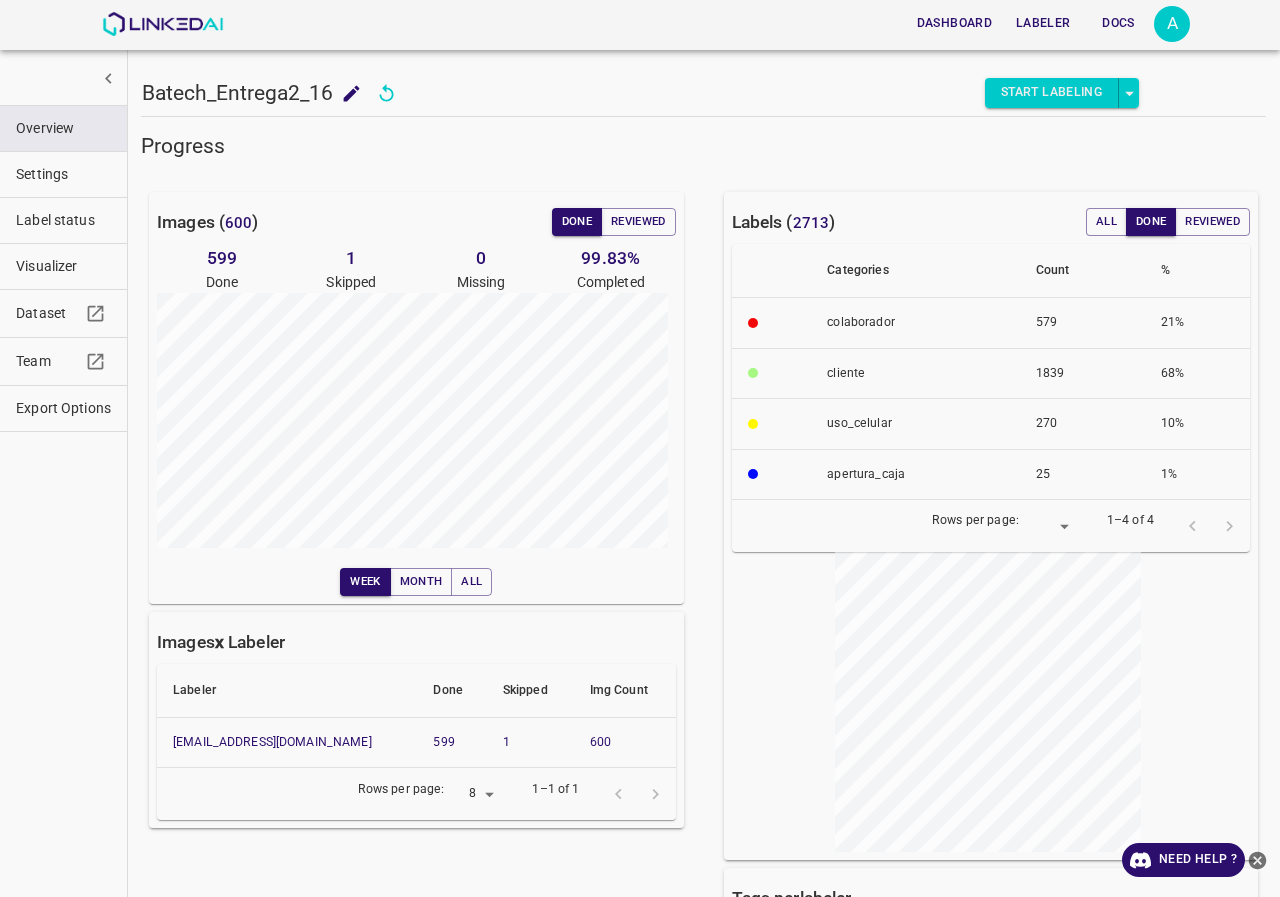 click on "Export Options" at bounding box center [63, 408] 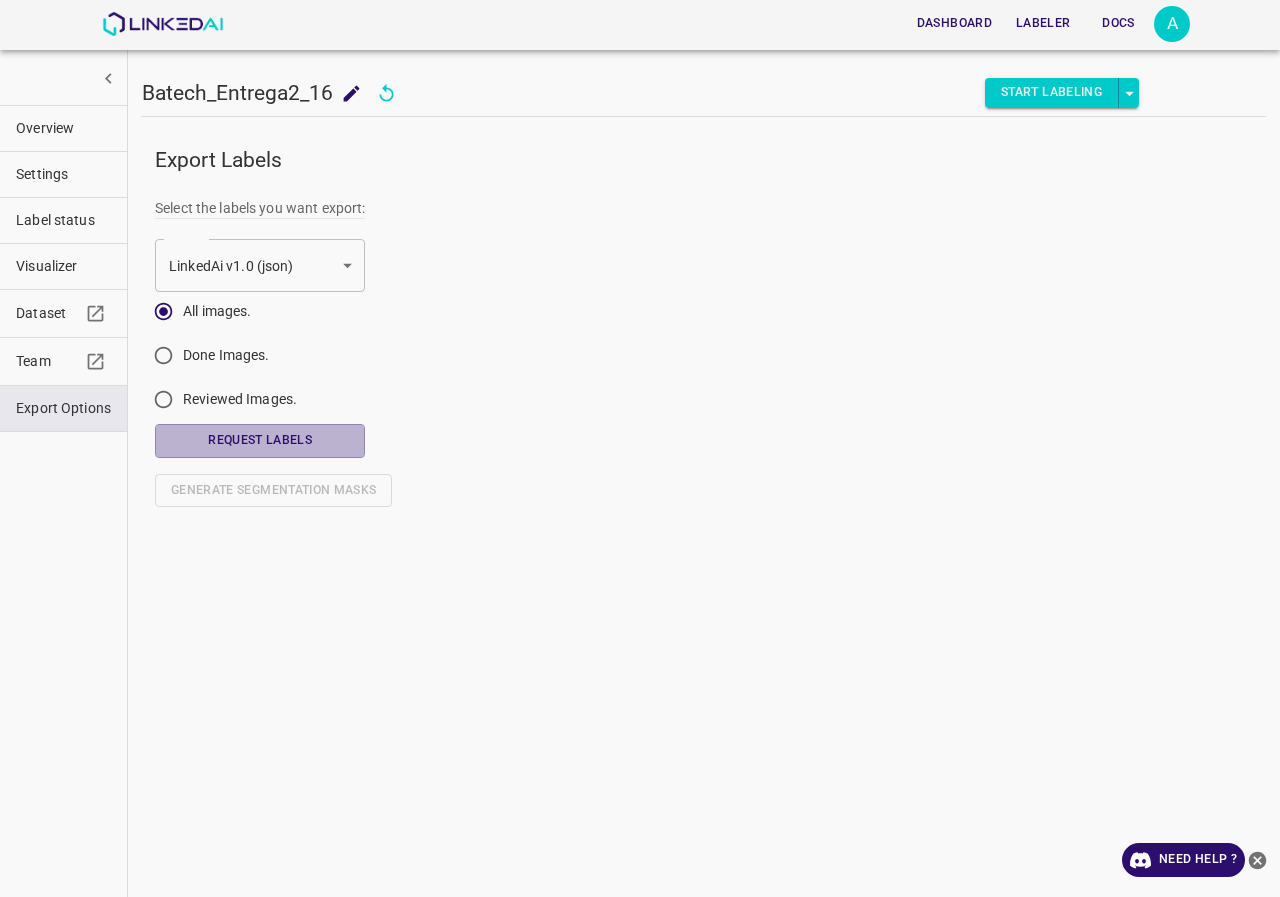 click on "Request Labels" at bounding box center (260, 440) 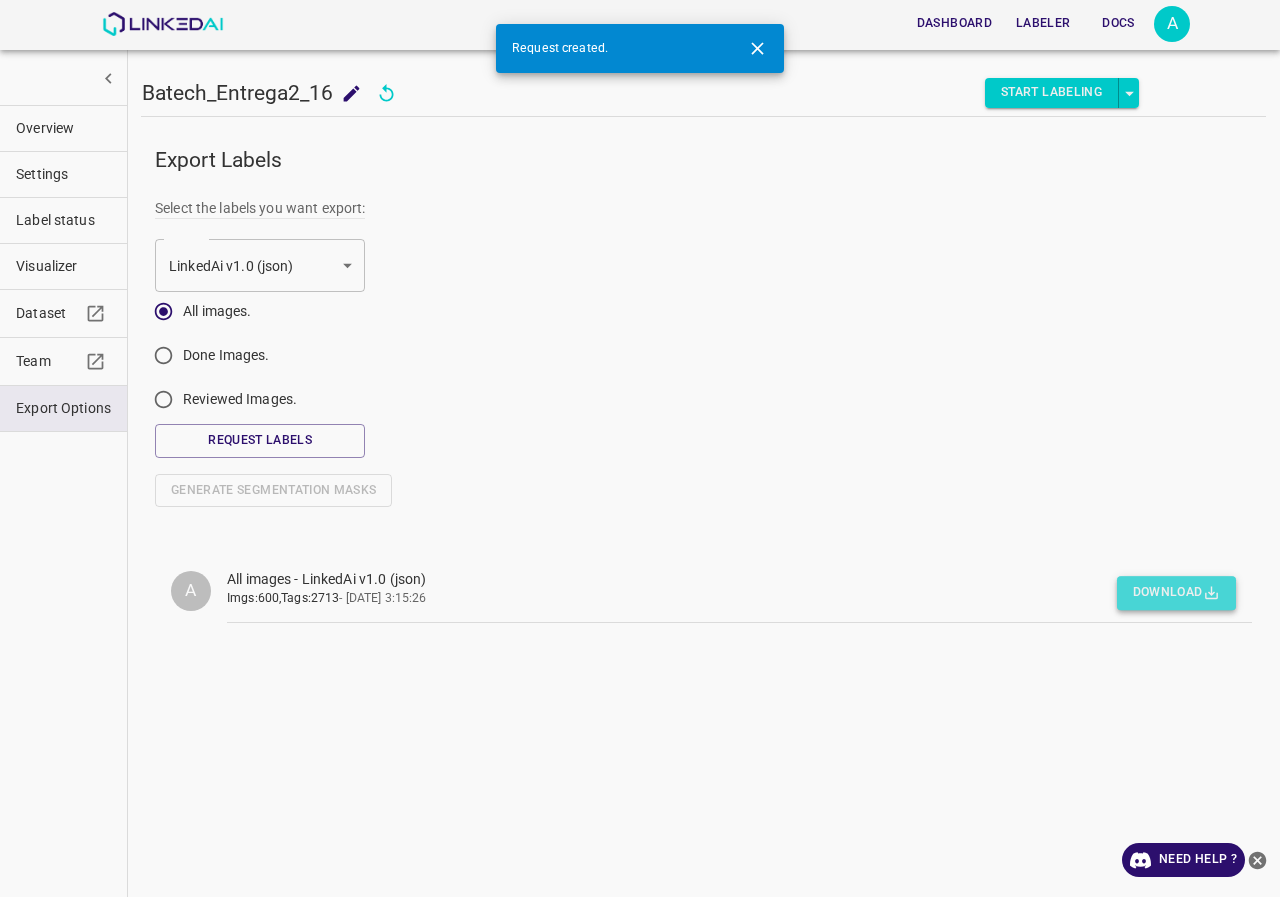 click on "Download" at bounding box center [1176, 593] 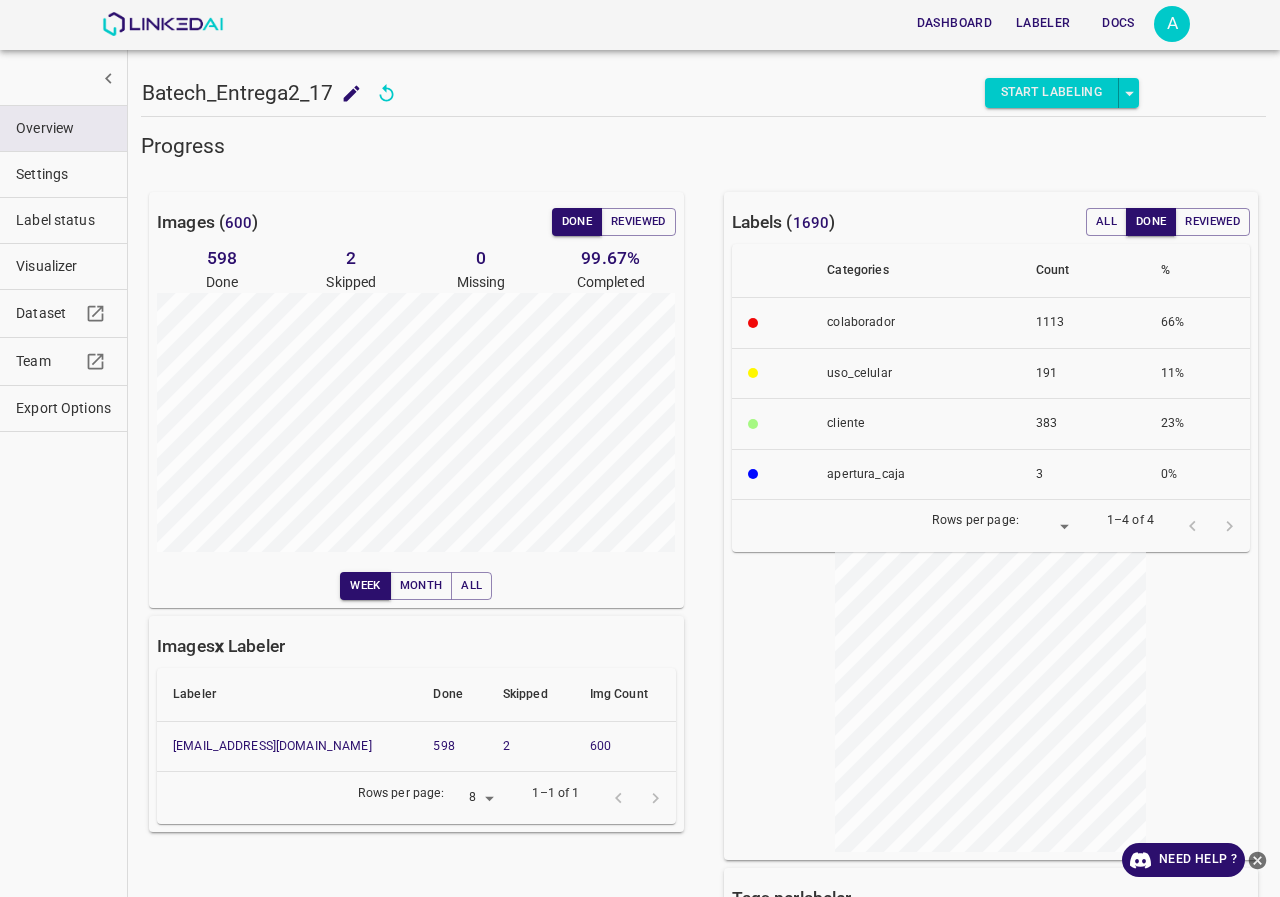 scroll, scrollTop: 0, scrollLeft: 0, axis: both 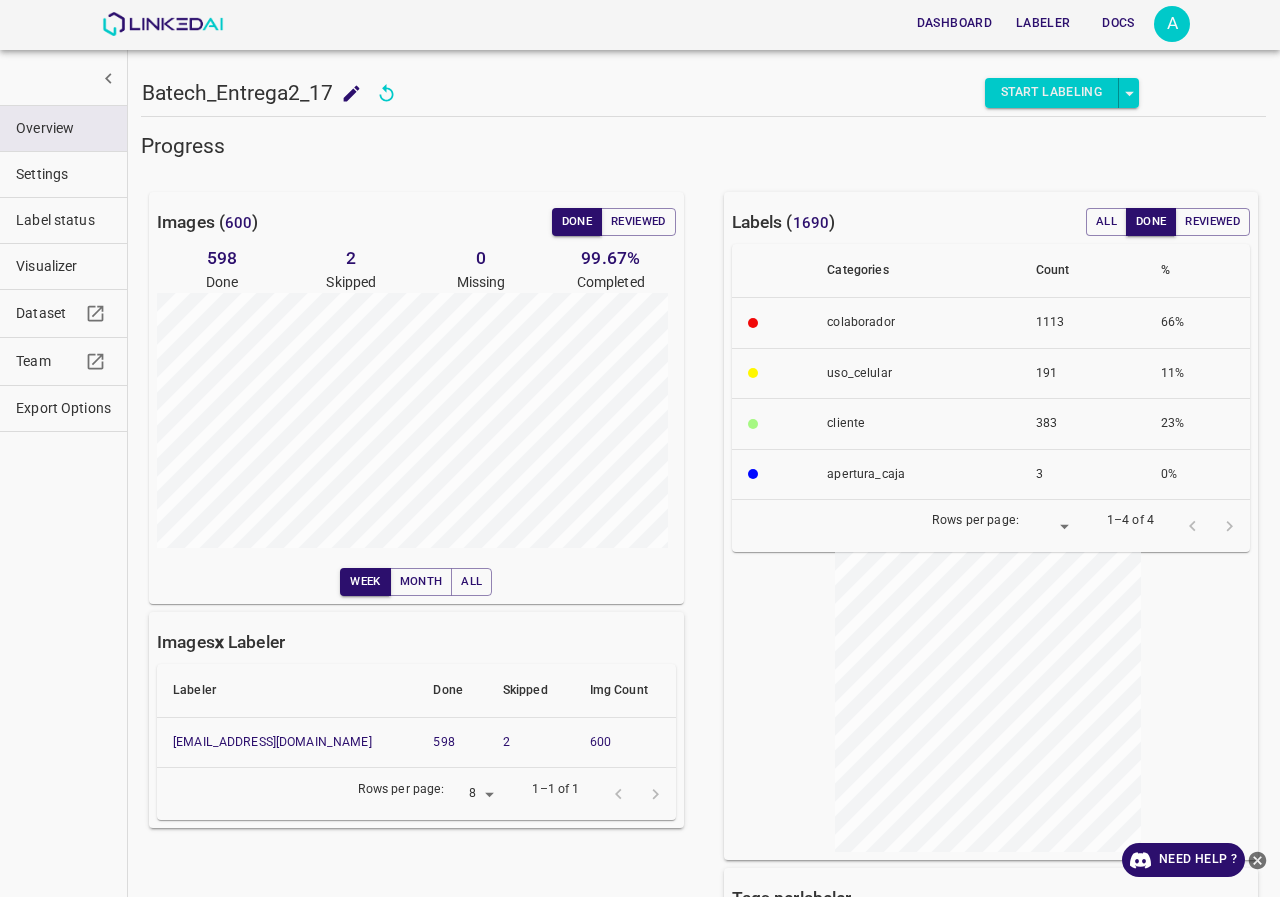 click at bounding box center [63, 431] 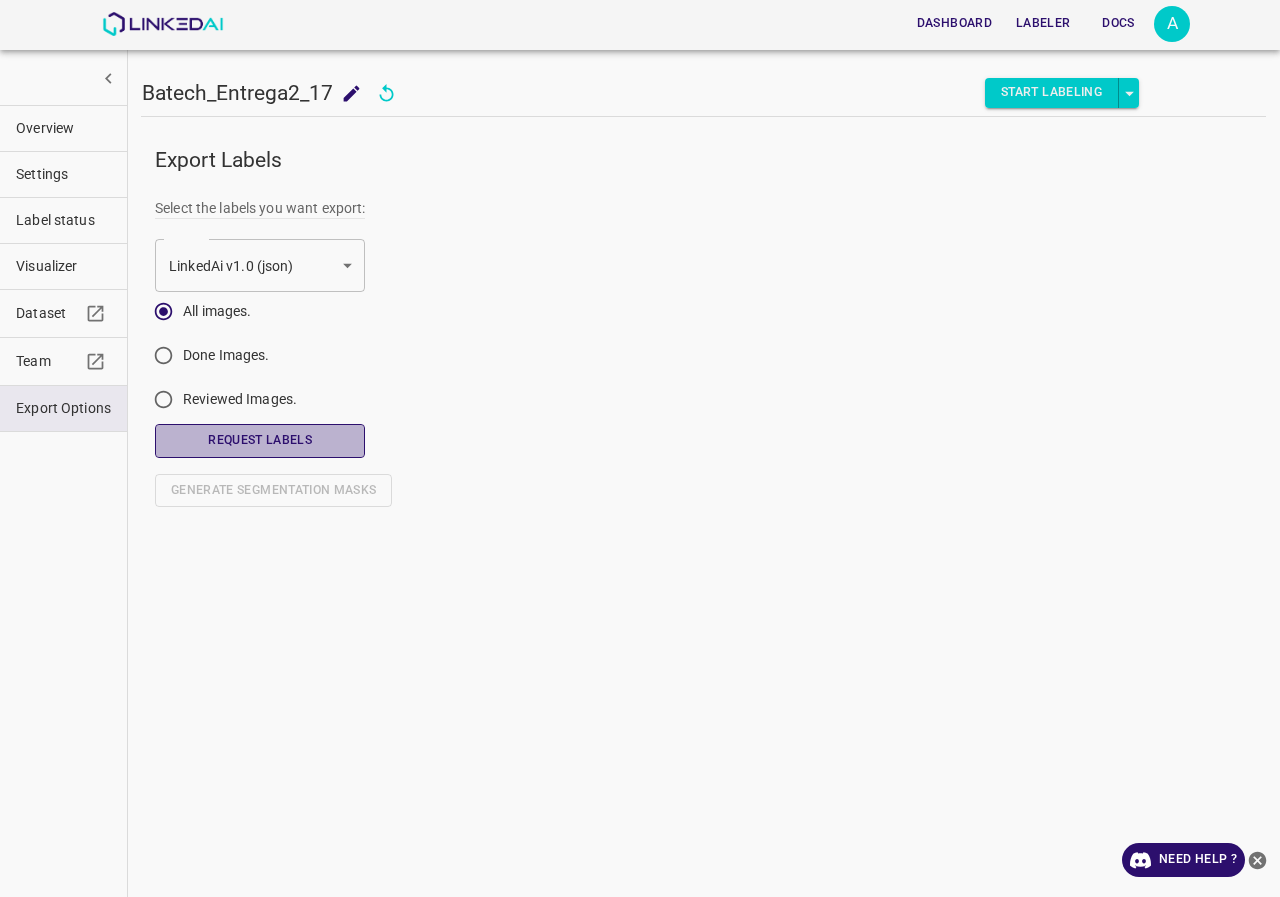 click on "Request Labels" at bounding box center [260, 440] 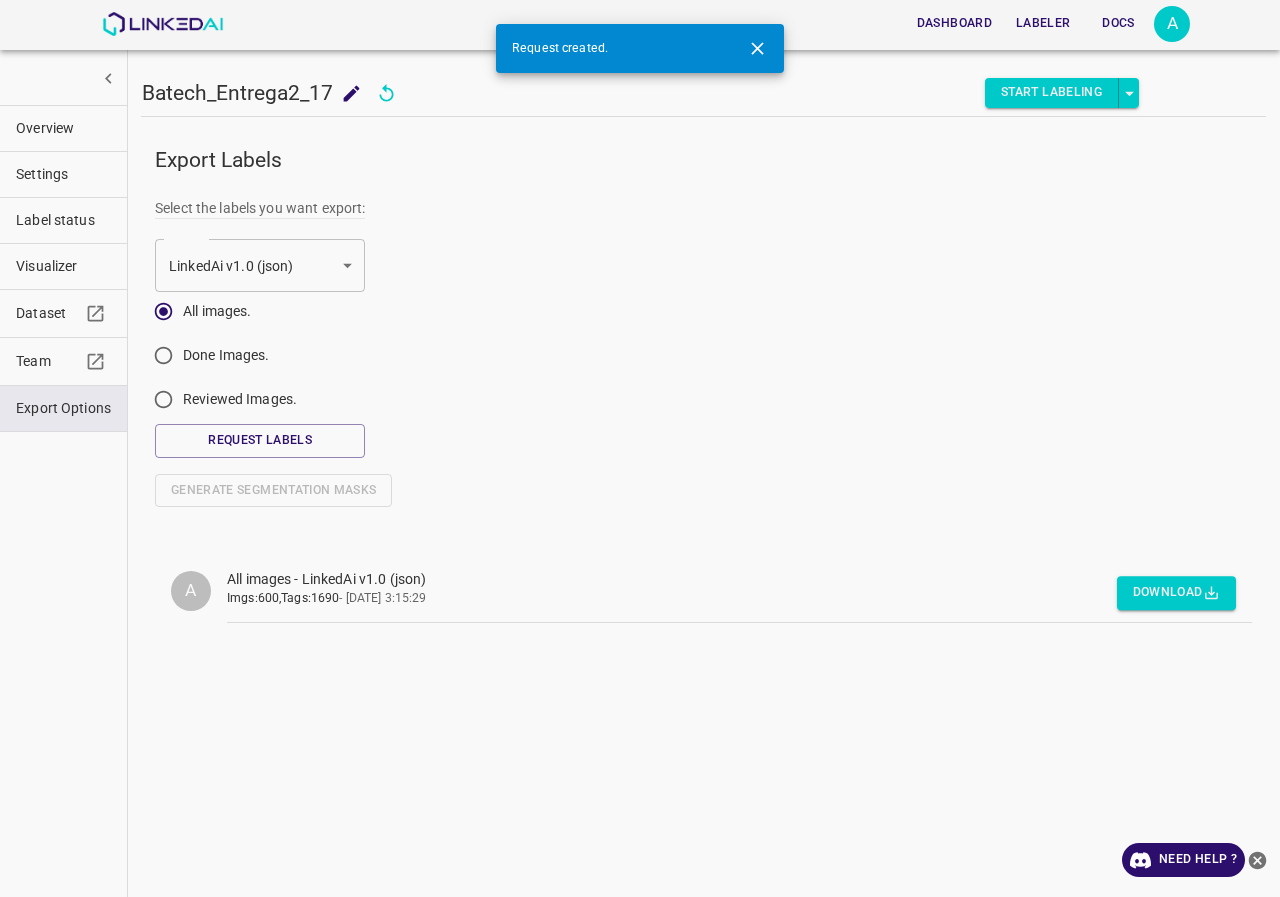 drag, startPoint x: 1172, startPoint y: 592, endPoint x: 1161, endPoint y: 586, distance: 12.529964 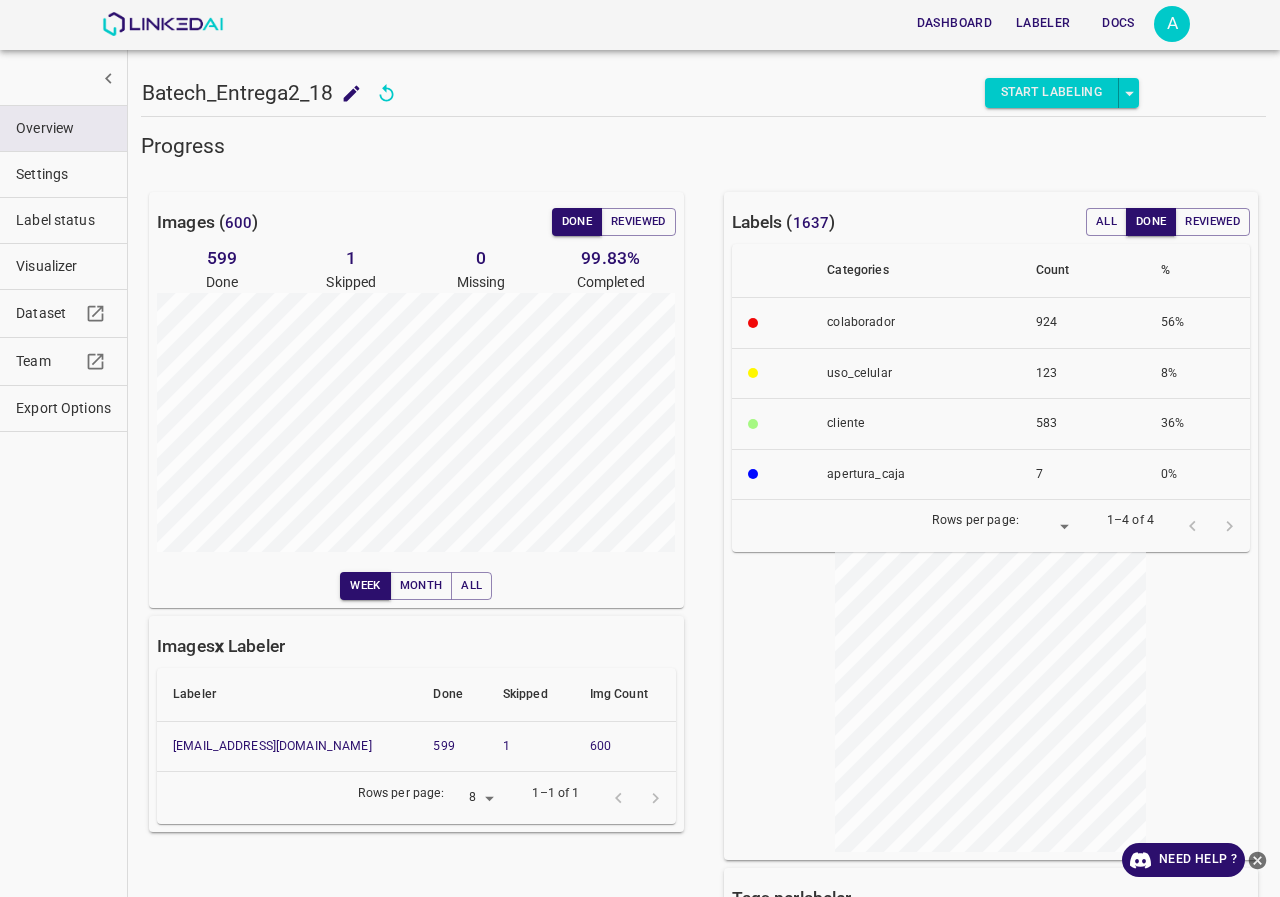 scroll, scrollTop: 0, scrollLeft: 0, axis: both 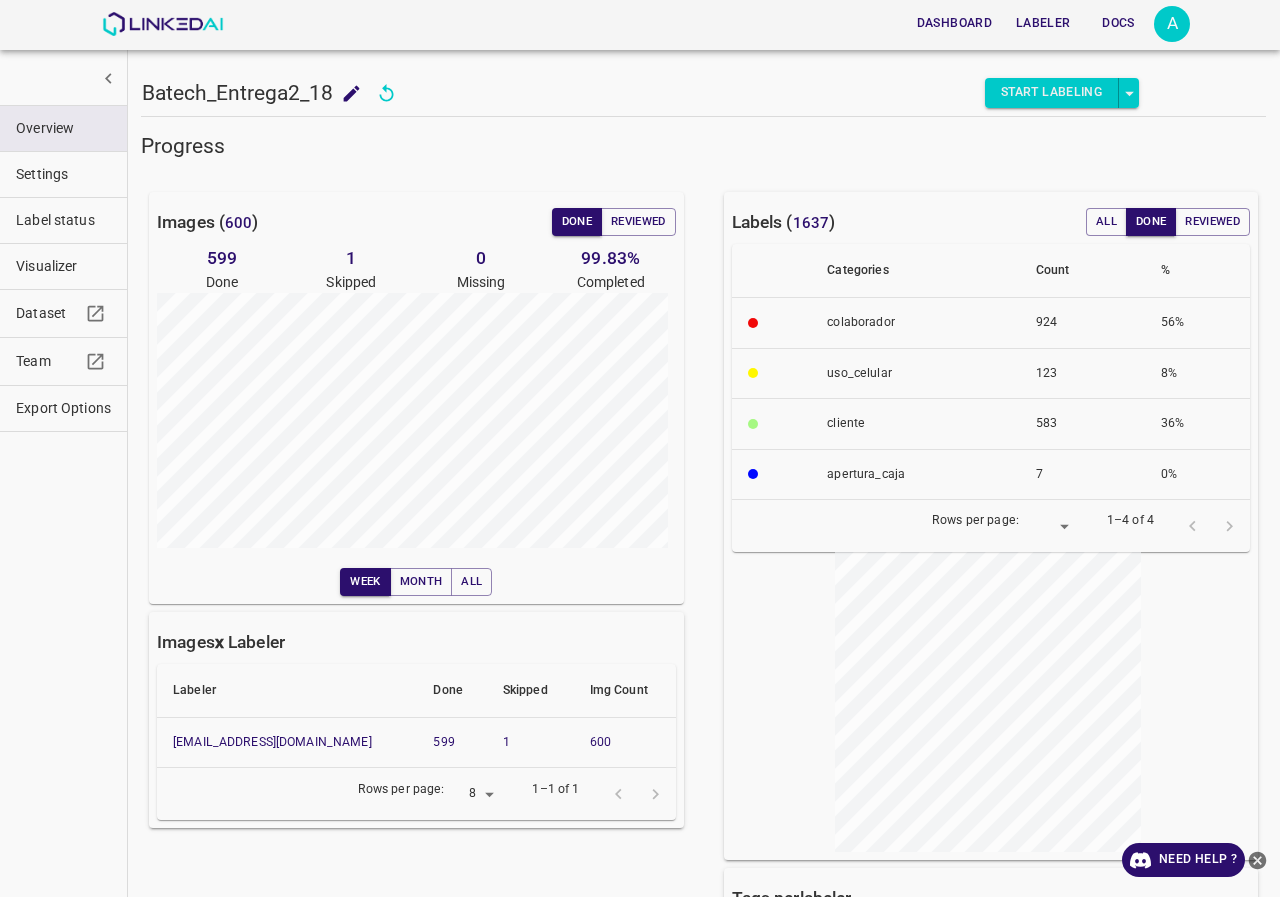 drag, startPoint x: 42, startPoint y: 417, endPoint x: 118, endPoint y: 425, distance: 76.41989 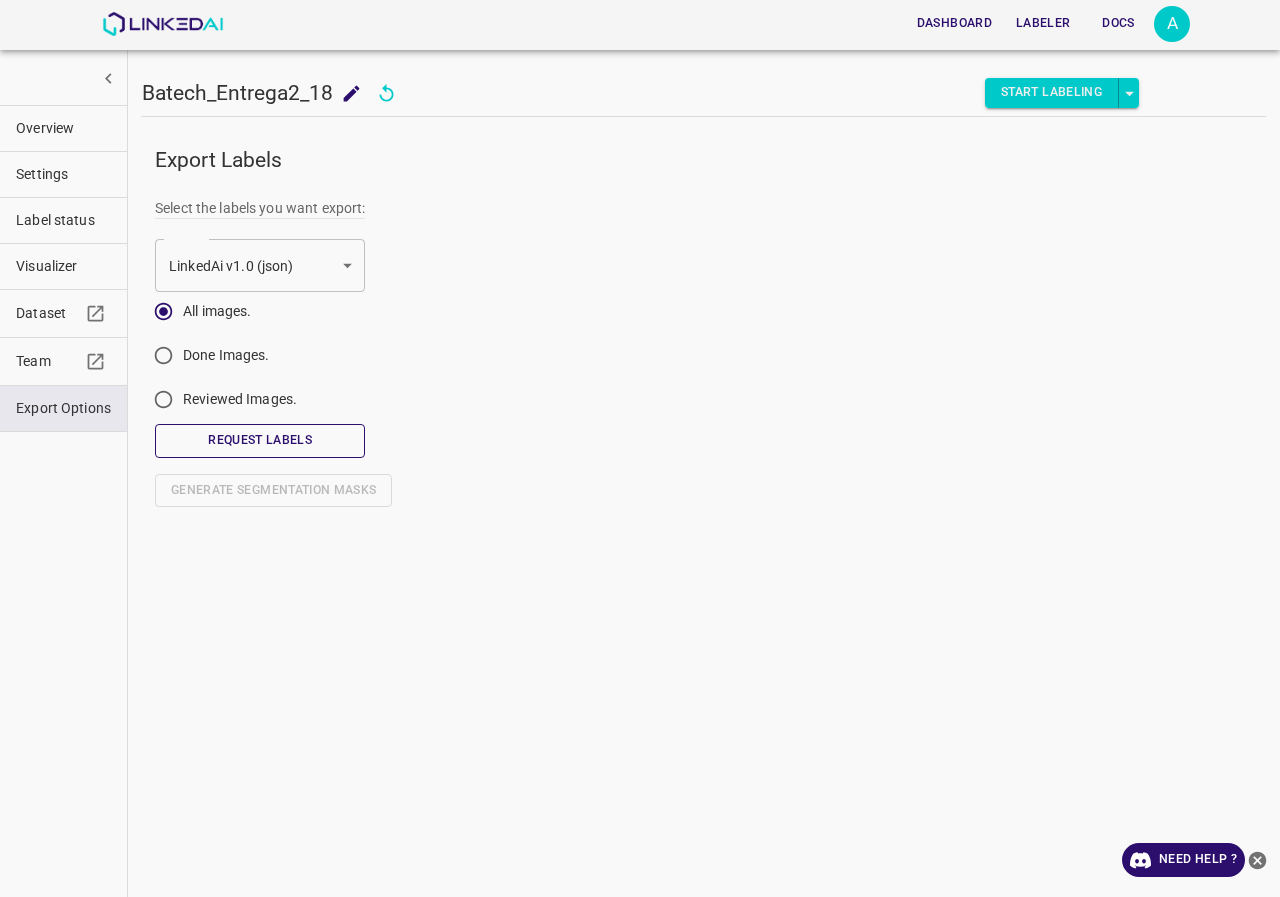 click on "Request Labels" at bounding box center [260, 440] 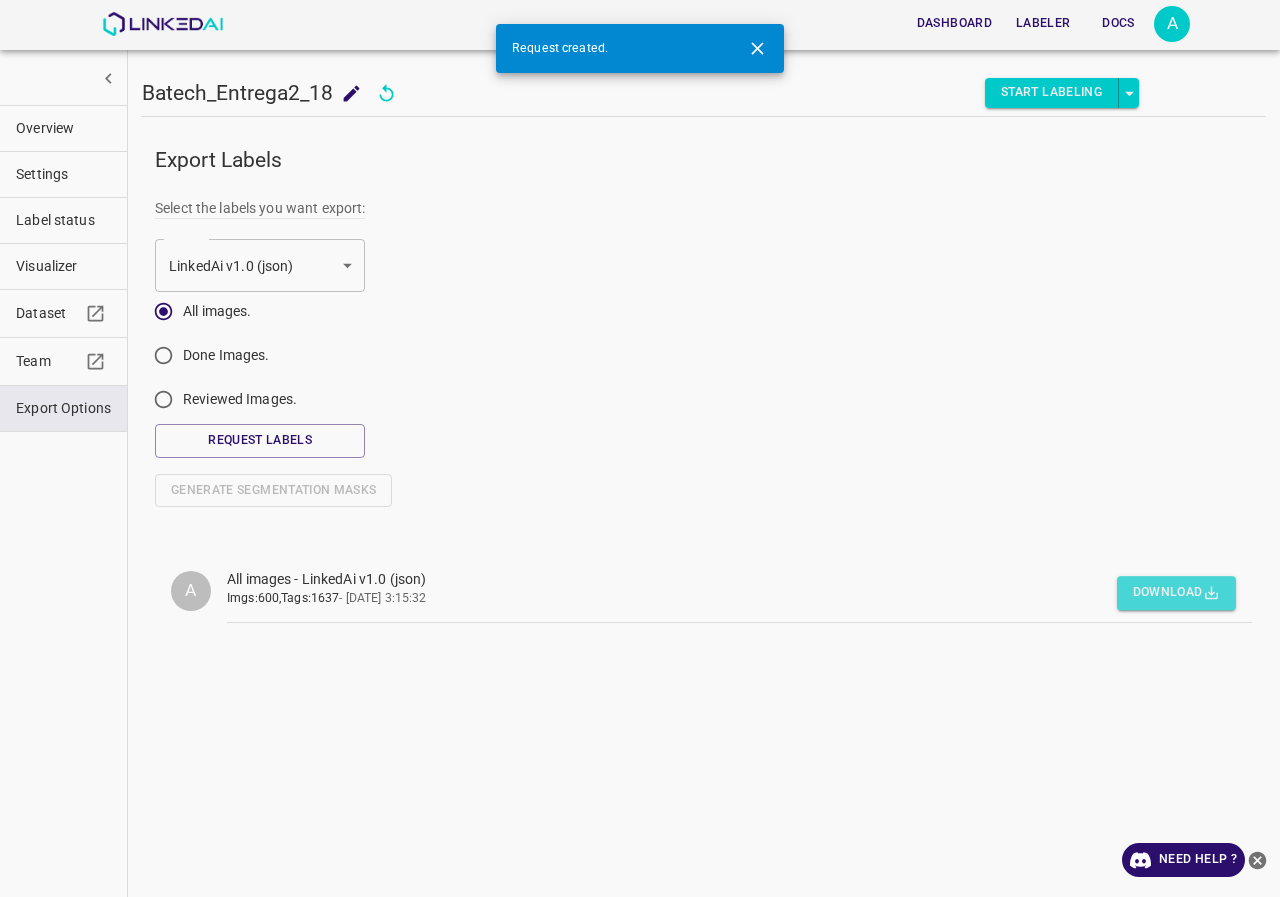 click on "Download" at bounding box center [1176, 593] 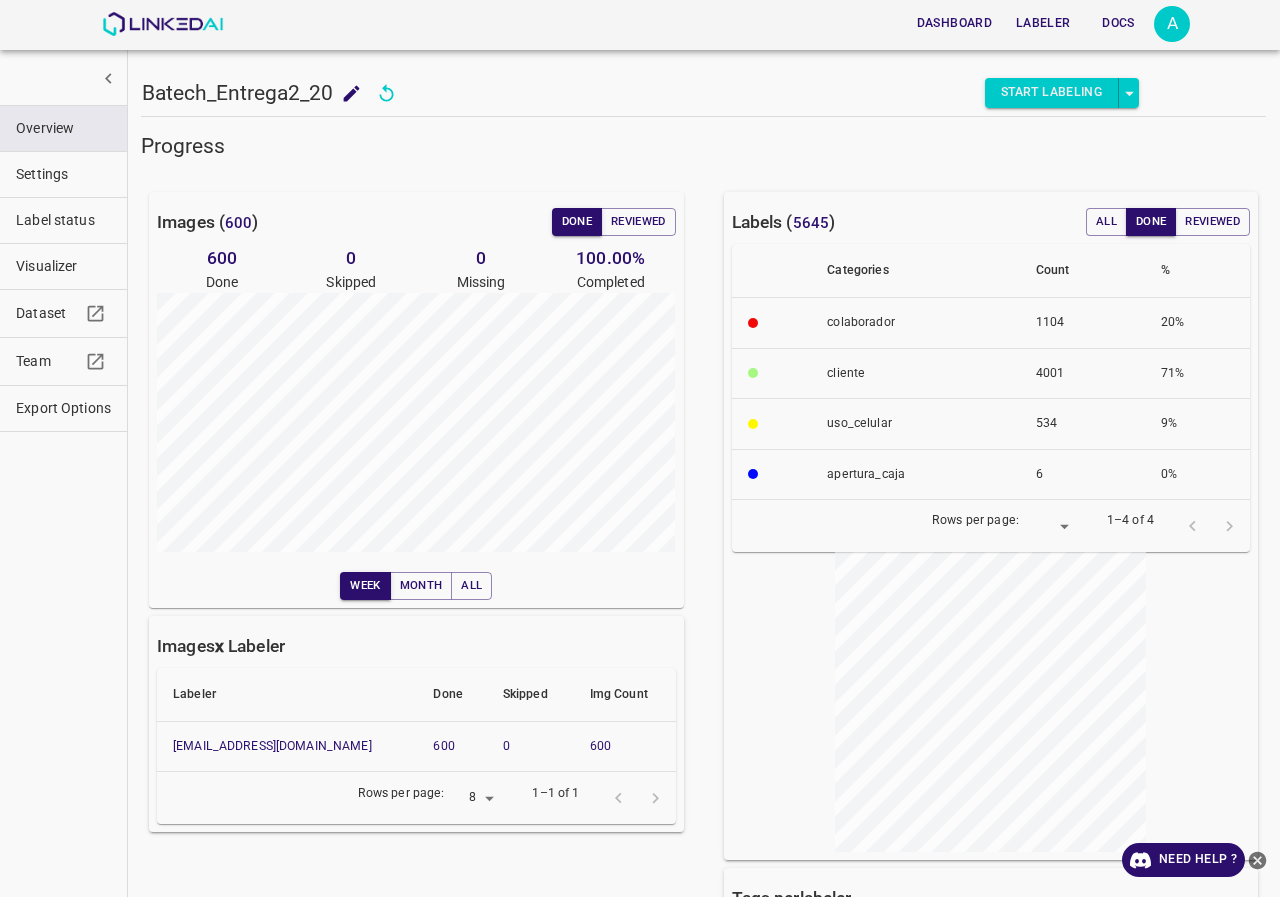 scroll, scrollTop: 0, scrollLeft: 0, axis: both 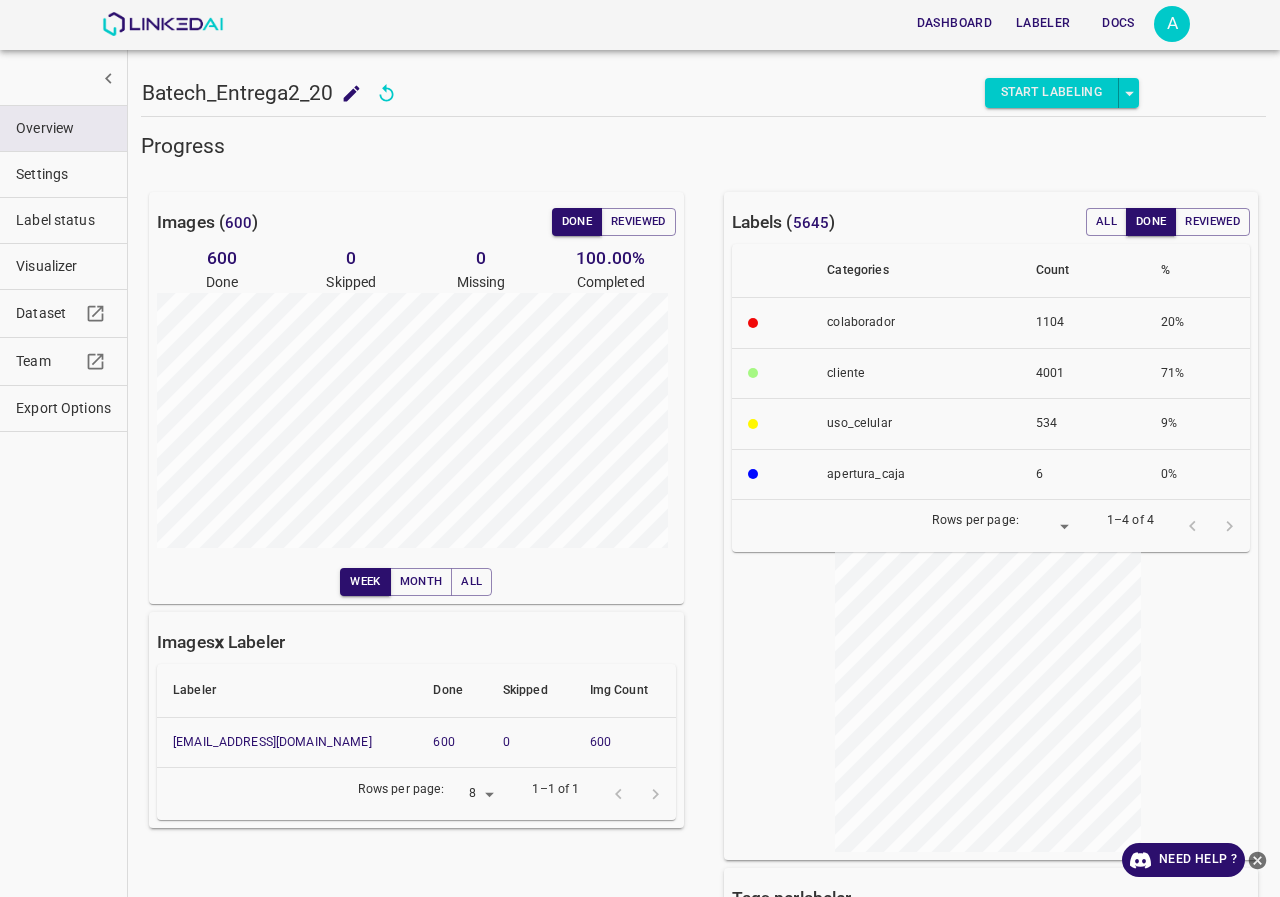 click on "Export Options" at bounding box center (63, 408) 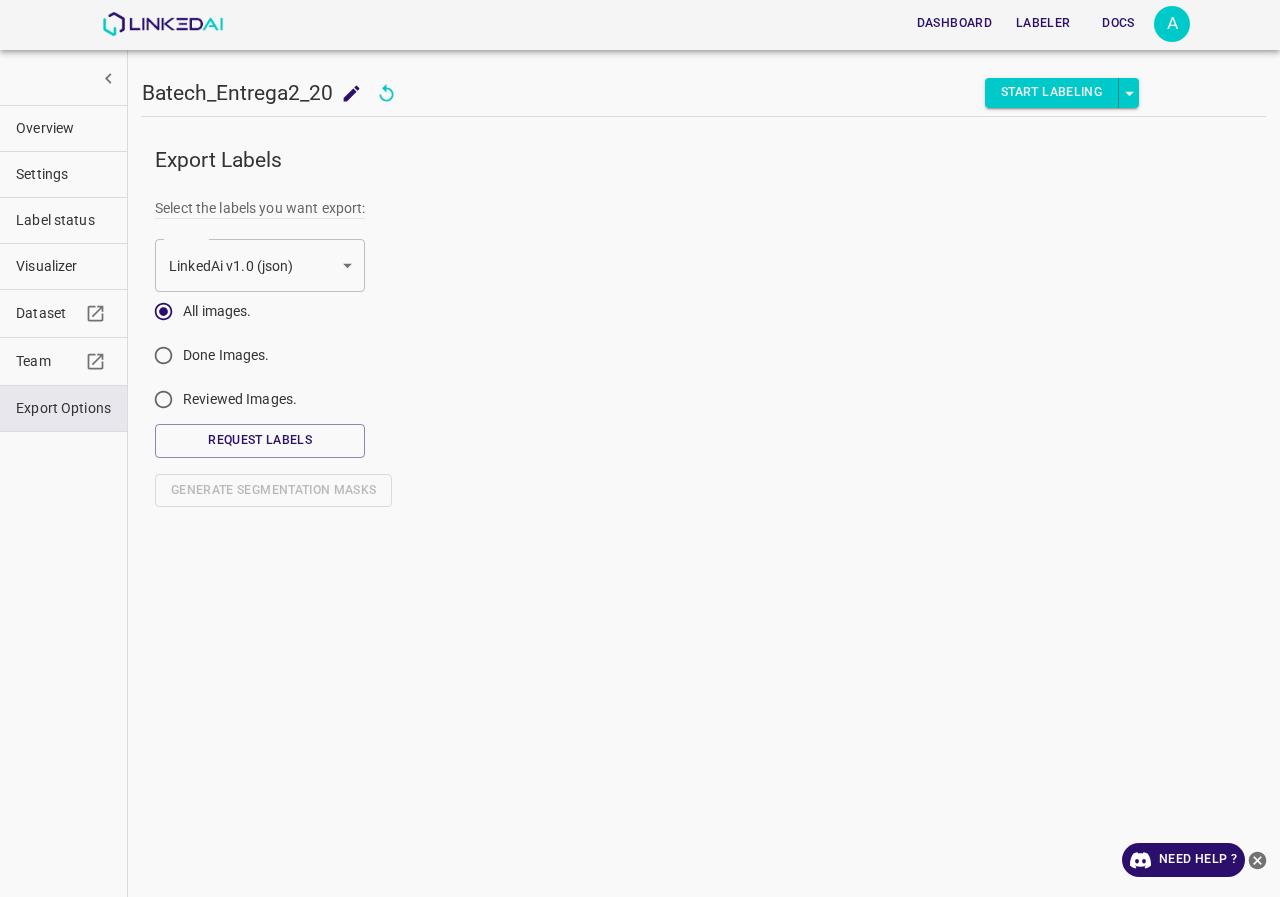 click on "All images. Done Images. Reviewed Images." at bounding box center (260, 358) 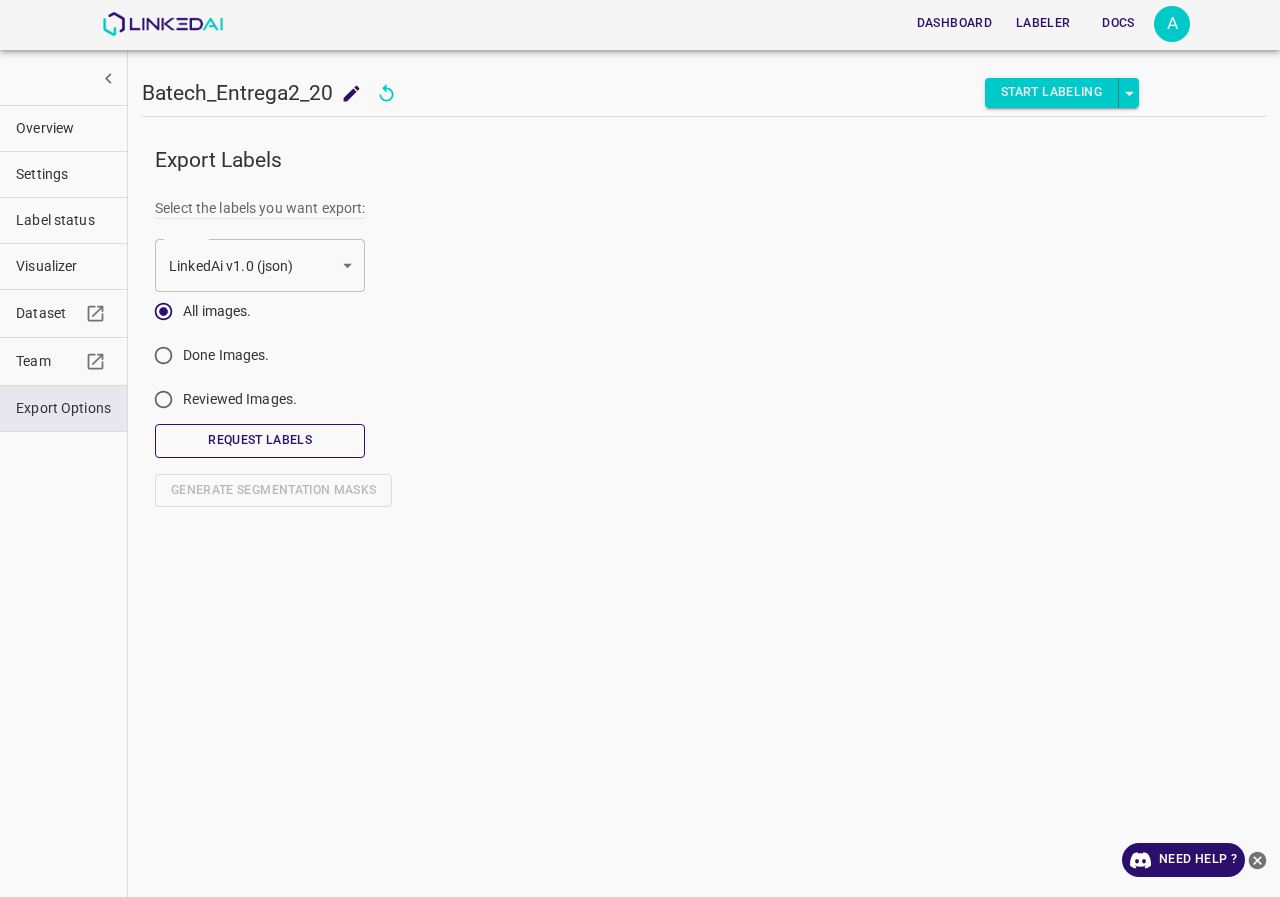 click on "Request Labels" at bounding box center [260, 440] 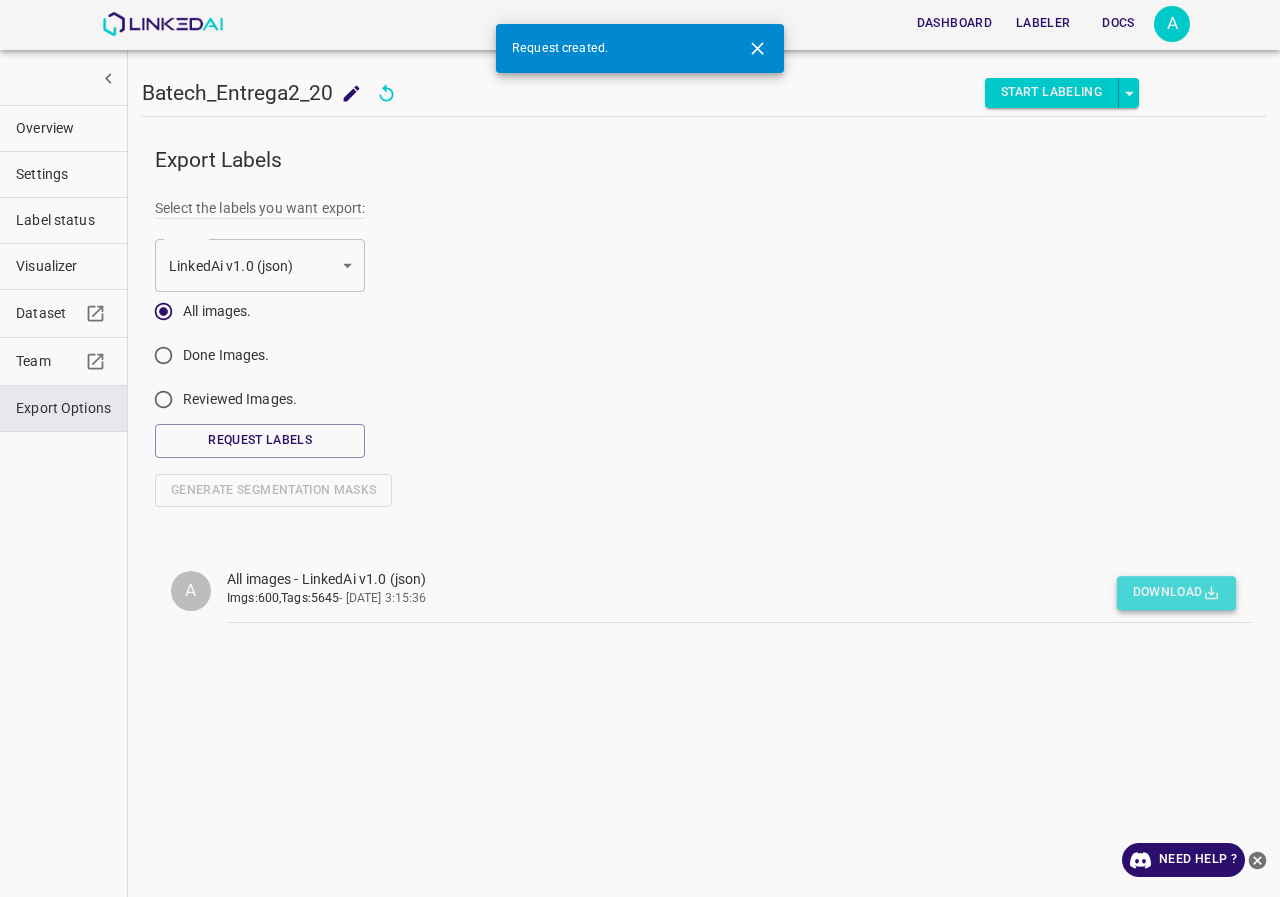click on "Download" at bounding box center (1176, 593) 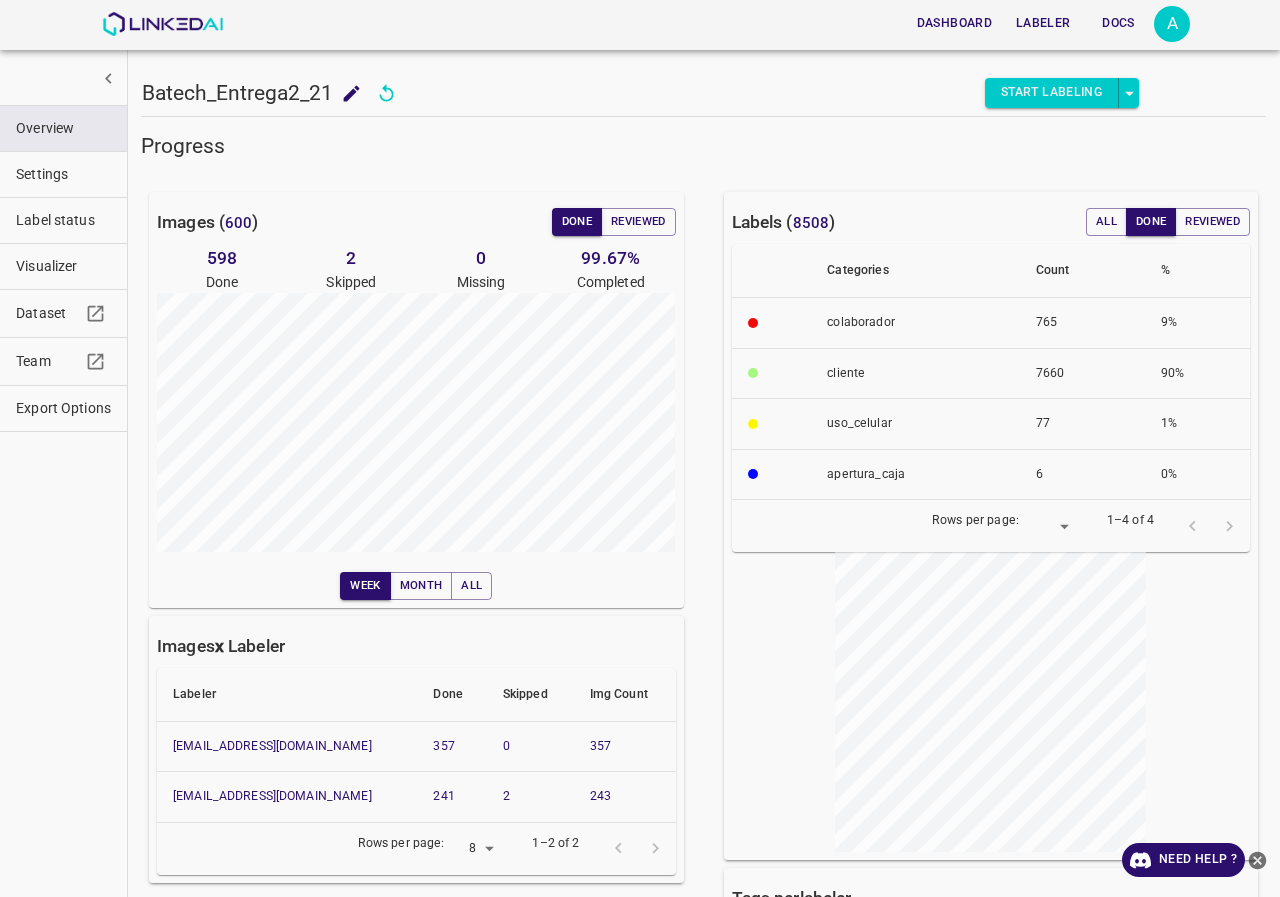 scroll, scrollTop: 0, scrollLeft: 0, axis: both 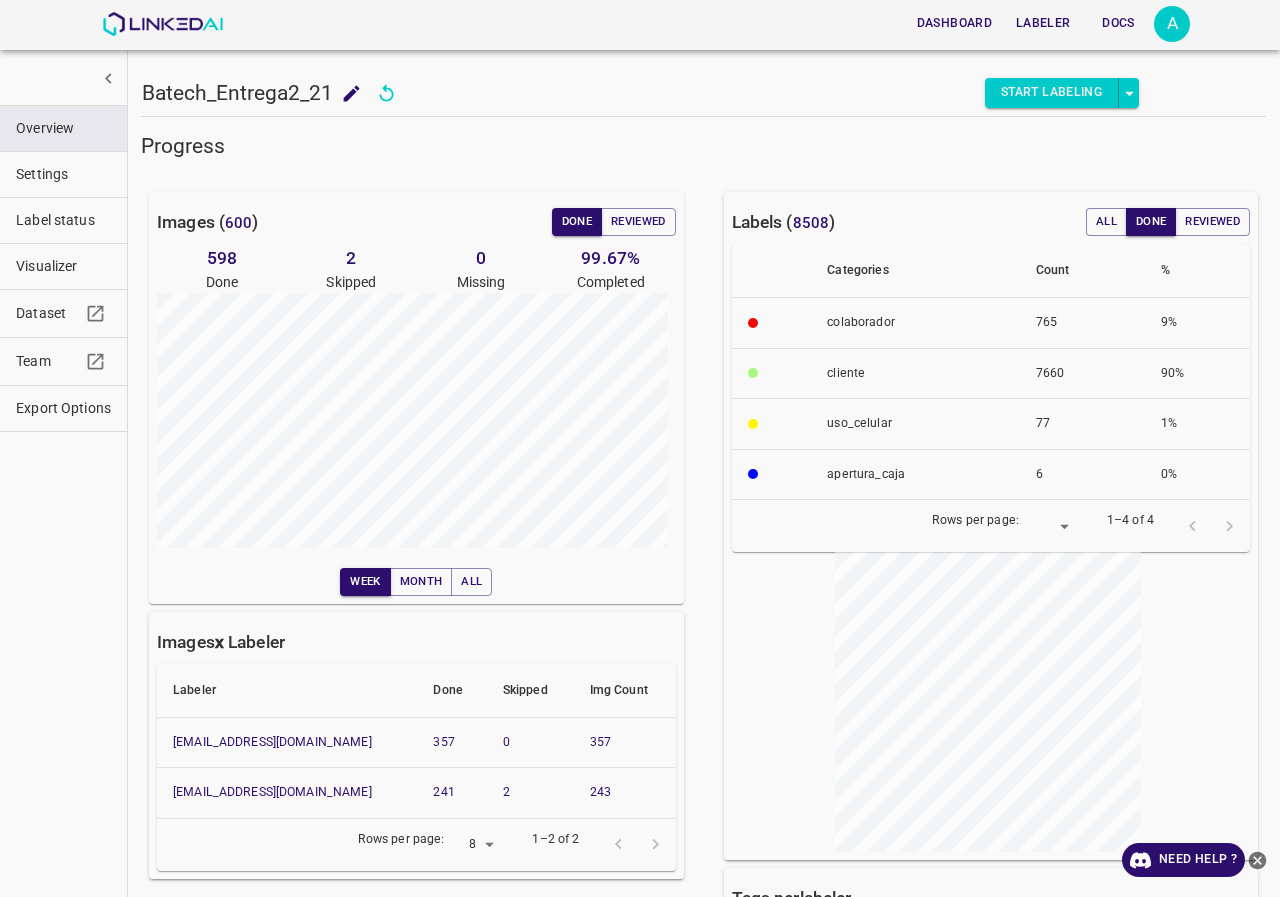 click on "Export Options" at bounding box center (63, 408) 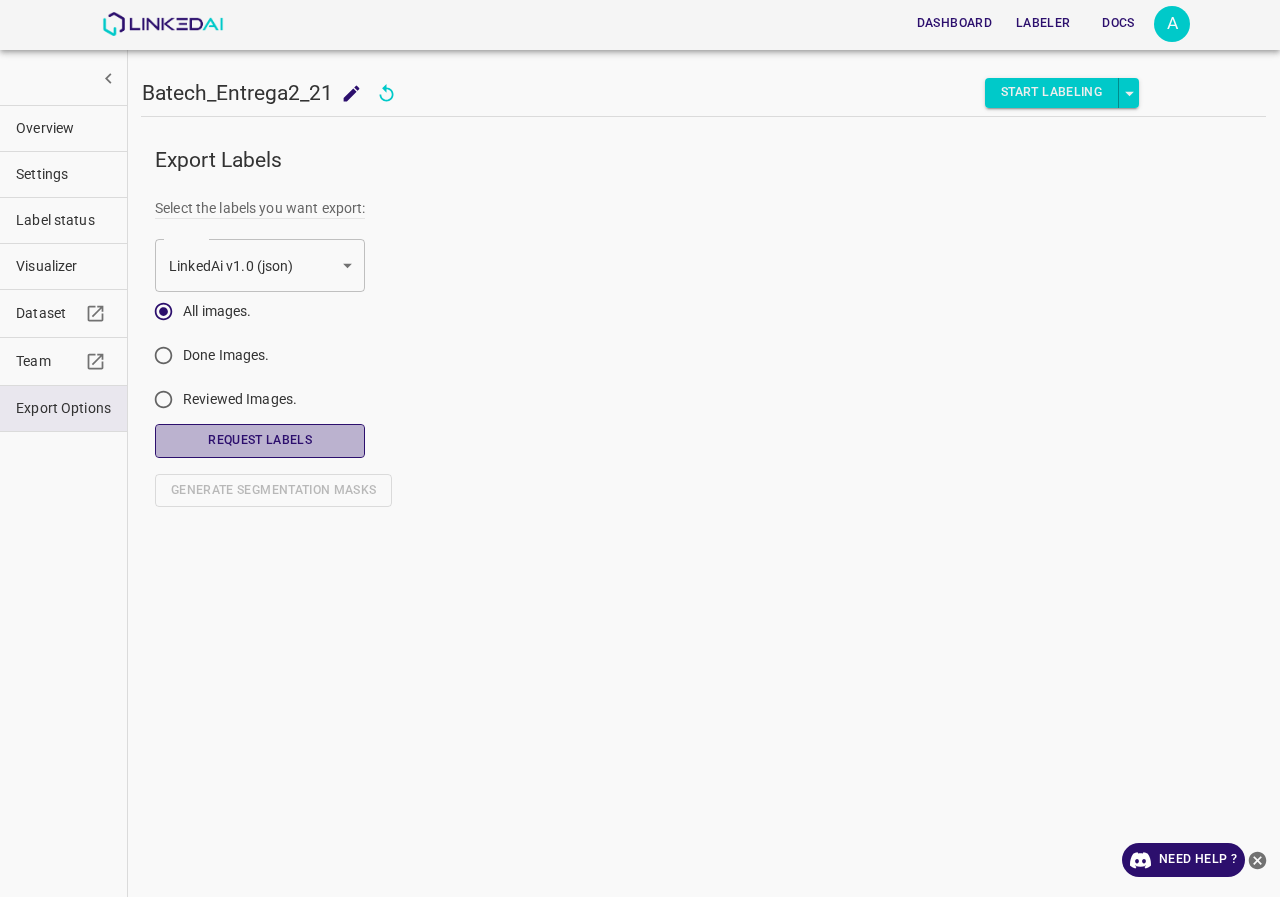 click on "Request Labels" at bounding box center (260, 440) 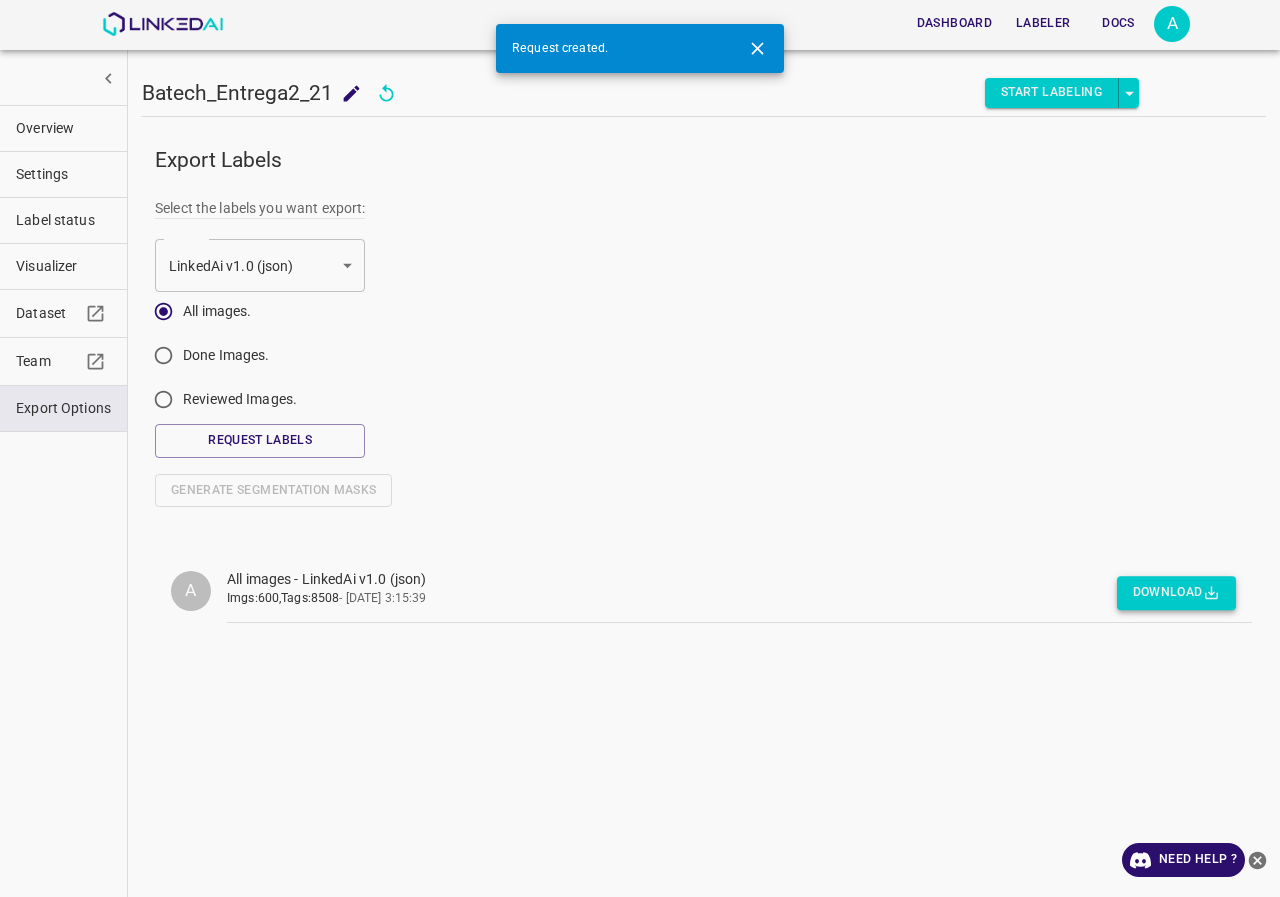 click on "Download" at bounding box center [1176, 593] 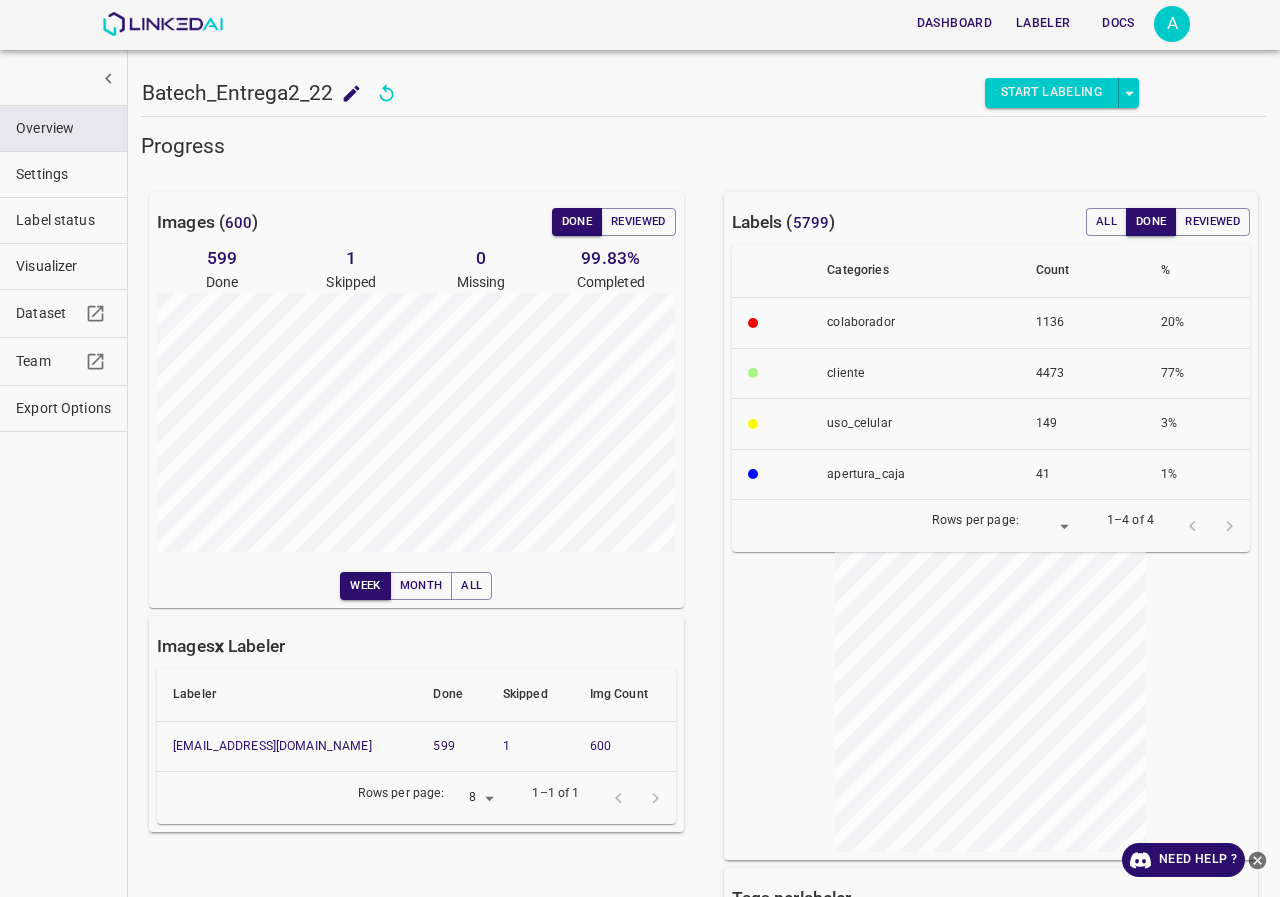 scroll, scrollTop: 0, scrollLeft: 0, axis: both 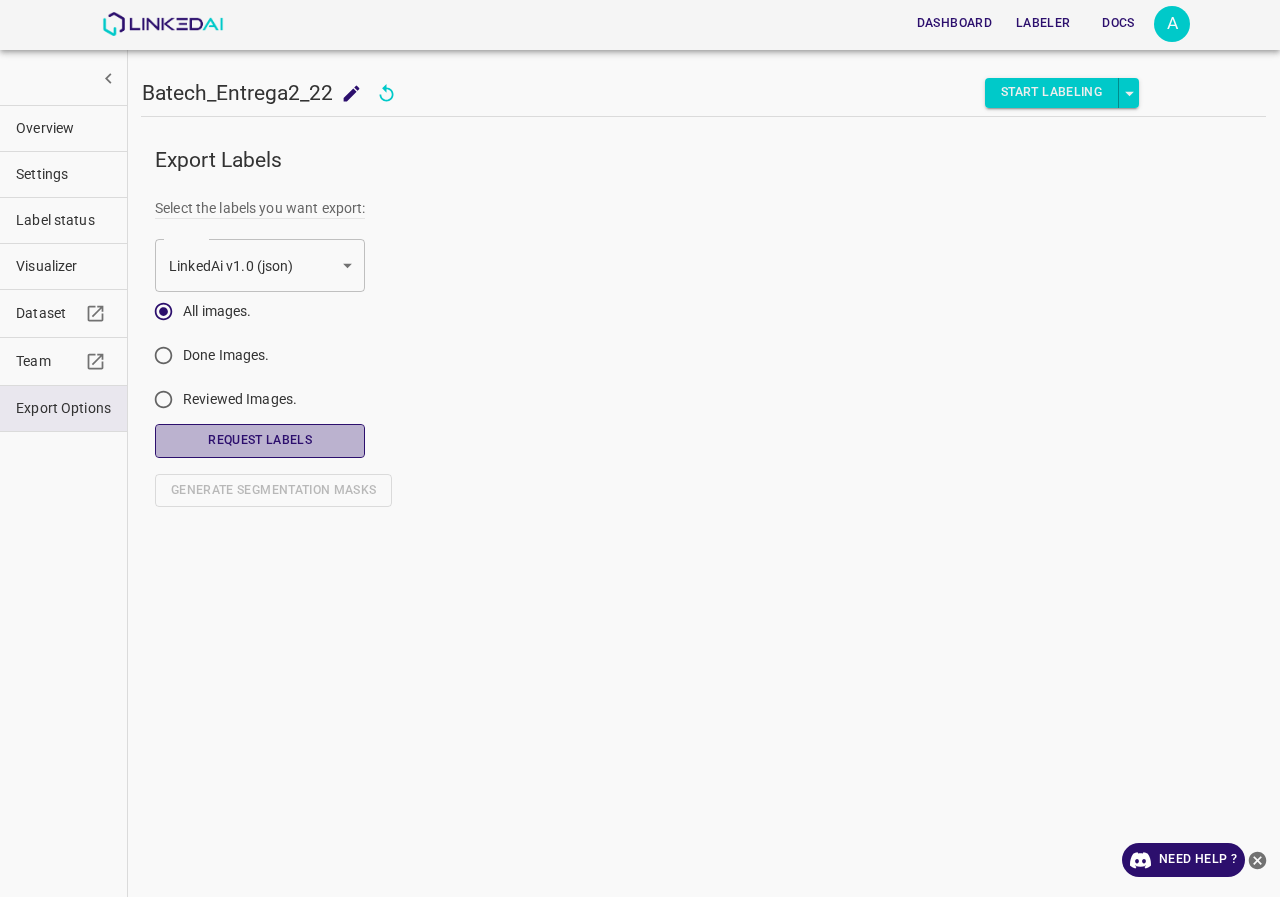 click on "Request Labels" at bounding box center [260, 440] 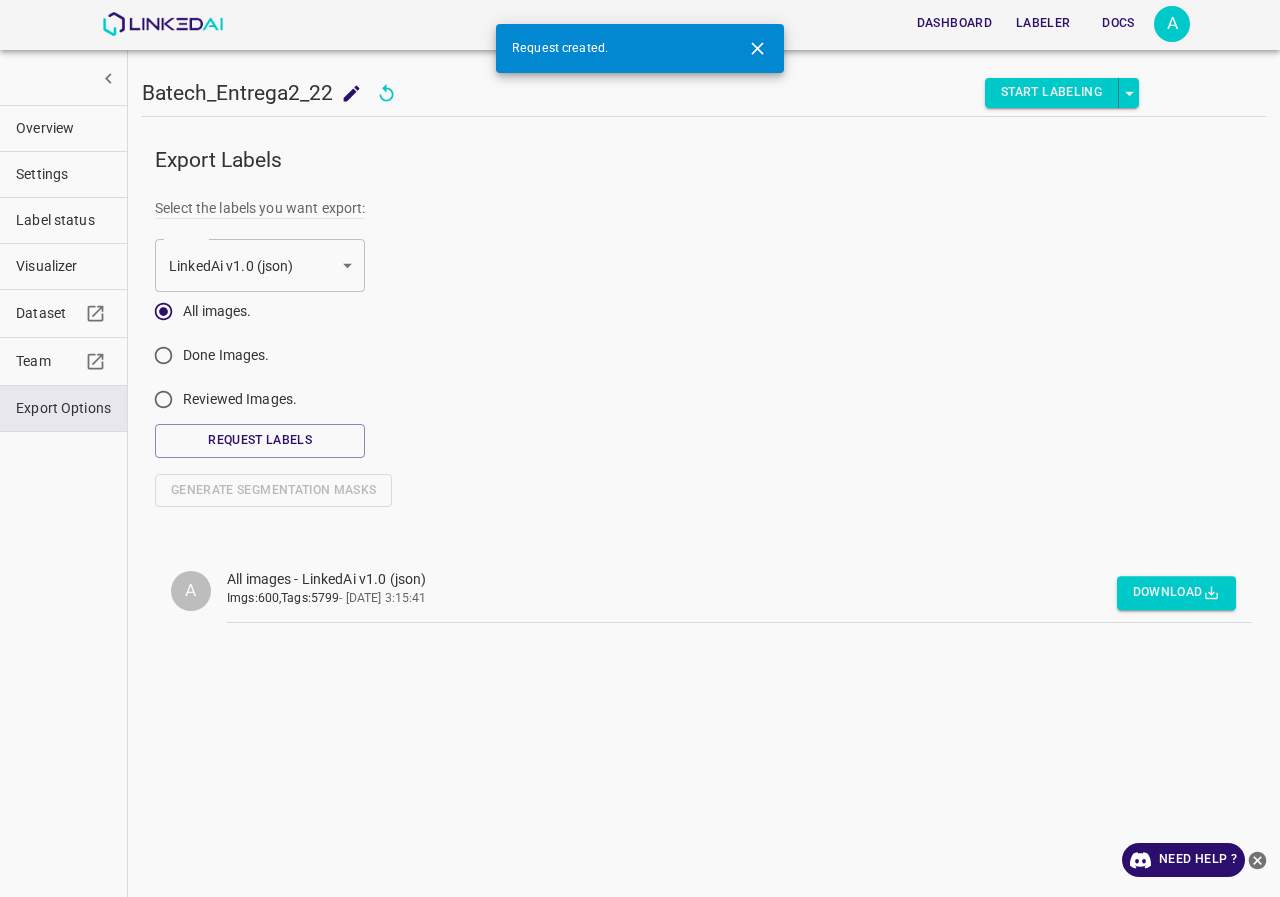 click on "Download" at bounding box center [1176, 588] 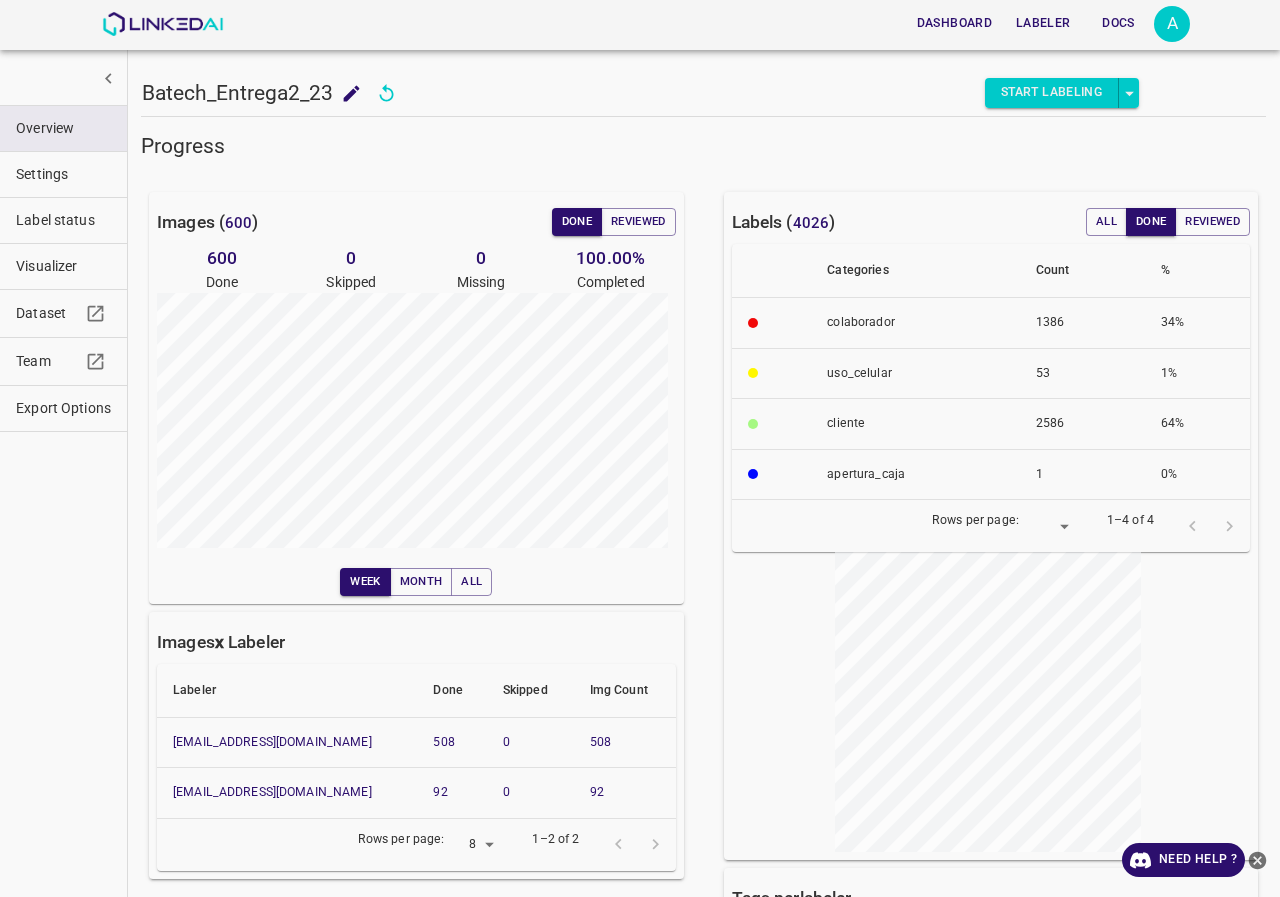scroll, scrollTop: 0, scrollLeft: 0, axis: both 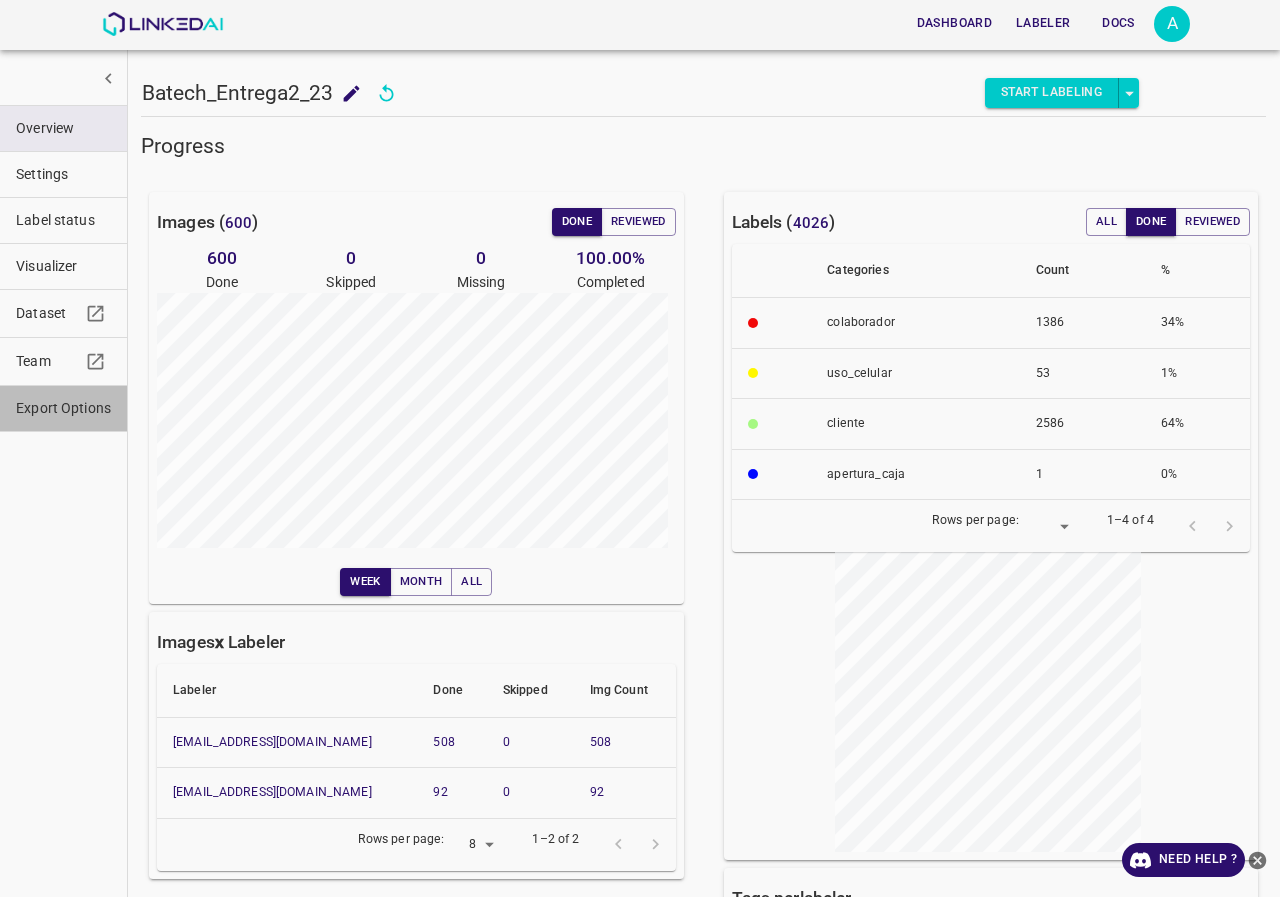 click on "Export Options" at bounding box center [63, 408] 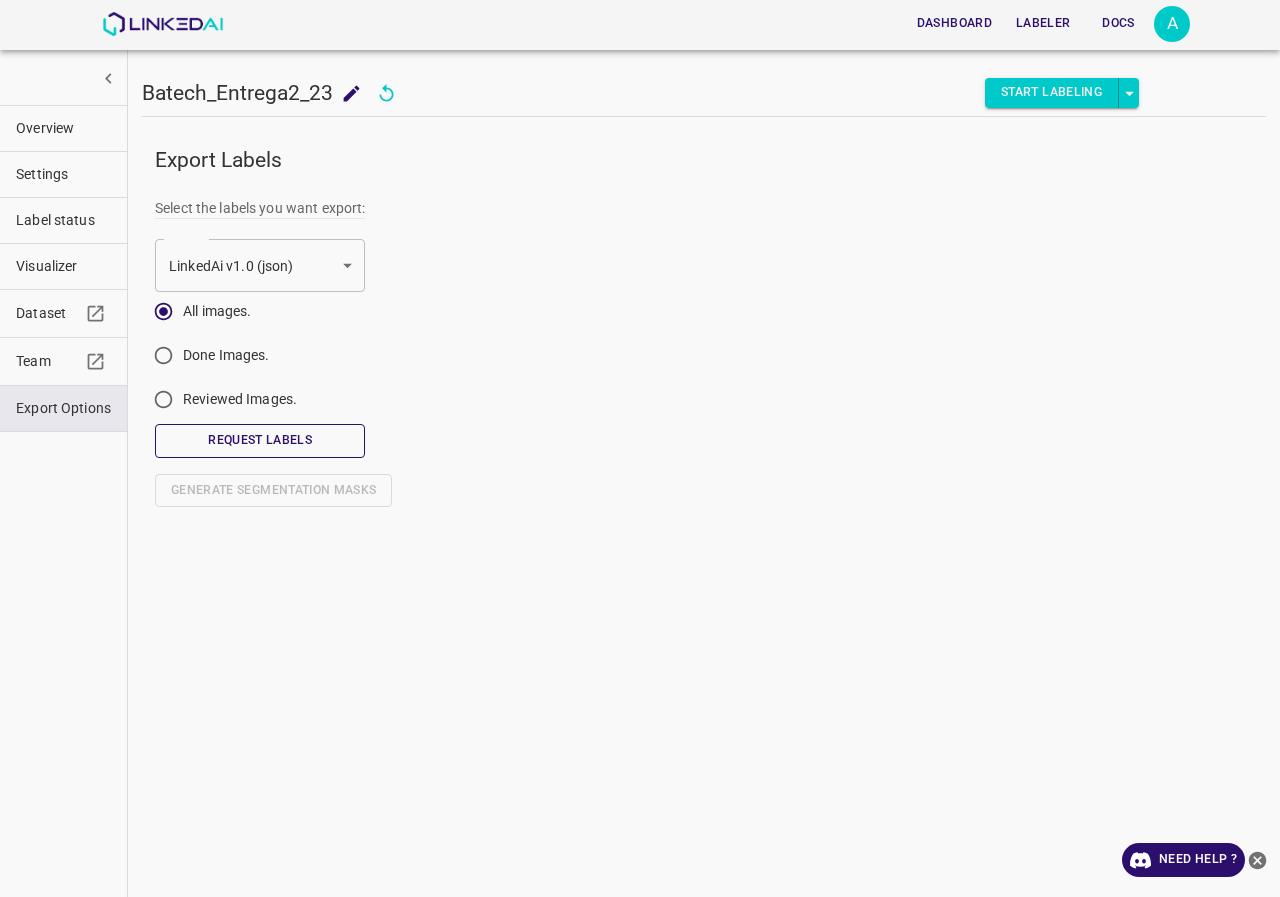 click on "Request Labels" at bounding box center (260, 440) 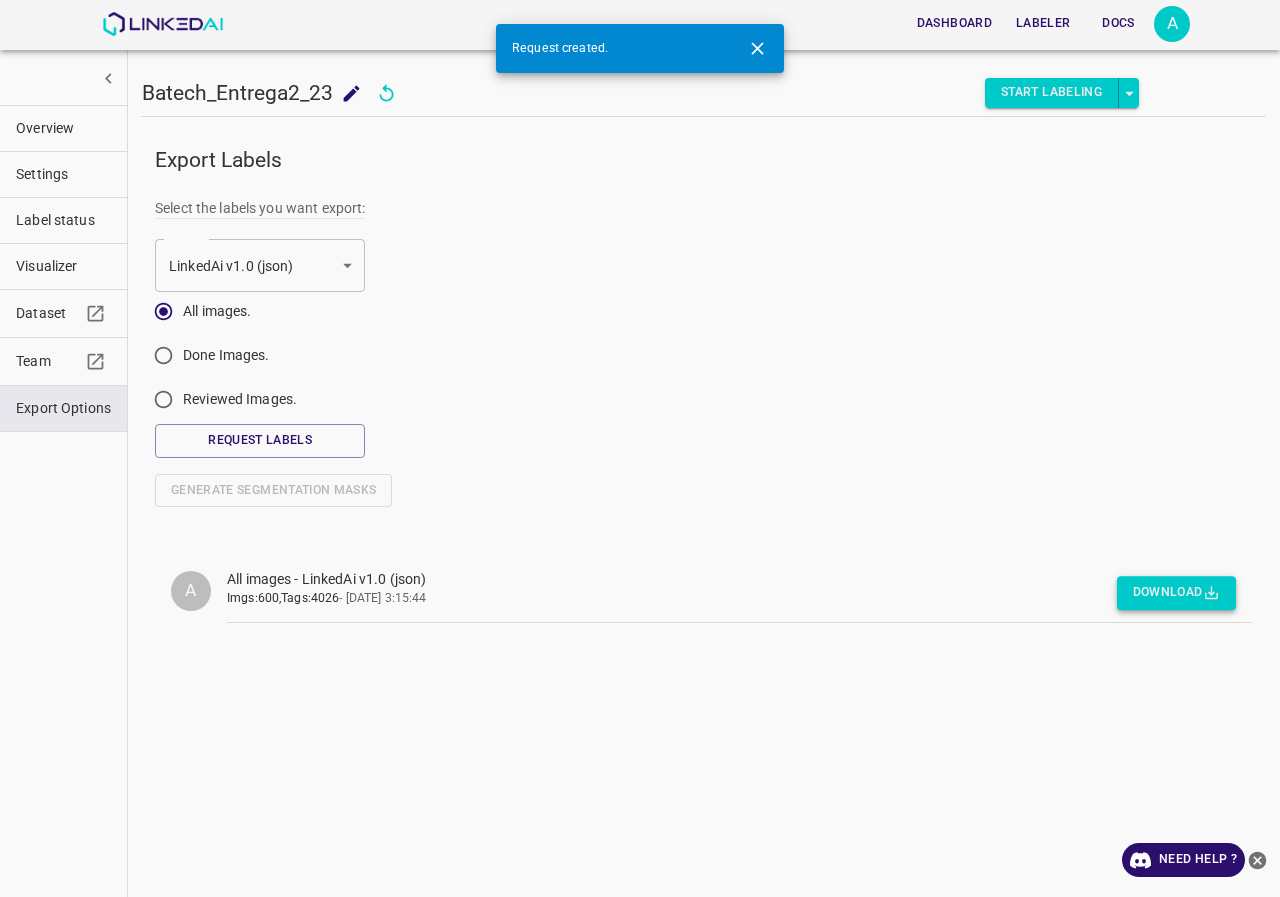 click on "Download" at bounding box center [1176, 593] 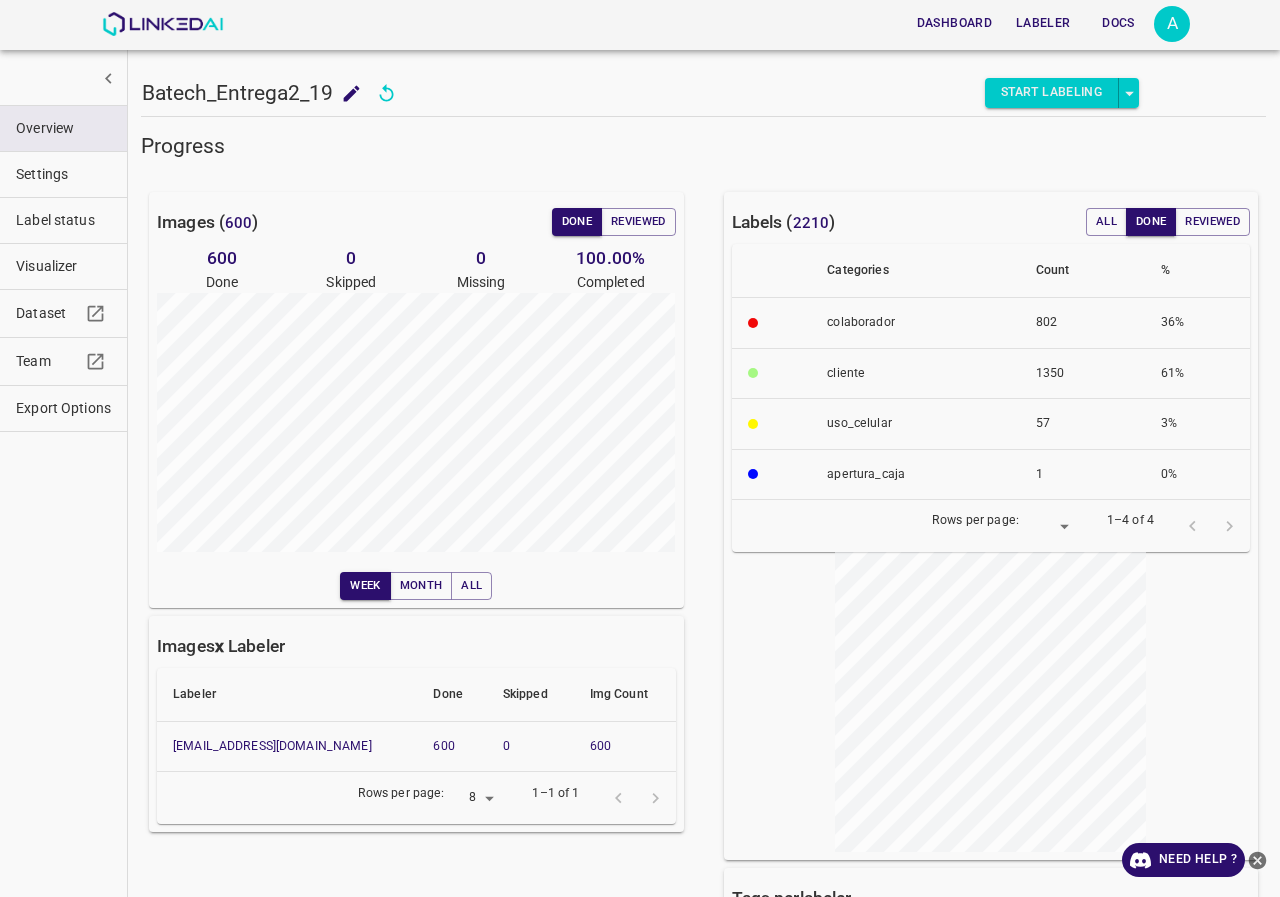 scroll, scrollTop: 0, scrollLeft: 0, axis: both 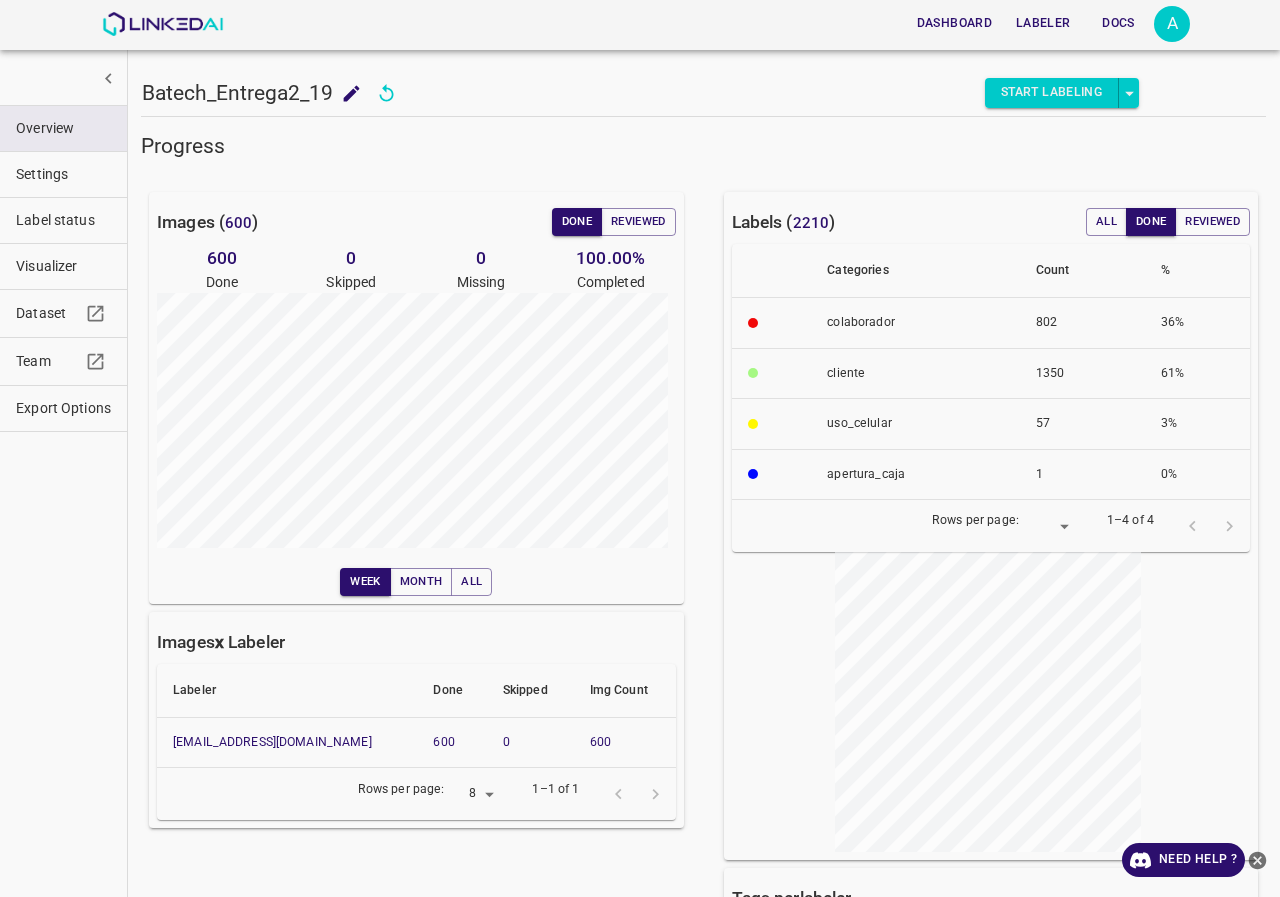 click on "Export Options" at bounding box center [63, 408] 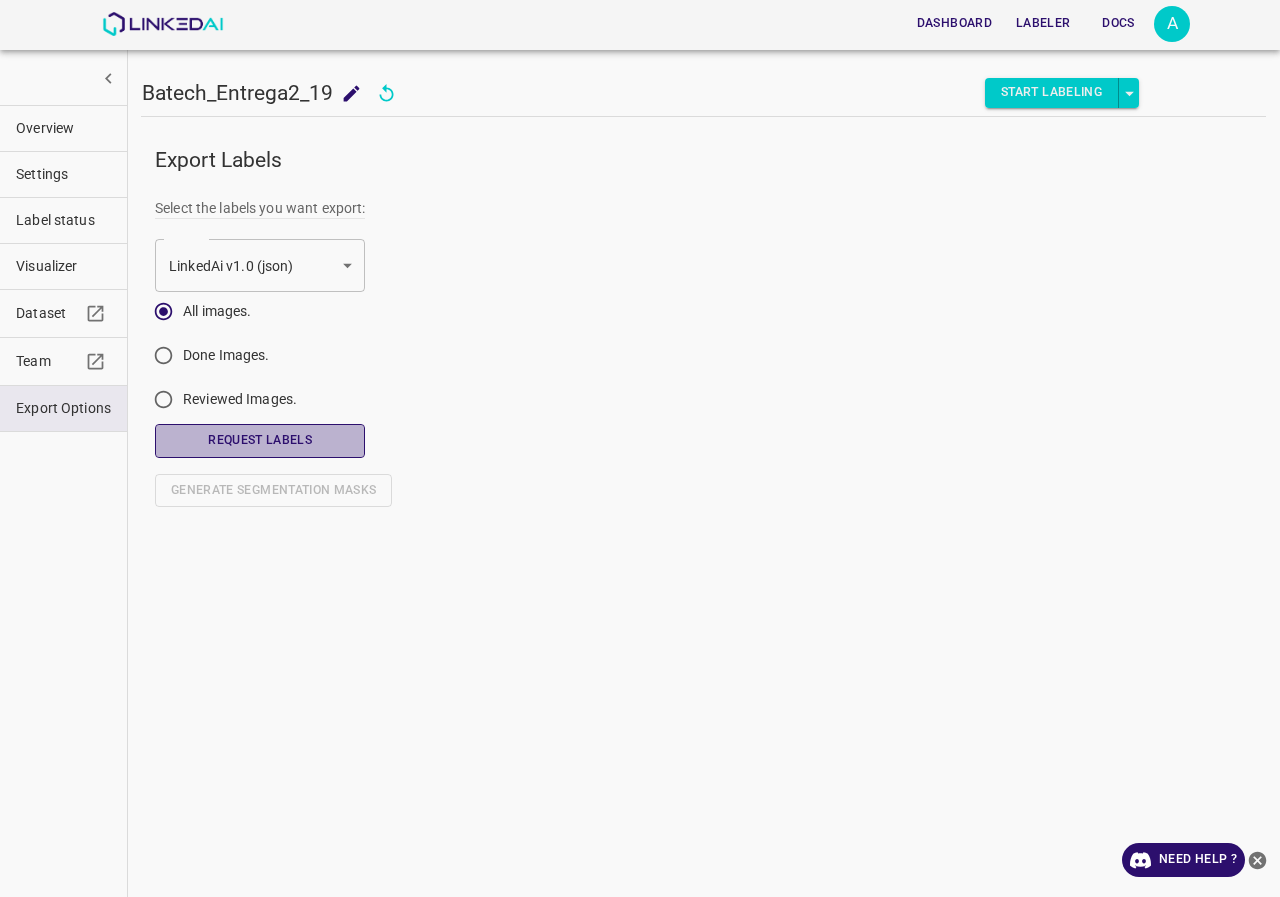 click on "Request Labels" at bounding box center [260, 440] 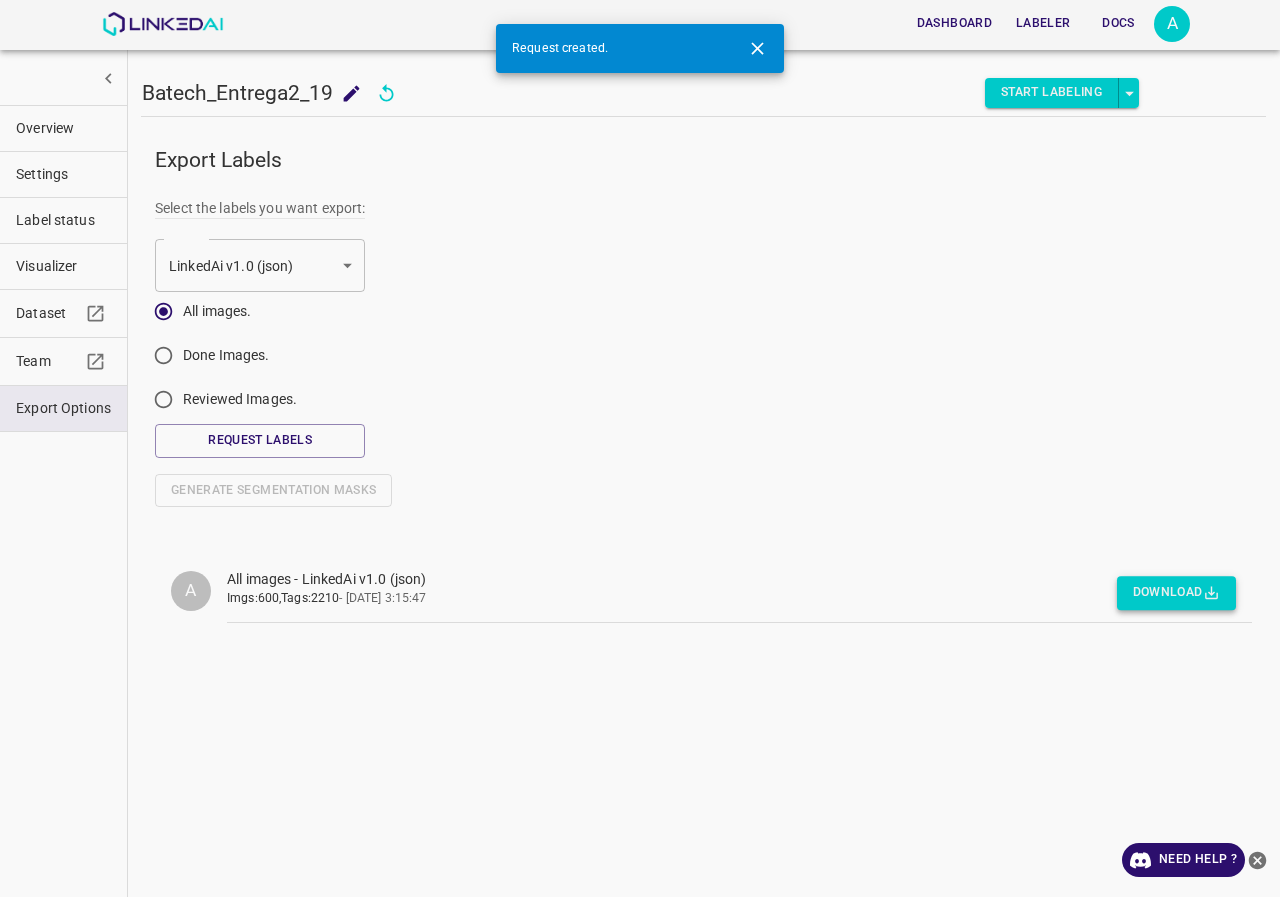 click on "Download" at bounding box center (1176, 593) 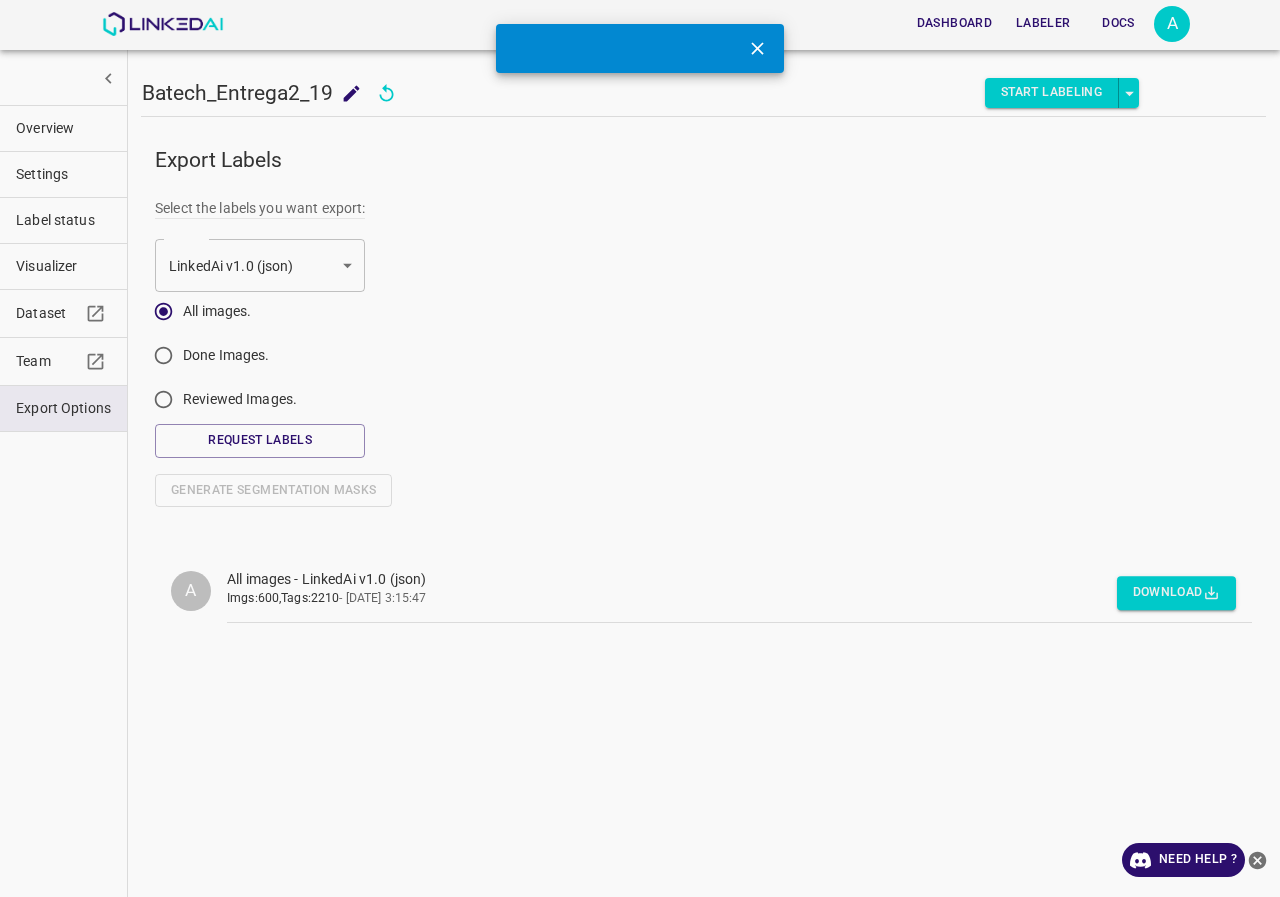 click on "Select the labels you want export: LinkedAi v1.0 (json) default Format All images. Done Images. Reviewed Images. Request Labels" at bounding box center (703, 336) 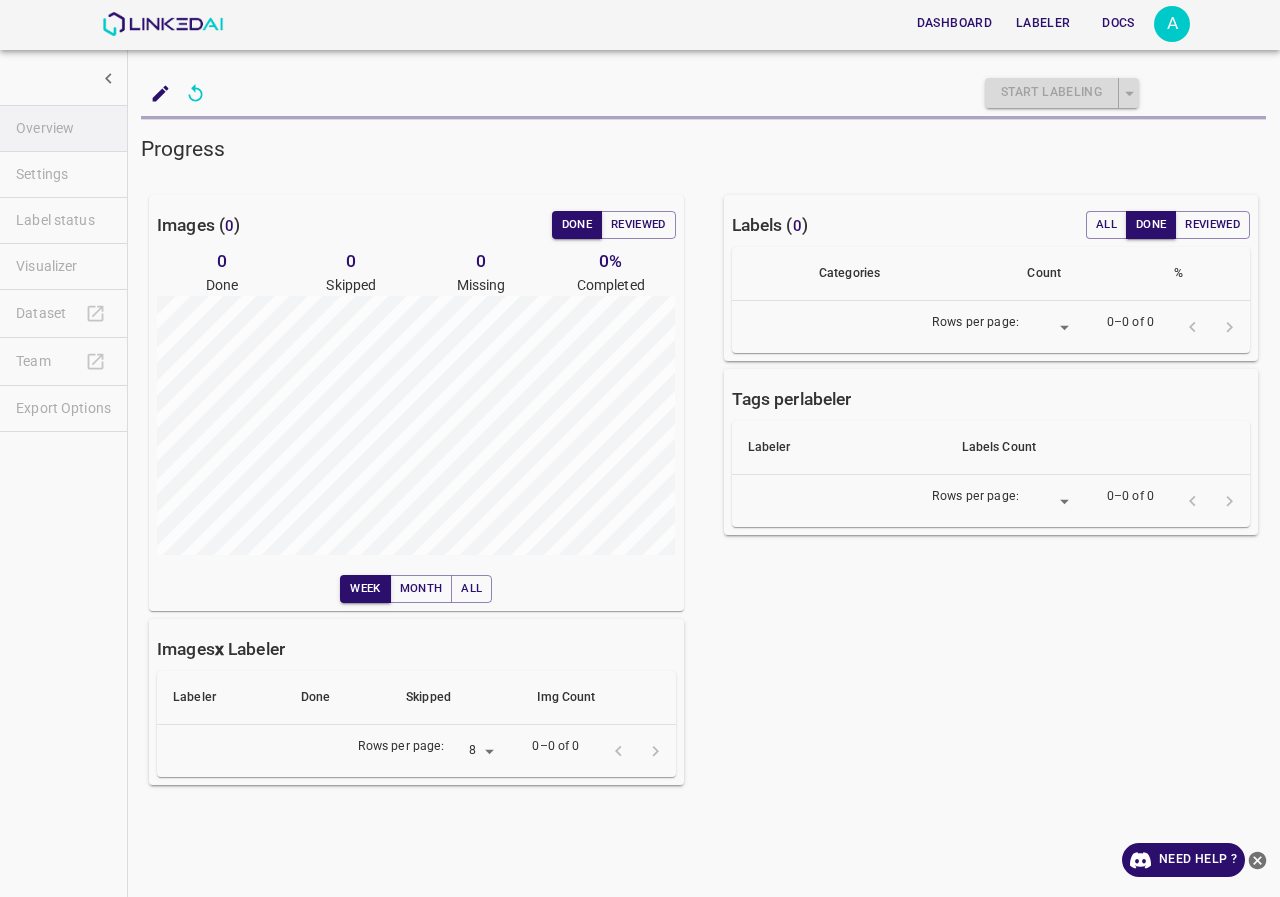 scroll, scrollTop: 0, scrollLeft: 0, axis: both 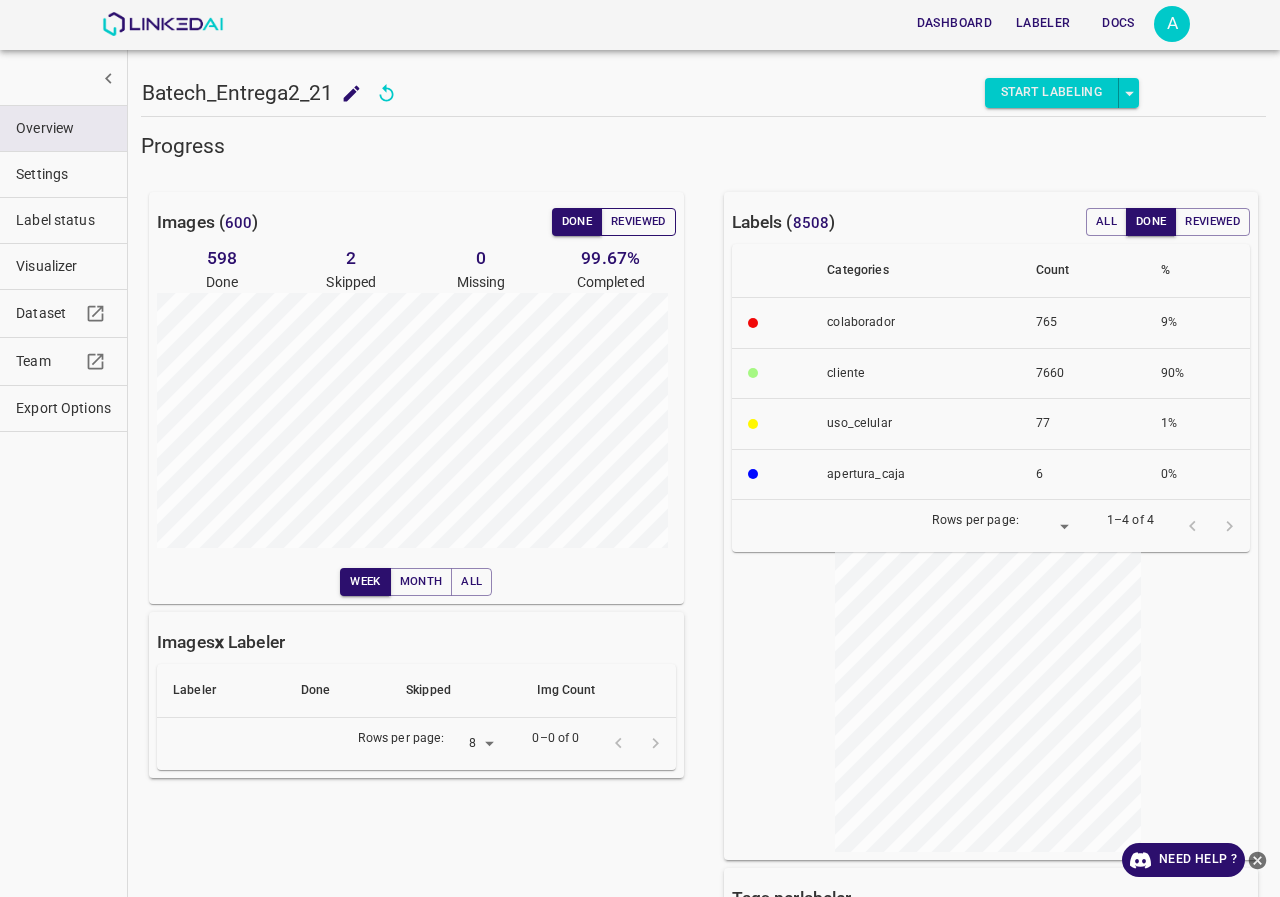 click on "Reviewed" at bounding box center (638, 222) 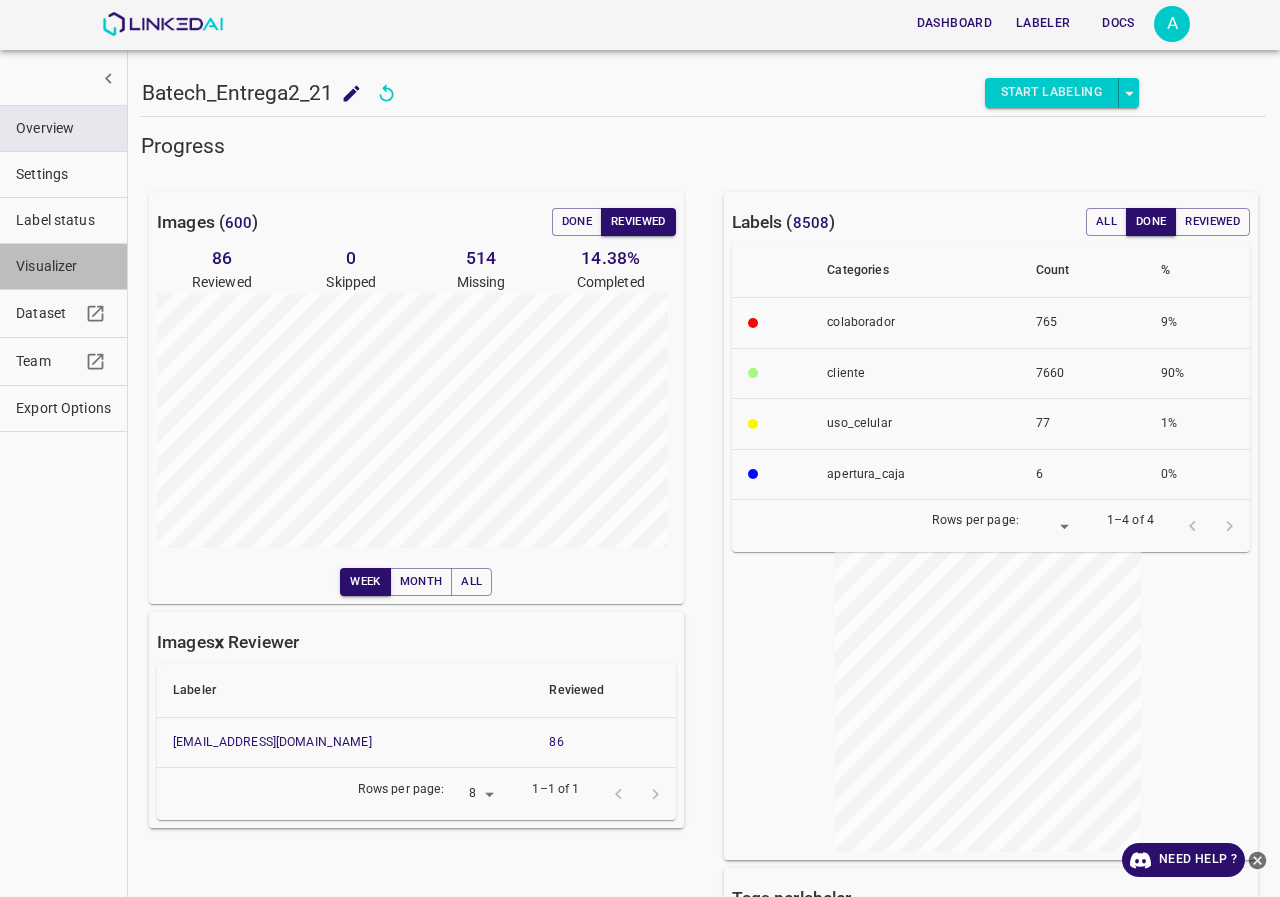 click on "Visualizer" at bounding box center (63, 266) 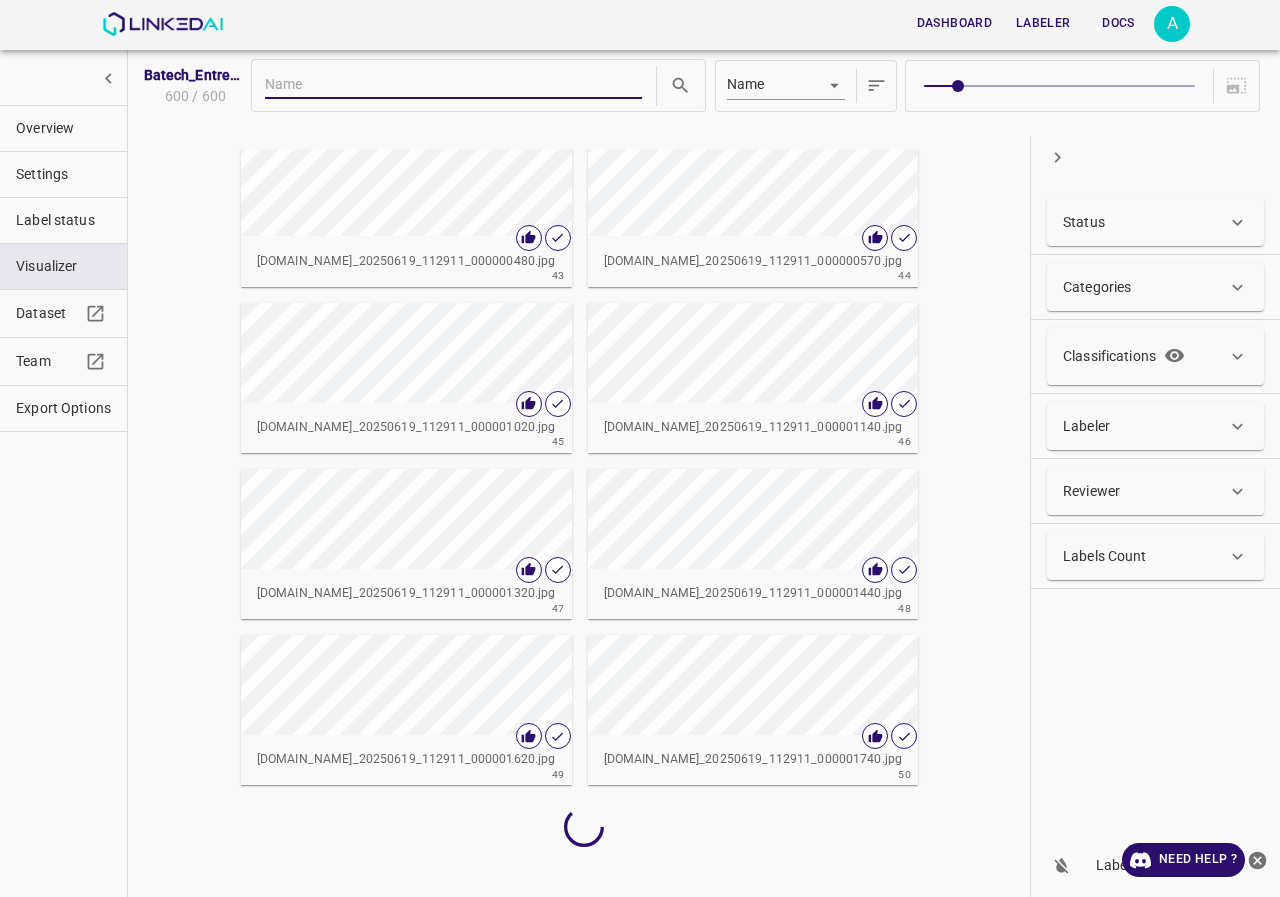 scroll, scrollTop: 5200, scrollLeft: 0, axis: vertical 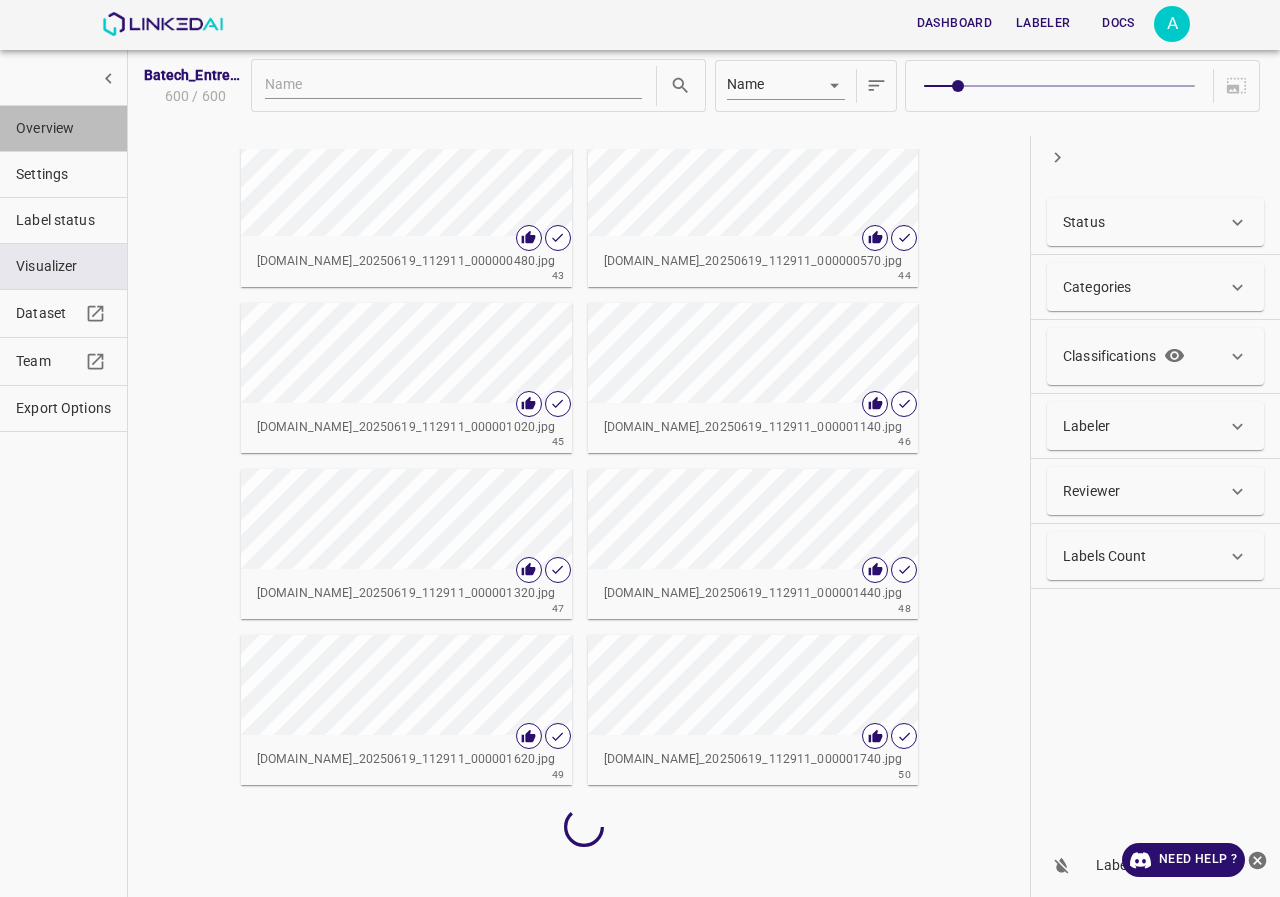 click on "Overview" at bounding box center [63, 128] 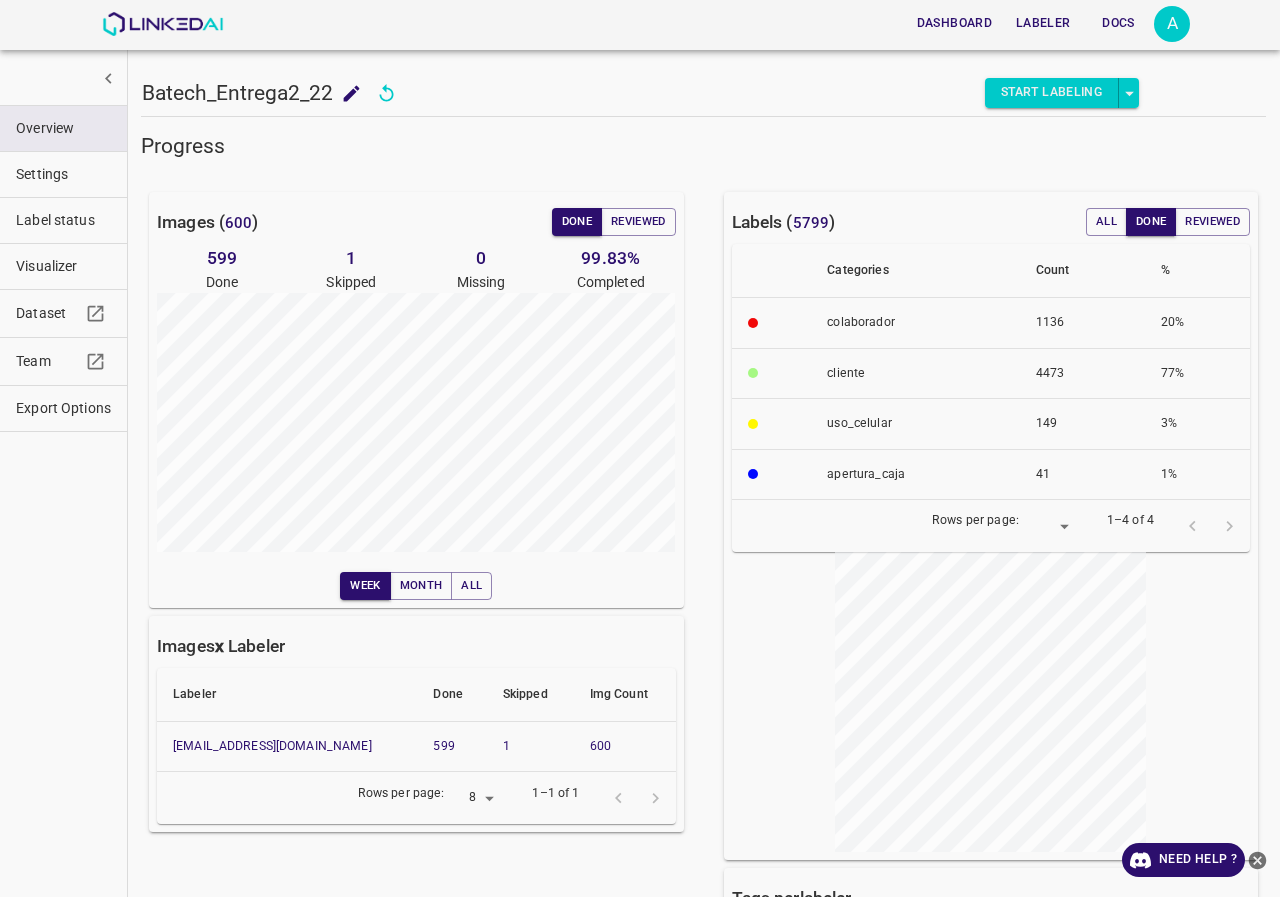 scroll, scrollTop: 0, scrollLeft: 0, axis: both 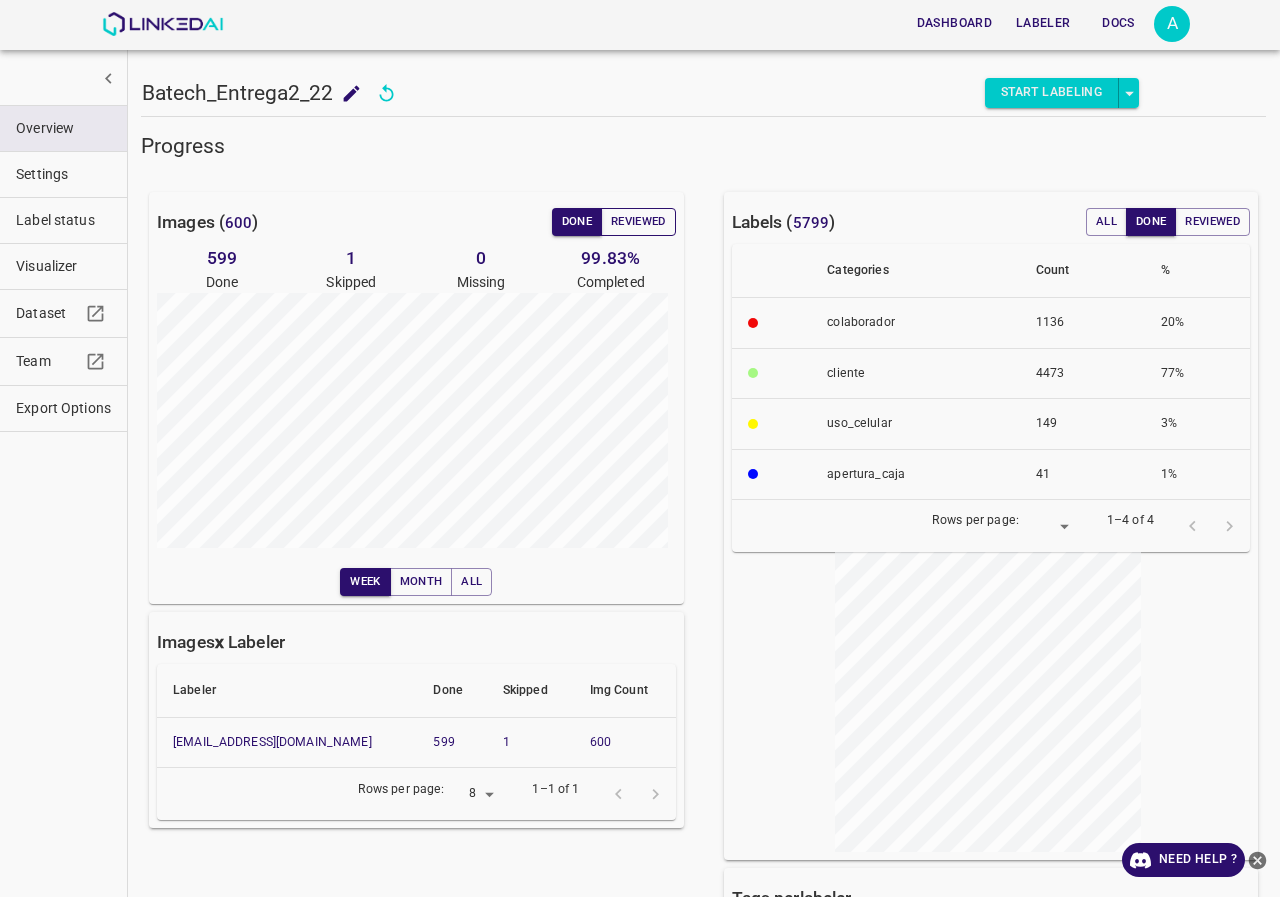 click on "Reviewed" at bounding box center (638, 222) 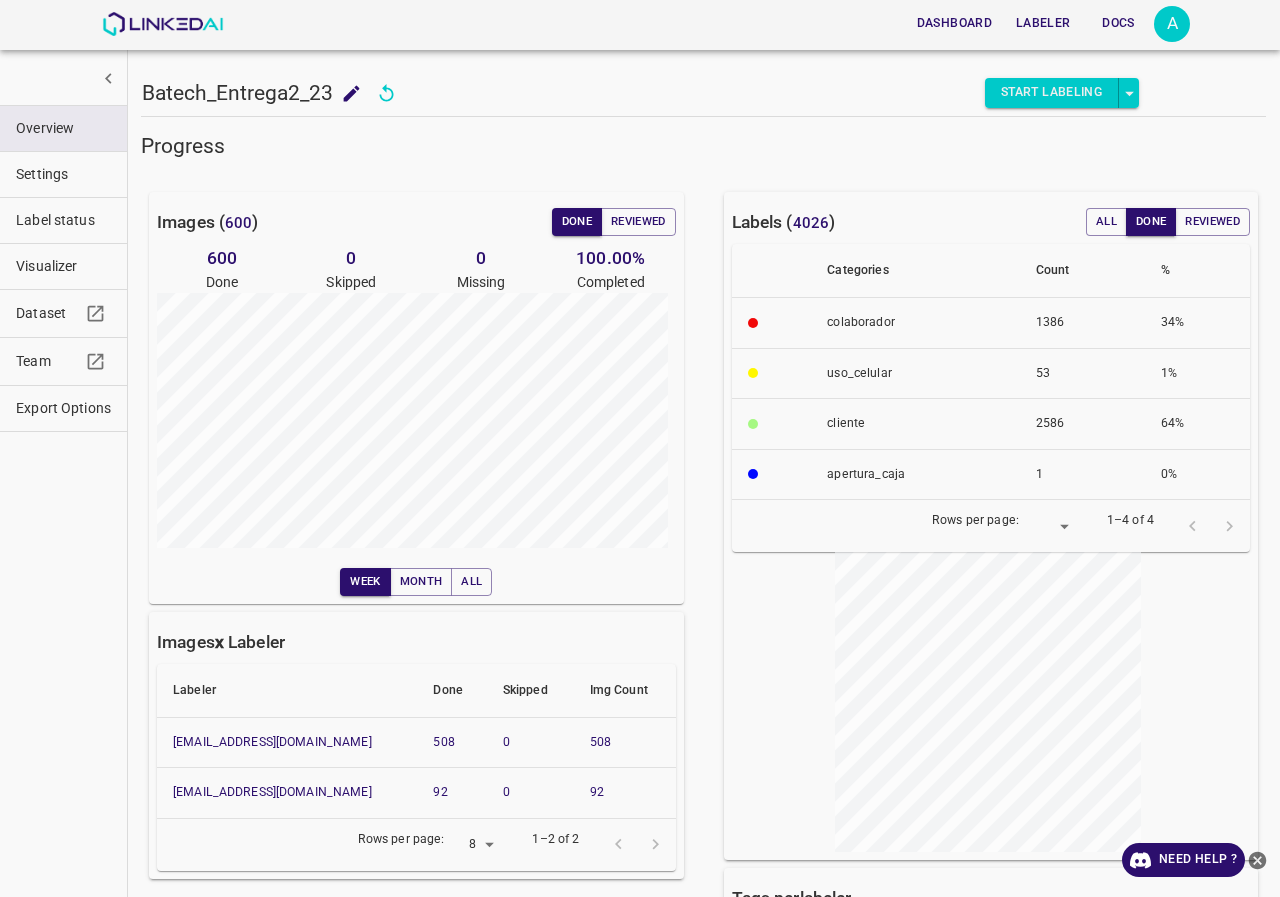 scroll, scrollTop: 0, scrollLeft: 0, axis: both 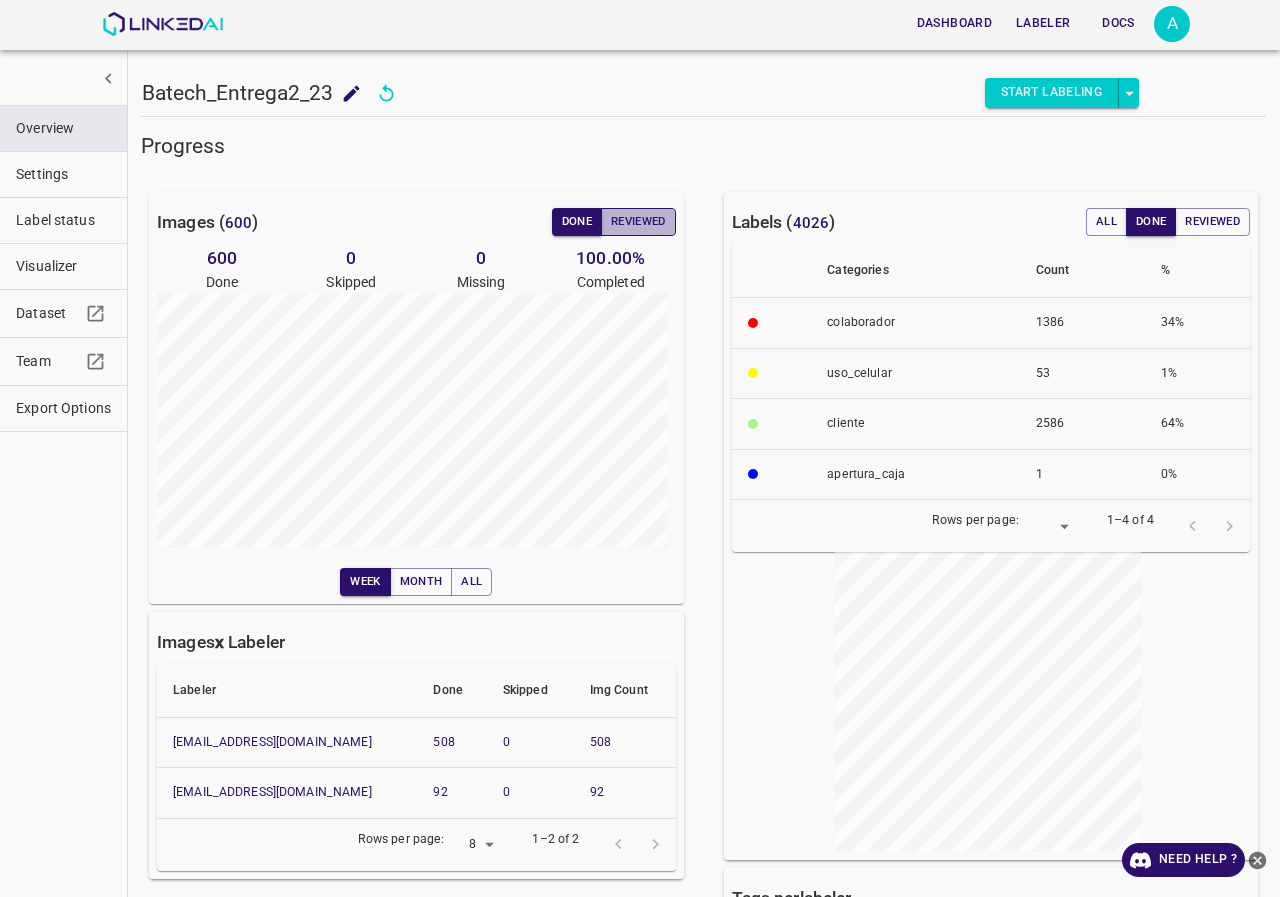 click on "Reviewed" at bounding box center (638, 222) 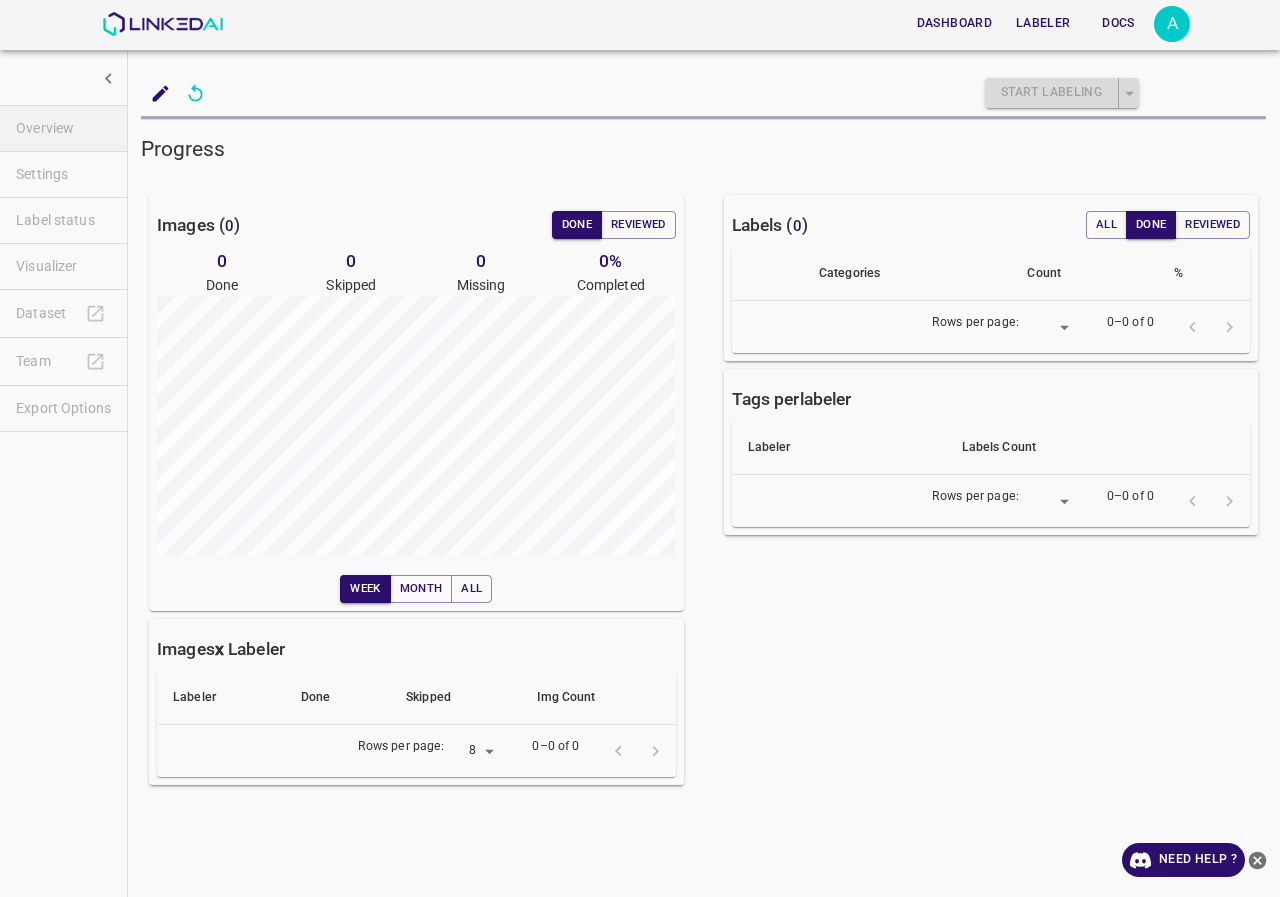 scroll, scrollTop: 0, scrollLeft: 0, axis: both 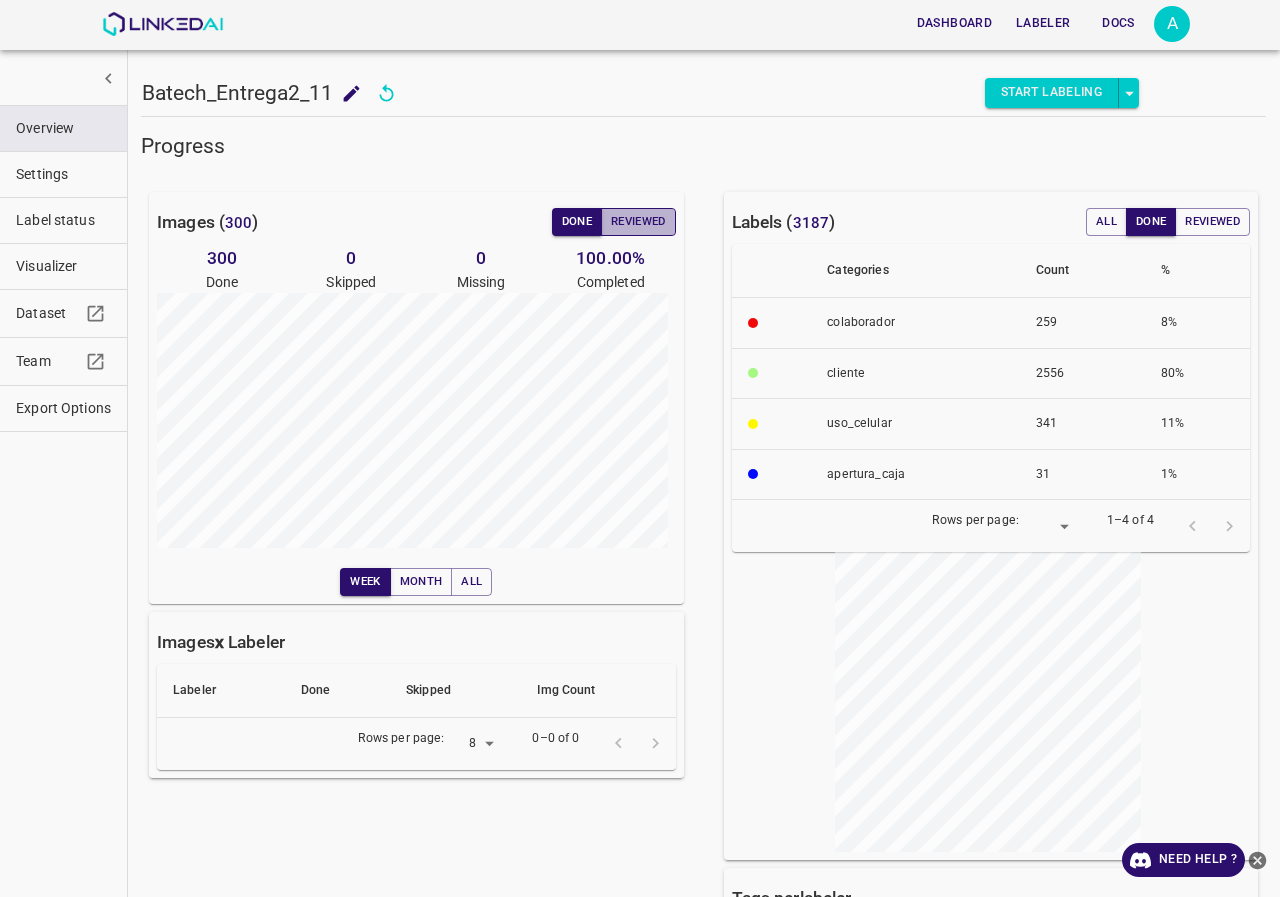 click on "Reviewed" at bounding box center (638, 222) 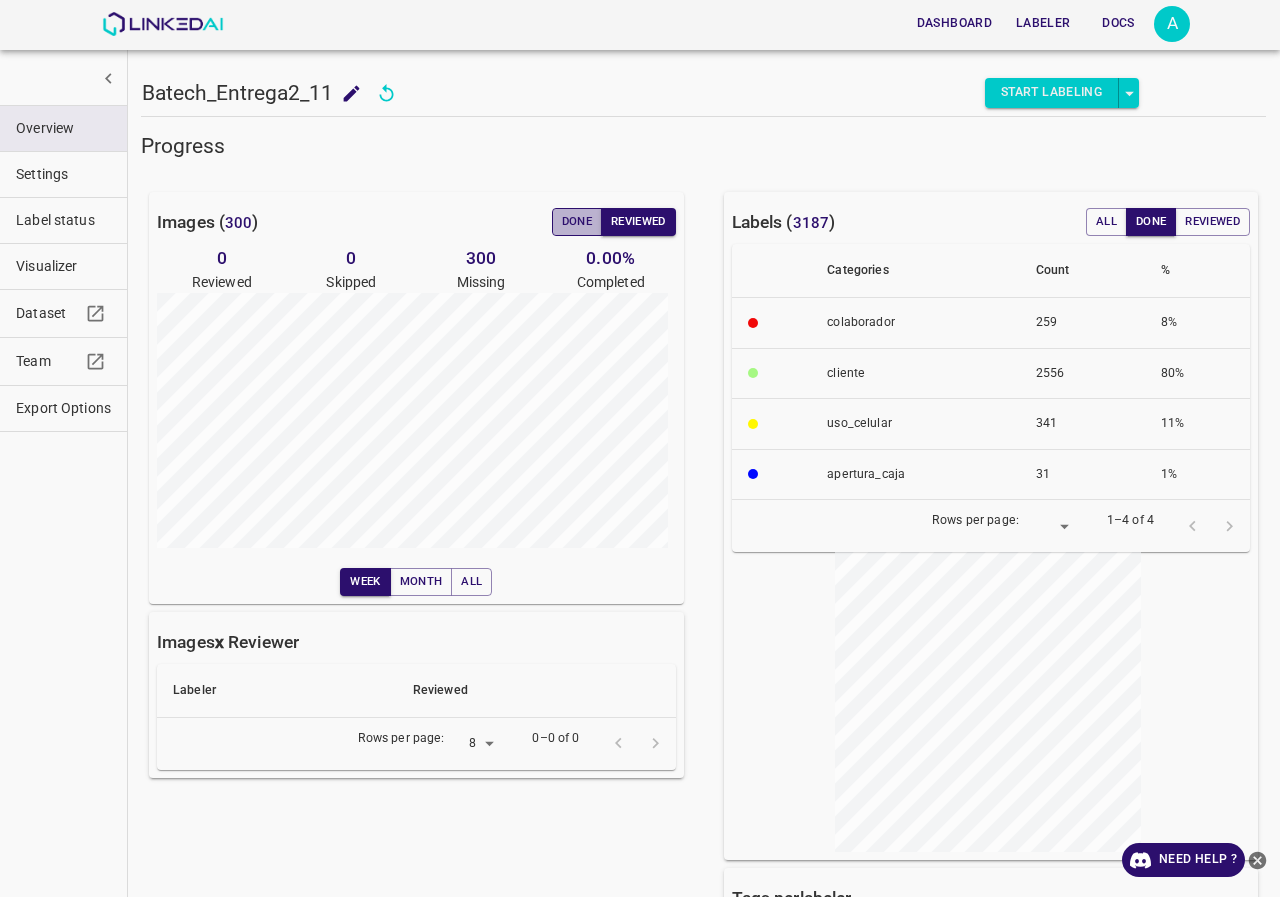 click on "Done" at bounding box center (577, 222) 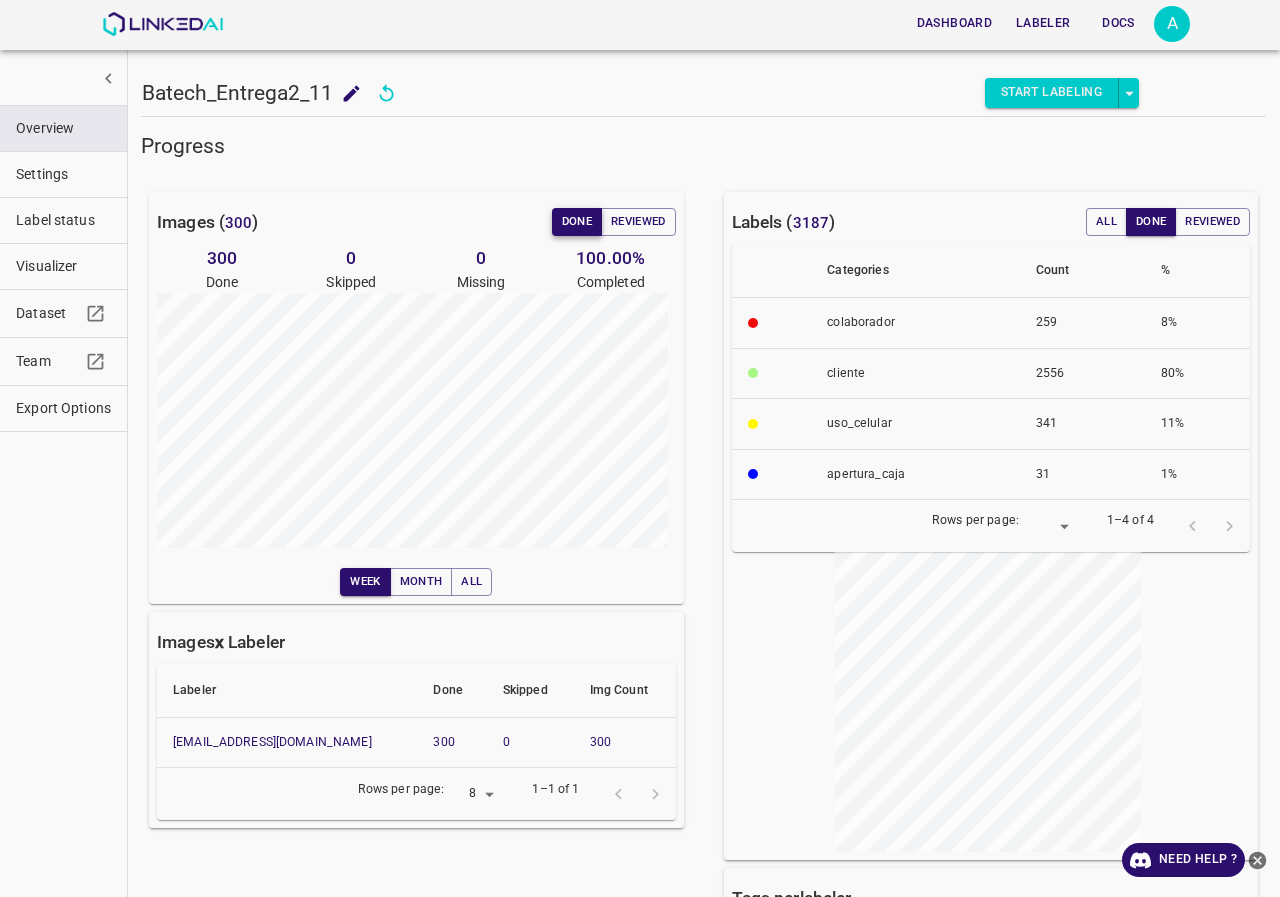 type 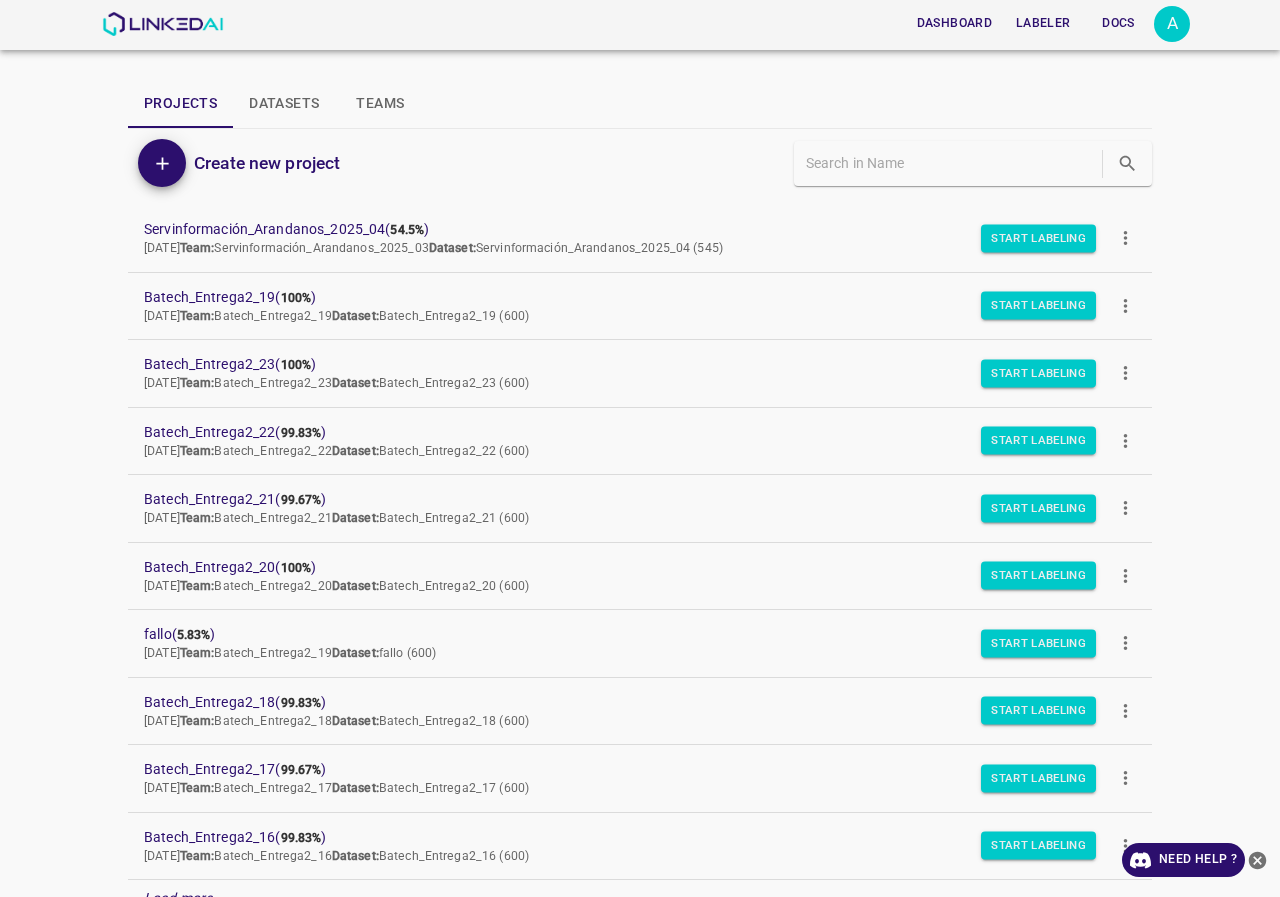 scroll, scrollTop: 0, scrollLeft: 0, axis: both 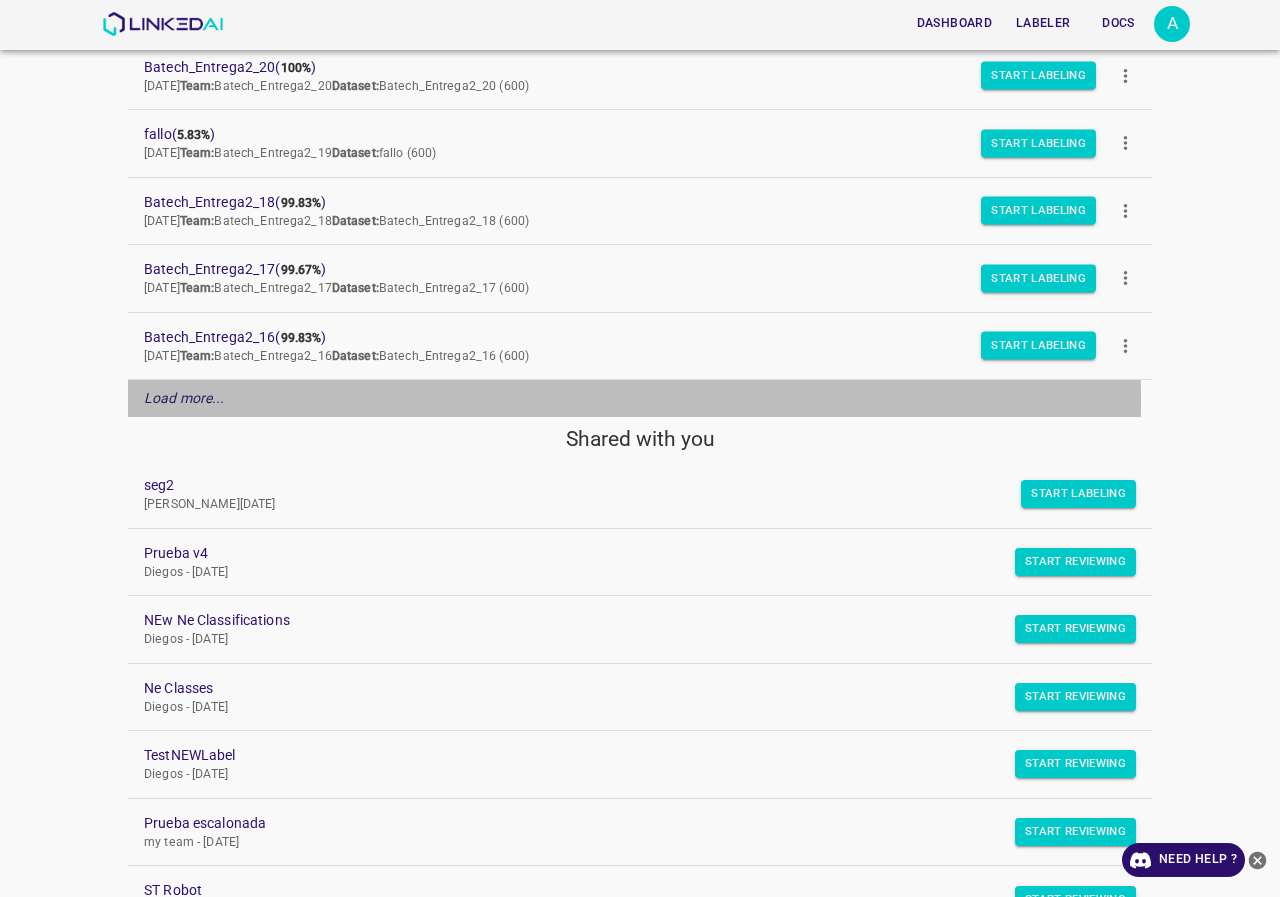 click on "Load more..." at bounding box center [184, 398] 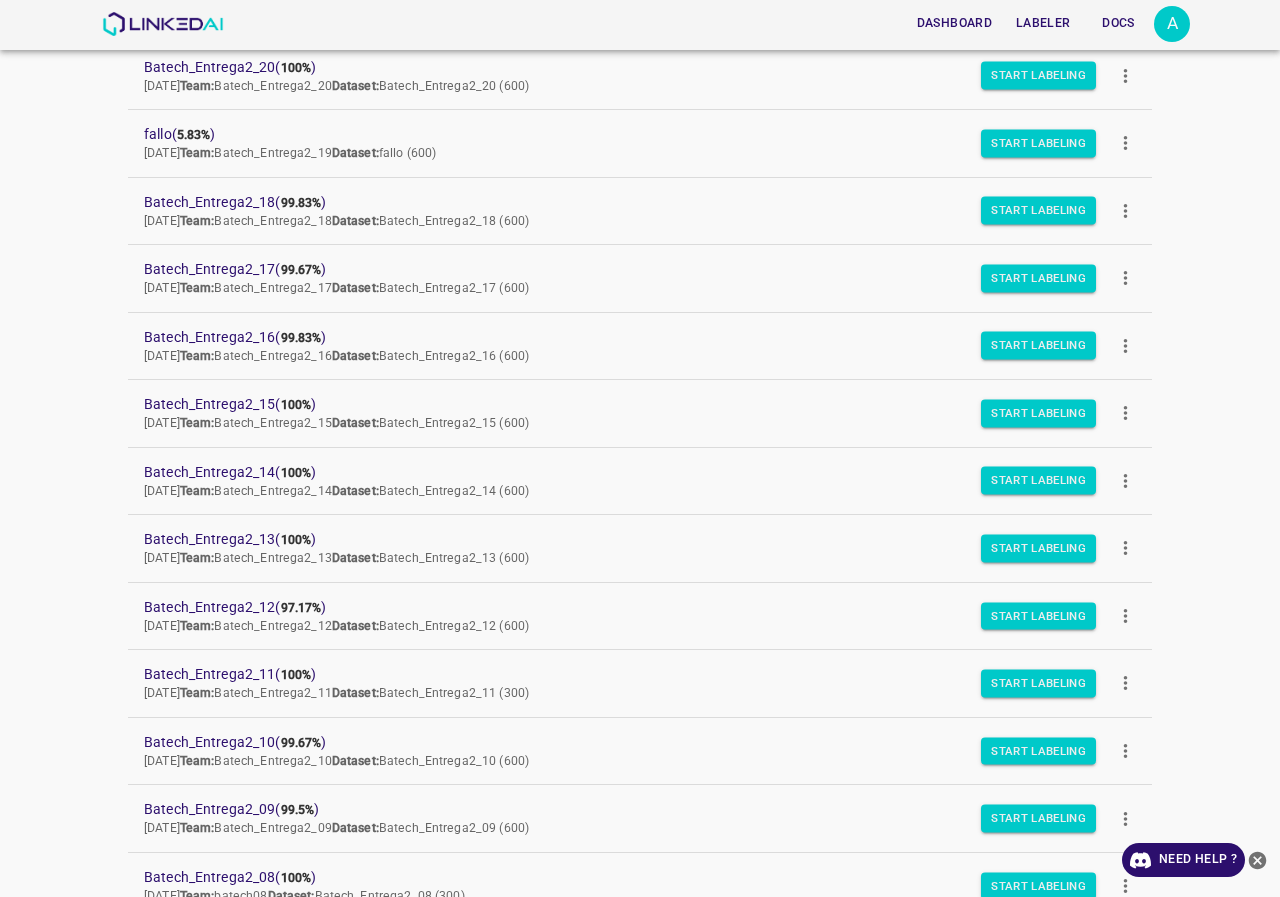 scroll, scrollTop: 600, scrollLeft: 0, axis: vertical 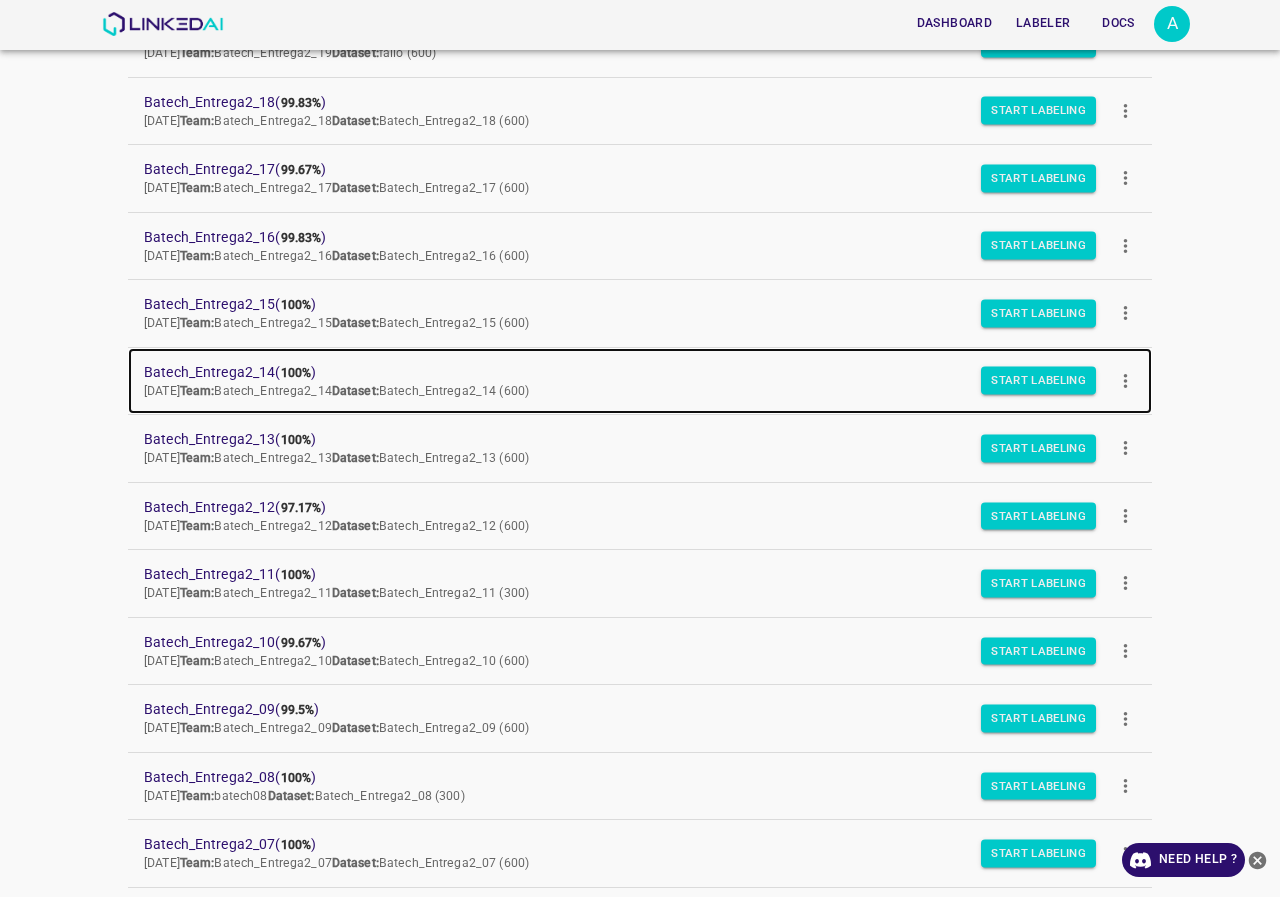 click on "Batech_Entrega2_14  ( 100% )" at bounding box center (624, 372) 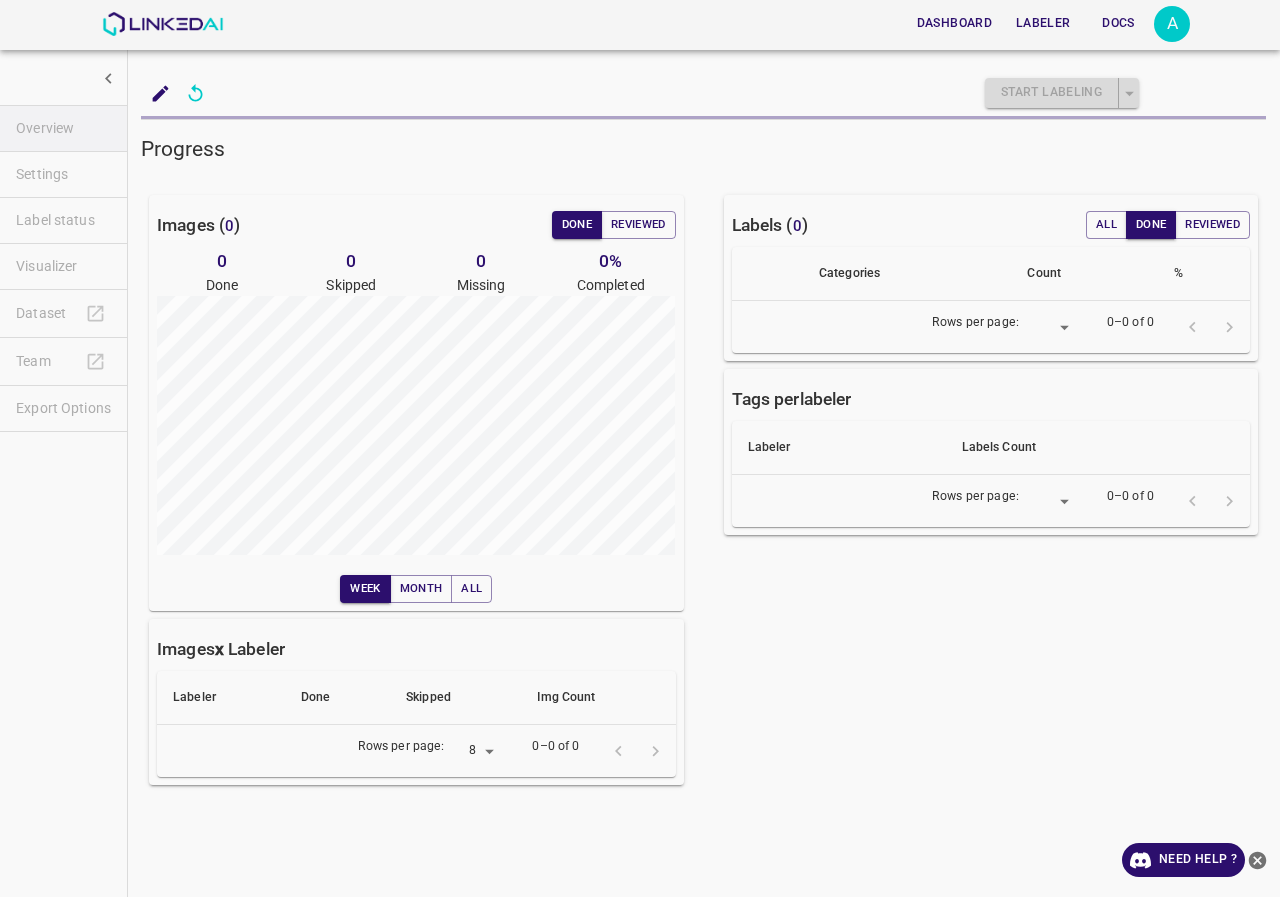 scroll, scrollTop: 0, scrollLeft: 0, axis: both 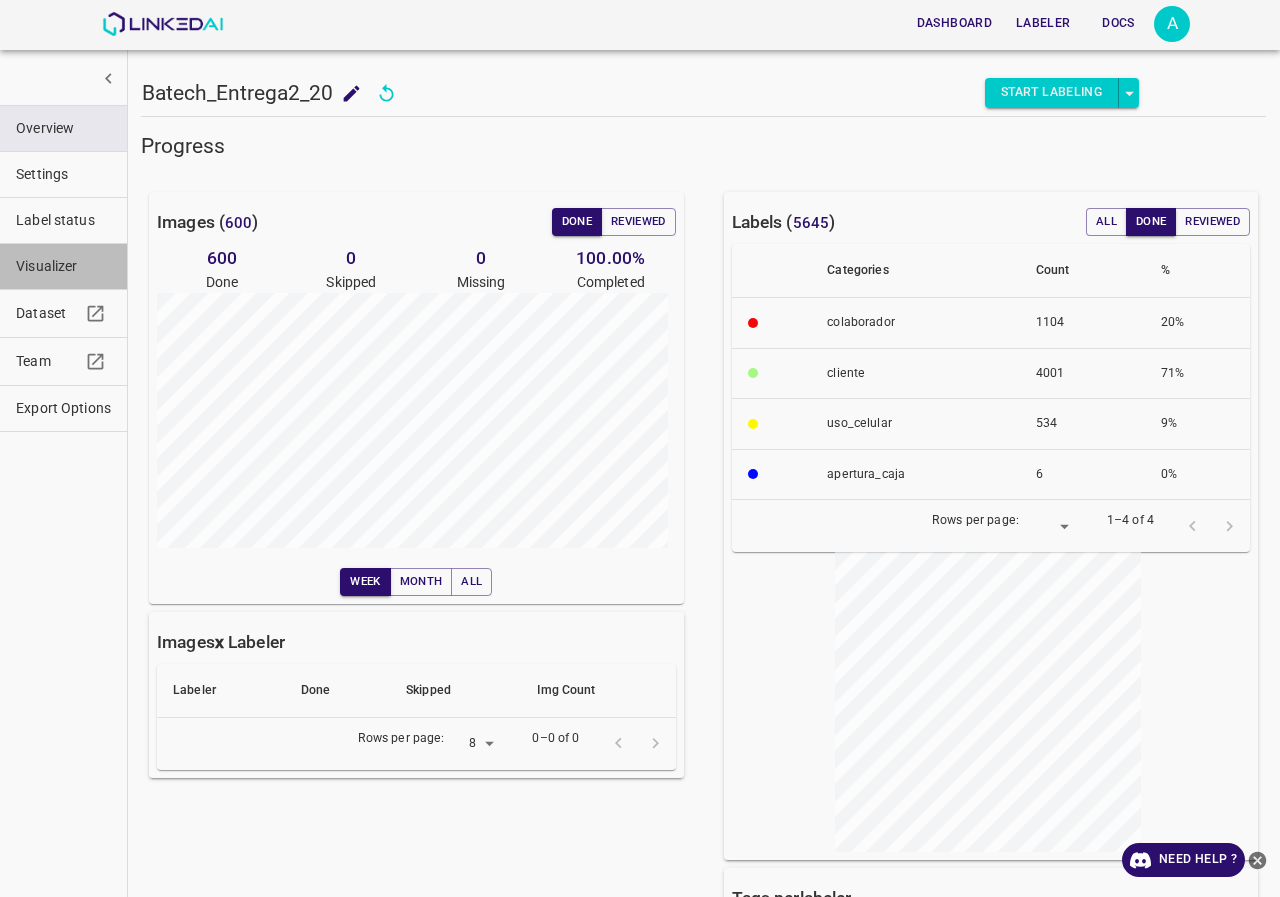 click on "Visualizer" at bounding box center (63, 266) 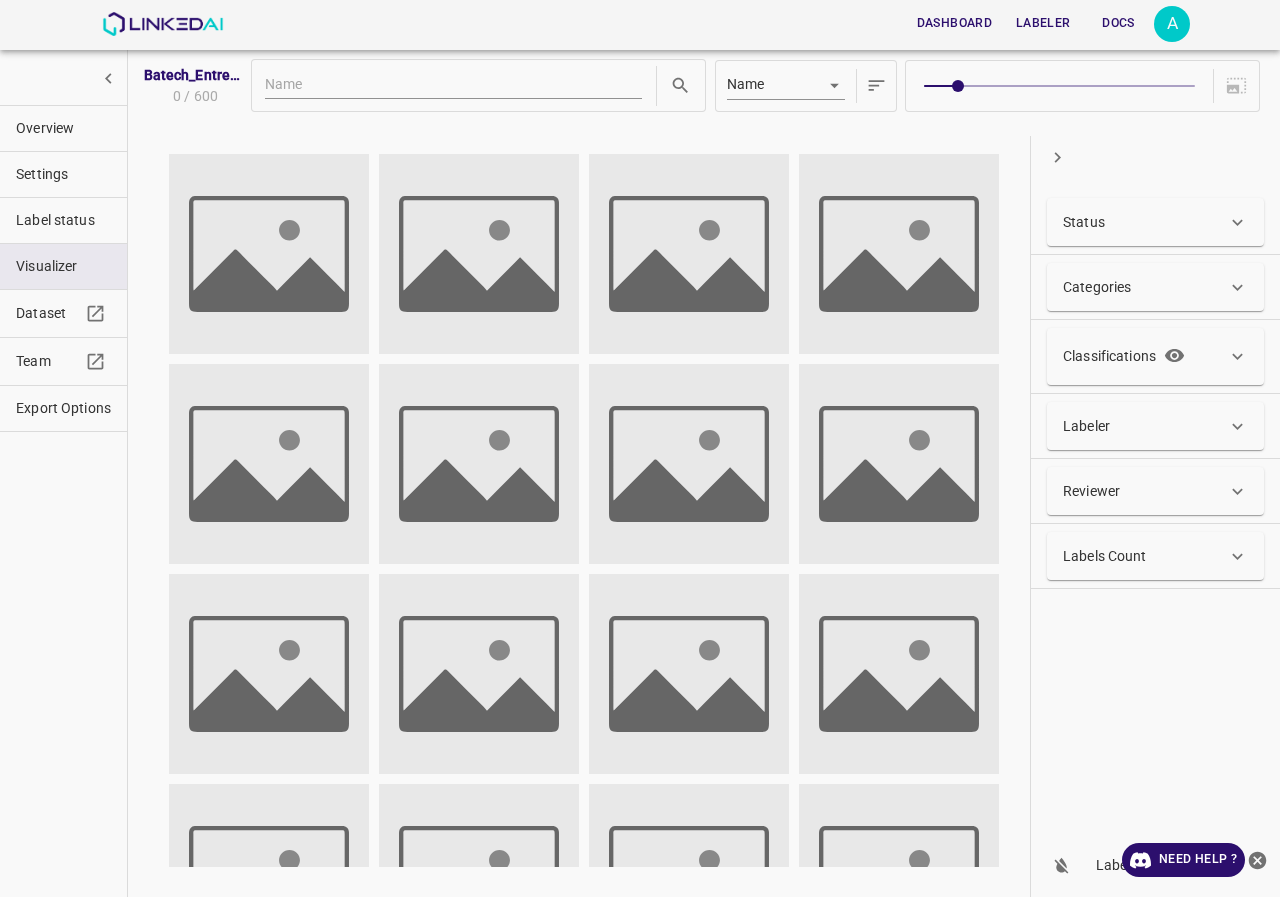 click on "Status" at bounding box center (1145, 222) 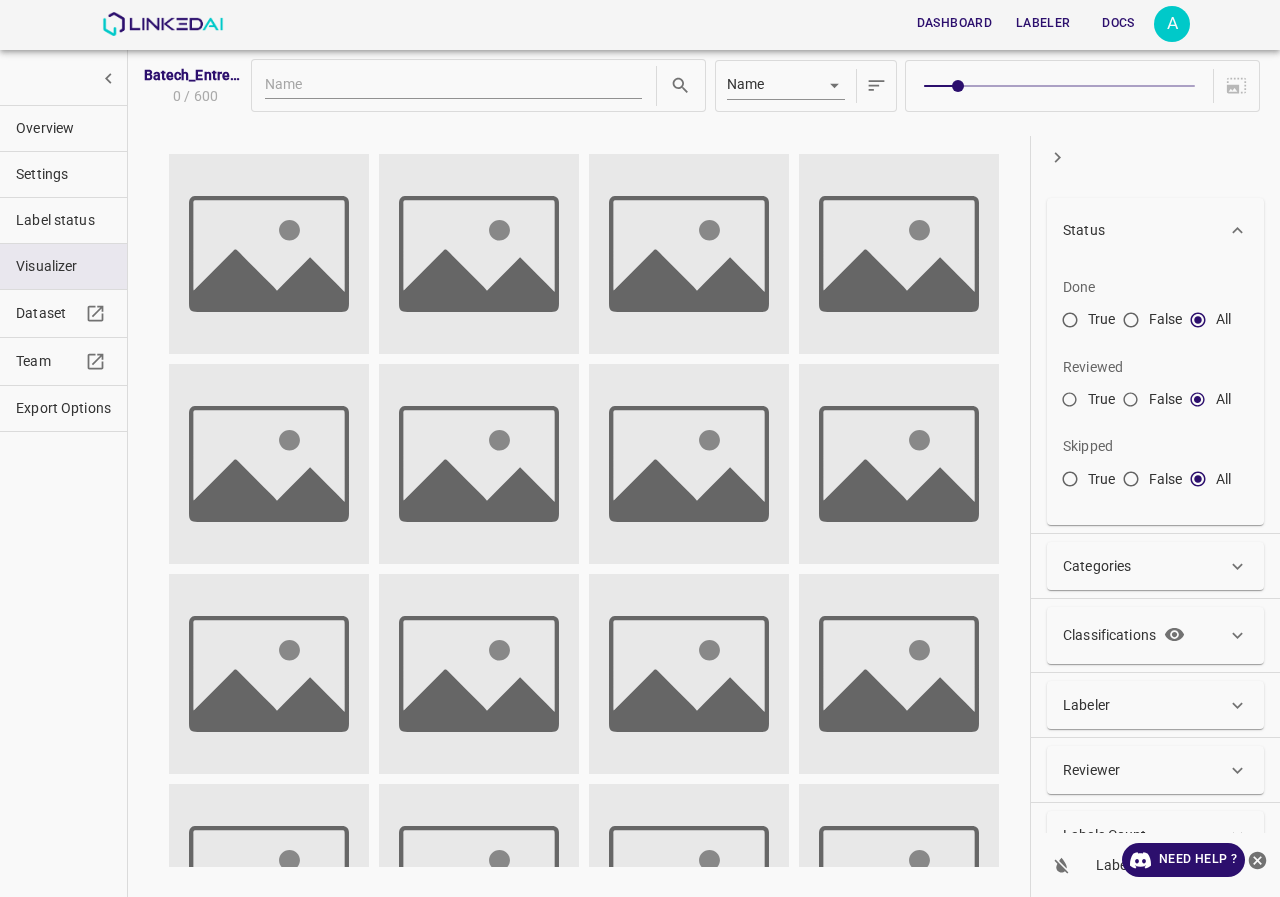 click on "Status" at bounding box center [1145, 230] 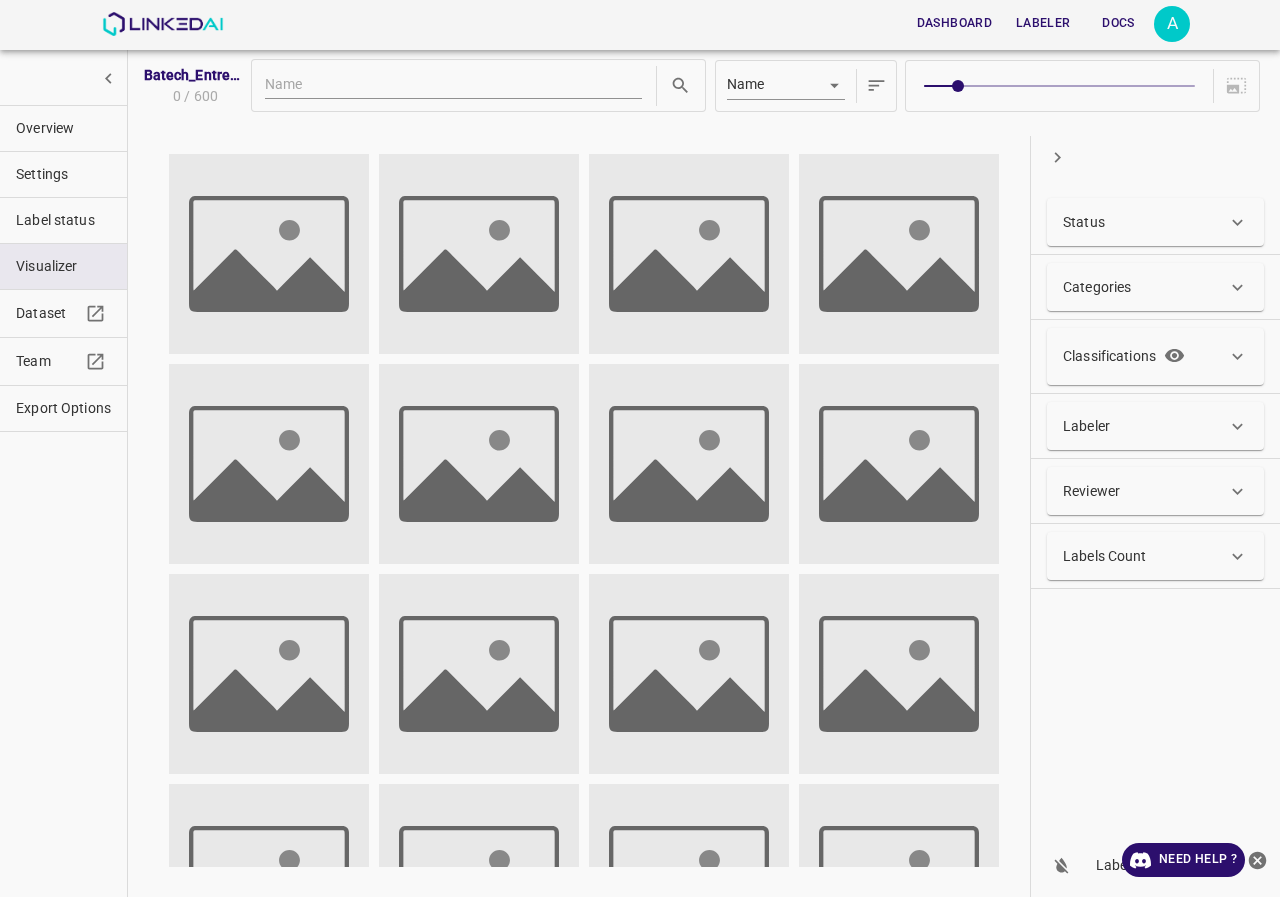 click on "Labels Count" at bounding box center [1105, 556] 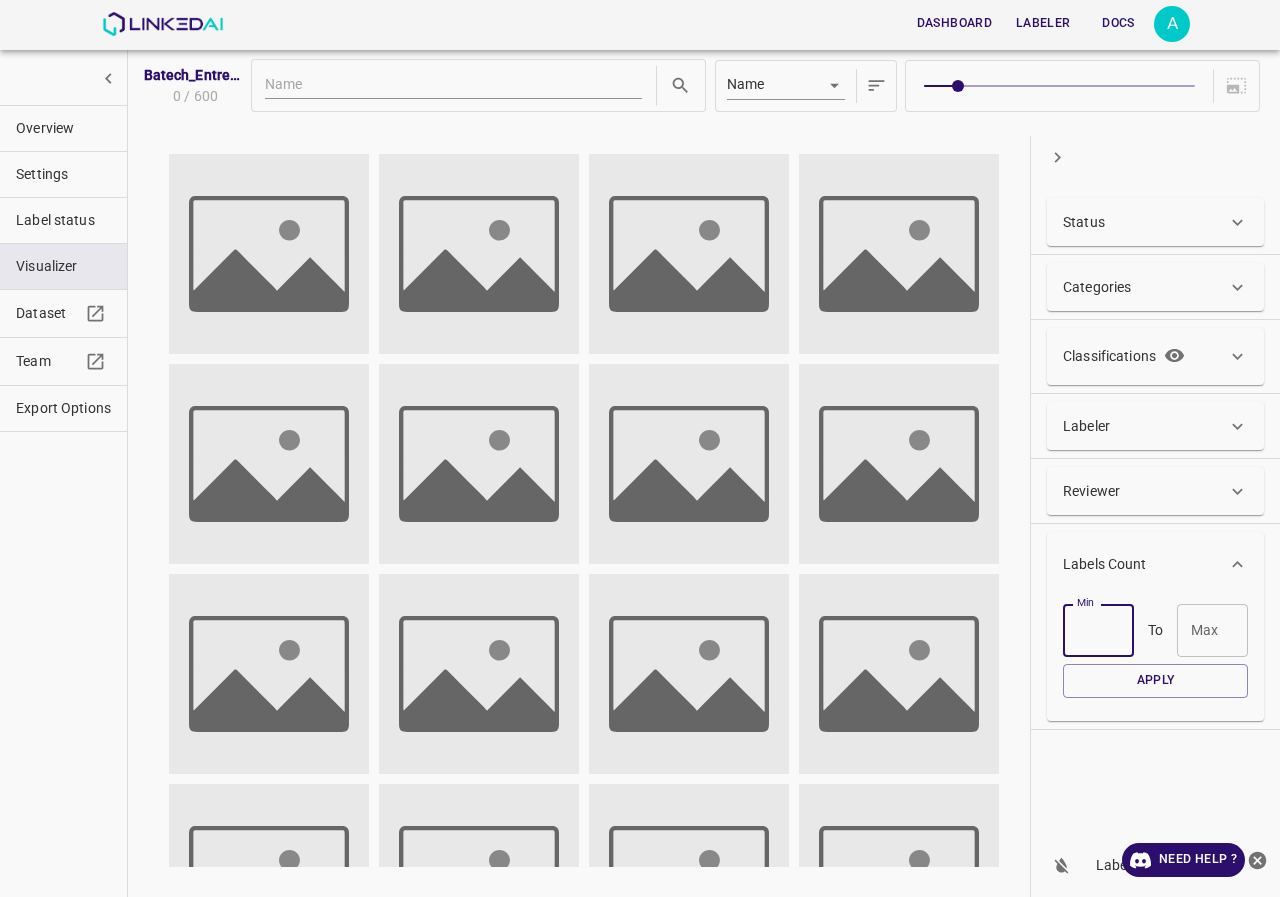 click on "Min" at bounding box center [1098, 630] 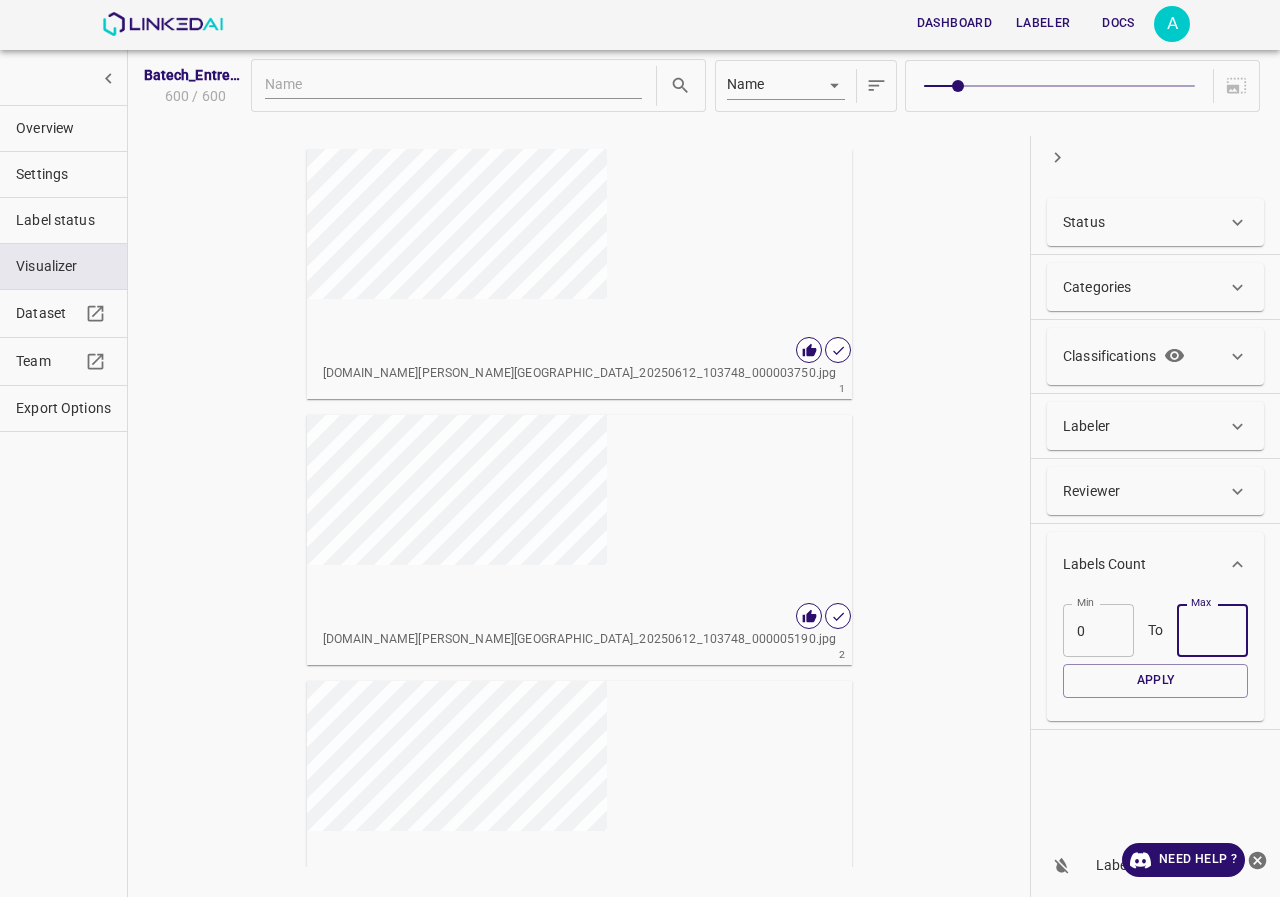 click on "Max" at bounding box center [1212, 630] 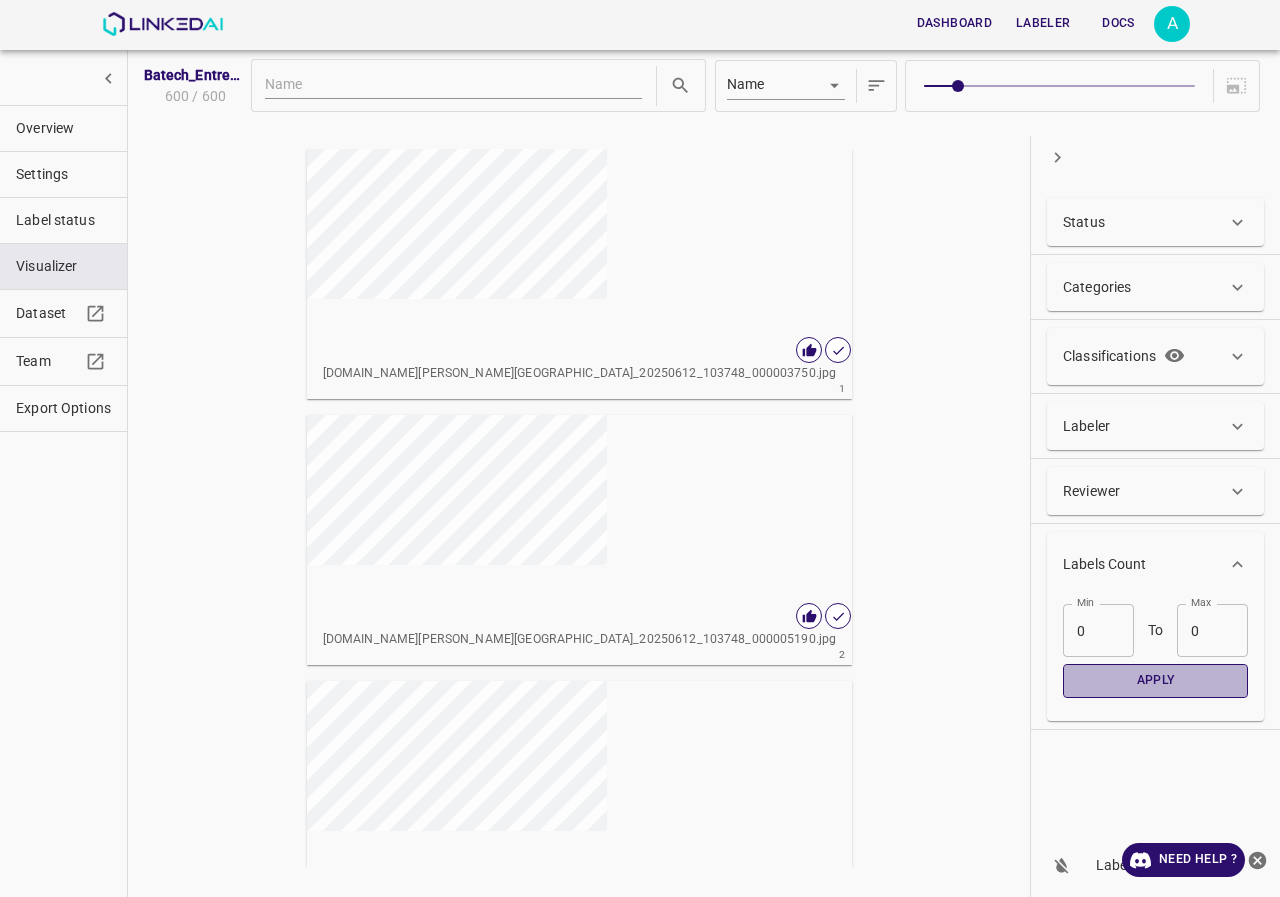 click on "Apply" at bounding box center (1155, 680) 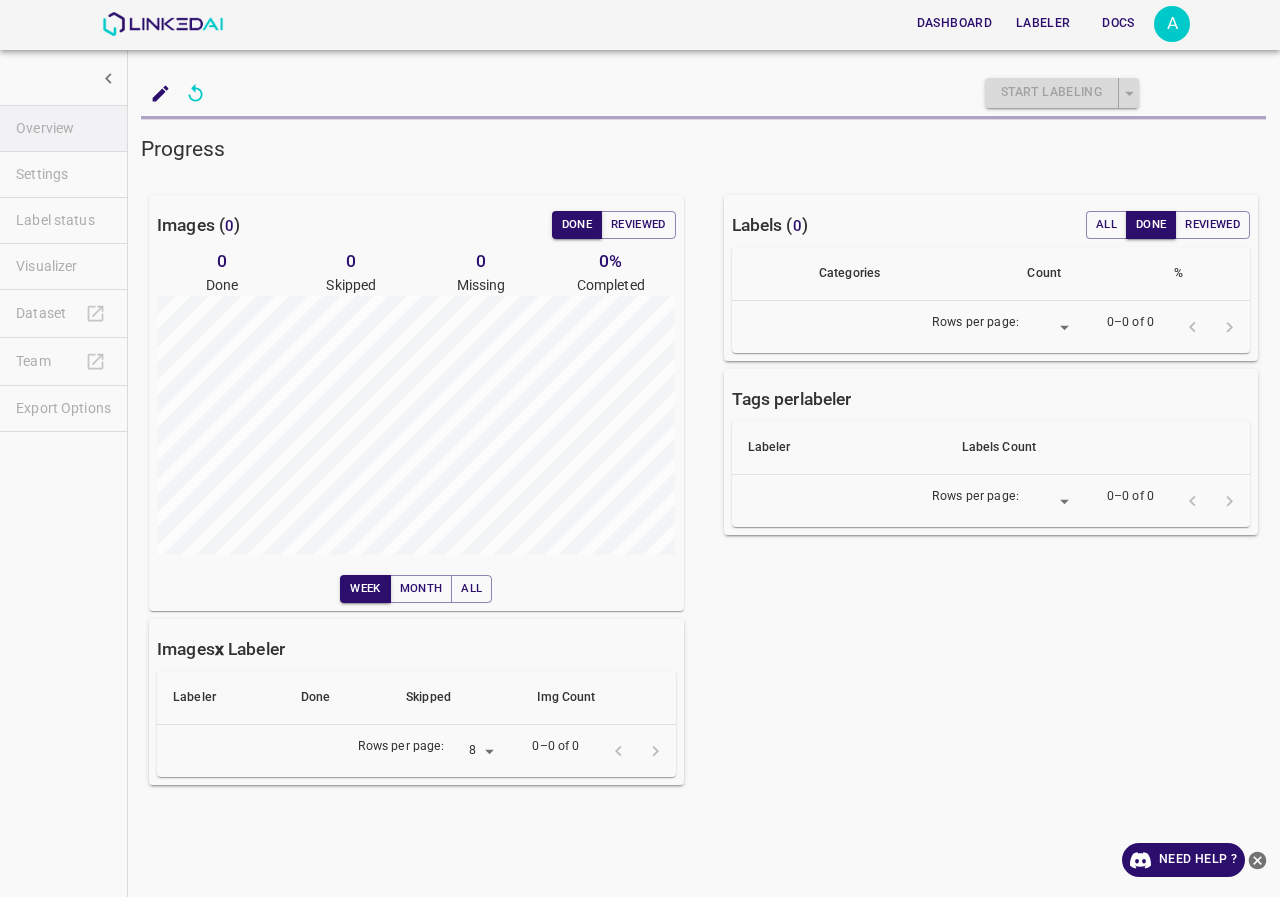 scroll, scrollTop: 0, scrollLeft: 0, axis: both 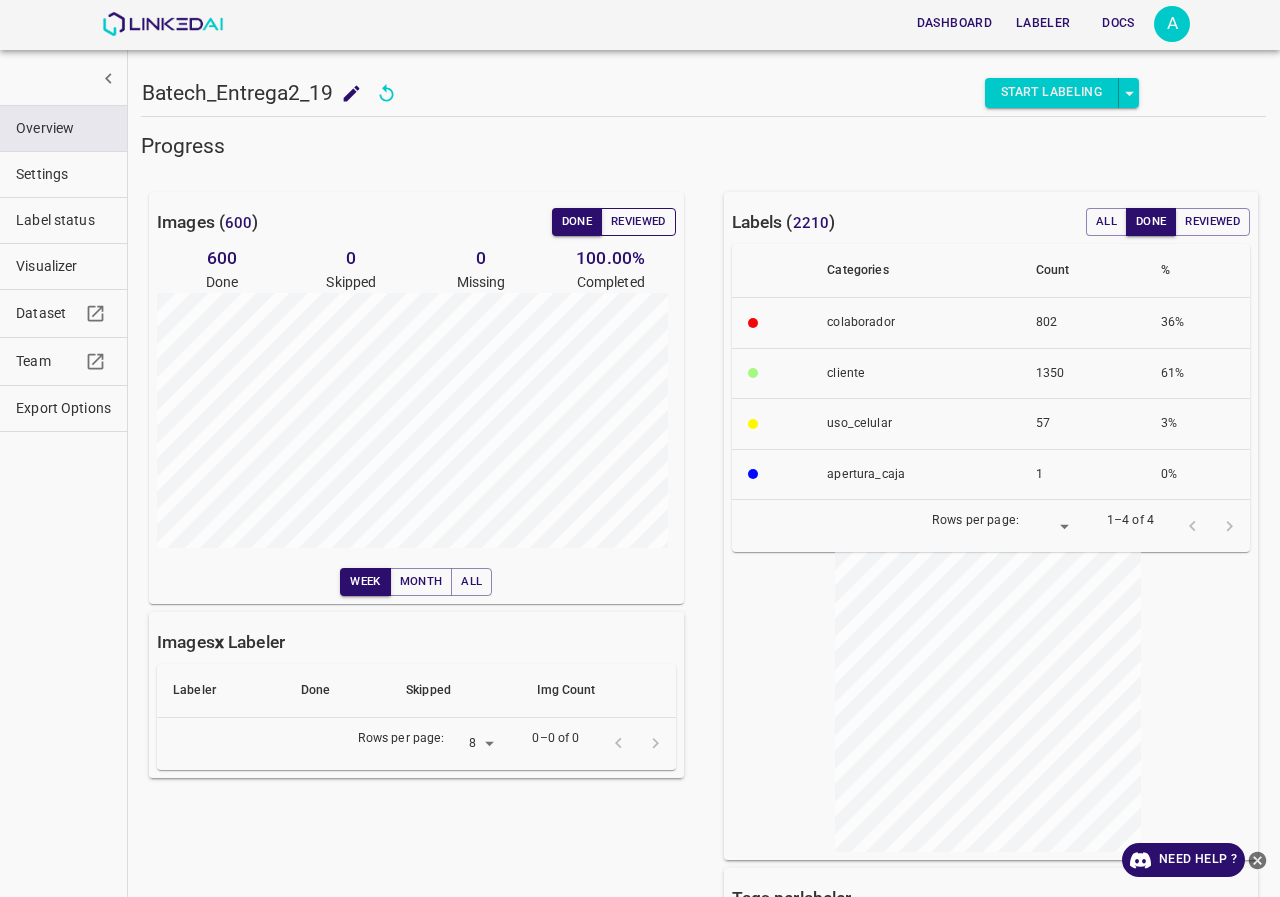 click on "Reviewed" at bounding box center (638, 222) 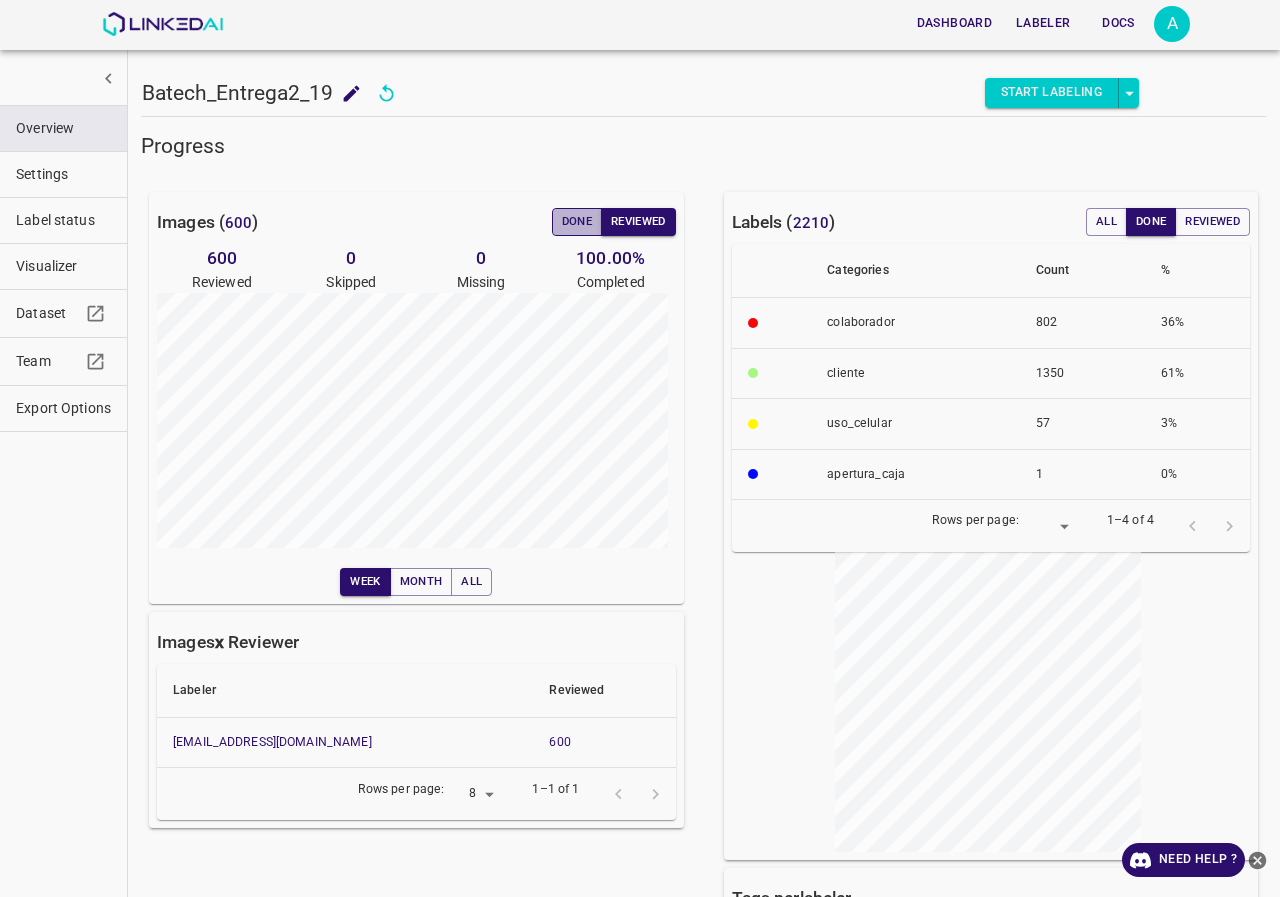 click on "Done" at bounding box center [577, 222] 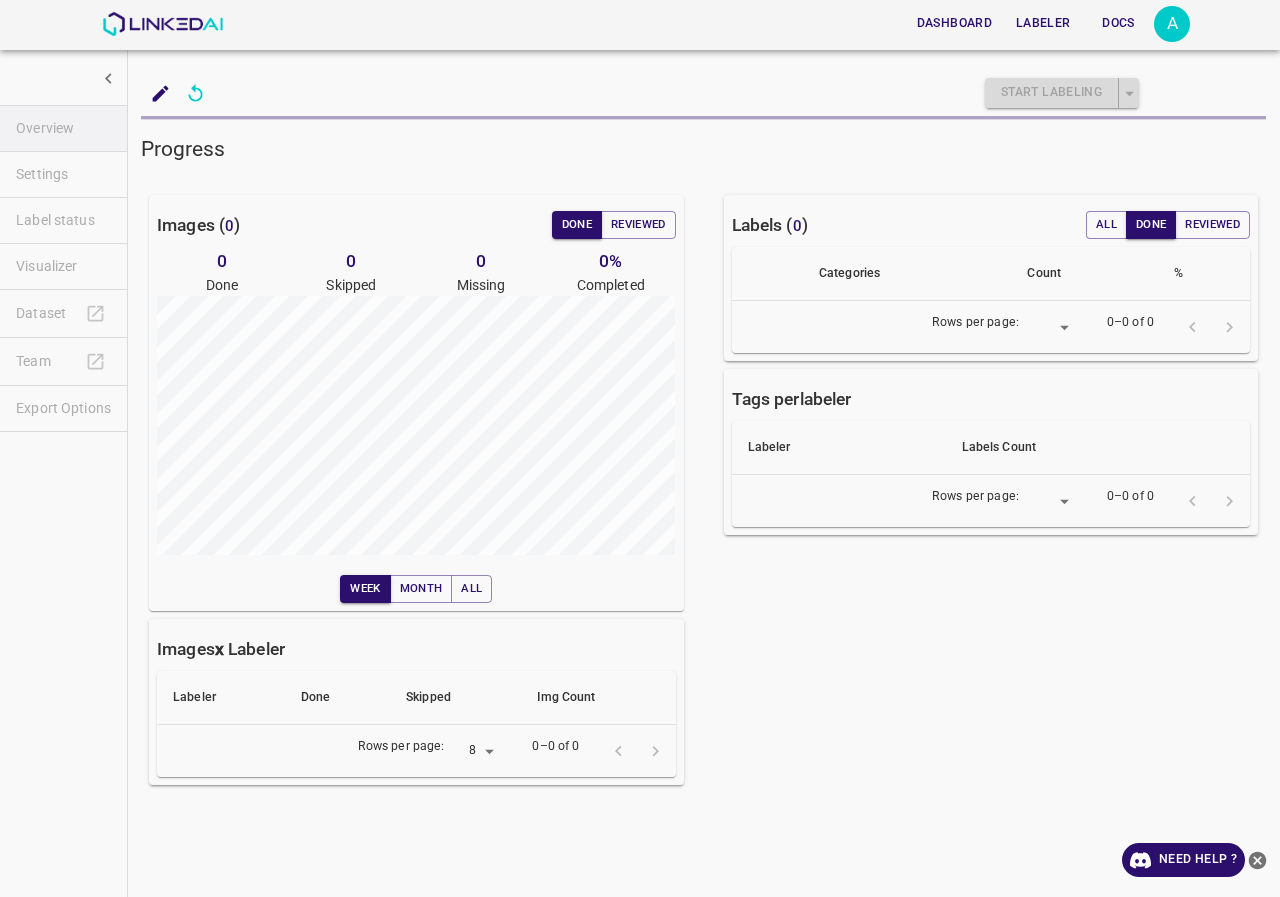 scroll, scrollTop: 0, scrollLeft: 0, axis: both 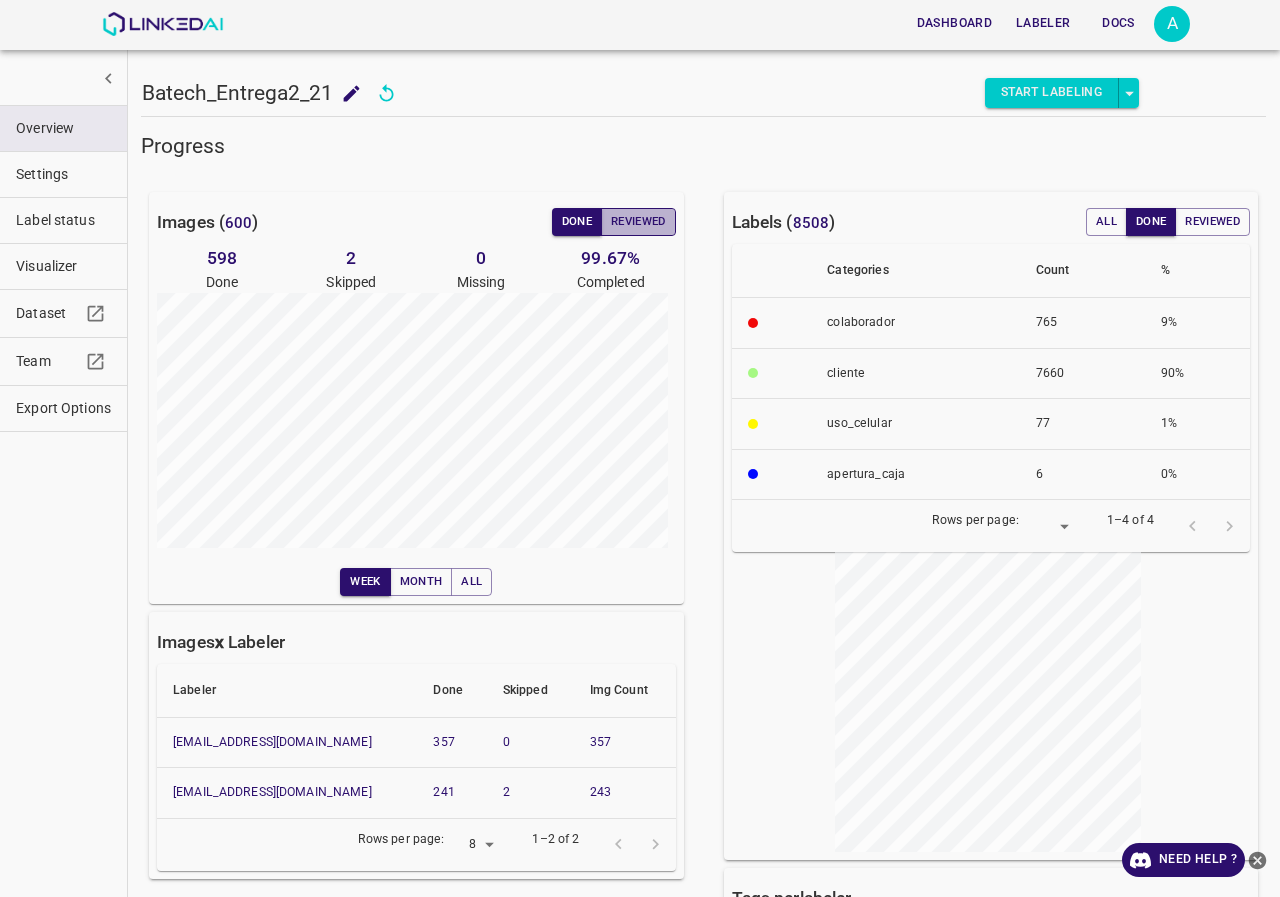 click on "Reviewed" at bounding box center [638, 222] 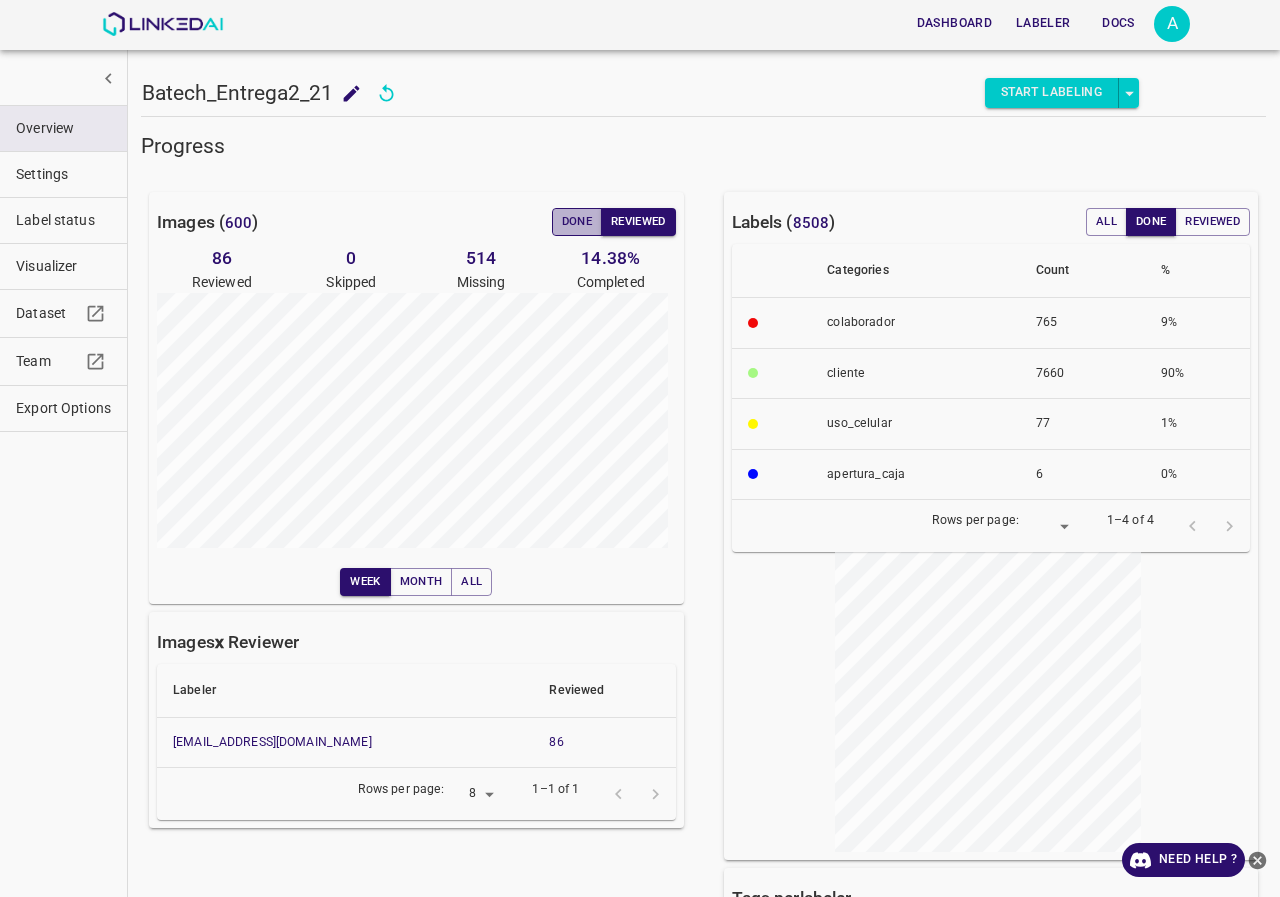 click on "Done" at bounding box center (577, 222) 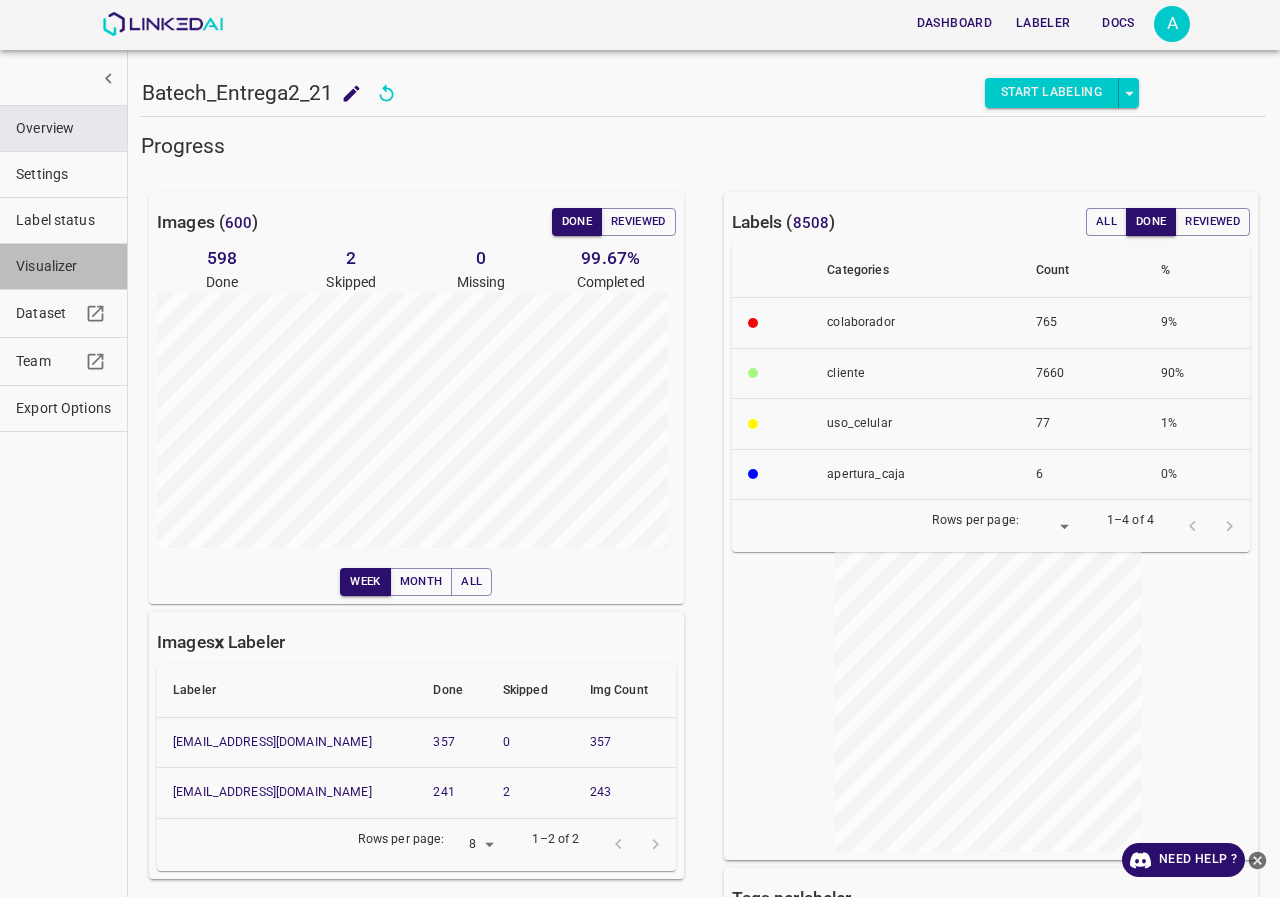 click on "Visualizer" at bounding box center [63, 266] 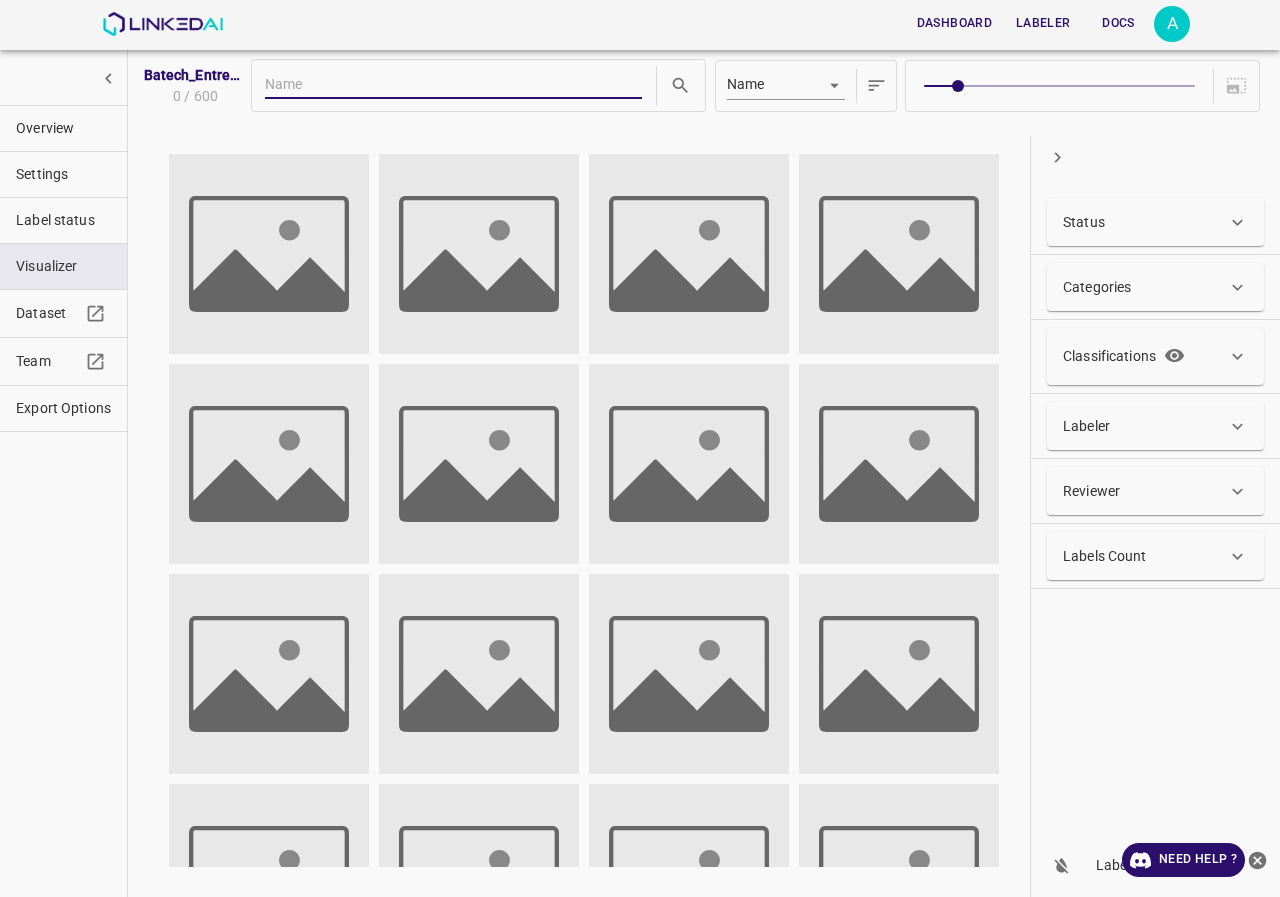 click on "Labels Count" at bounding box center (1105, 556) 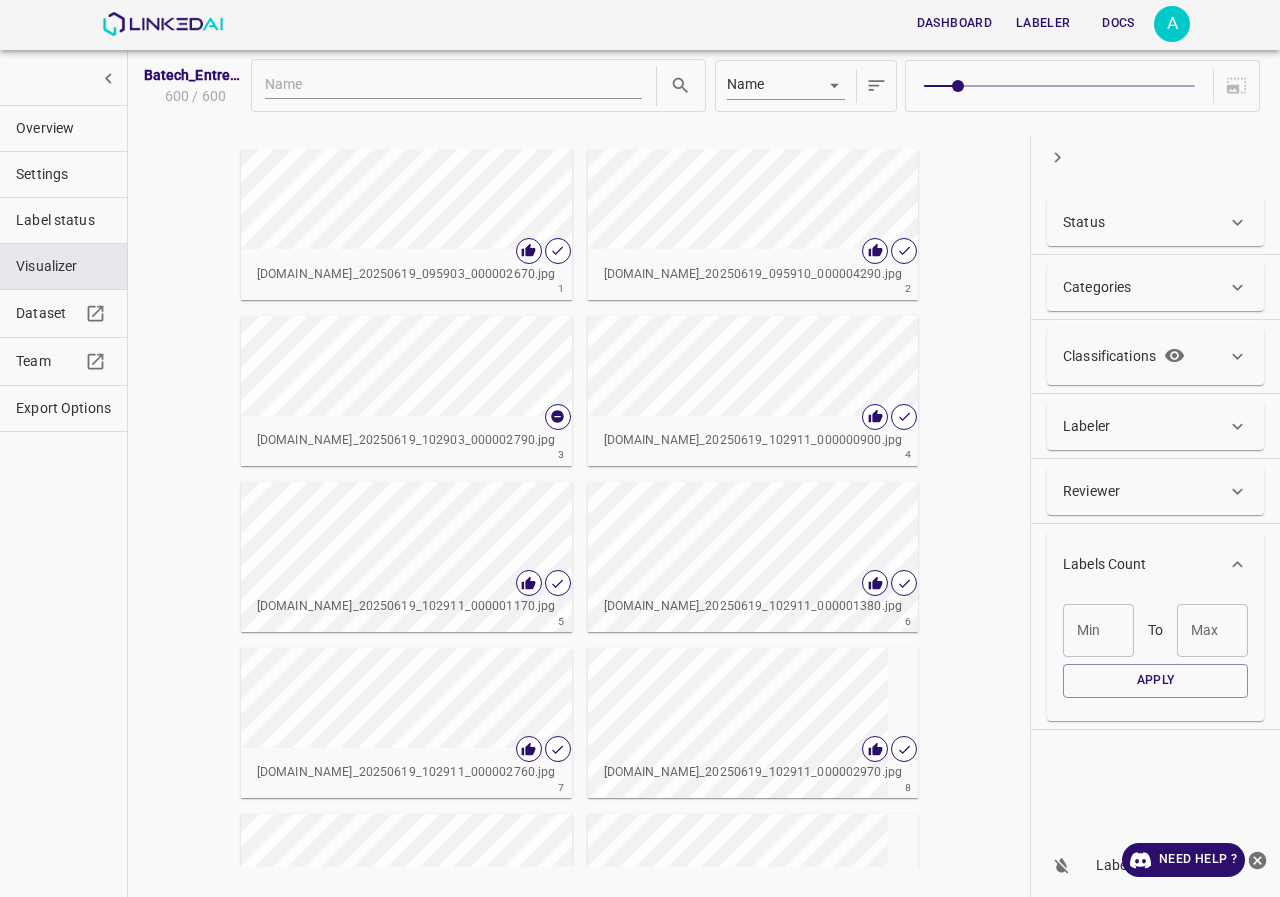 click on "Min" at bounding box center [1098, 630] 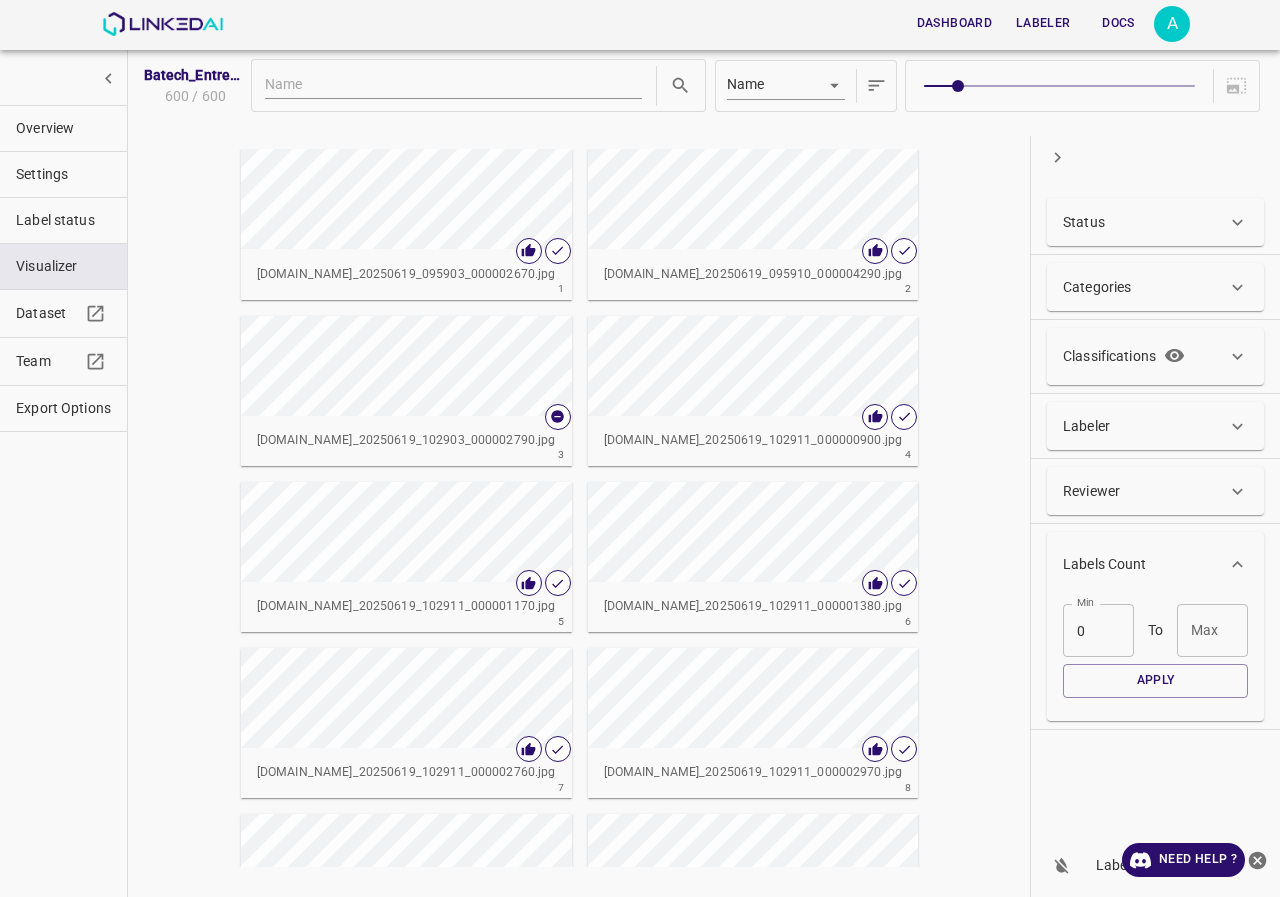 click on "Min 0 Min To Max Max" at bounding box center (1155, 630) 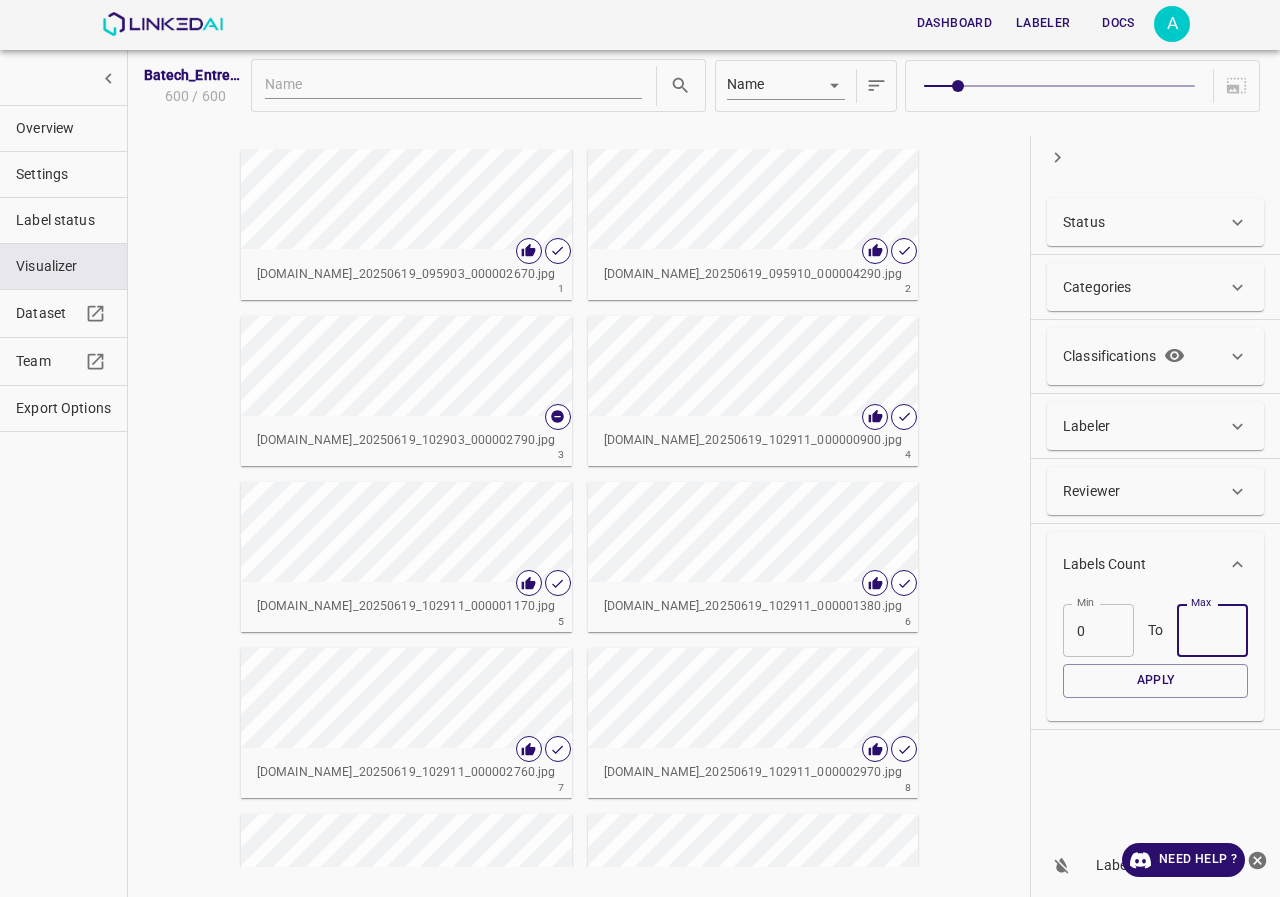 click on "Max" at bounding box center [1212, 630] 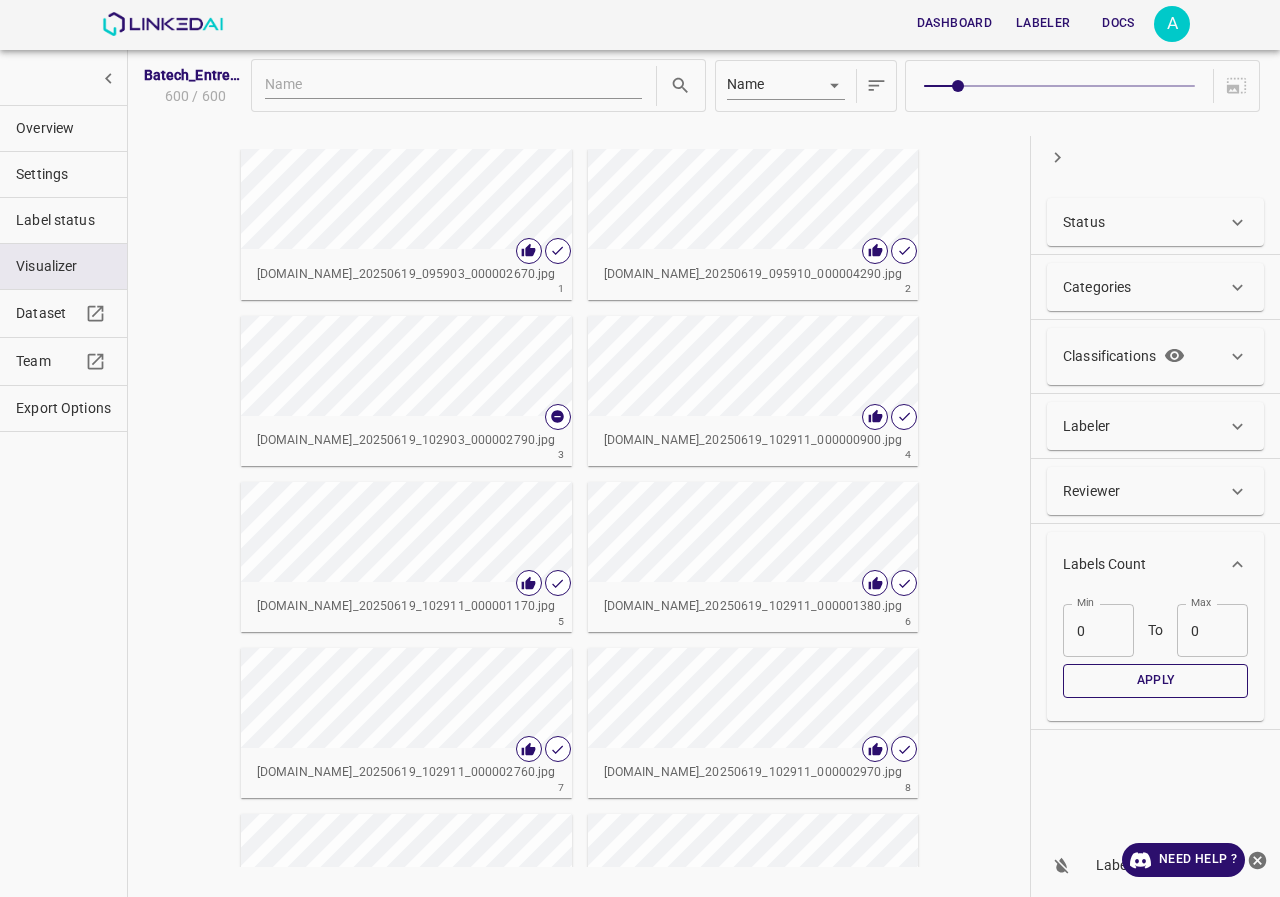 click on "Apply" at bounding box center [1155, 680] 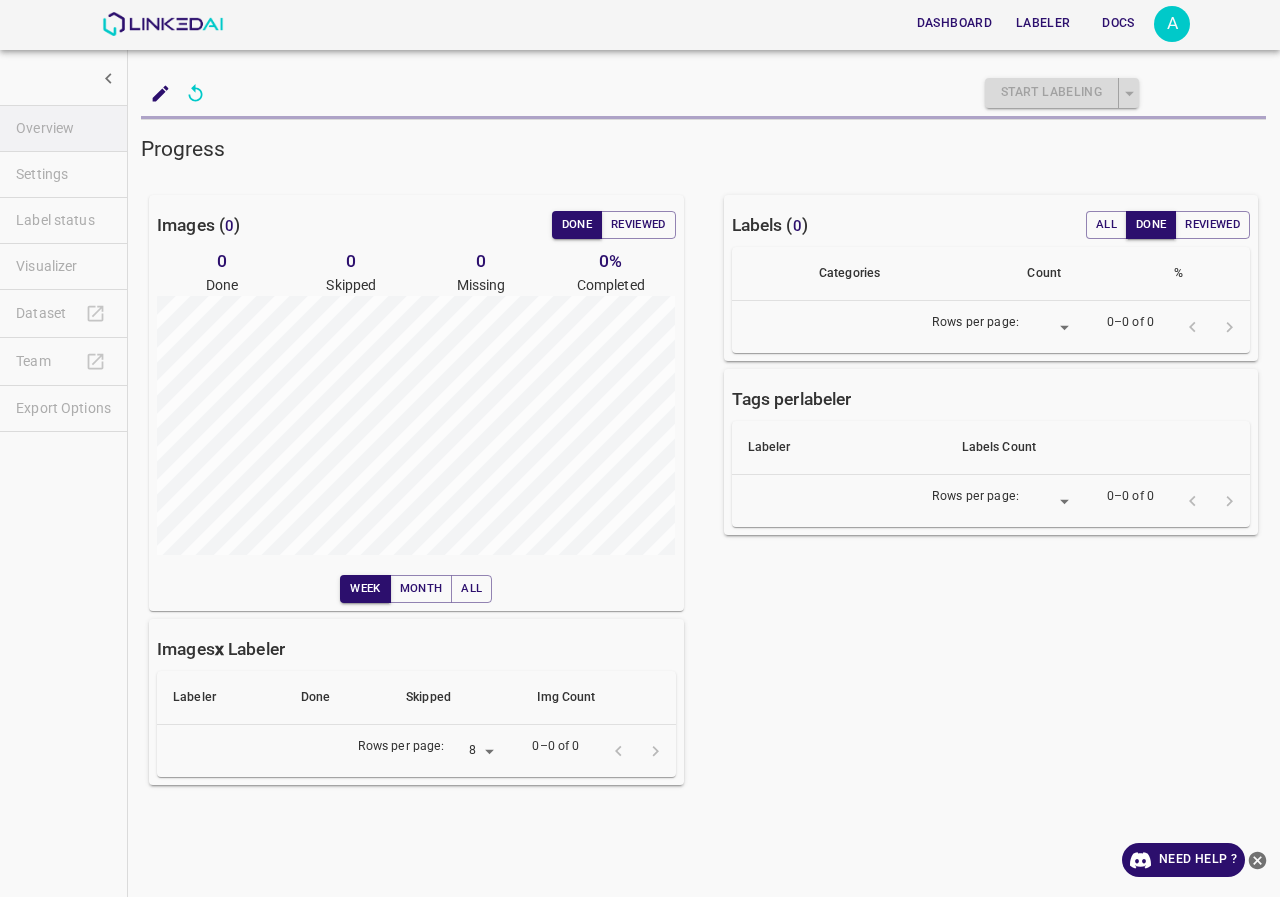 scroll, scrollTop: 0, scrollLeft: 0, axis: both 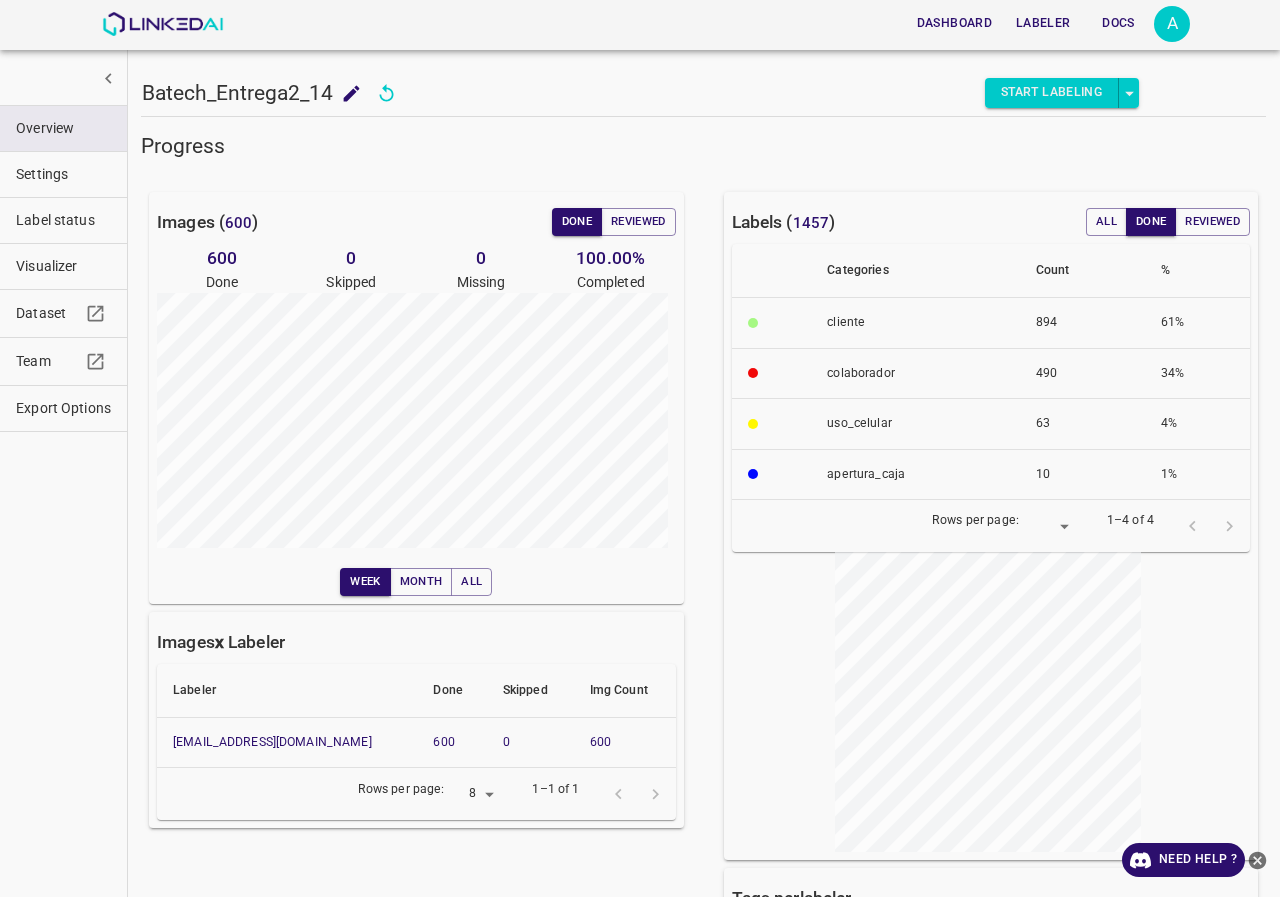 click on "Visualizer" at bounding box center [63, 266] 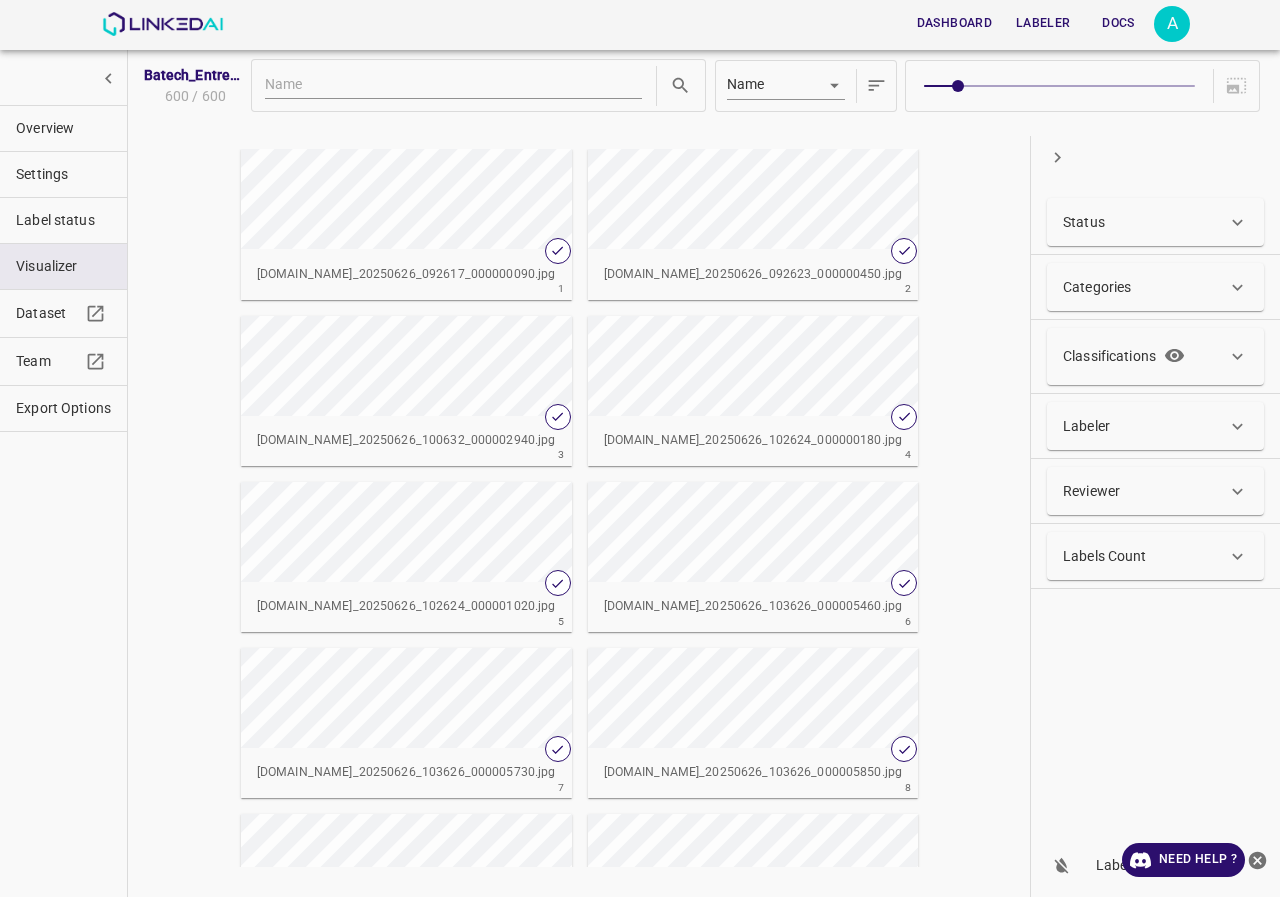 click on "Labels Count" at bounding box center [1105, 556] 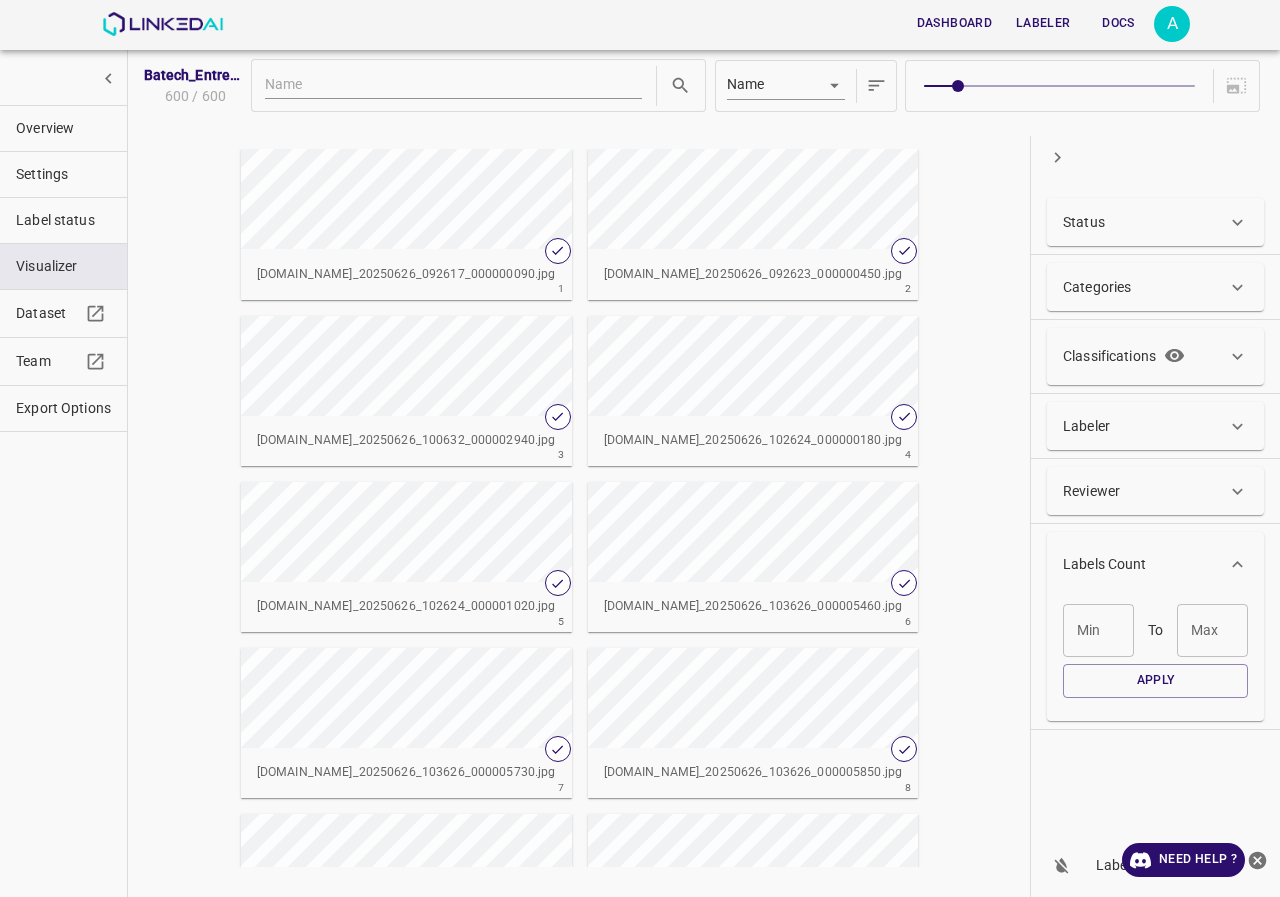 click on "Min" at bounding box center [1098, 630] 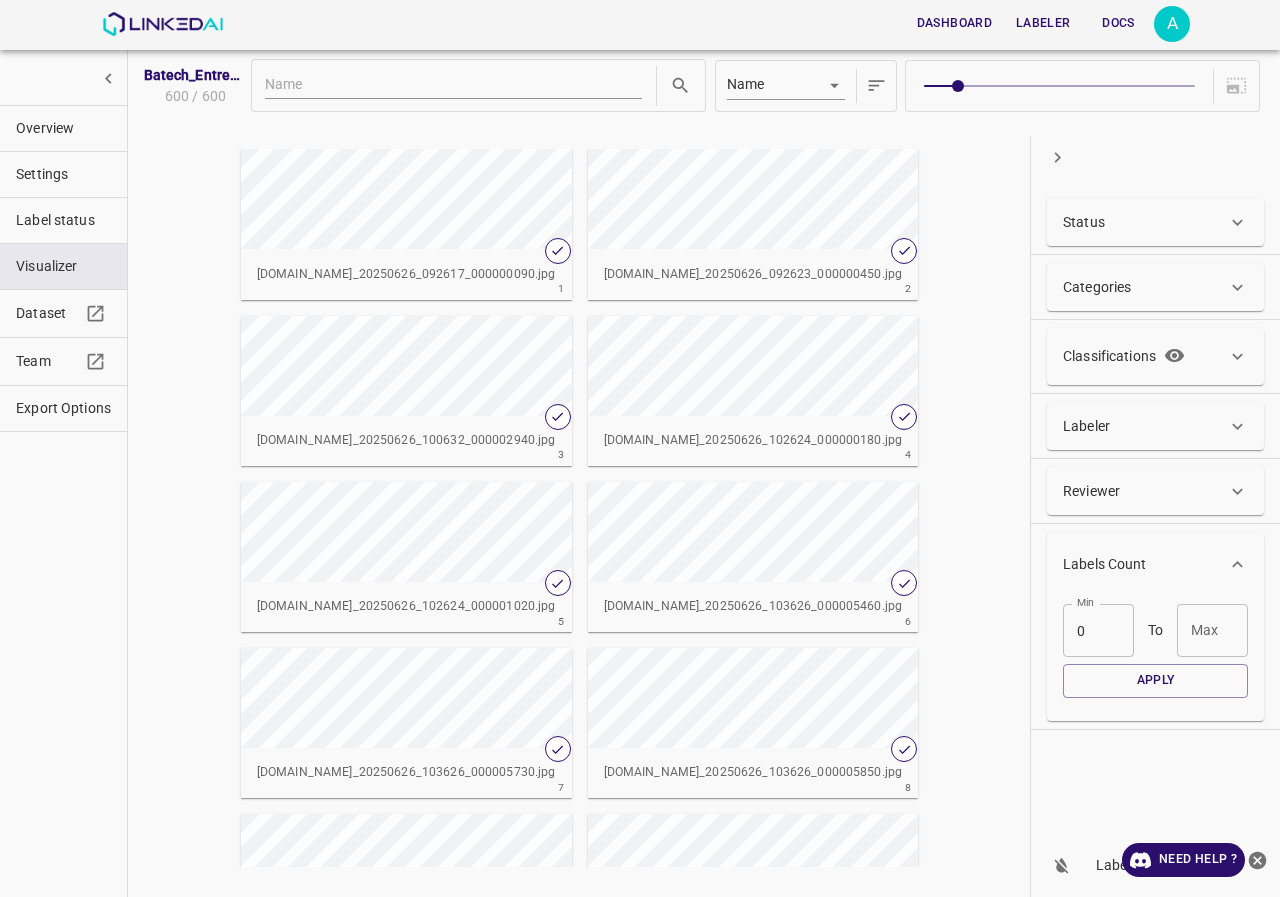 click on "Max" at bounding box center [1212, 630] 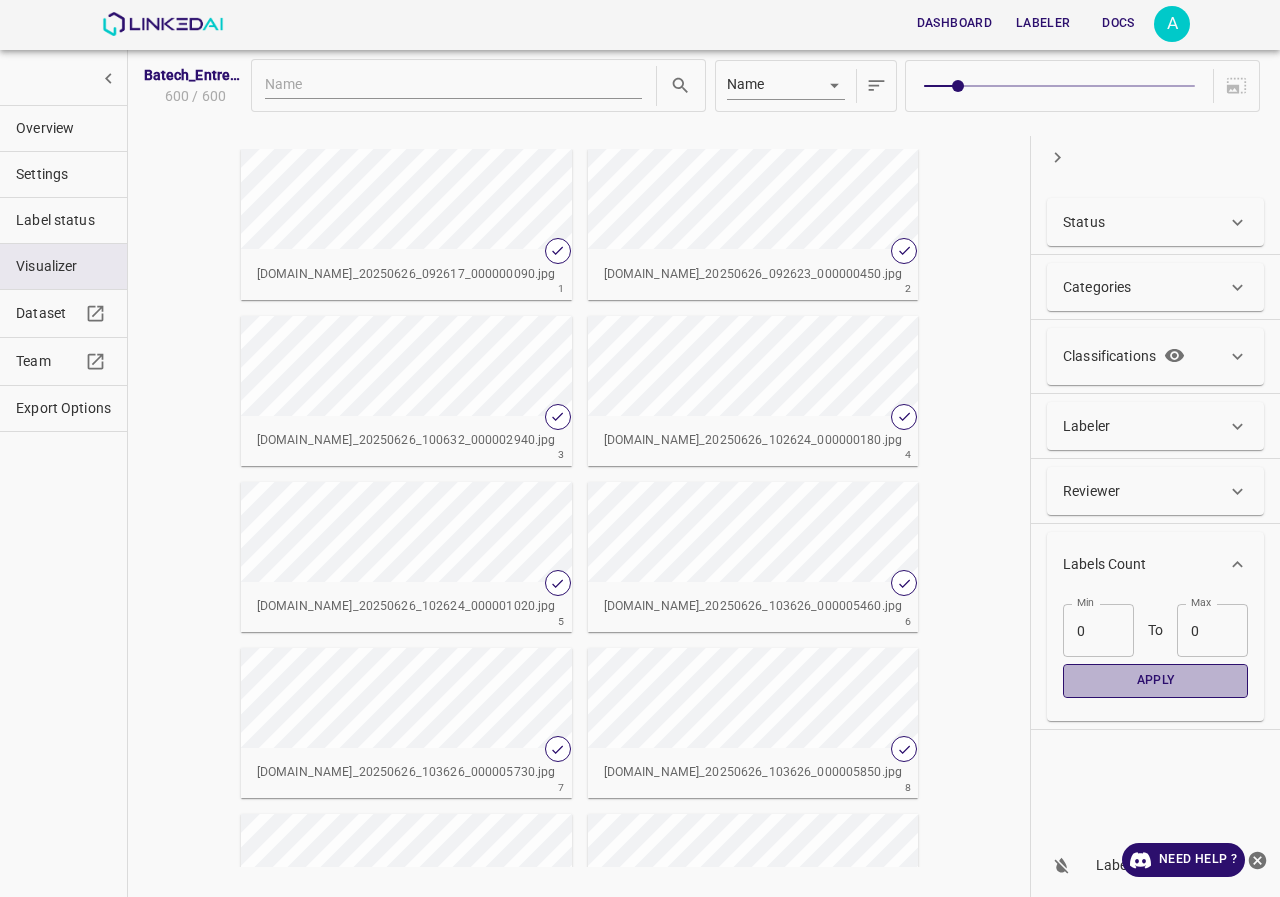 click on "Apply" at bounding box center (1155, 680) 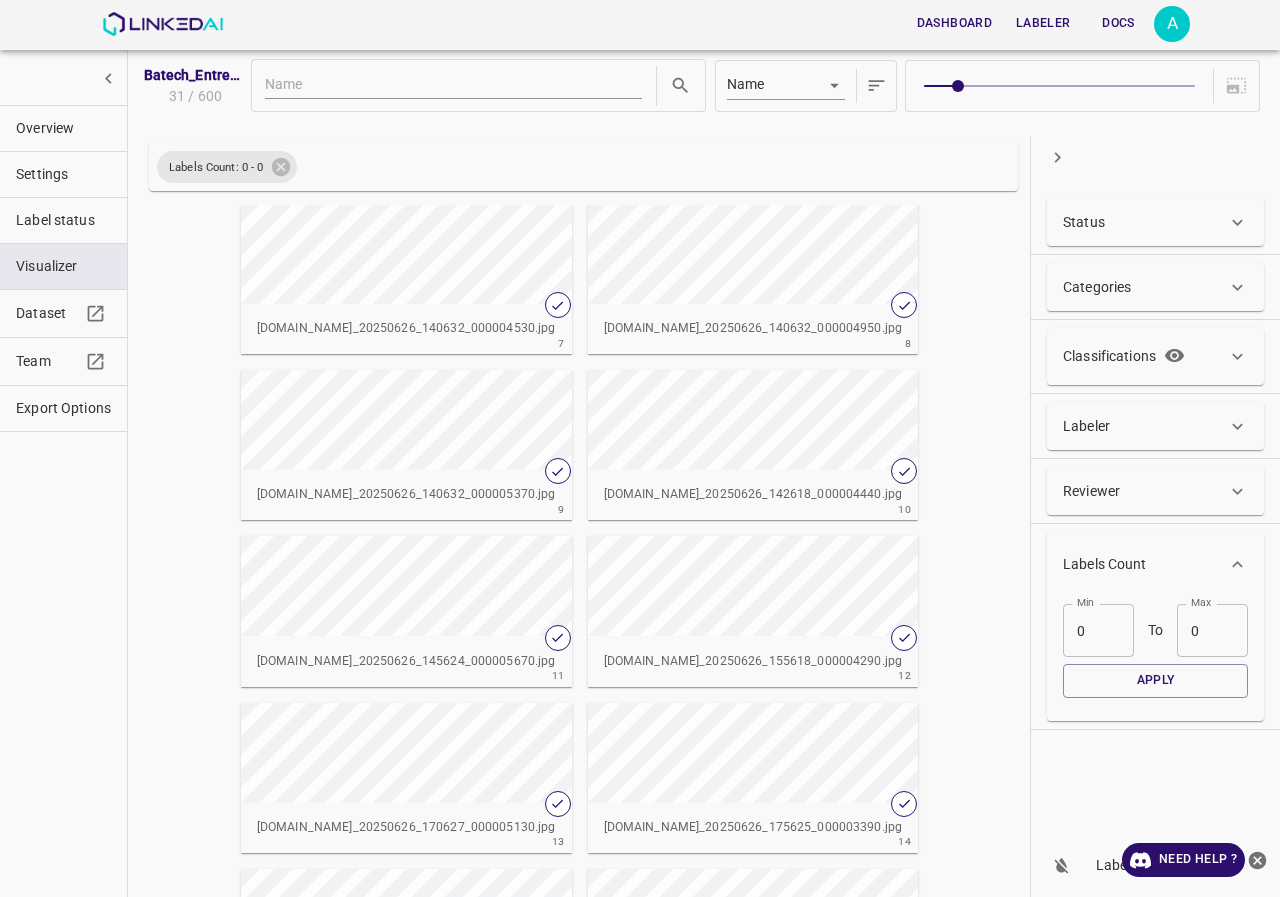 scroll, scrollTop: 600, scrollLeft: 0, axis: vertical 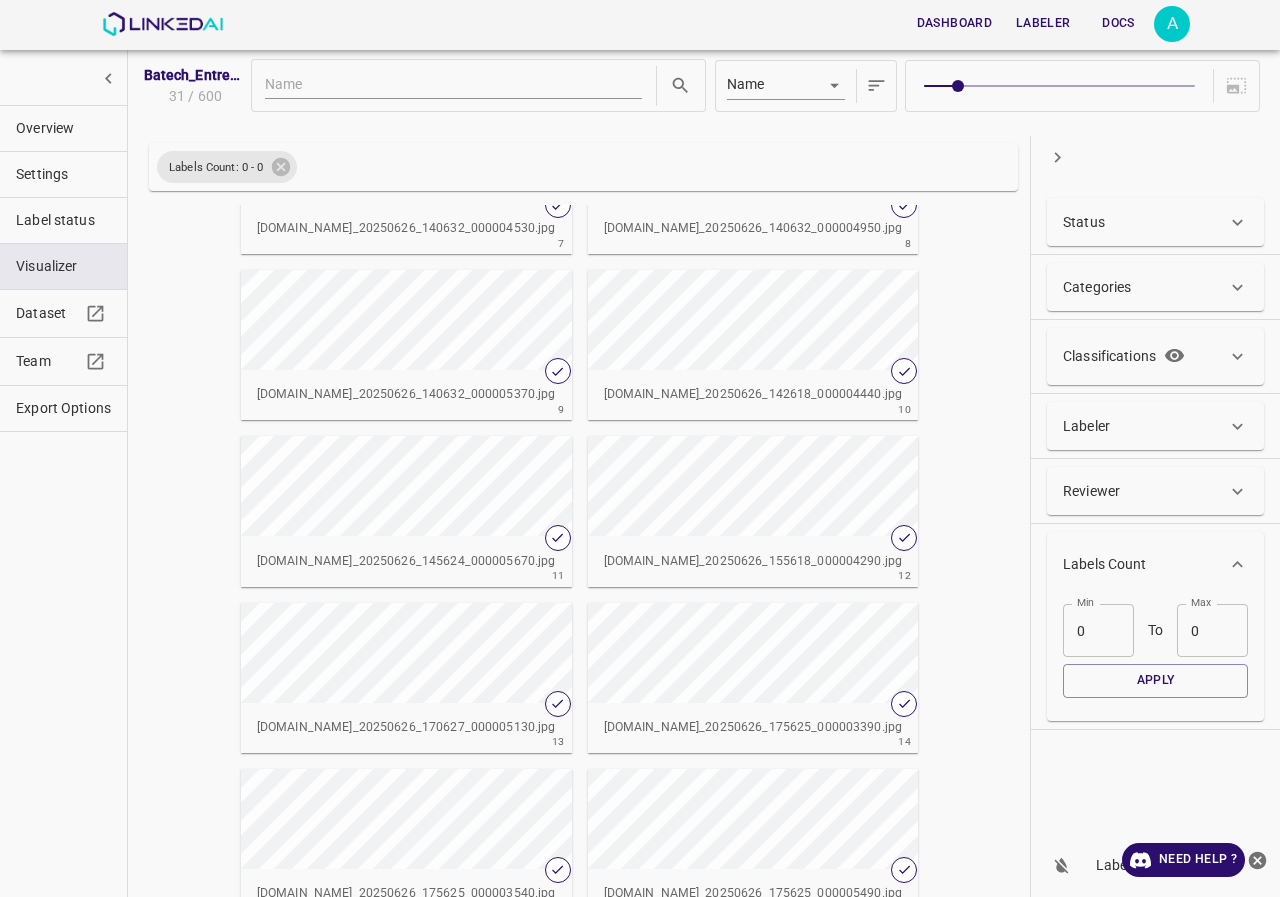 click at bounding box center (1059, 86) 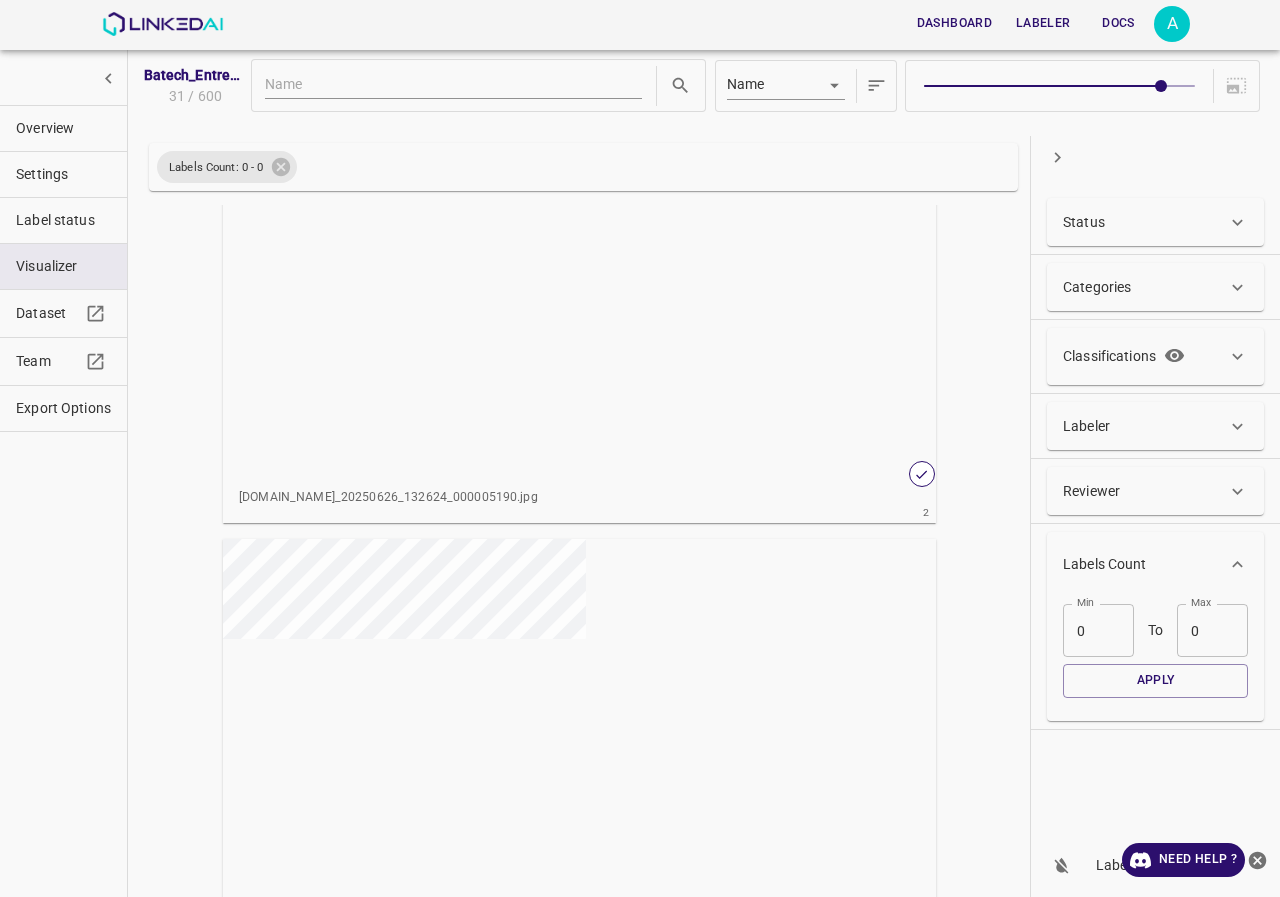 scroll, scrollTop: 3203, scrollLeft: 0, axis: vertical 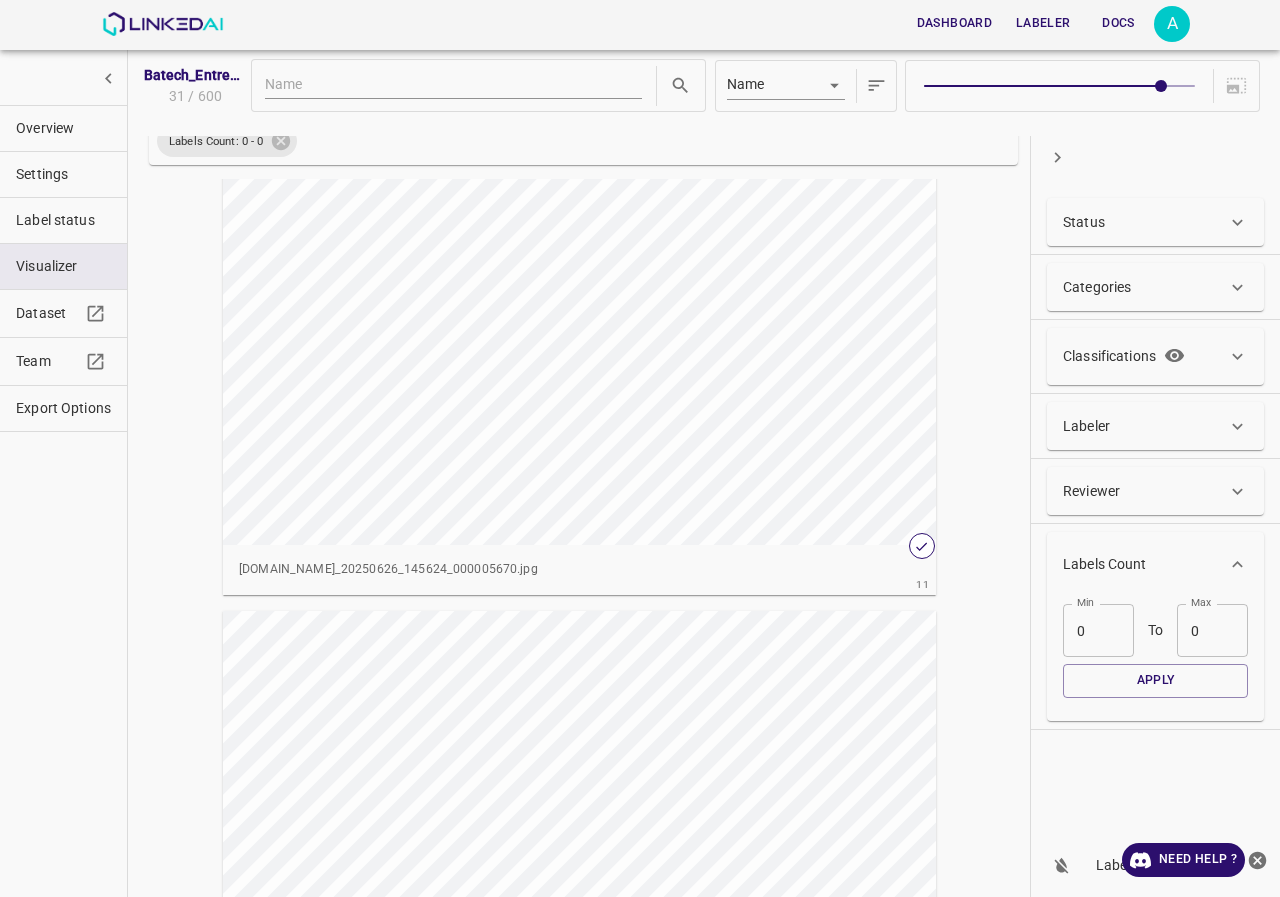 click at bounding box center [523, 344] 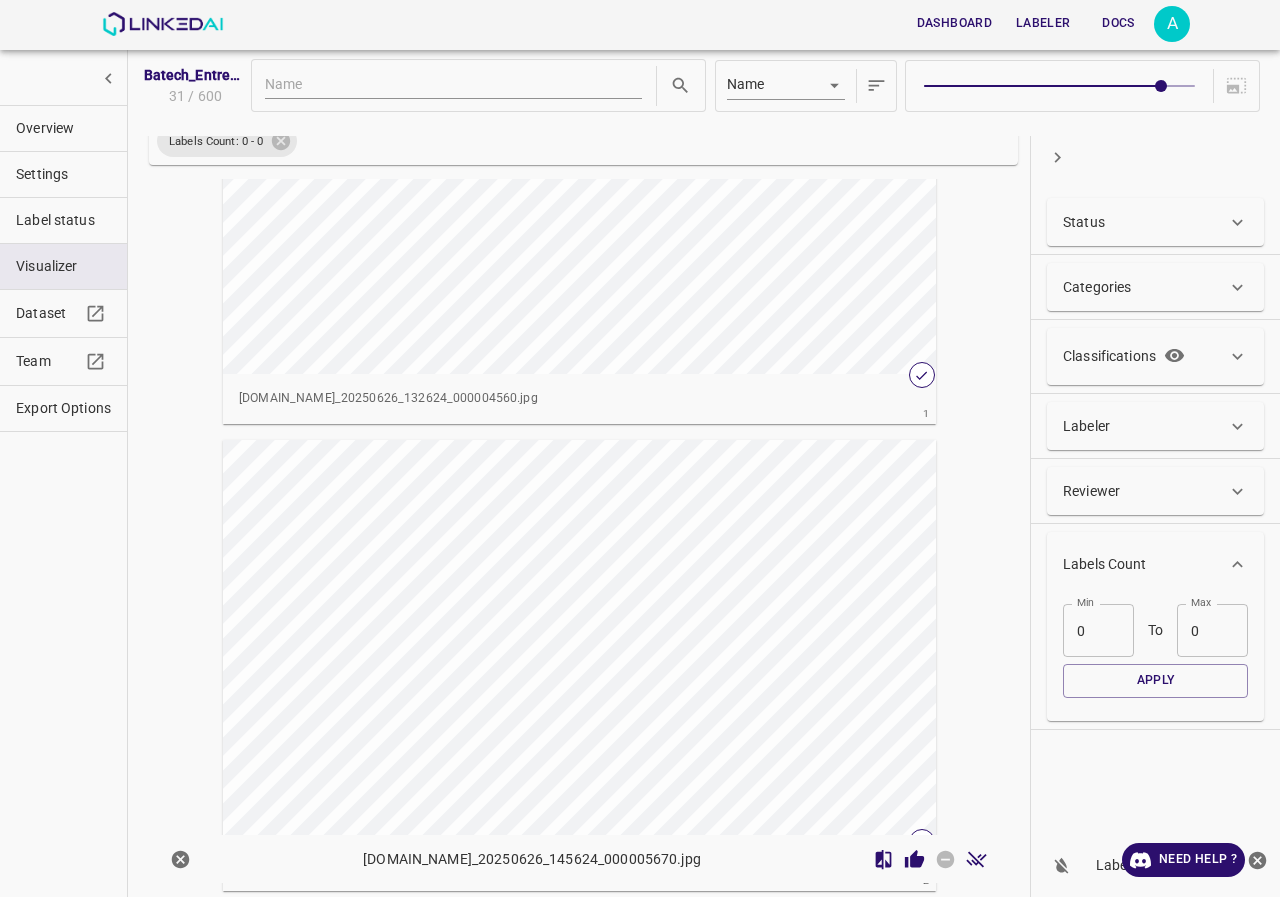 scroll, scrollTop: 0, scrollLeft: 0, axis: both 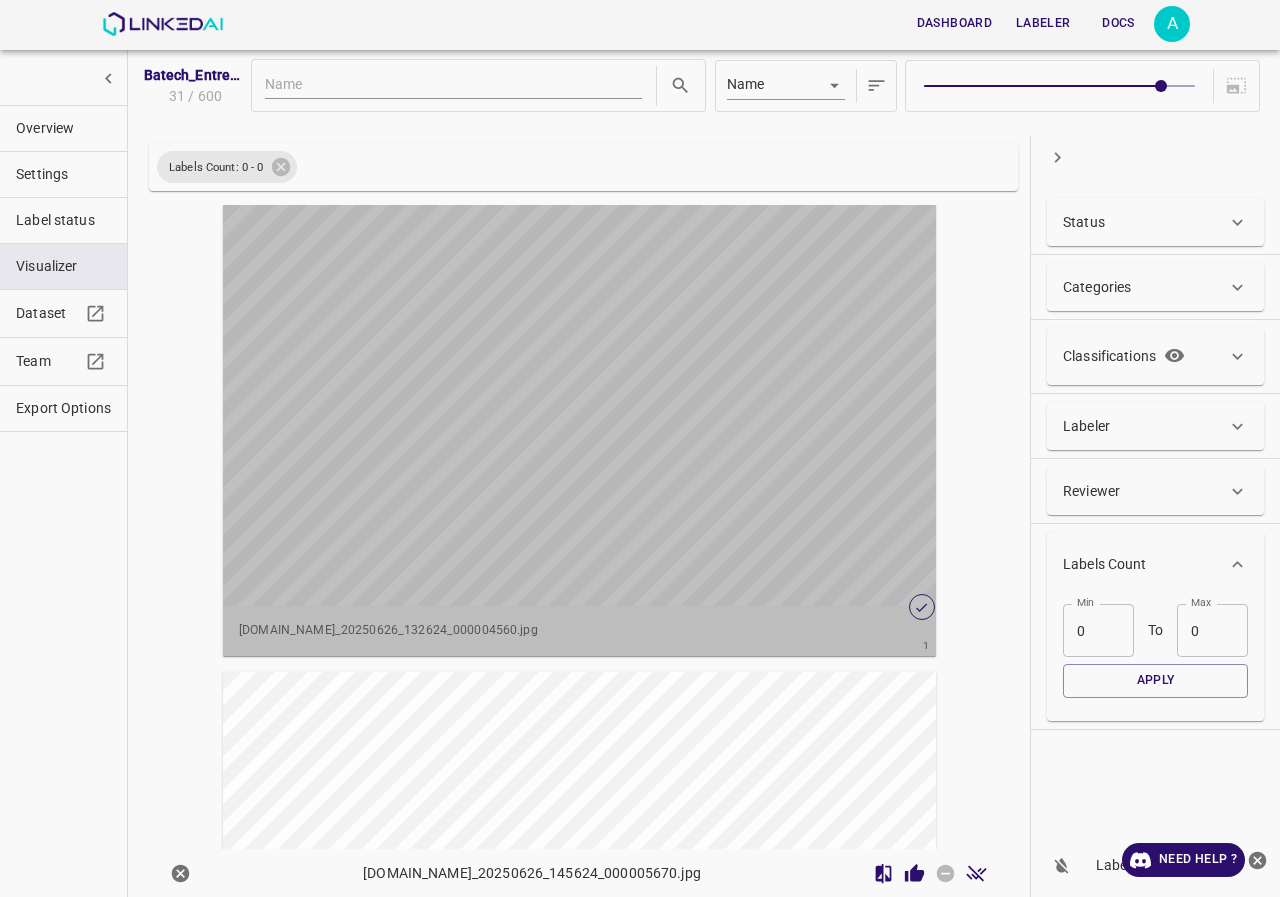 click at bounding box center [523, 405] 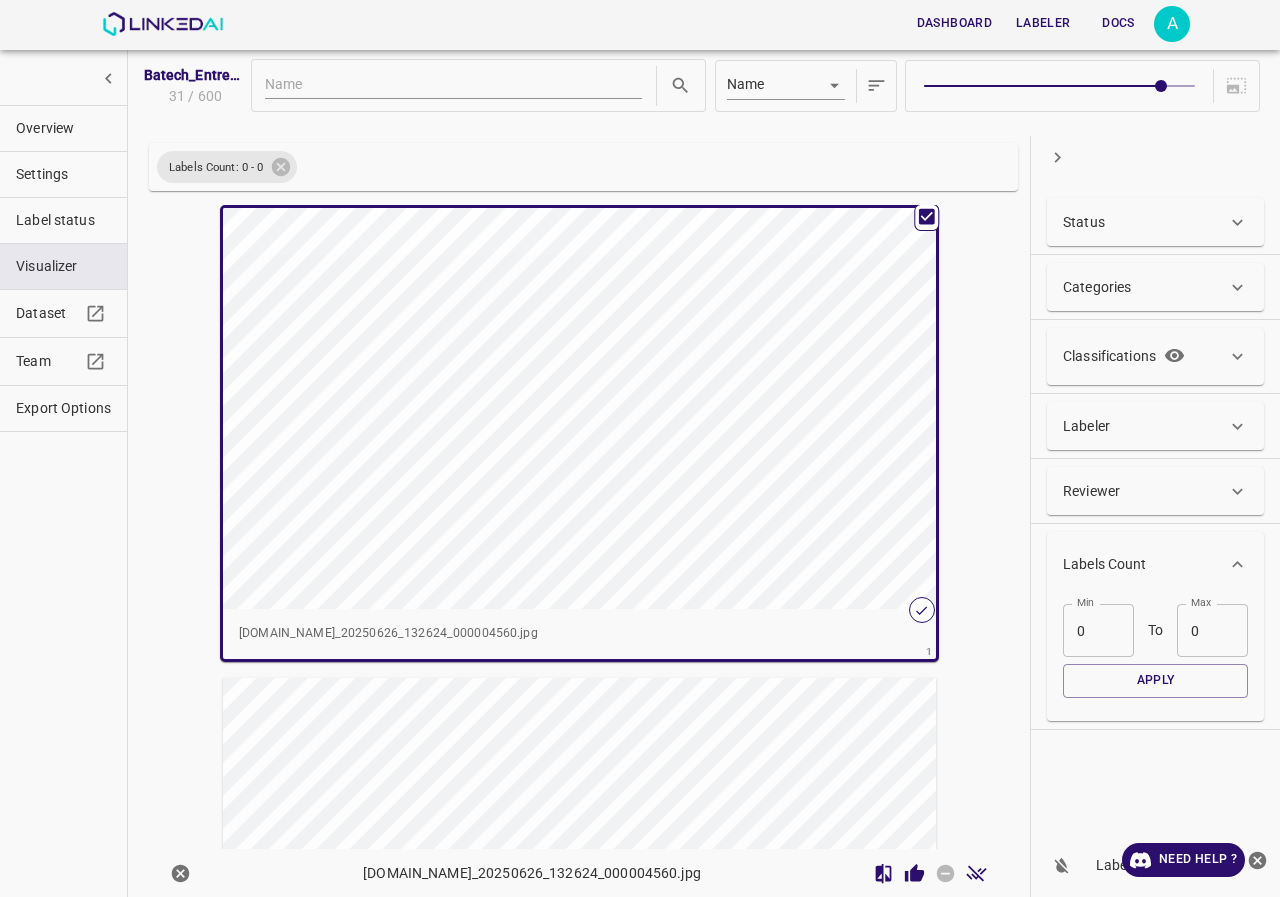 scroll, scrollTop: 26, scrollLeft: 0, axis: vertical 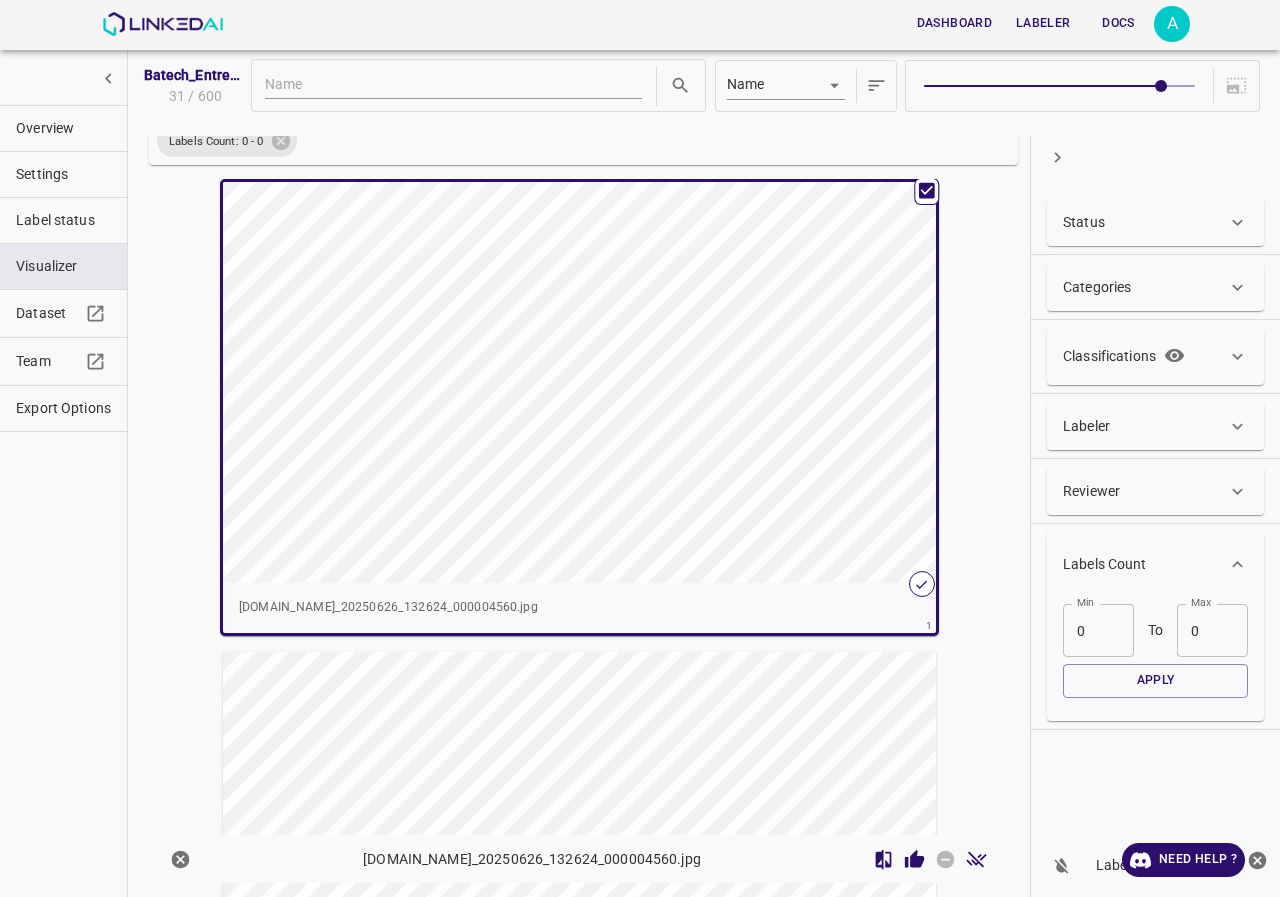 click at bounding box center [523, 852] 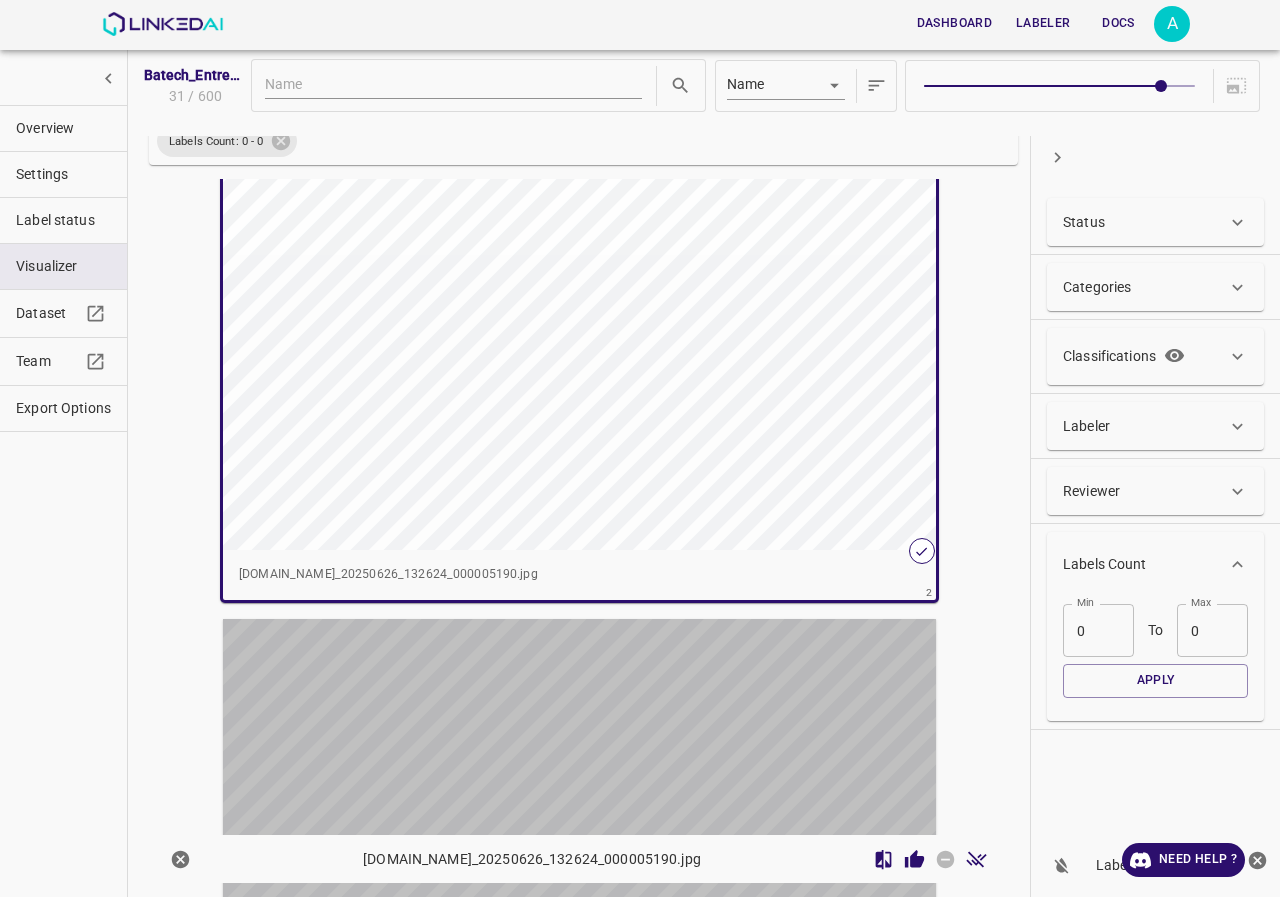 click at bounding box center (523, 819) 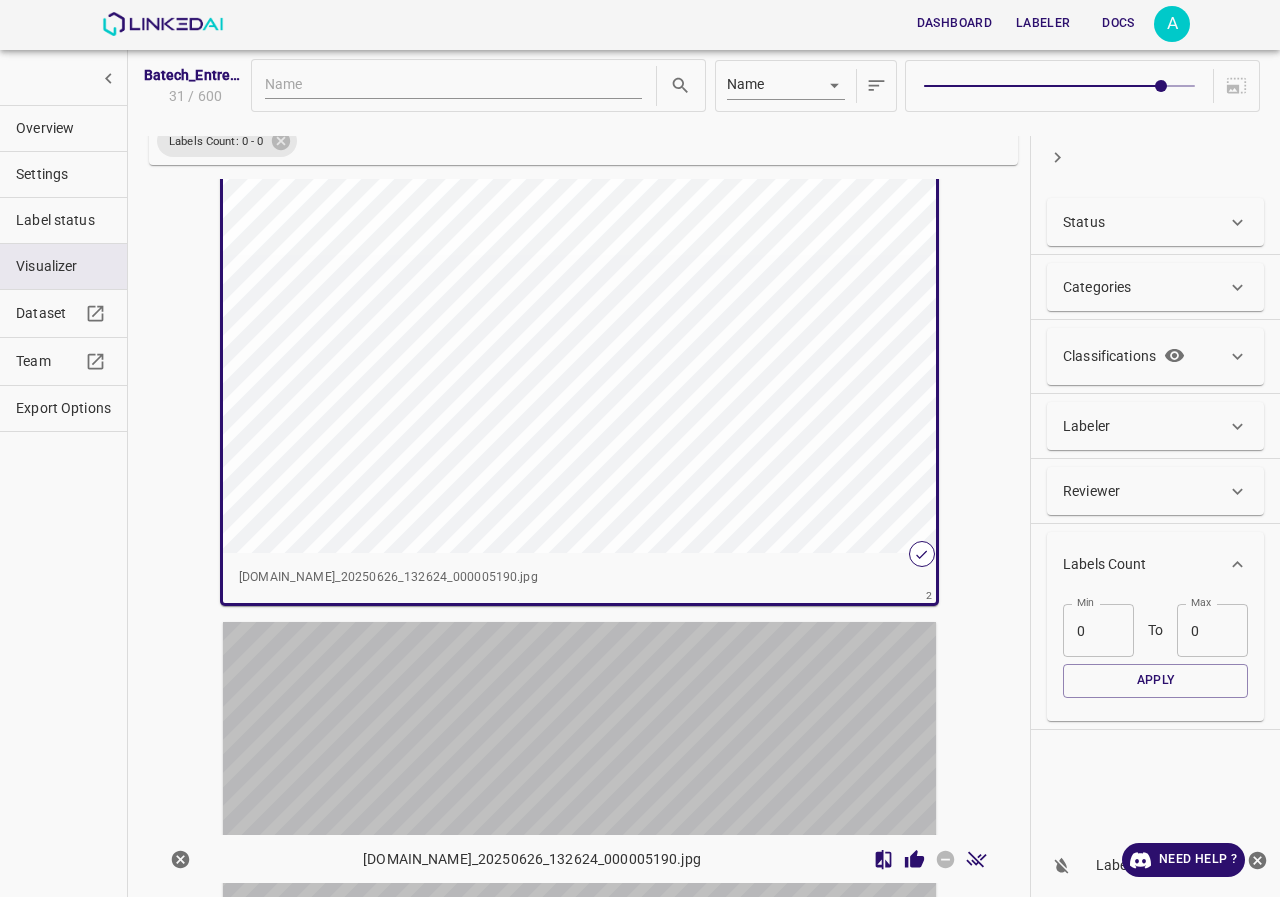click at bounding box center (523, 822) 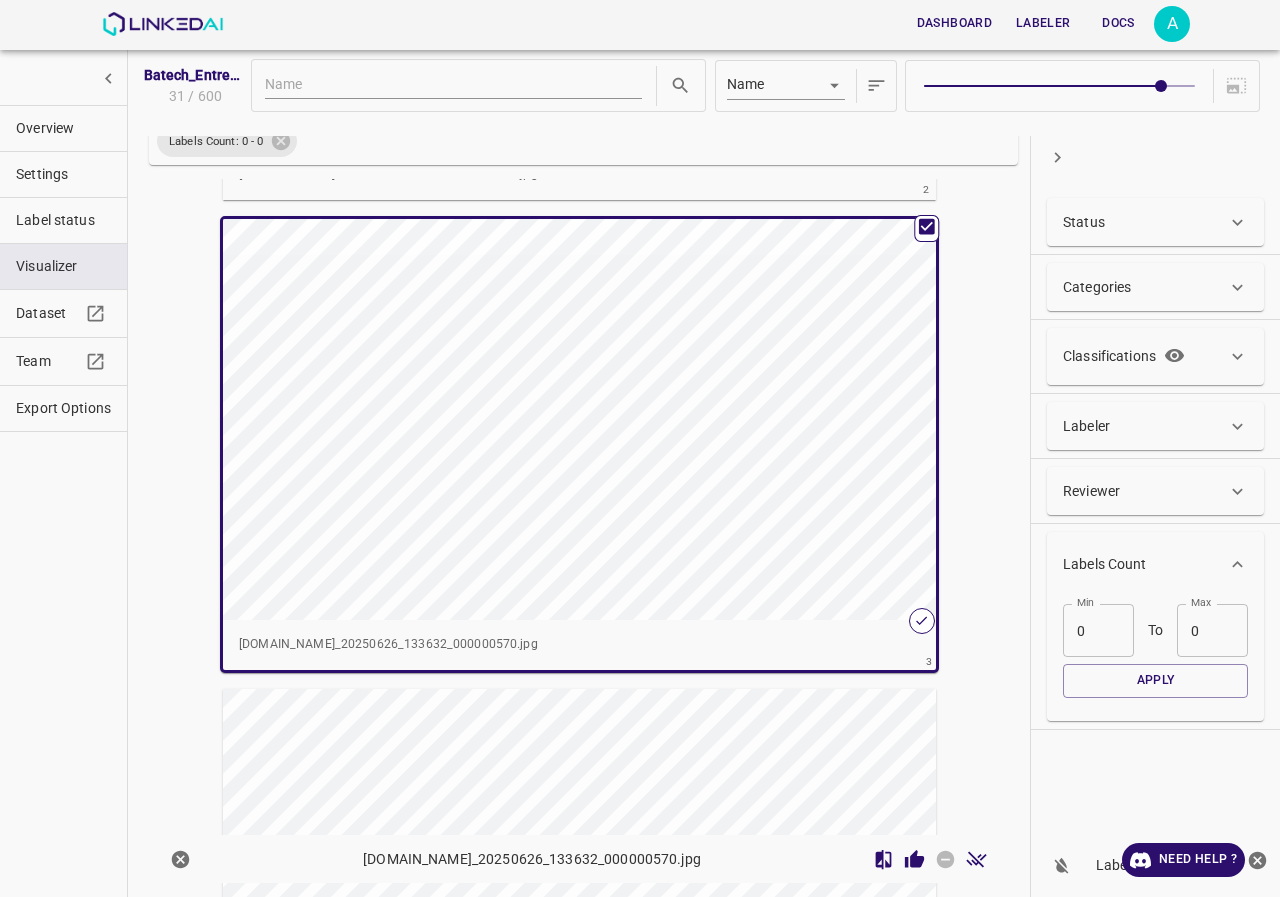 scroll, scrollTop: 997, scrollLeft: 0, axis: vertical 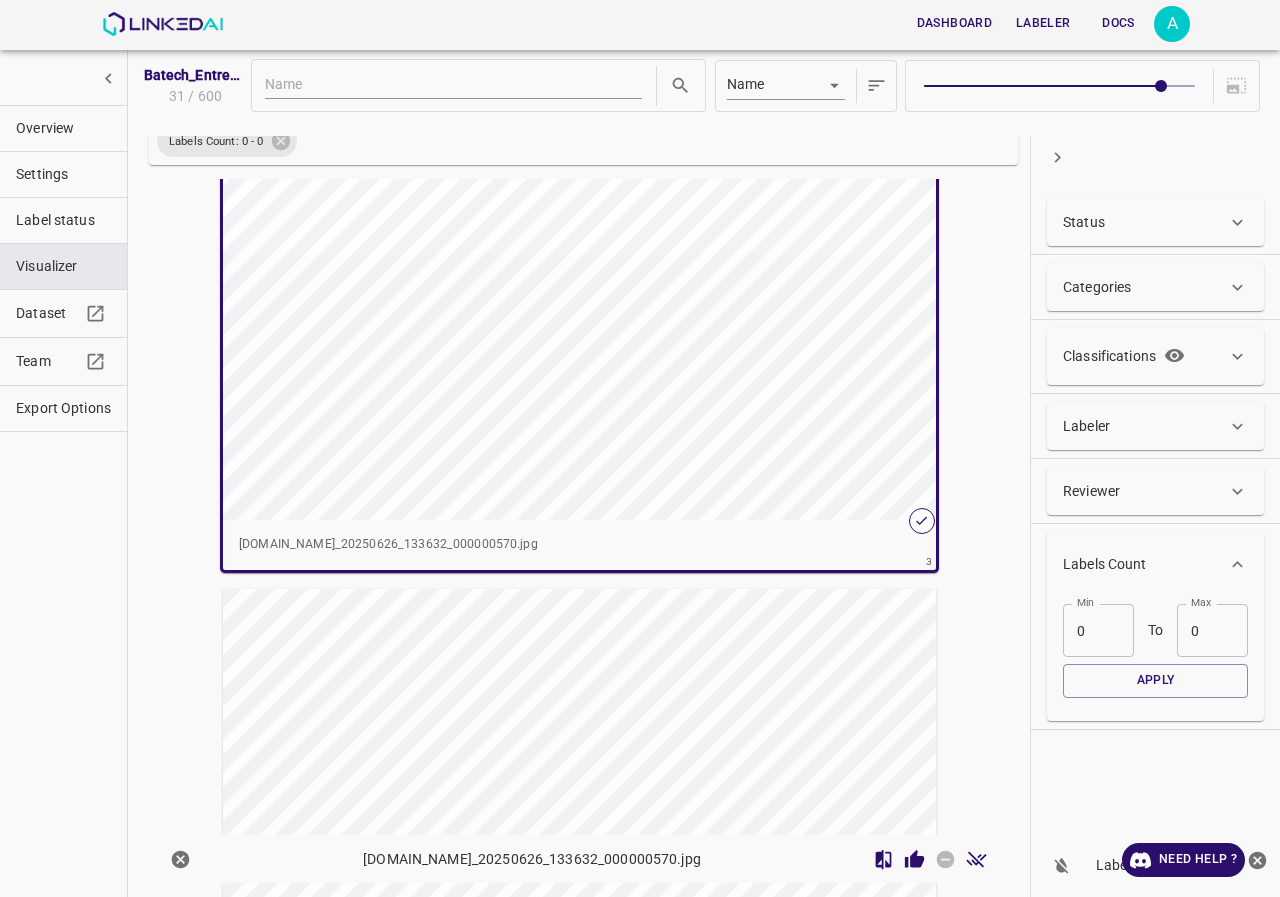 click at bounding box center [523, 789] 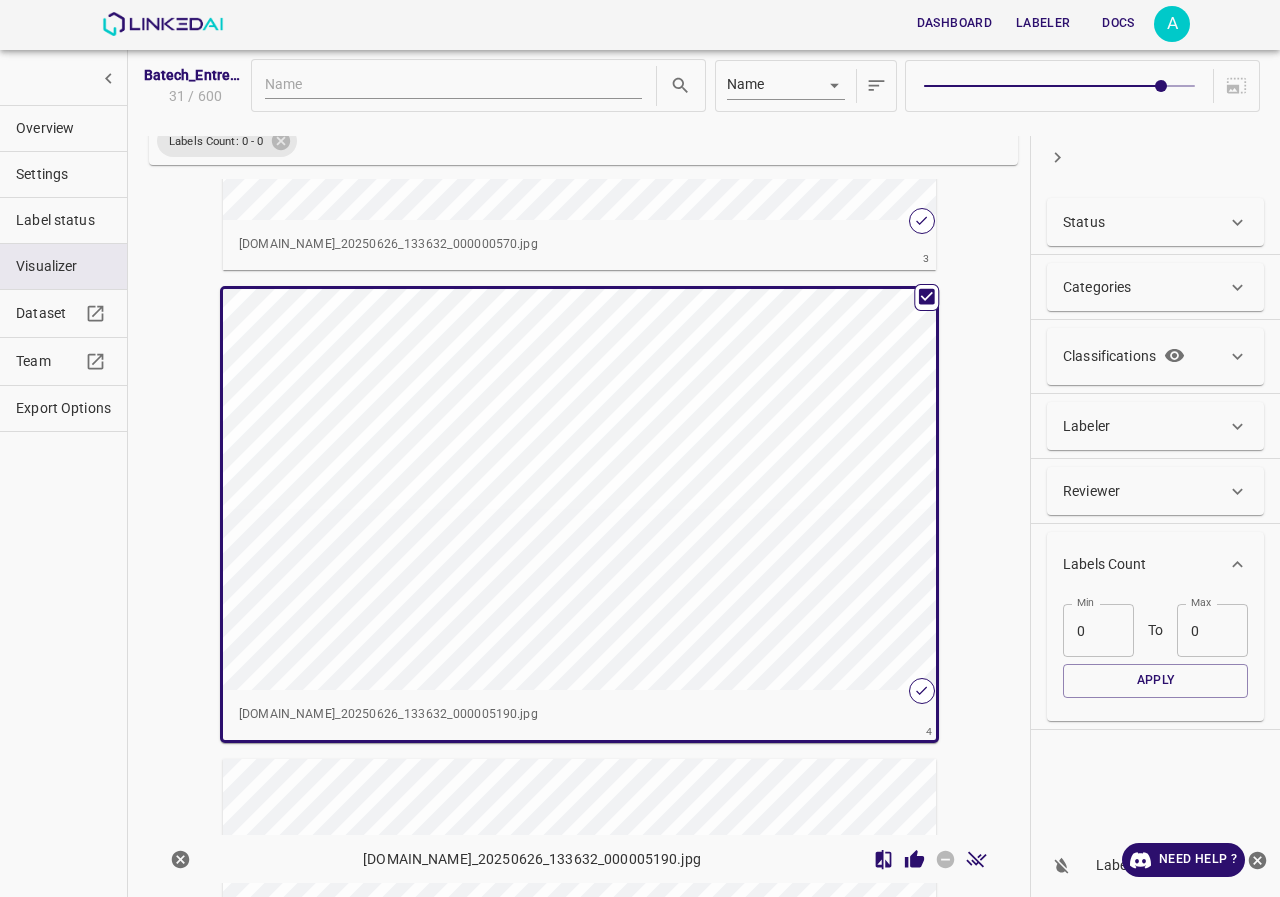 scroll, scrollTop: 1494, scrollLeft: 0, axis: vertical 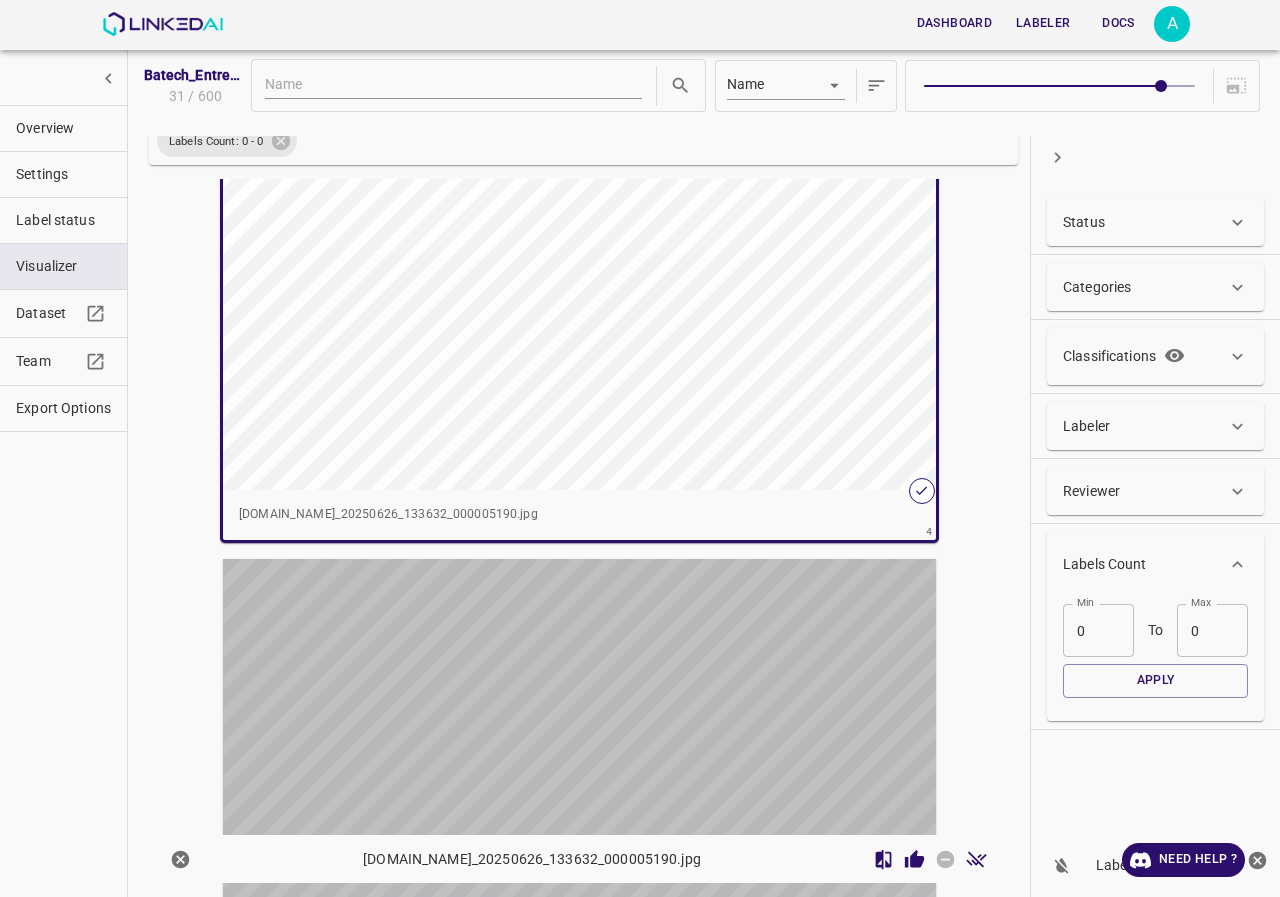 click at bounding box center [523, 759] 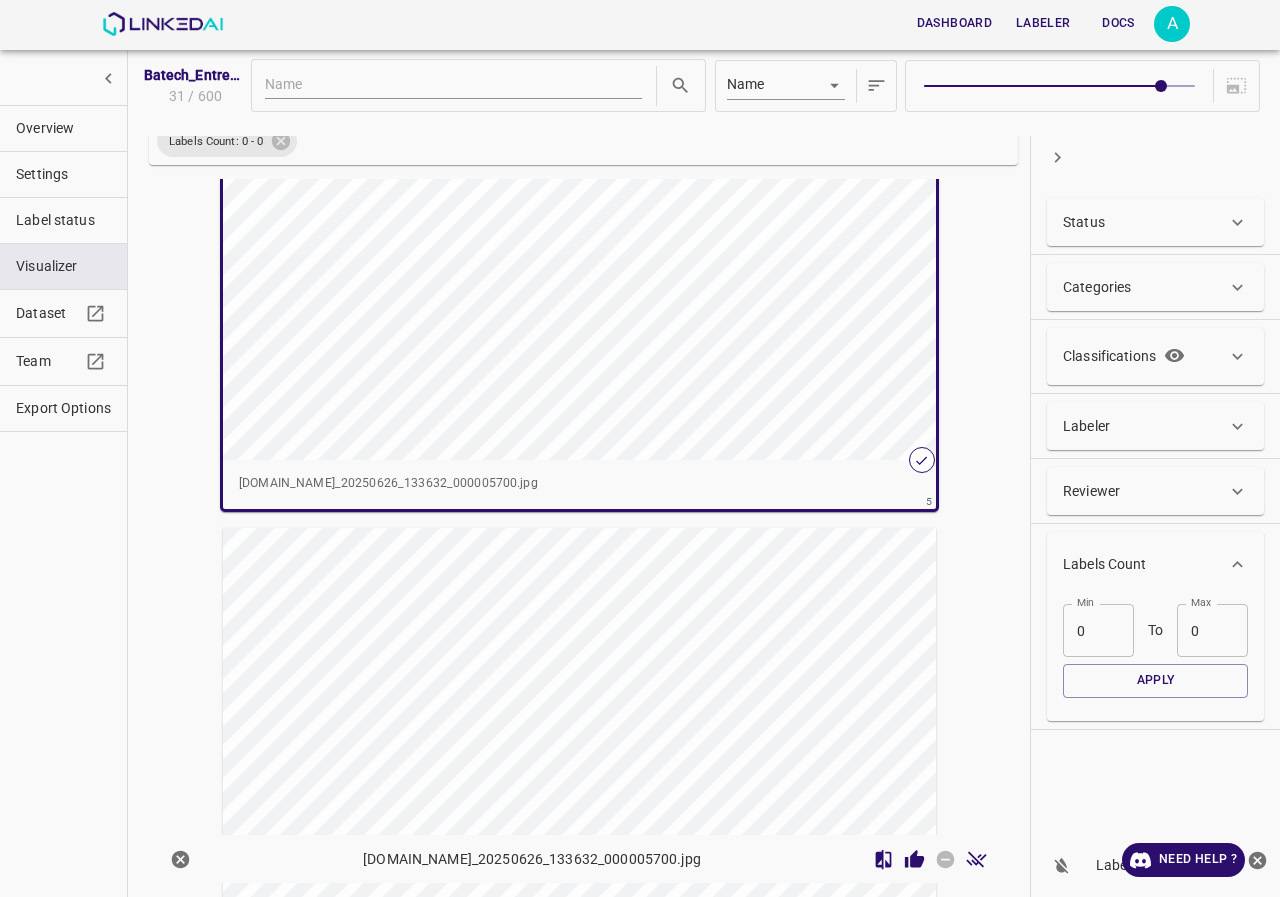 scroll, scrollTop: 2091, scrollLeft: 0, axis: vertical 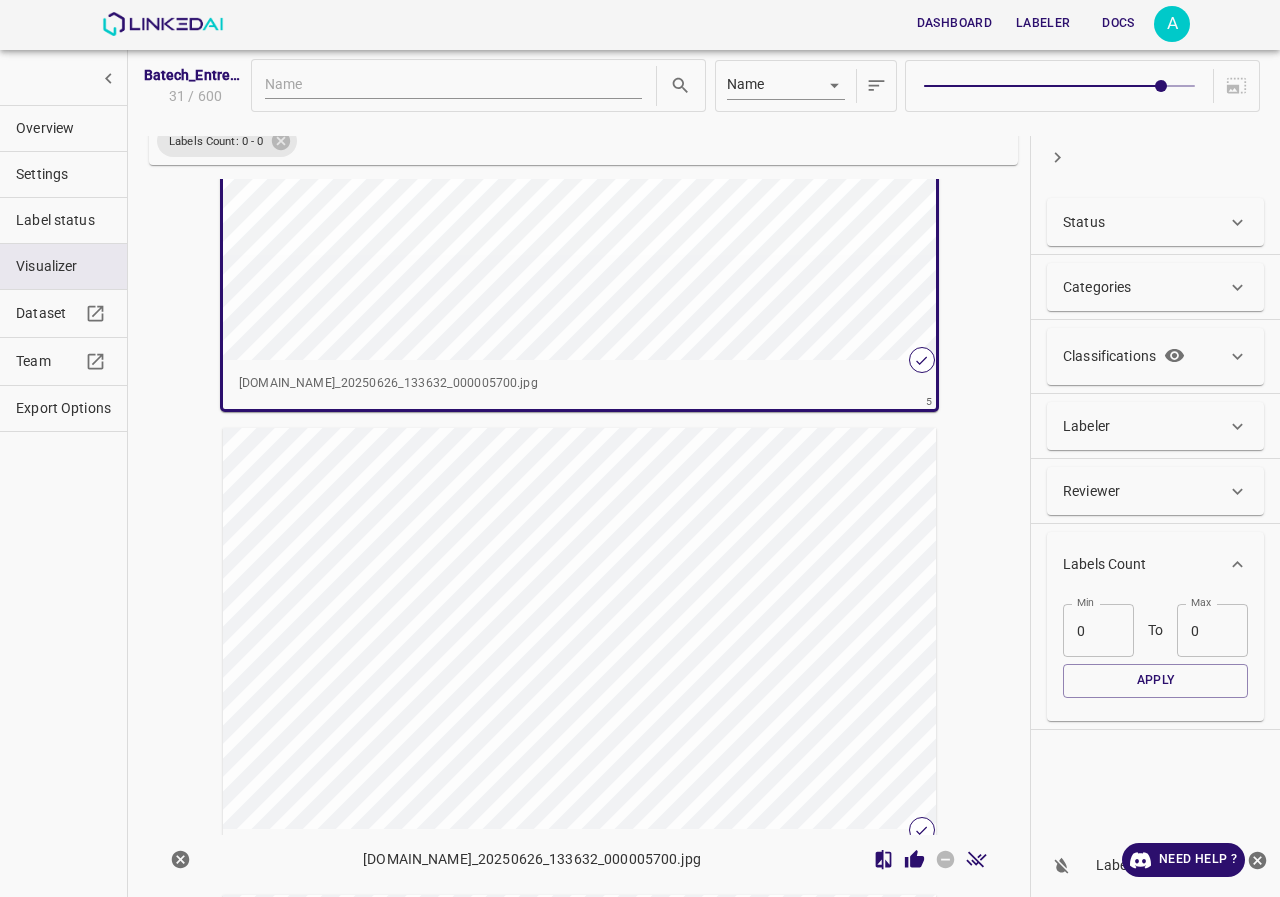 click at bounding box center (523, 628) 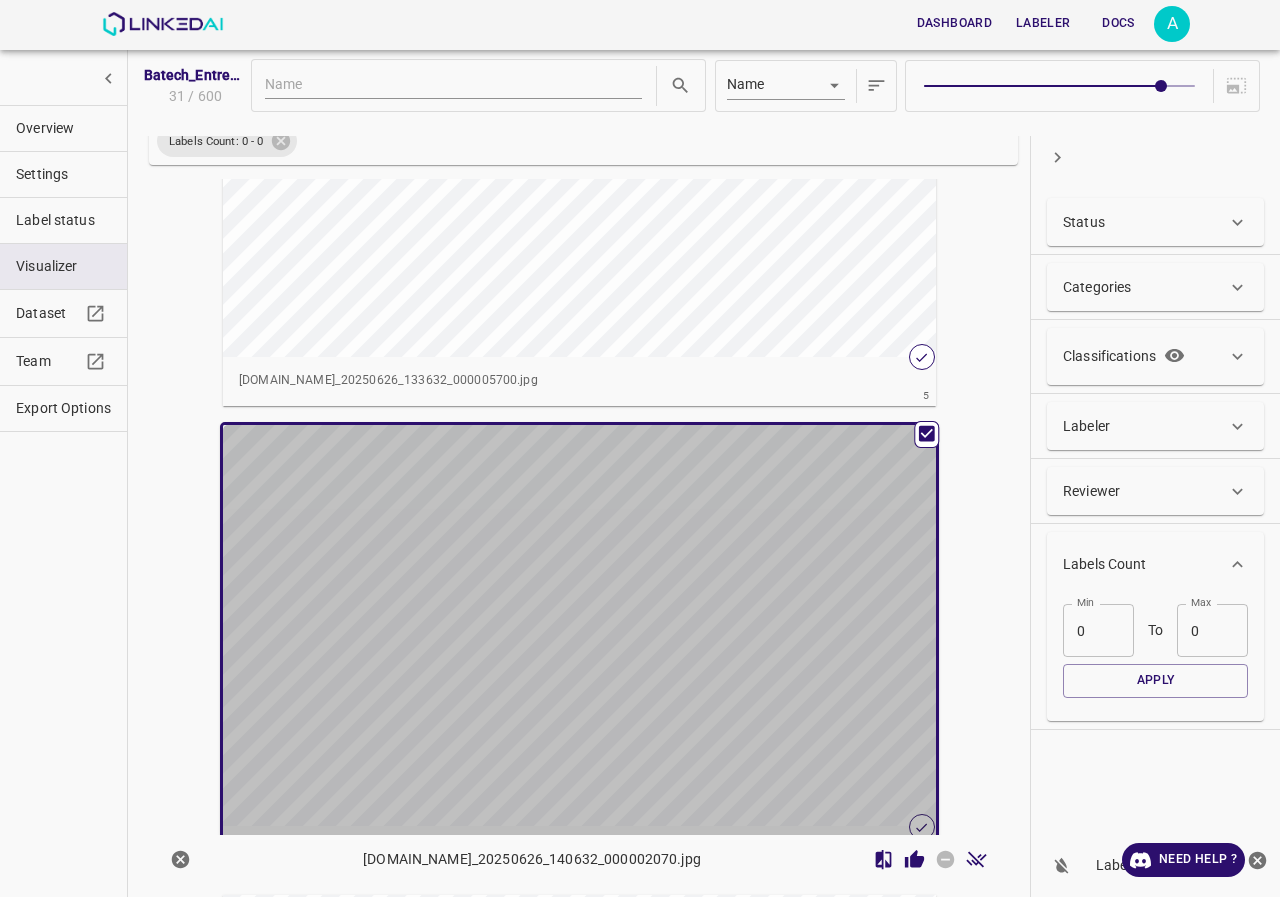 click at bounding box center (523, 625) 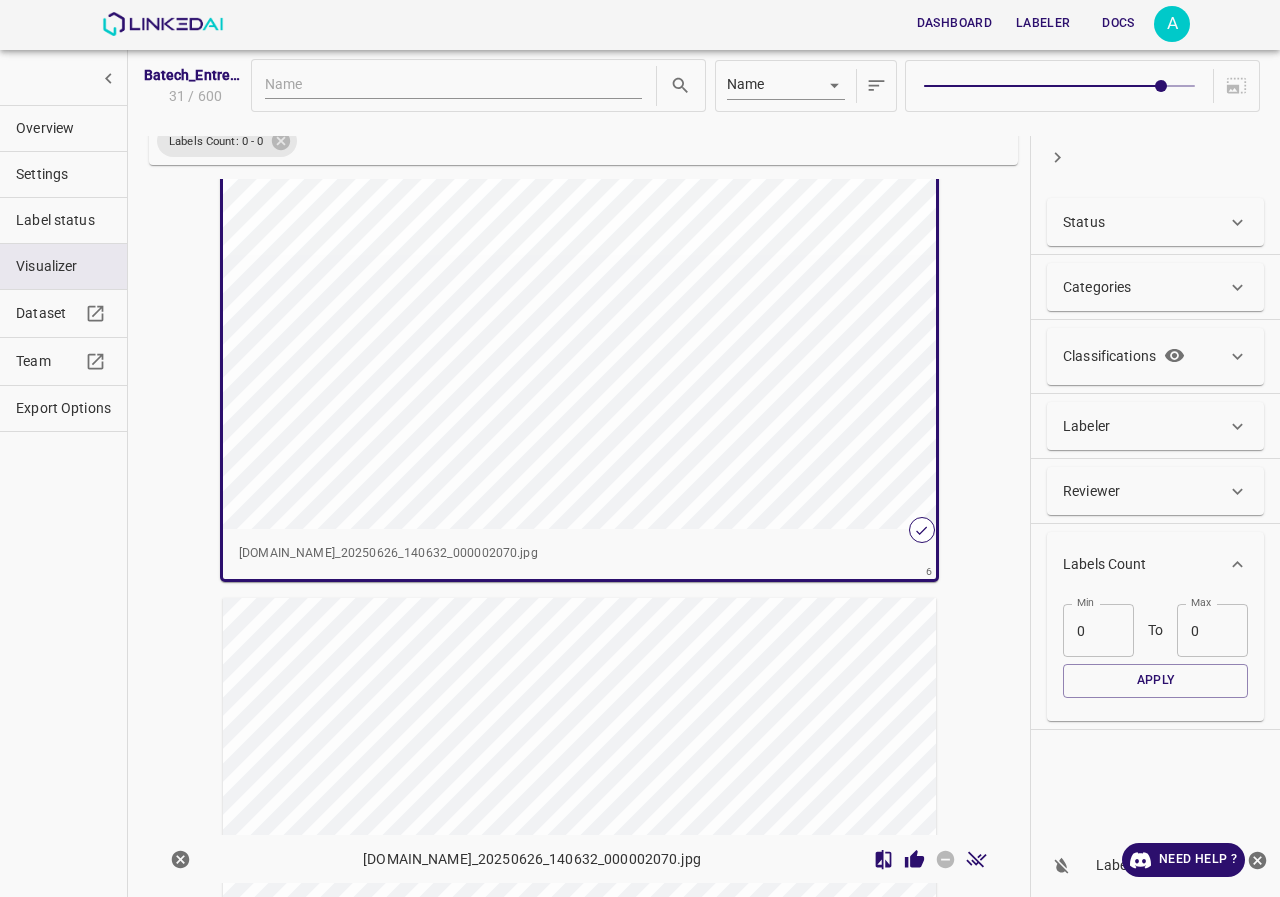 scroll, scrollTop: 2488, scrollLeft: 0, axis: vertical 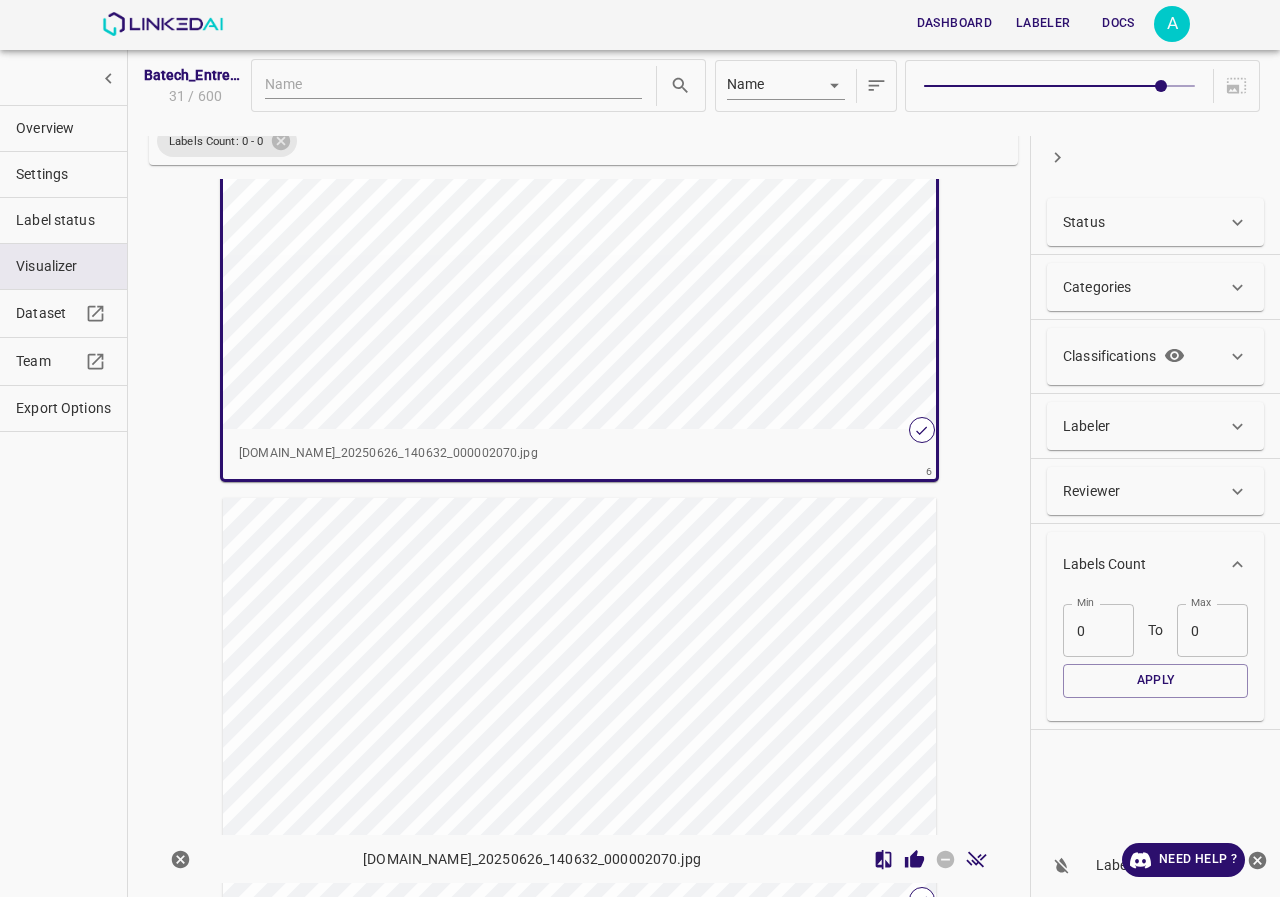 click at bounding box center (523, 698) 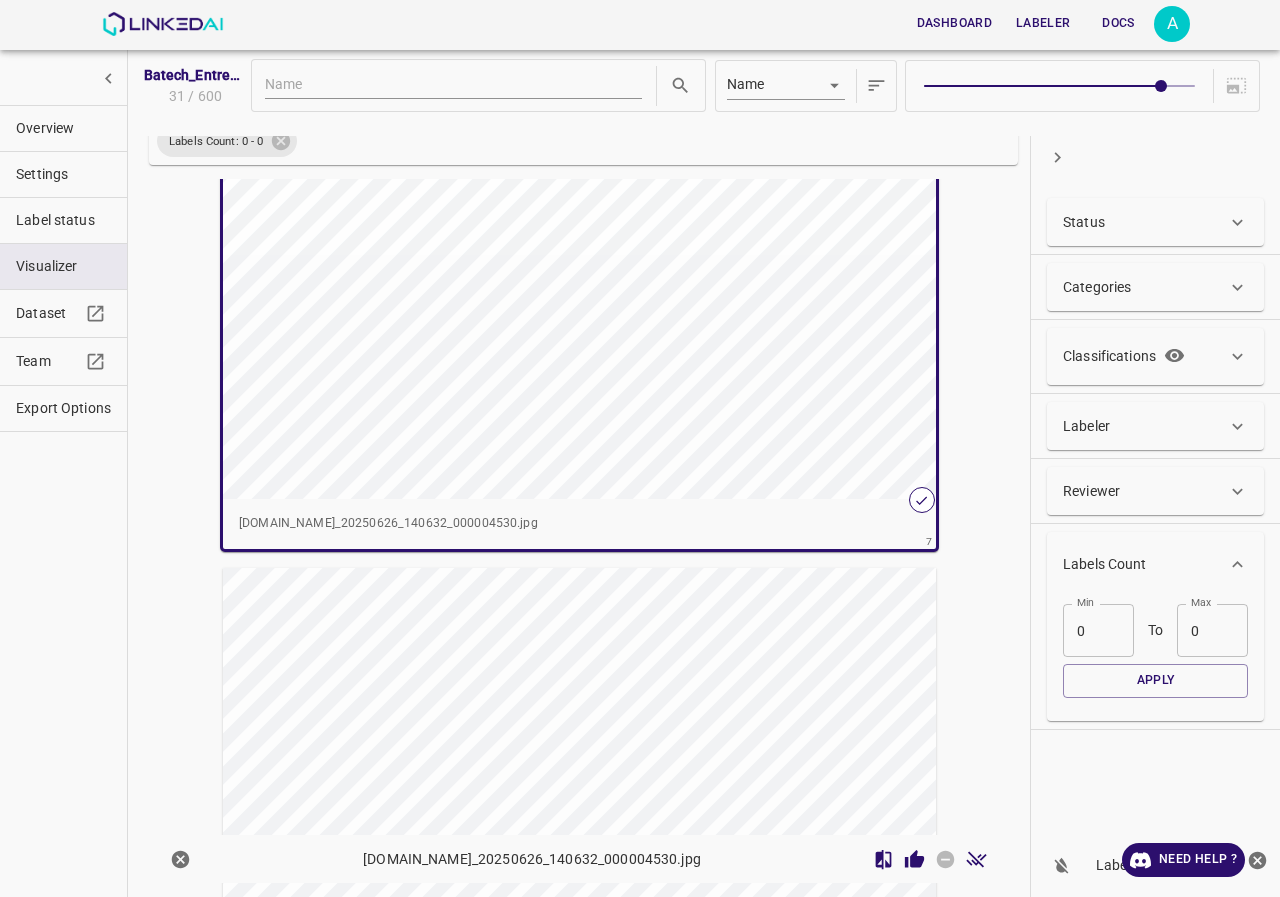 scroll, scrollTop: 2985, scrollLeft: 0, axis: vertical 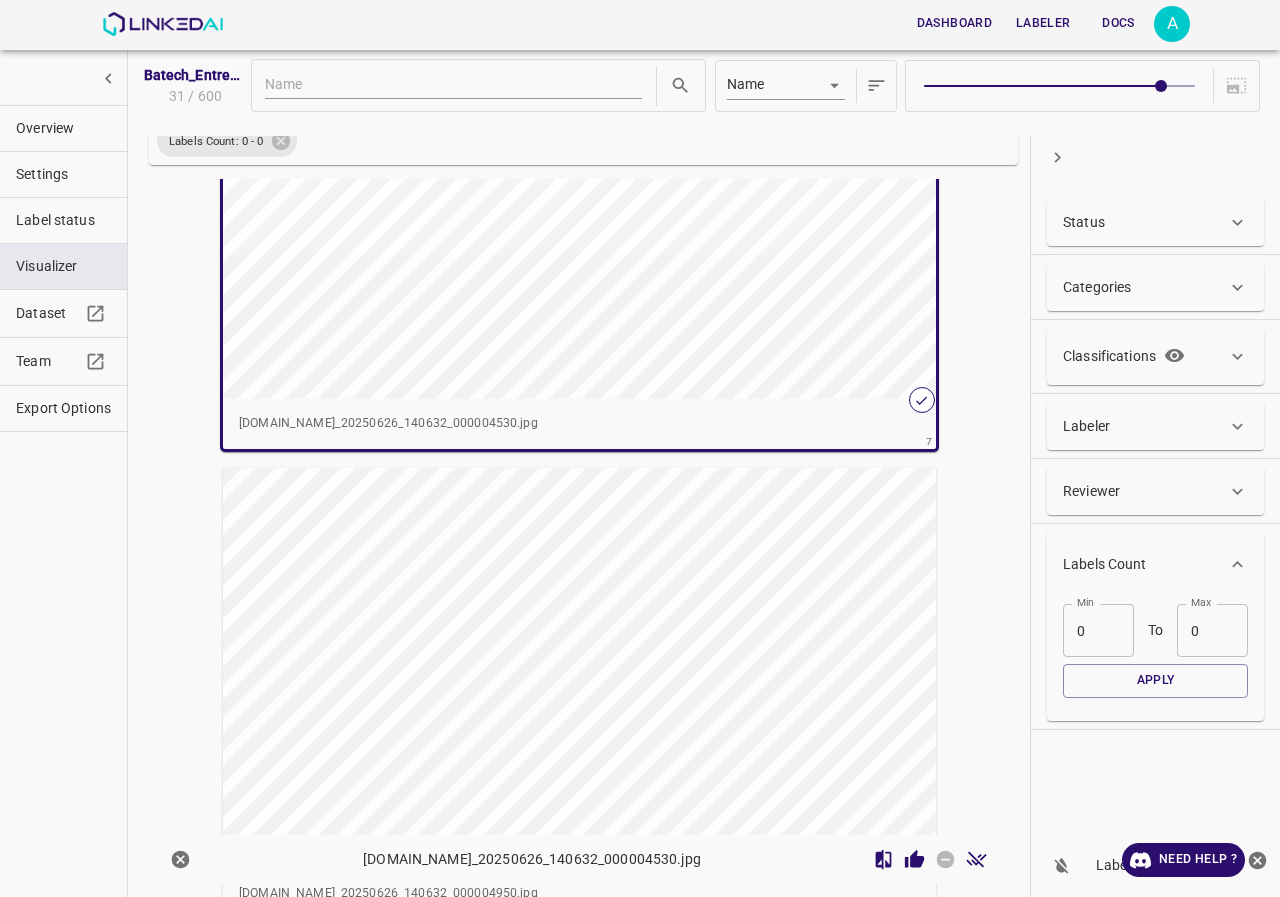 click at bounding box center [523, 668] 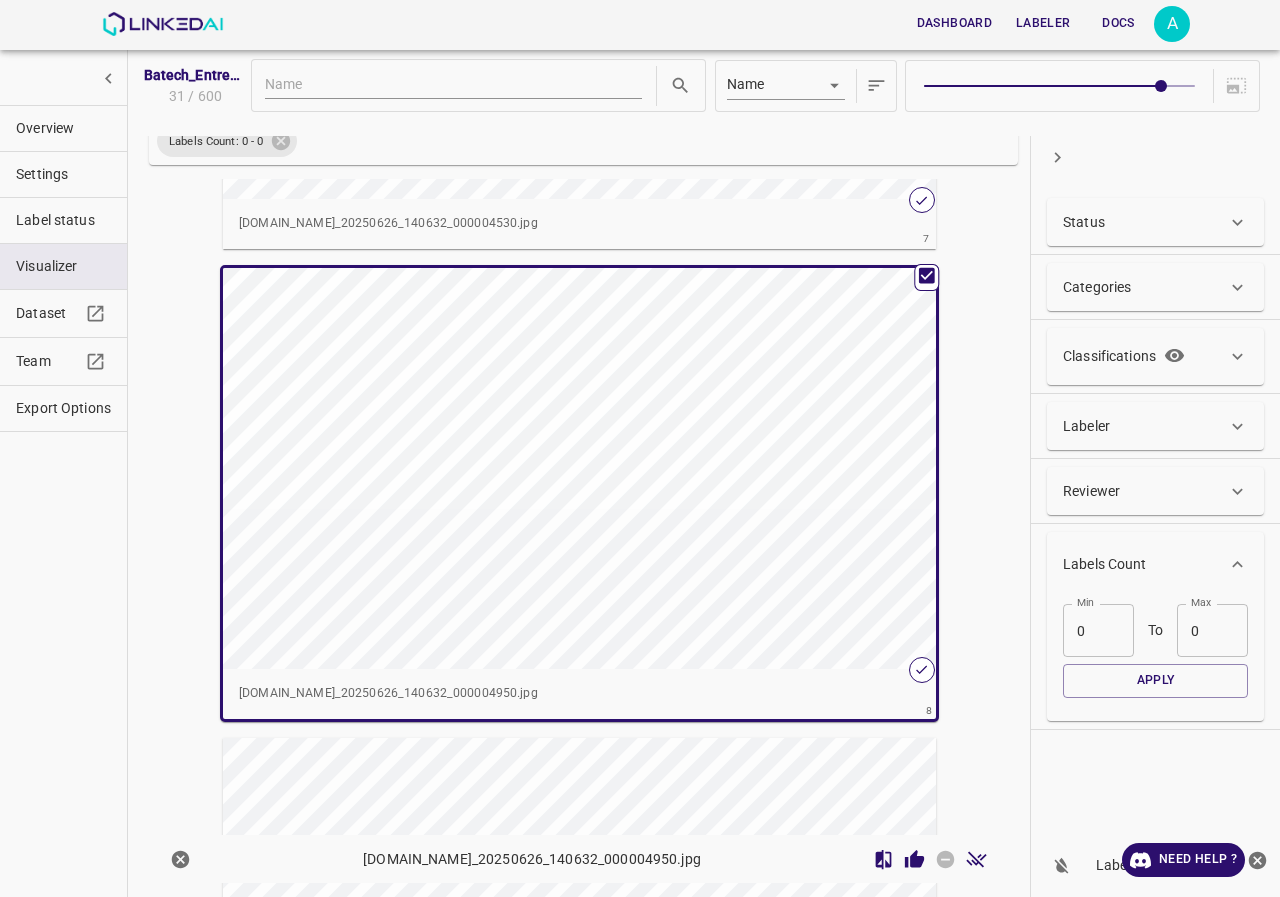 scroll, scrollTop: 3582, scrollLeft: 0, axis: vertical 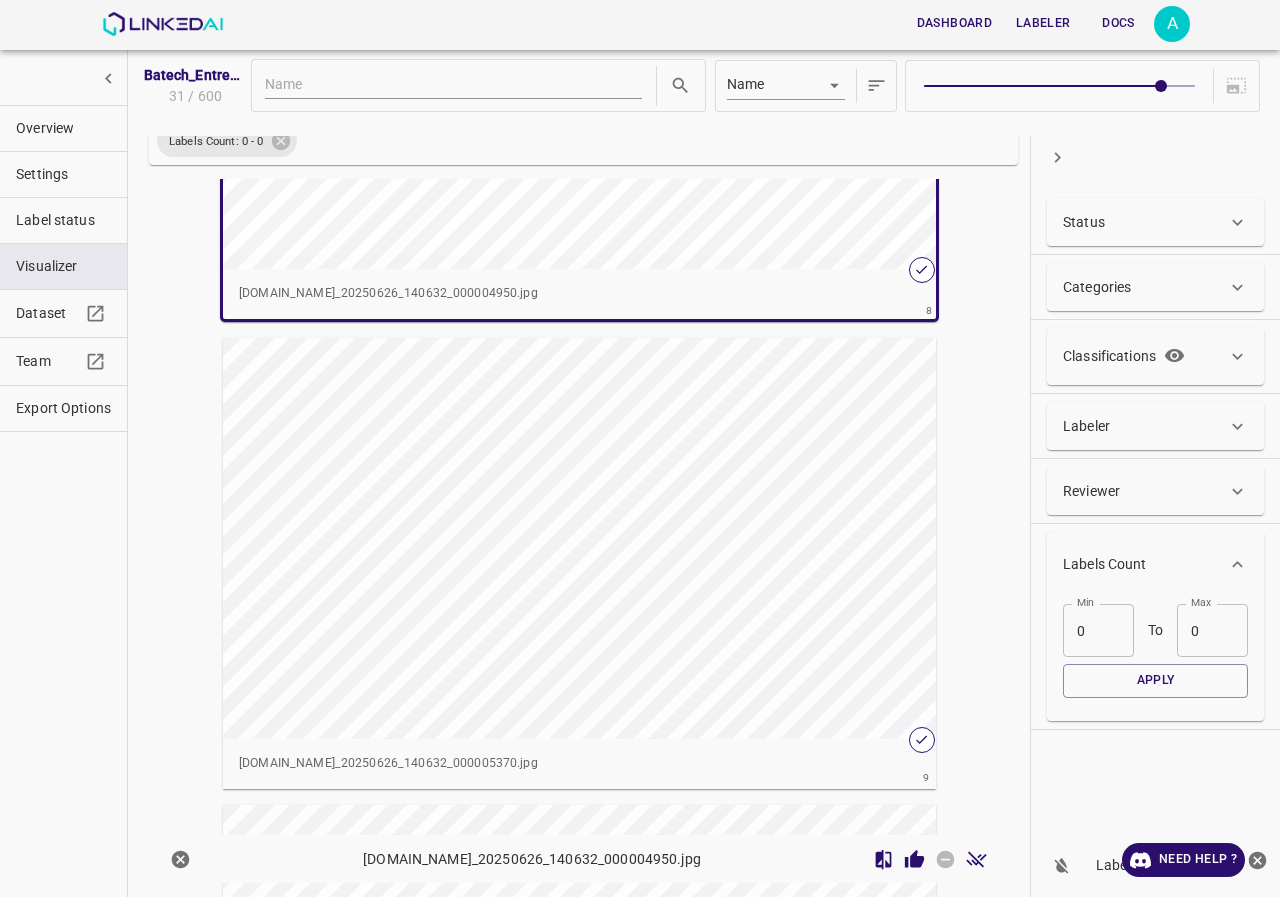 click at bounding box center (523, 538) 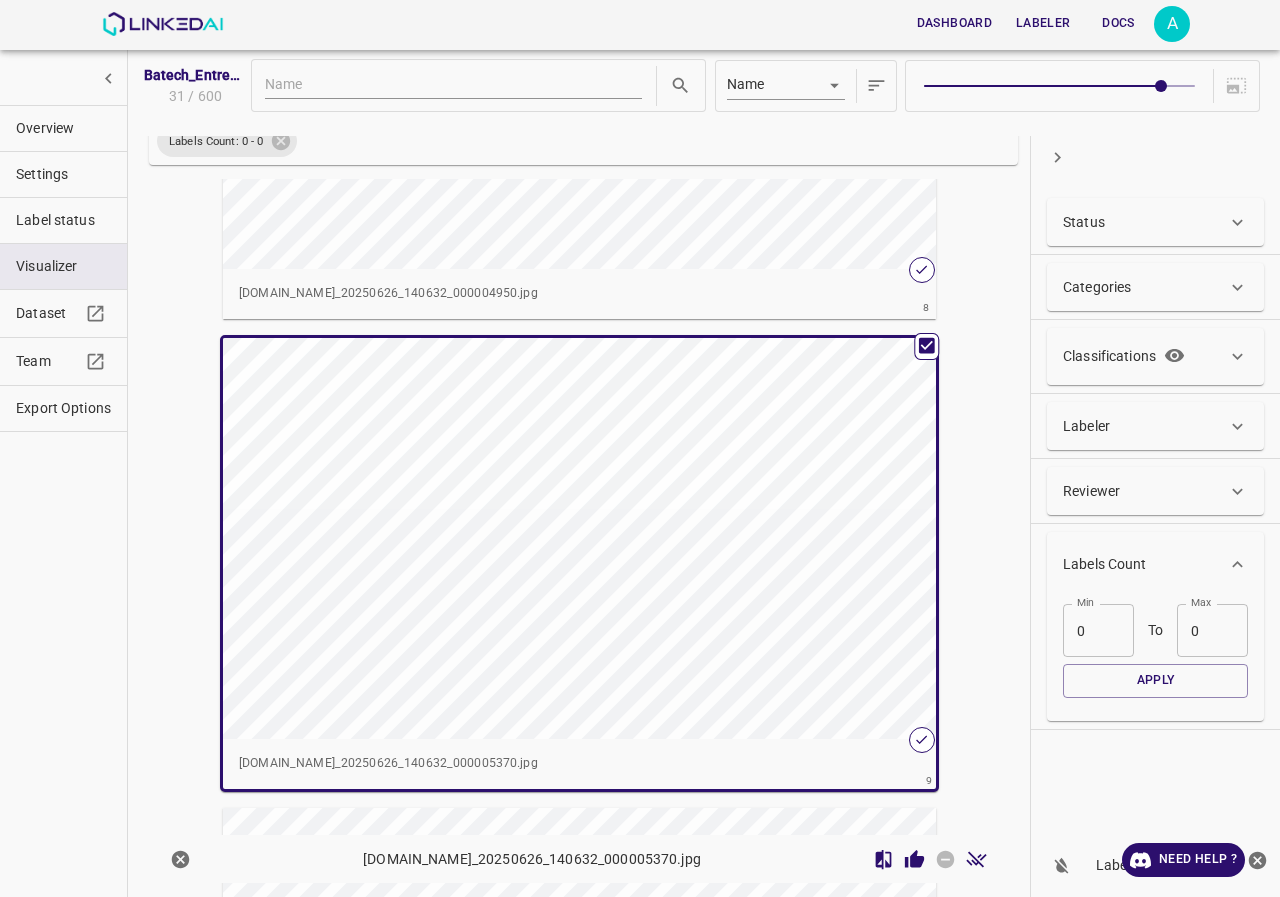 scroll, scrollTop: 3779, scrollLeft: 0, axis: vertical 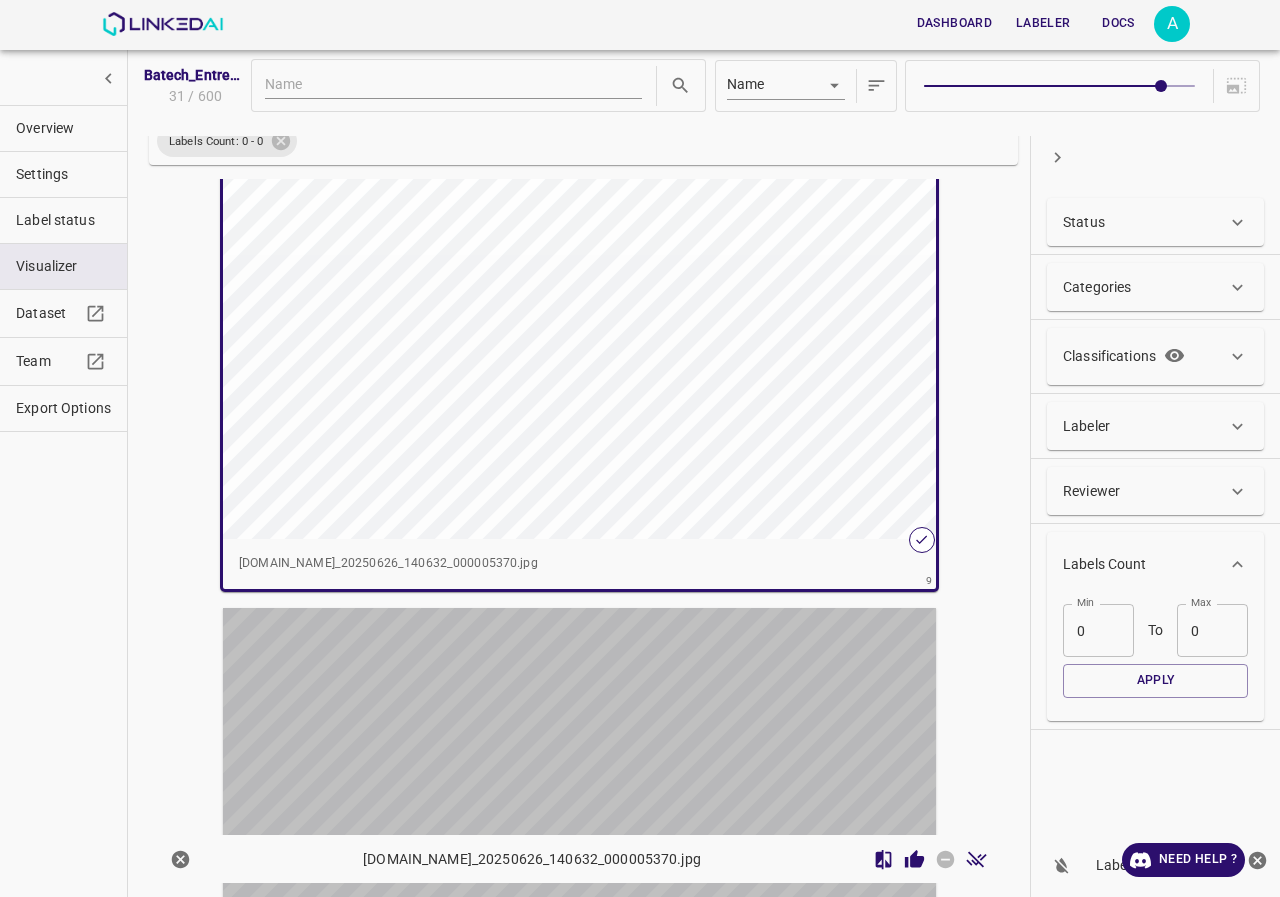 click at bounding box center [523, 808] 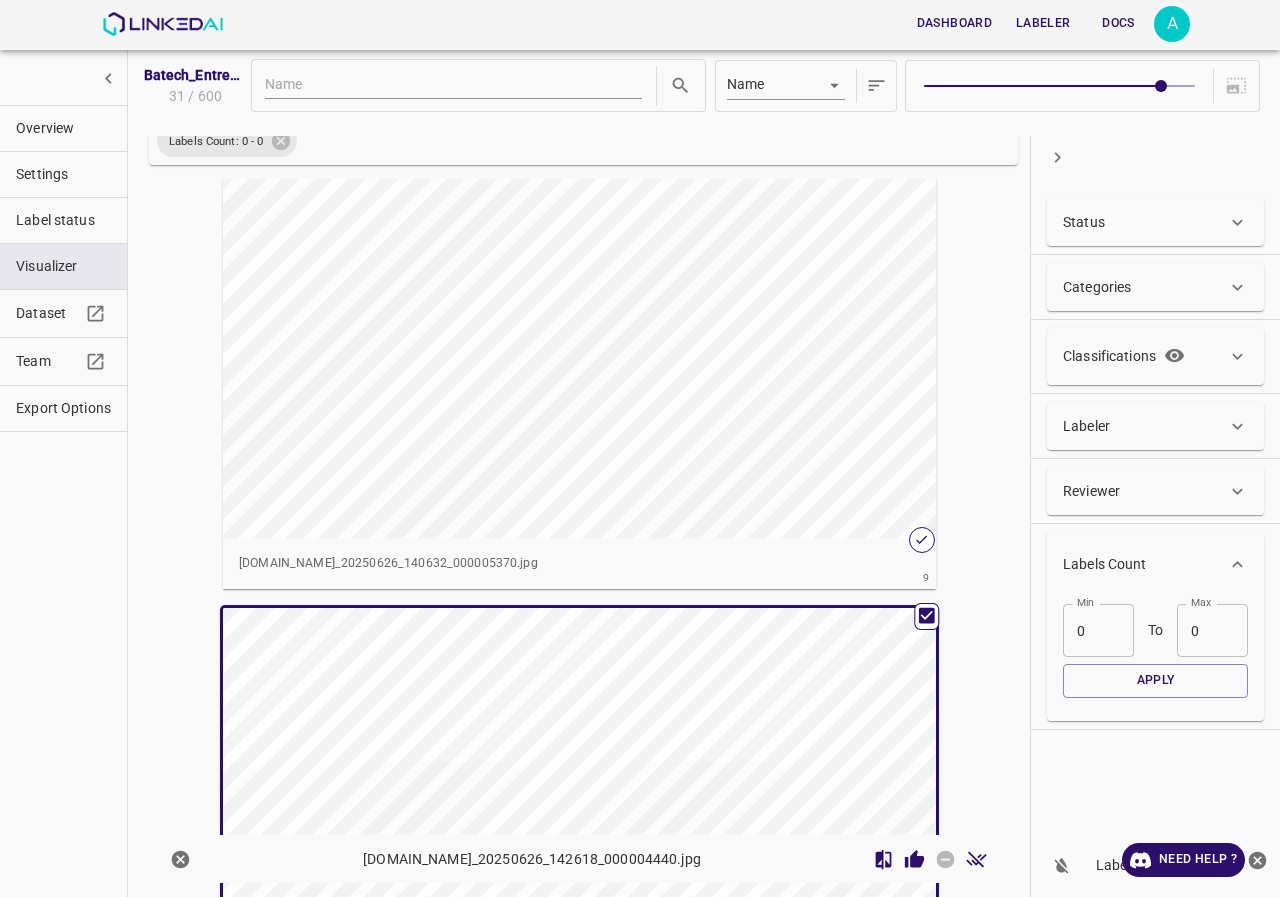 scroll, scrollTop: 4076, scrollLeft: 0, axis: vertical 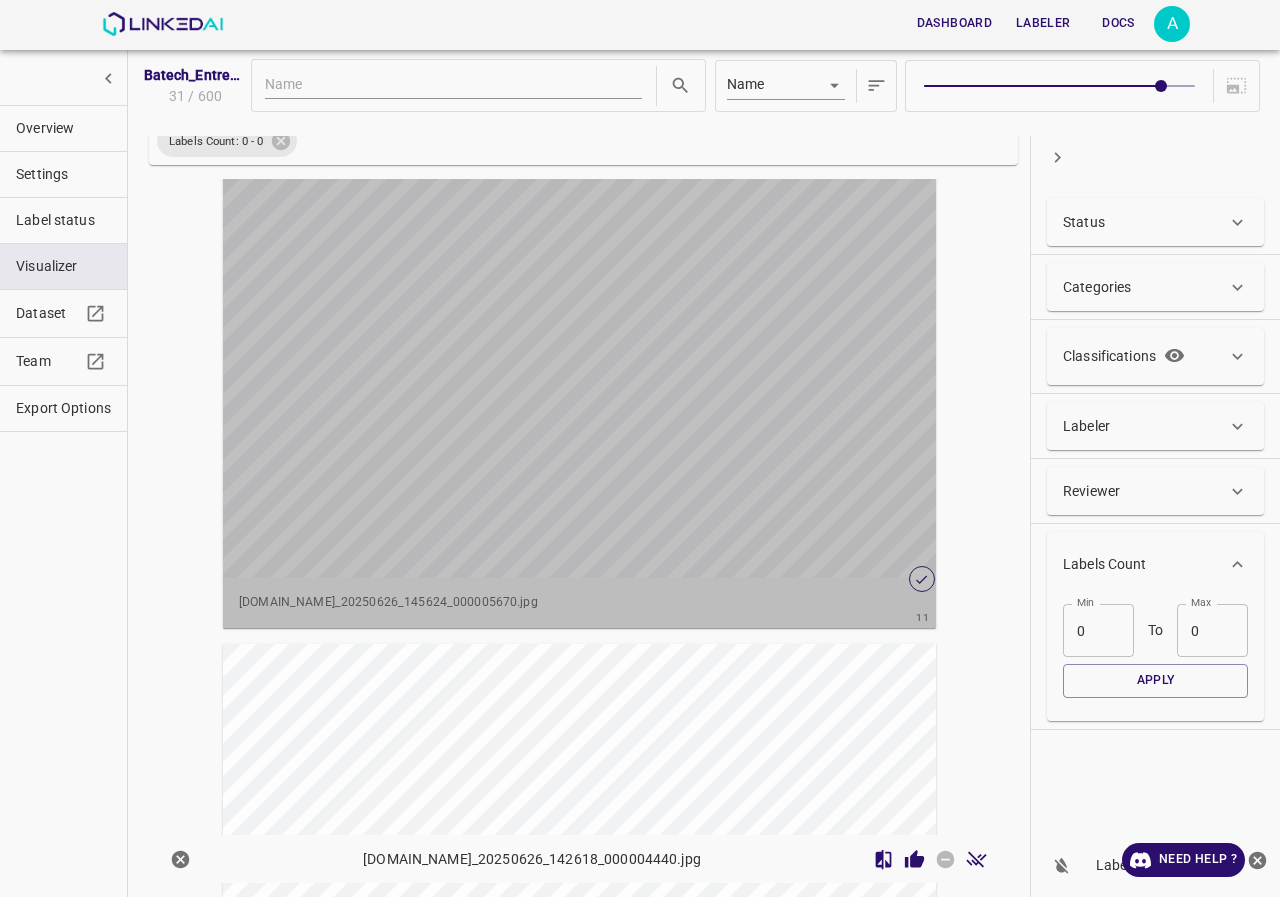 click at bounding box center [523, 377] 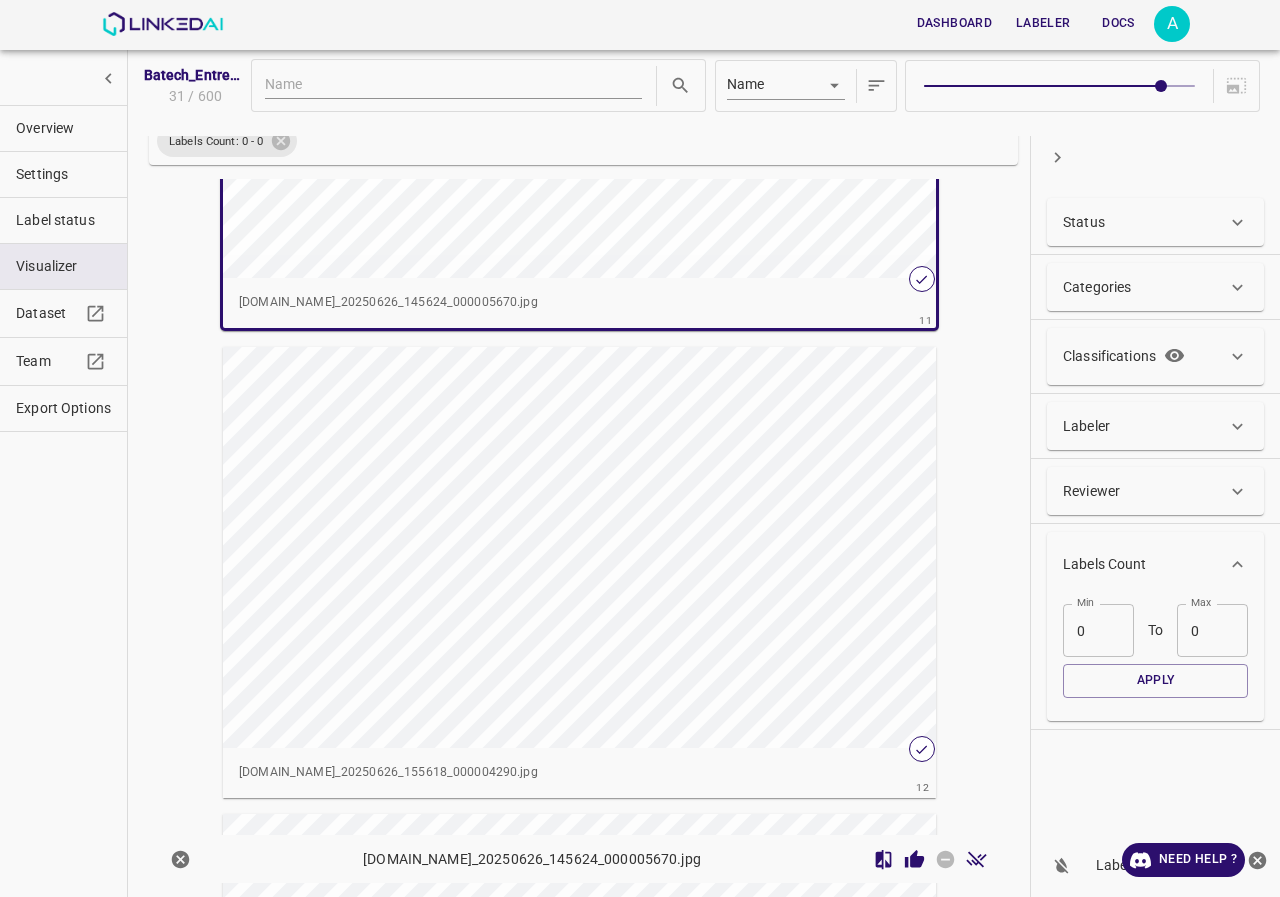 scroll, scrollTop: 5073, scrollLeft: 0, axis: vertical 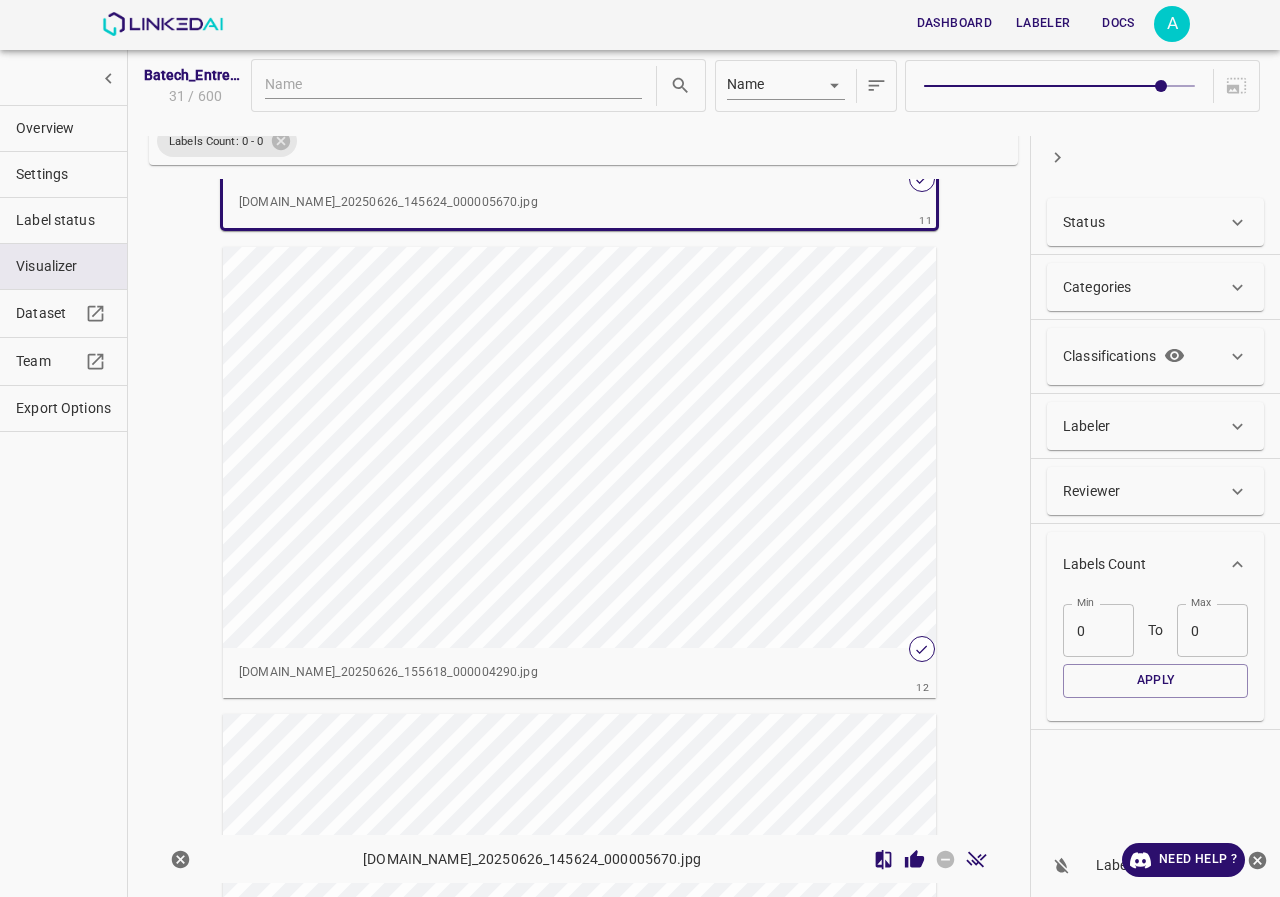 click at bounding box center (523, 447) 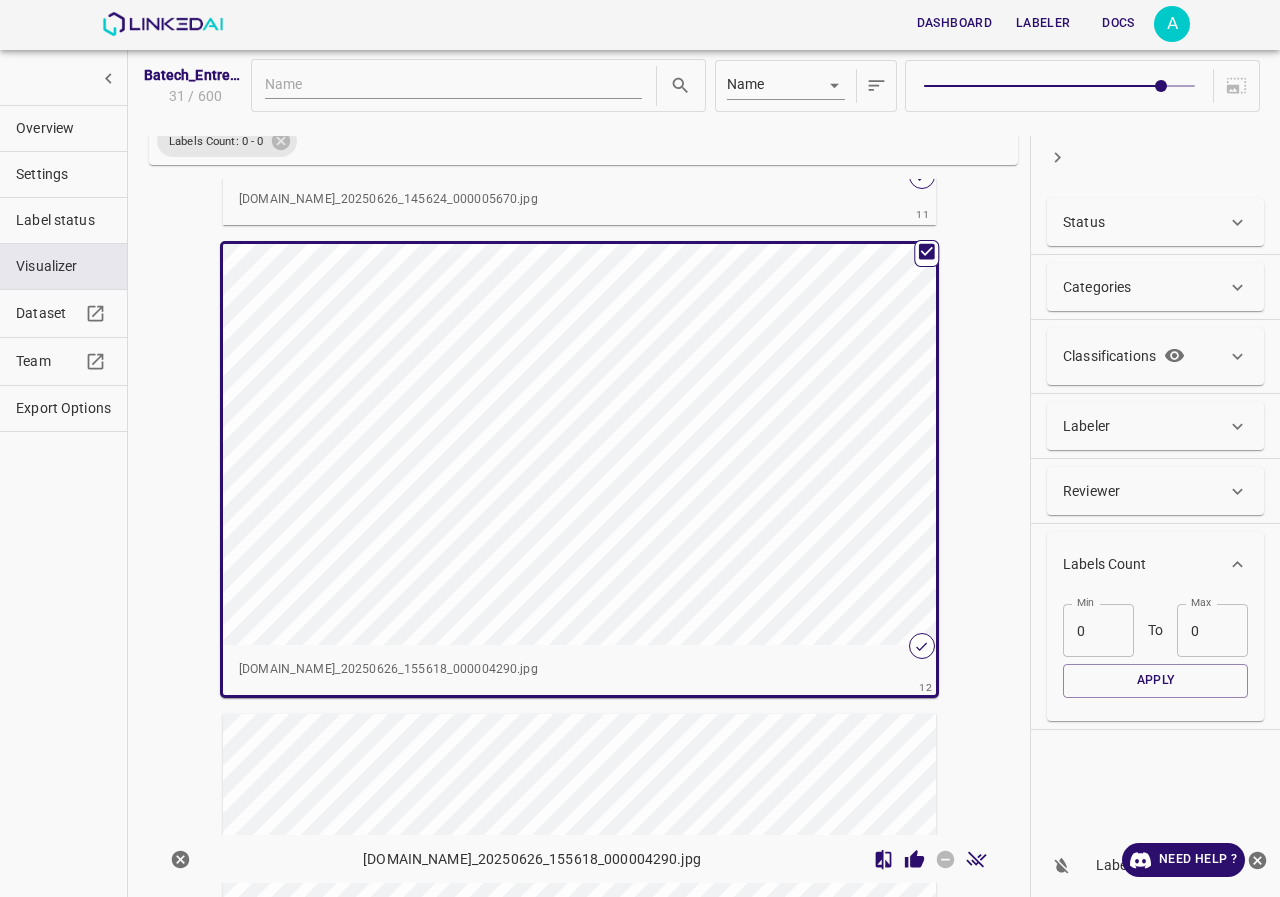 scroll, scrollTop: 5070, scrollLeft: 0, axis: vertical 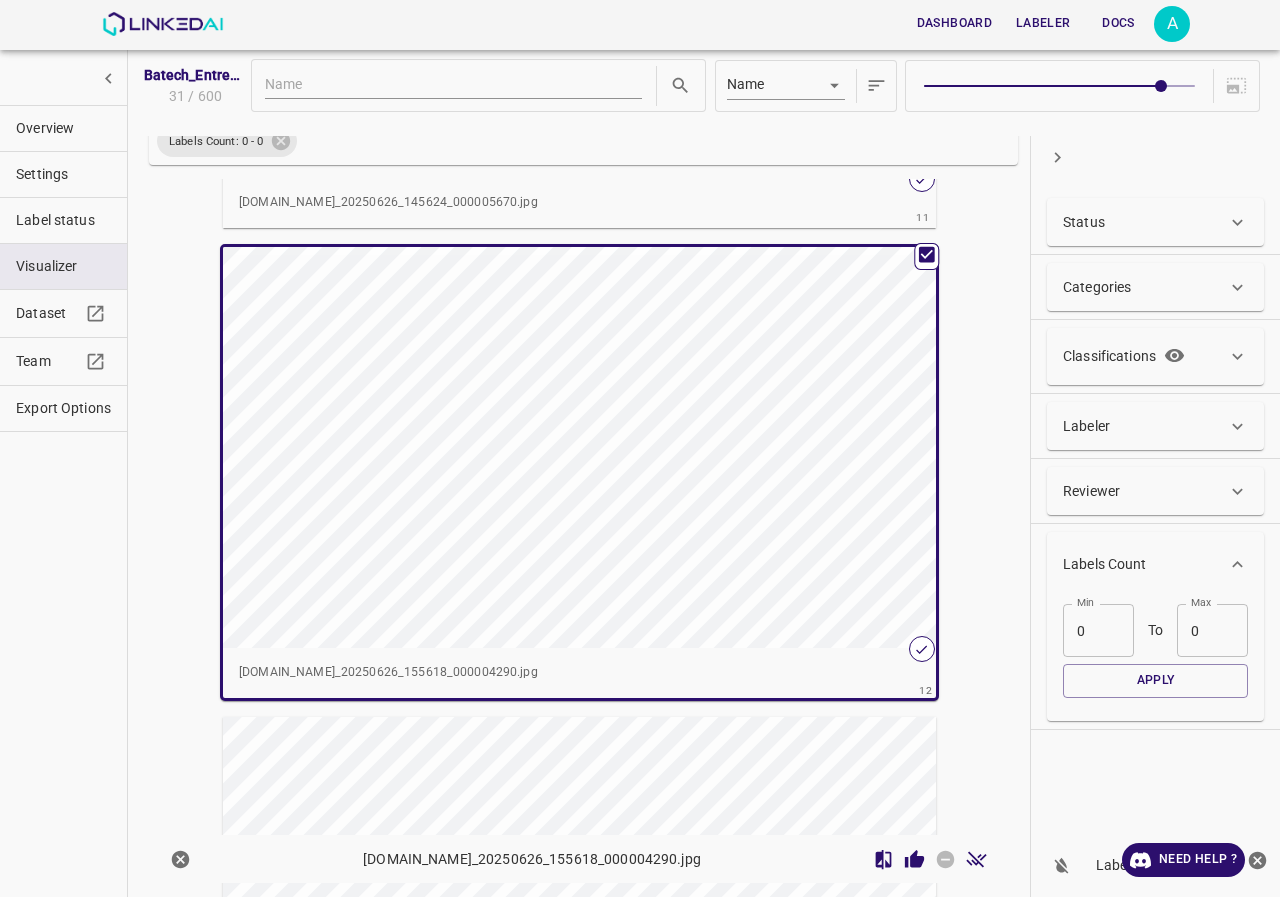 click at bounding box center (523, 447) 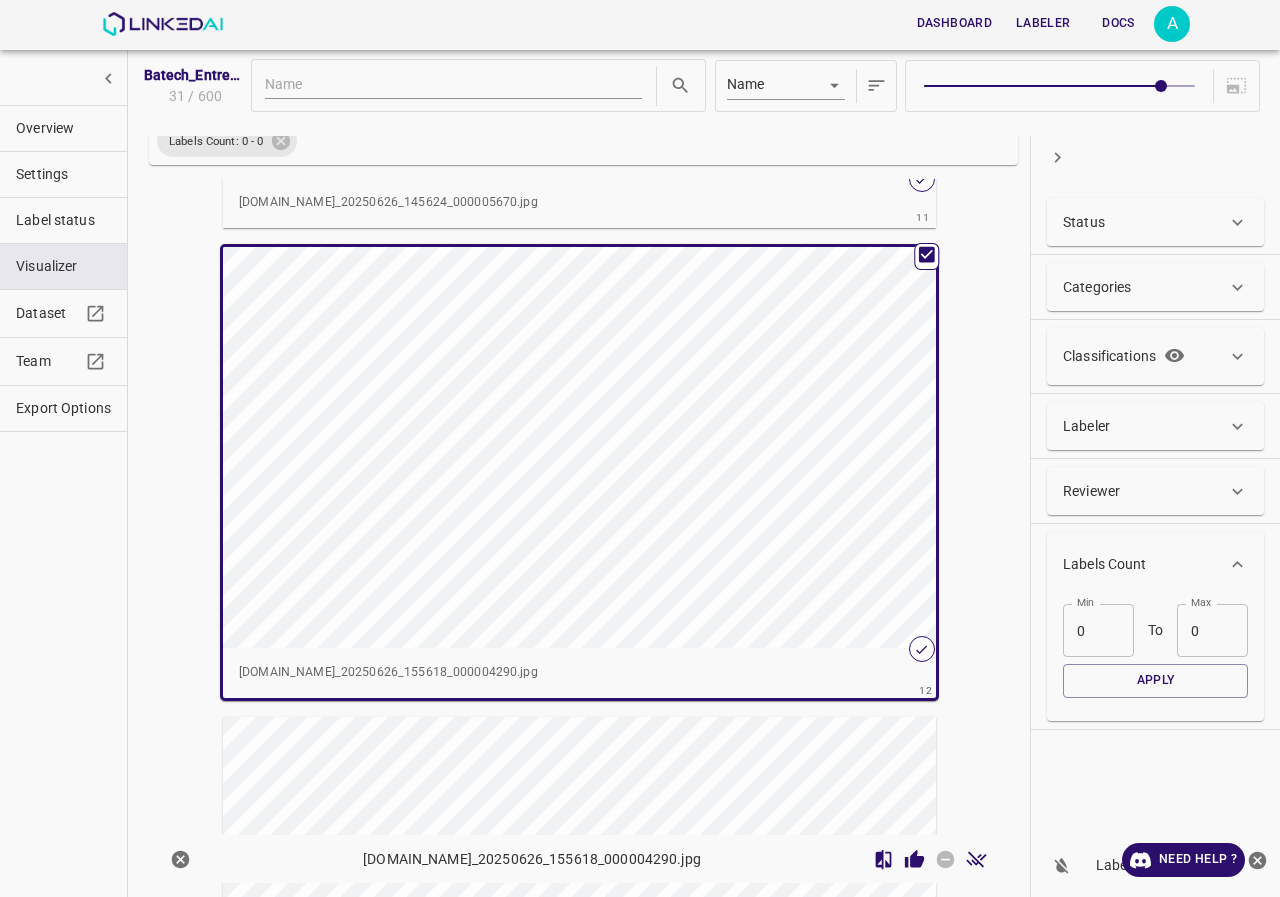 scroll, scrollTop: 5370, scrollLeft: 0, axis: vertical 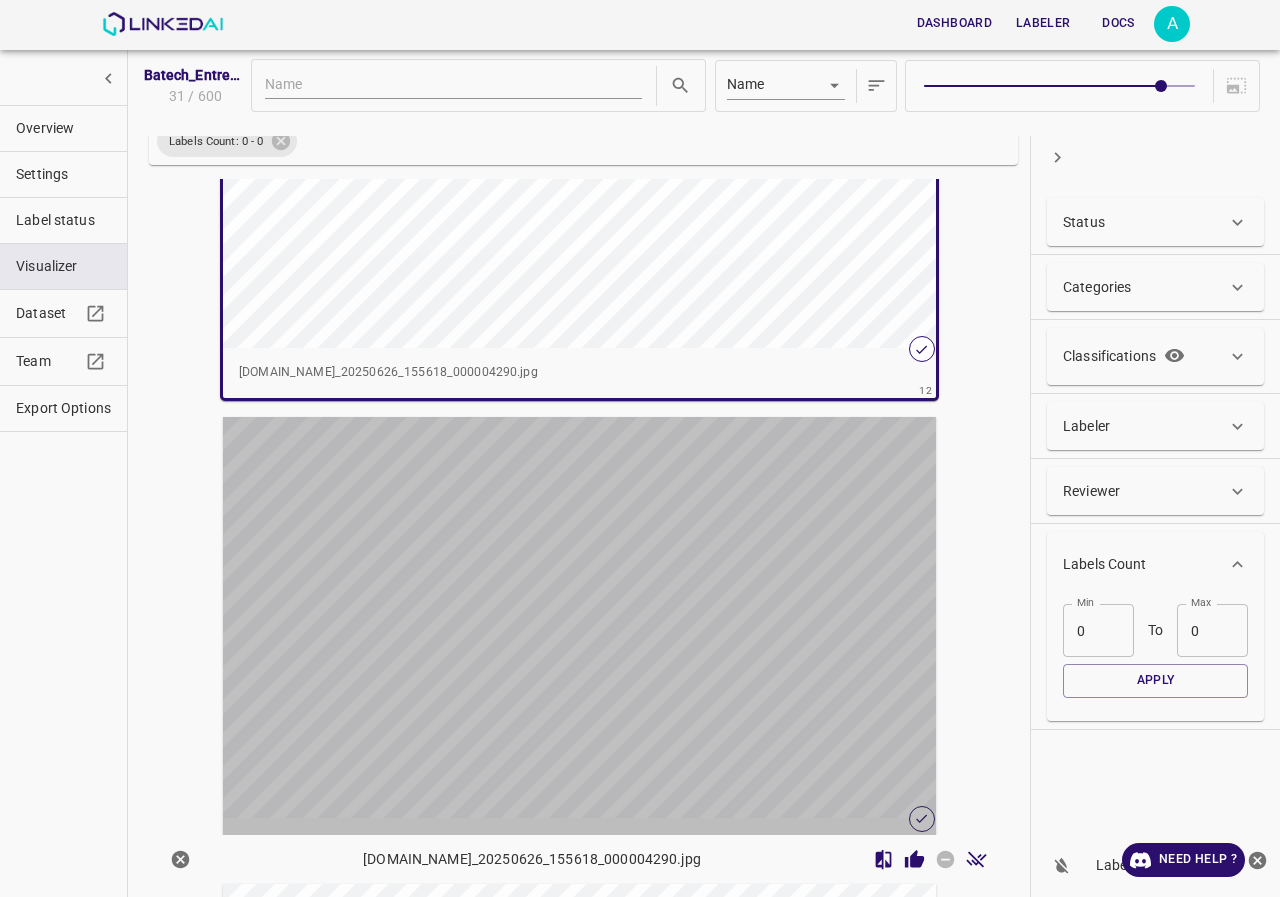 click at bounding box center (523, 617) 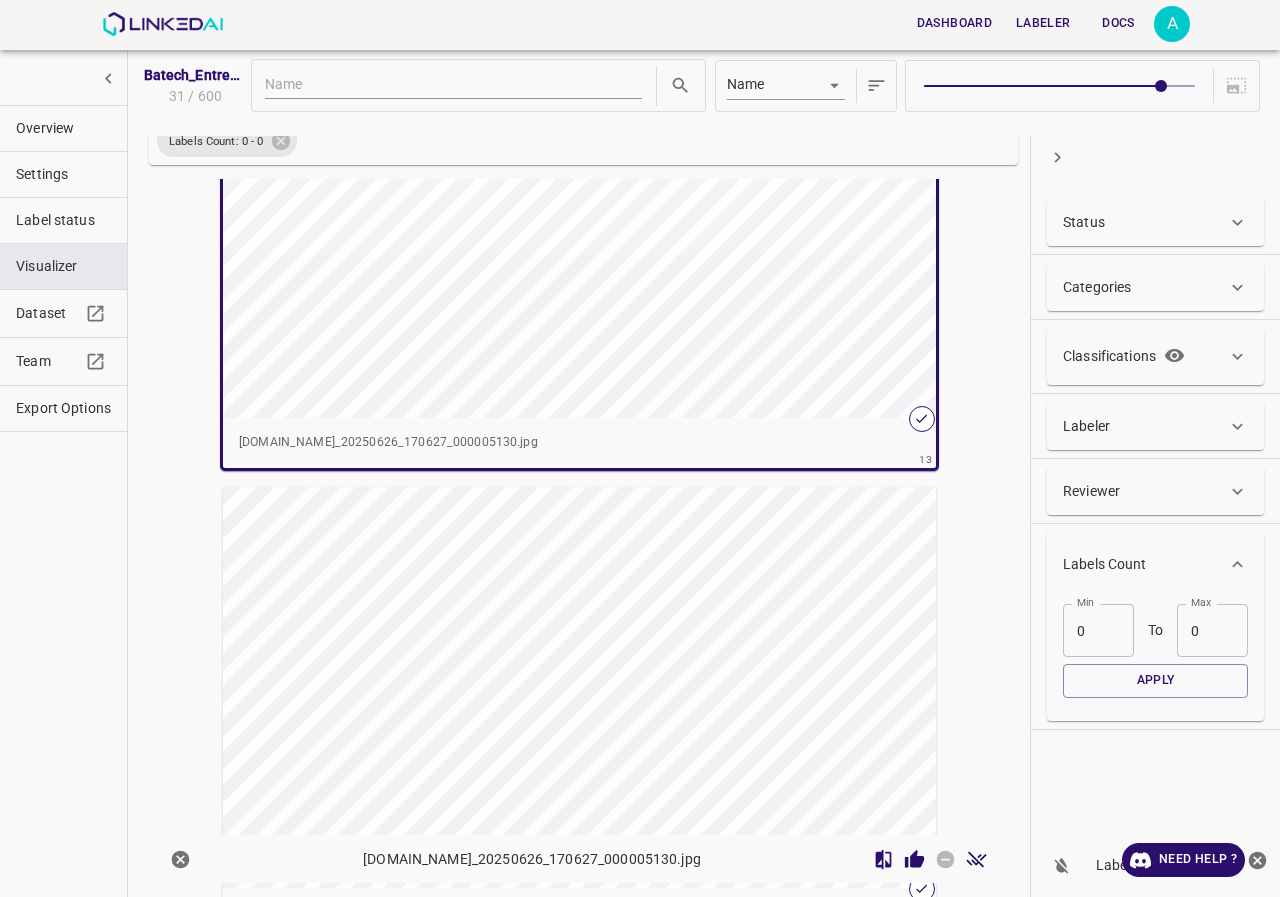scroll, scrollTop: 5867, scrollLeft: 0, axis: vertical 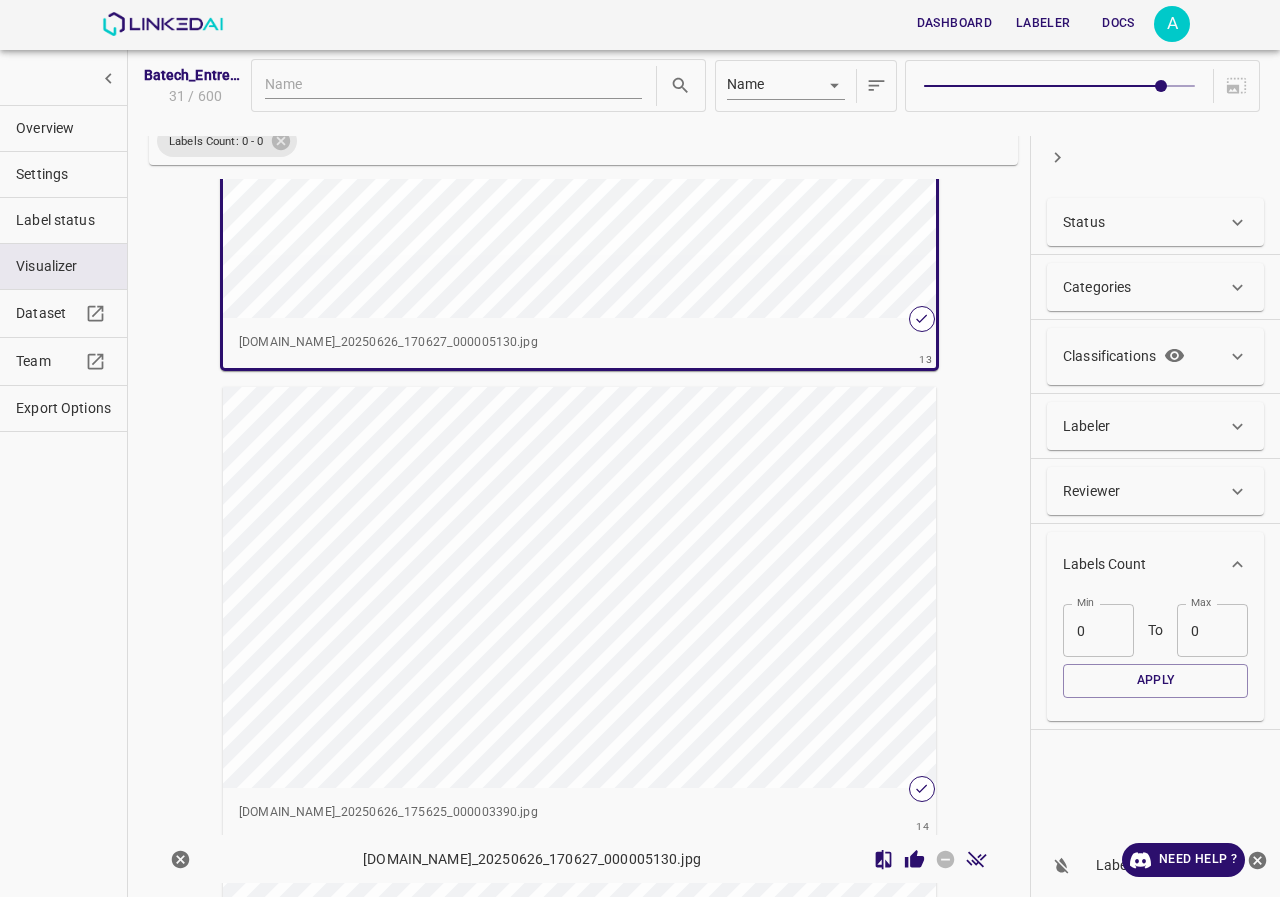 click at bounding box center [523, 587] 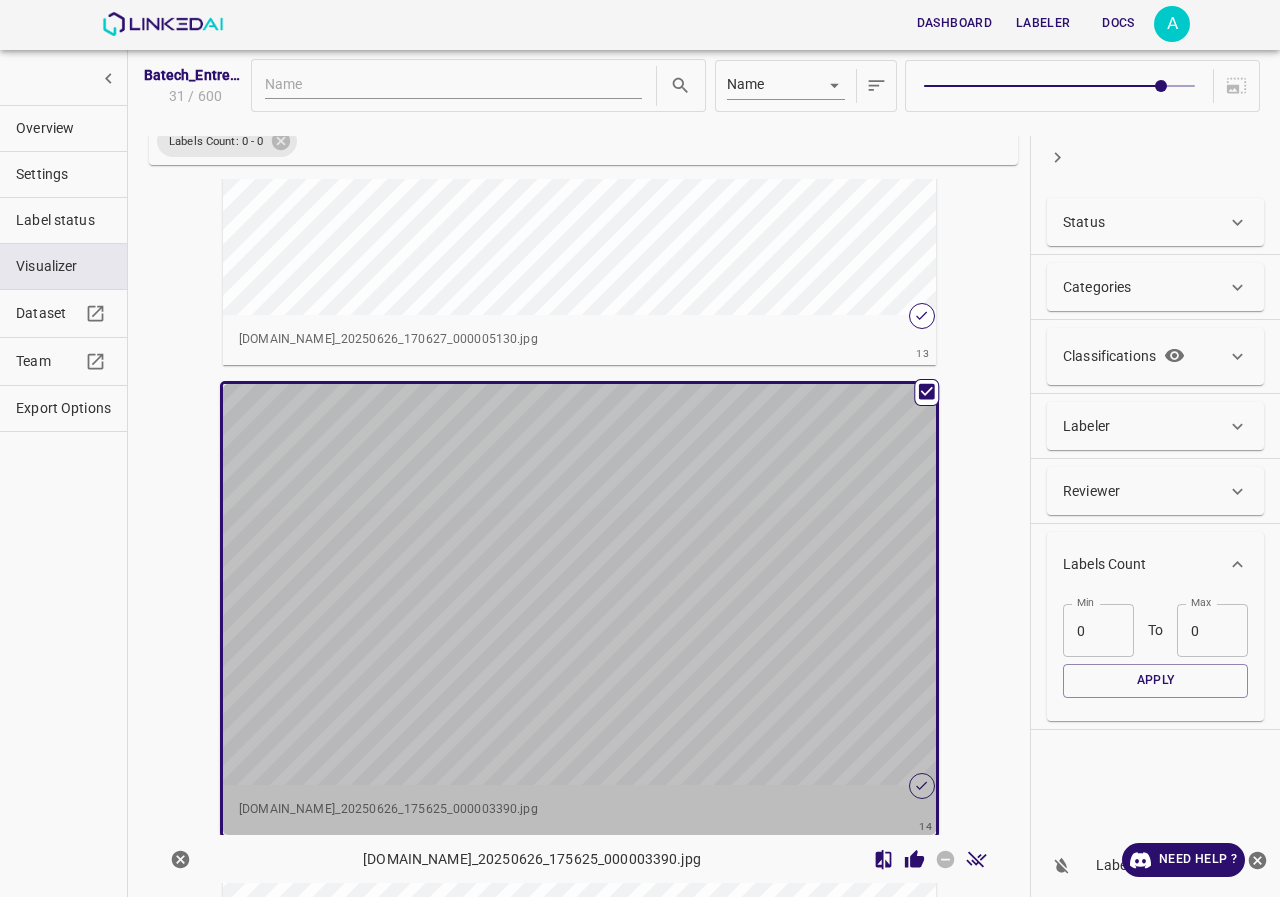click at bounding box center [523, 584] 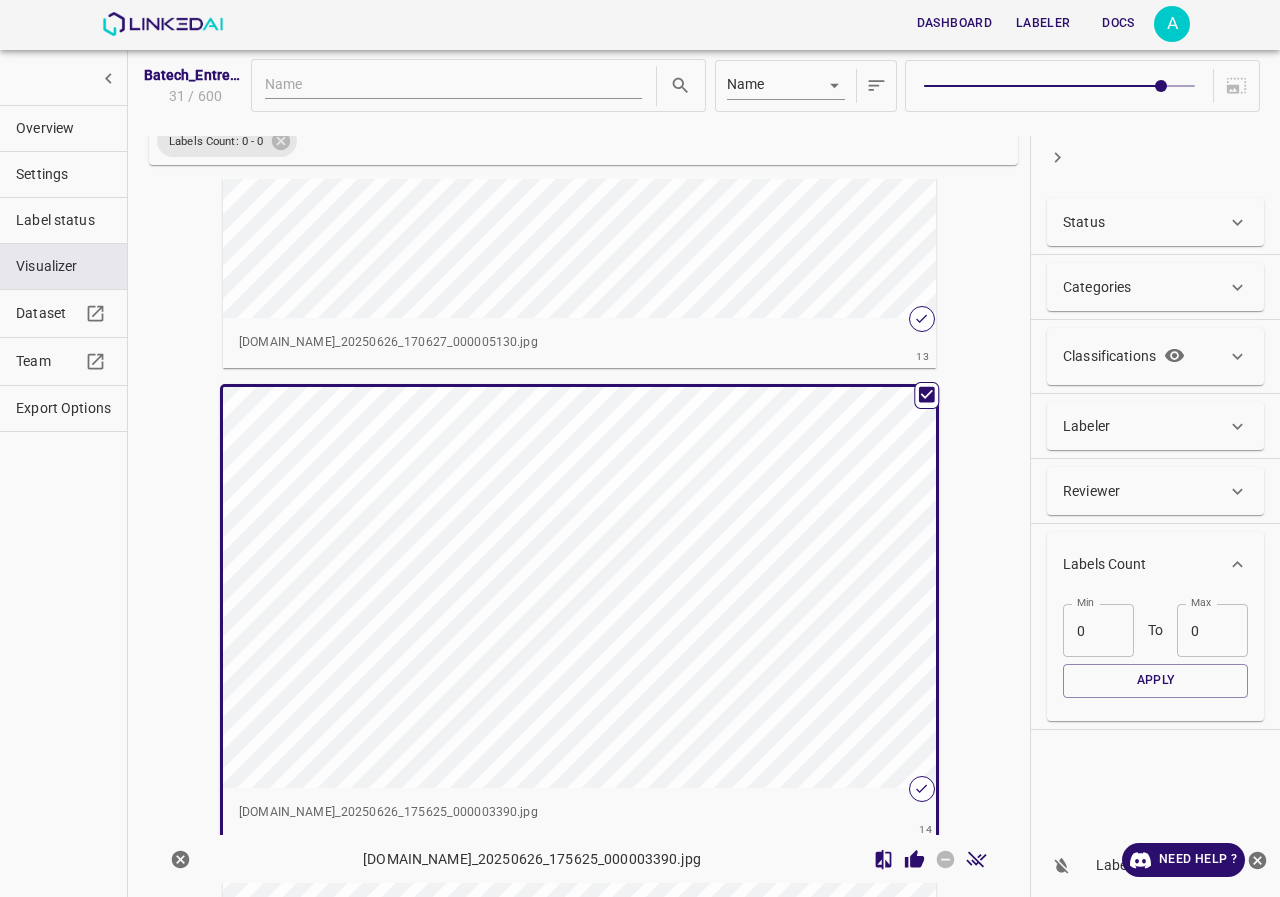 scroll, scrollTop: 6364, scrollLeft: 0, axis: vertical 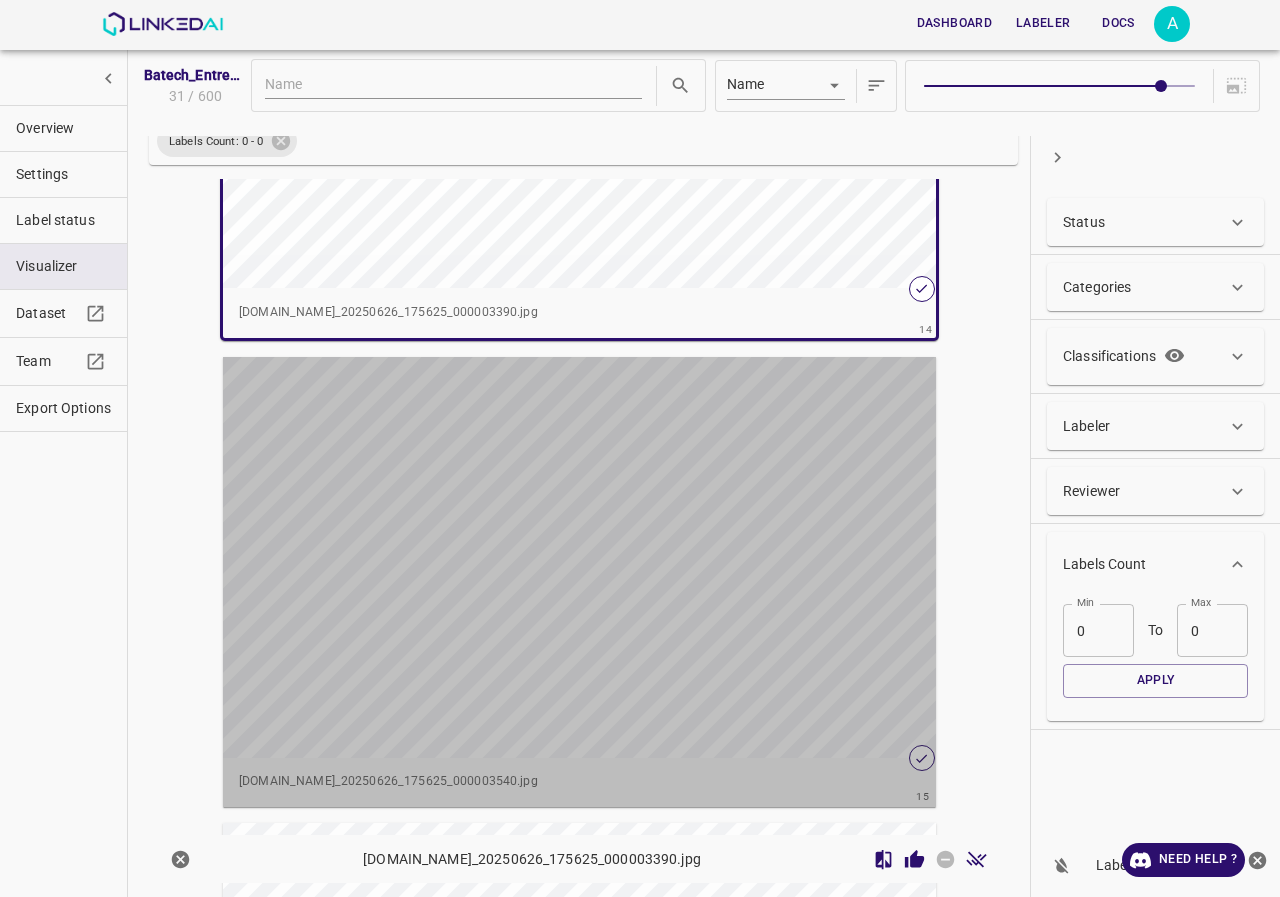 click at bounding box center [523, 557] 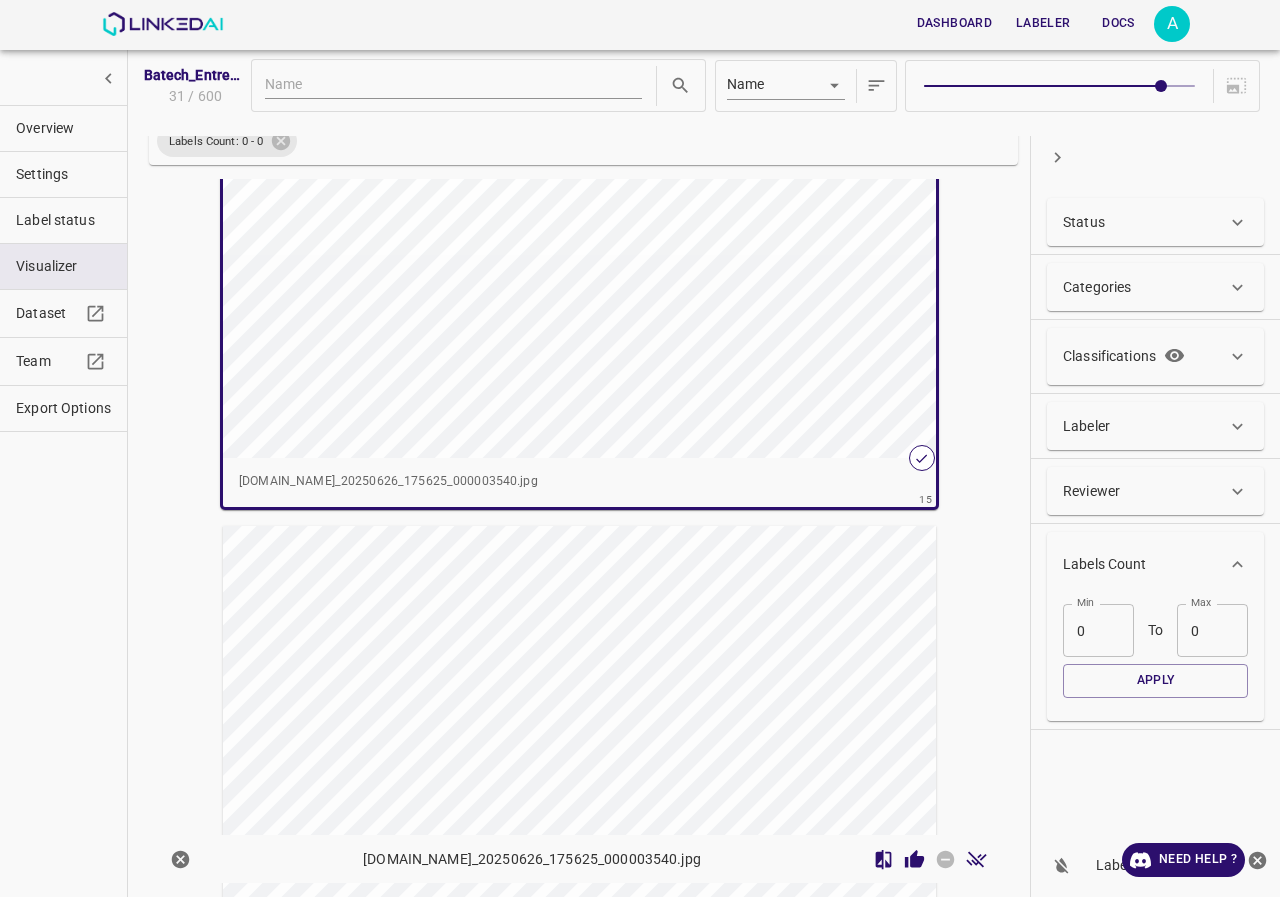 scroll, scrollTop: 6761, scrollLeft: 0, axis: vertical 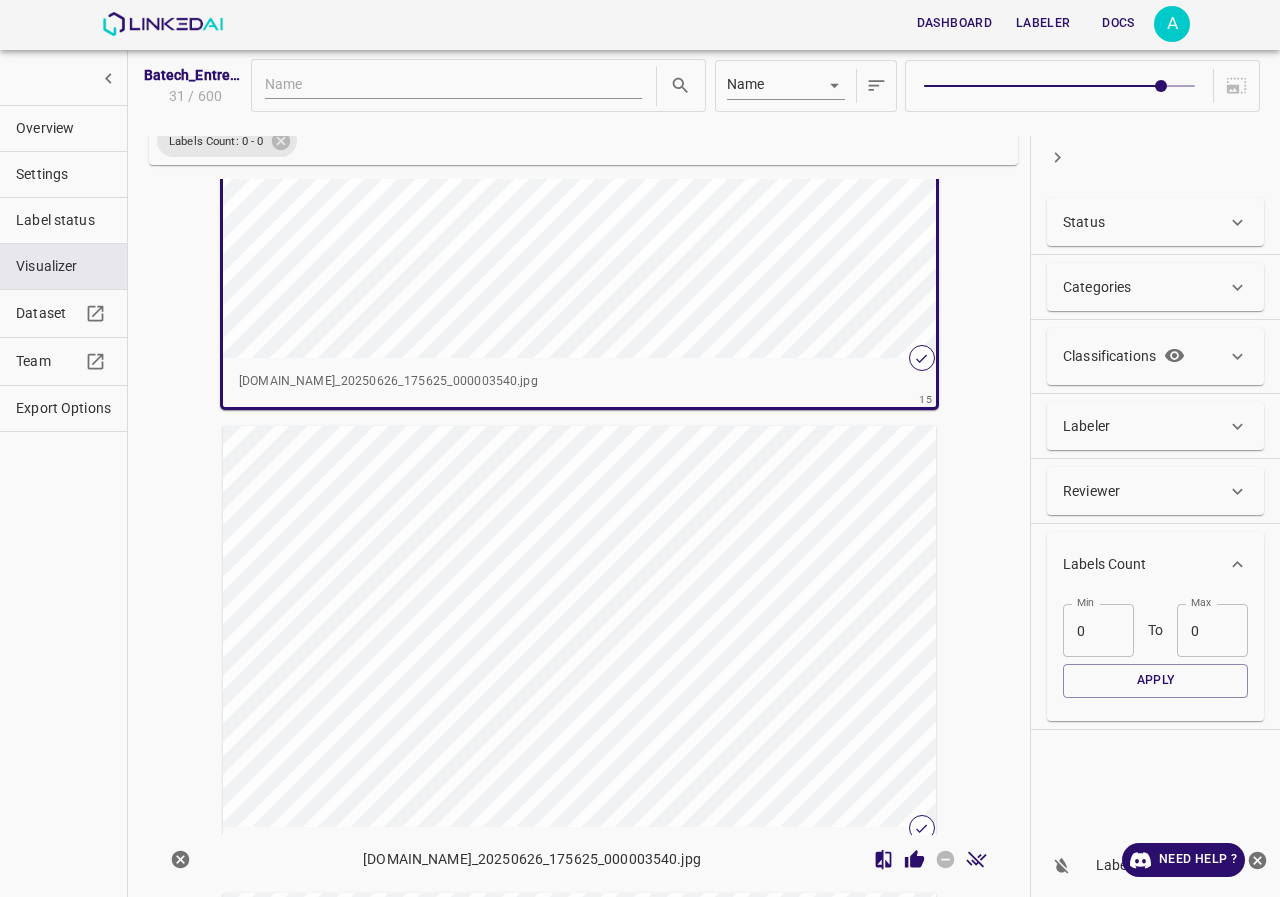 click at bounding box center [523, 626] 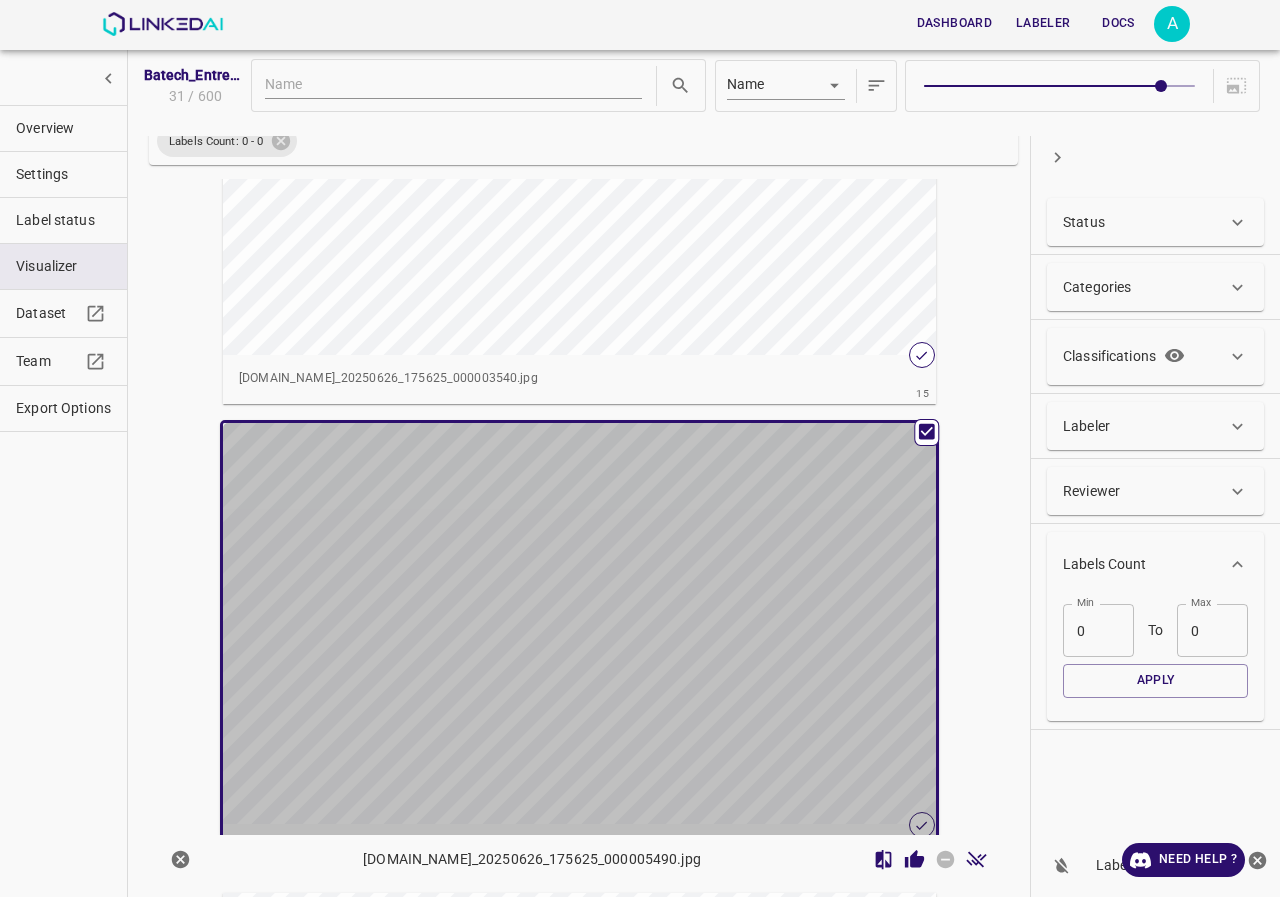 click at bounding box center (523, 623) 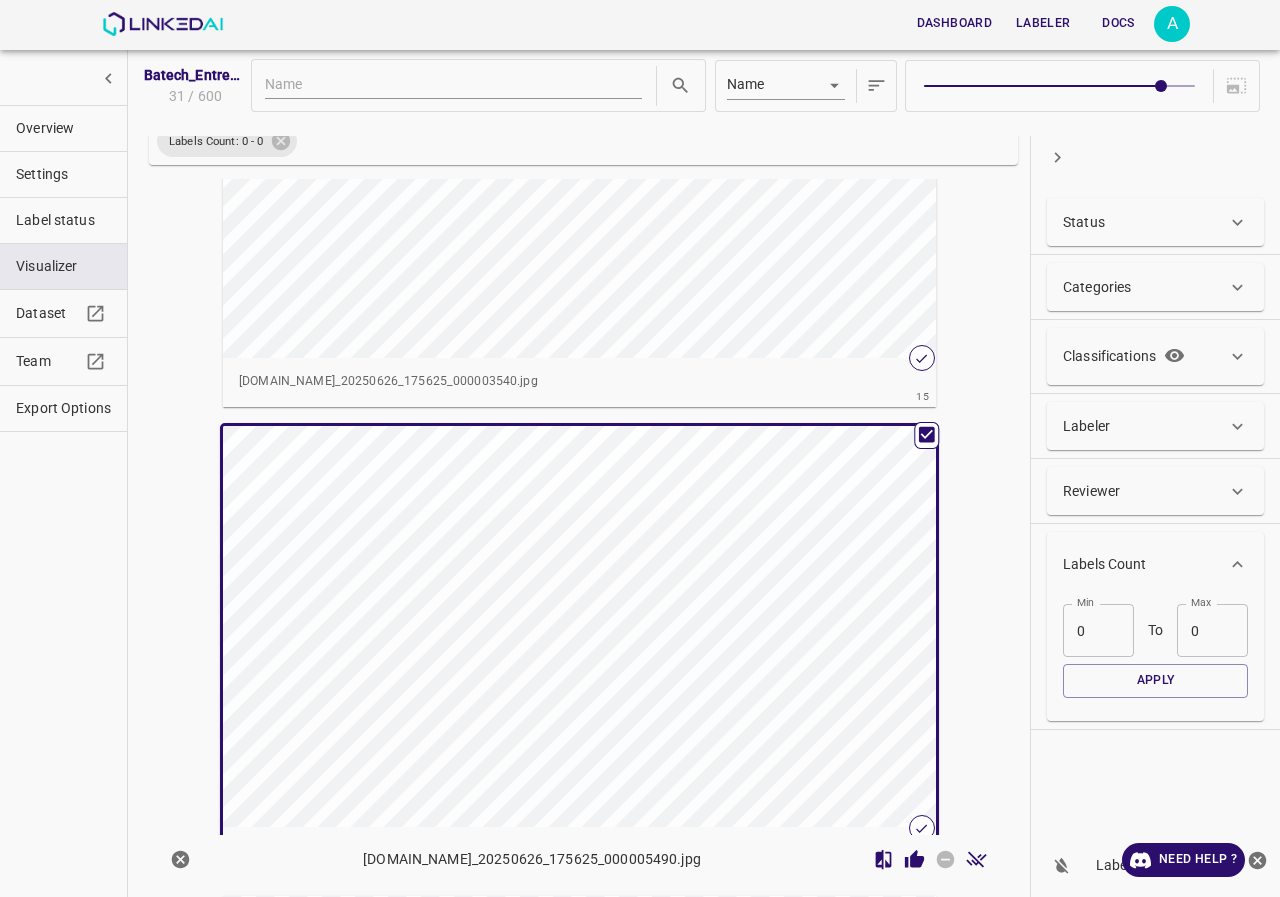 click at bounding box center (523, 1096) 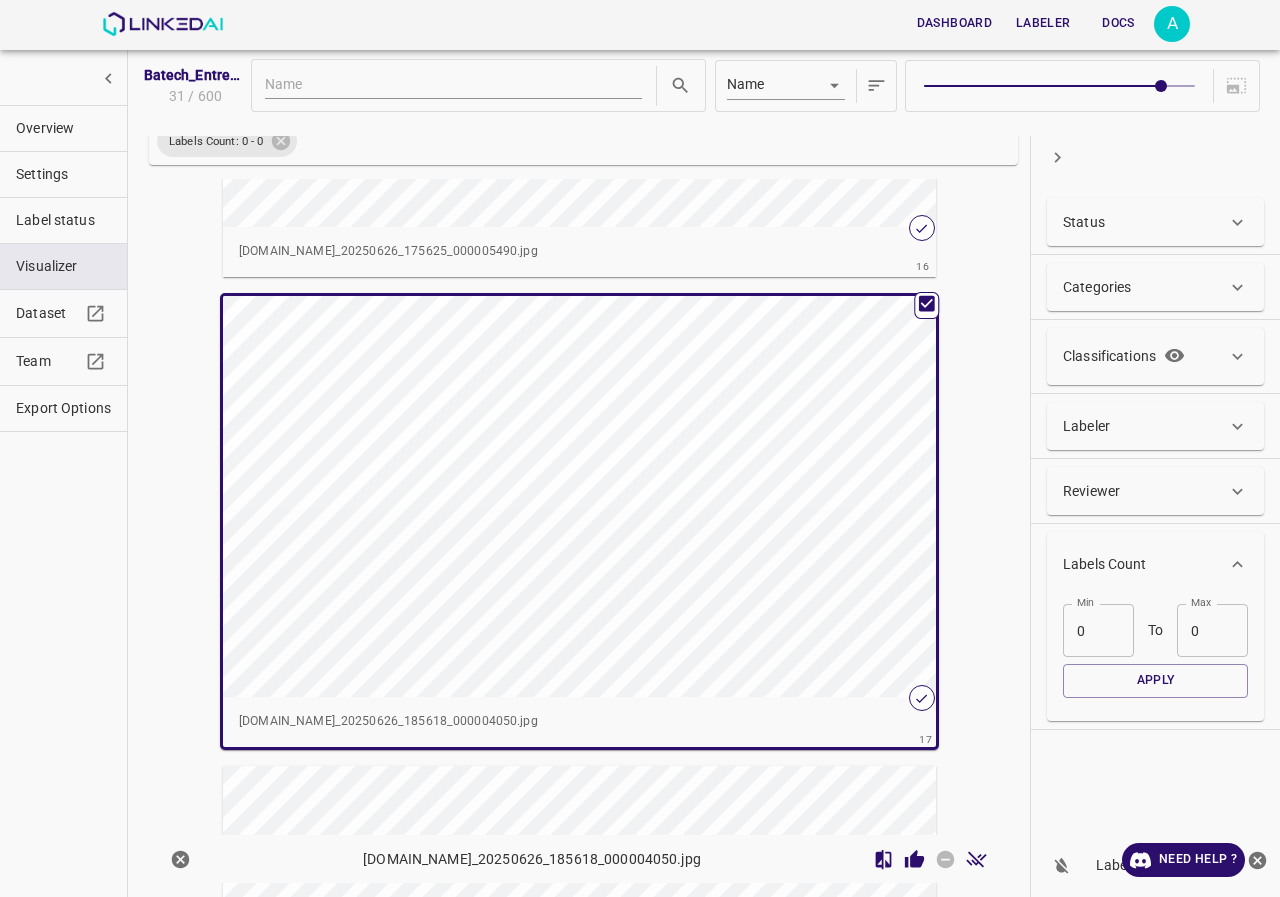 scroll, scrollTop: 7655, scrollLeft: 0, axis: vertical 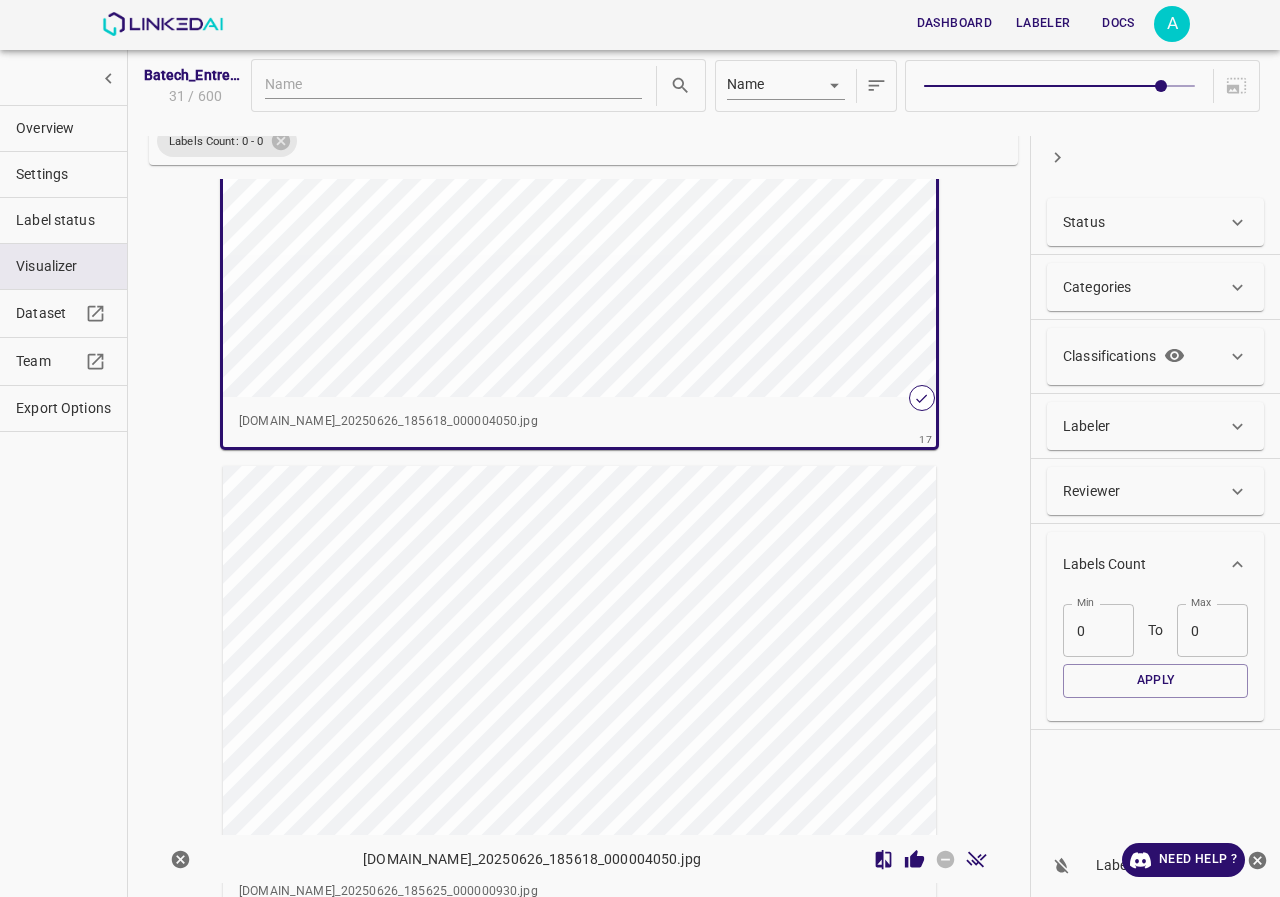 click at bounding box center [523, 666] 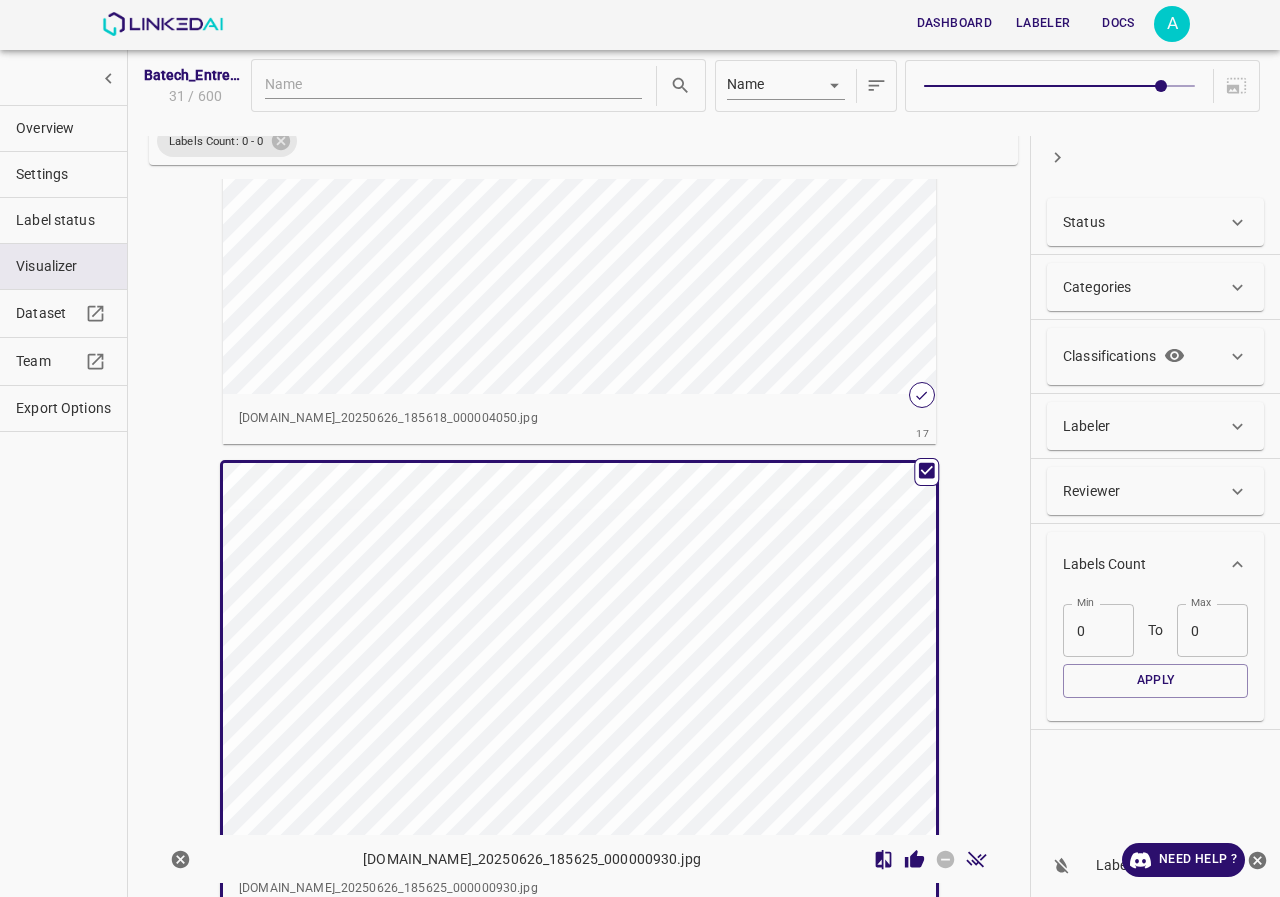 scroll, scrollTop: 8052, scrollLeft: 0, axis: vertical 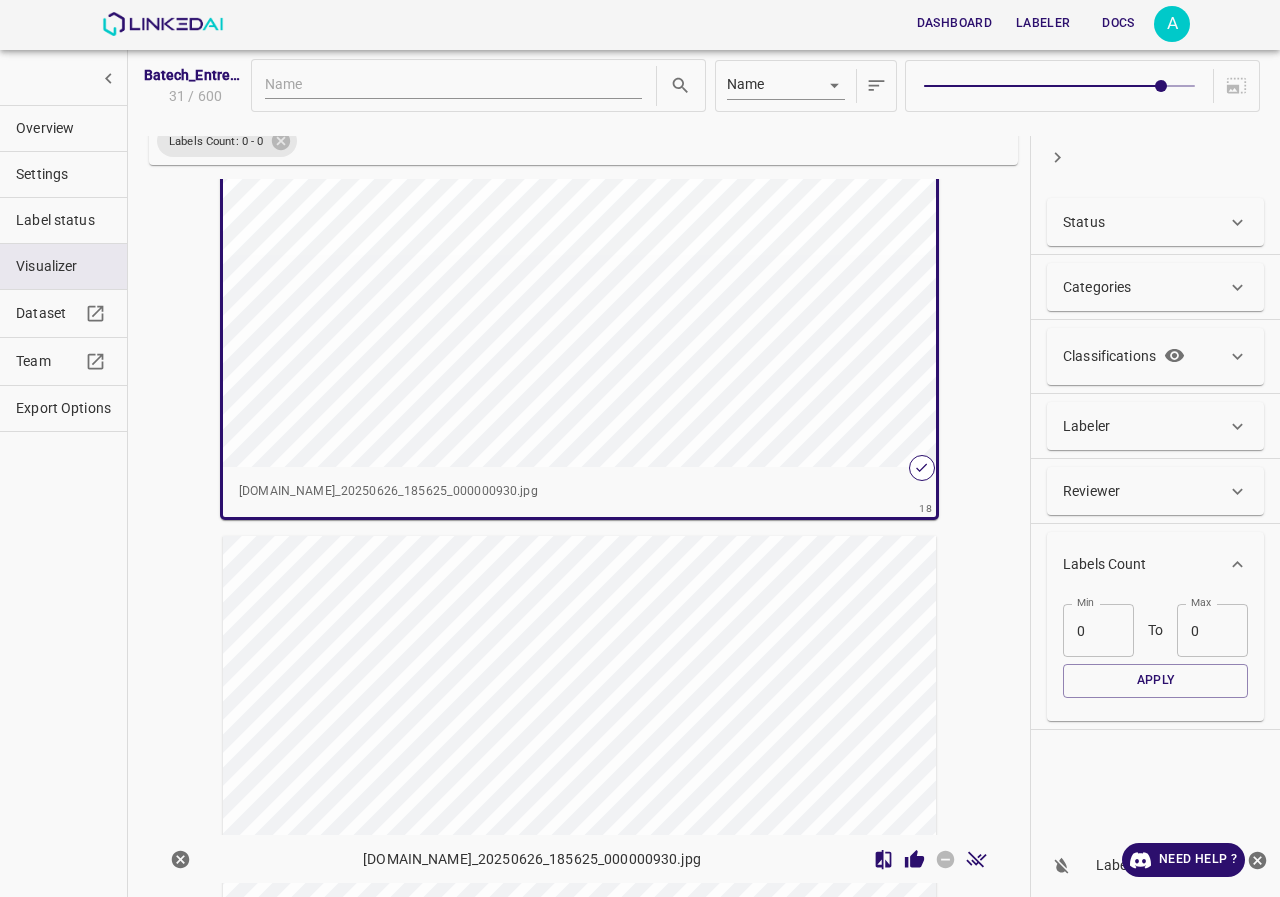 click at bounding box center (523, 736) 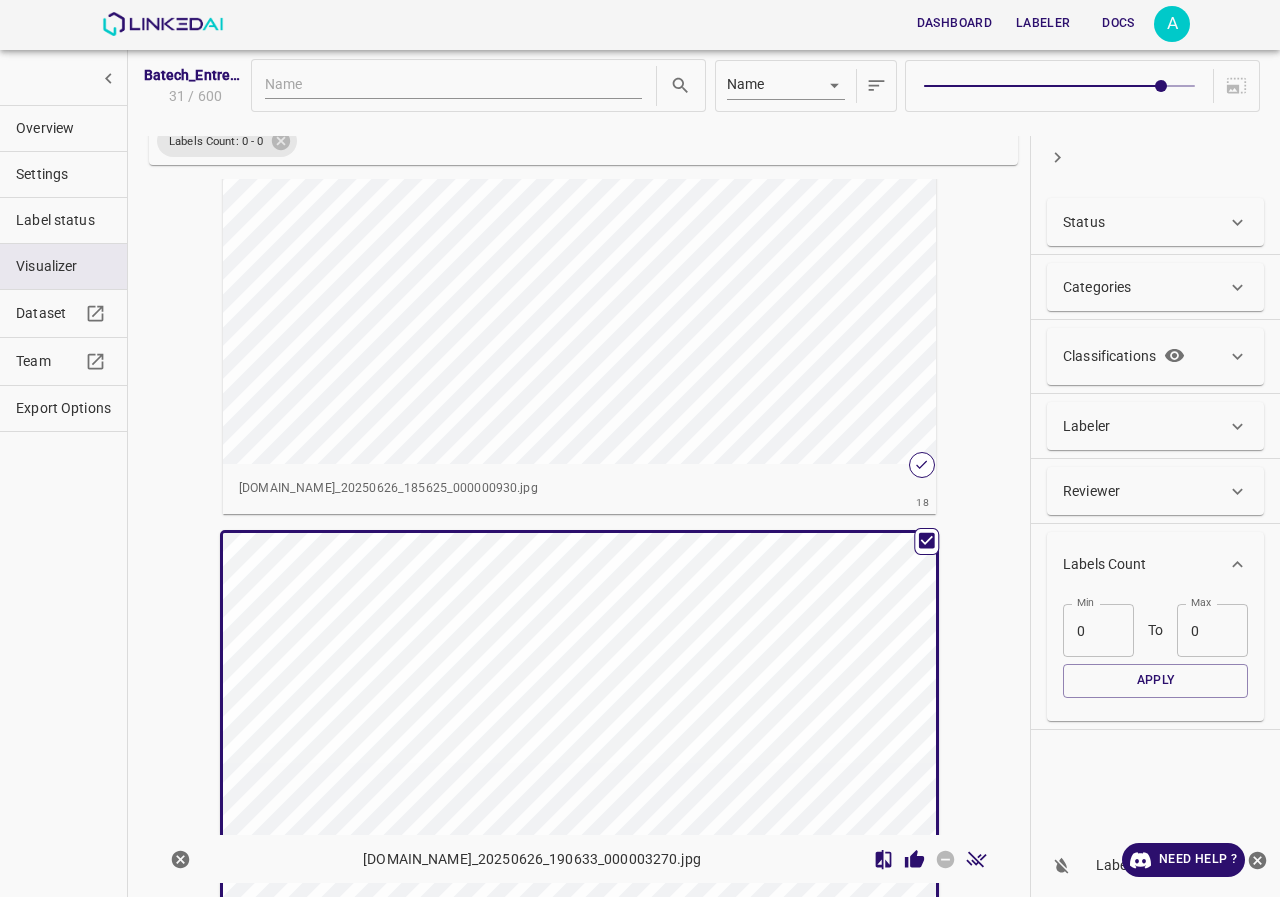 click at bounding box center [523, 1203] 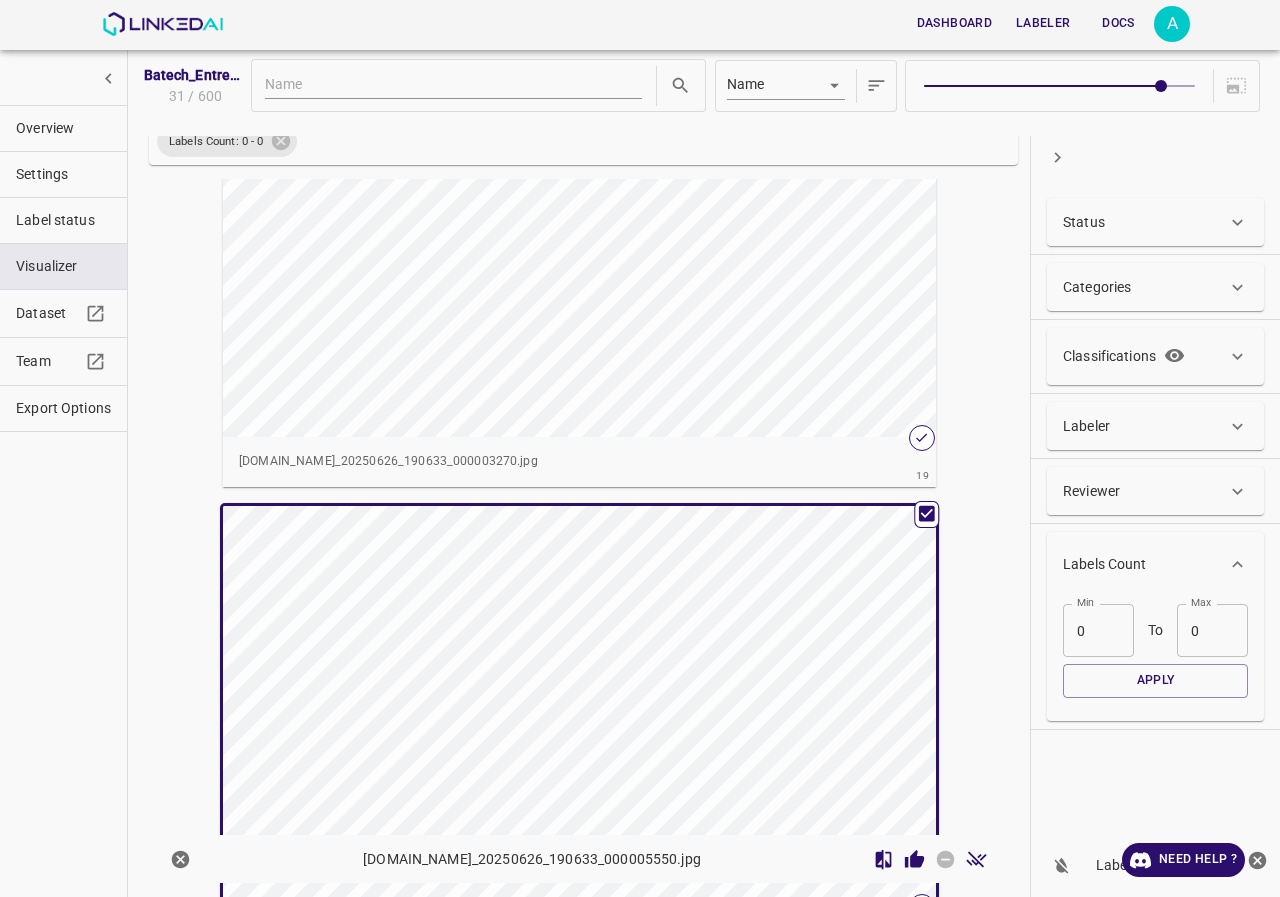 scroll, scrollTop: 9046, scrollLeft: 0, axis: vertical 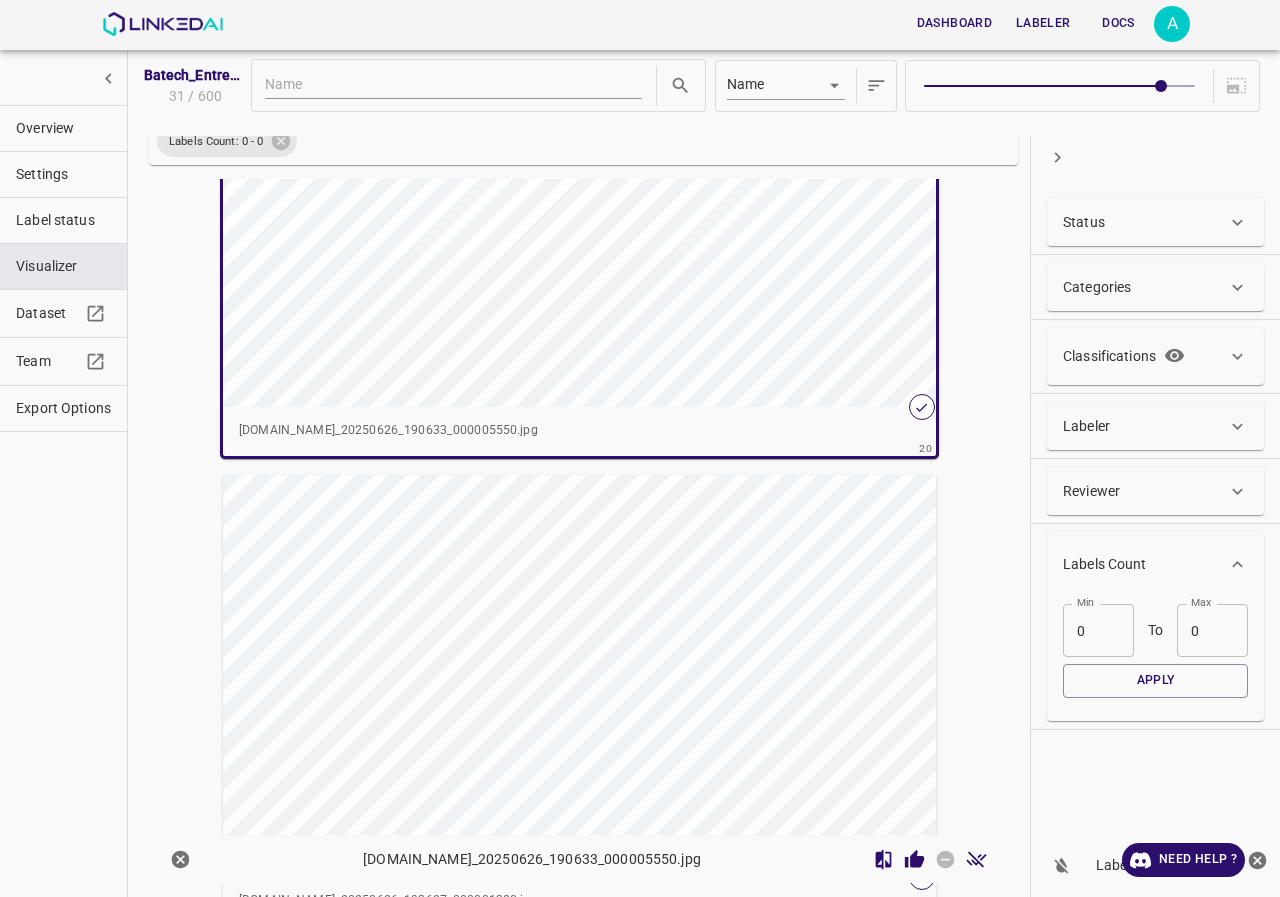 click at bounding box center [523, 675] 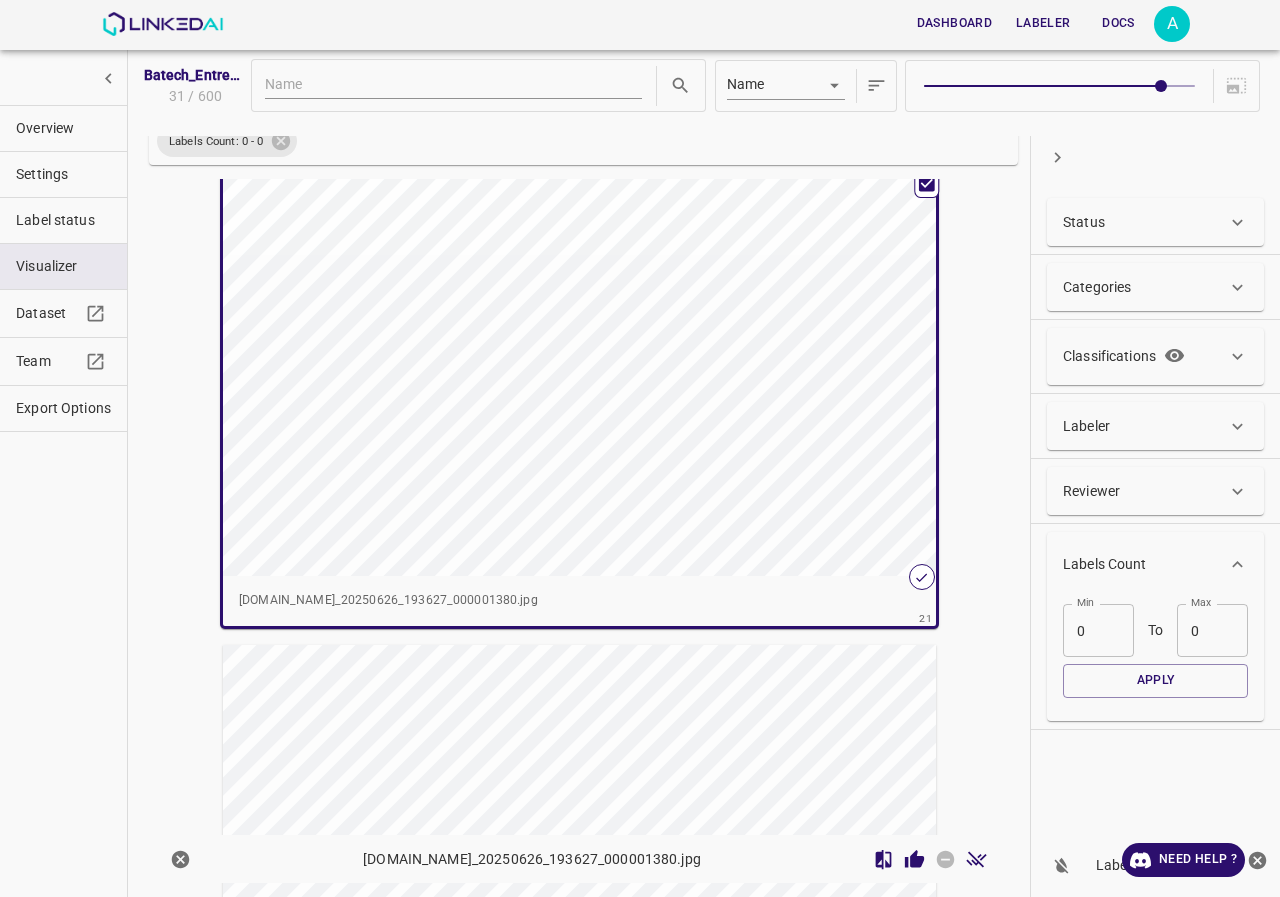 scroll, scrollTop: 9543, scrollLeft: 0, axis: vertical 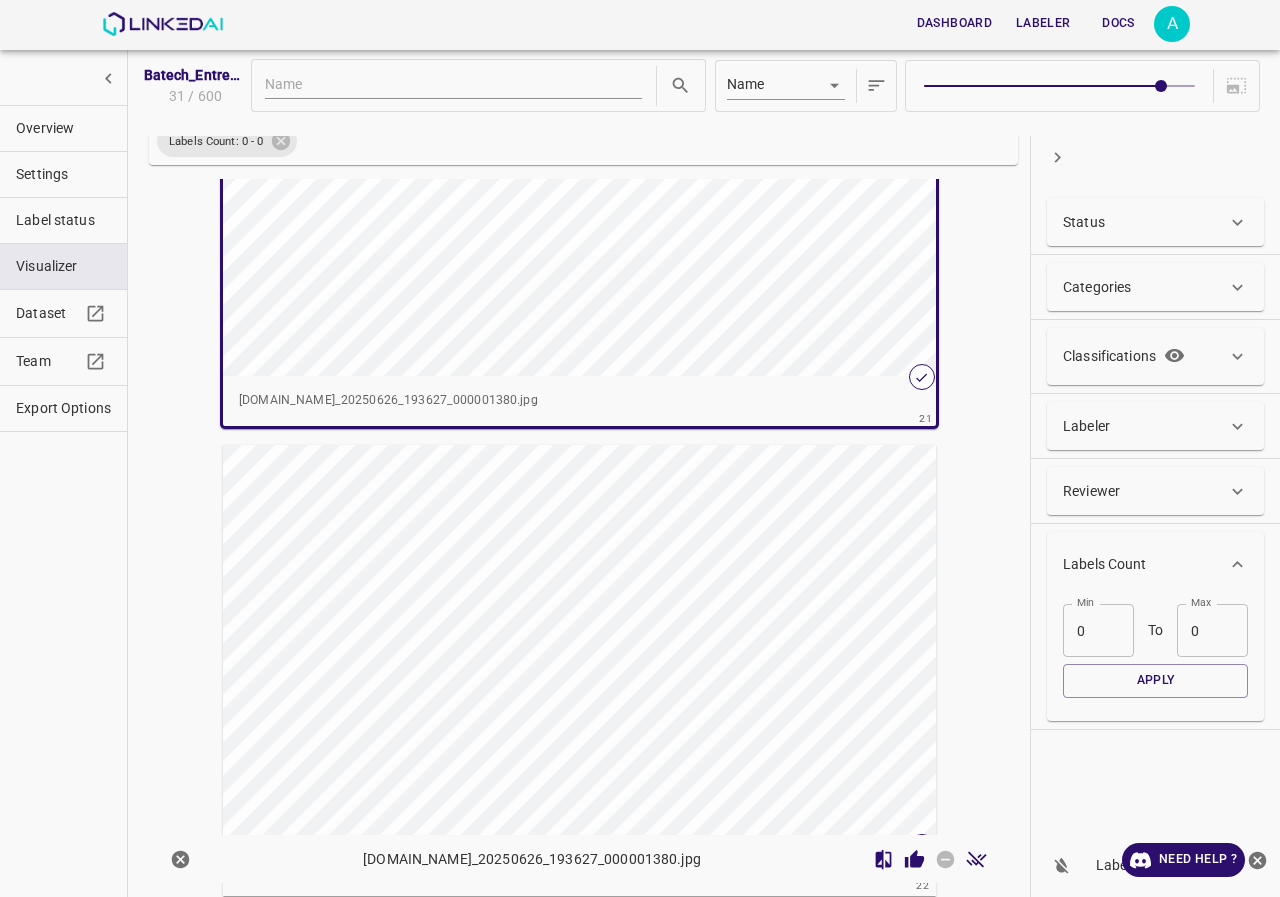 click at bounding box center [523, 645] 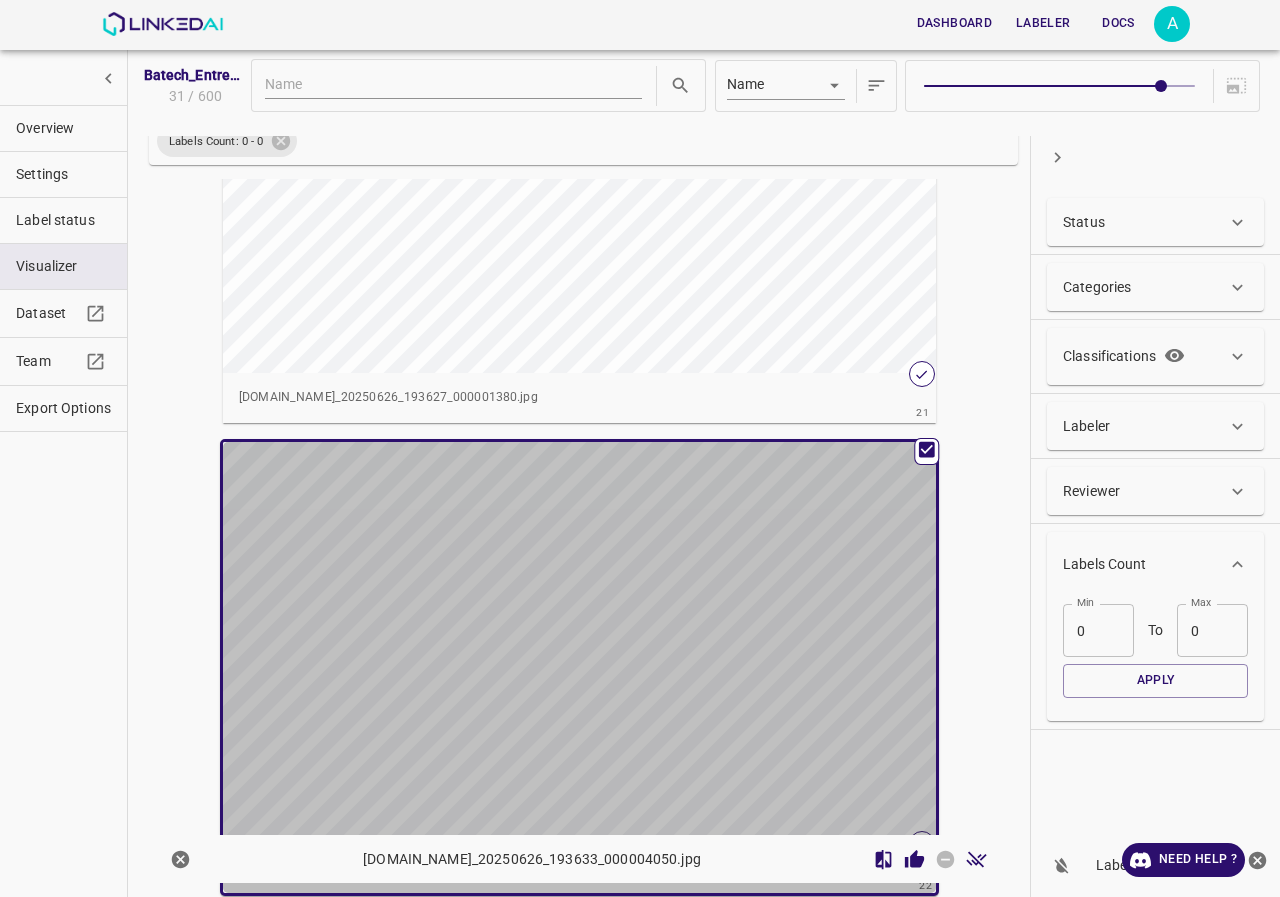 click at bounding box center [523, 642] 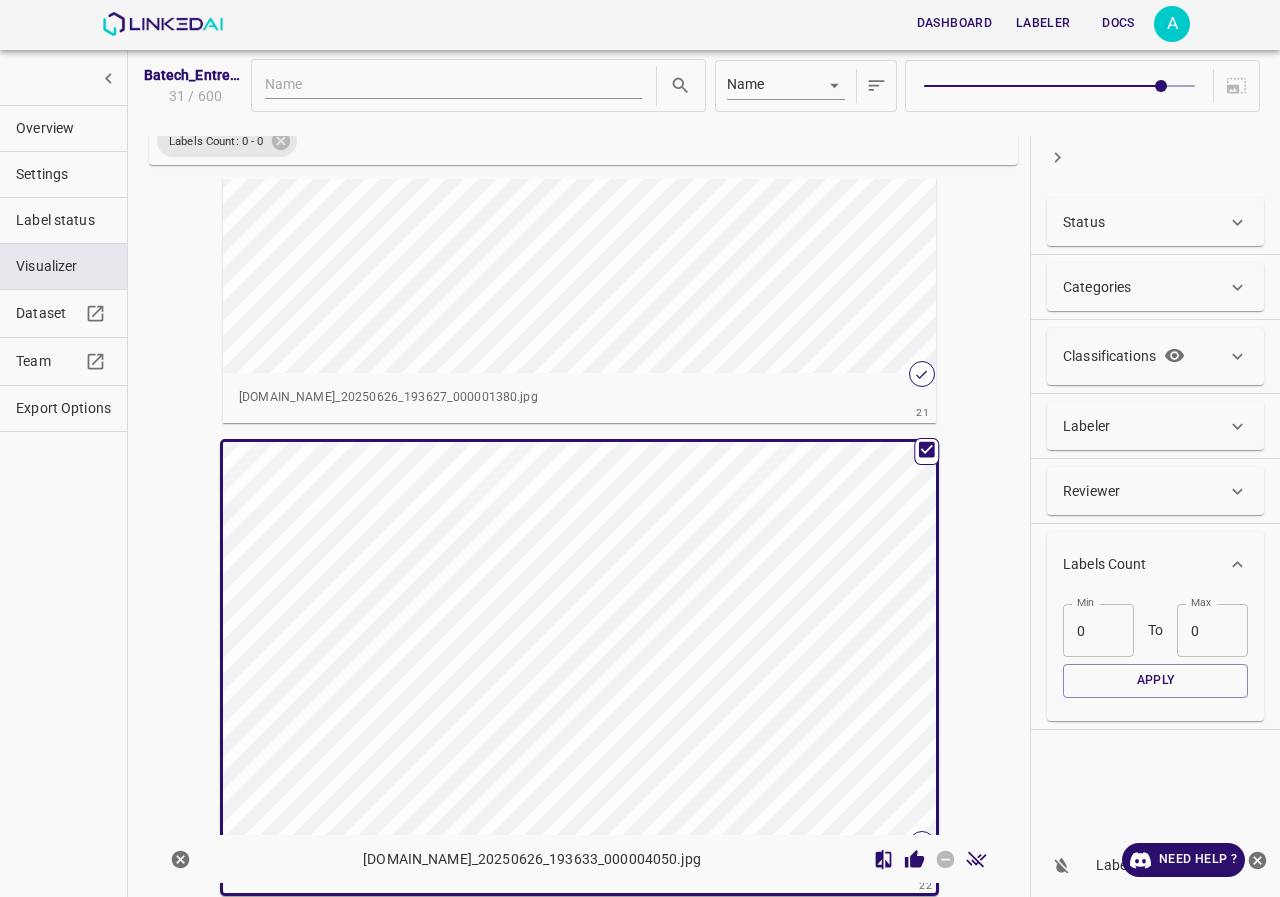 scroll, scrollTop: 9540, scrollLeft: 0, axis: vertical 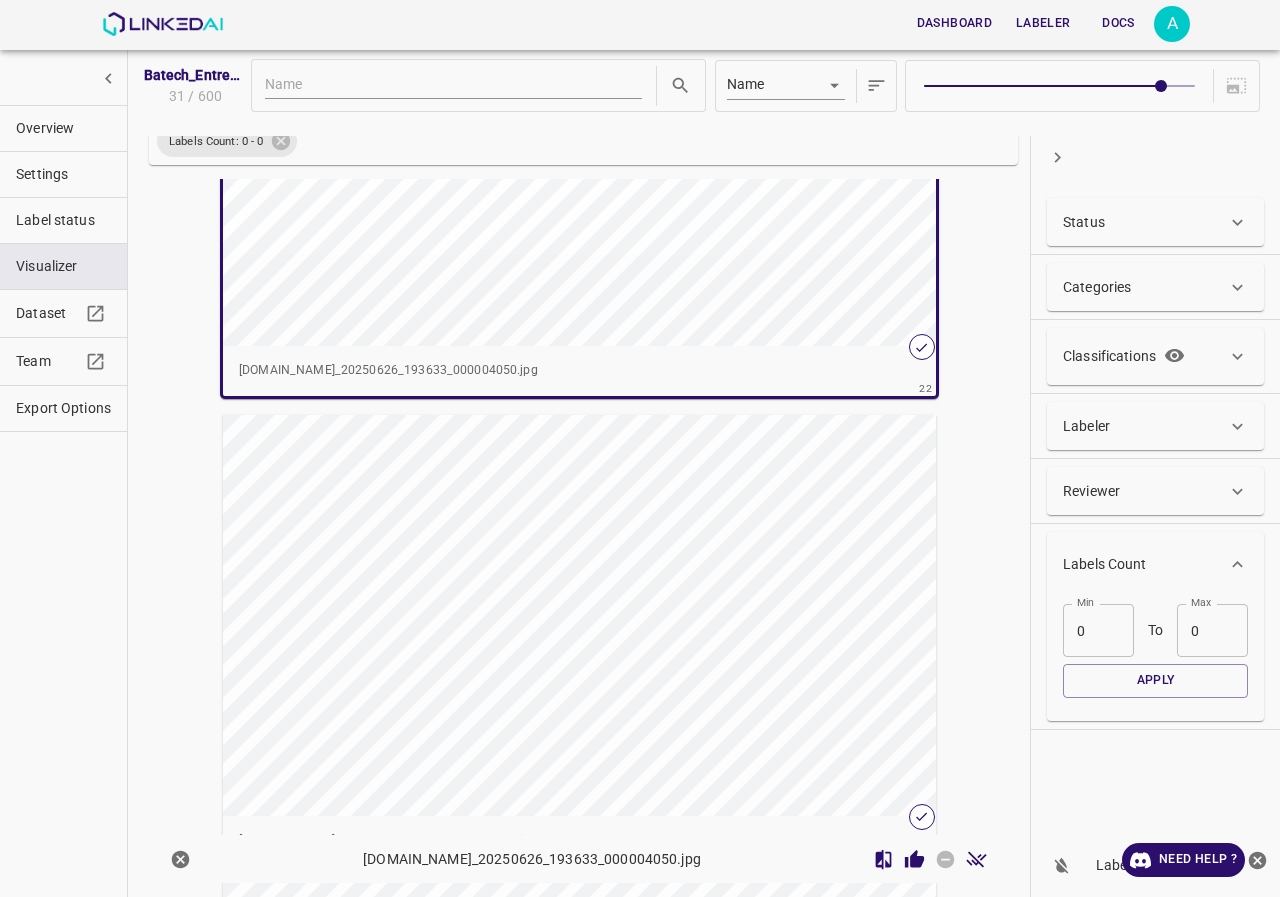 click at bounding box center [523, 615] 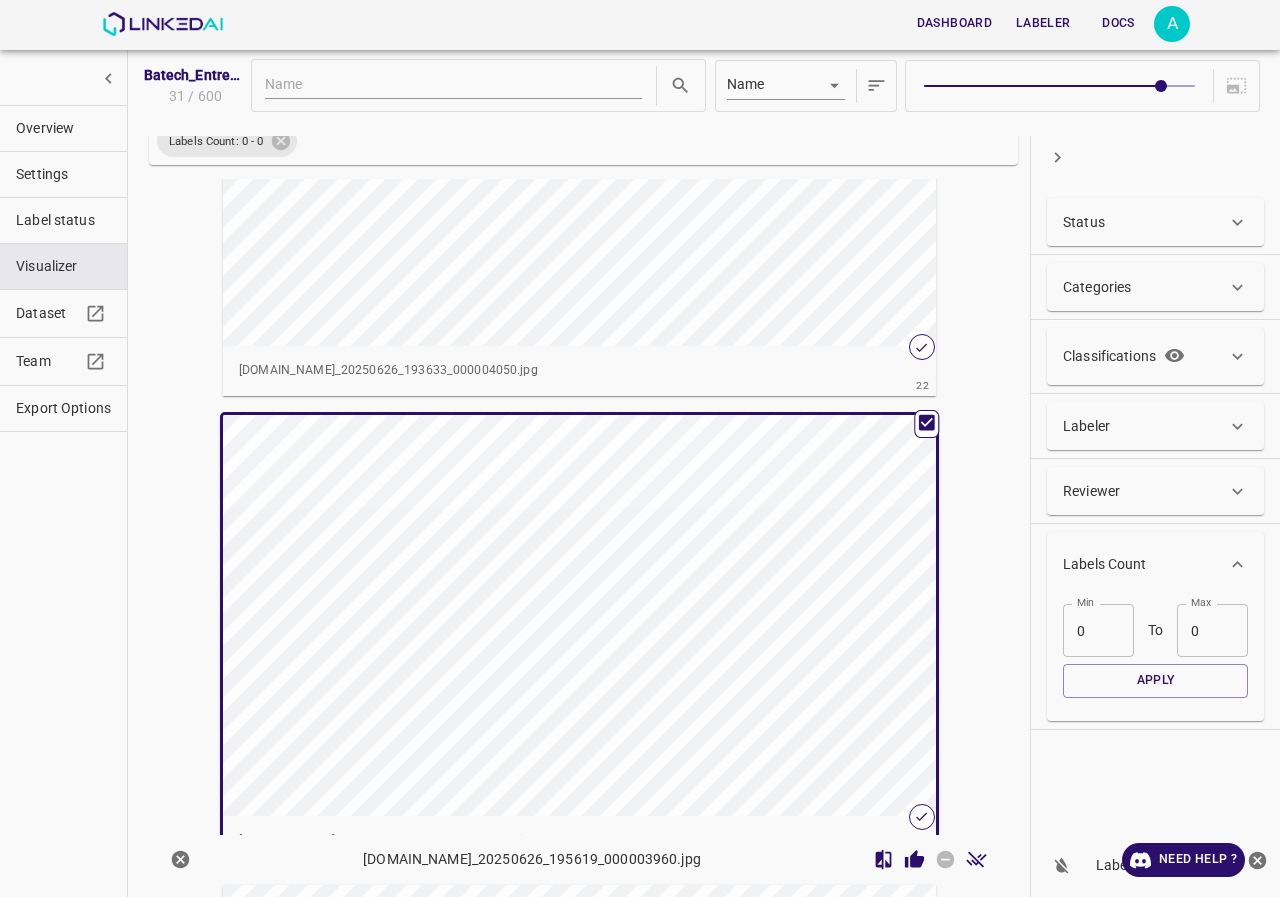 scroll, scrollTop: 10437, scrollLeft: 0, axis: vertical 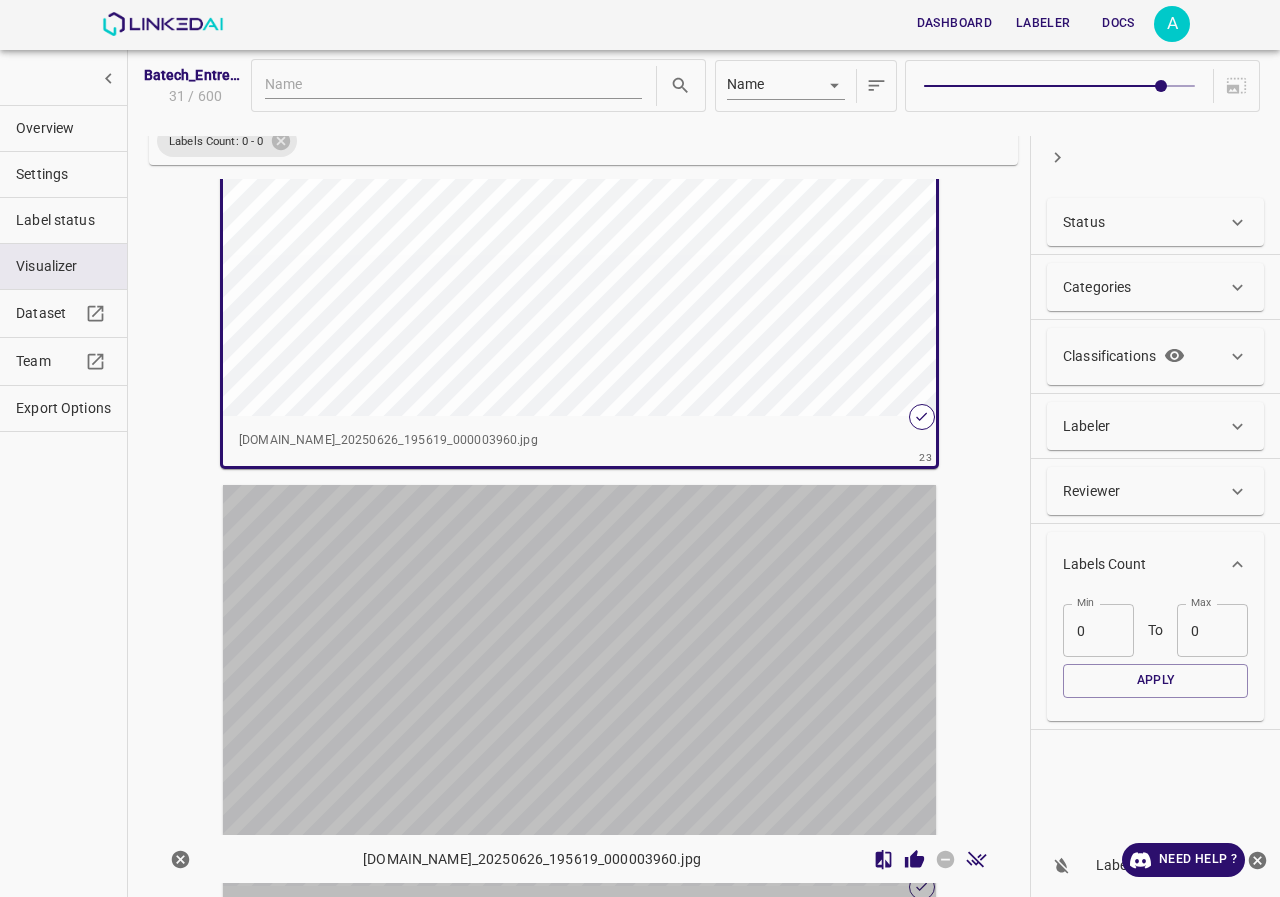 click at bounding box center [523, 685] 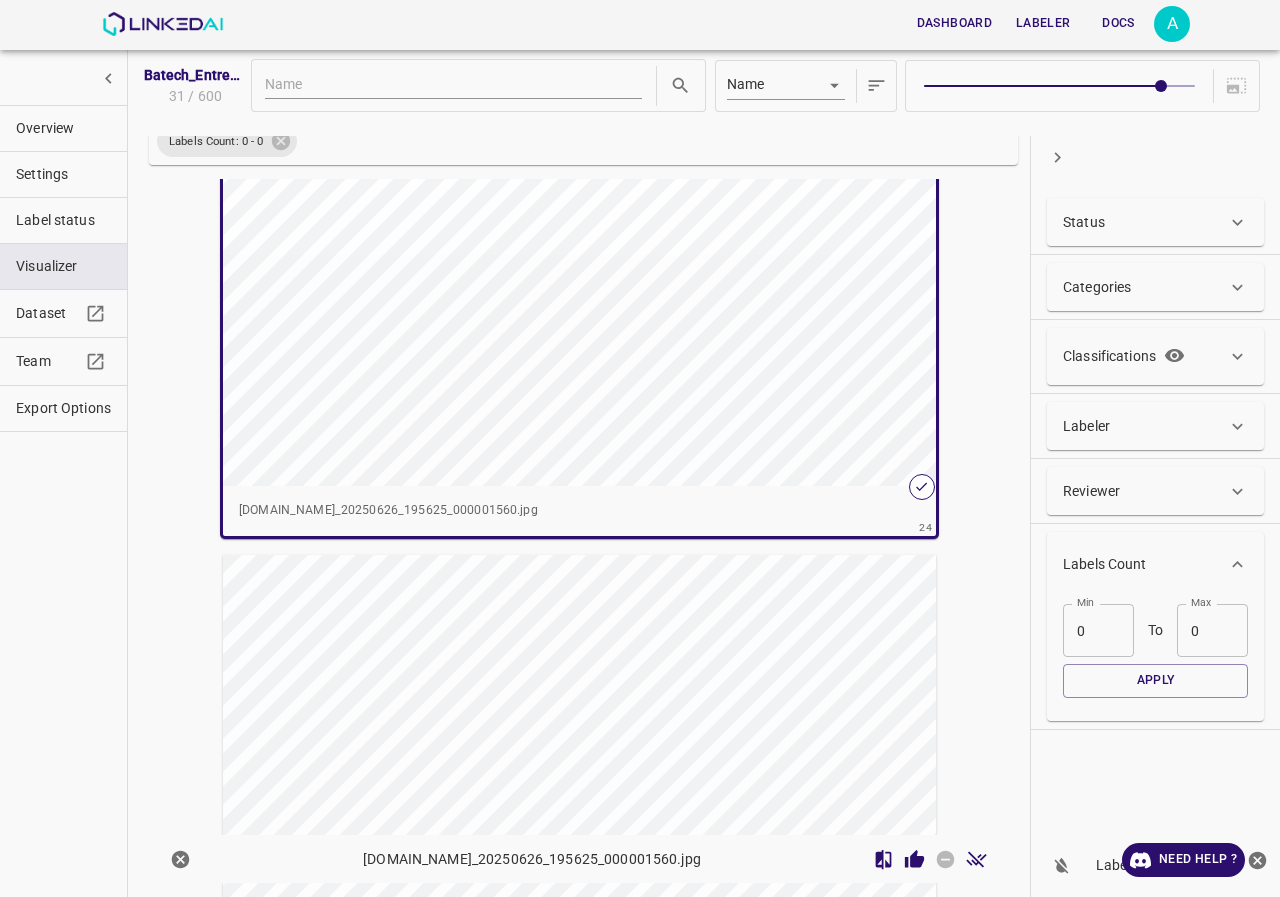 scroll, scrollTop: 11134, scrollLeft: 0, axis: vertical 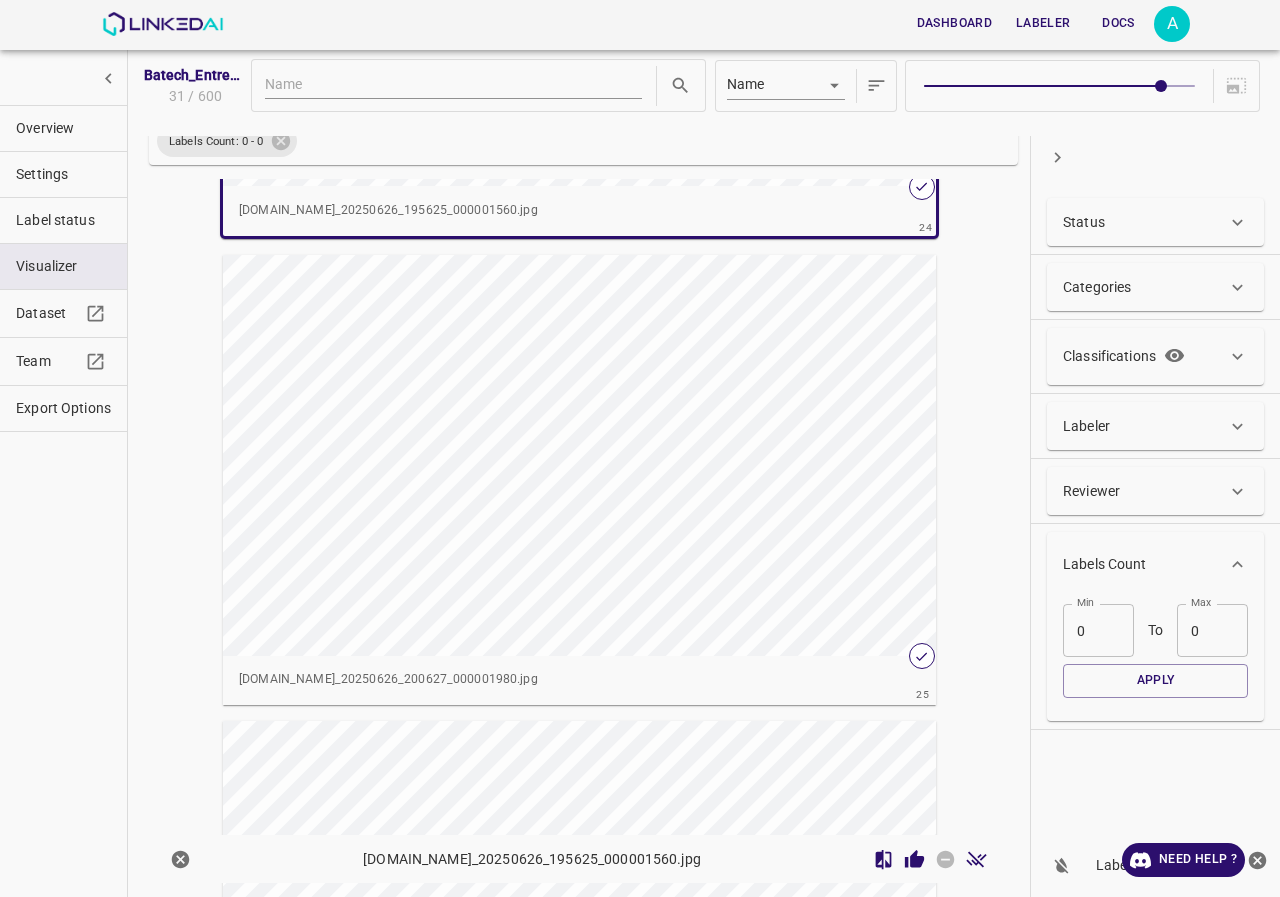 click at bounding box center (523, 455) 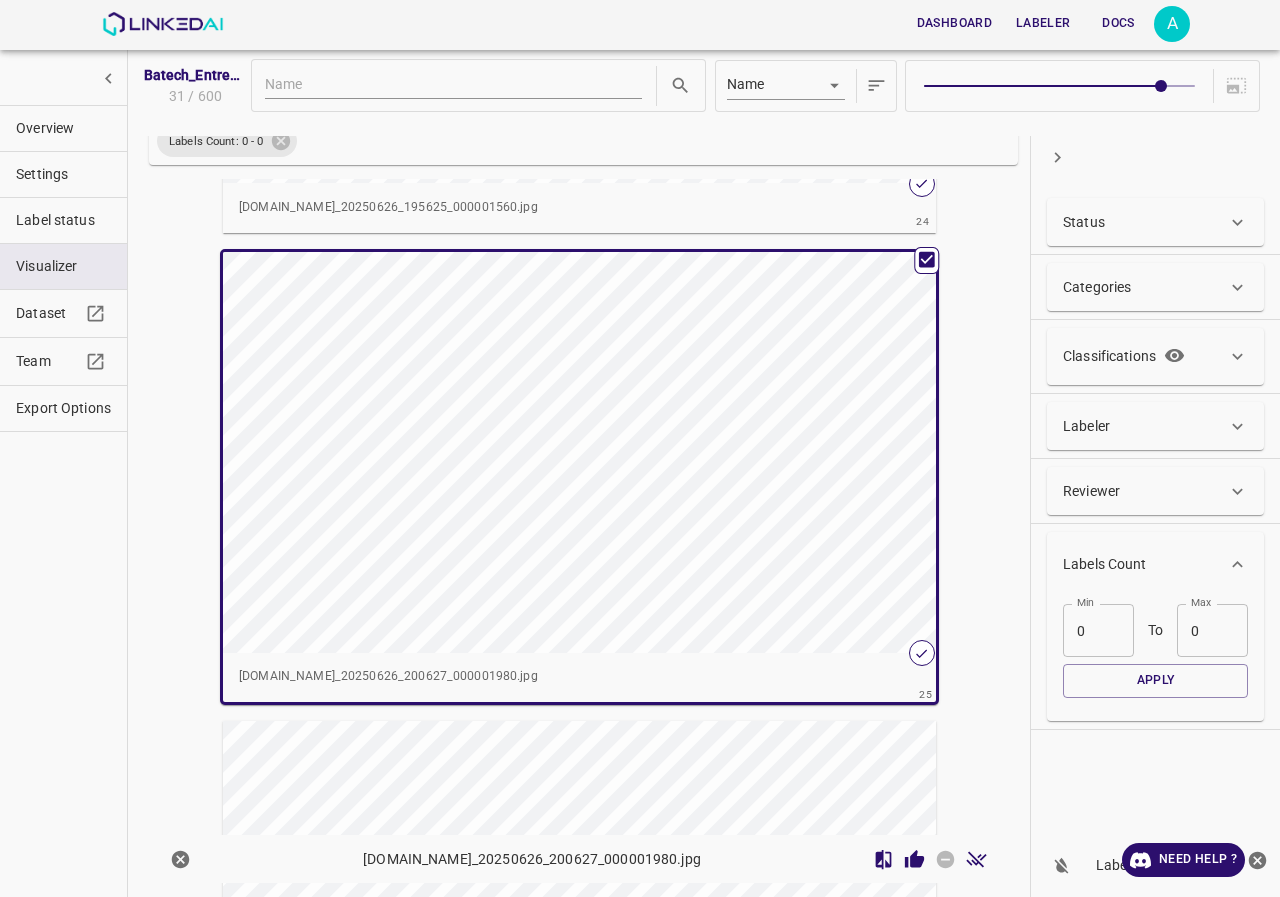 scroll, scrollTop: 11631, scrollLeft: 0, axis: vertical 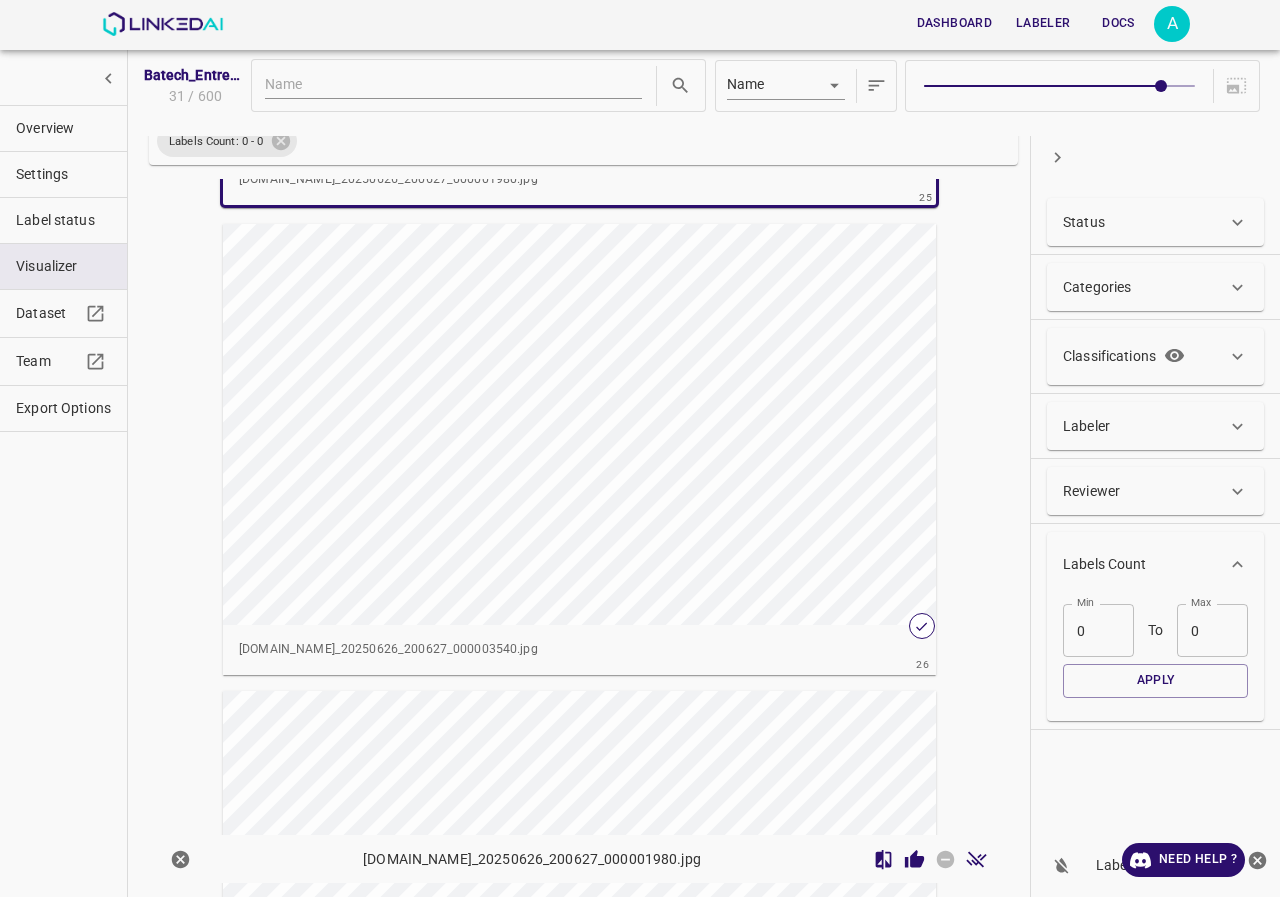 click at bounding box center [523, 424] 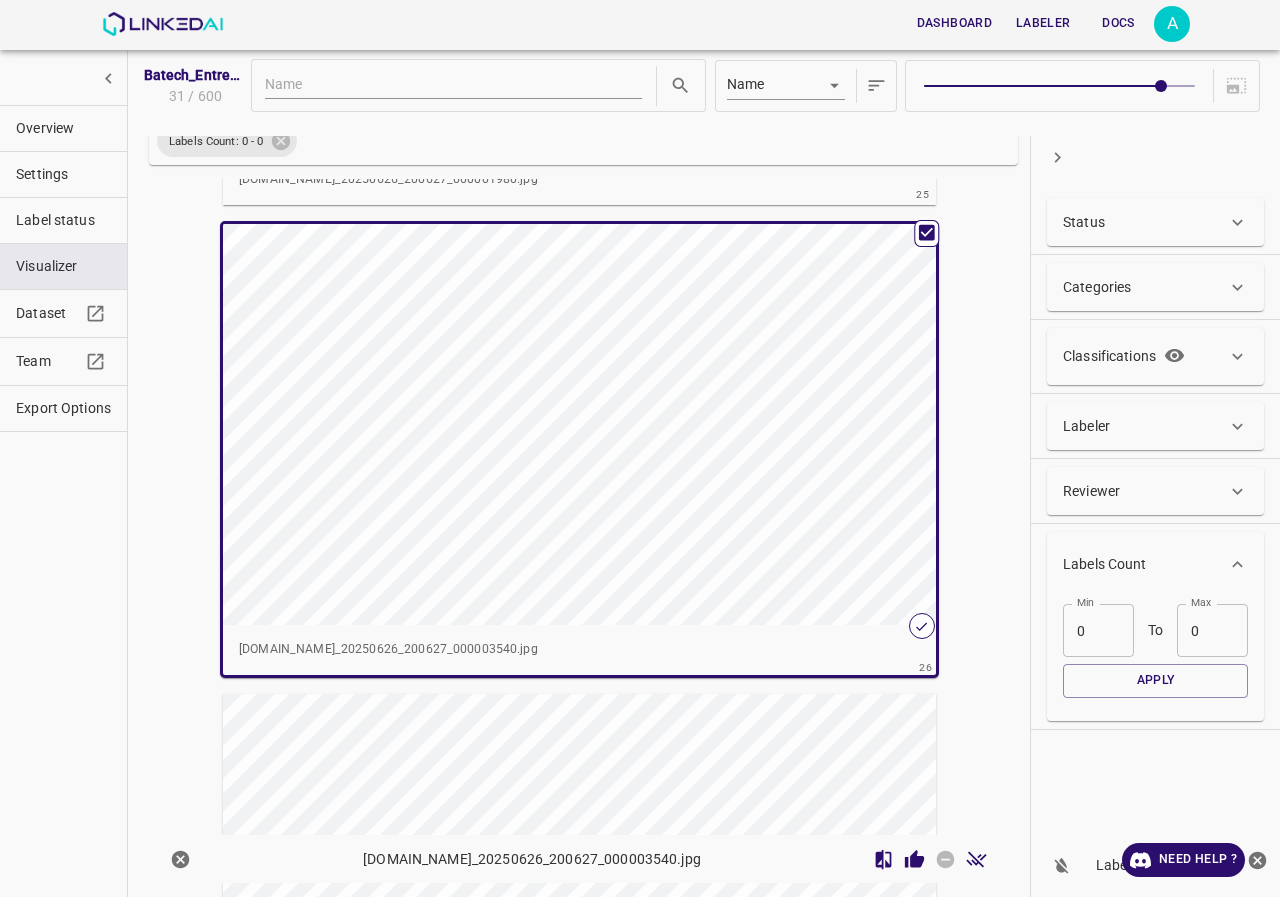 scroll, scrollTop: 11928, scrollLeft: 0, axis: vertical 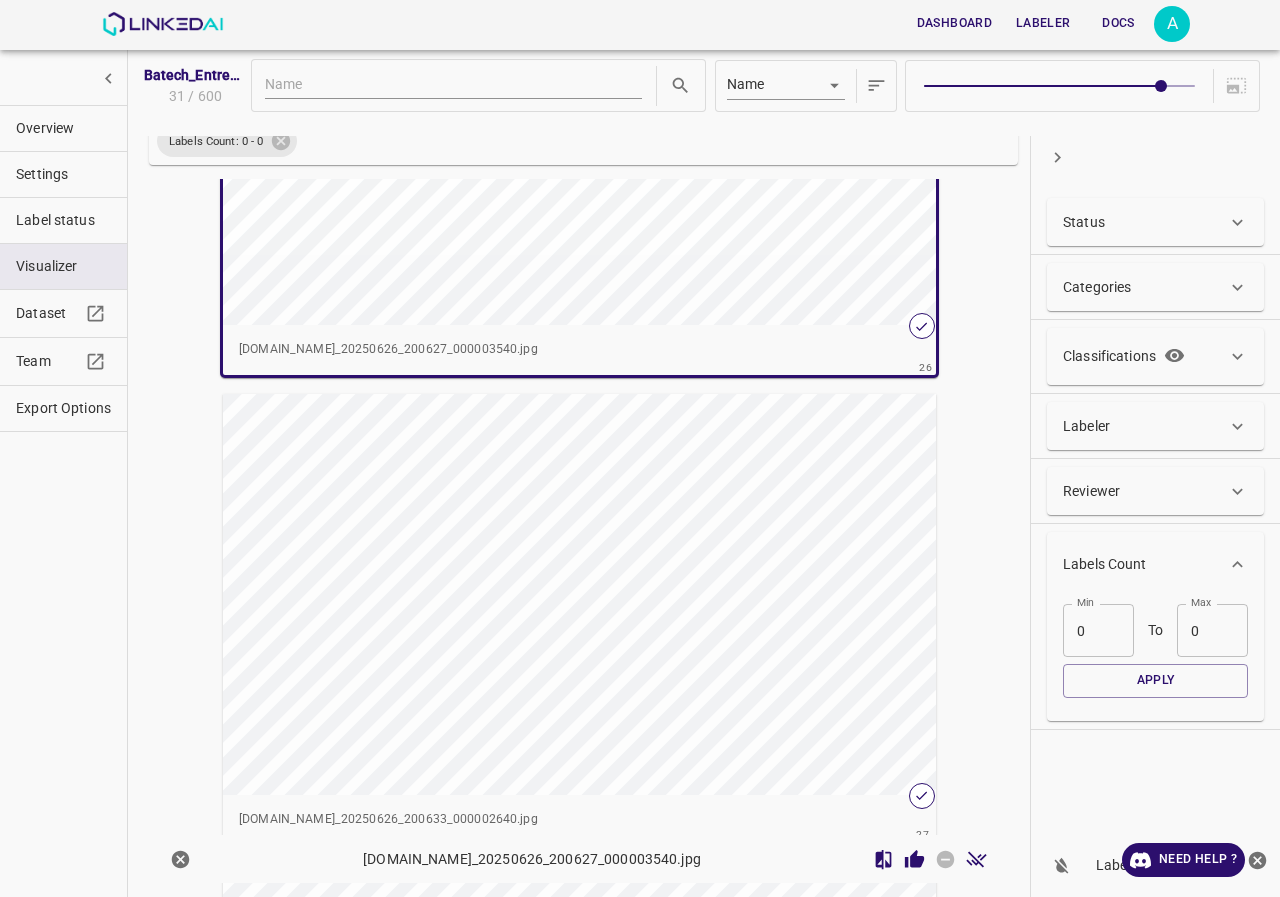 click at bounding box center (523, 594) 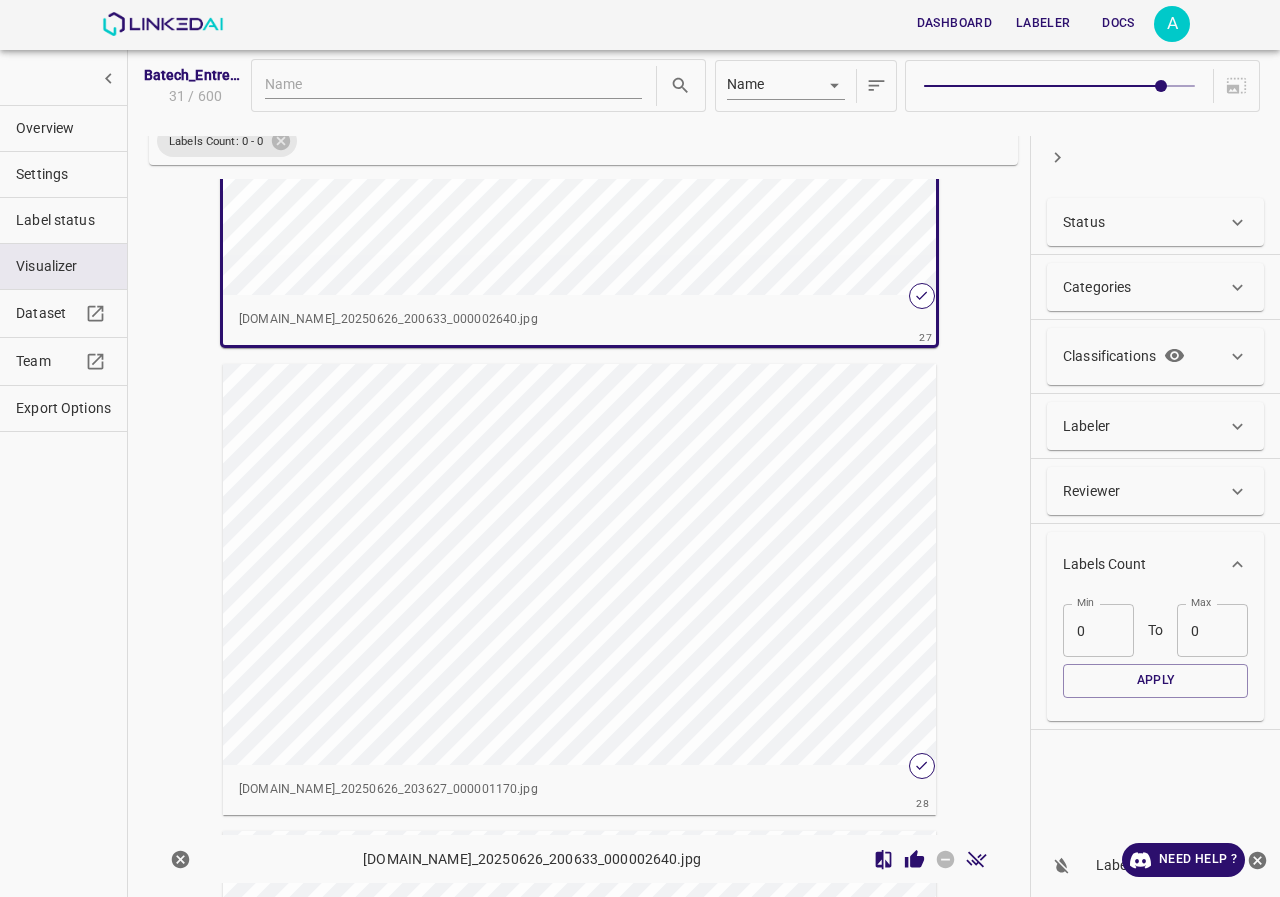 click at bounding box center [523, 564] 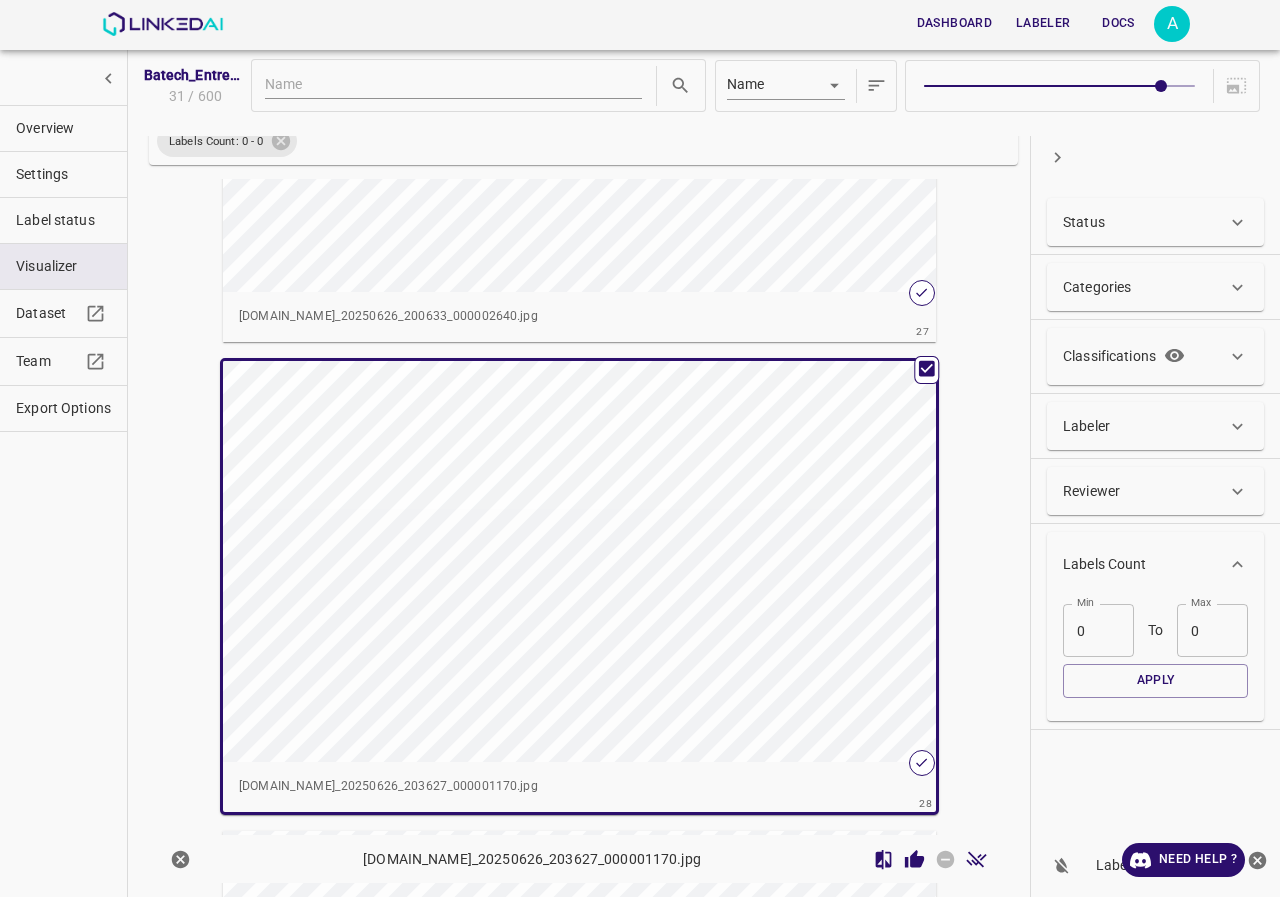 scroll, scrollTop: 12422, scrollLeft: 0, axis: vertical 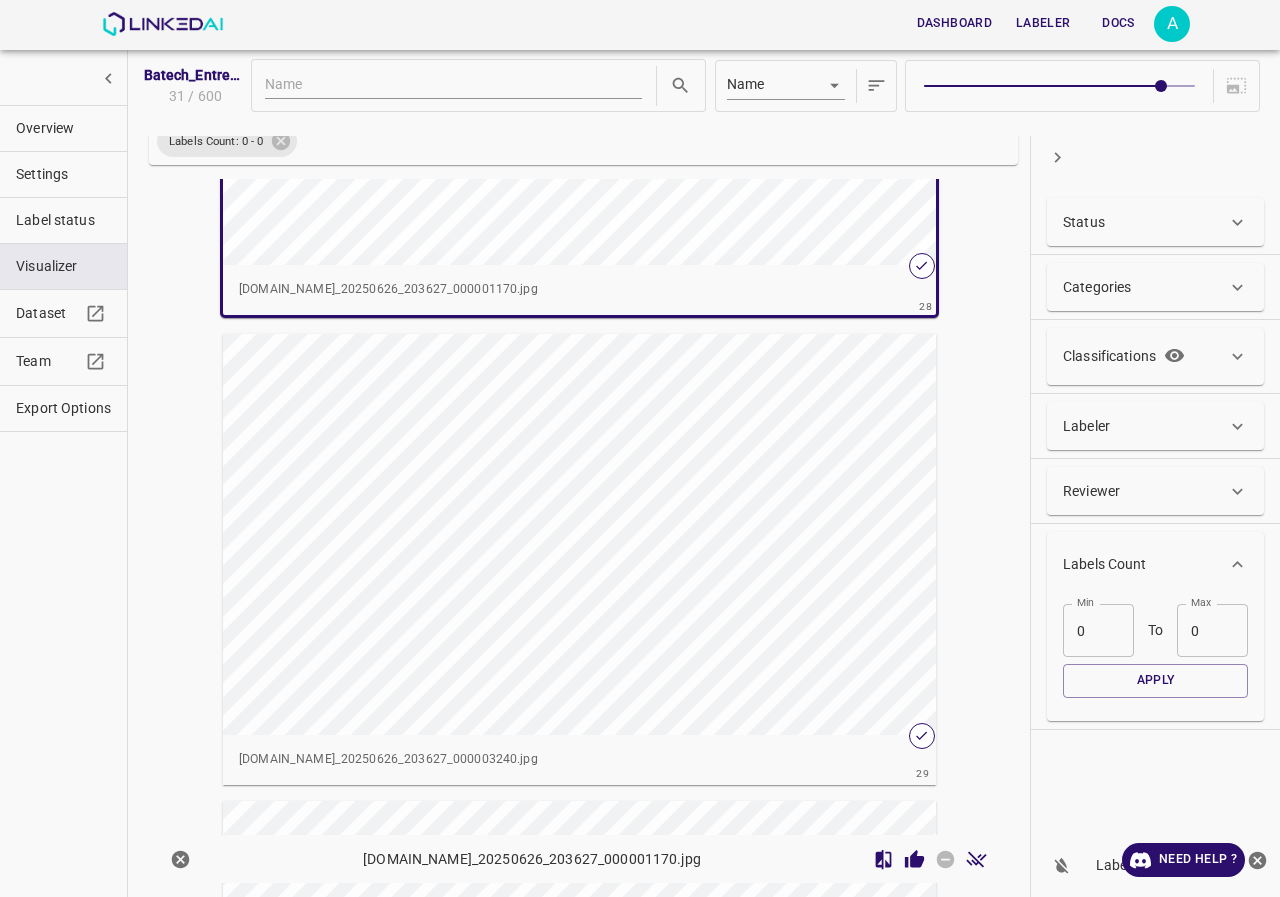 click at bounding box center (523, 534) 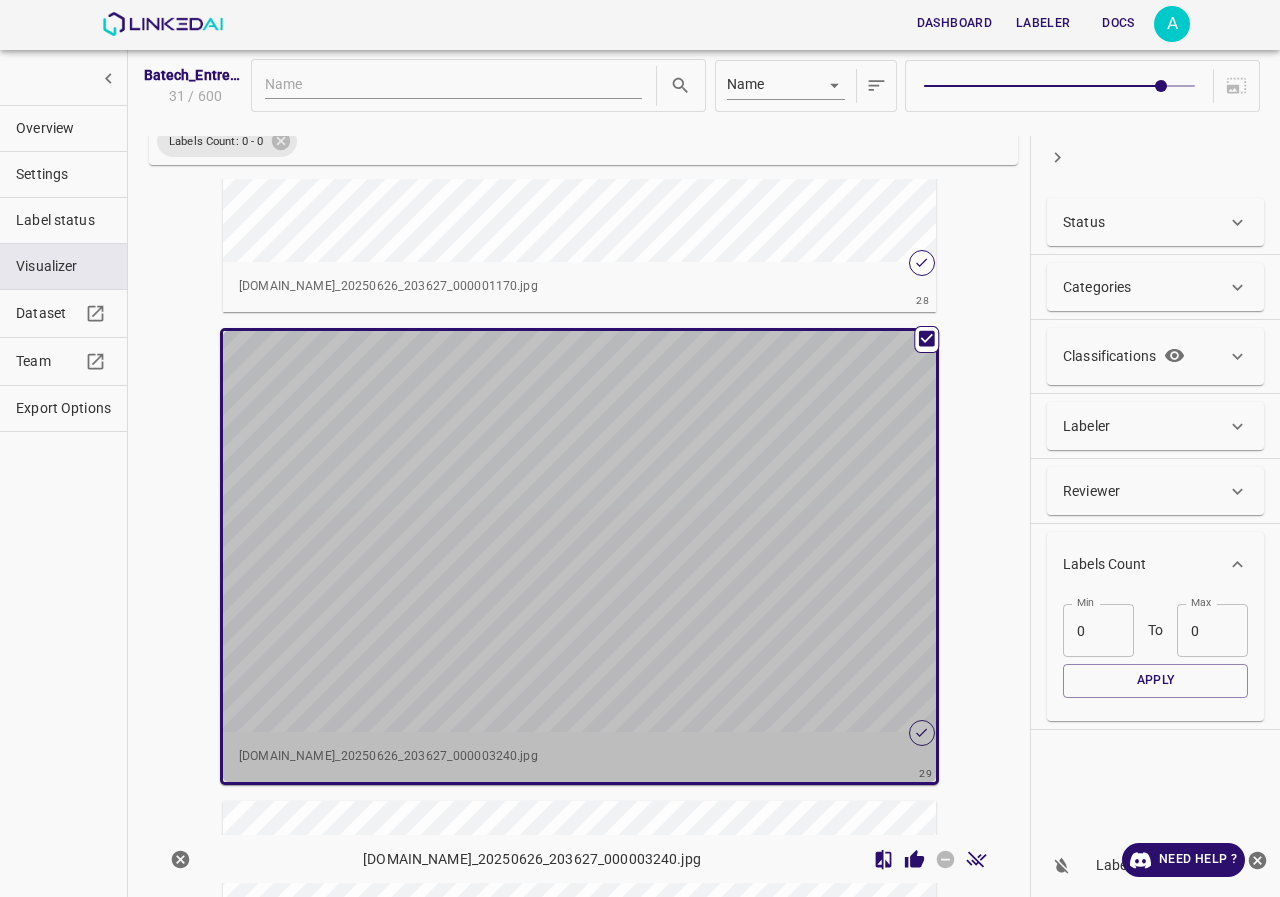 click at bounding box center [523, 531] 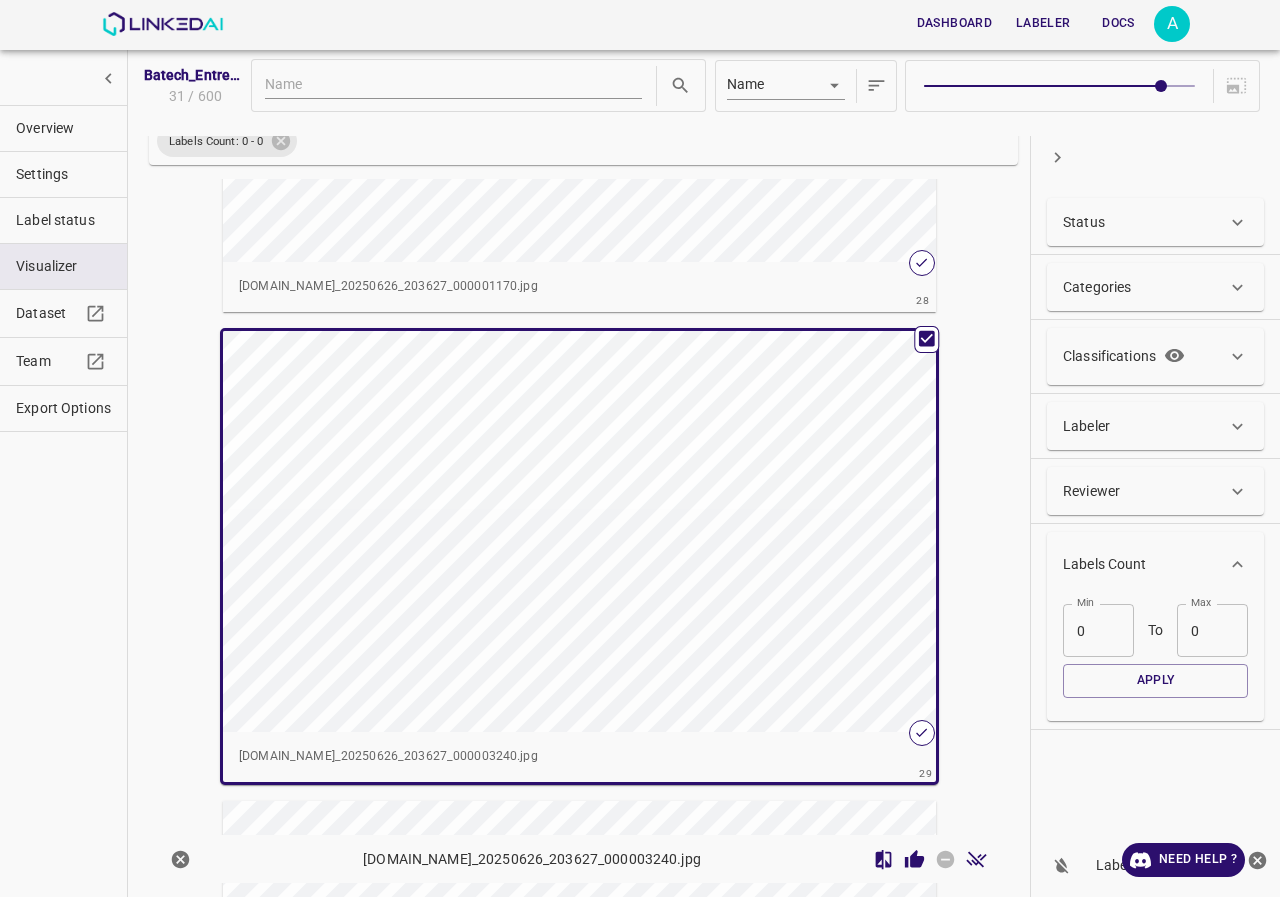 scroll, scrollTop: 13519, scrollLeft: 0, axis: vertical 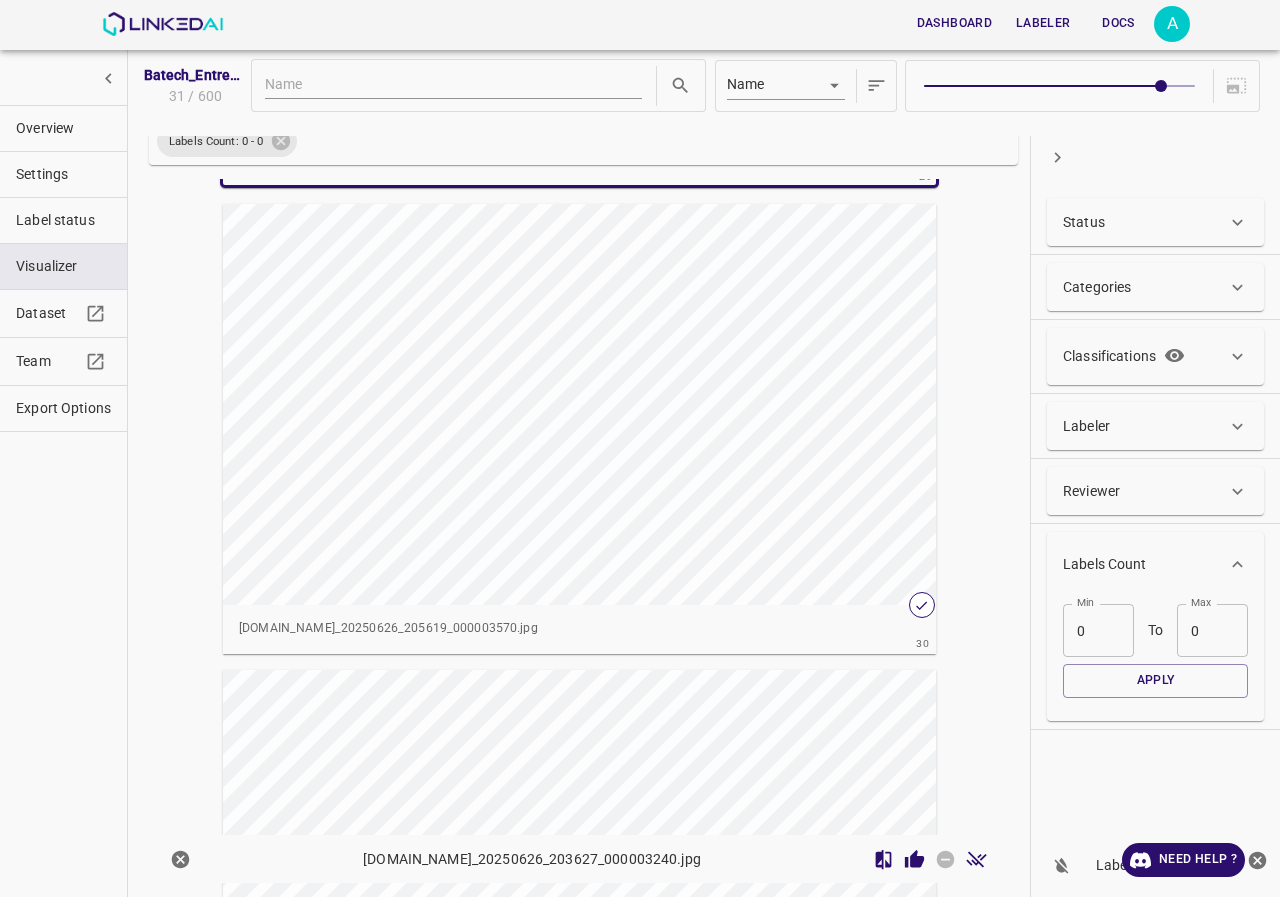 click at bounding box center [523, 404] 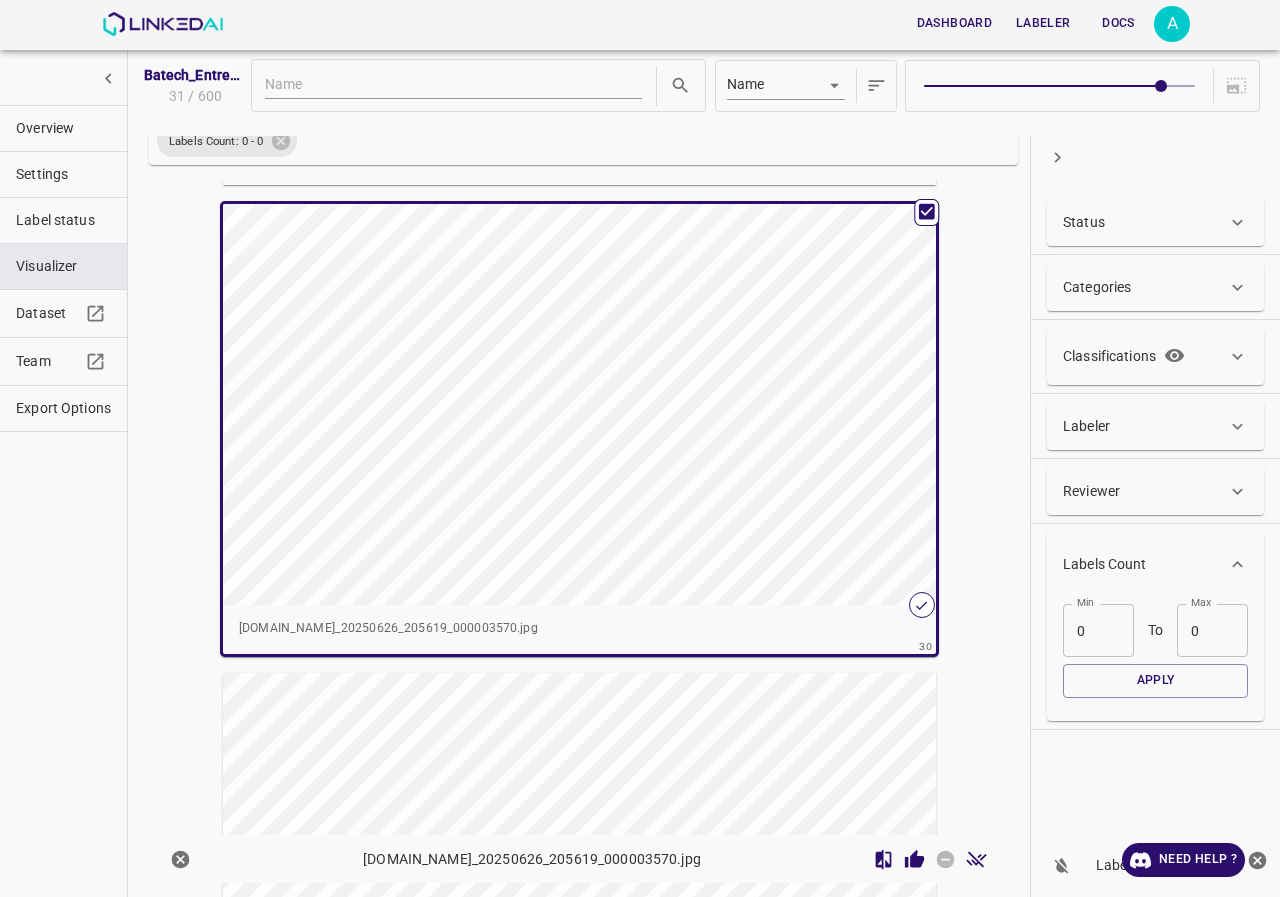 scroll, scrollTop: 13751, scrollLeft: 0, axis: vertical 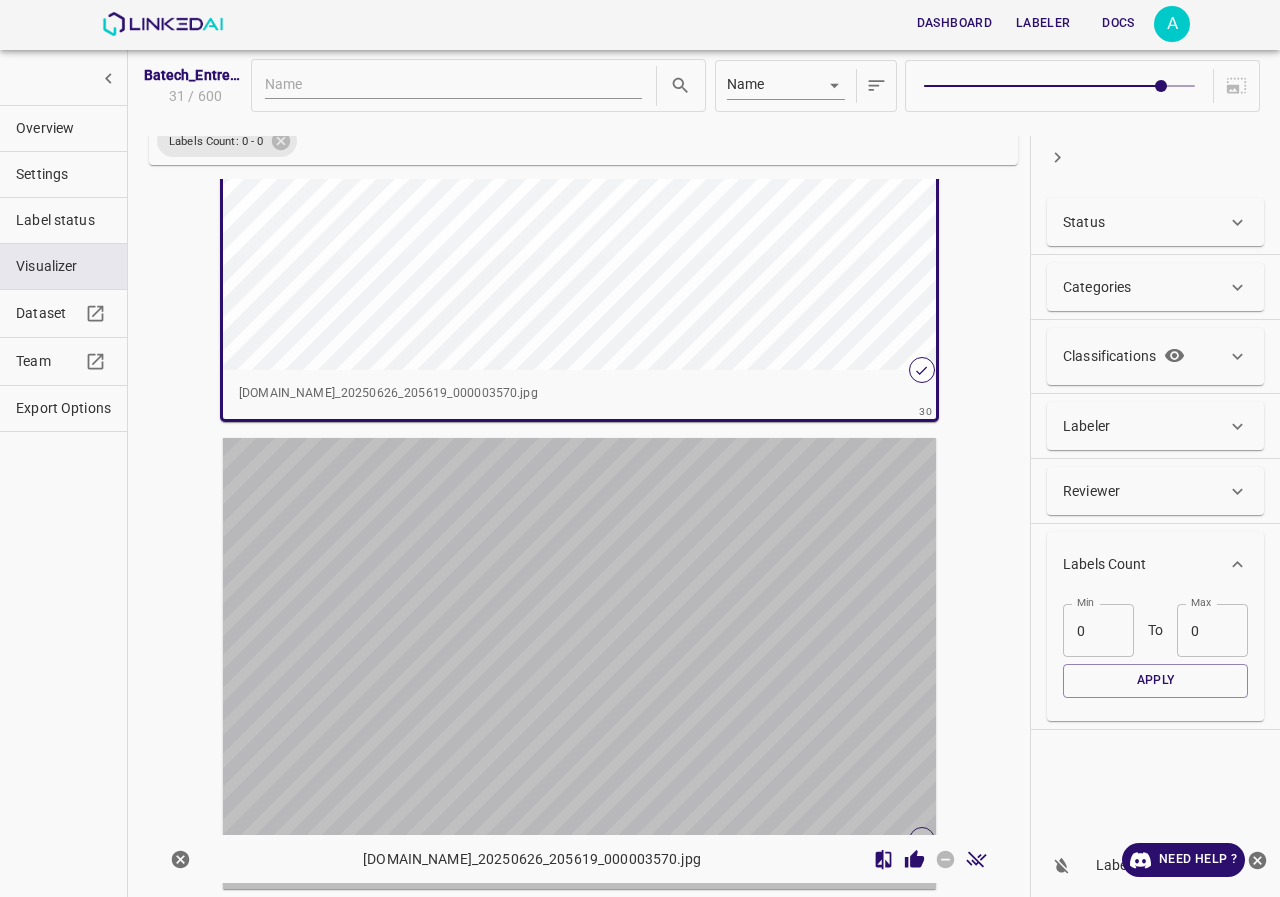 click at bounding box center [523, 638] 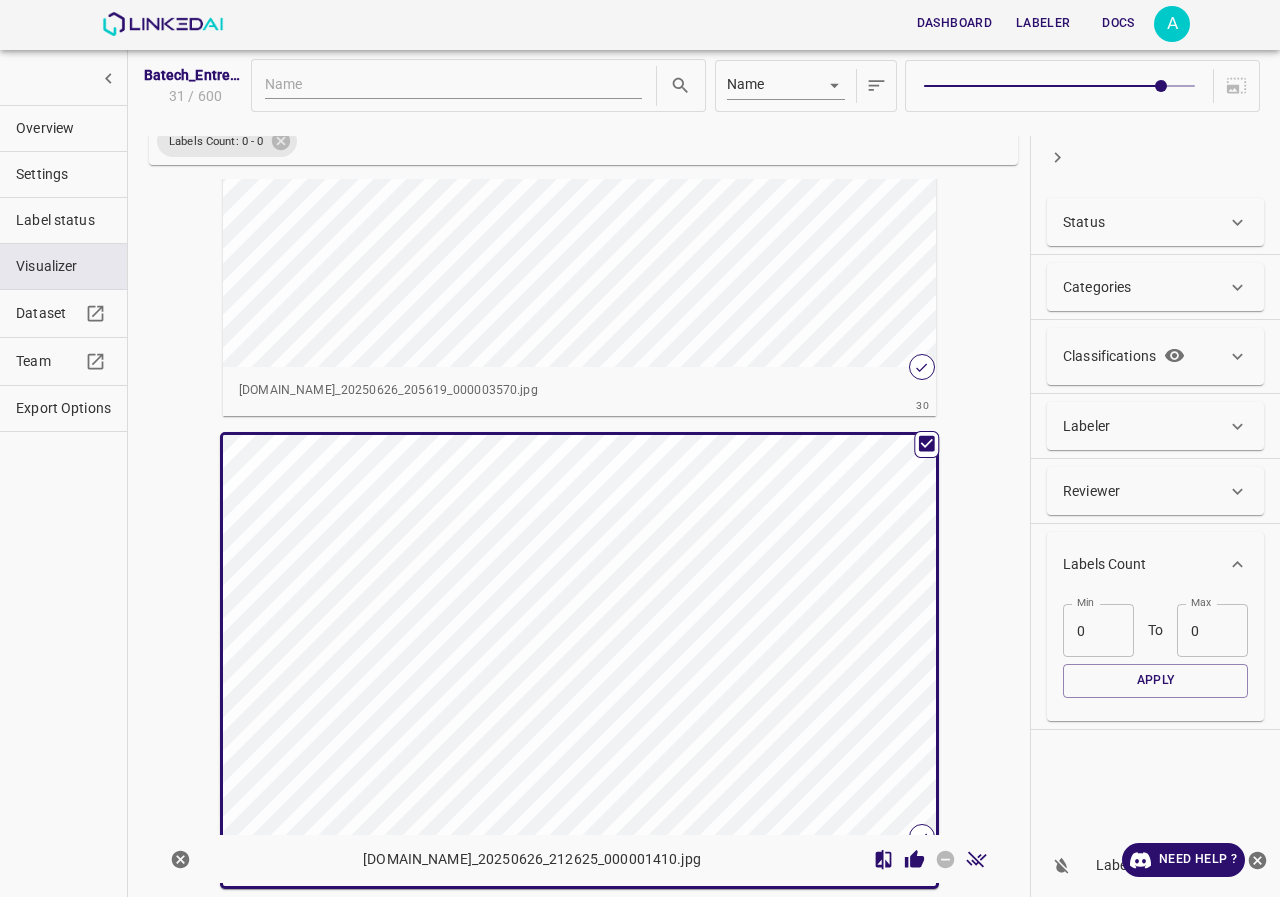 scroll, scrollTop: 13751, scrollLeft: 0, axis: vertical 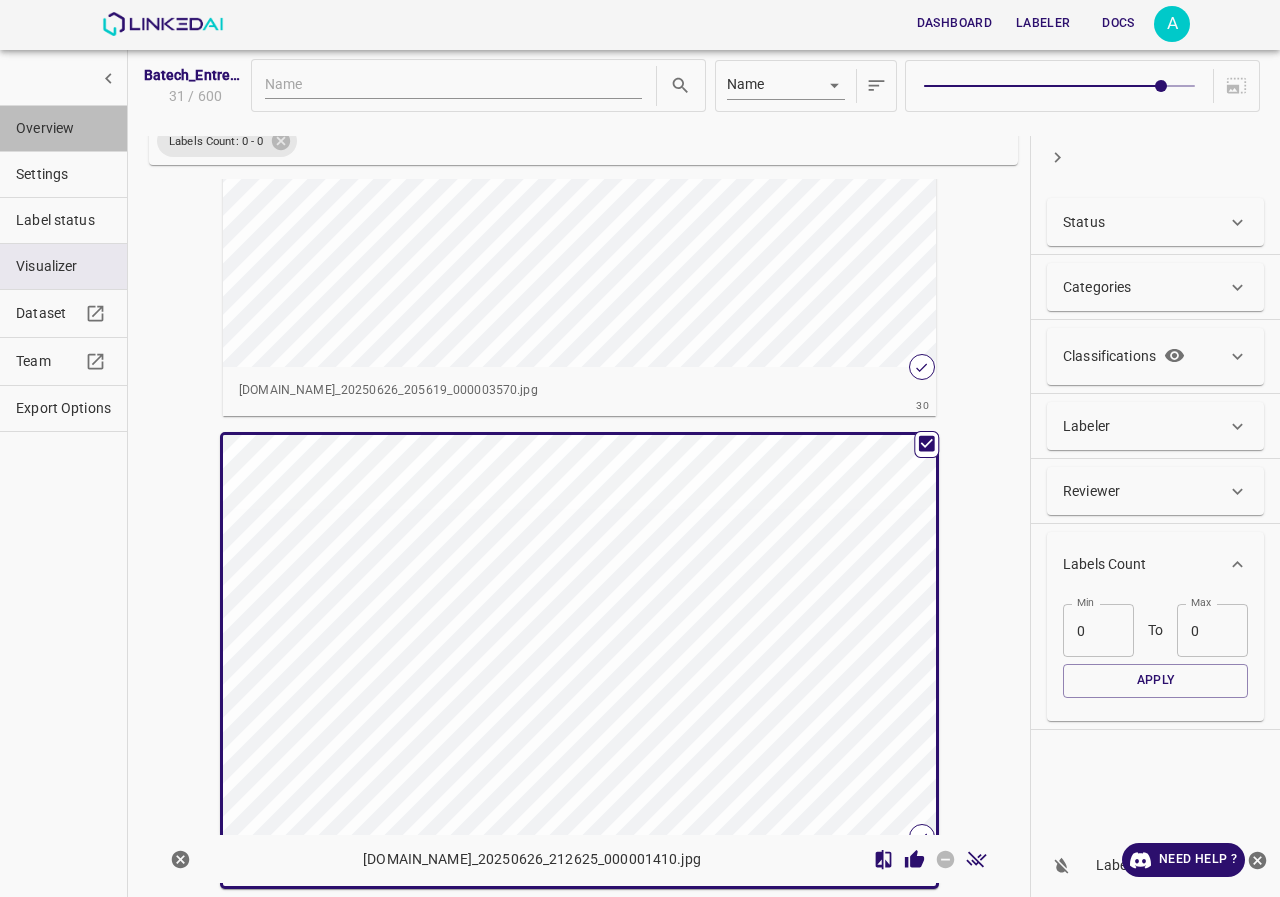 click on "Overview" at bounding box center (63, 128) 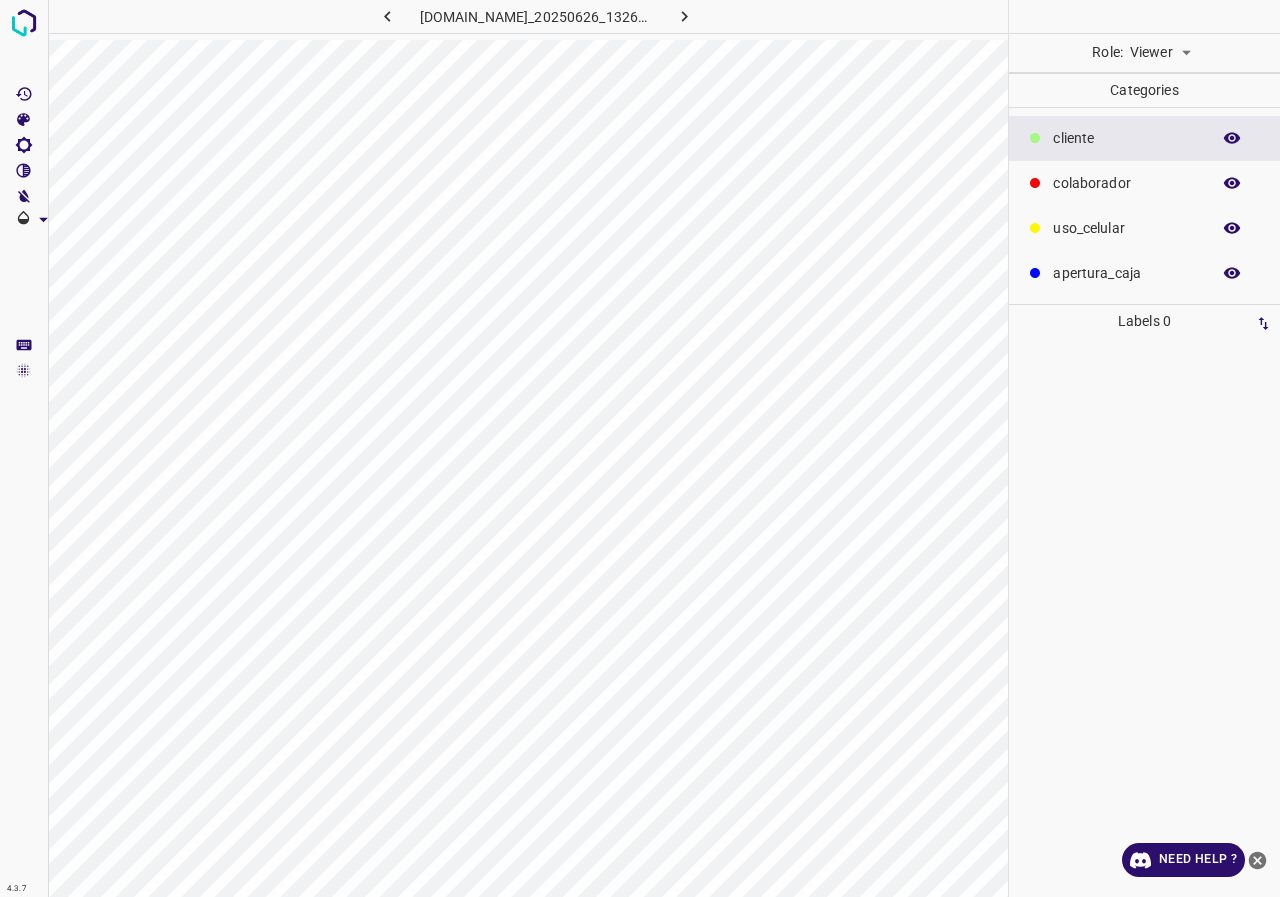 scroll, scrollTop: 0, scrollLeft: 0, axis: both 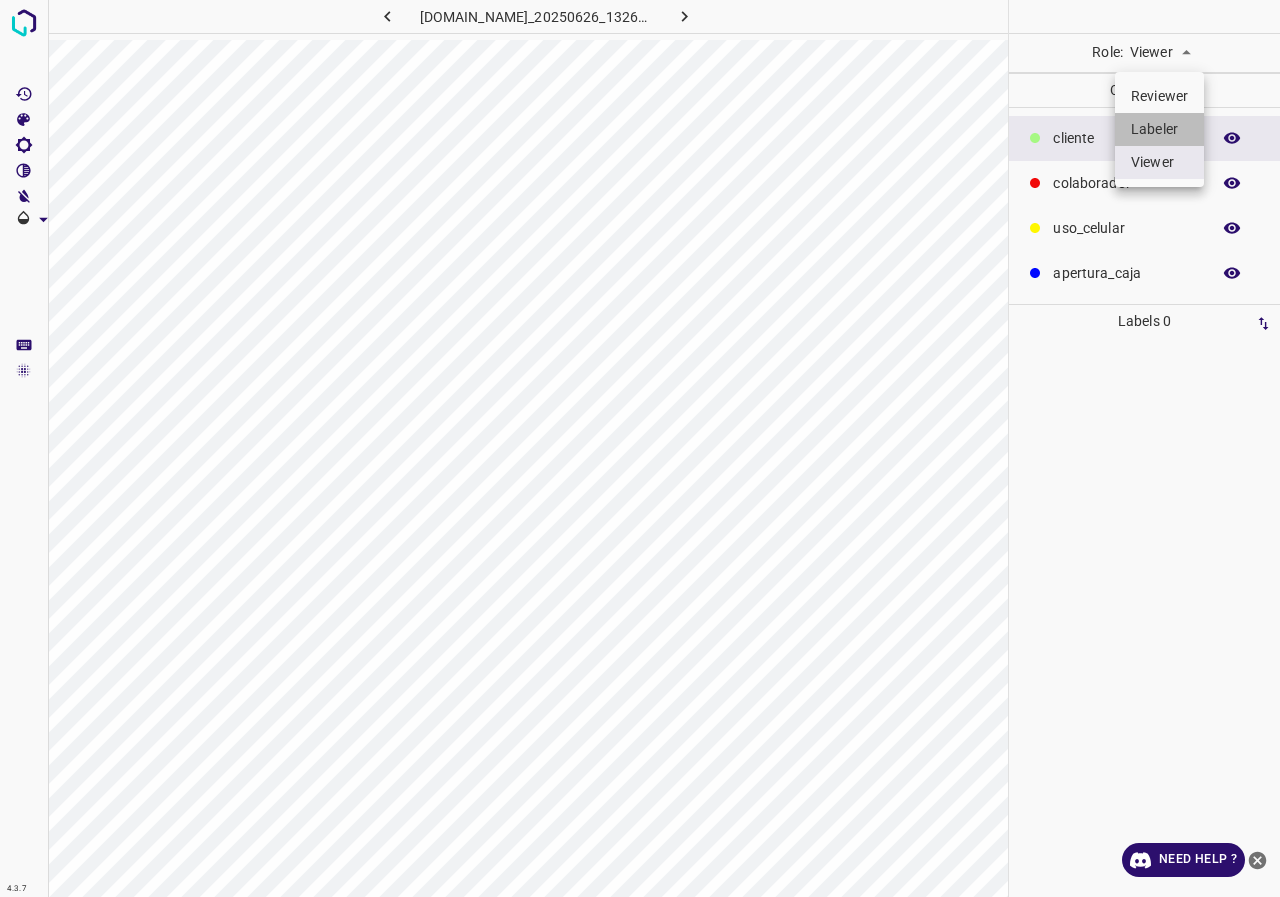 click on "Labeler" at bounding box center [1159, 129] 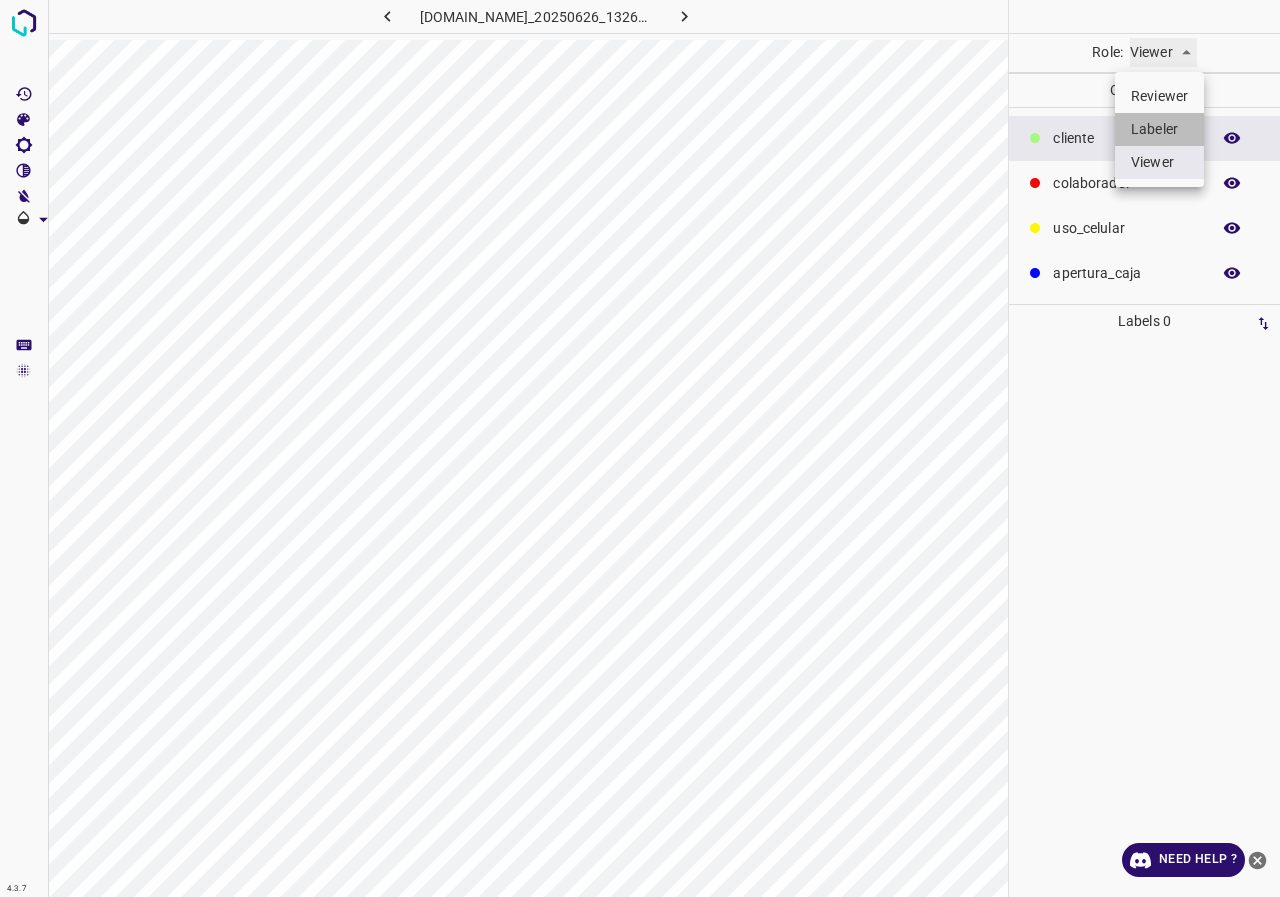 type on "labeler" 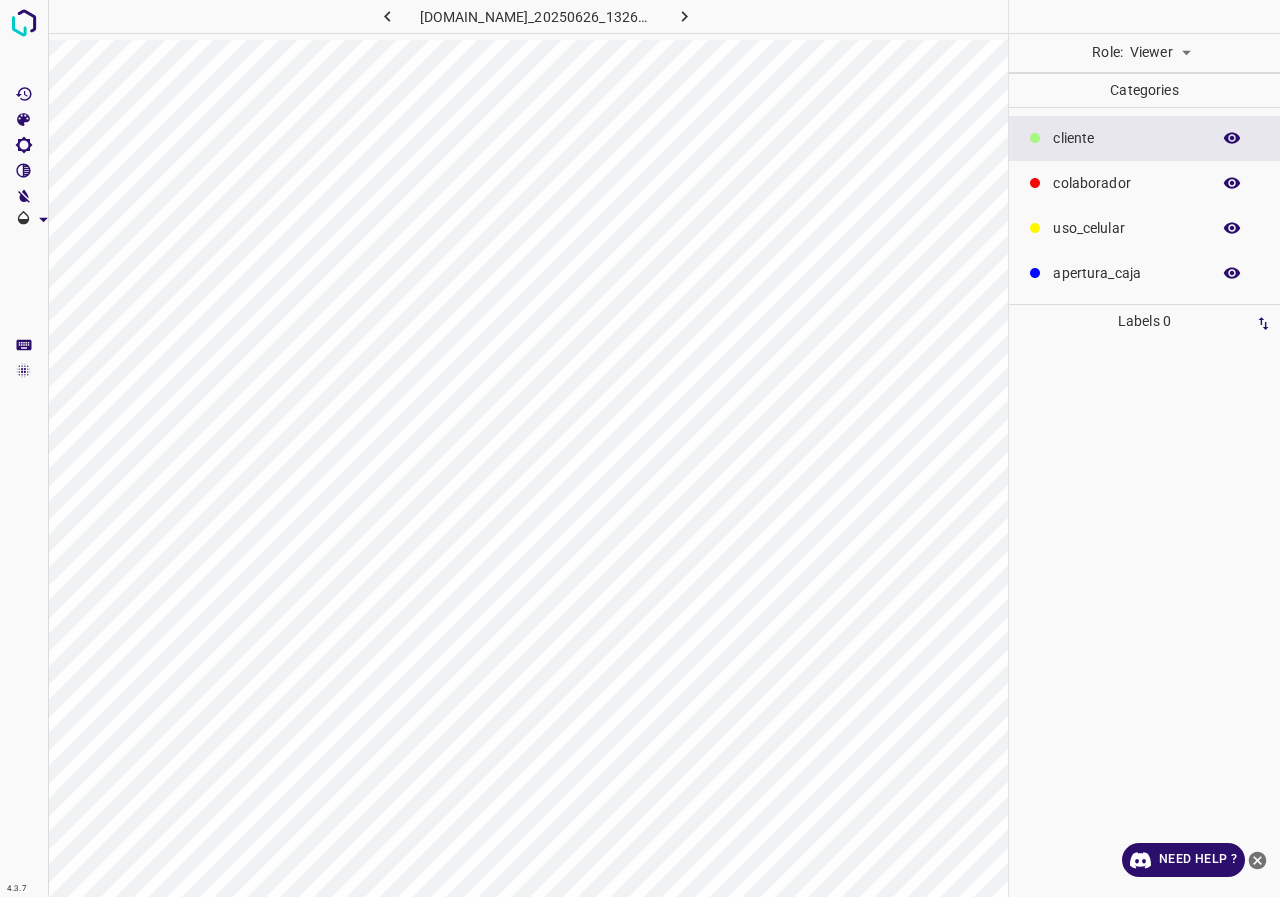 scroll, scrollTop: 0, scrollLeft: 0, axis: both 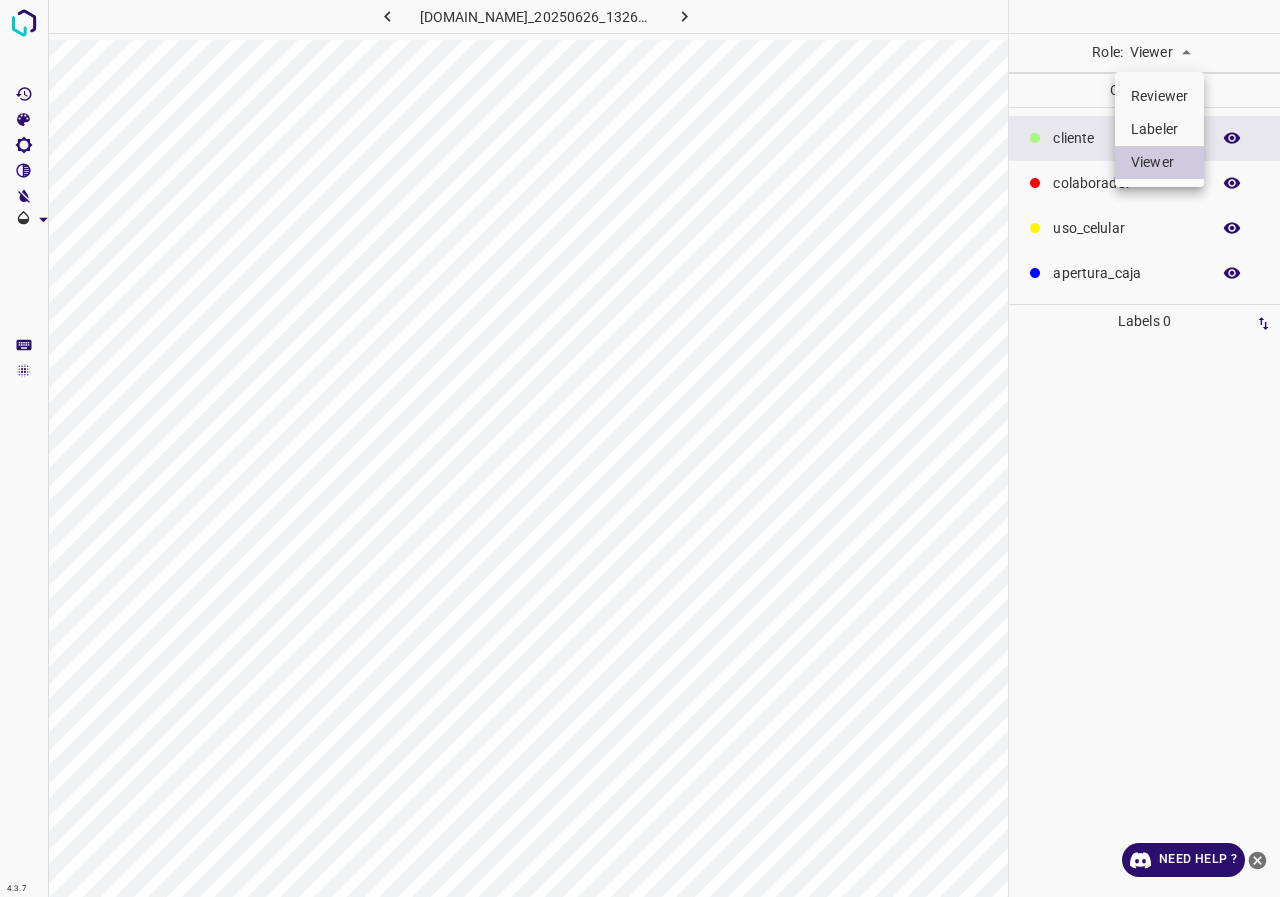 drag, startPoint x: 1161, startPoint y: 127, endPoint x: 784, endPoint y: 2, distance: 397.1826 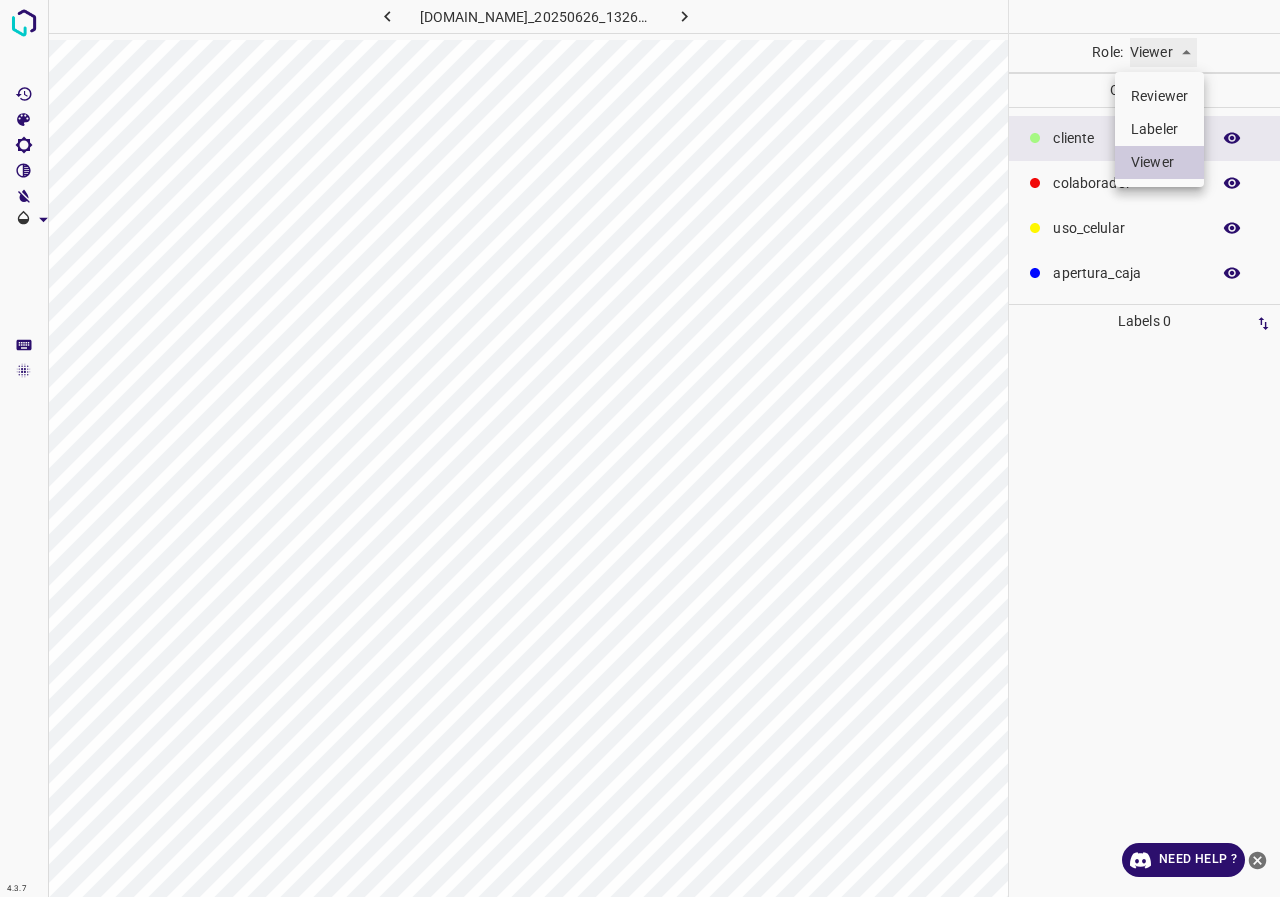 type on "labeler" 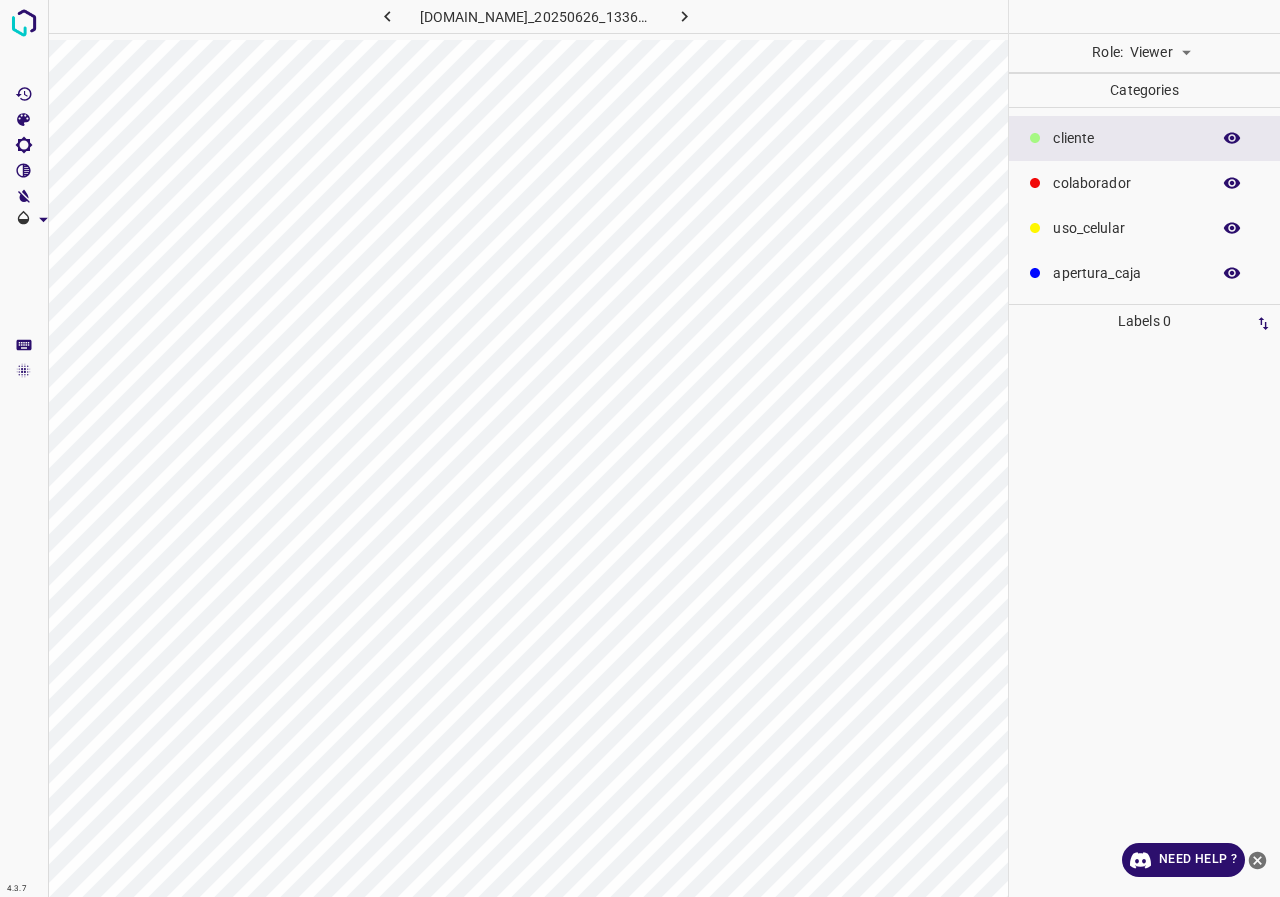 scroll, scrollTop: 0, scrollLeft: 0, axis: both 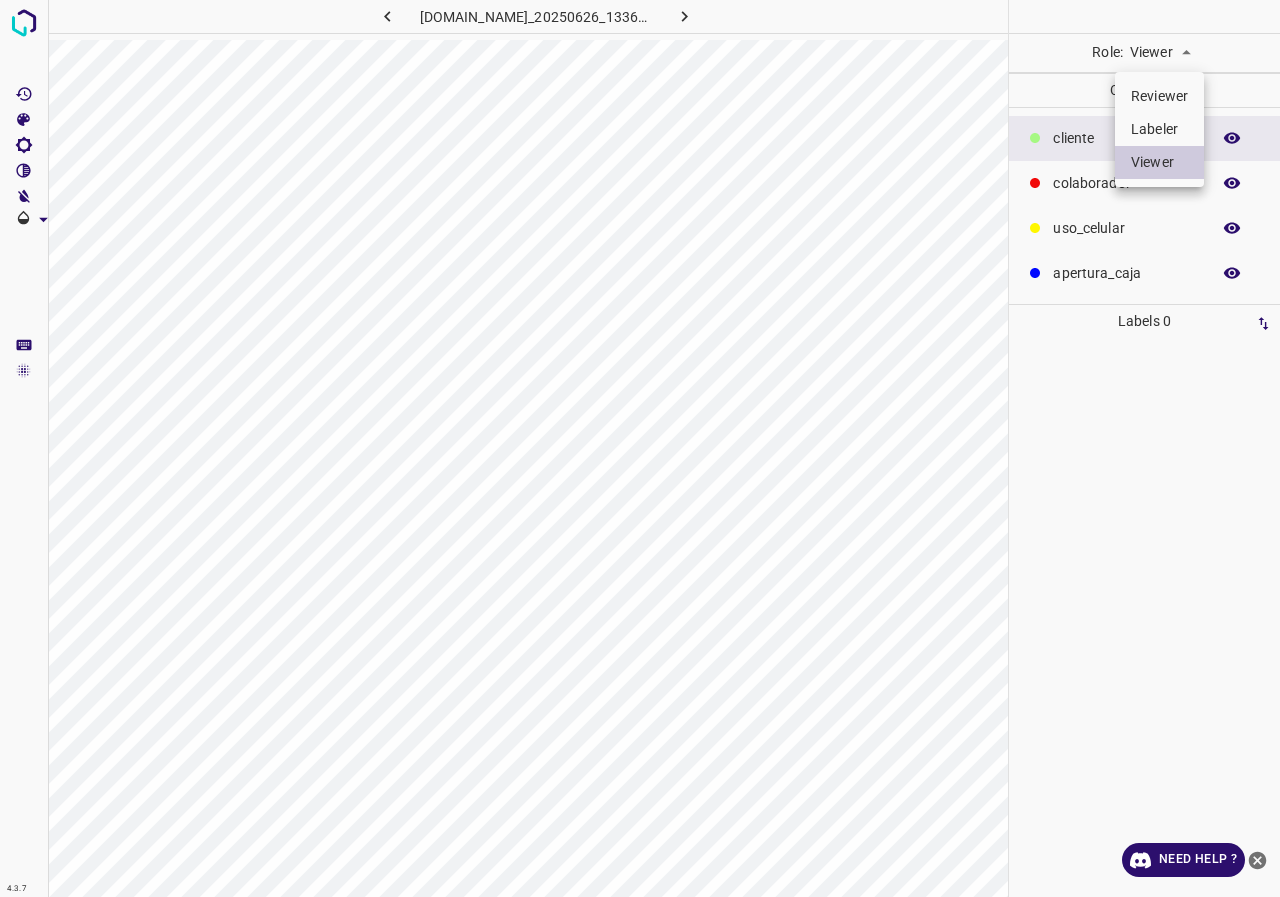 drag, startPoint x: 1159, startPoint y: 120, endPoint x: 1011, endPoint y: 75, distance: 154.69002 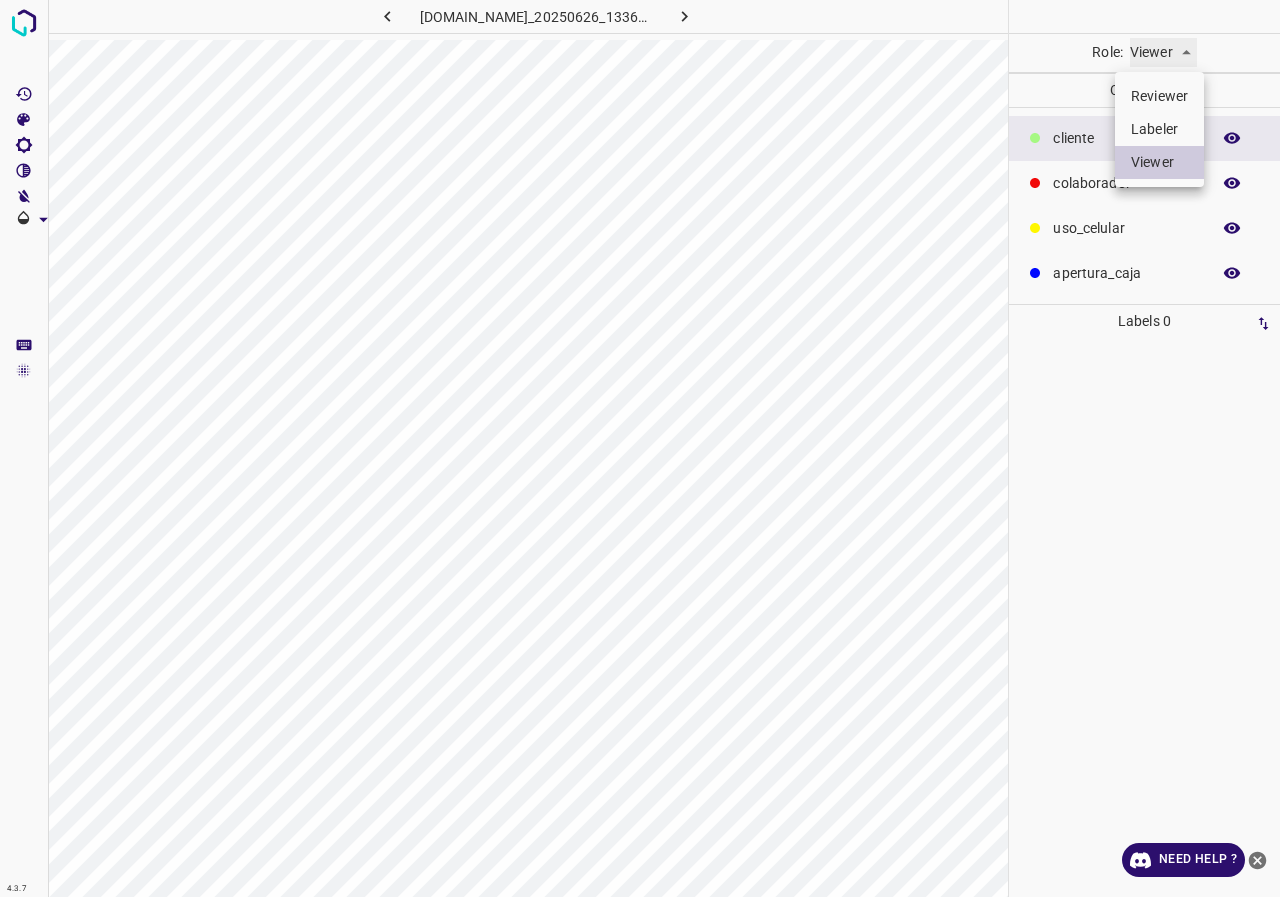 type on "labeler" 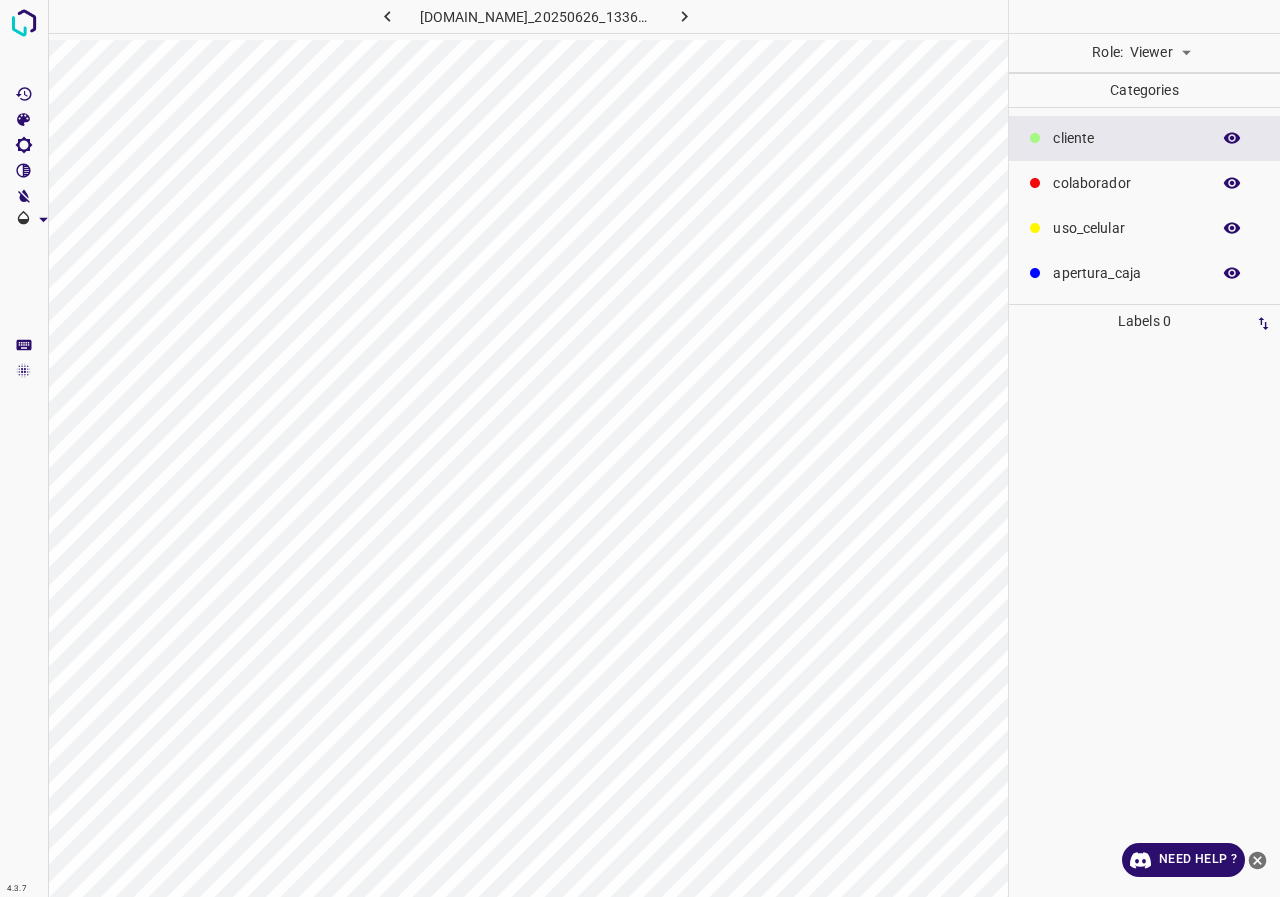 scroll, scrollTop: 0, scrollLeft: 0, axis: both 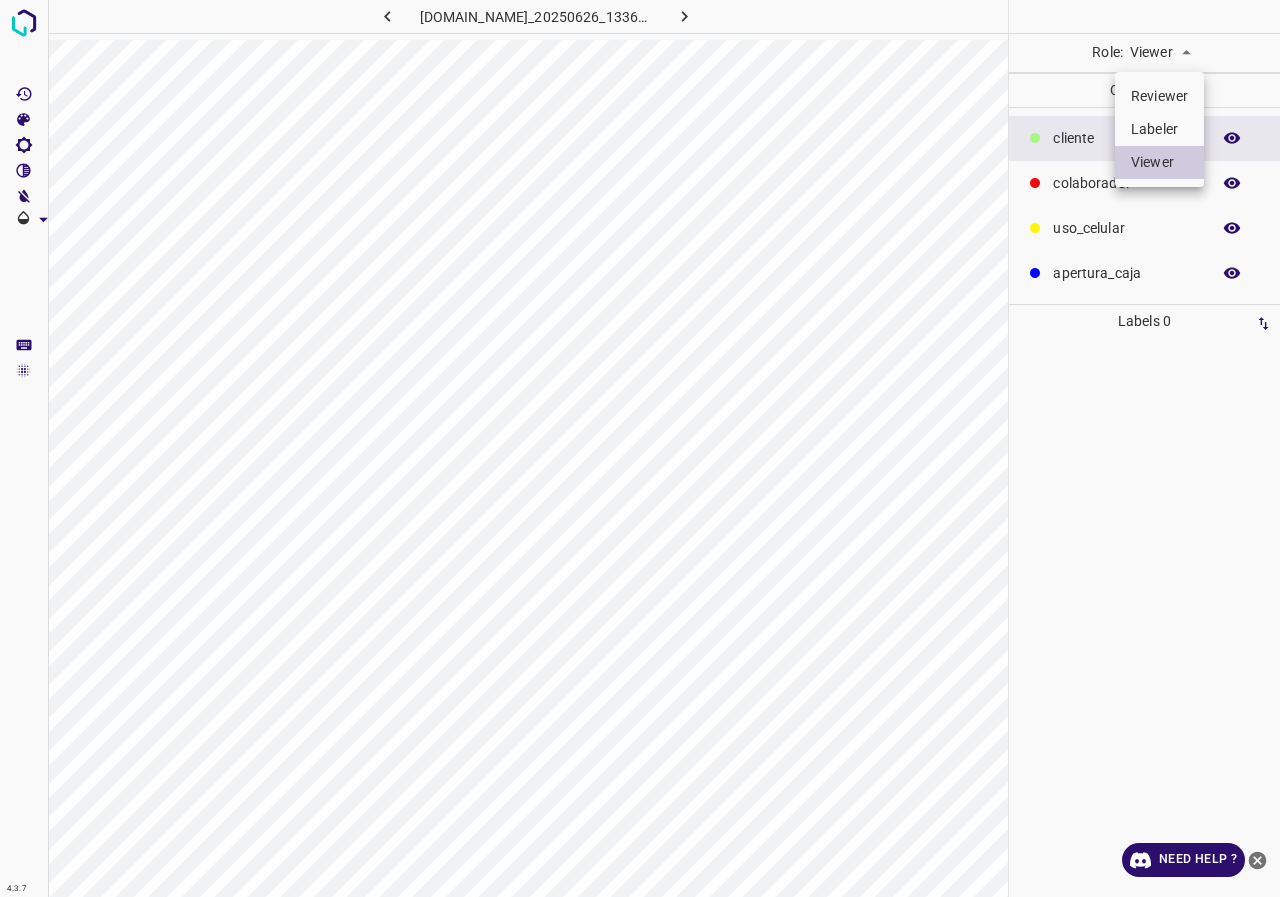 click on "4.3.7 [DOMAIN_NAME]_20250626_133632_000005190.jpg Role: Viewer viewer Categories ​​cliente colaborador uso_celular apertura_caja Labels   0 Categories 1 ​​cliente 2 colaborador 3 uso_celular 4 apertura_caja Tools Space Change between modes (Draw & Edit) I Auto labeling R Restore zoom M Zoom in N Zoom out Delete Delete selecte label Filters Z Restore filters X Saturation filter C Brightness filter V Contrast filter B Gray scale filter General O Download Need Help ? - Text - Hide - Delete Reviewer Labeler Viewer" at bounding box center (640, 448) 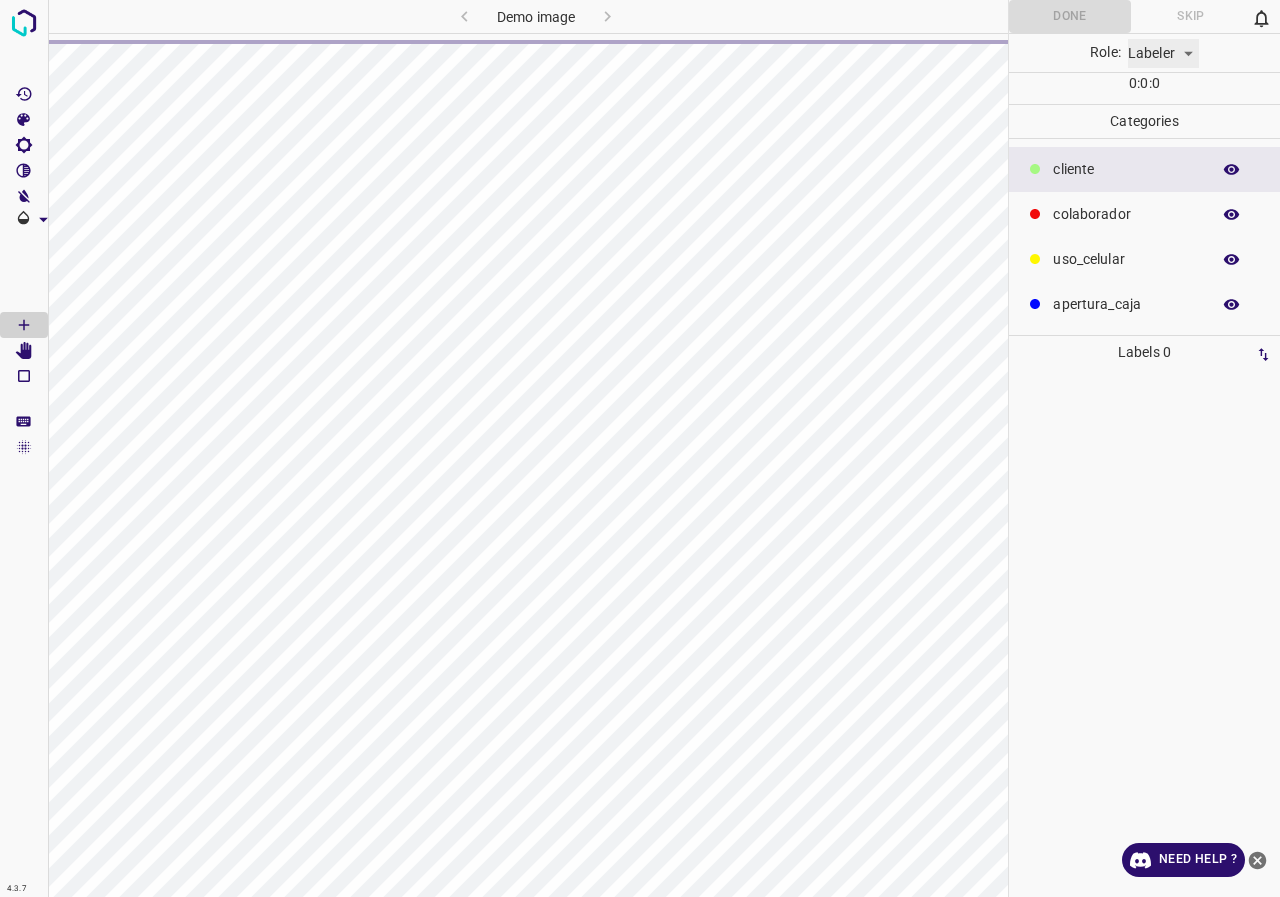 type on "labeler" 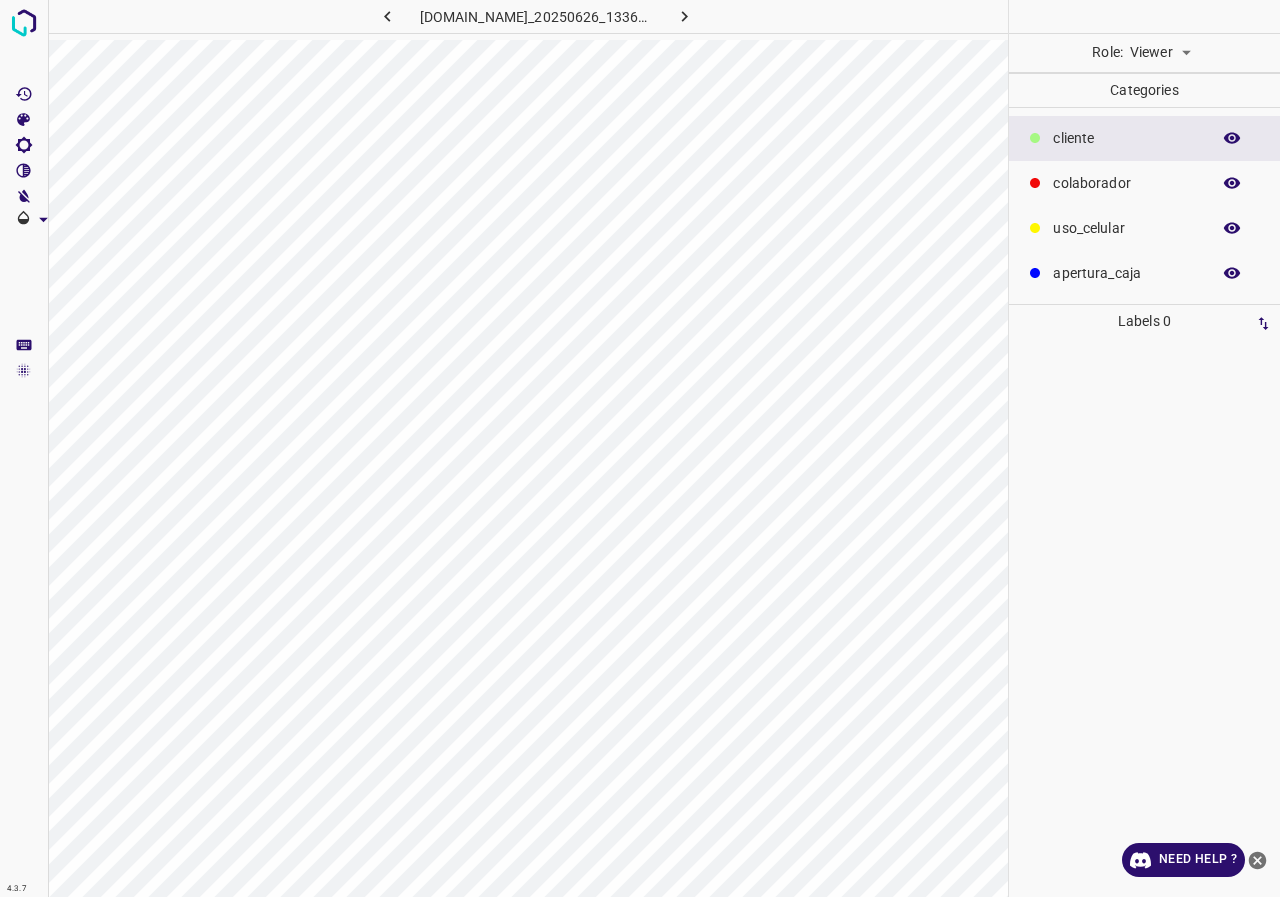 scroll, scrollTop: 0, scrollLeft: 0, axis: both 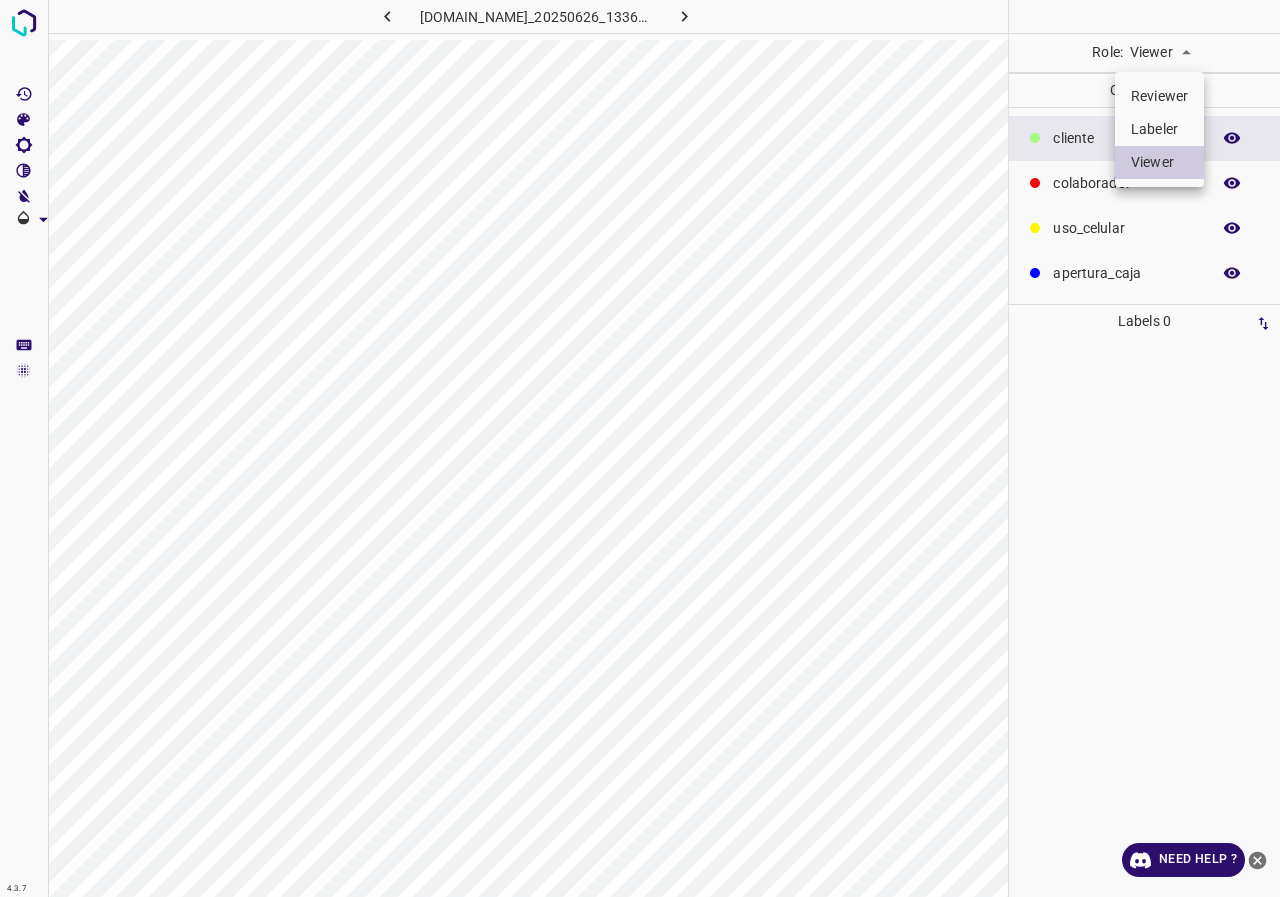 drag, startPoint x: 1157, startPoint y: 127, endPoint x: 655, endPoint y: 5, distance: 516.61206 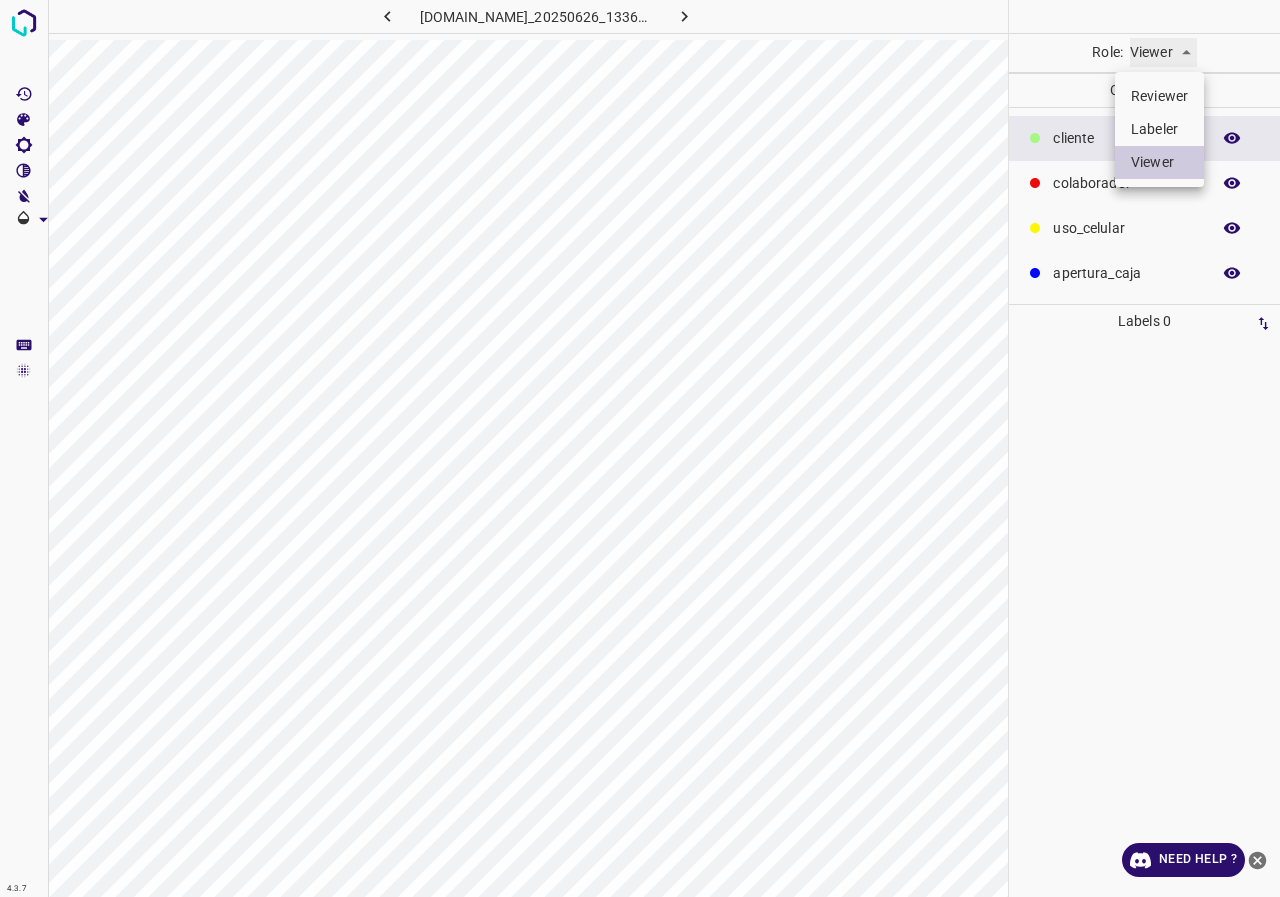 type on "labeler" 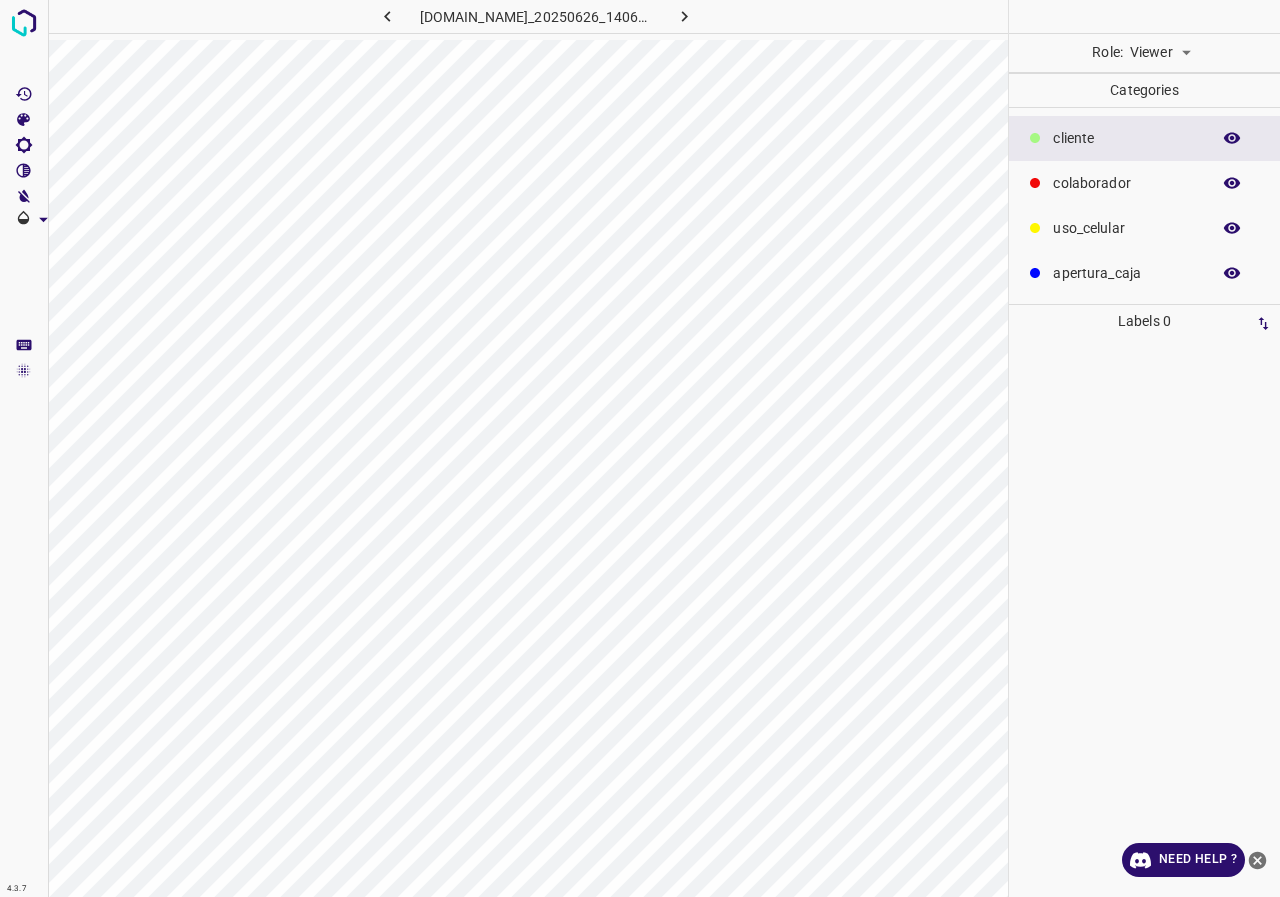 scroll, scrollTop: 0, scrollLeft: 0, axis: both 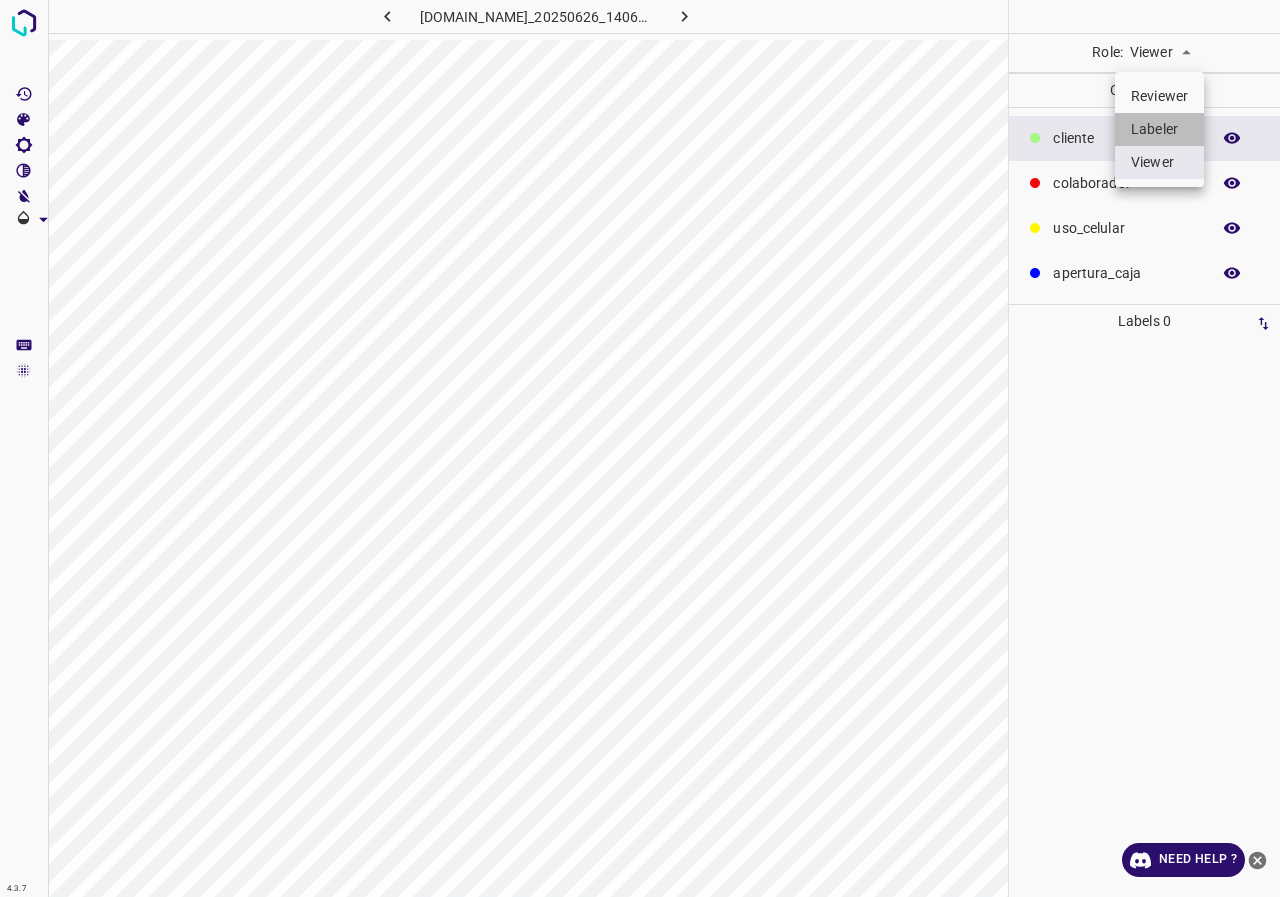 drag, startPoint x: 1149, startPoint y: 127, endPoint x: 806, endPoint y: 41, distance: 353.61703 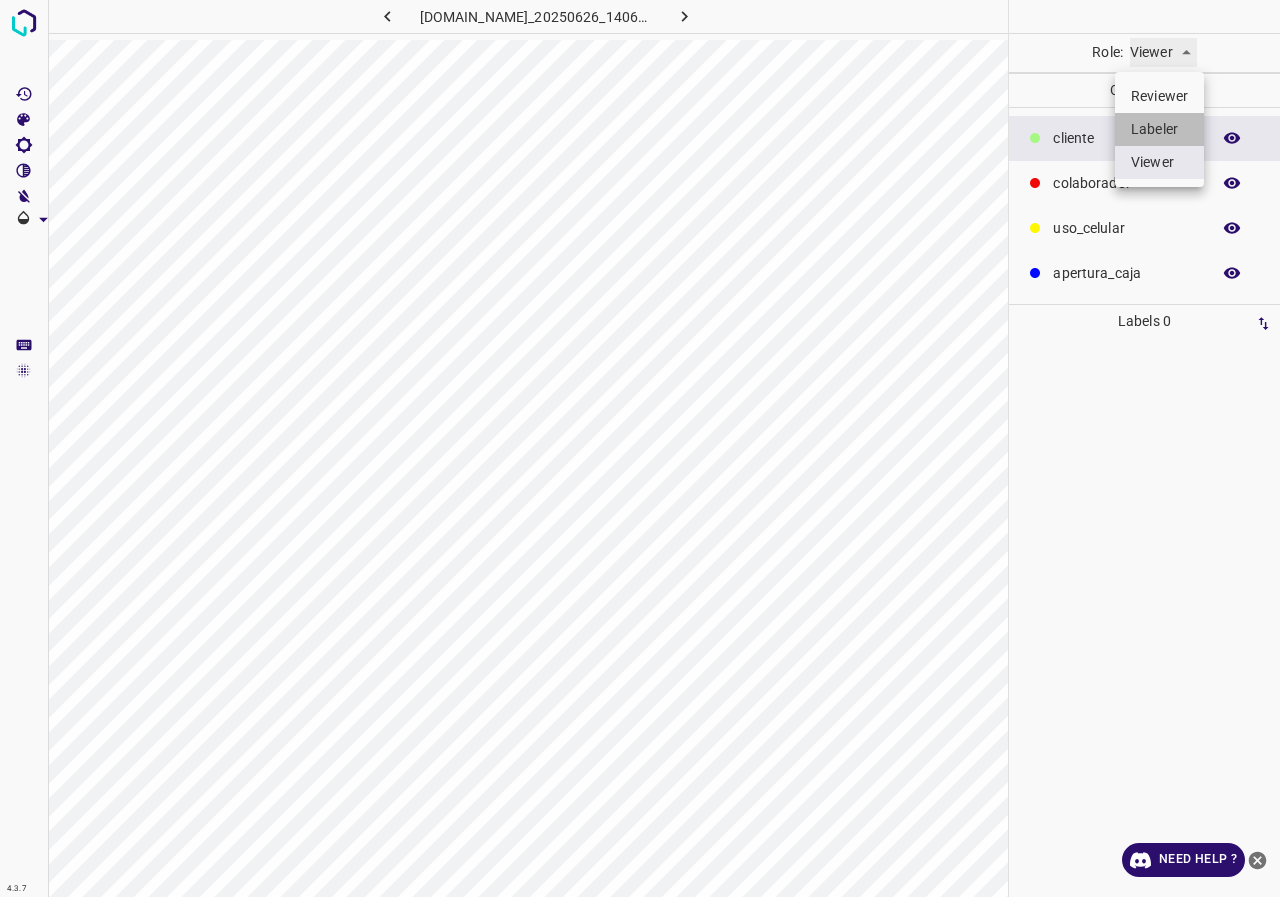 type on "labeler" 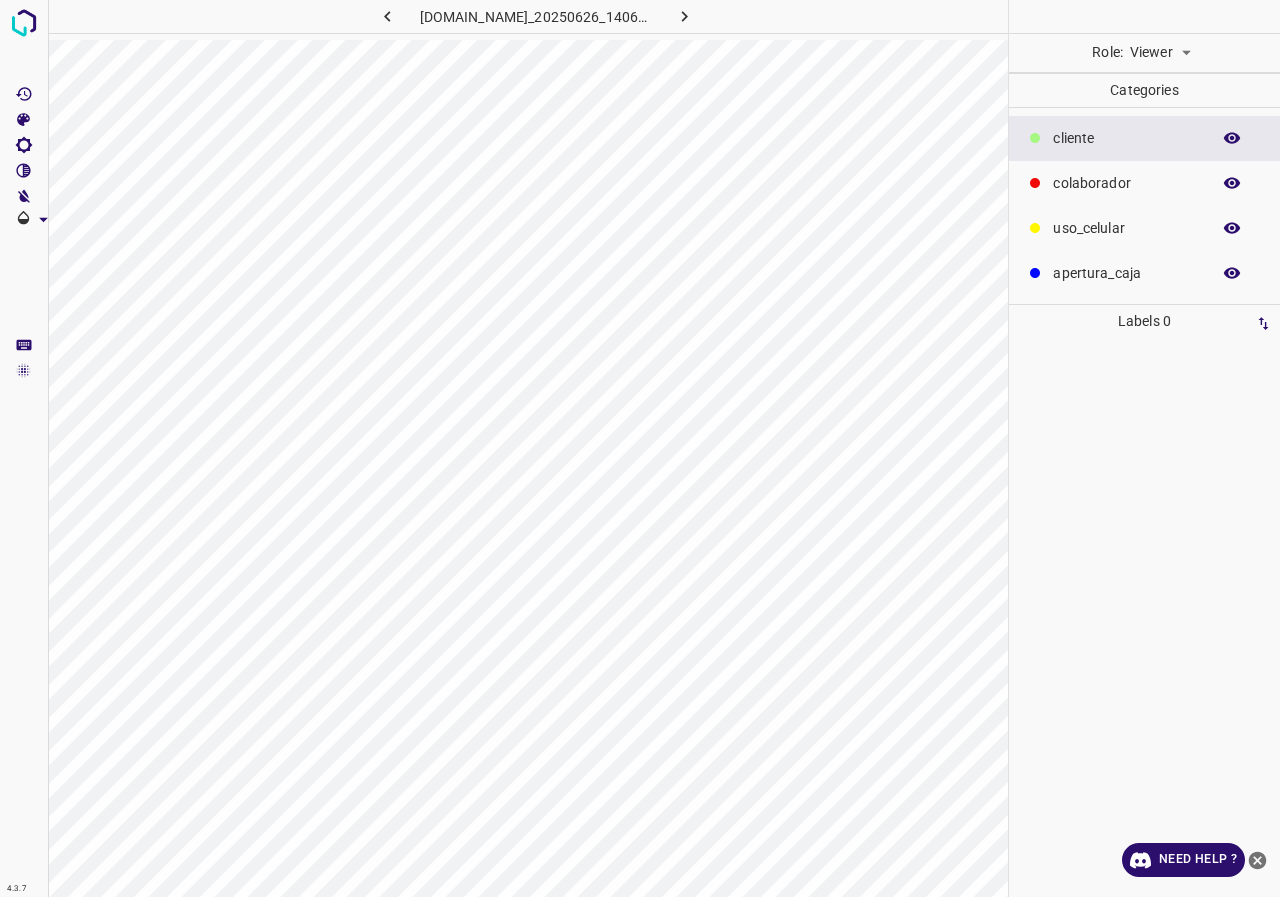 scroll, scrollTop: 0, scrollLeft: 0, axis: both 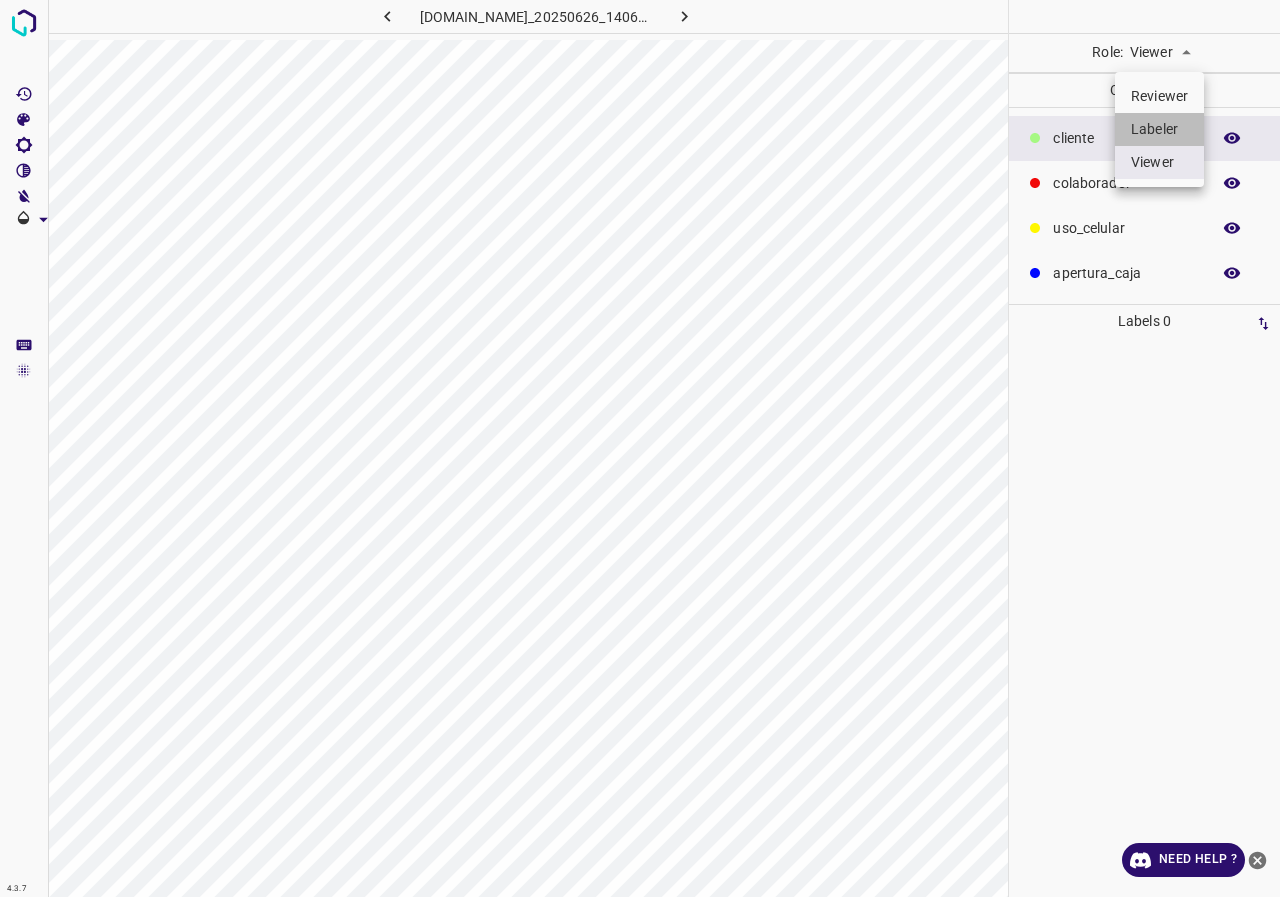 drag, startPoint x: 1157, startPoint y: 124, endPoint x: 634, endPoint y: 0, distance: 537.49884 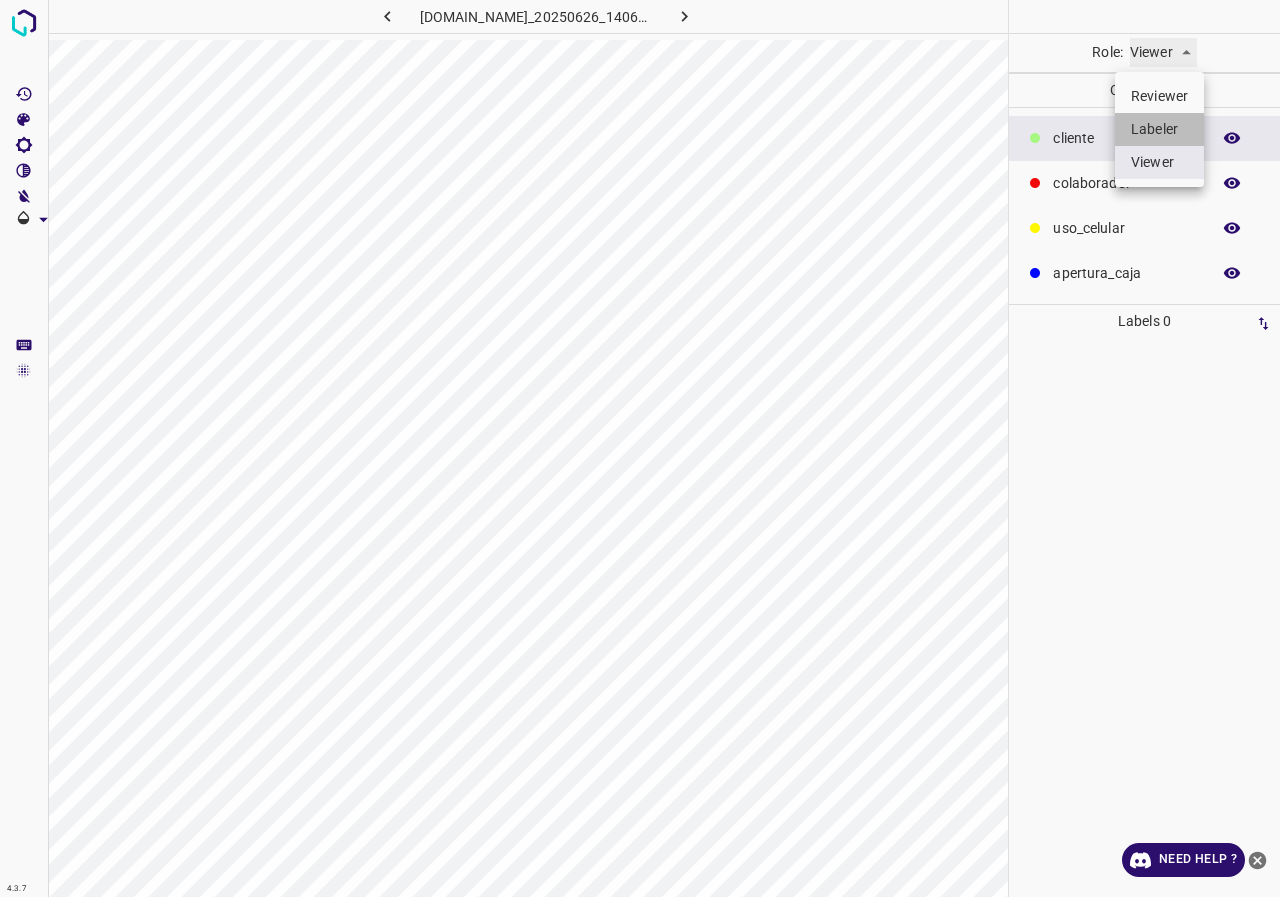 type on "labeler" 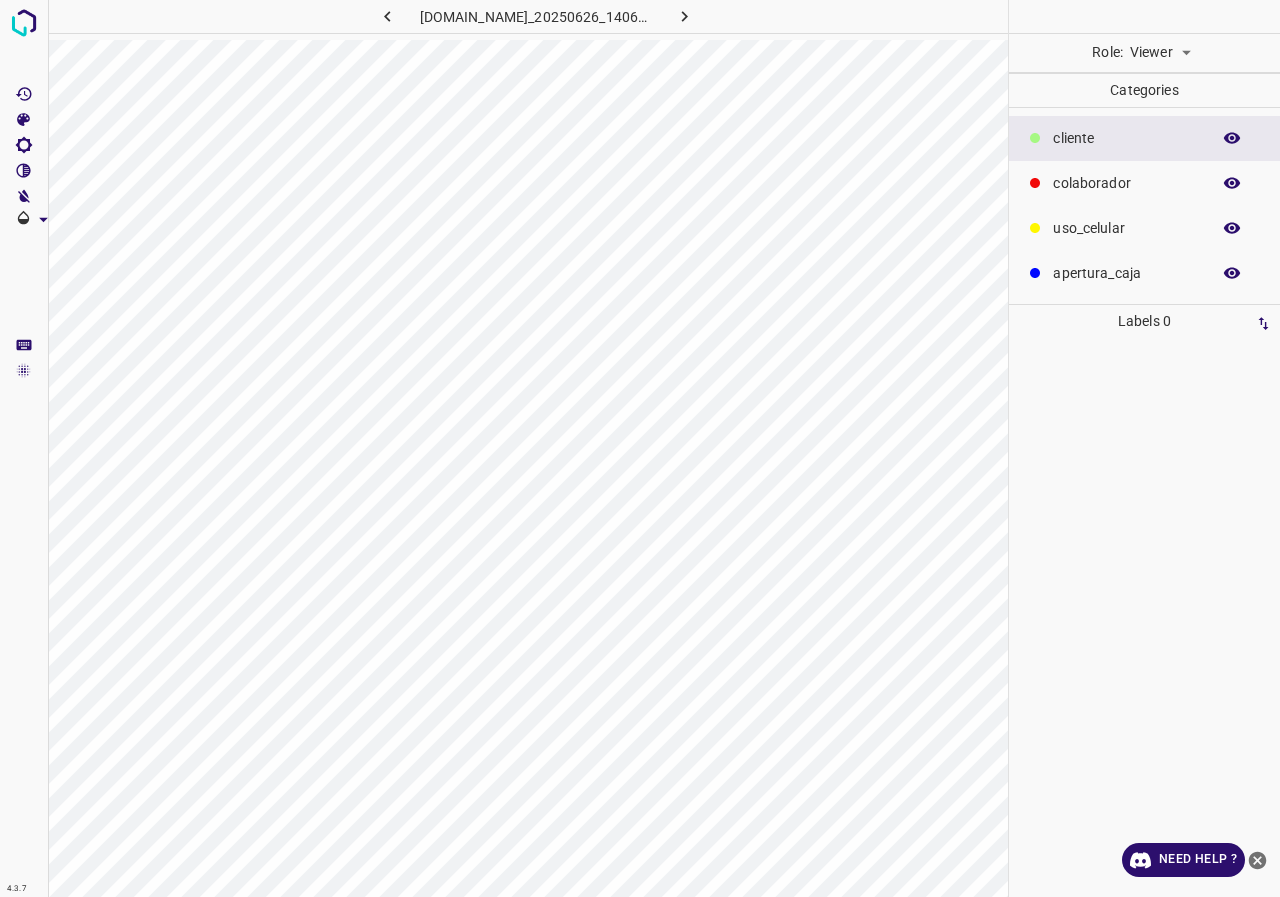 scroll, scrollTop: 0, scrollLeft: 0, axis: both 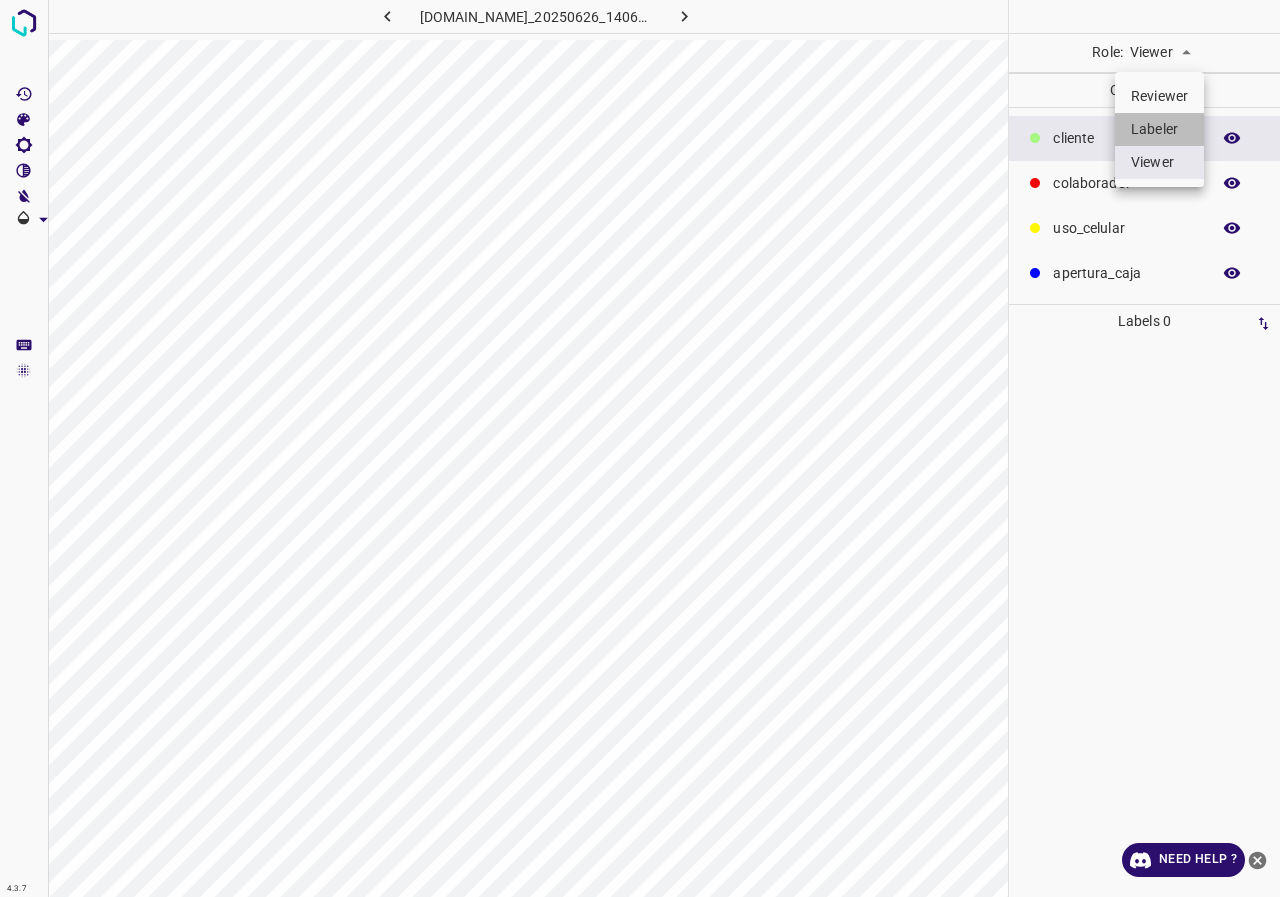 drag, startPoint x: 1149, startPoint y: 126, endPoint x: 703, endPoint y: 61, distance: 450.71167 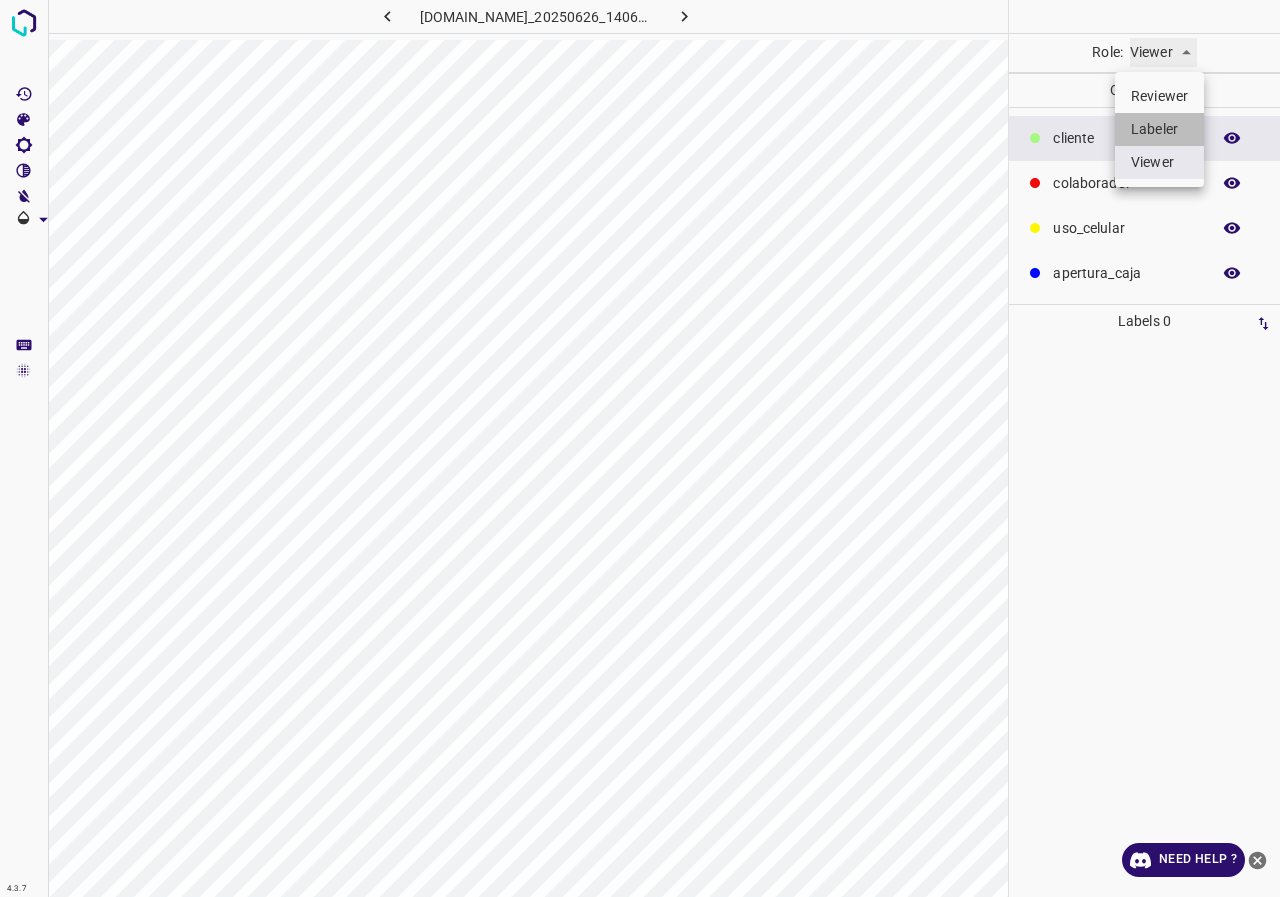 type on "labeler" 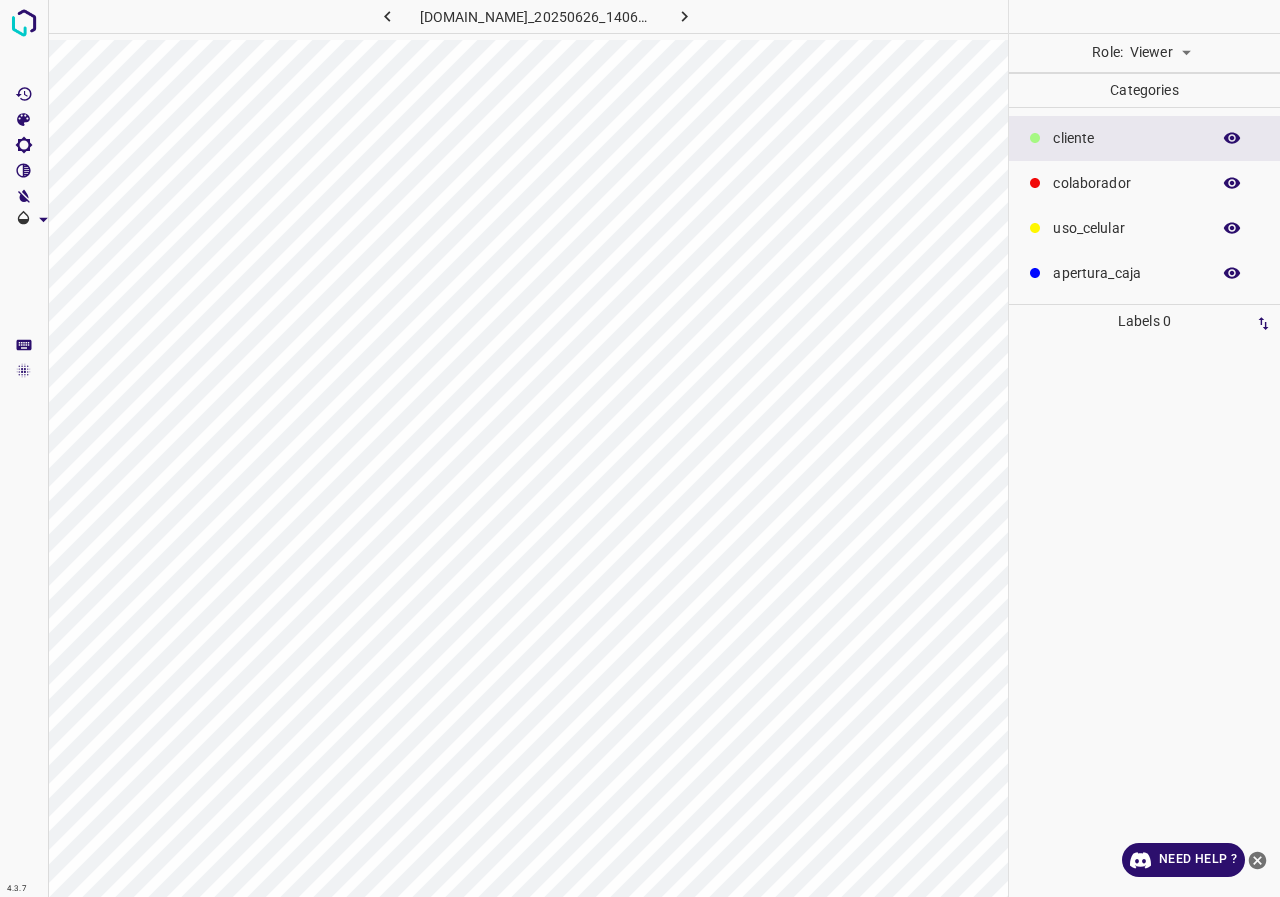 scroll, scrollTop: 0, scrollLeft: 0, axis: both 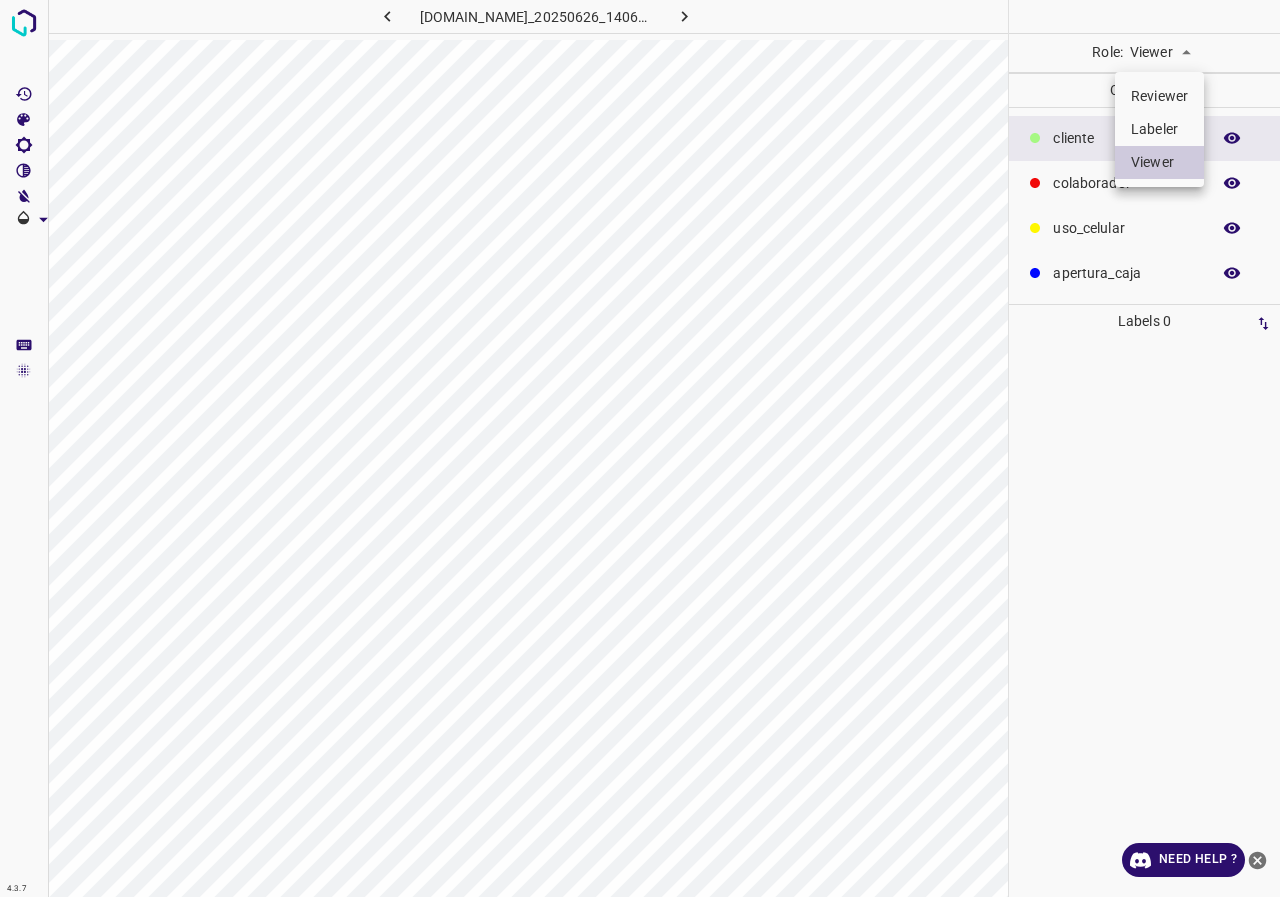 click on "4.3.7 [DOMAIN_NAME]_20250626_140632_000005370.jpg Role: Viewer viewer Categories ​​cliente colaborador uso_celular apertura_caja Labels   0 Categories 1 ​​cliente 2 colaborador 3 uso_celular 4 apertura_caja Tools Space Change between modes (Draw & Edit) I Auto labeling R Restore zoom M Zoom in N Zoom out Delete Delete selecte label Filters Z Restore filters X Saturation filter C Brightness filter V Contrast filter B Gray scale filter General O Download Need Help ? - Text - Hide - Delete Reviewer Labeler Viewer" at bounding box center [640, 448] 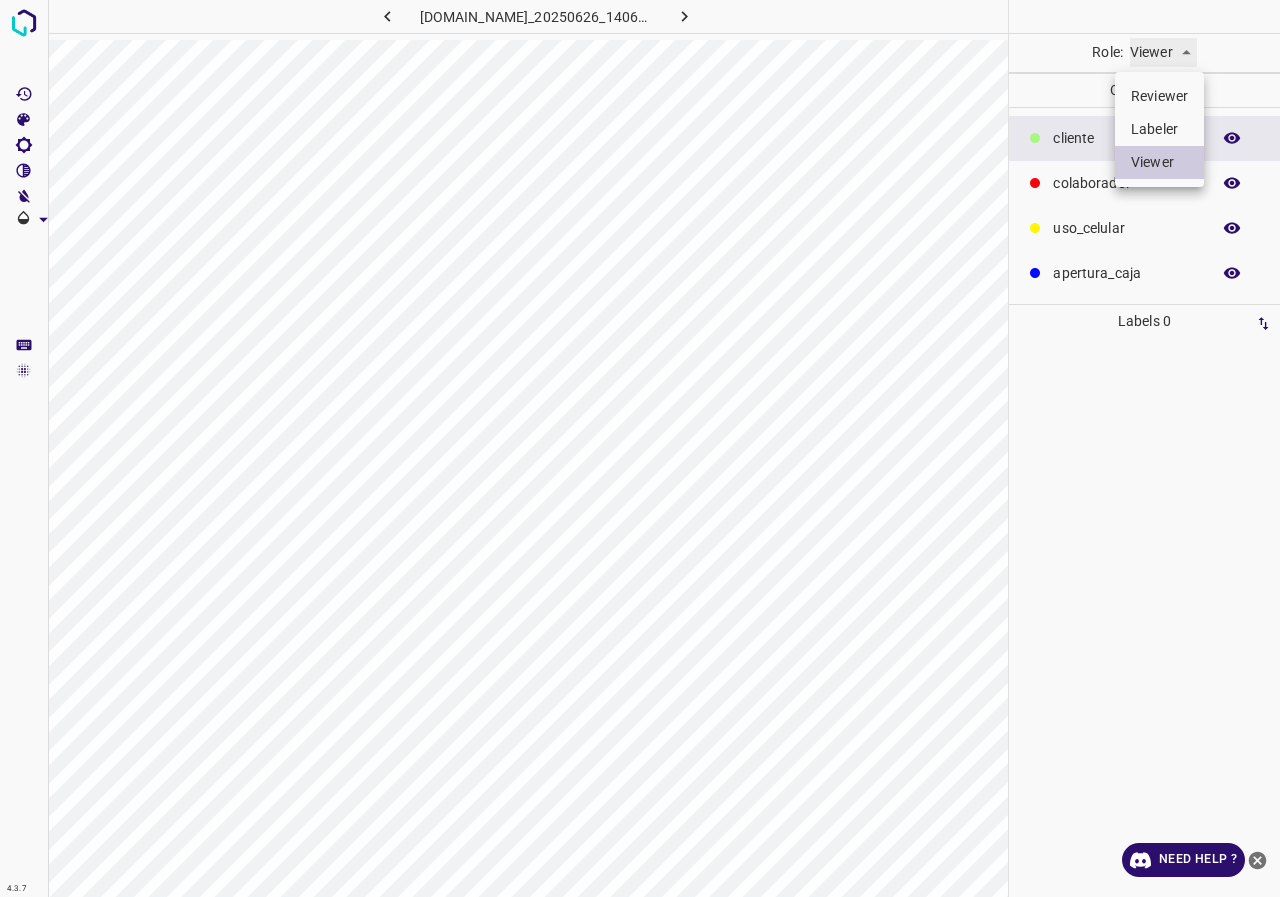type on "labeler" 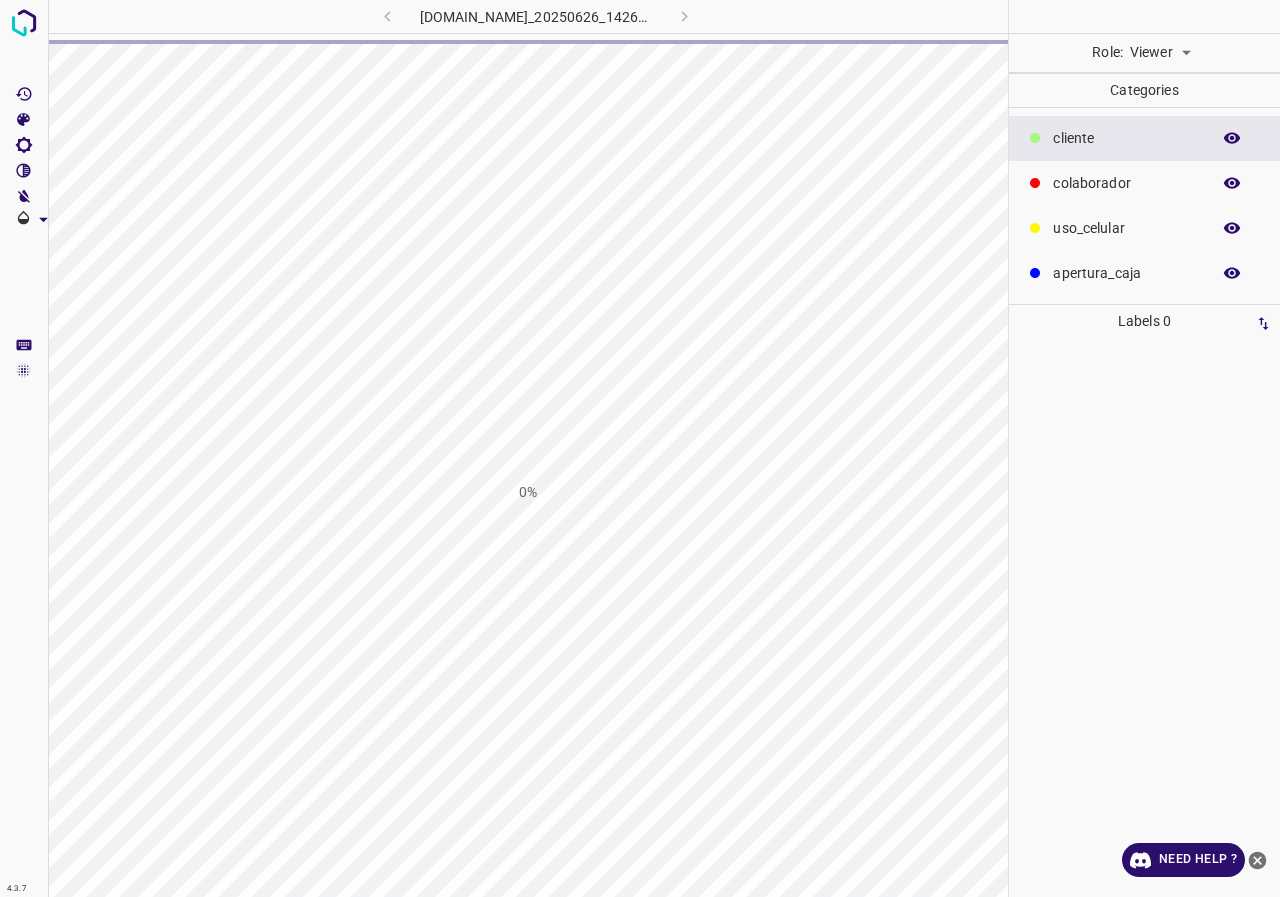 scroll, scrollTop: 0, scrollLeft: 0, axis: both 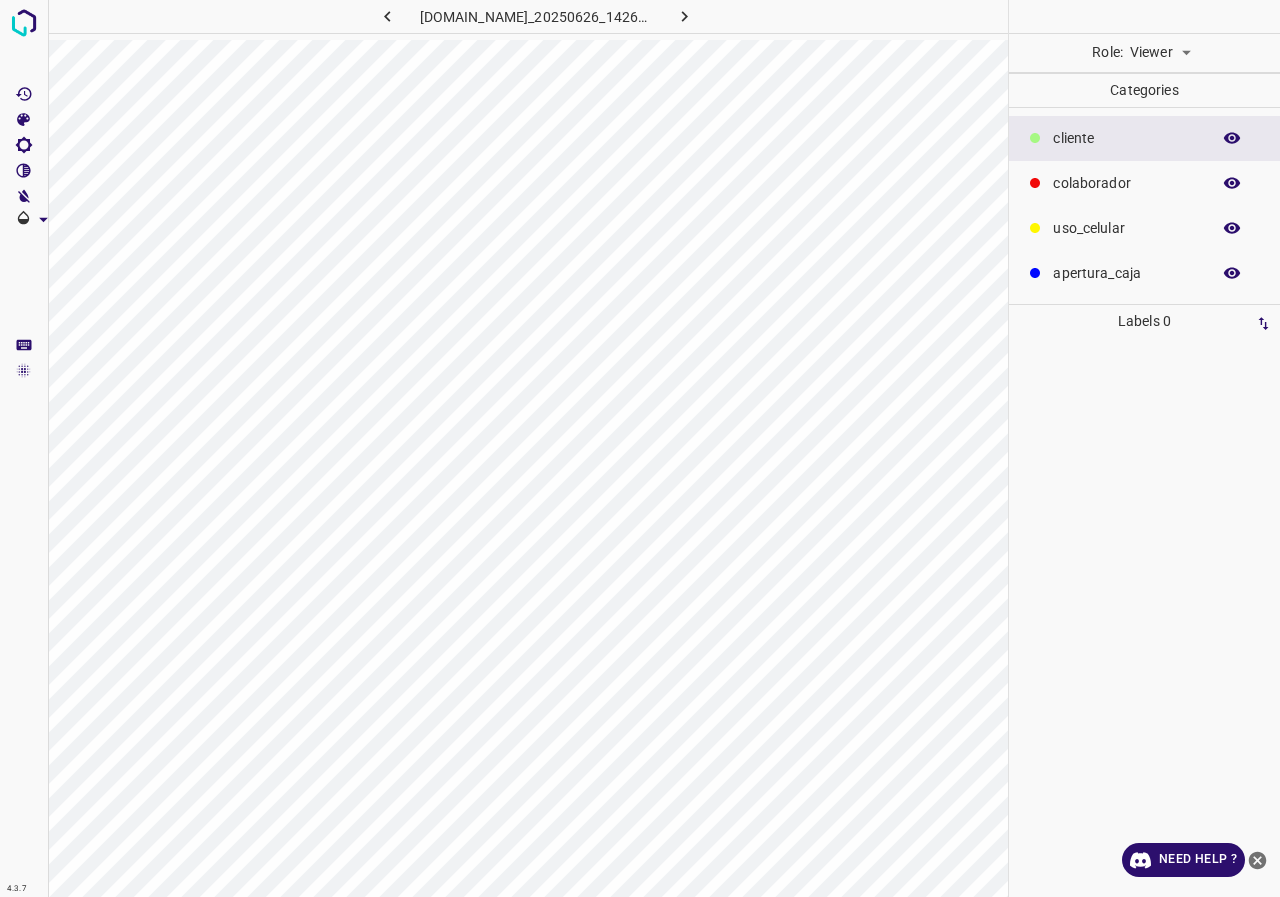 click on "4.3.7 765-dg-hdl-gdl.ddns.net_20250626_142618_000004440.jpg Role: Viewer viewer Categories ​​cliente colaborador uso_celular apertura_caja Labels   0 Categories 1 ​​cliente 2 colaborador 3 uso_celular 4 apertura_caja Tools Space Change between modes (Draw & Edit) I Auto labeling R Restore zoom M Zoom in N Zoom out Delete Delete selecte label Filters Z Restore filters X Saturation filter C Brightness filter V Contrast filter B Gray scale filter General O Download Need Help ? - Text - Hide - Delete" at bounding box center (640, 448) 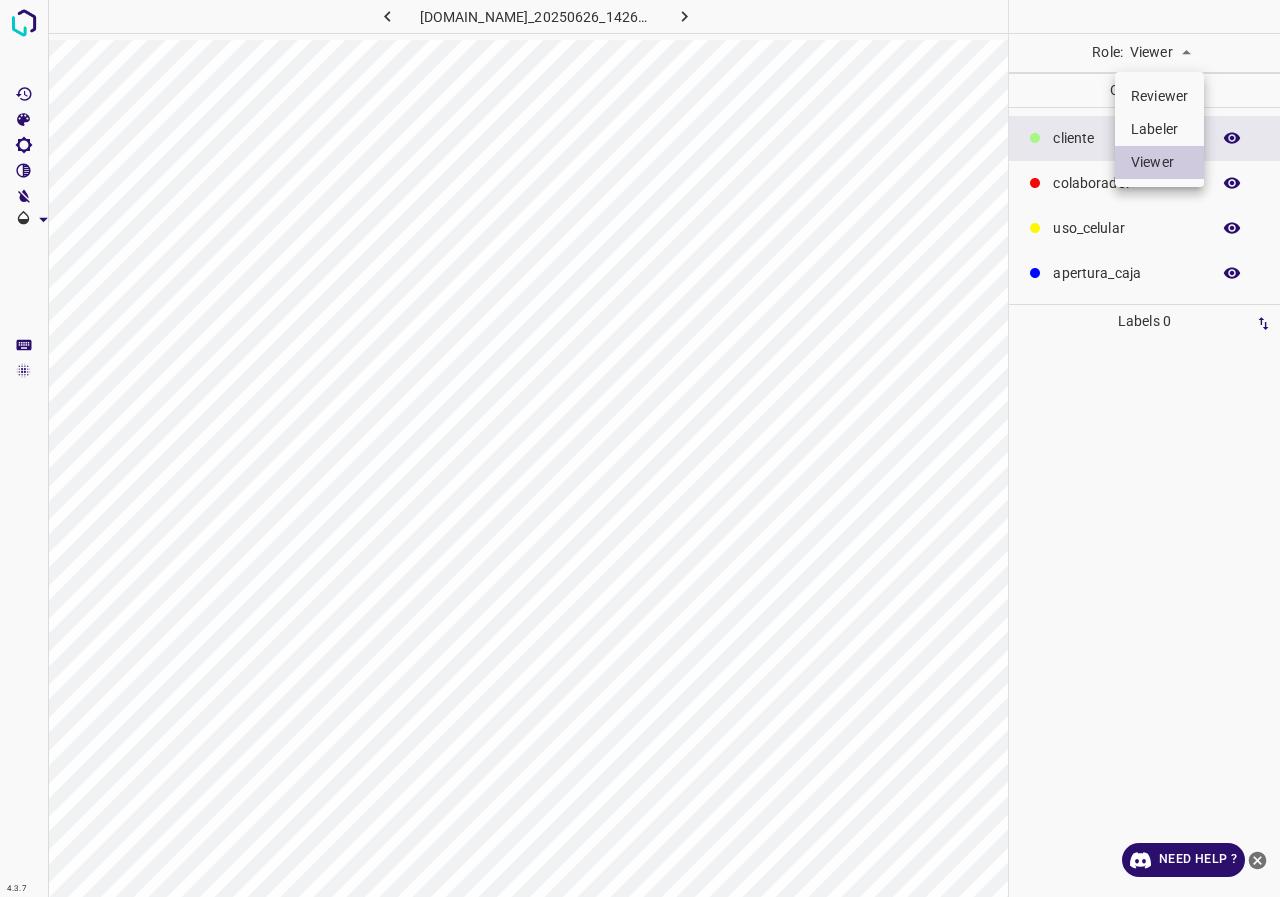 click on "Labeler" at bounding box center [1159, 129] 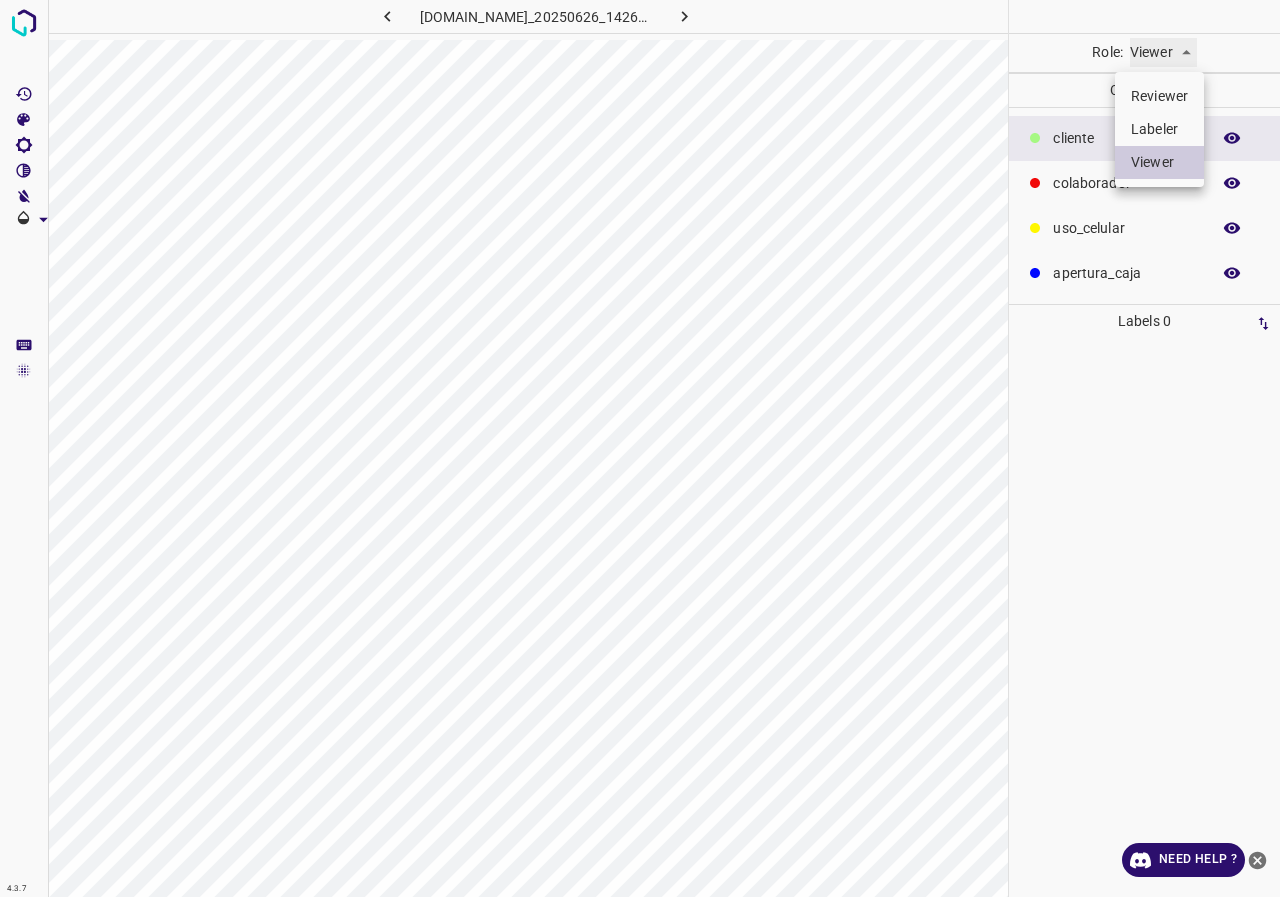 type on "labeler" 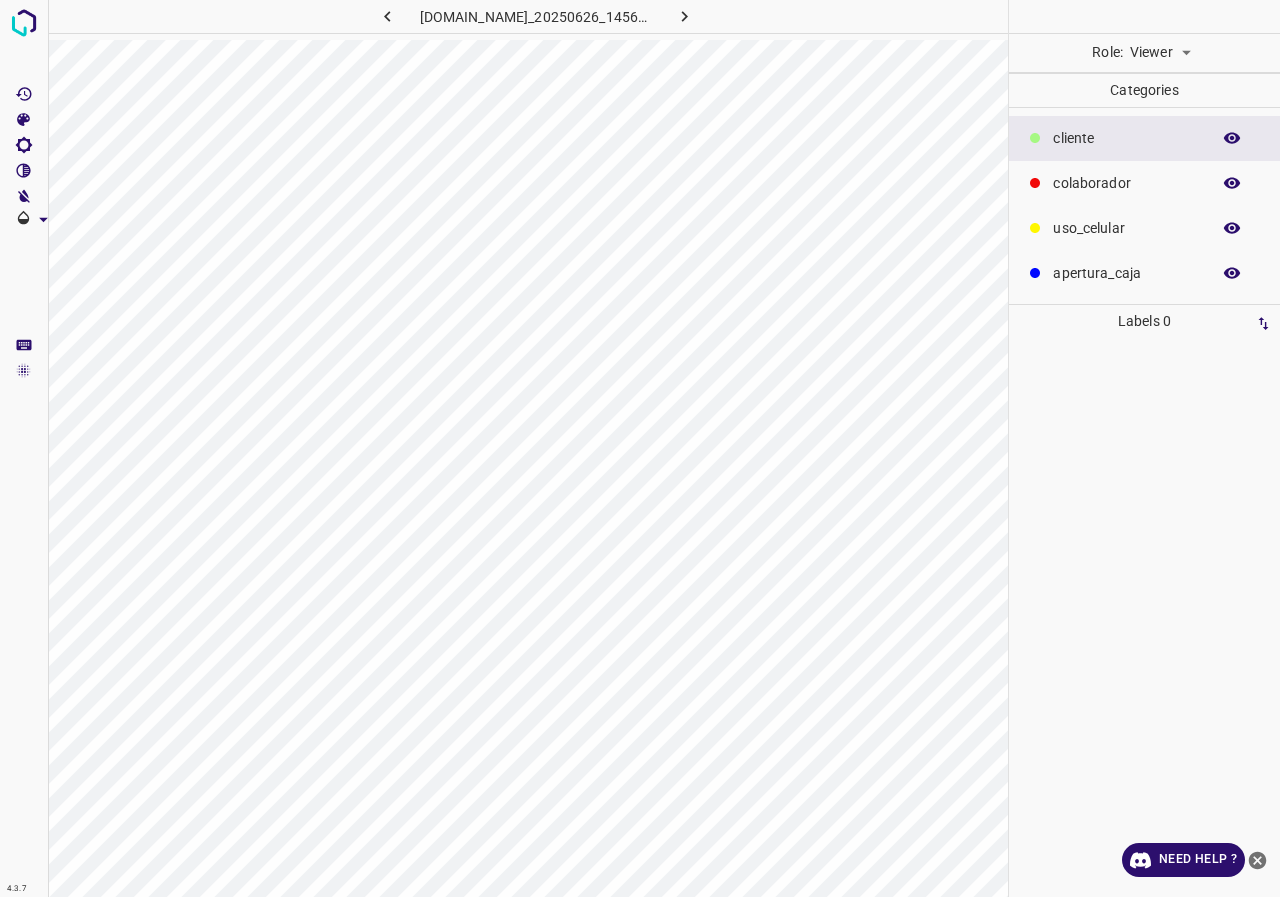 scroll, scrollTop: 0, scrollLeft: 0, axis: both 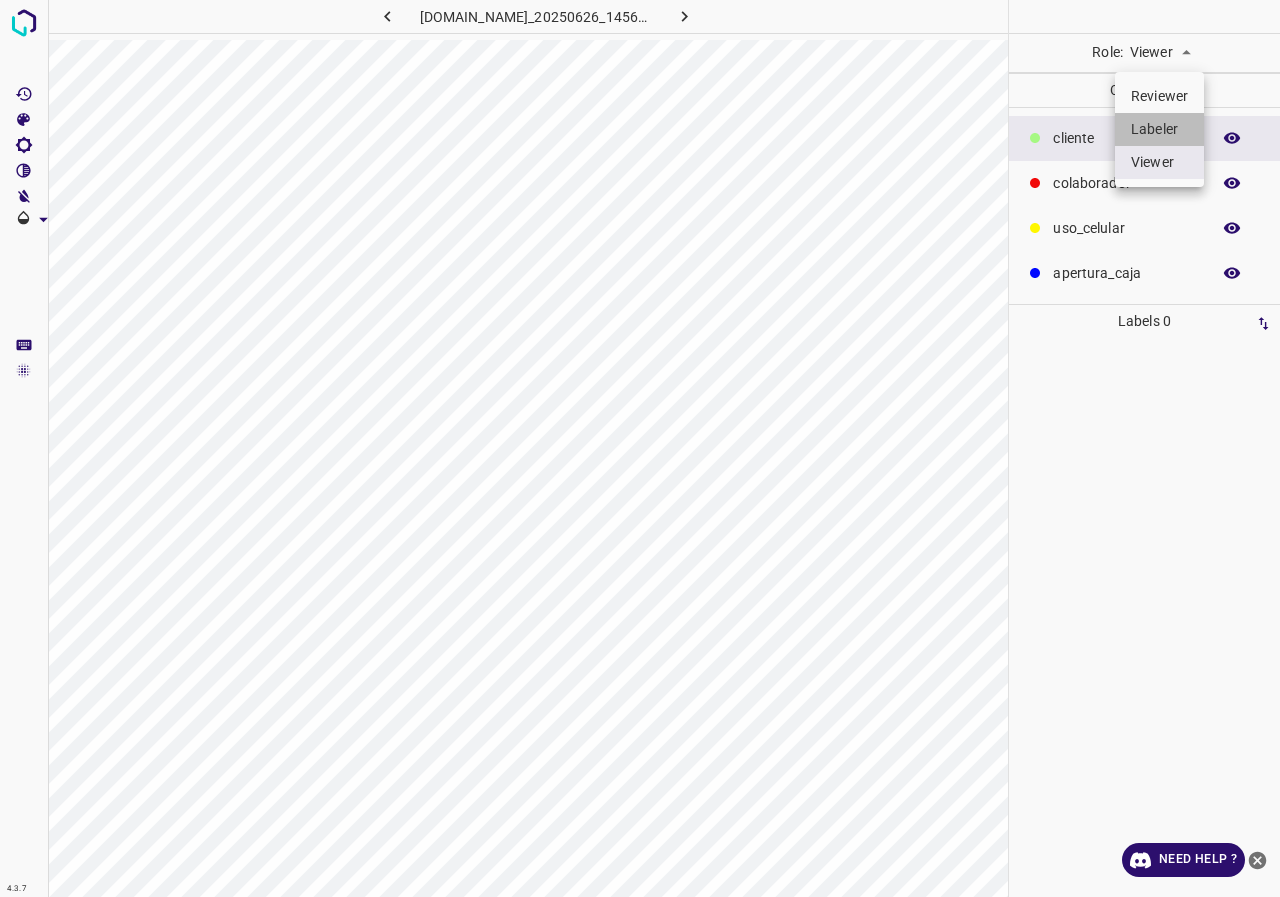 click on "Labeler" at bounding box center (1159, 129) 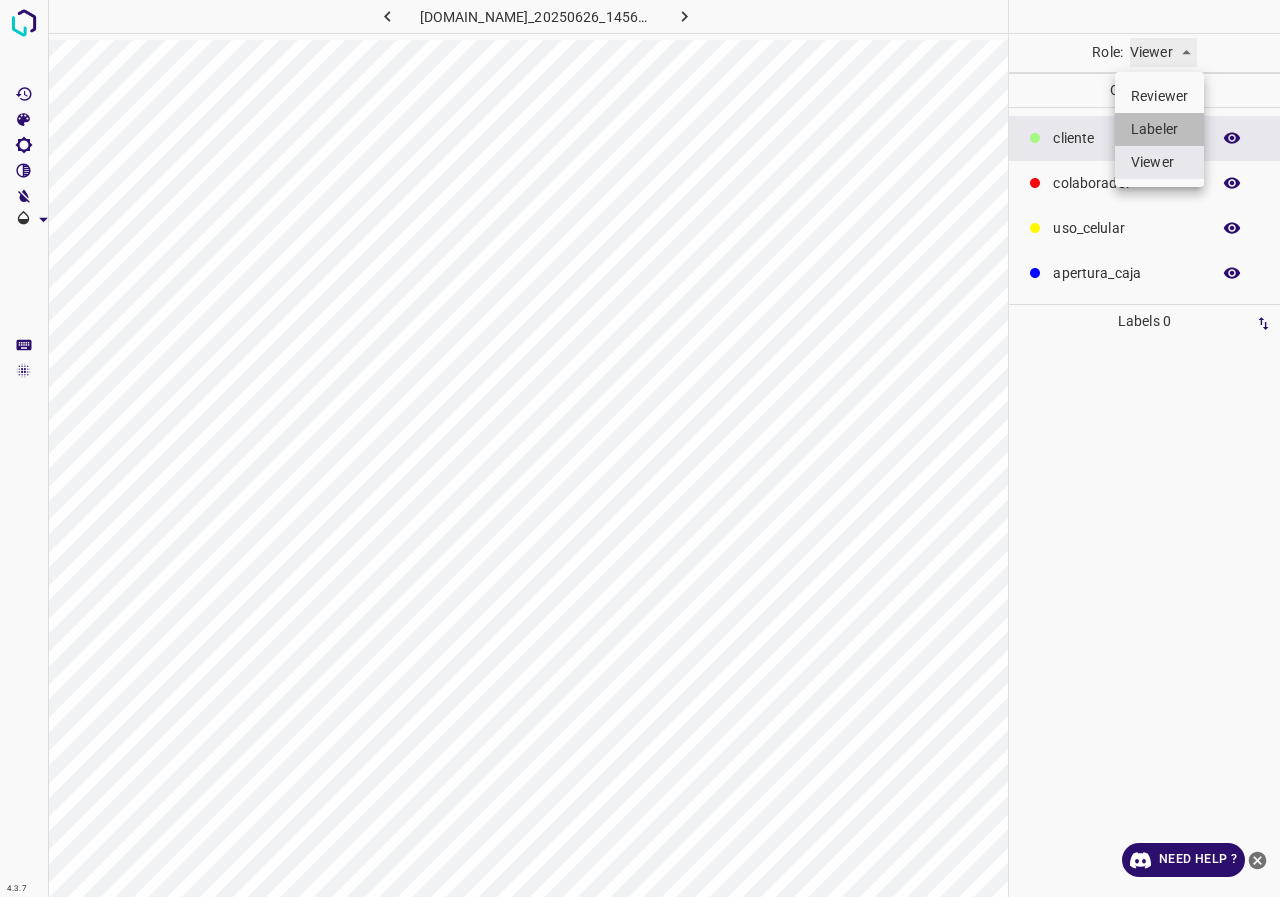type on "labeler" 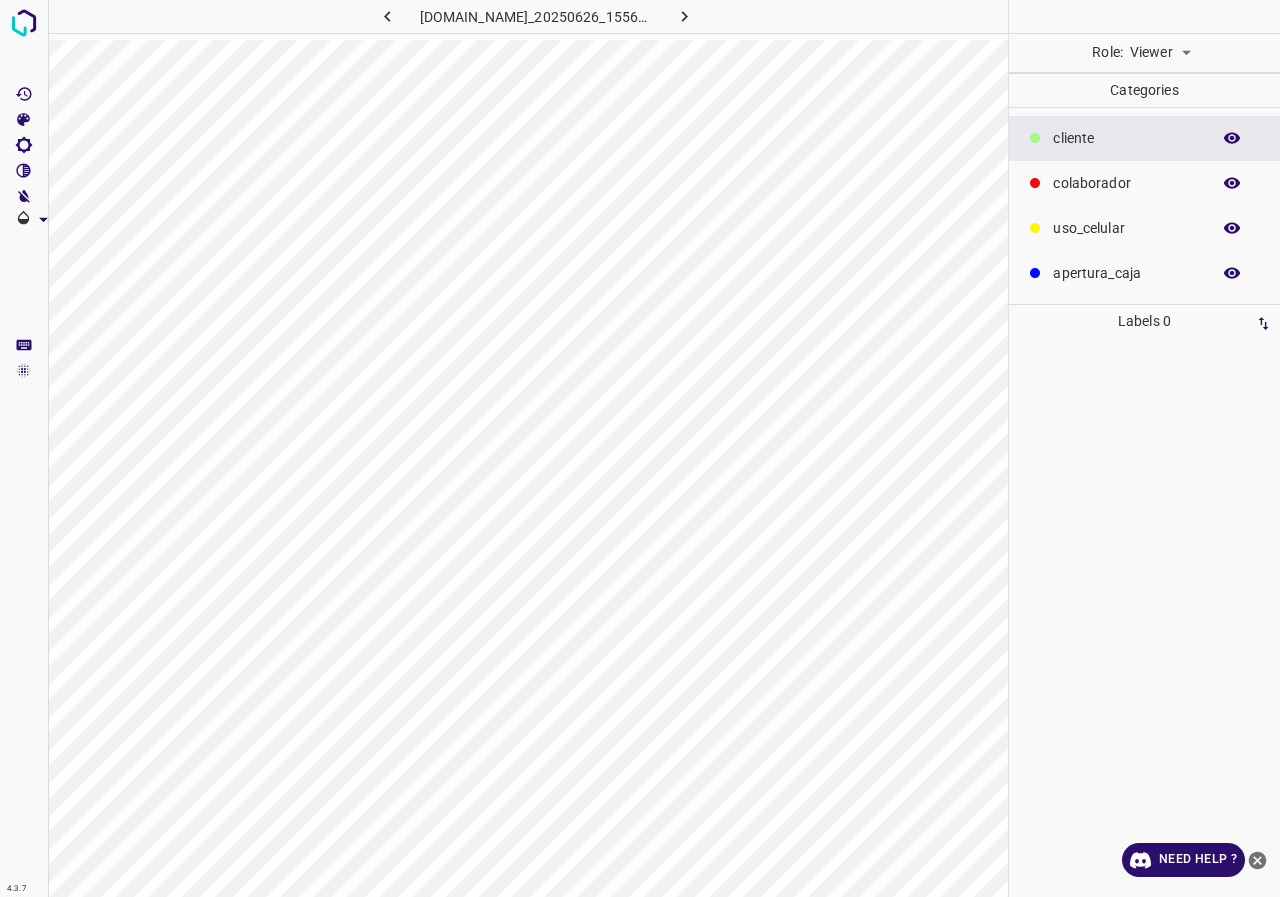 scroll, scrollTop: 0, scrollLeft: 0, axis: both 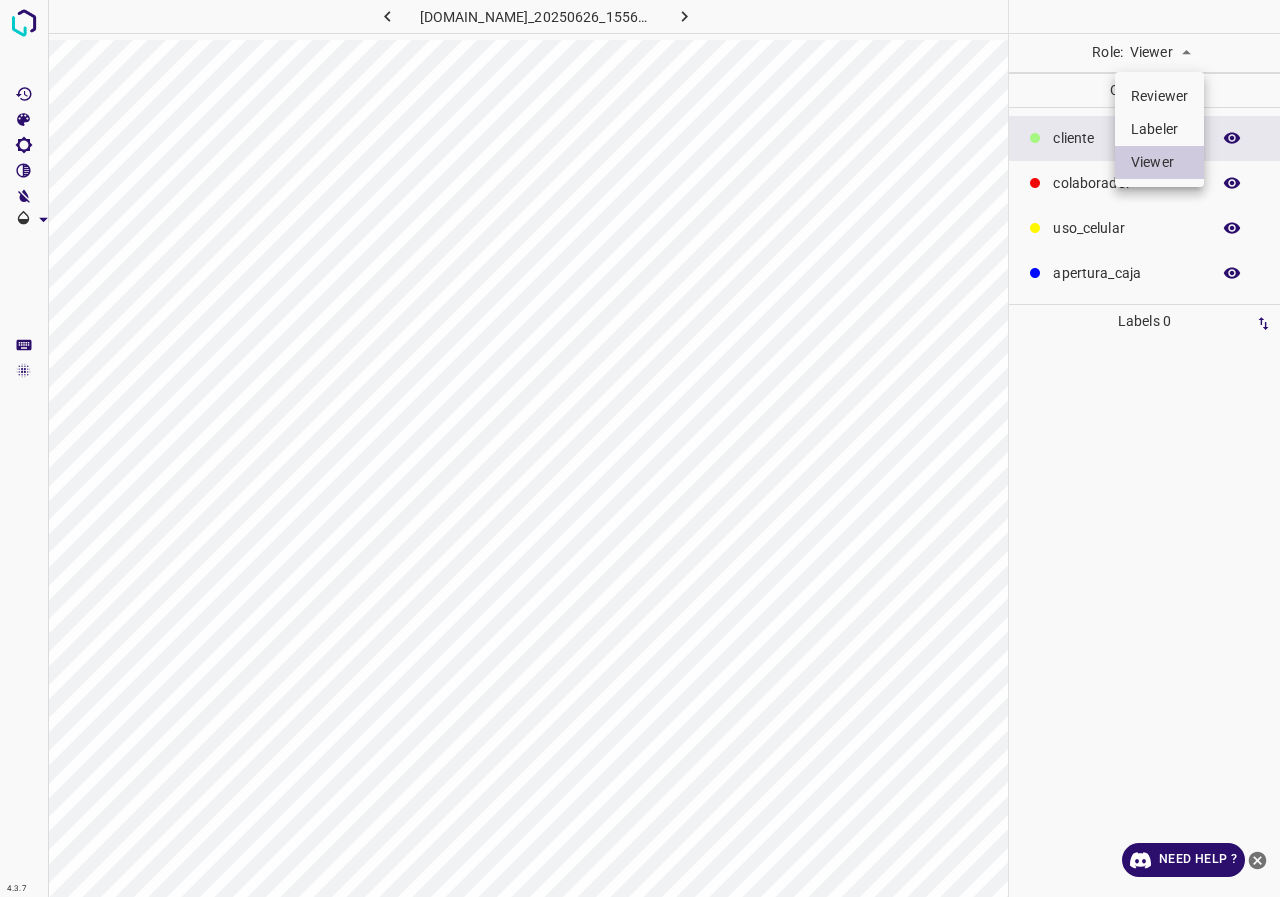 click on "Labeler" at bounding box center [1159, 129] 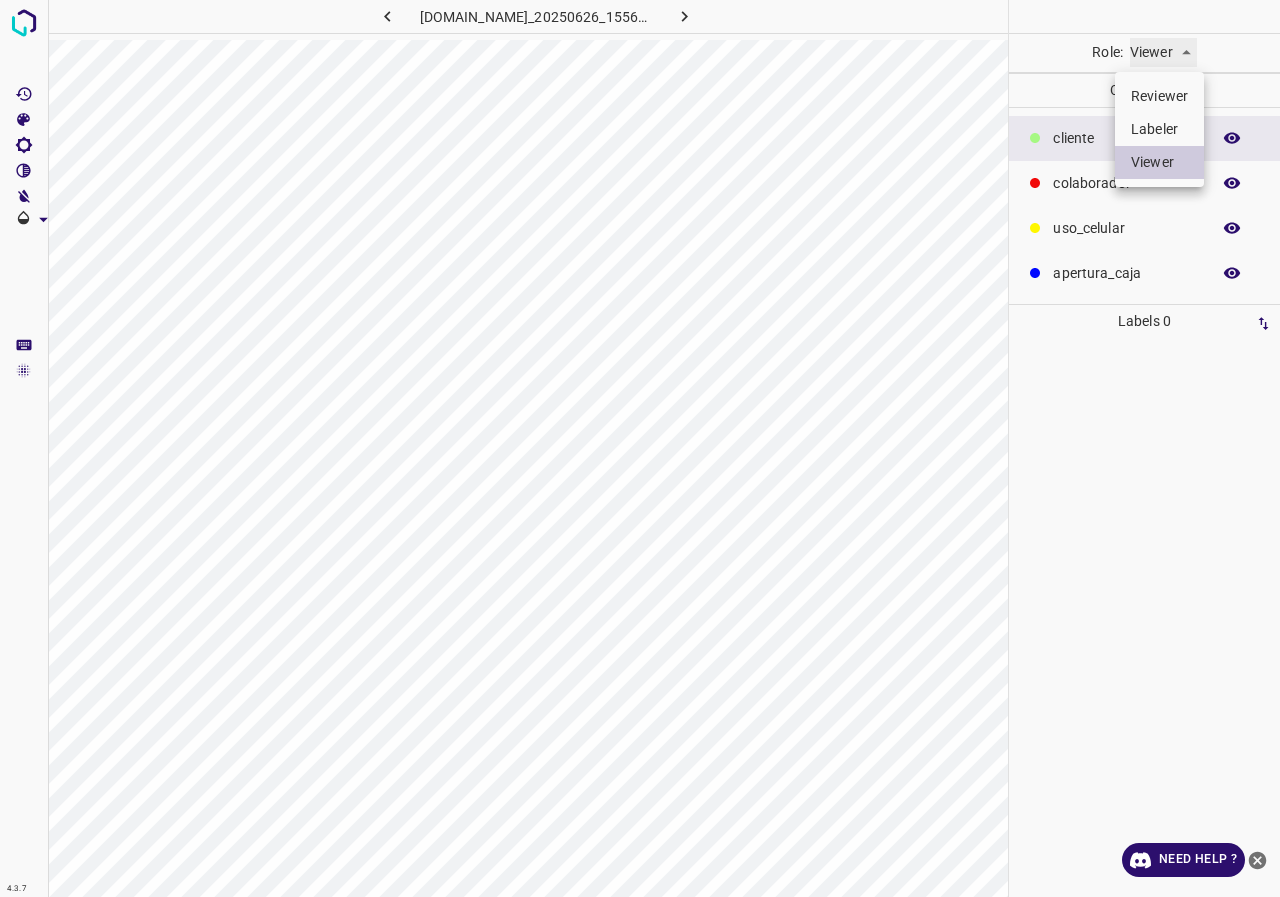type on "labeler" 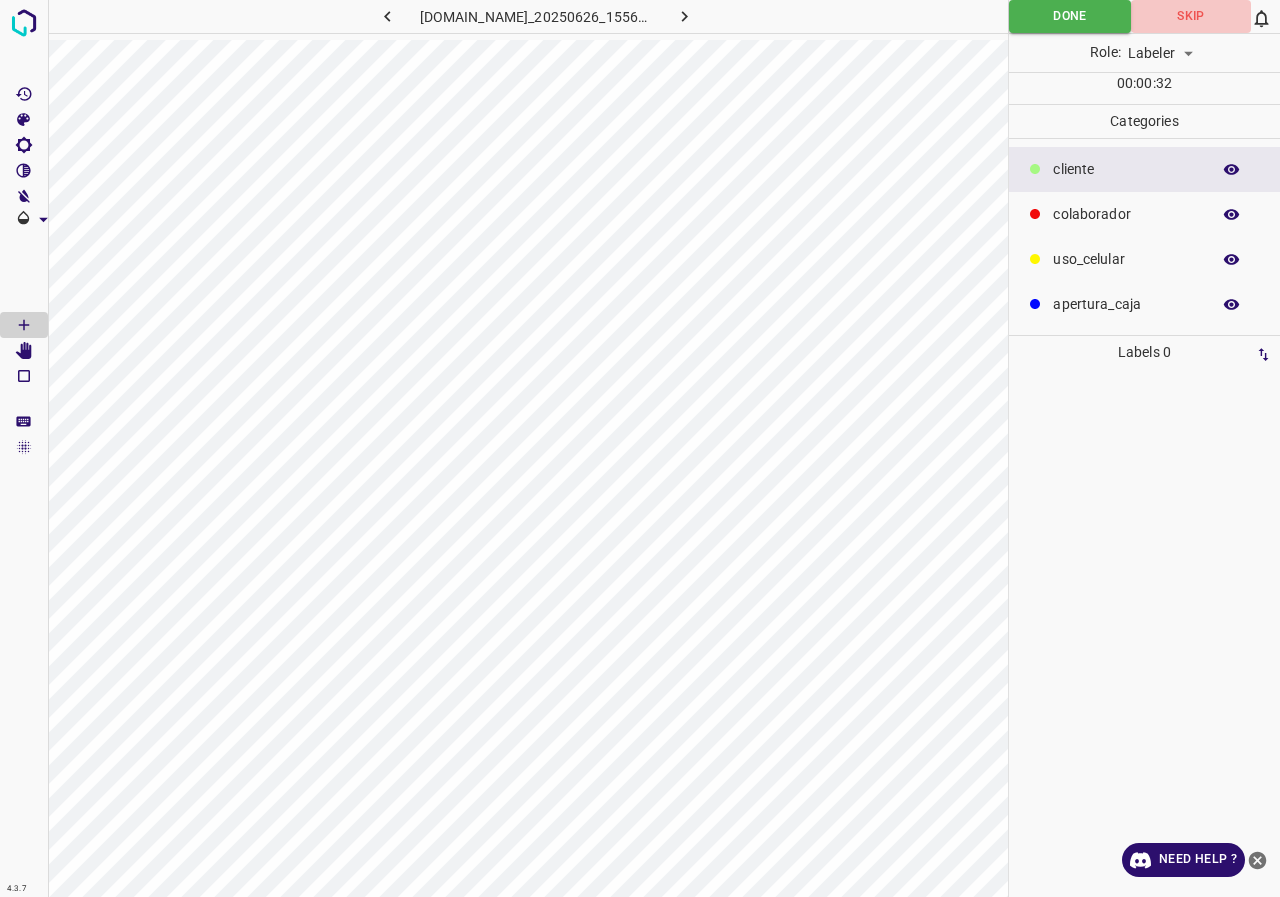 click on "Skip" at bounding box center [1191, 16] 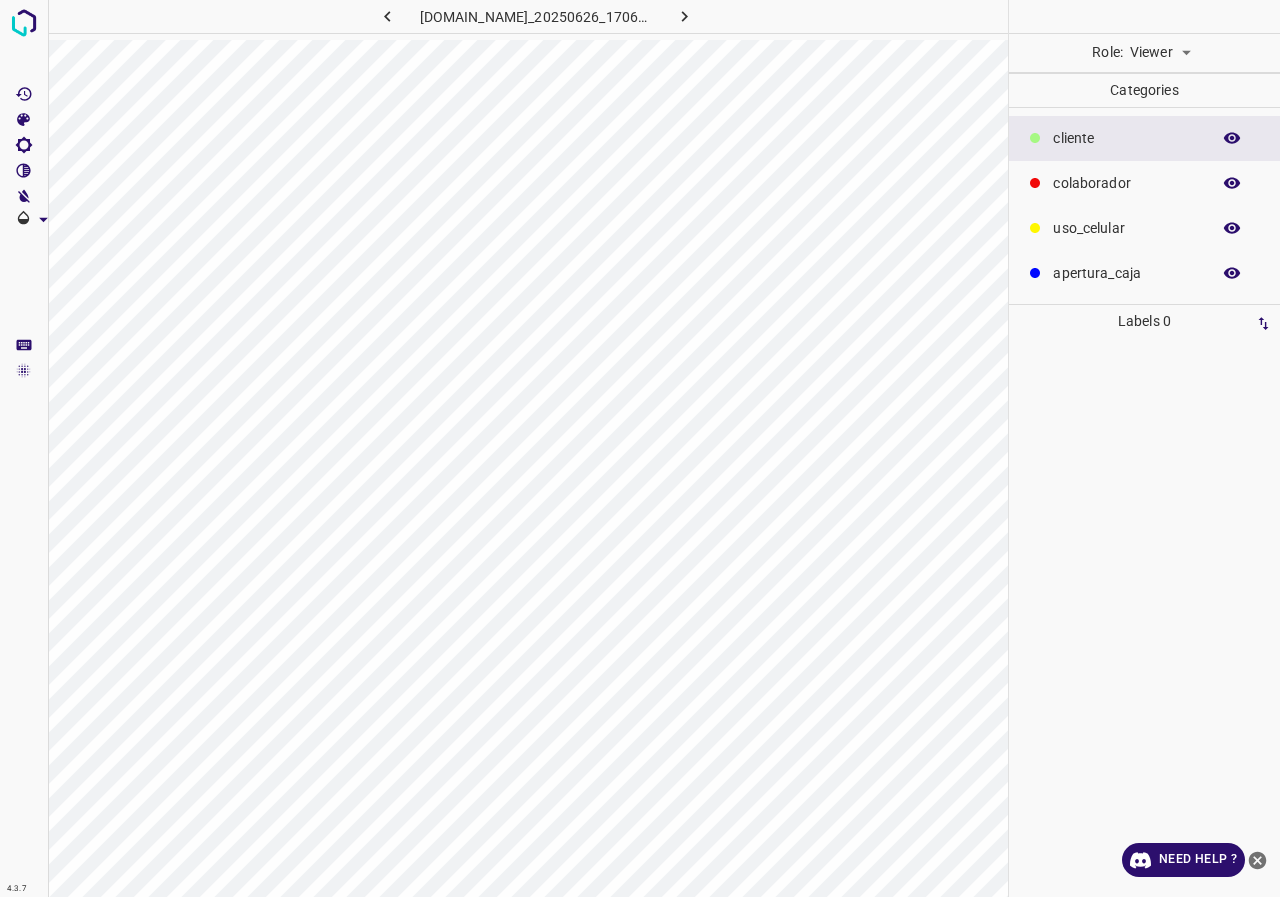 scroll, scrollTop: 0, scrollLeft: 0, axis: both 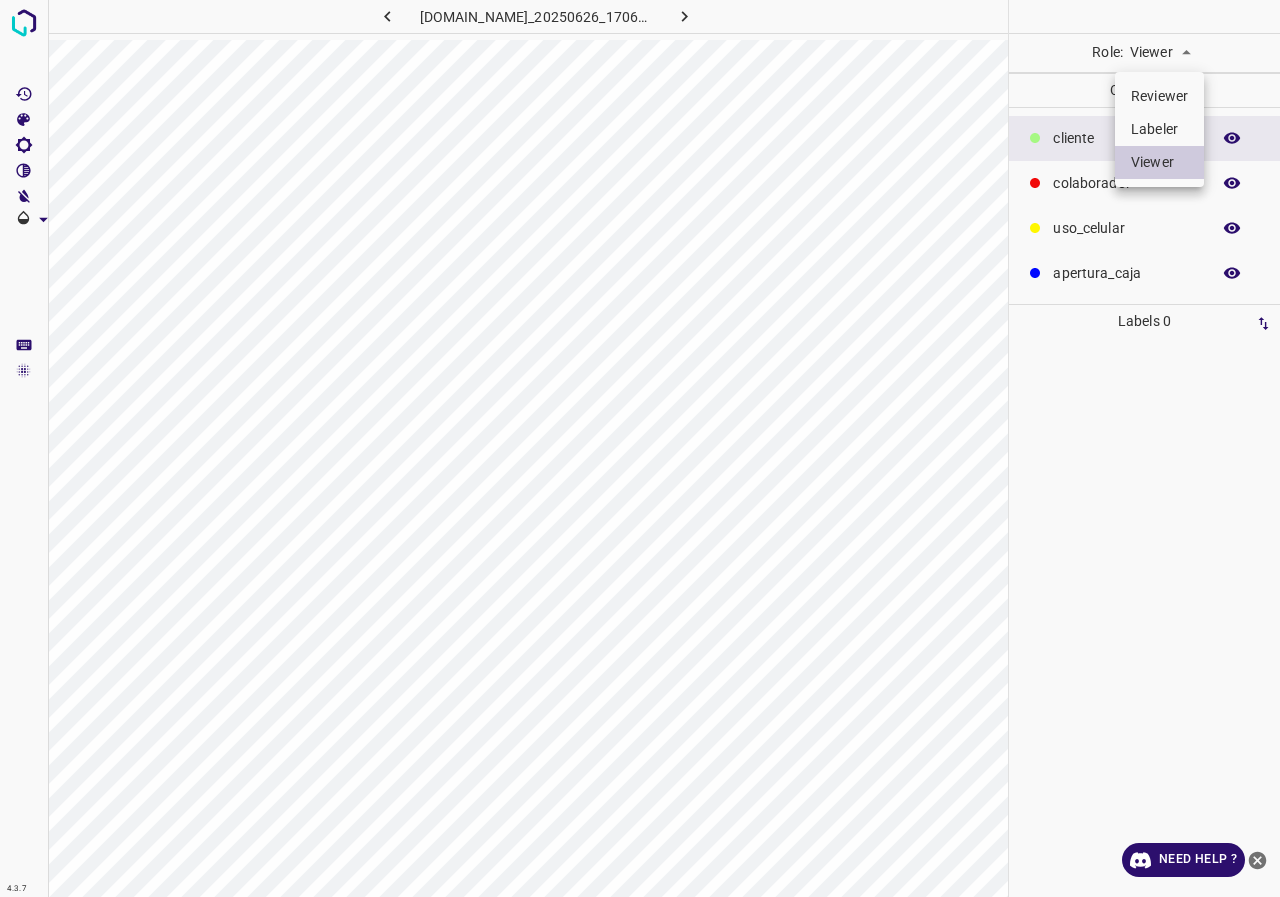 click on "Labeler" at bounding box center [1159, 129] 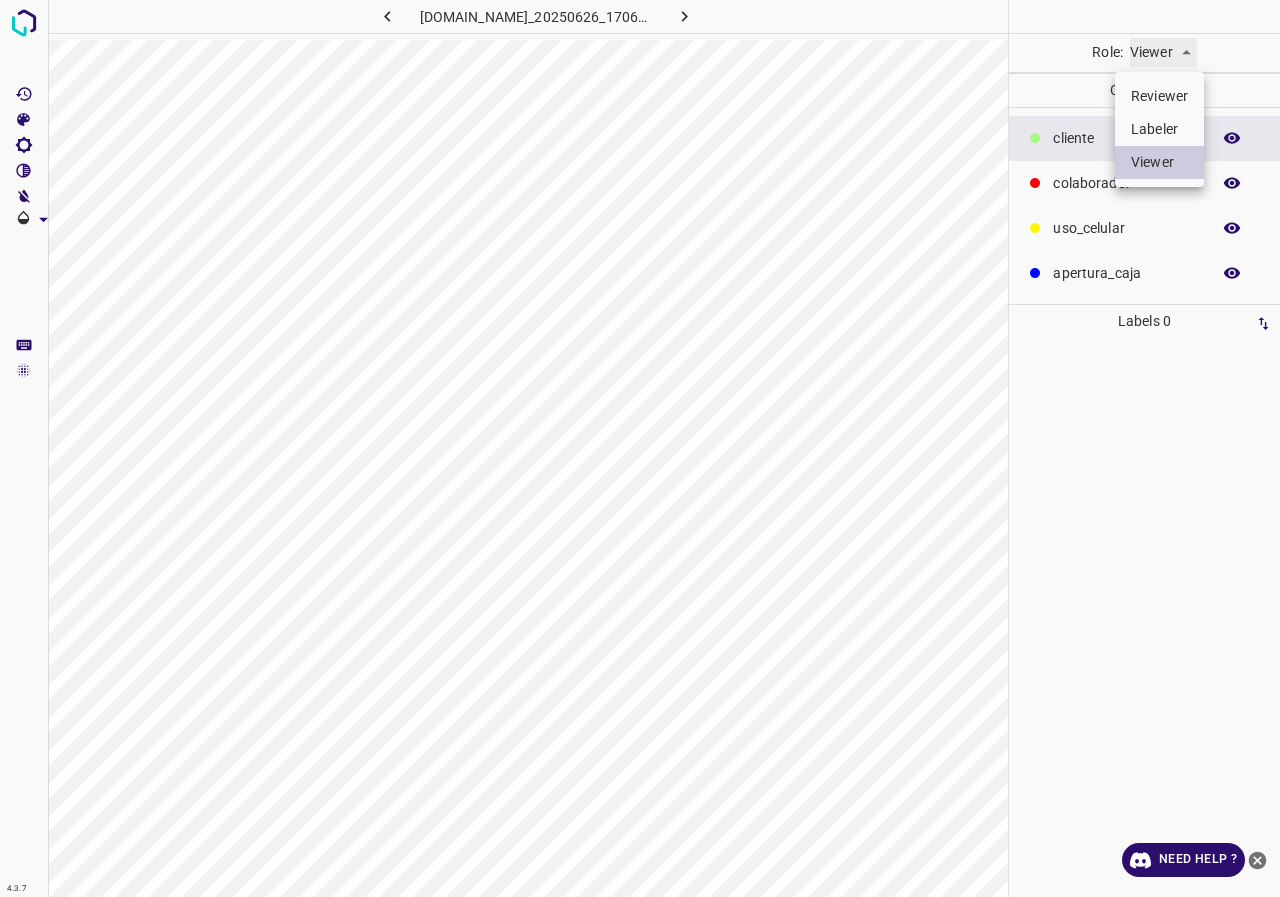 type on "labeler" 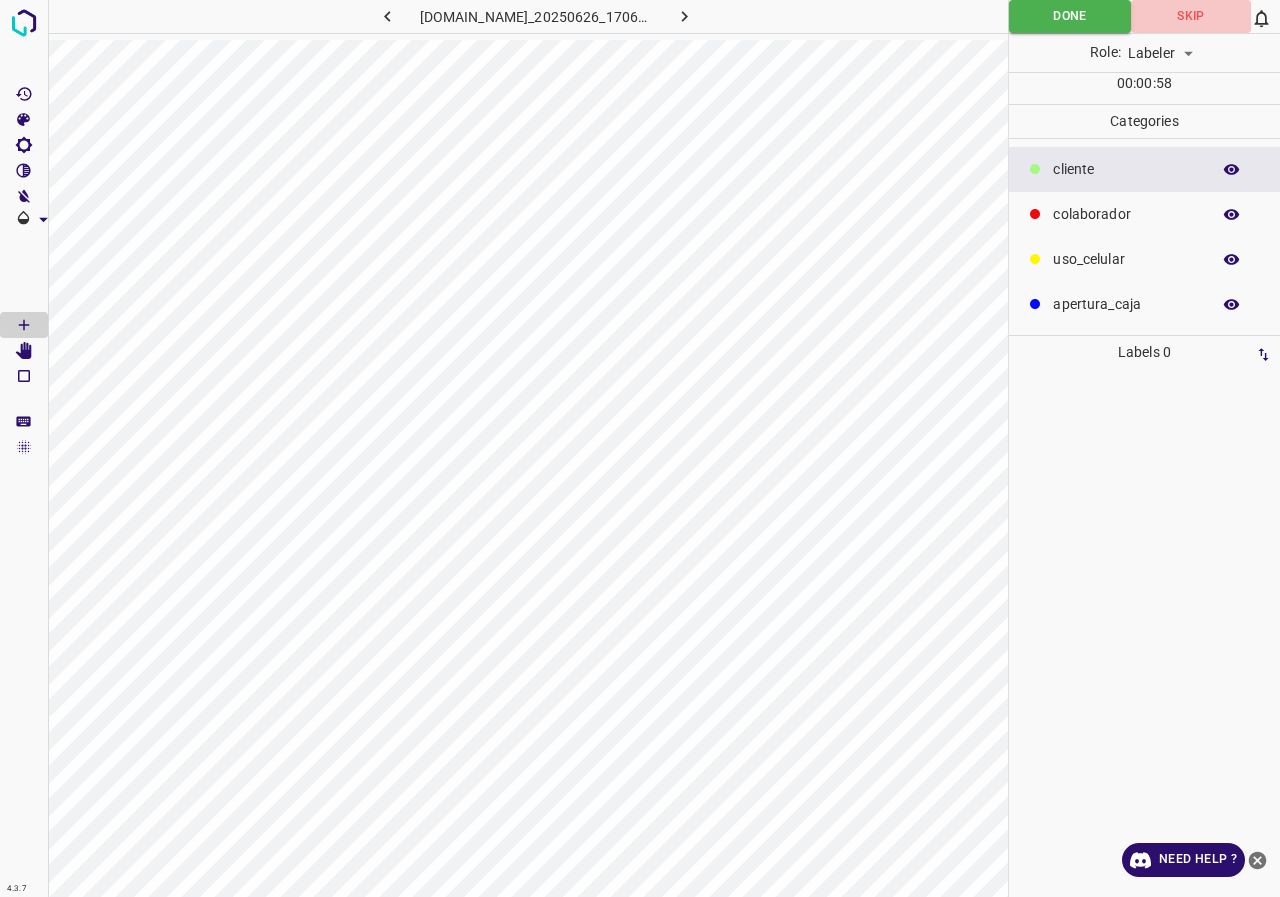 click on "Skip" at bounding box center (1191, 16) 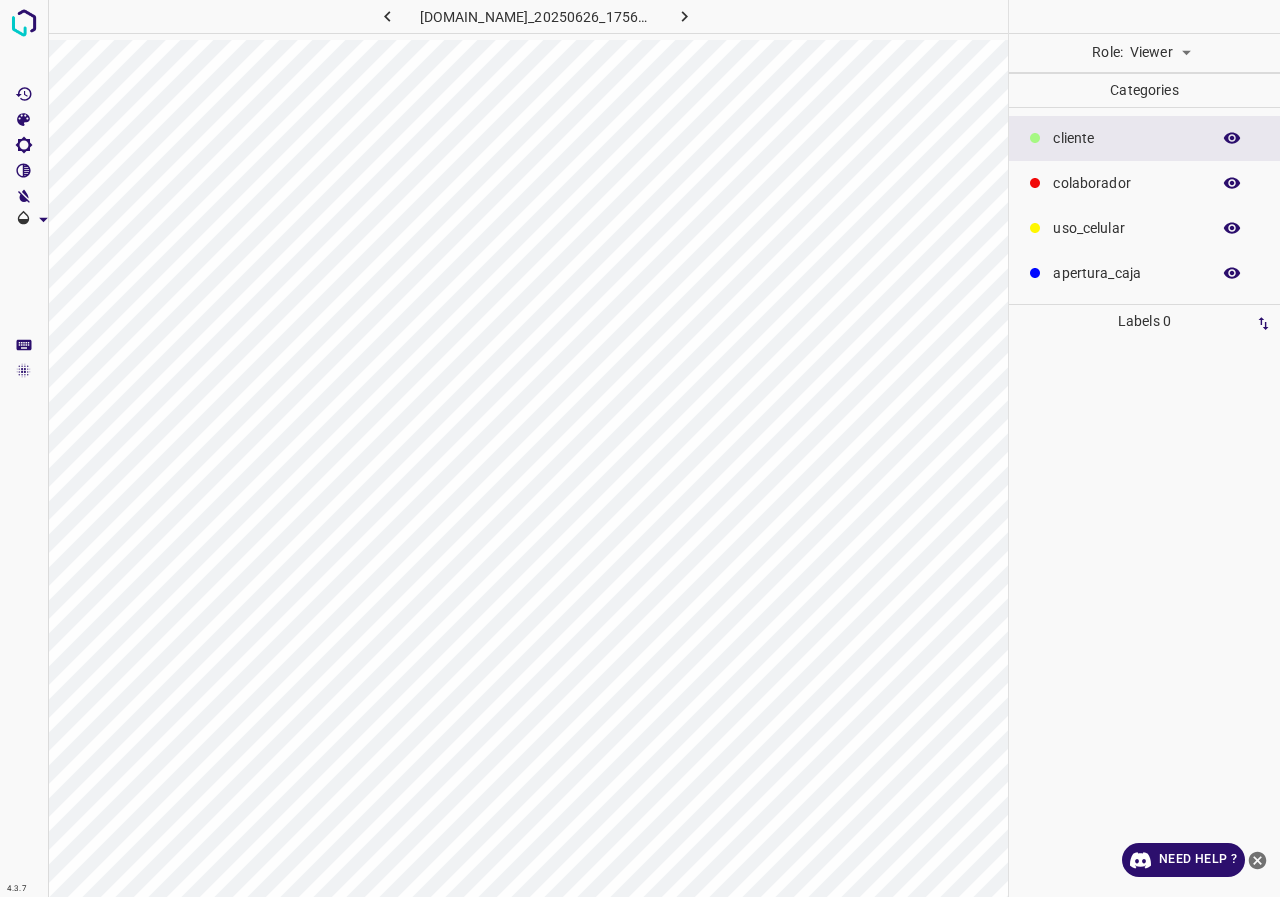scroll, scrollTop: 0, scrollLeft: 0, axis: both 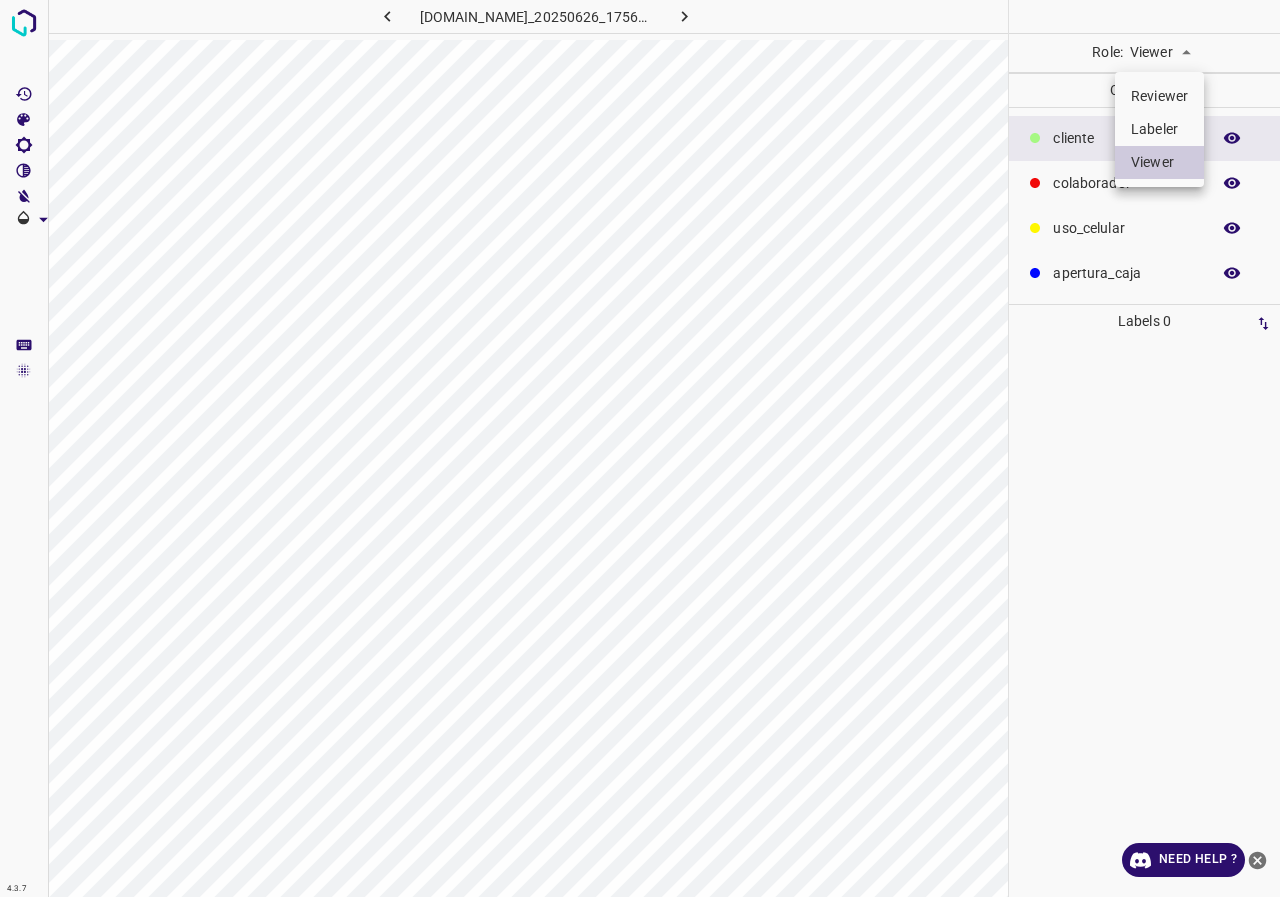 click on "4.3.7 765-dg-hdl-gdl.ddns.net_20250626_175625_000003390.jpg Role: Viewer viewer Categories ​​cliente colaborador uso_celular apertura_caja Labels   0 Categories 1 ​​cliente 2 colaborador 3 uso_celular 4 apertura_caja Tools Space Change between modes (Draw & Edit) I Auto labeling R Restore zoom M Zoom in N Zoom out Delete Delete selecte label Filters Z Restore filters X Saturation filter C Brightness filter V Contrast filter B Gray scale filter General O Download Need Help ? - Text - Hide - Delete Reviewer Labeler Viewer" at bounding box center (640, 448) 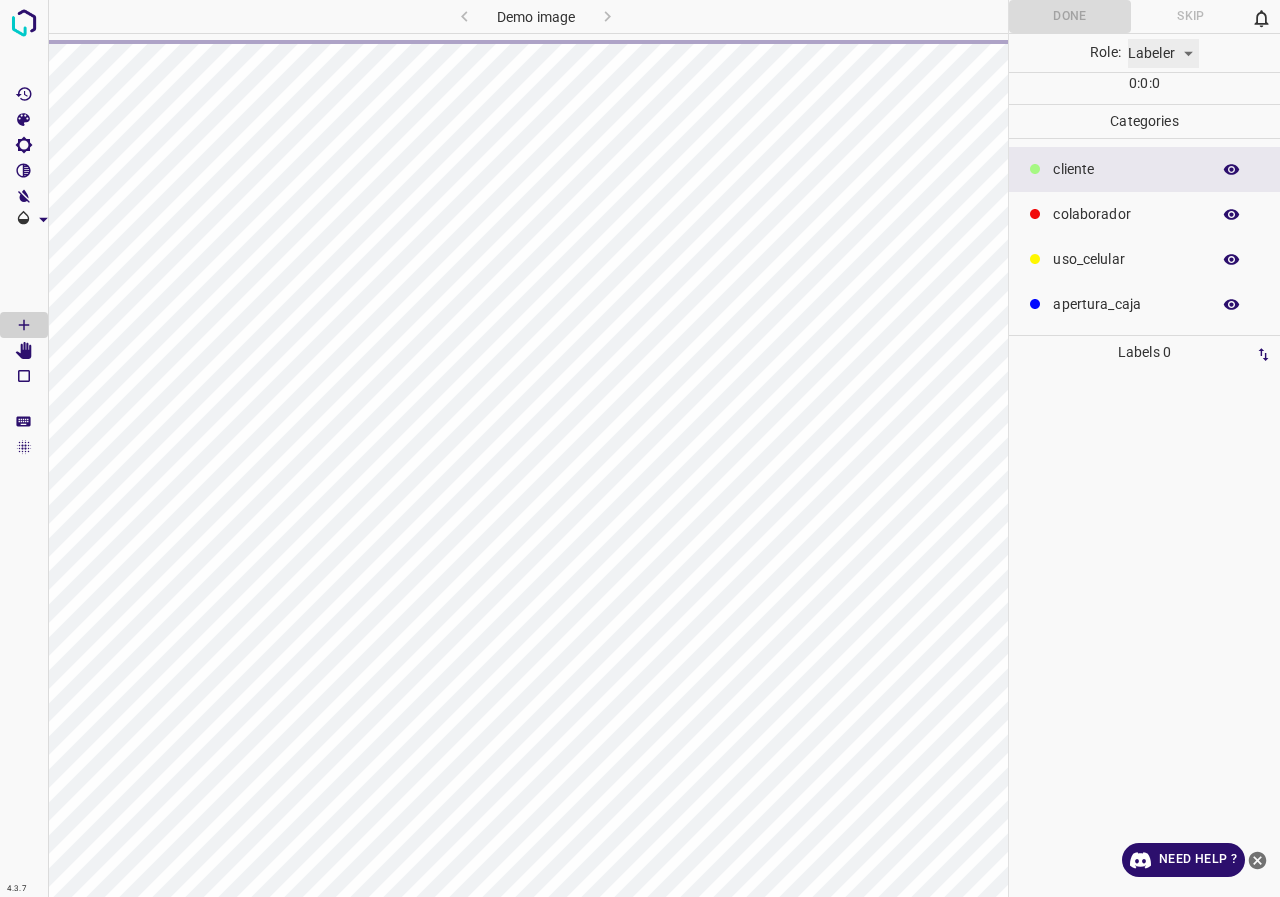 type on "labeler" 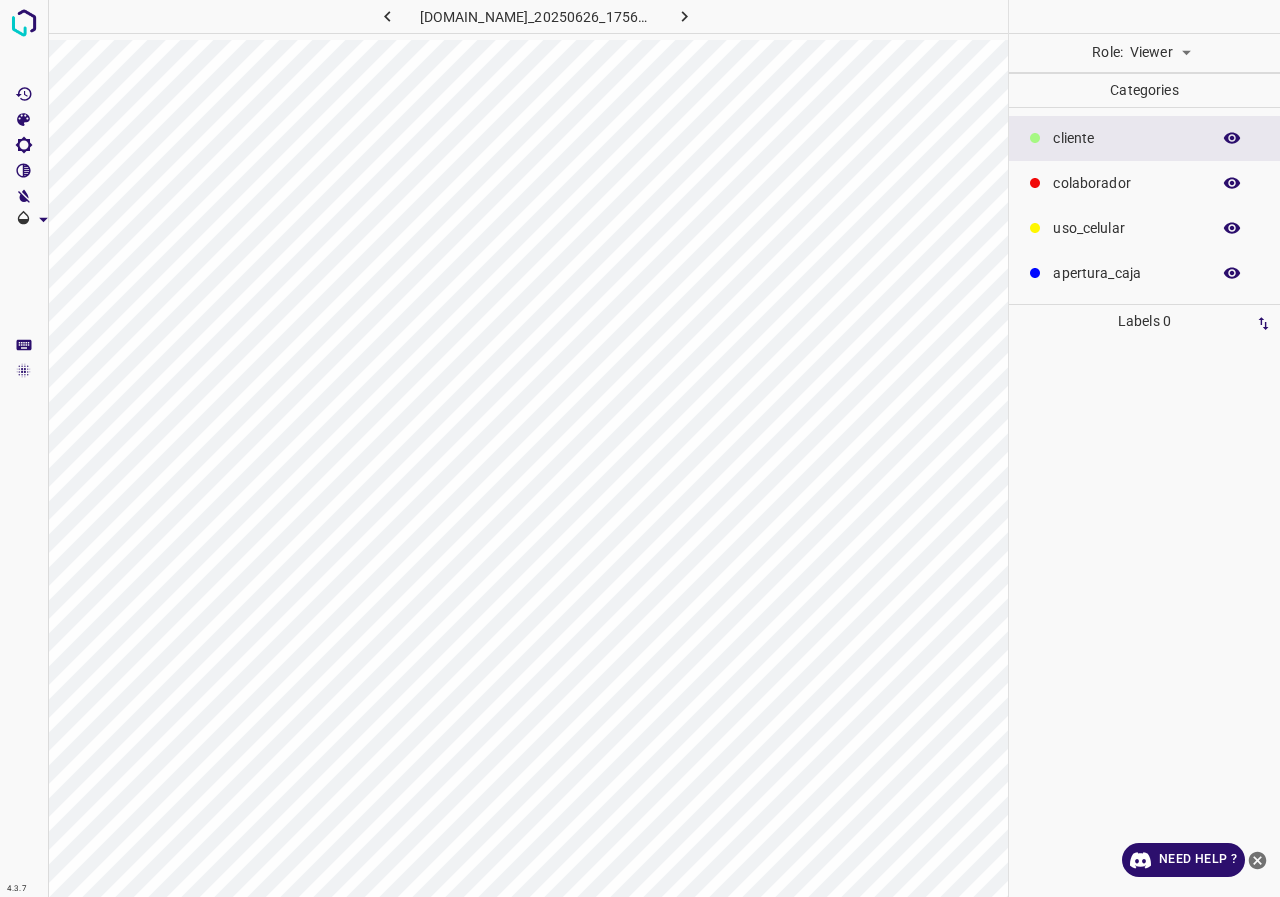 scroll, scrollTop: 0, scrollLeft: 0, axis: both 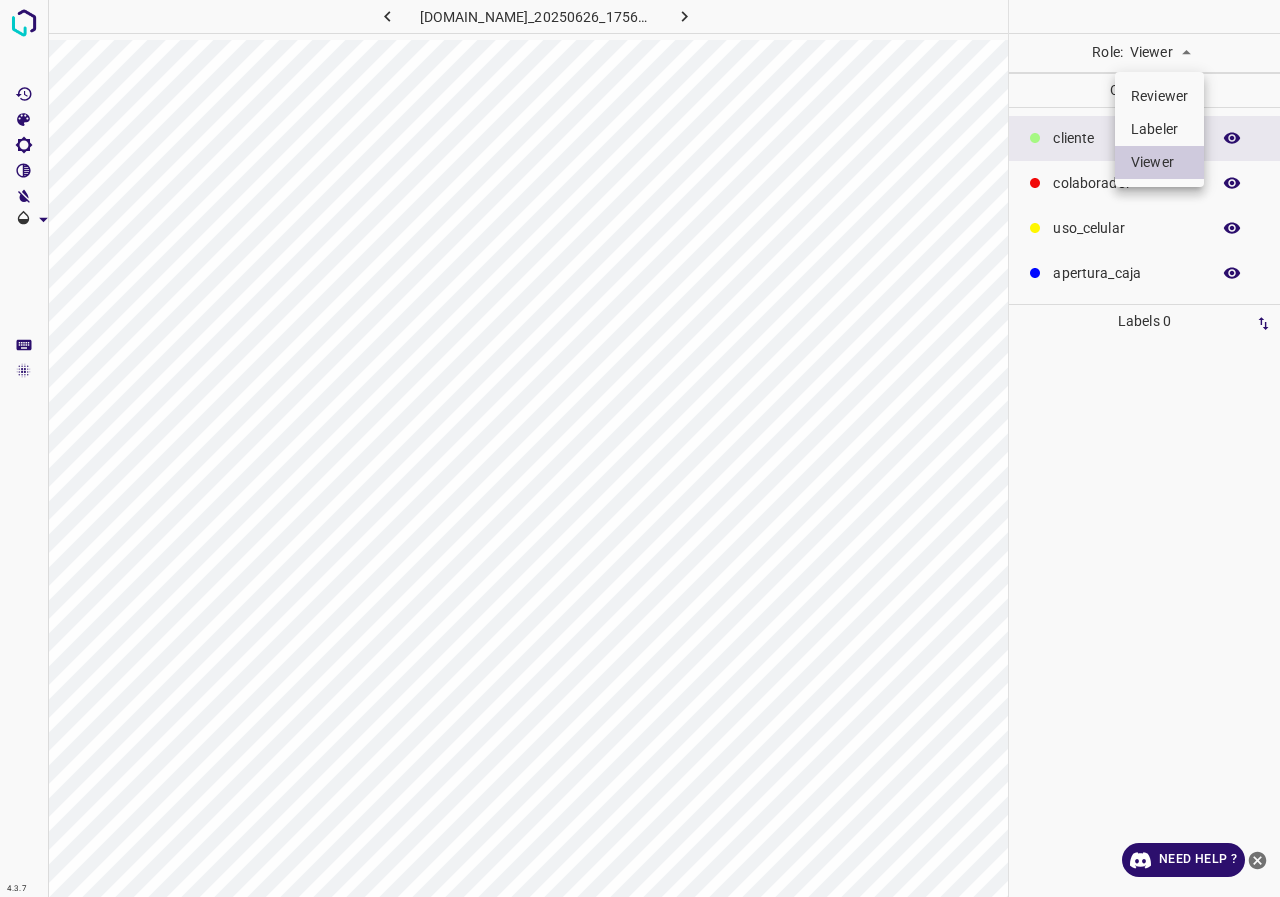 drag, startPoint x: 1167, startPoint y: 51, endPoint x: 1170, endPoint y: 119, distance: 68.06615 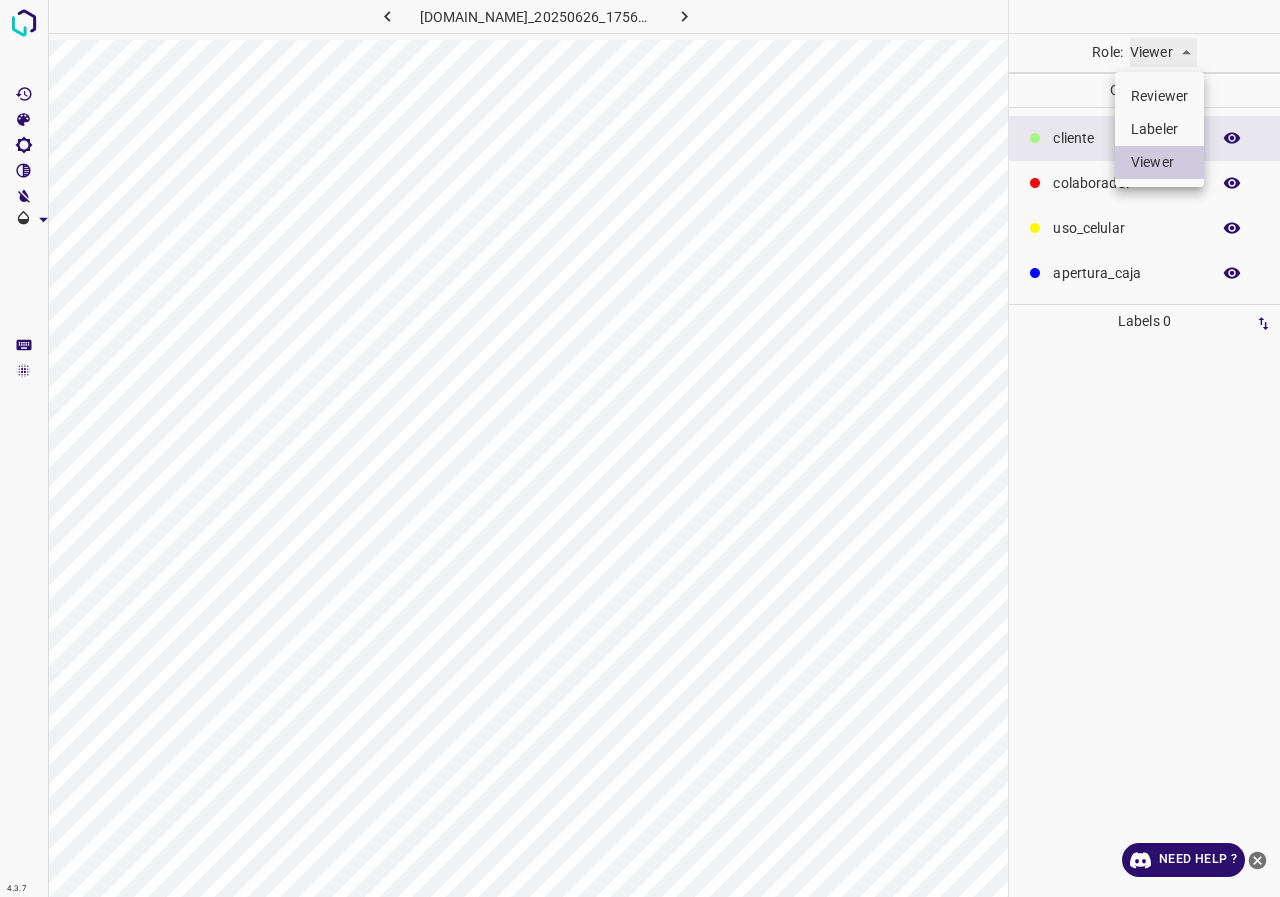 type on "labeler" 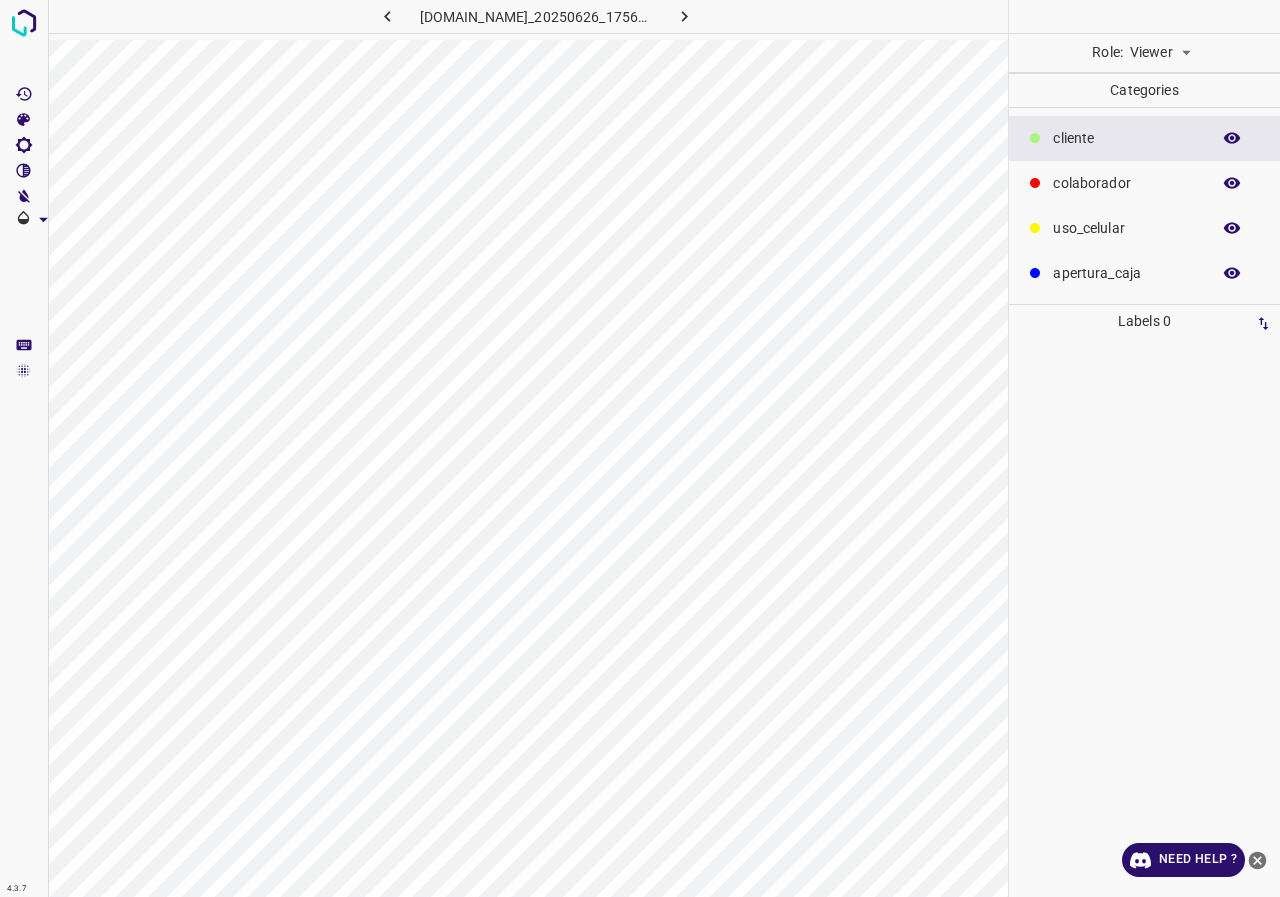 scroll, scrollTop: 0, scrollLeft: 0, axis: both 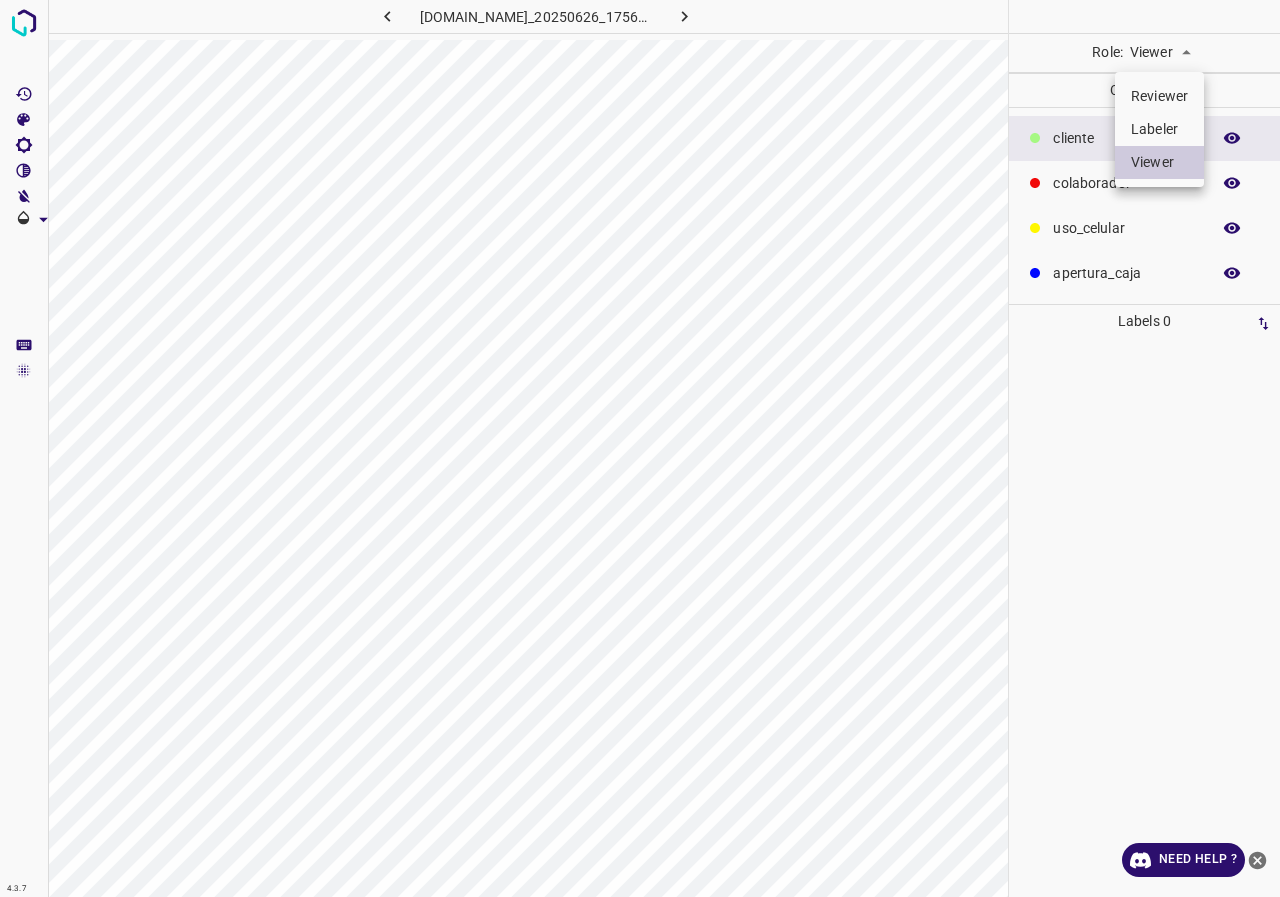 drag, startPoint x: 1152, startPoint y: 124, endPoint x: 963, endPoint y: 90, distance: 192.03384 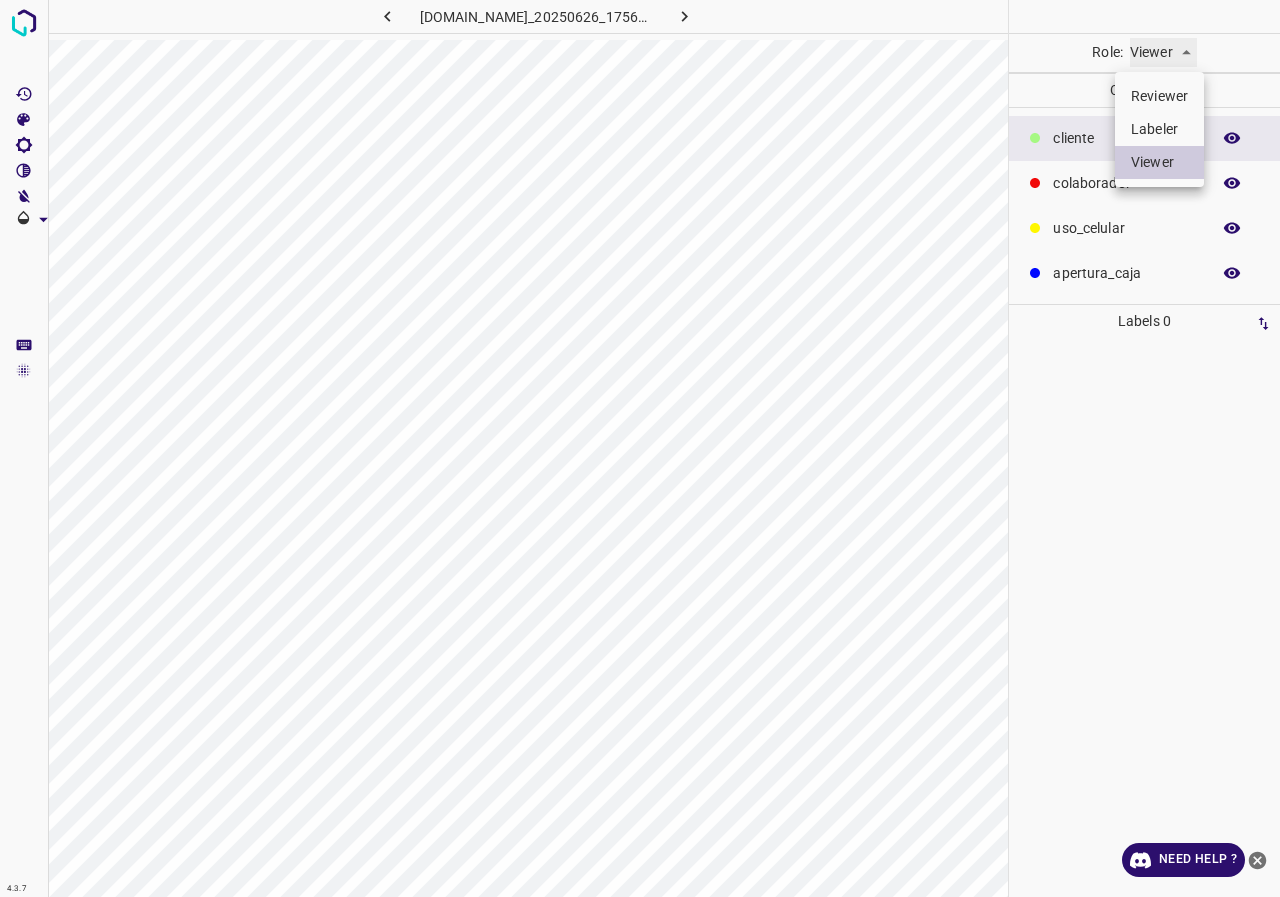 type on "labeler" 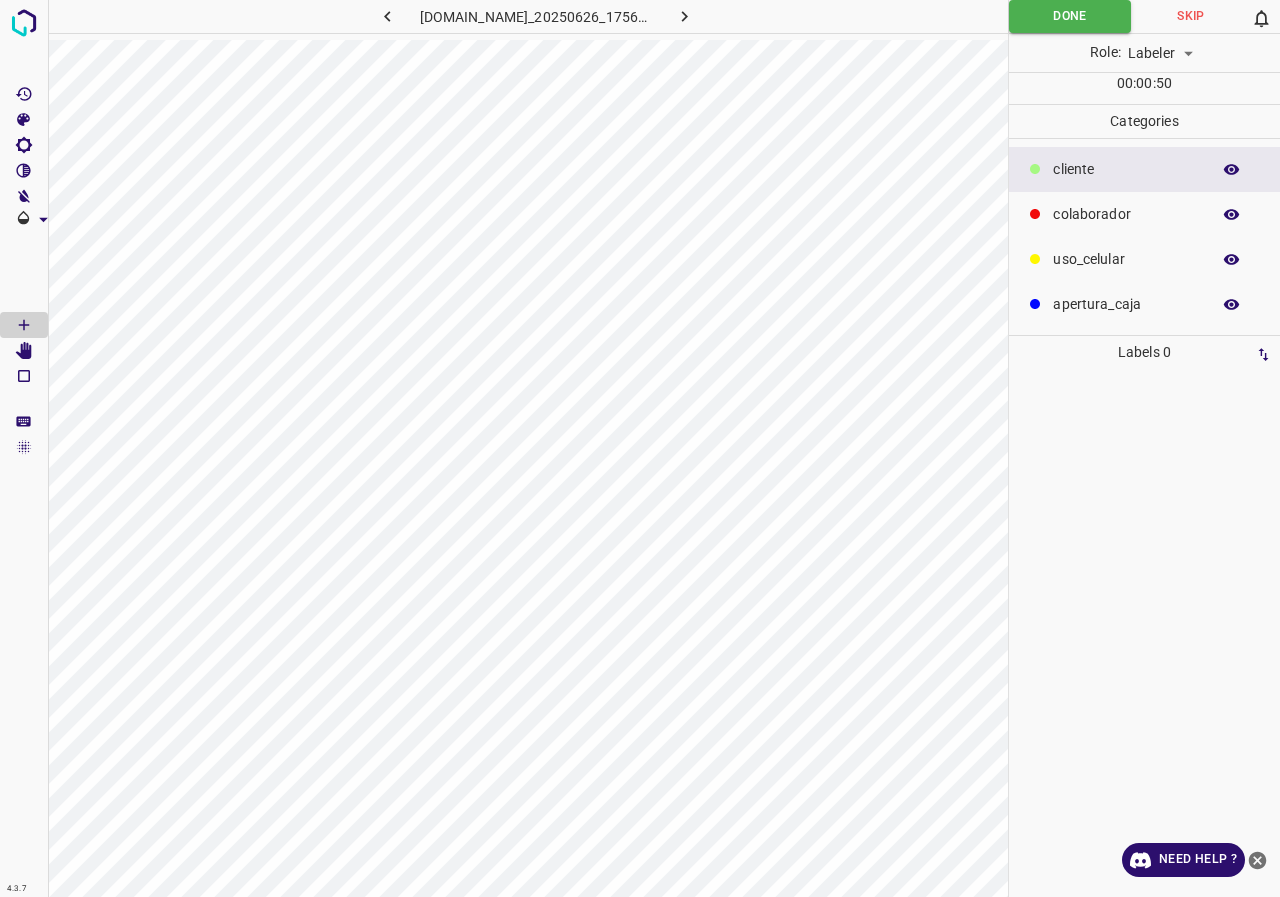 click on "Skip" at bounding box center [1191, 16] 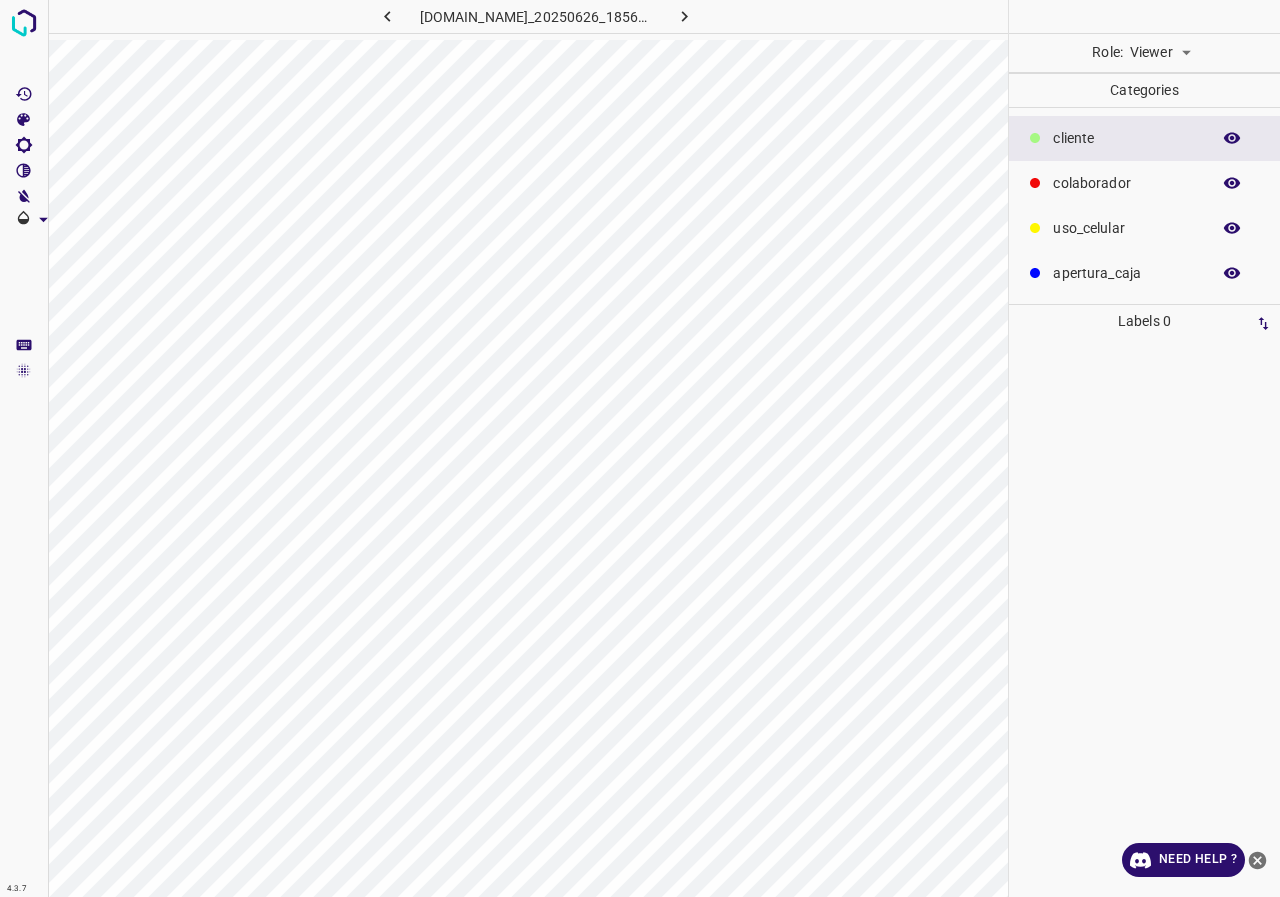 scroll, scrollTop: 0, scrollLeft: 0, axis: both 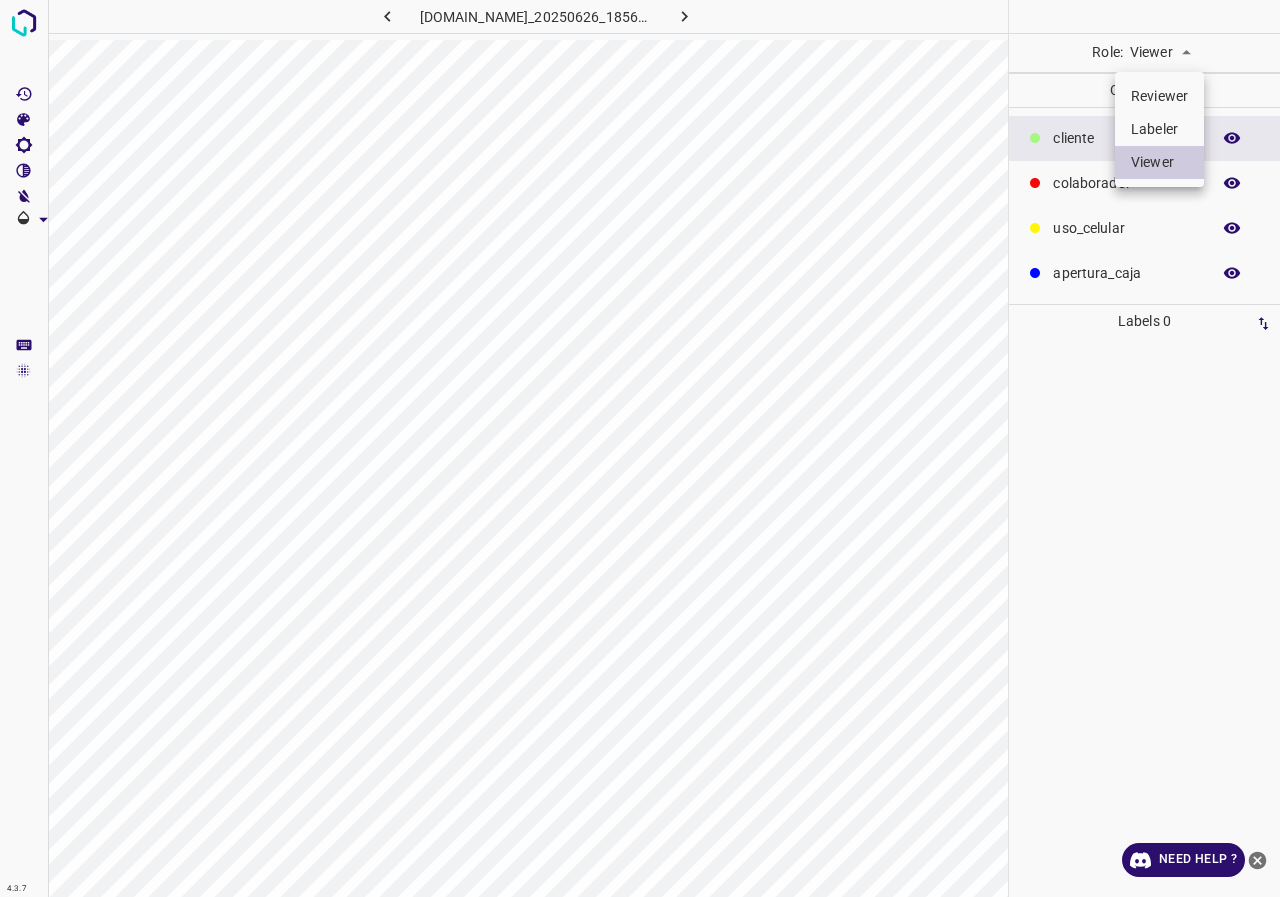 drag, startPoint x: 1170, startPoint y: 121, endPoint x: 695, endPoint y: 6, distance: 488.72284 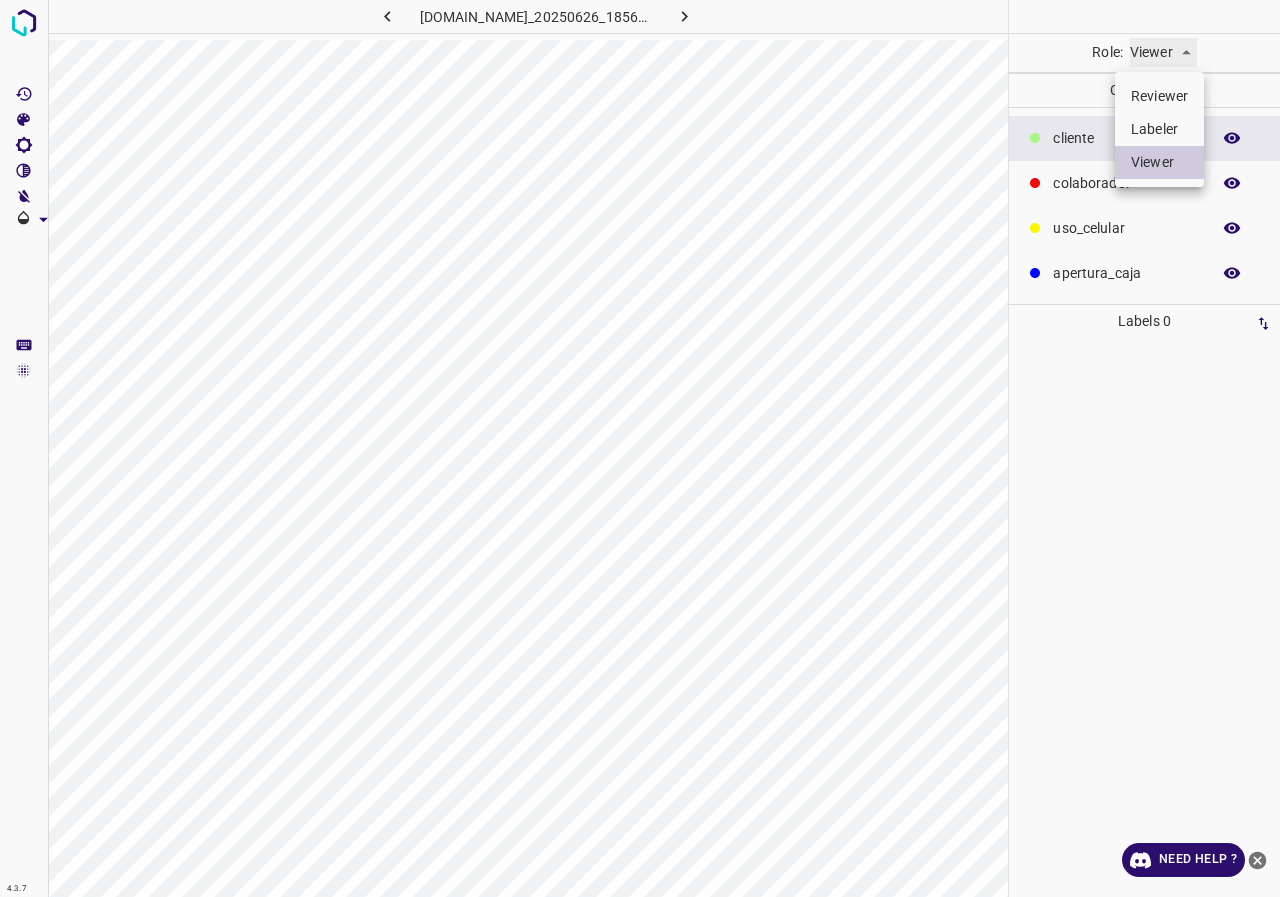 type on "labeler" 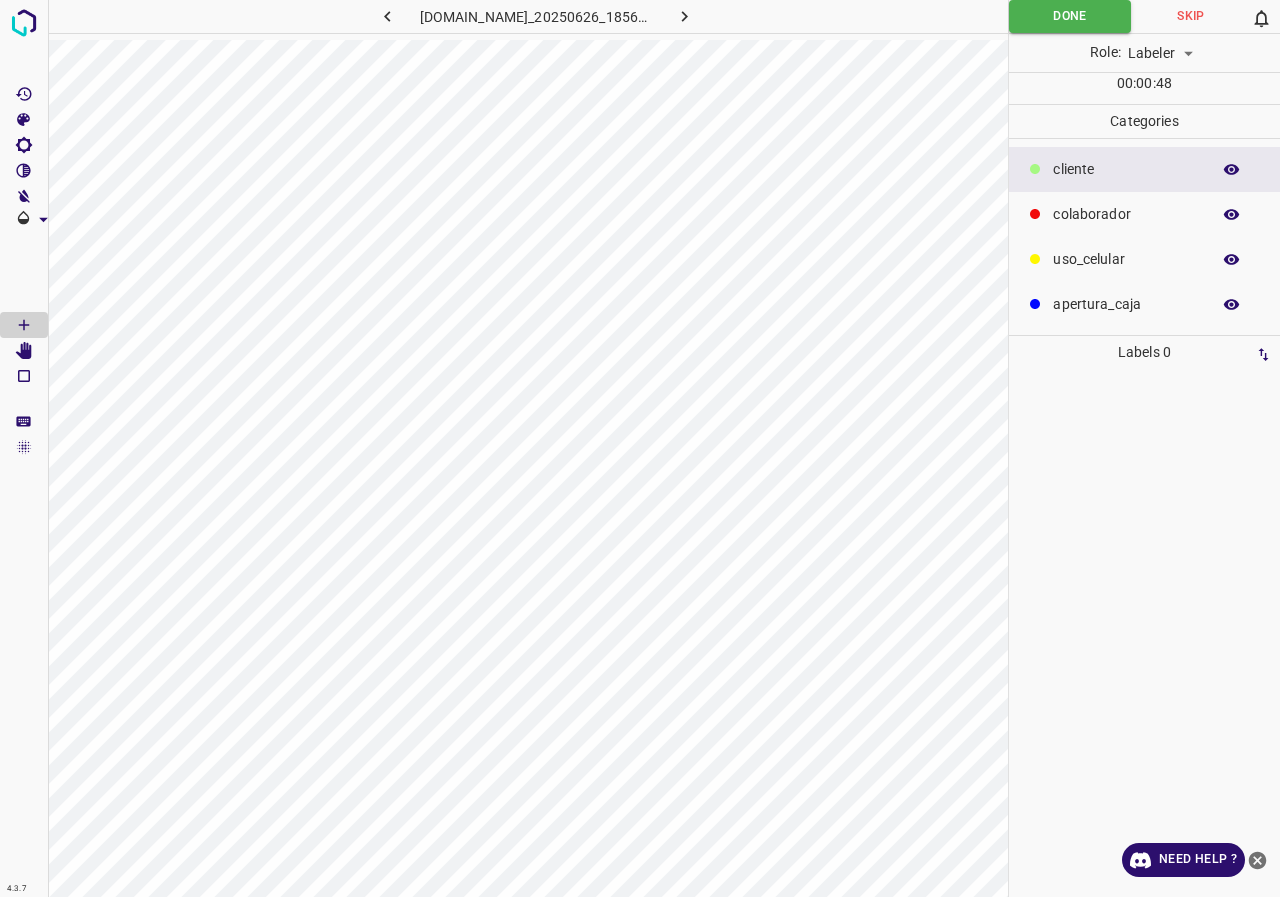 click on "Skip" at bounding box center [1191, 16] 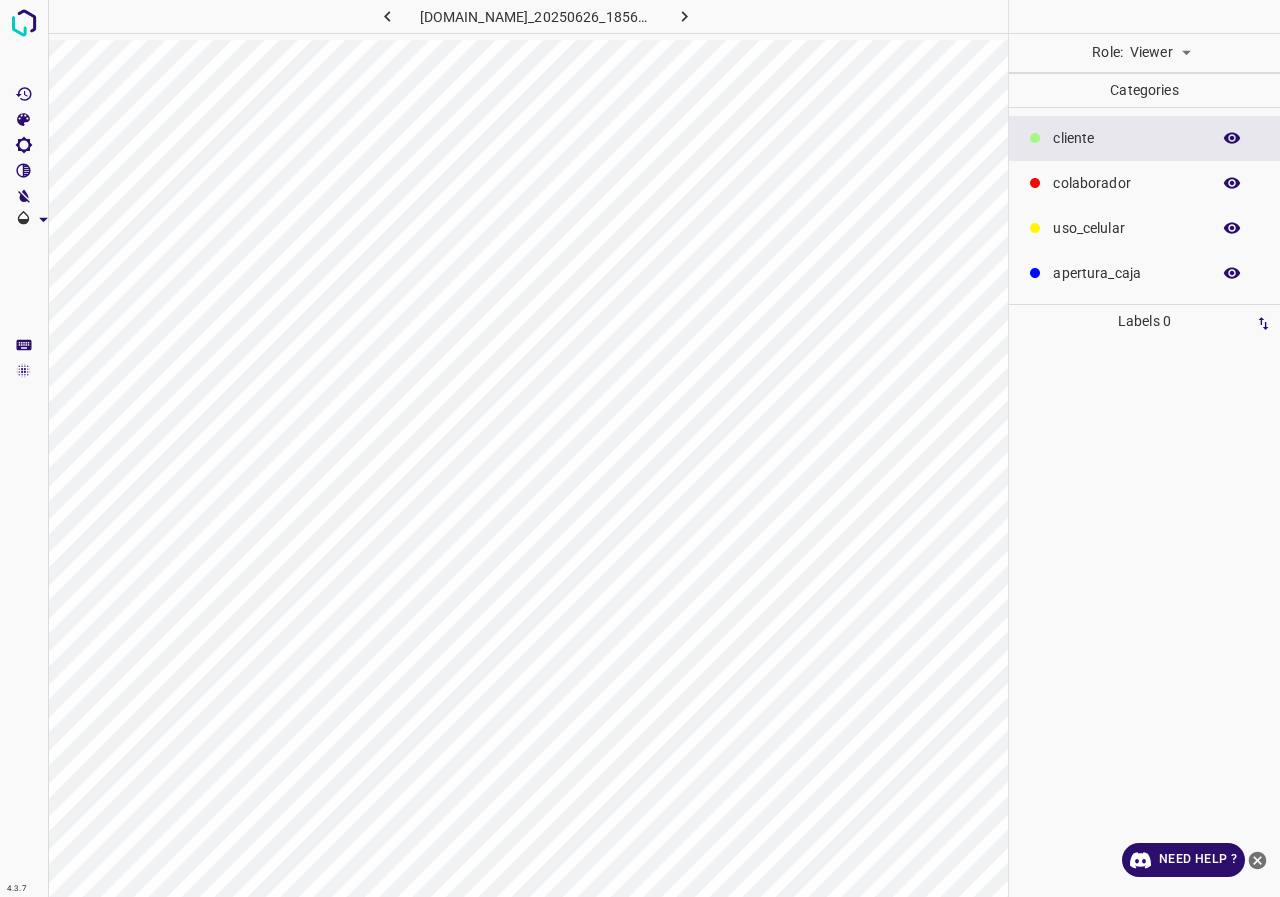 scroll, scrollTop: 0, scrollLeft: 0, axis: both 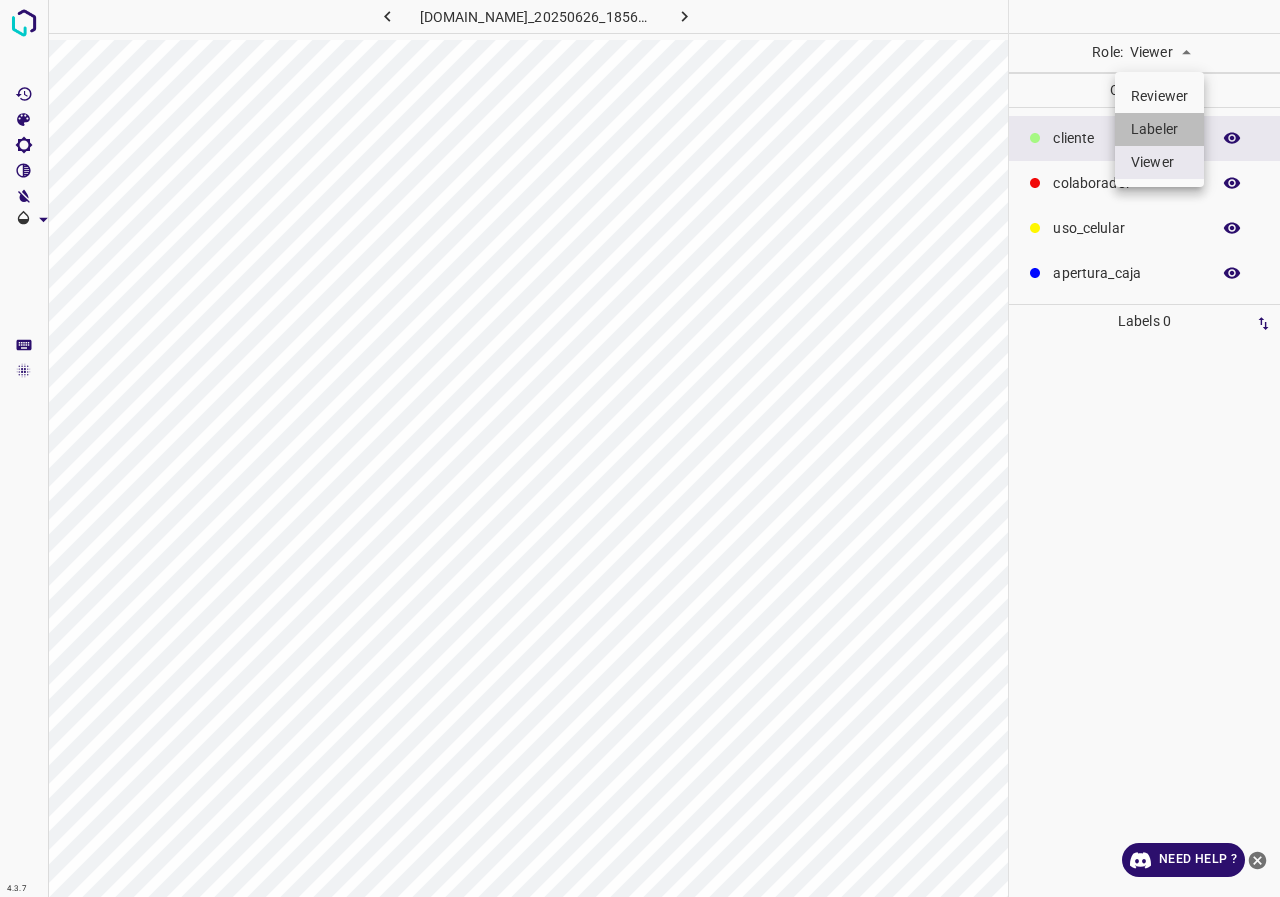 drag, startPoint x: 1158, startPoint y: 124, endPoint x: 489, endPoint y: 0, distance: 680.3947 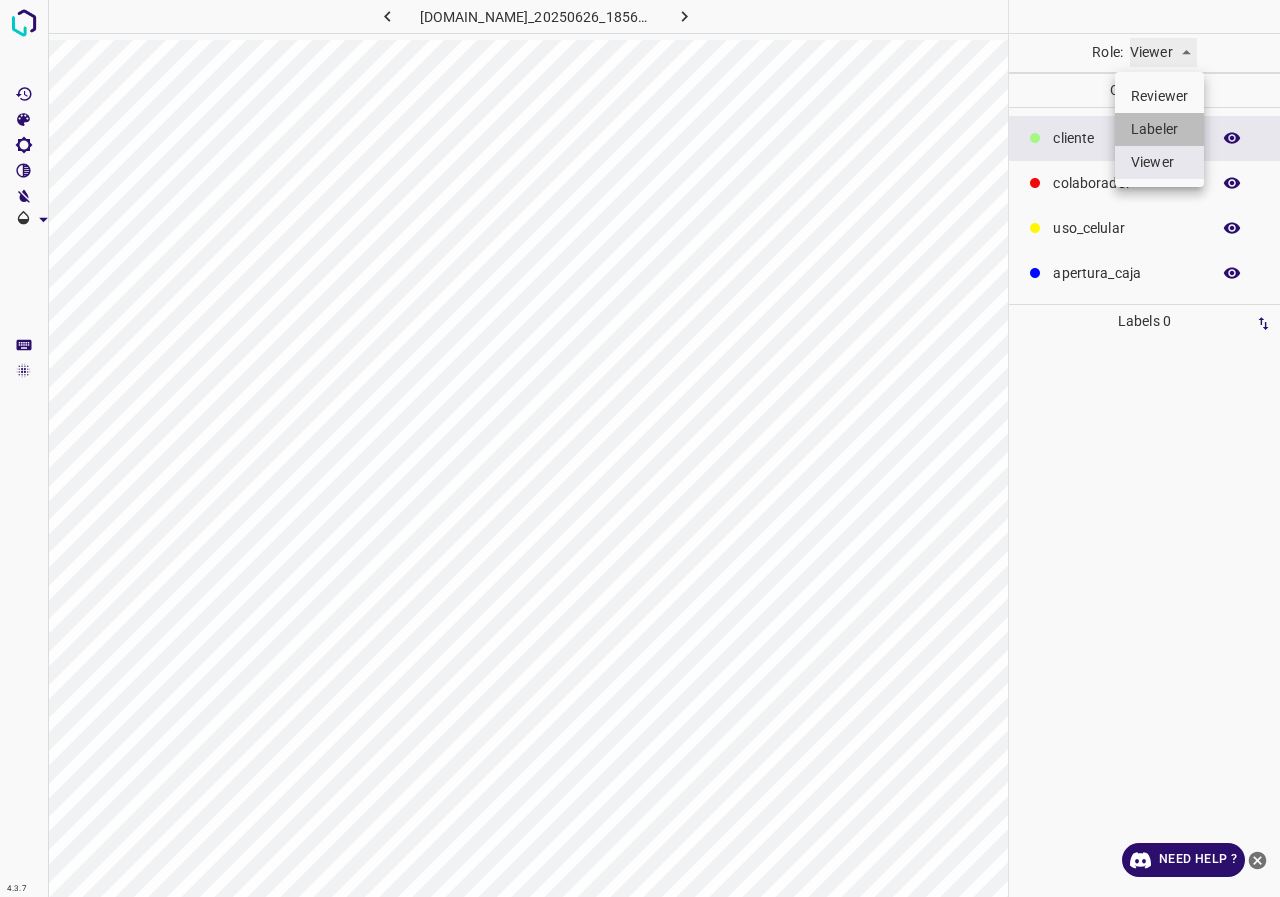 type on "labeler" 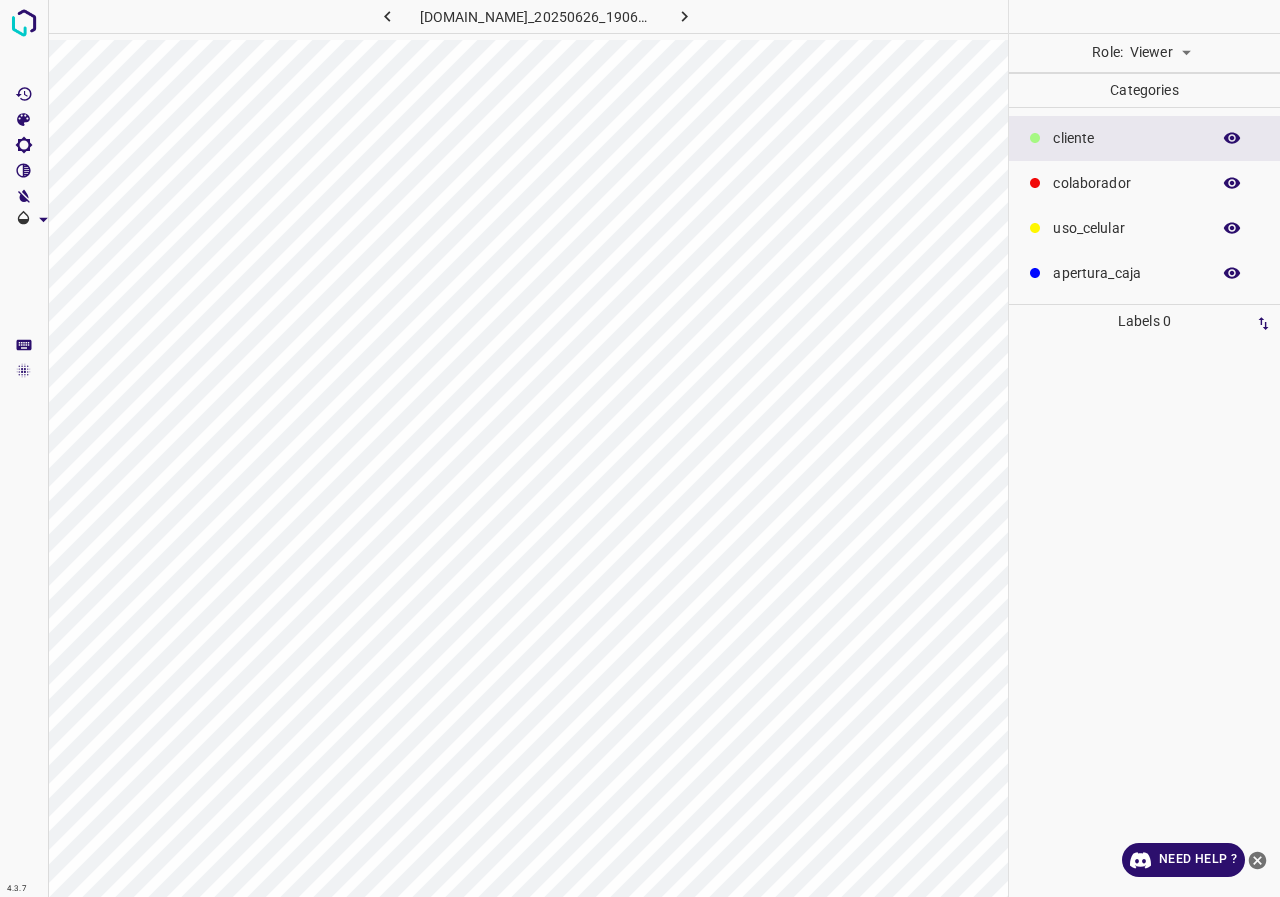 scroll, scrollTop: 0, scrollLeft: 0, axis: both 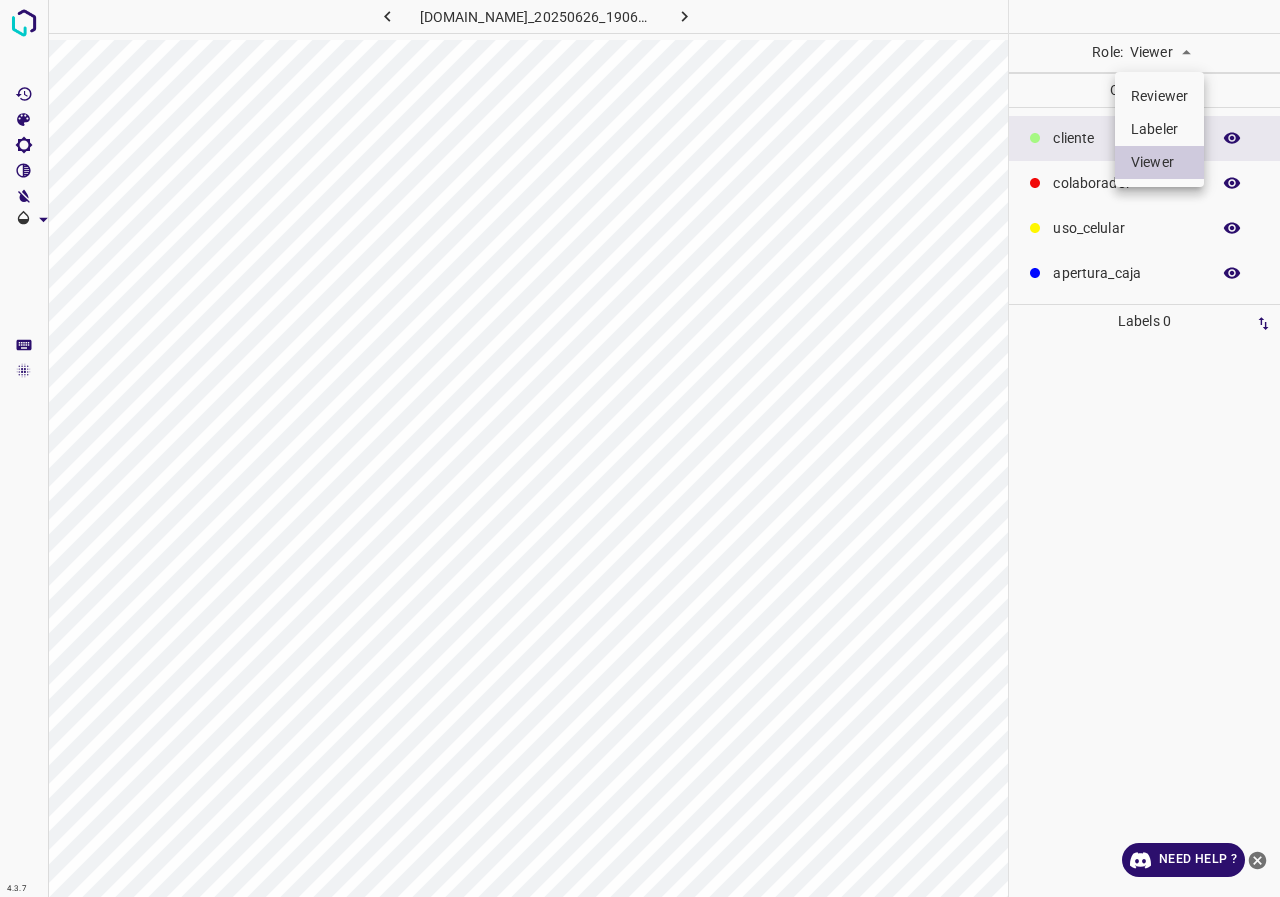 click on "Labeler" at bounding box center (1159, 129) 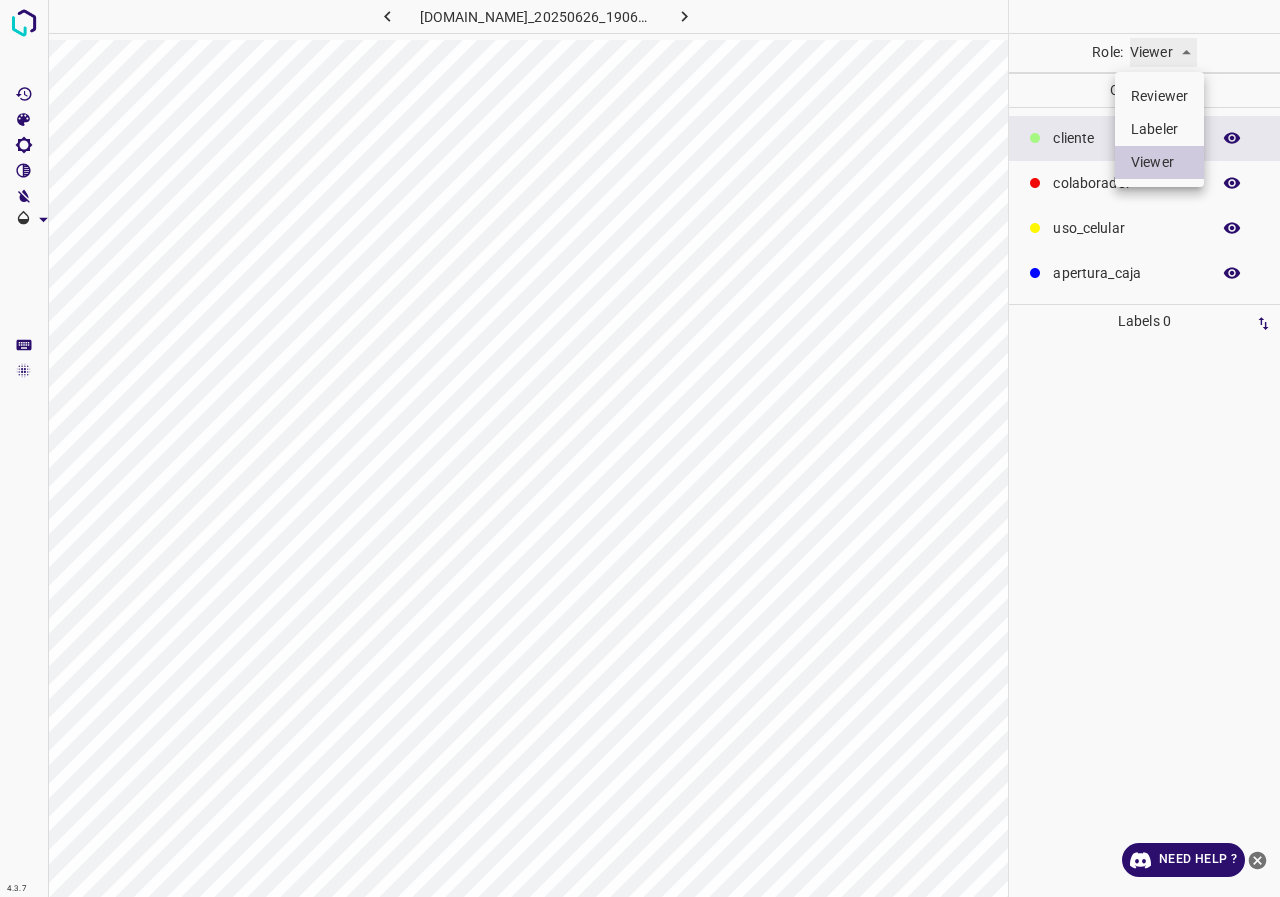 type on "labeler" 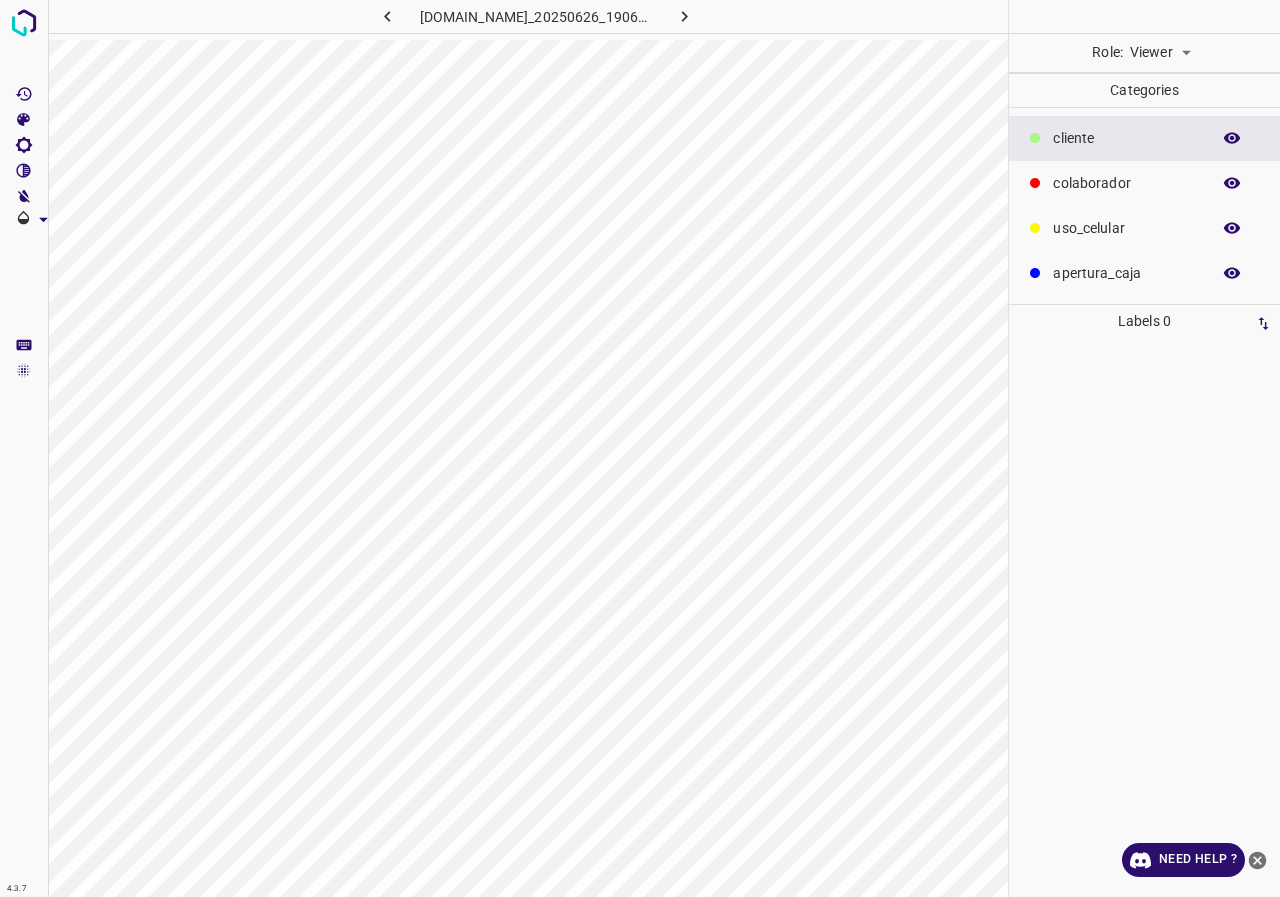 scroll, scrollTop: 0, scrollLeft: 0, axis: both 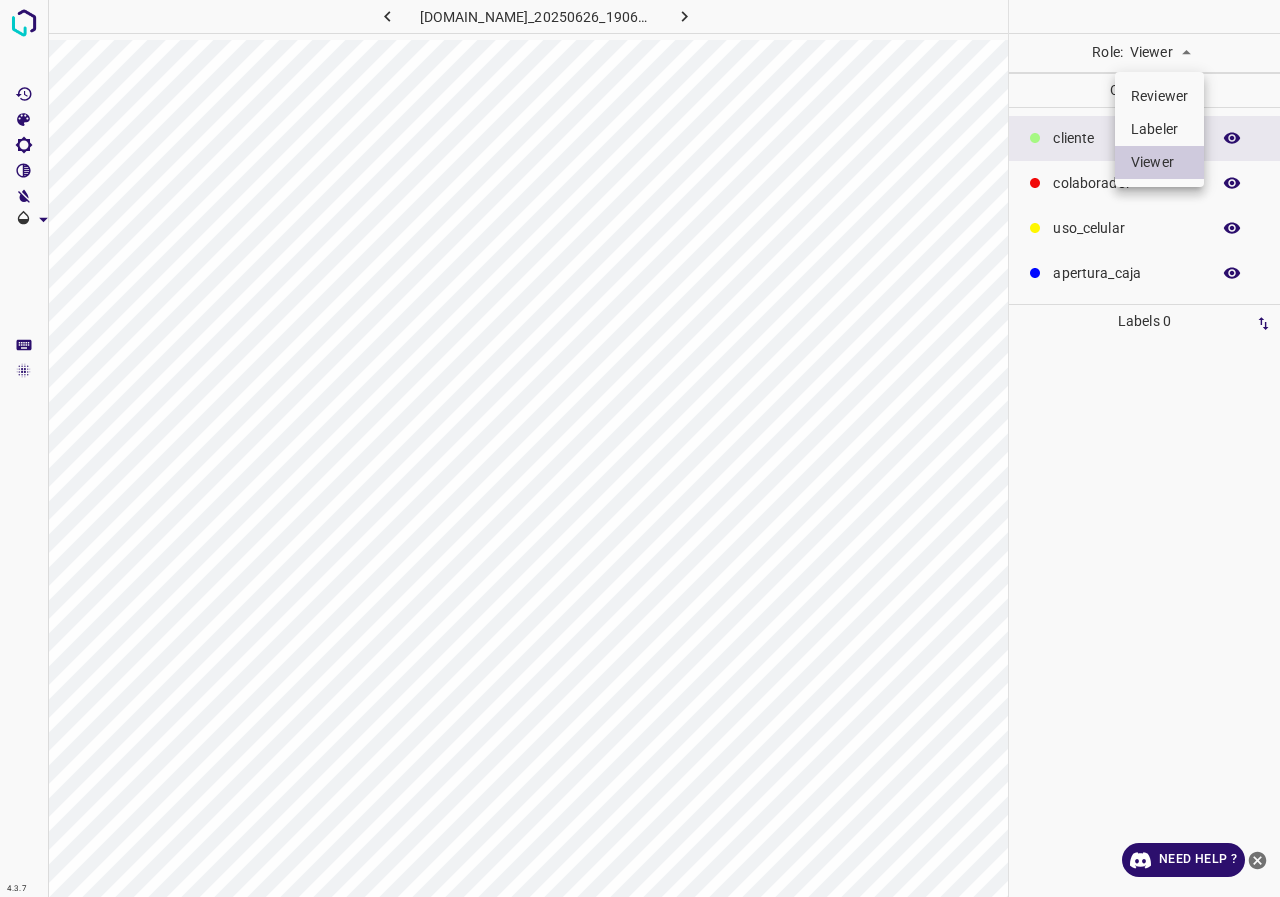 drag, startPoint x: 1163, startPoint y: 125, endPoint x: 737, endPoint y: 35, distance: 435.40326 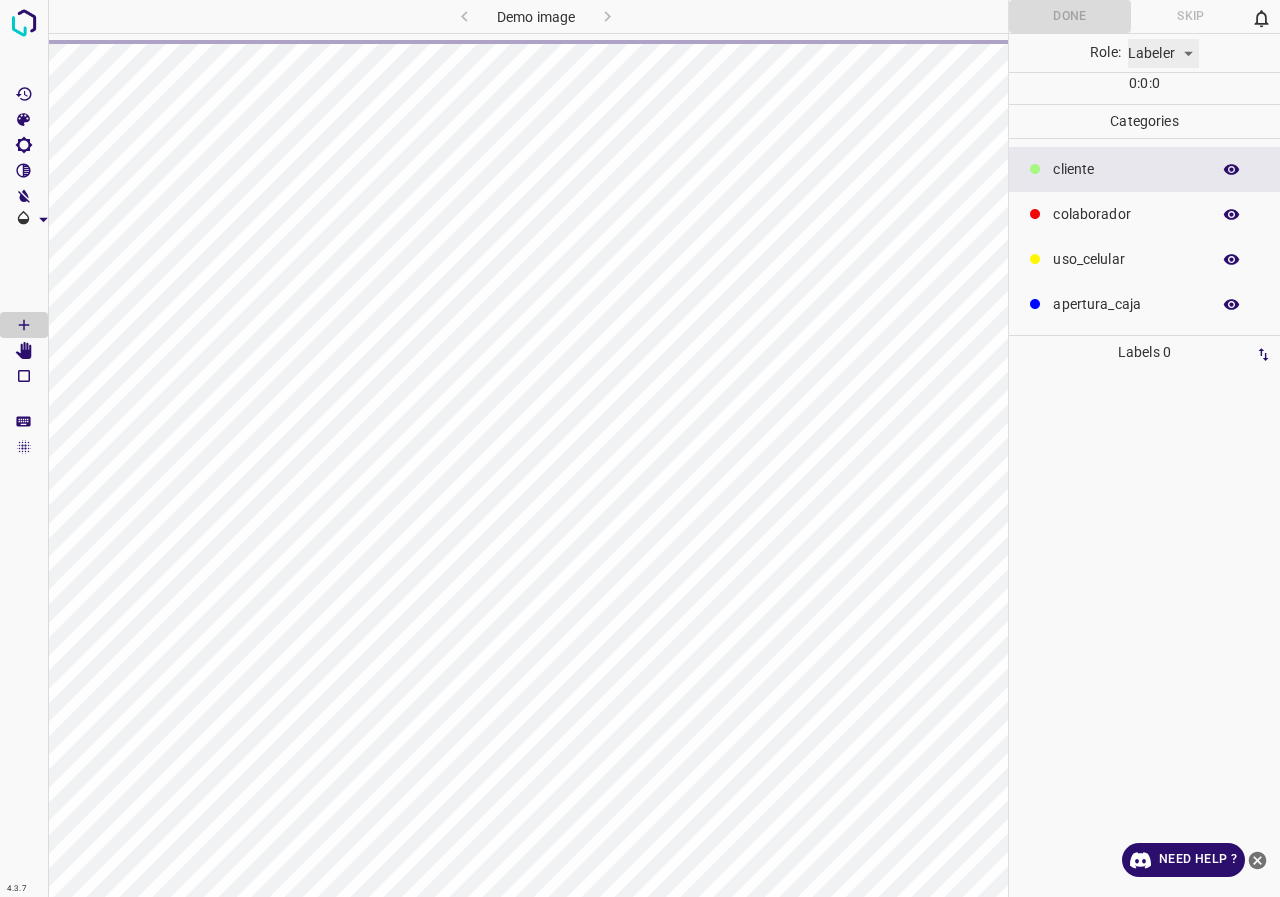 type on "labeler" 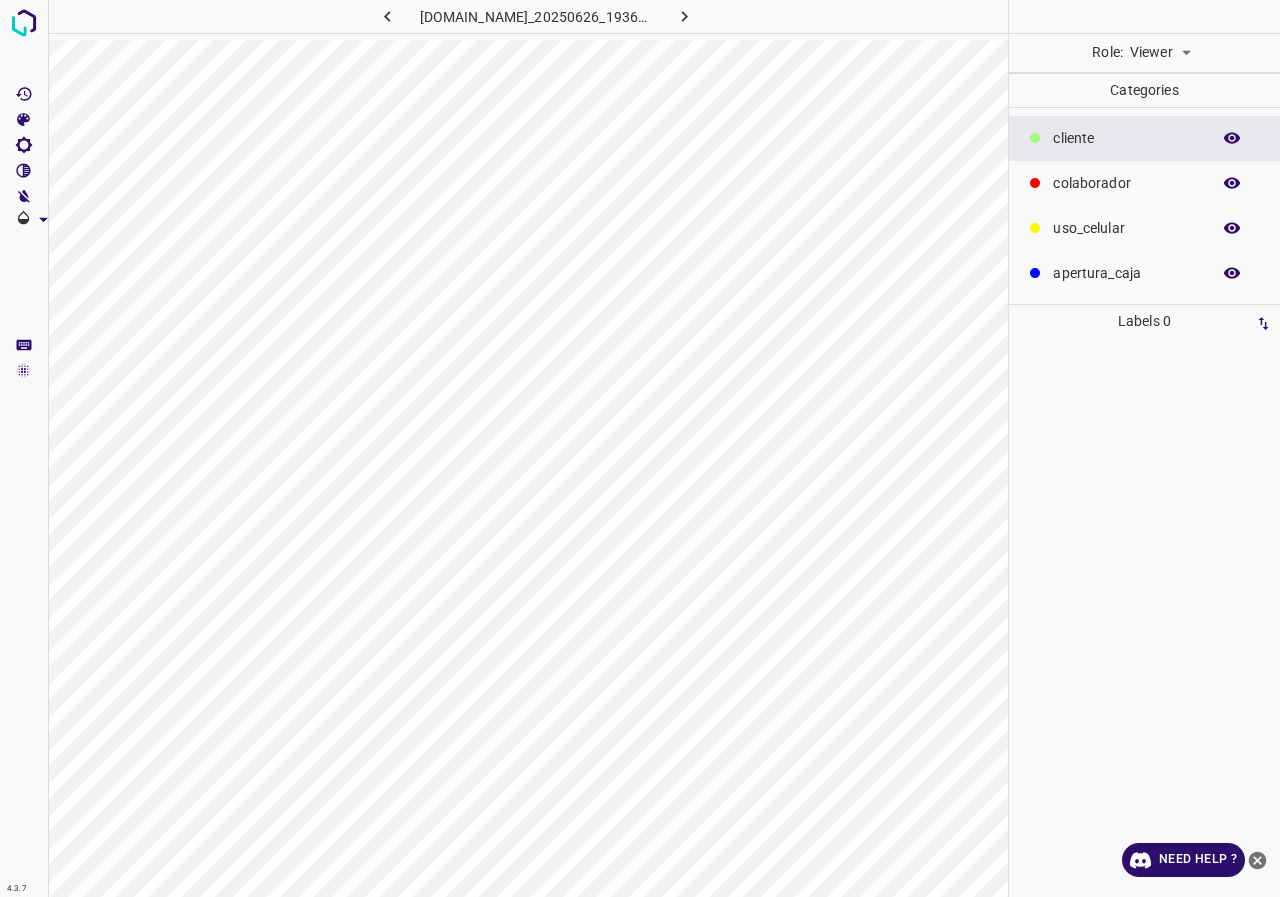 scroll, scrollTop: 0, scrollLeft: 0, axis: both 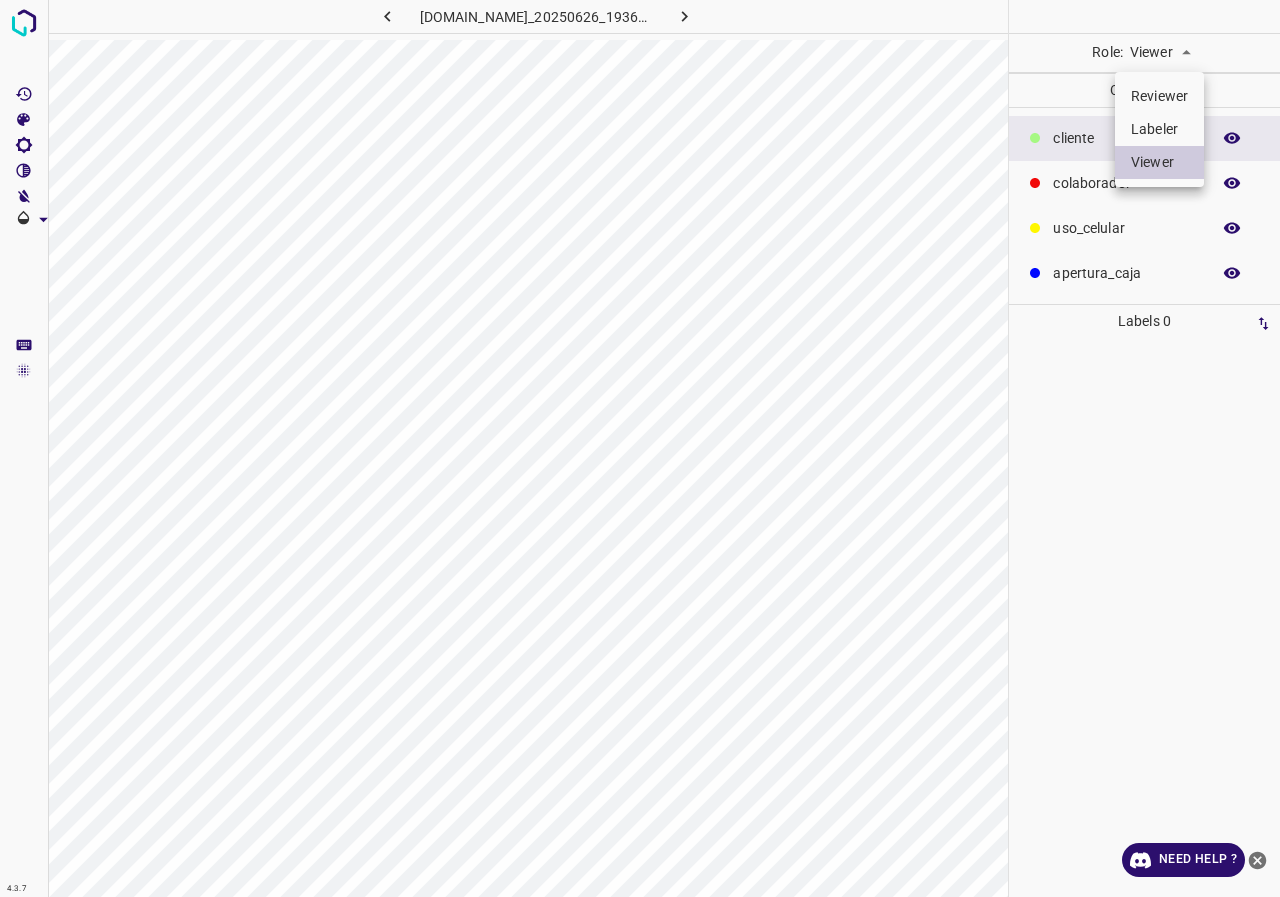 drag, startPoint x: 1138, startPoint y: 42, endPoint x: 1142, endPoint y: 97, distance: 55.145264 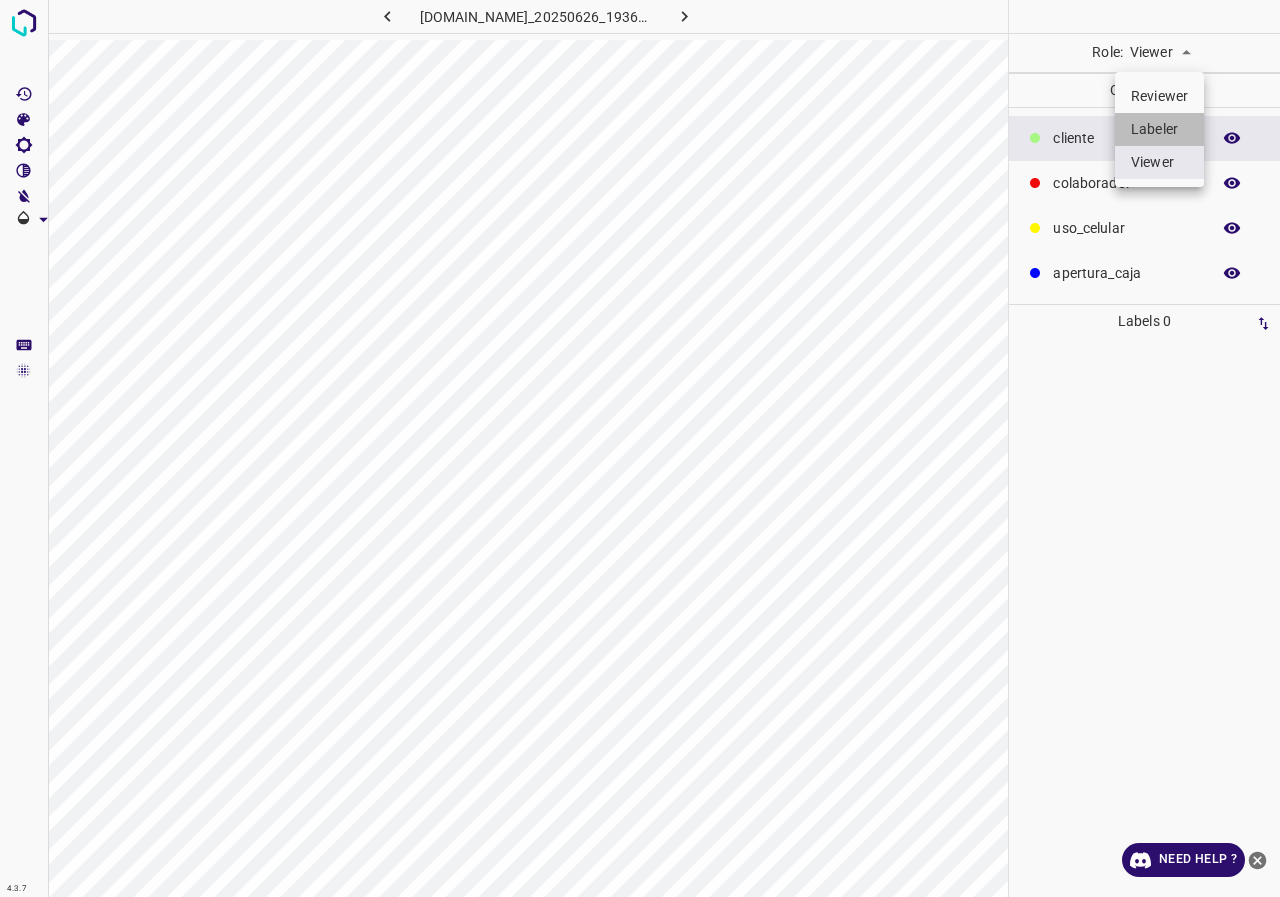 click on "Labeler" at bounding box center (1159, 129) 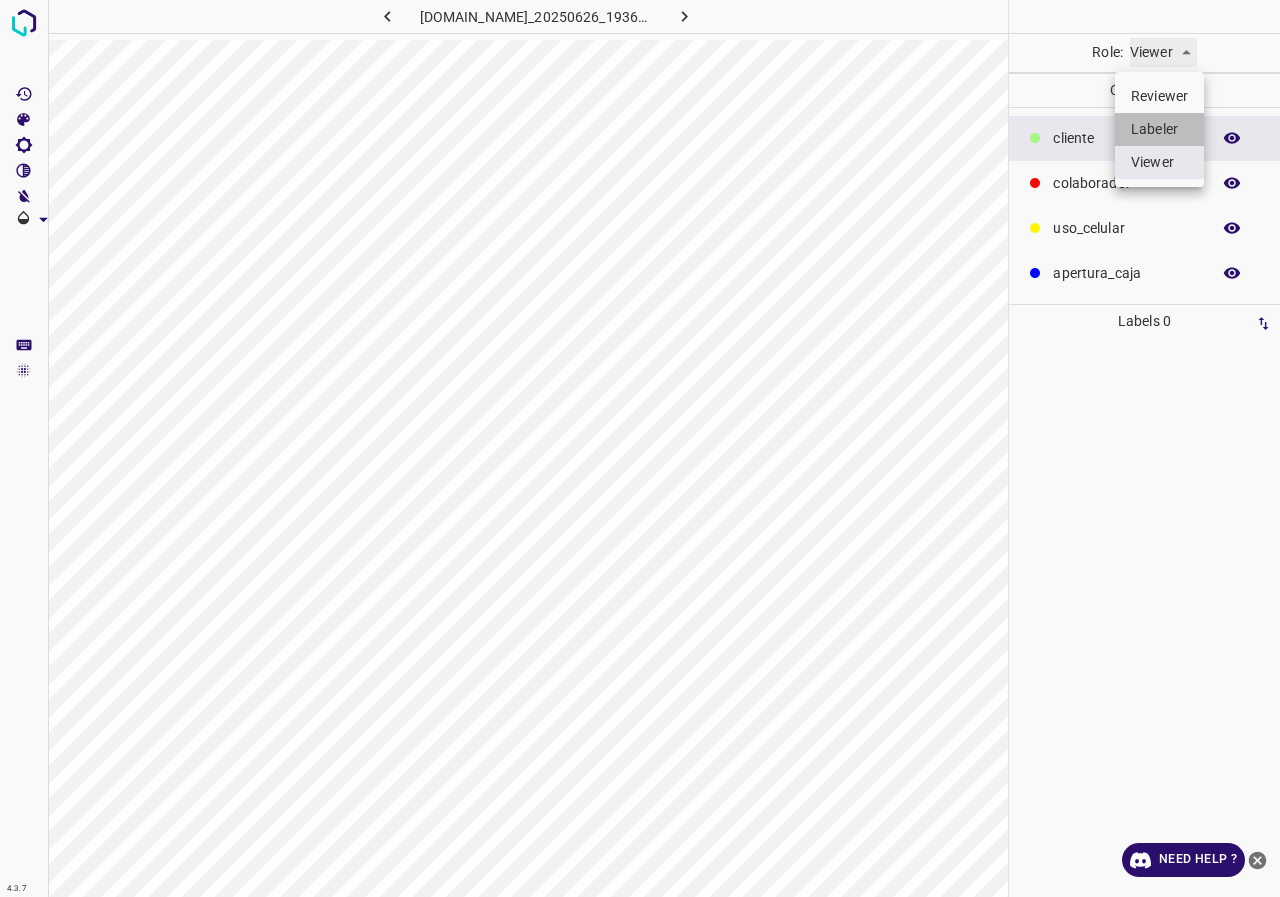 type on "labeler" 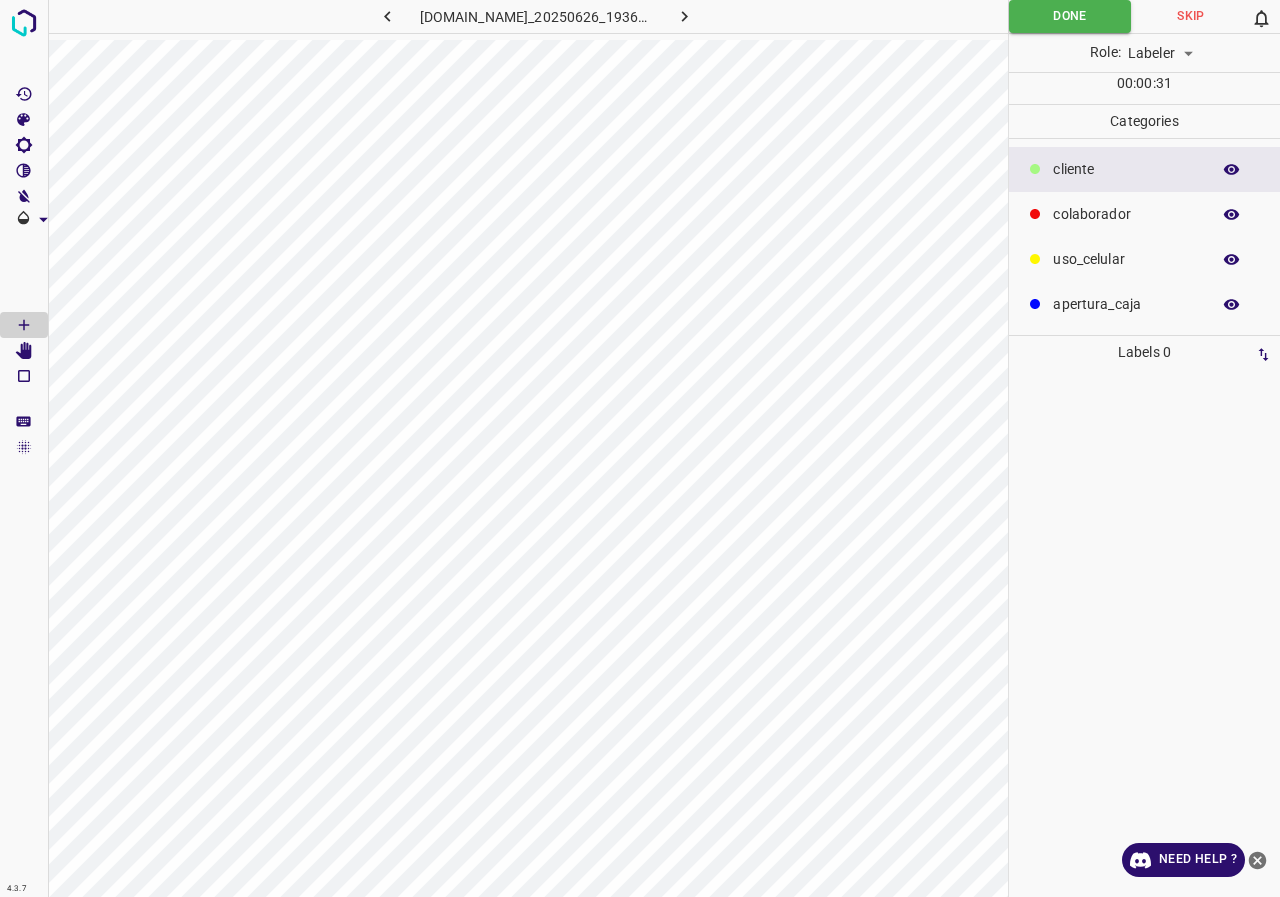 click on "Skip" at bounding box center (1191, 16) 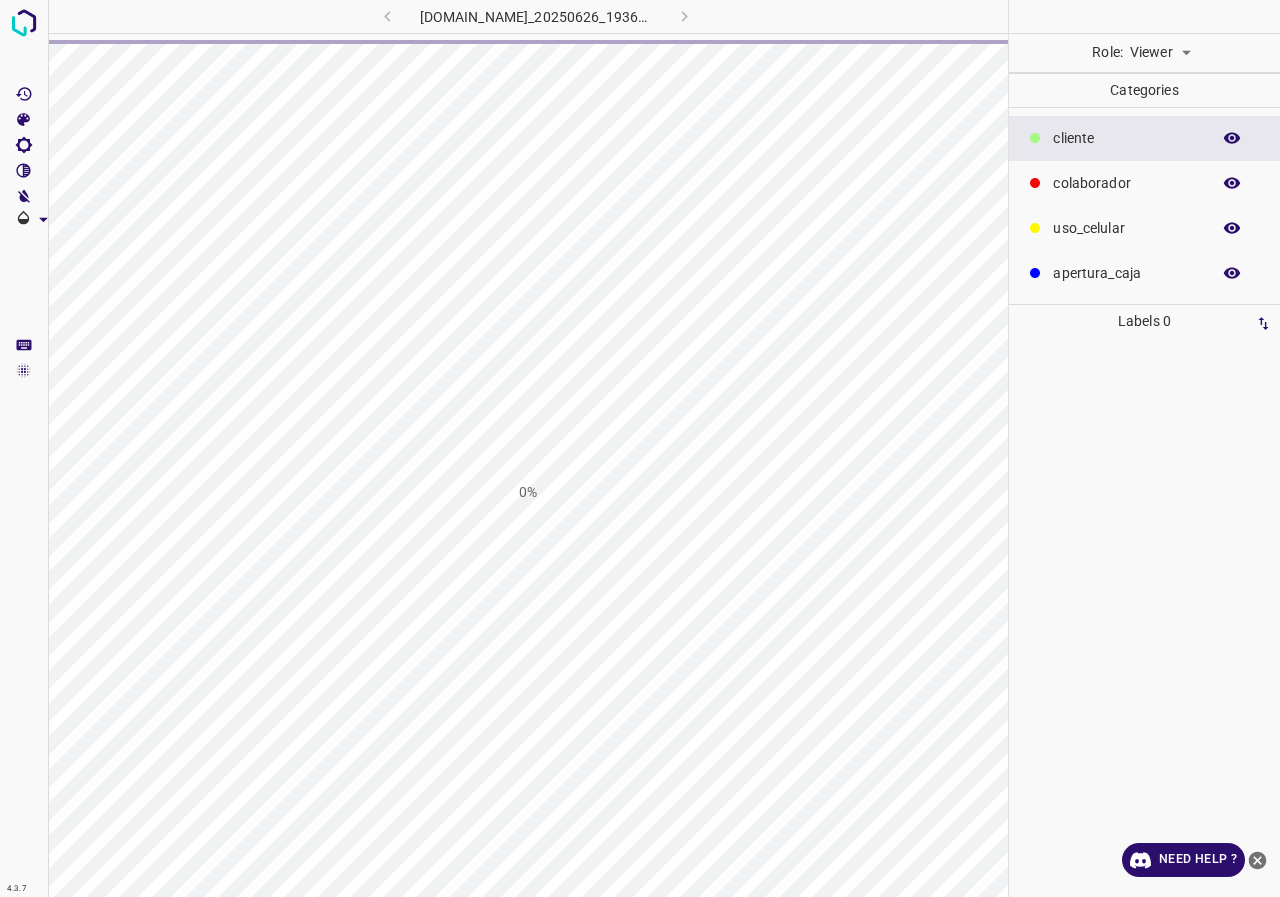 scroll, scrollTop: 0, scrollLeft: 0, axis: both 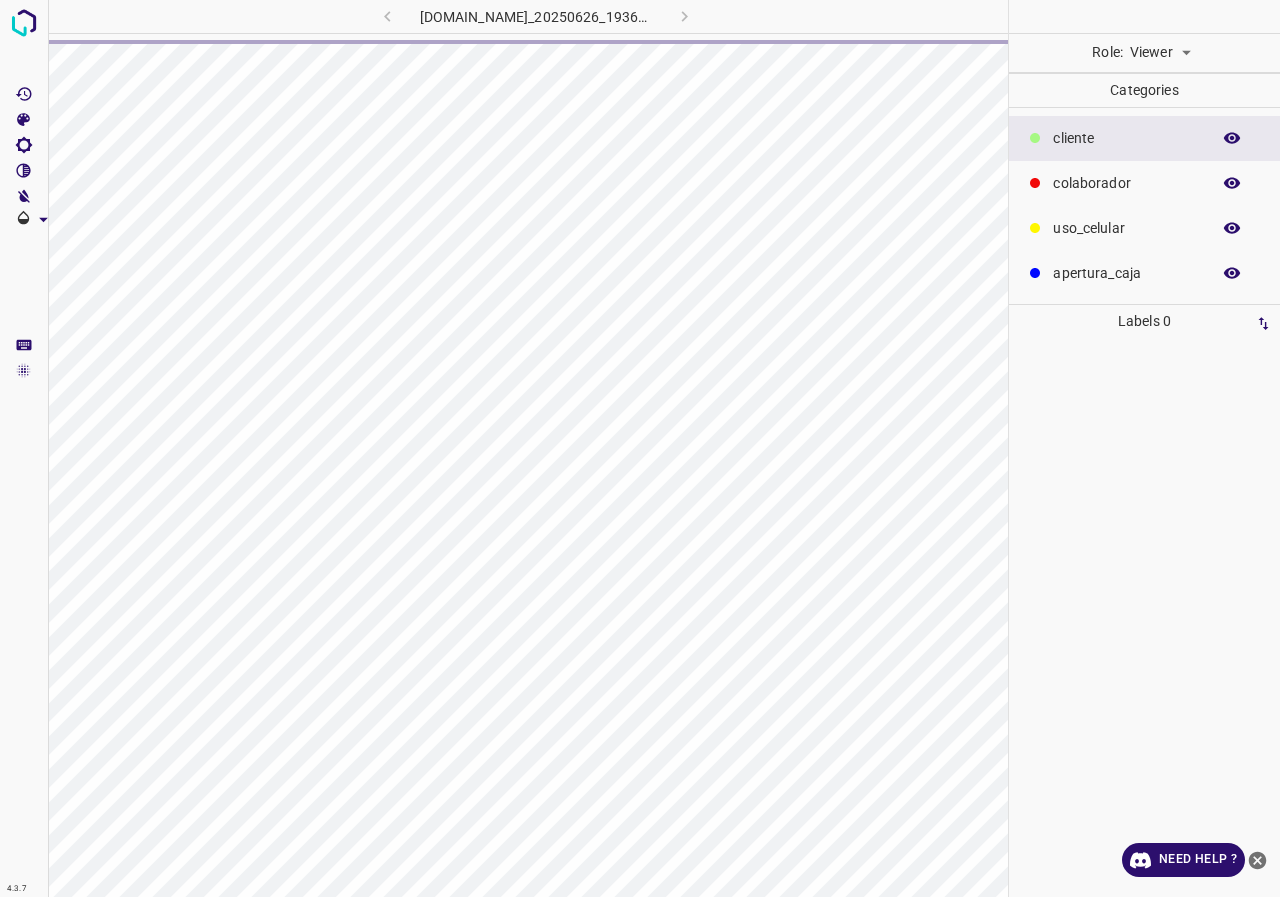 click on "4.3.7 765-dg-hdl-gdl.ddns.net_20250626_193633_000004050.jpg Role: Viewer viewer Categories ​​cliente colaborador uso_celular apertura_caja Labels   0 Categories 1 ​​cliente 2 colaborador 3 uso_celular 4 apertura_caja Tools Space Change between modes (Draw & Edit) I Auto labeling R Restore zoom M Zoom in N Zoom out Delete Delete selecte label Filters Z Restore filters X Saturation filter C Brightness filter V Contrast filter B Gray scale filter General O Download Need Help ? - Text - Hide - Delete" at bounding box center [640, 448] 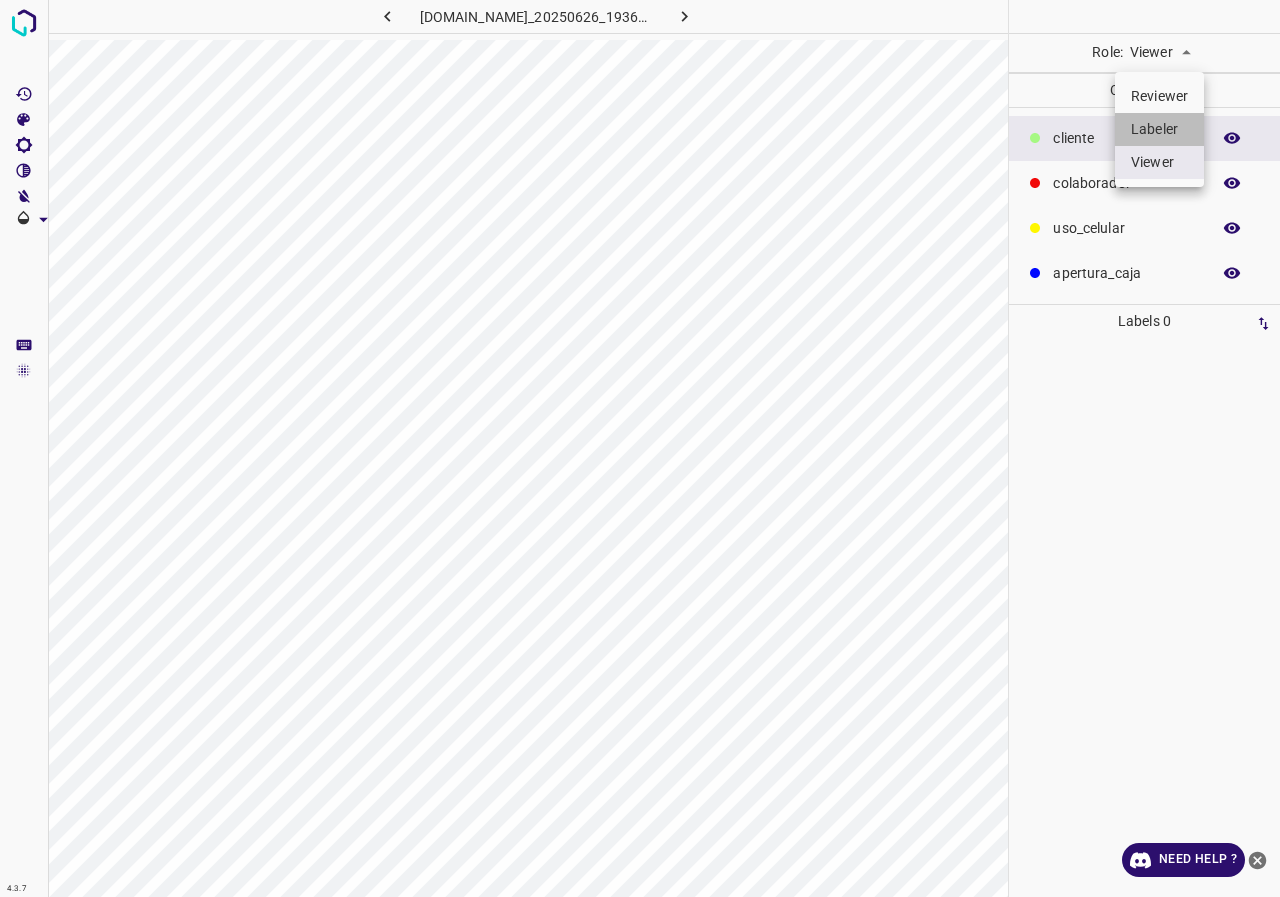 click on "Labeler" at bounding box center (1159, 129) 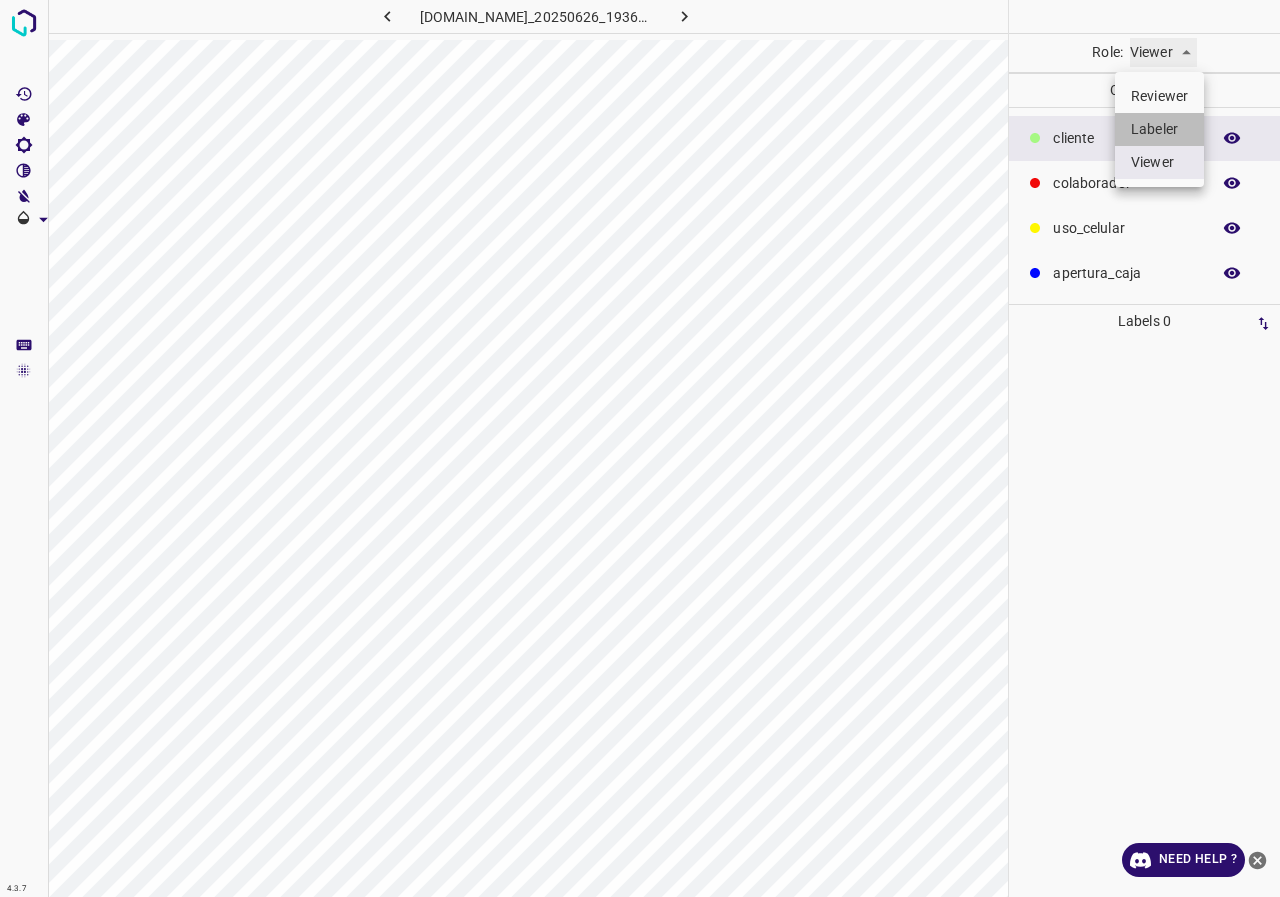 type on "labeler" 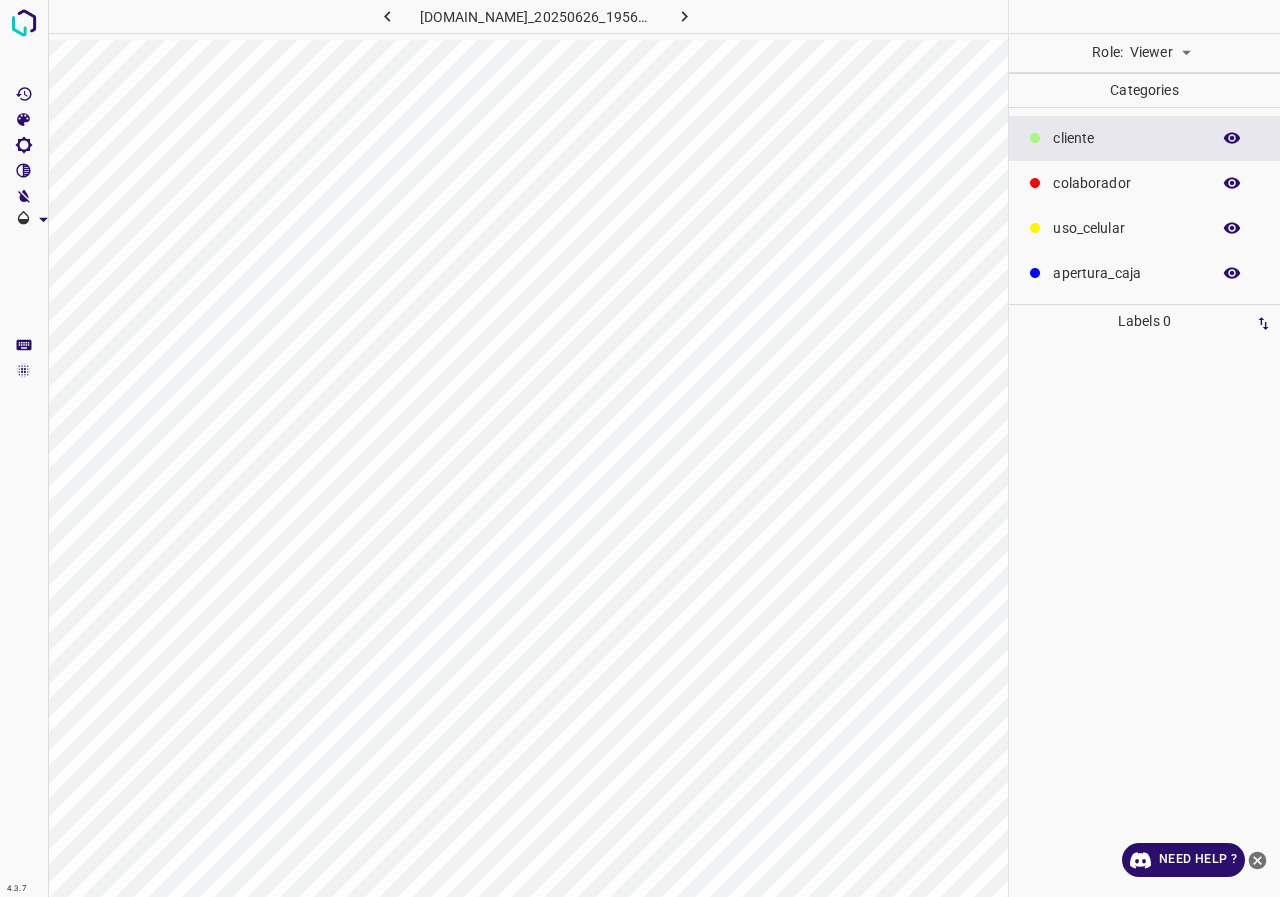scroll, scrollTop: 0, scrollLeft: 0, axis: both 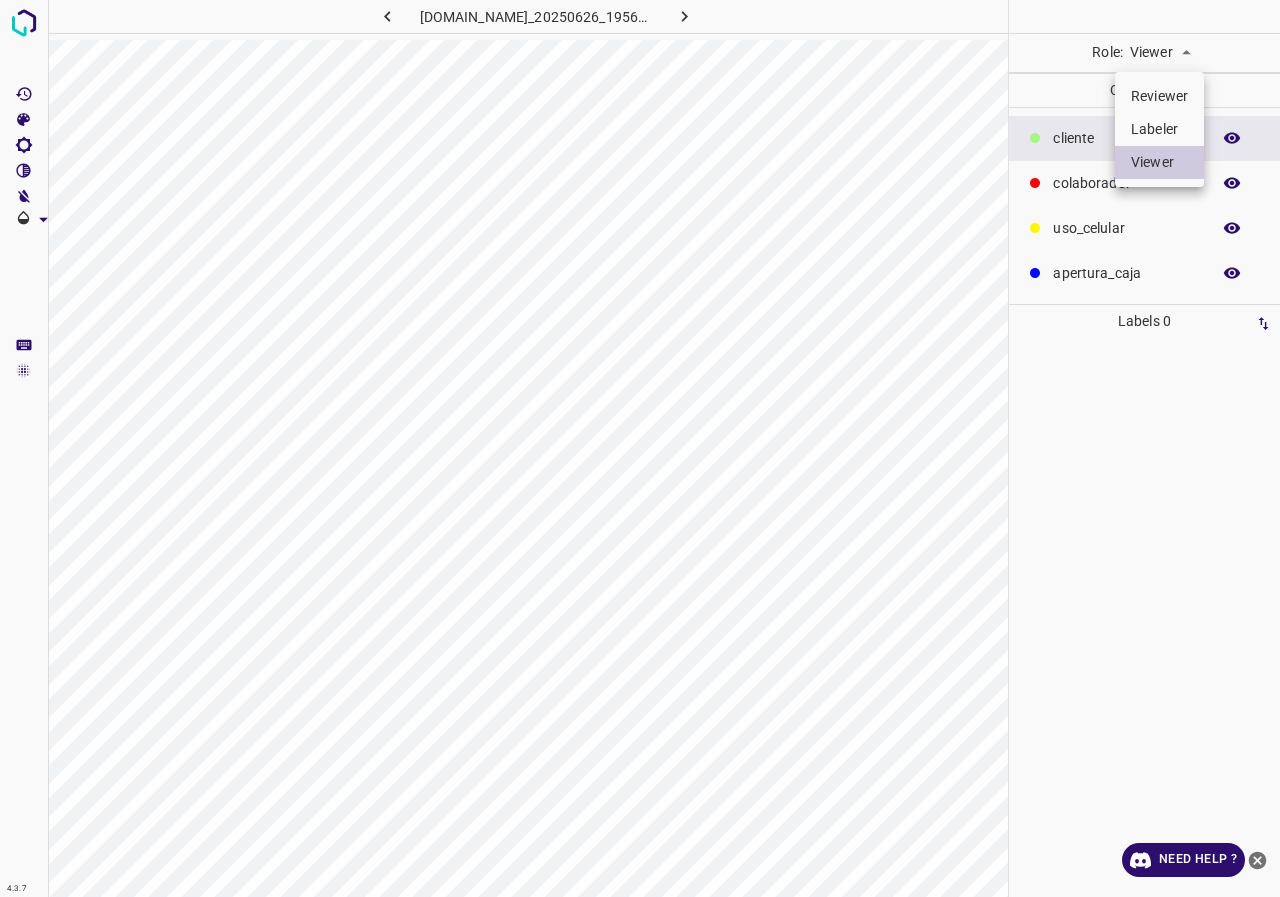 click on "4.3.7 765-dg-hdl-gdl.ddns.net_20250626_195619_000003960.jpg Role: Viewer viewer Categories ​​cliente colaborador uso_celular apertura_caja Labels   0 Categories 1 ​​cliente 2 colaborador 3 uso_celular 4 apertura_caja Tools Space Change between modes (Draw & Edit) I Auto labeling R Restore zoom M Zoom in N Zoom out Delete Delete selecte label Filters Z Restore filters X Saturation filter C Brightness filter V Contrast filter B Gray scale filter General O Download Need Help ? - Text - Hide - Delete Reviewer Labeler Viewer" at bounding box center (640, 448) 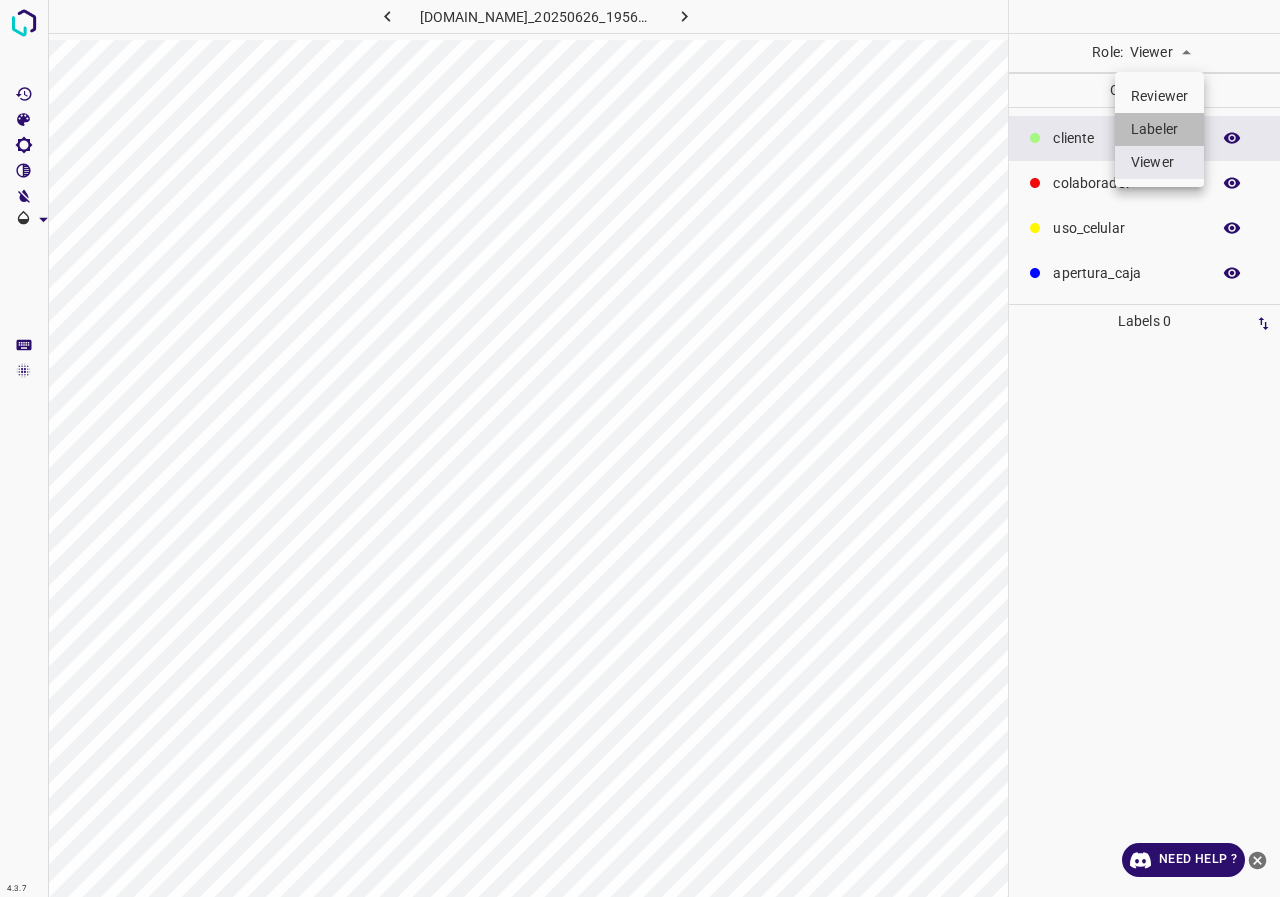 click on "Labeler" at bounding box center (1159, 129) 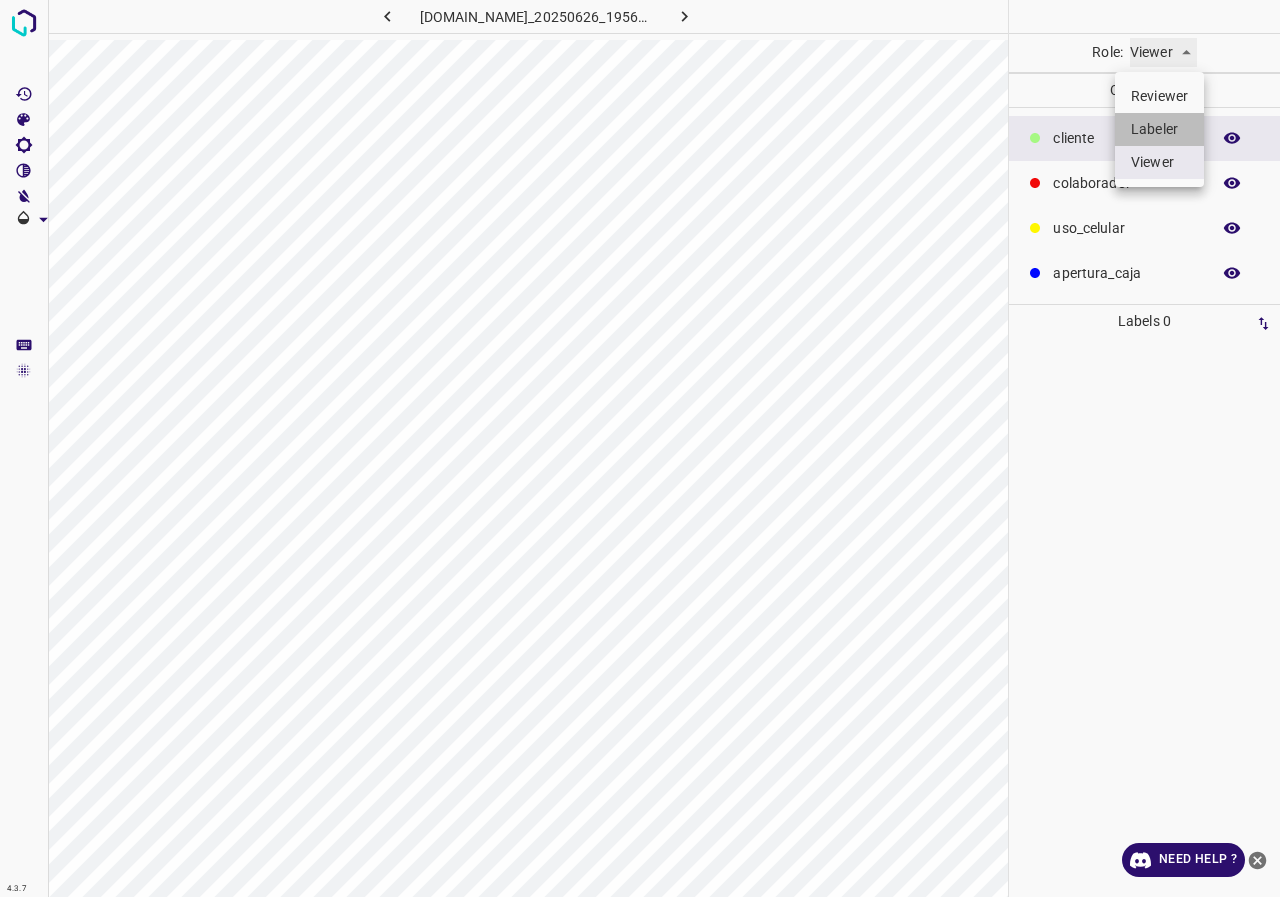 type on "labeler" 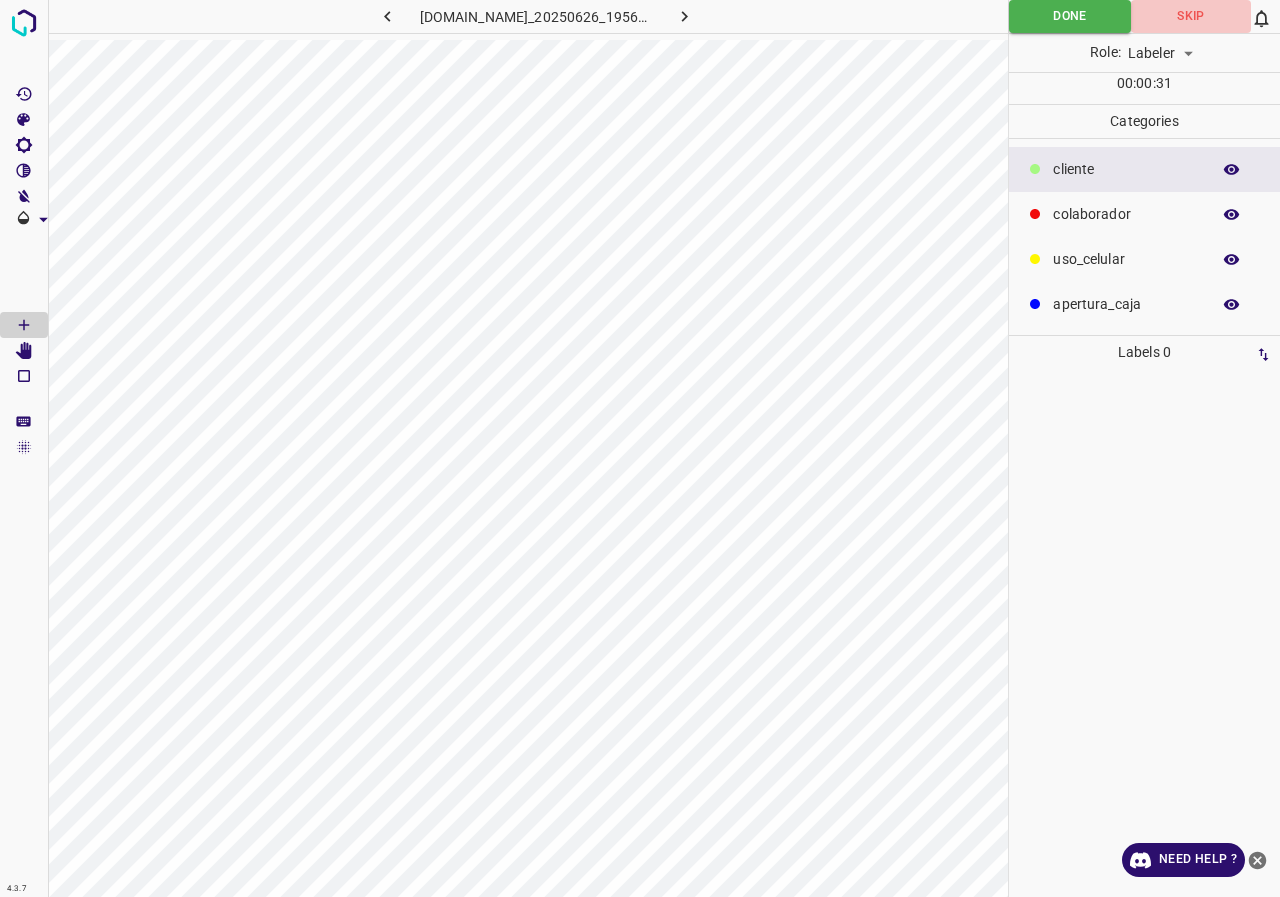 click on "Skip" at bounding box center (1191, 16) 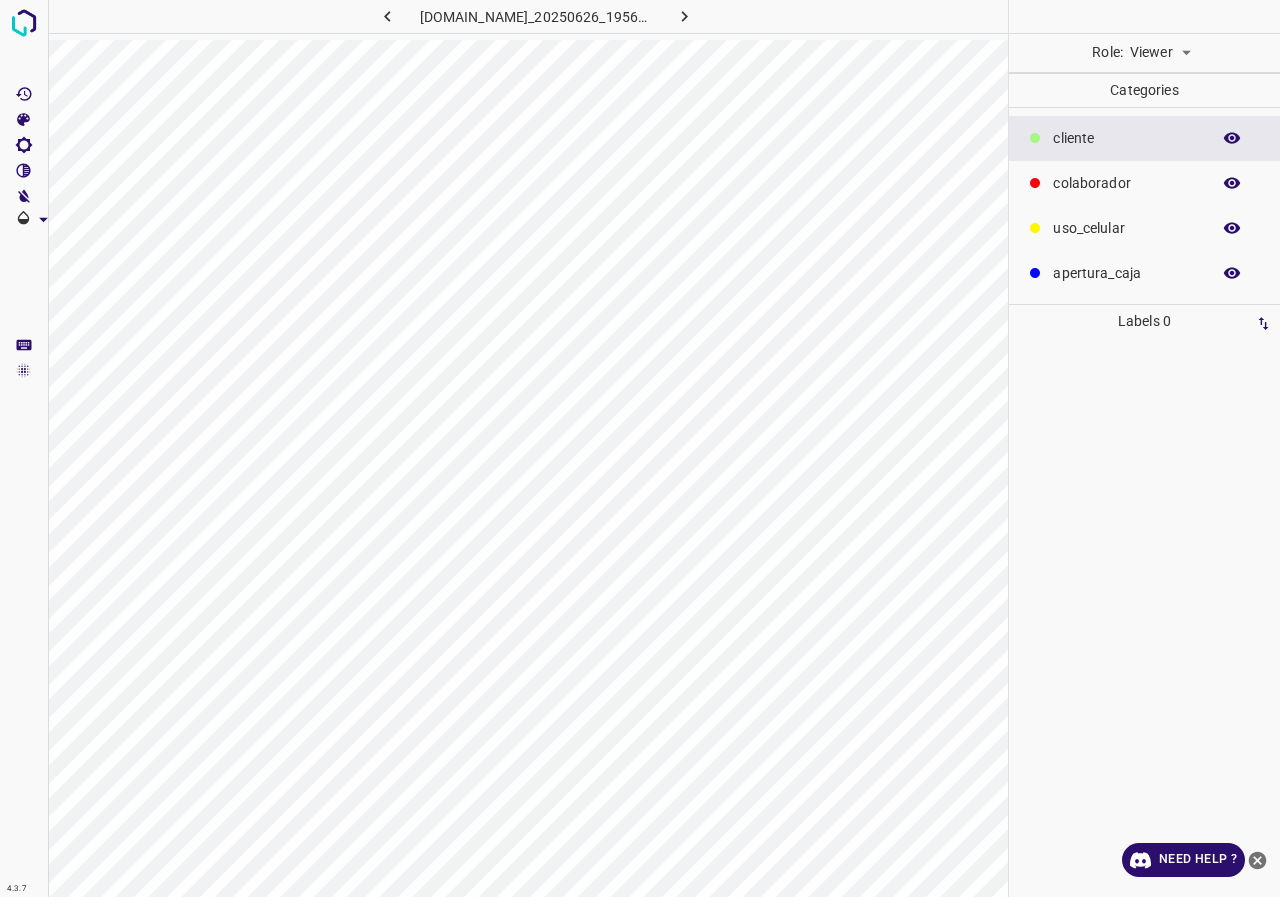 scroll, scrollTop: 0, scrollLeft: 0, axis: both 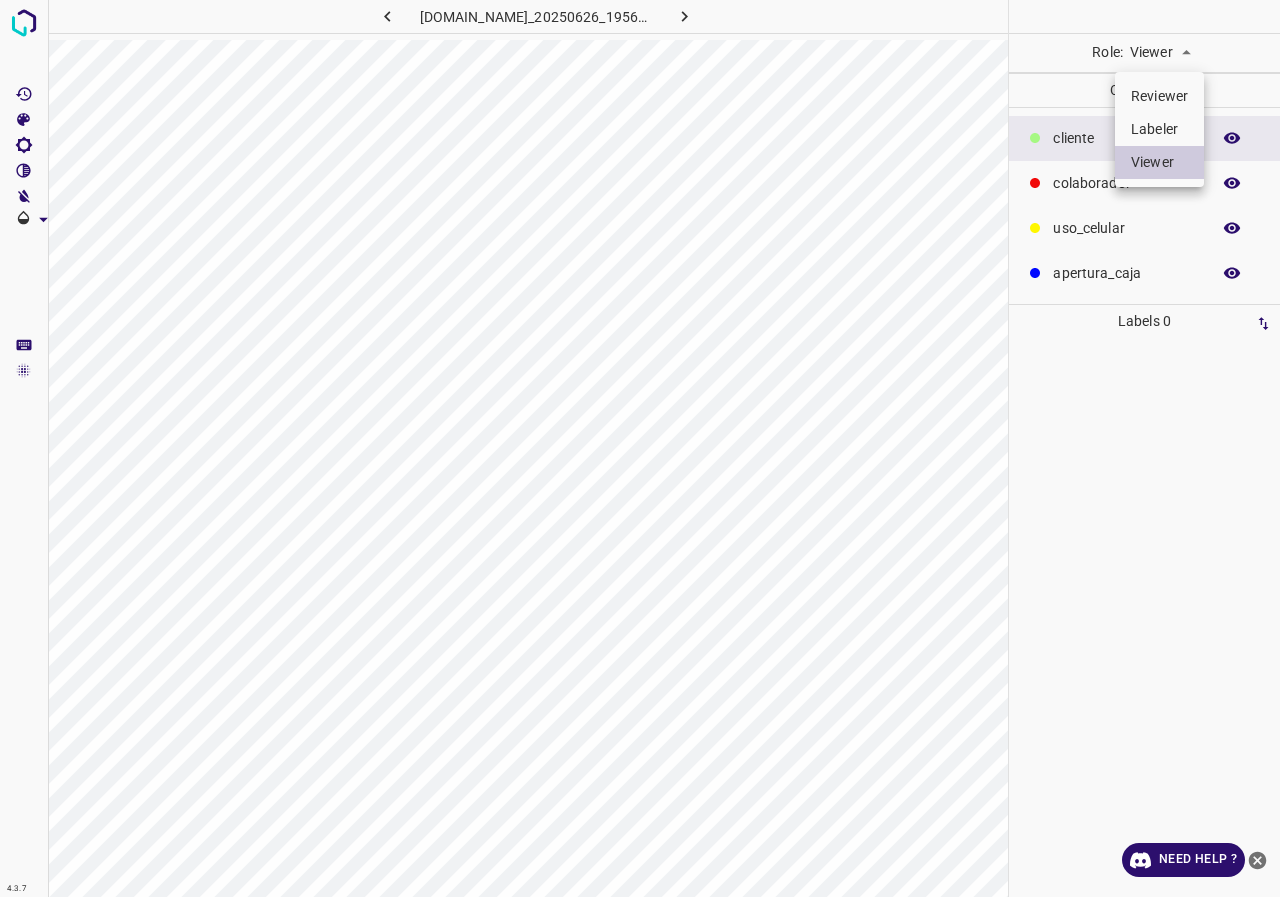 click on "4.3.7 [DOMAIN_NAME]_20250626_195625_000001560.jpg Role: Viewer viewer Categories ​​cliente colaborador uso_celular apertura_caja Labels   0 Categories 1 ​​cliente 2 colaborador 3 uso_celular 4 apertura_caja Tools Space Change between modes (Draw & Edit) I Auto labeling R Restore zoom M Zoom in N Zoom out Delete Delete selecte label Filters Z Restore filters X Saturation filter C Brightness filter V Contrast filter B Gray scale filter General O Download Need Help ? - Text - Hide - Delete Reviewer Labeler Viewer" at bounding box center [640, 448] 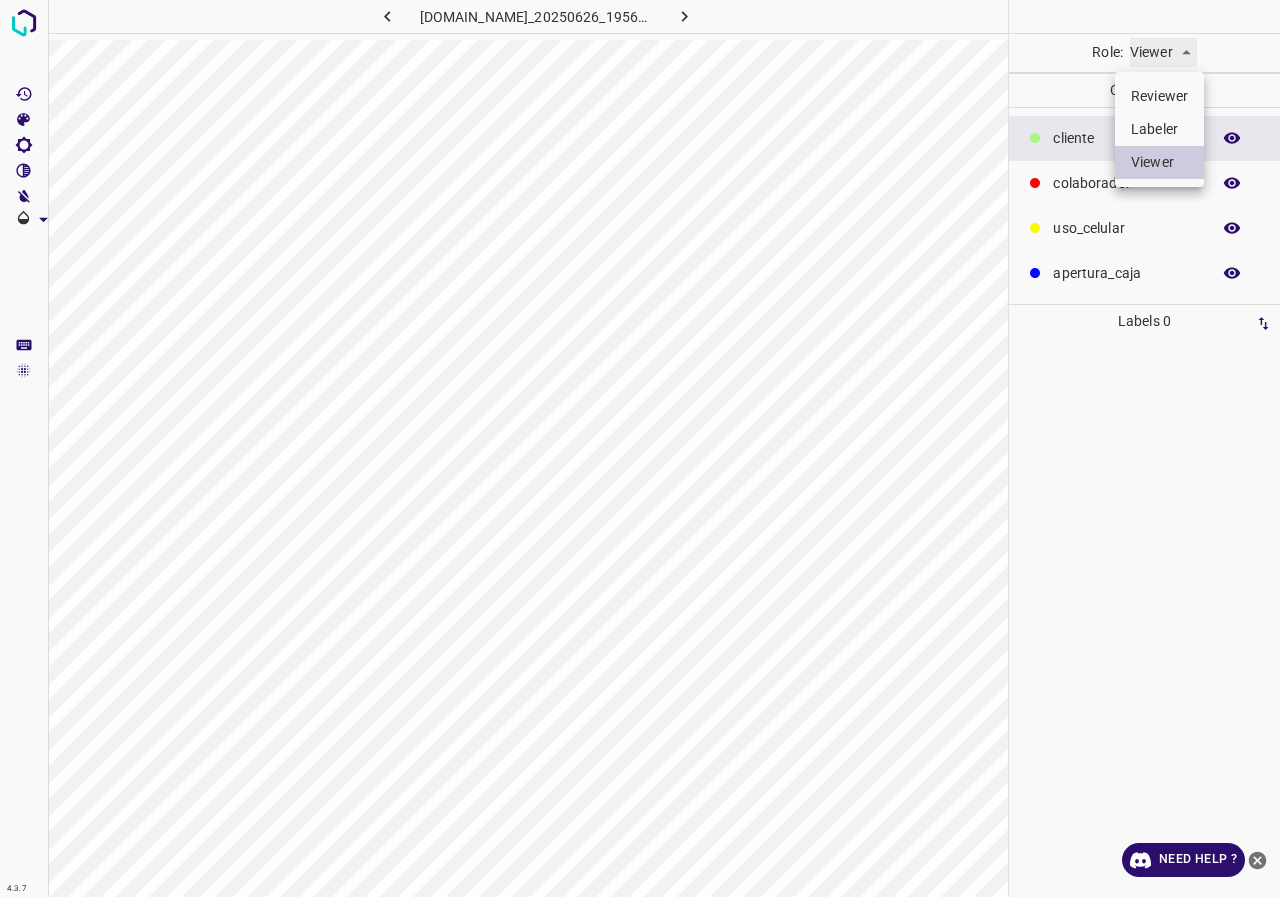 type on "labeler" 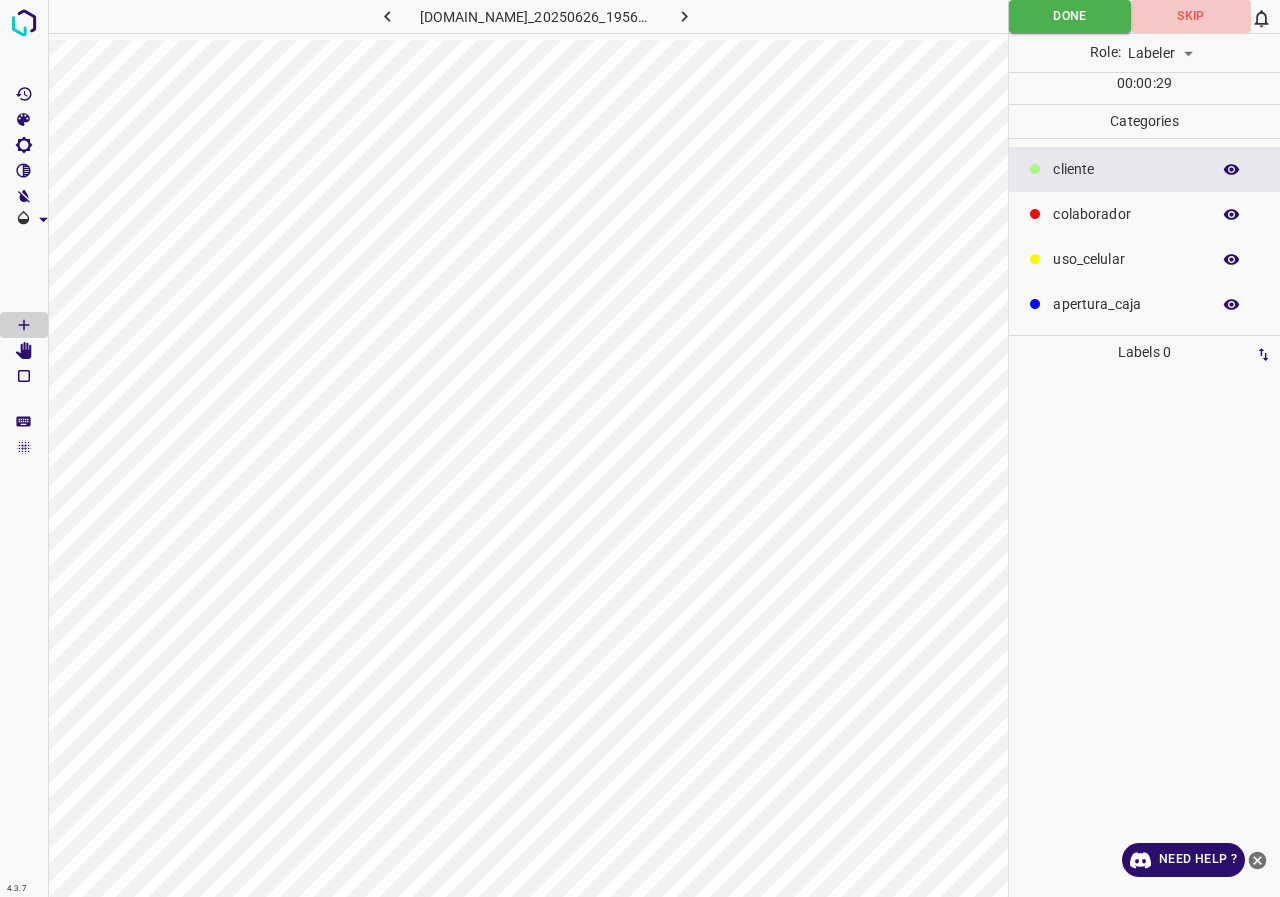 click on "Skip" at bounding box center [1191, 16] 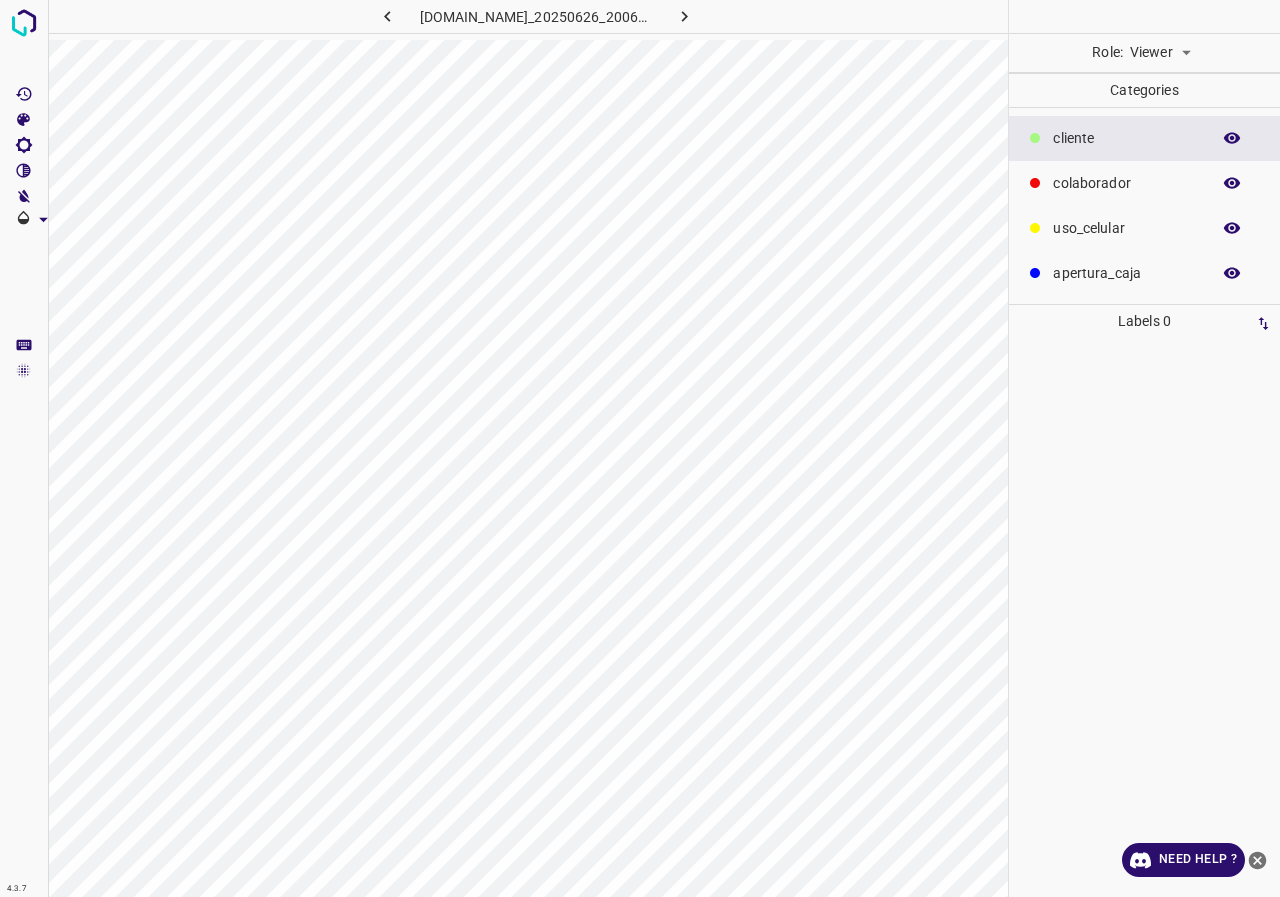 scroll, scrollTop: 0, scrollLeft: 0, axis: both 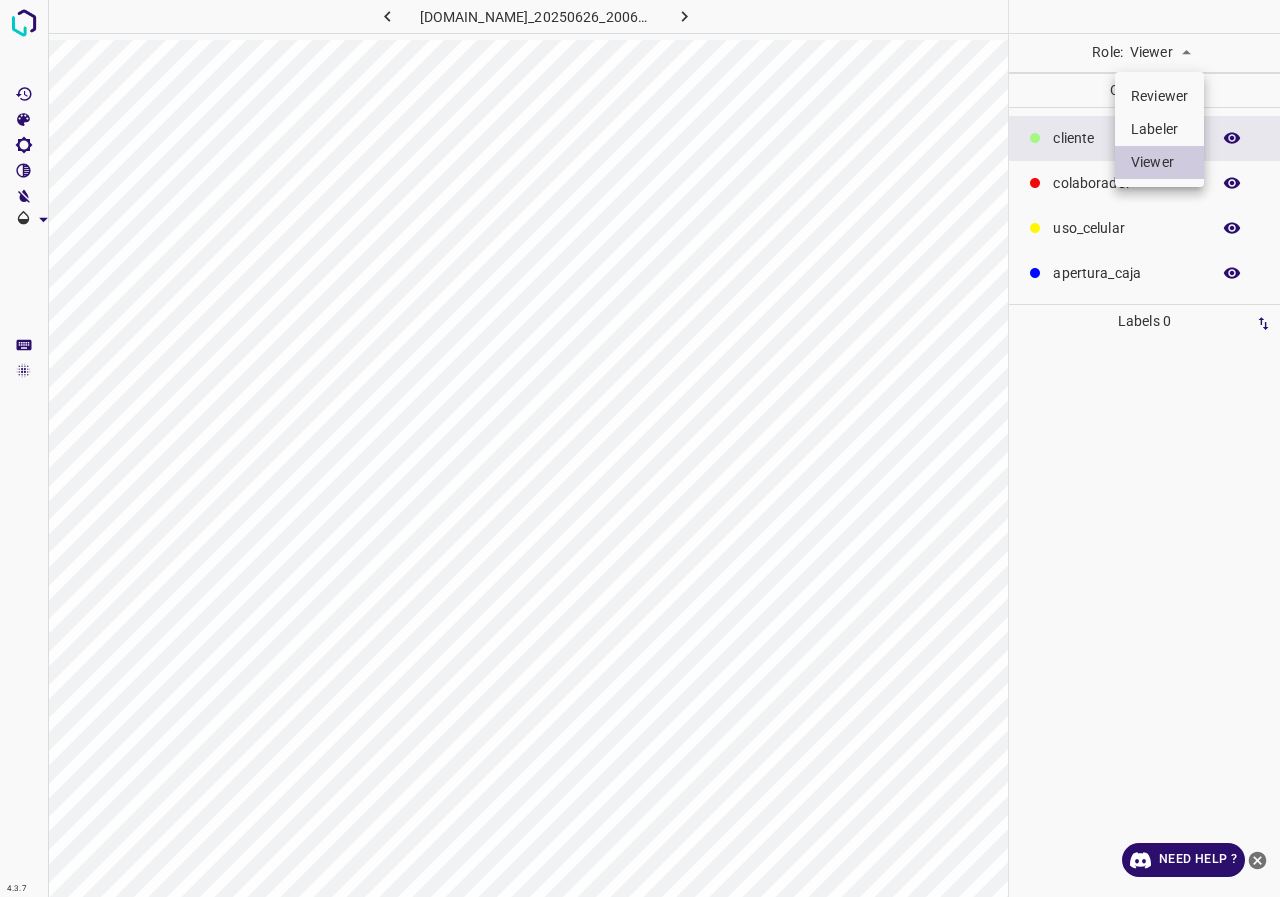 click on "4.3.7 [DOMAIN_NAME]_20250626_200627_000001980.jpg Role: Viewer viewer Categories ​​cliente colaborador uso_celular apertura_caja Labels   0 Categories 1 ​​cliente 2 colaborador 3 uso_celular 4 apertura_caja Tools Space Change between modes (Draw & Edit) I Auto labeling R Restore zoom M Zoom in N Zoom out Delete Delete selecte label Filters Z Restore filters X Saturation filter C Brightness filter V Contrast filter B Gray scale filter General O Download Need Help ? - Text - Hide - Delete Reviewer Labeler Viewer" at bounding box center [640, 448] 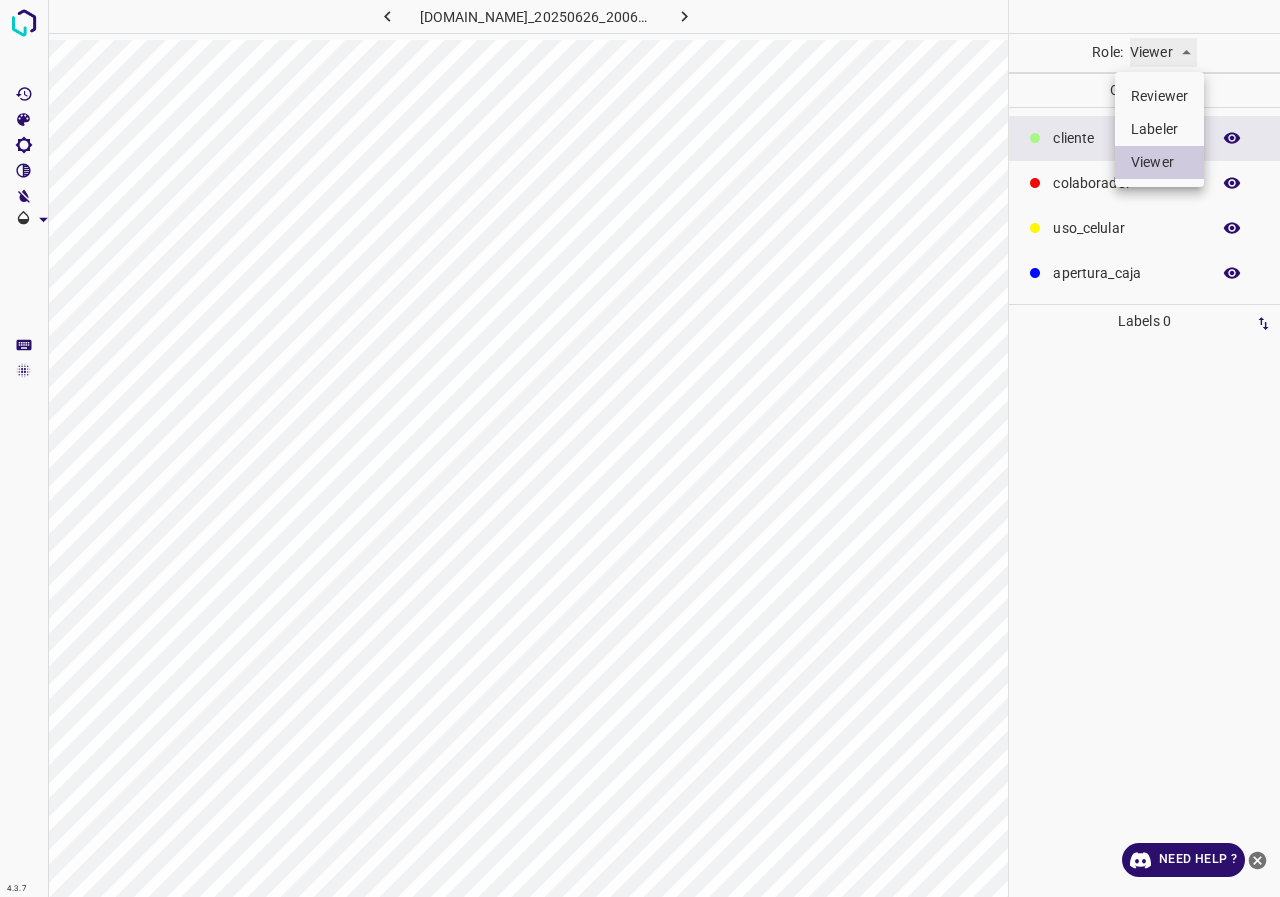 type on "labeler" 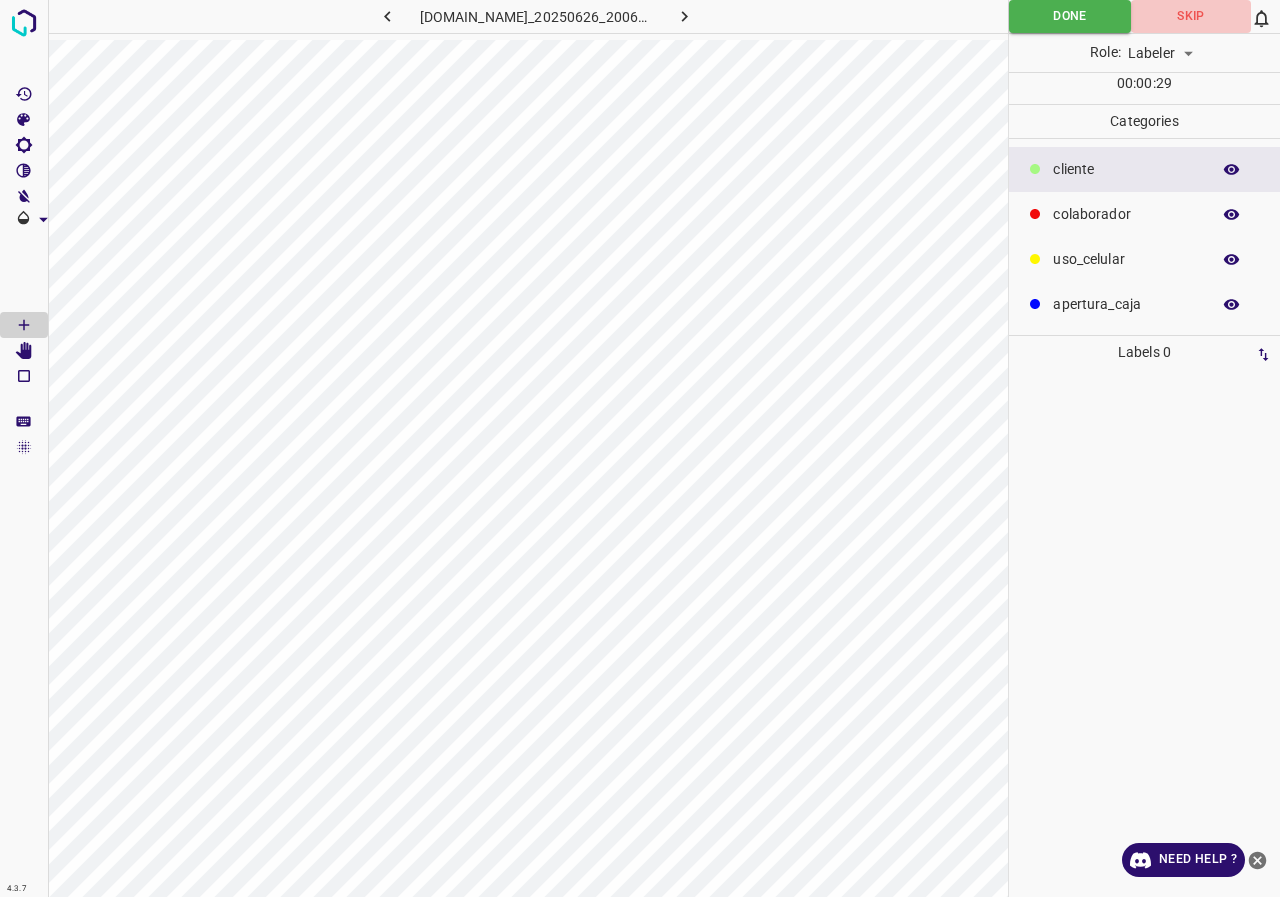 click on "Skip" at bounding box center (1191, 16) 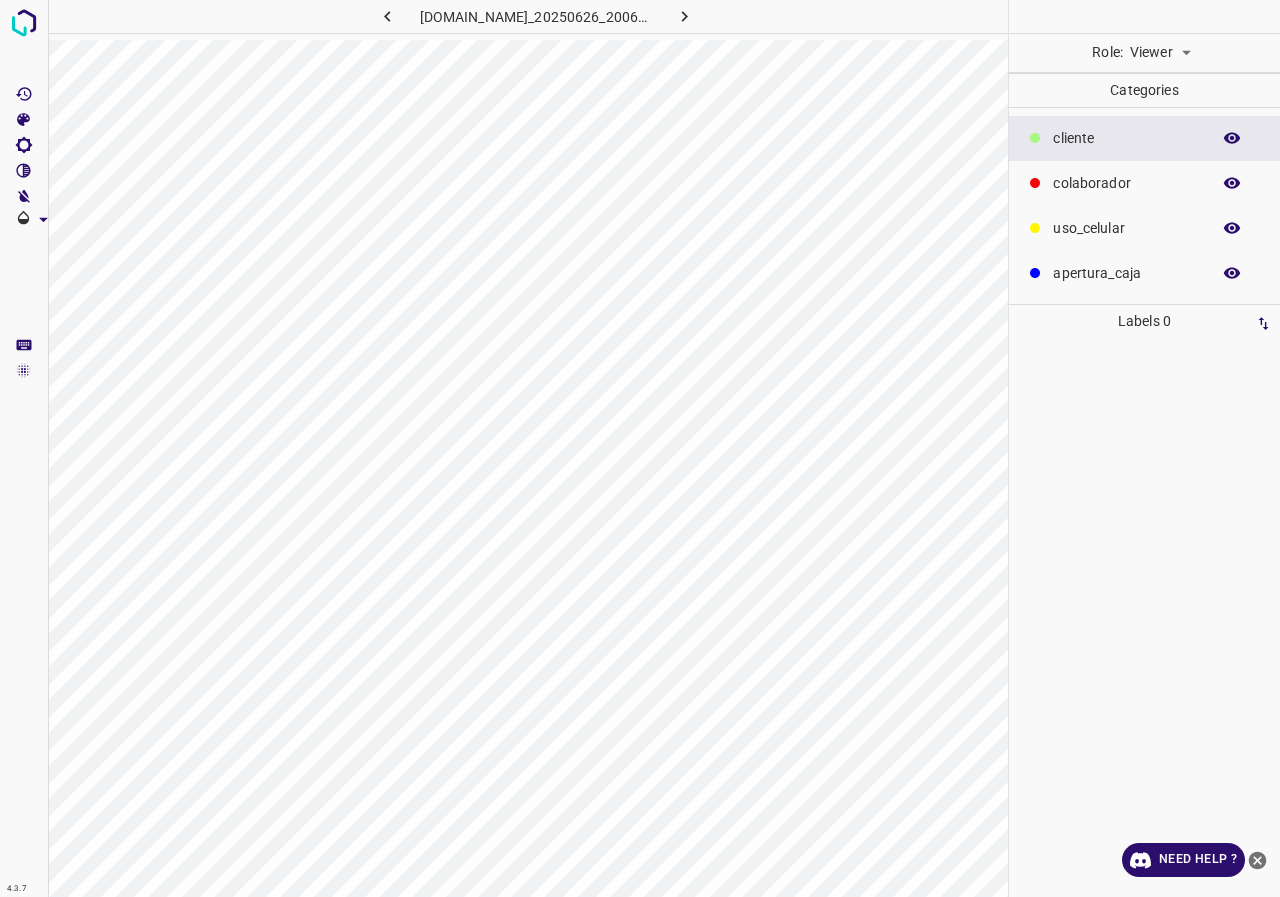 scroll, scrollTop: 0, scrollLeft: 0, axis: both 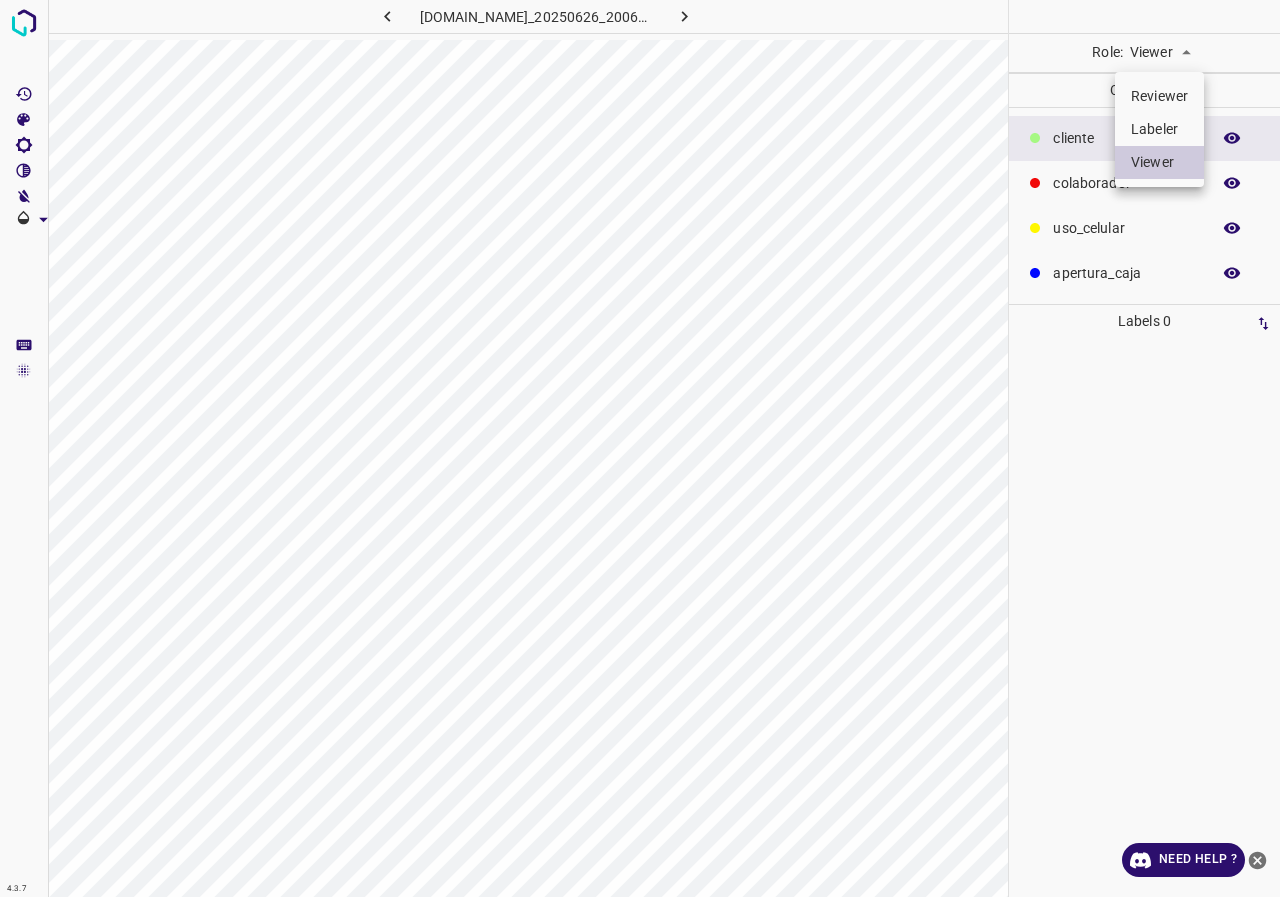 drag, startPoint x: 1178, startPoint y: 49, endPoint x: 1170, endPoint y: 119, distance: 70.45566 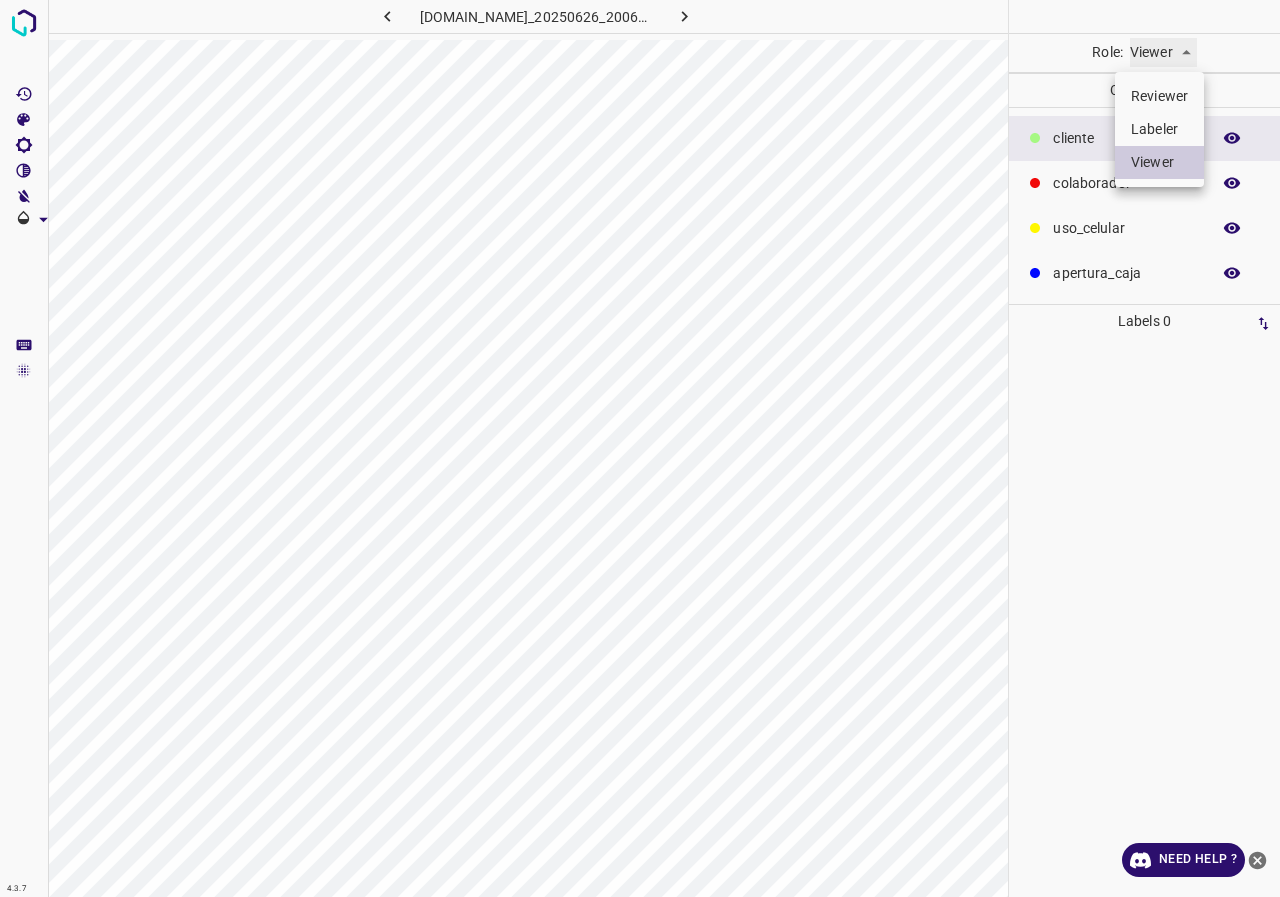 type on "labeler" 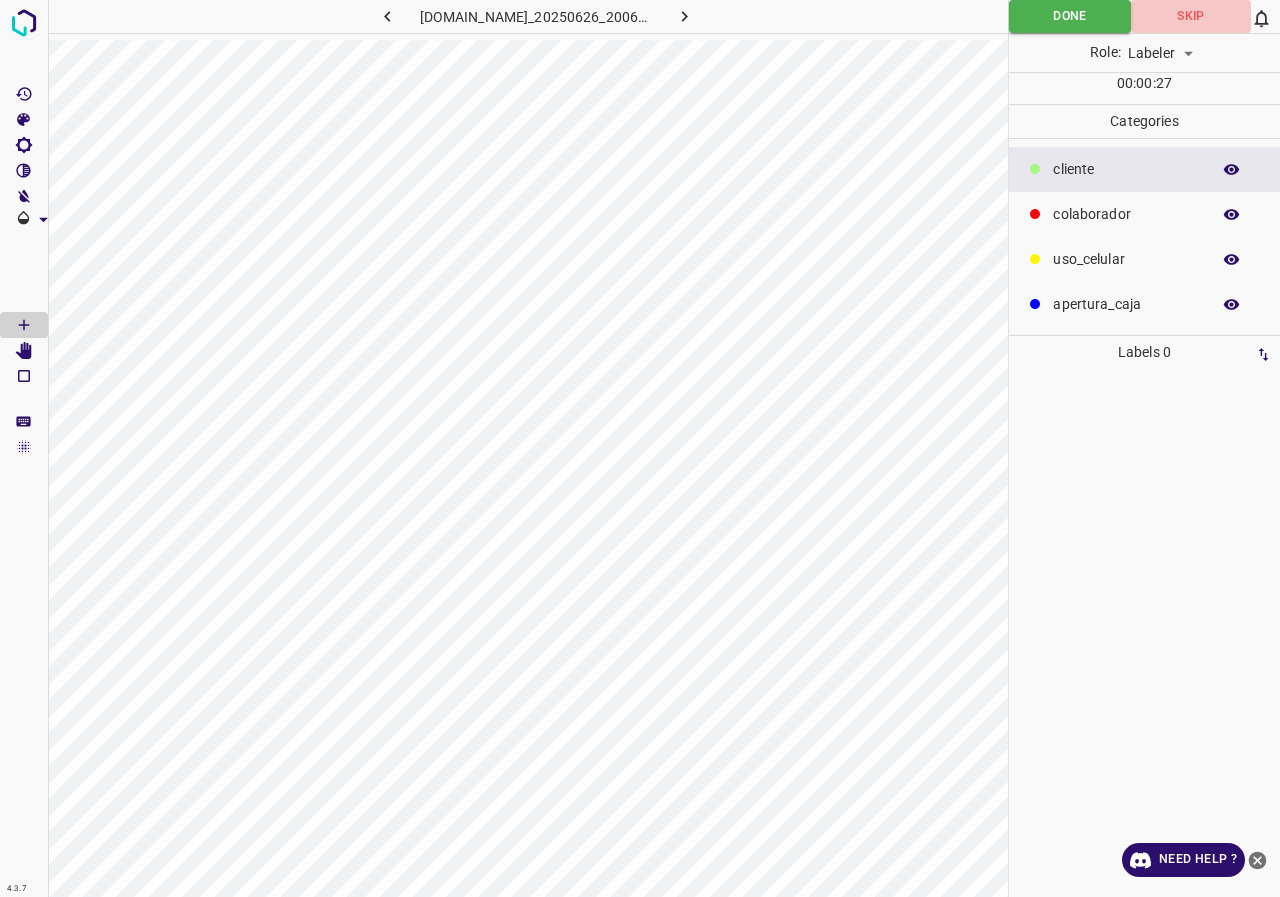 click on "Skip" at bounding box center (1191, 16) 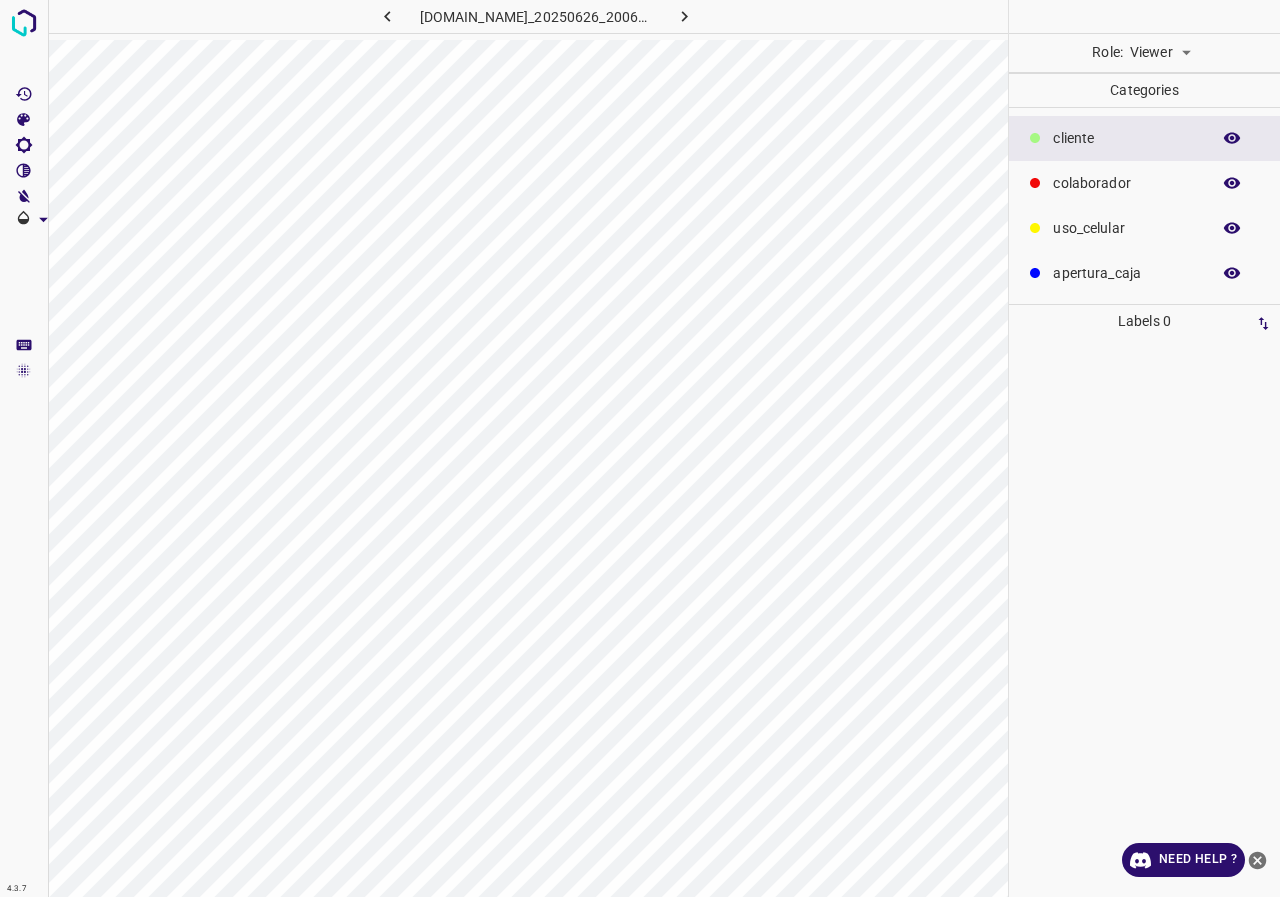 scroll, scrollTop: 0, scrollLeft: 0, axis: both 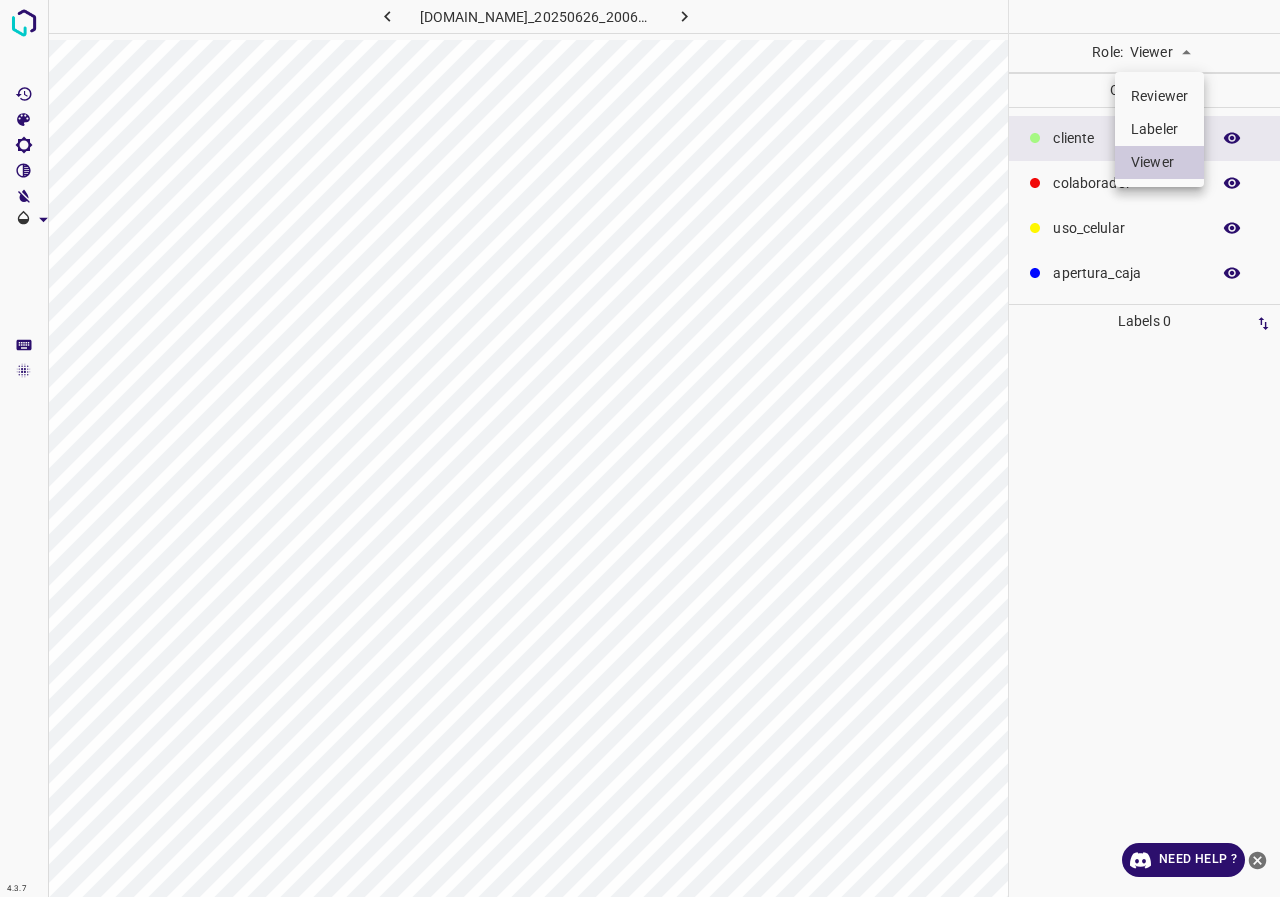 drag, startPoint x: 1142, startPoint y: 121, endPoint x: 671, endPoint y: 5, distance: 485.07422 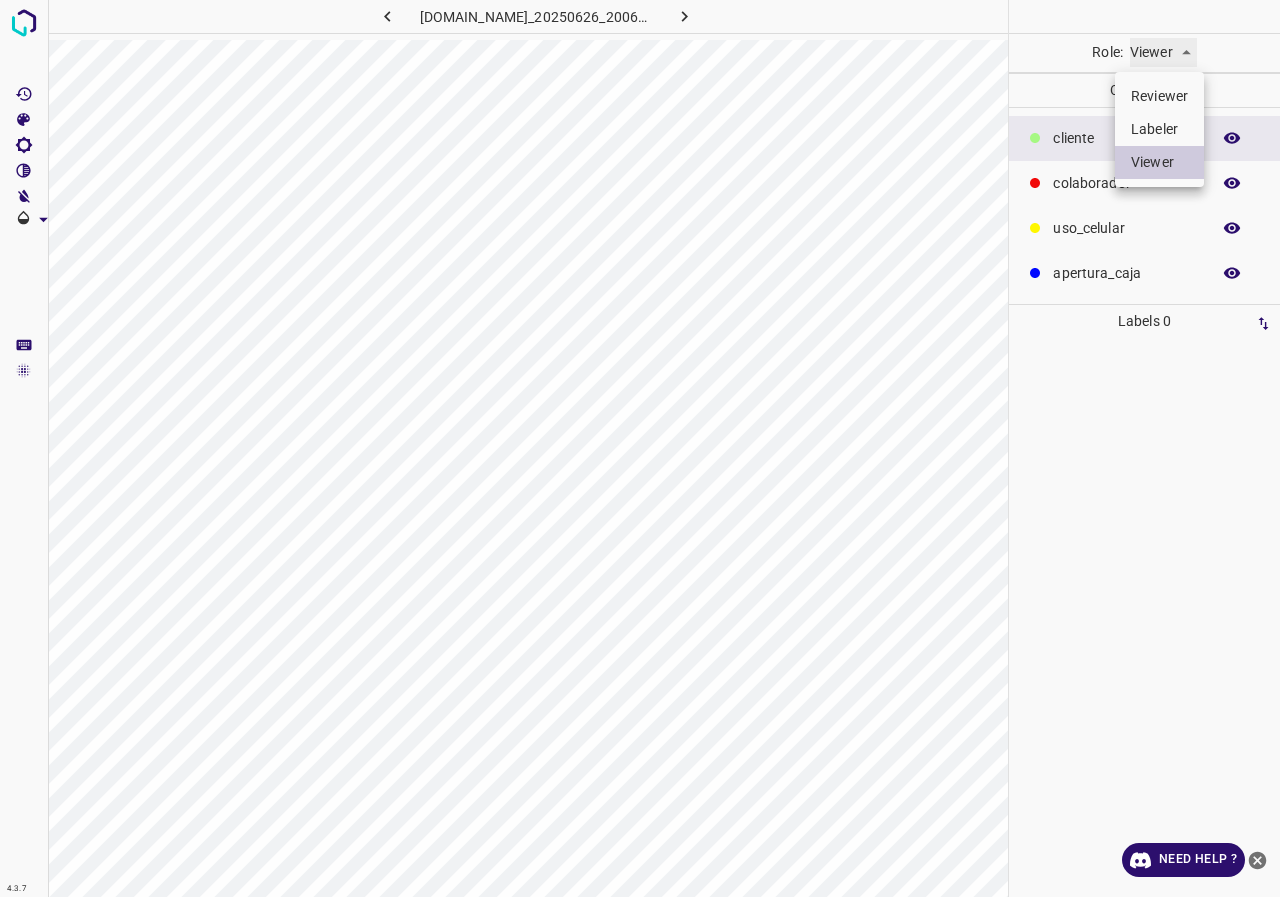 type on "labeler" 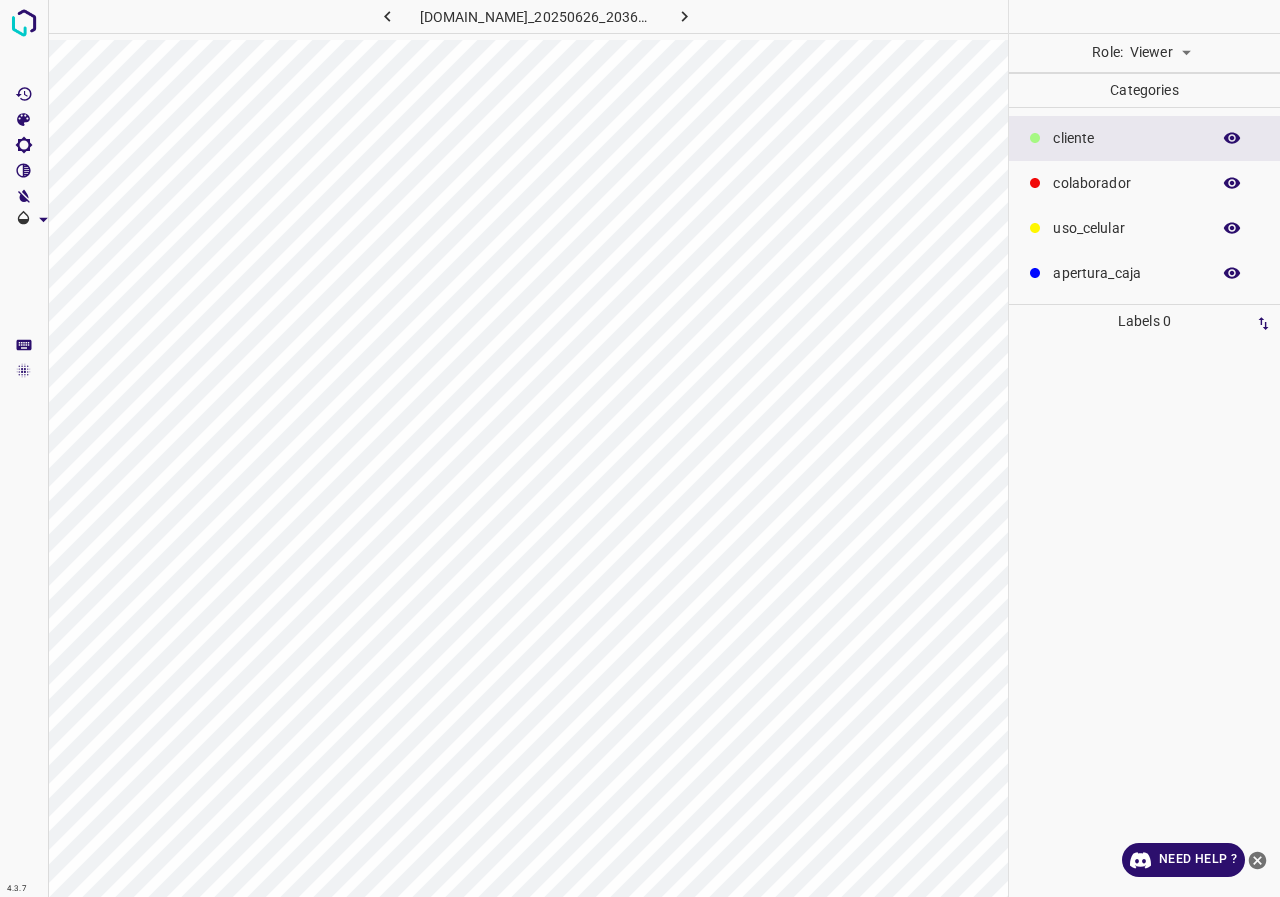 scroll, scrollTop: 0, scrollLeft: 0, axis: both 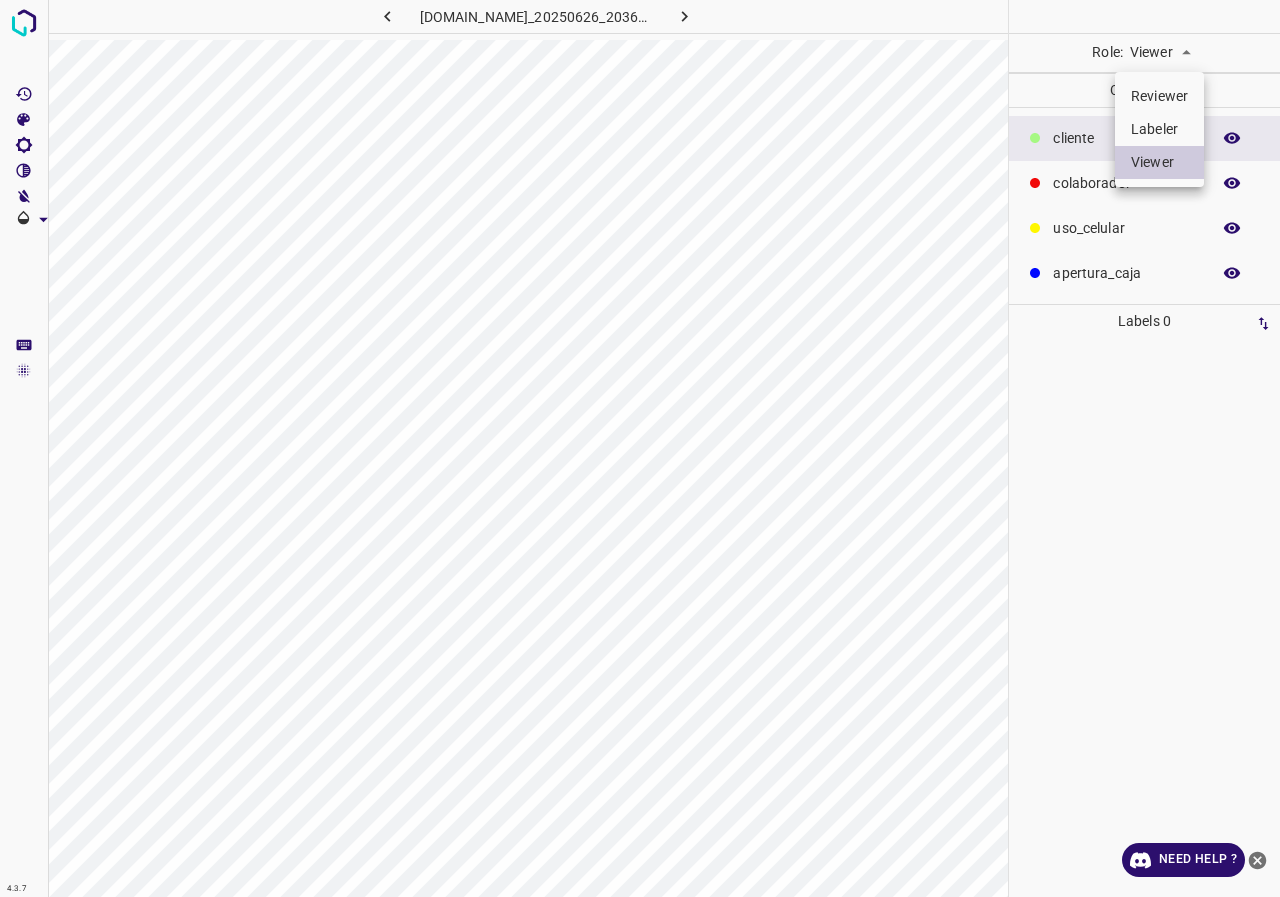 click on "Labeler" at bounding box center (1159, 129) 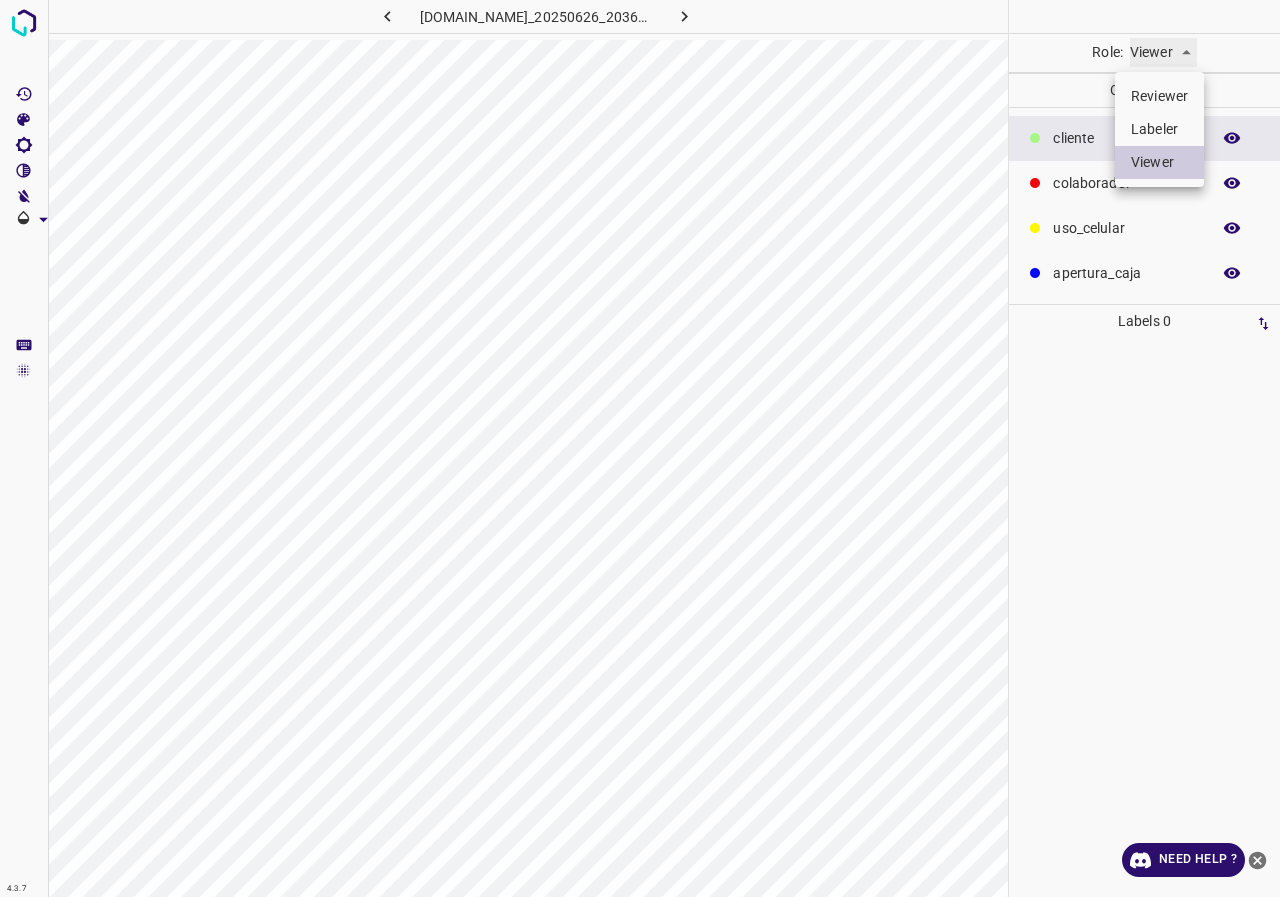 type on "labeler" 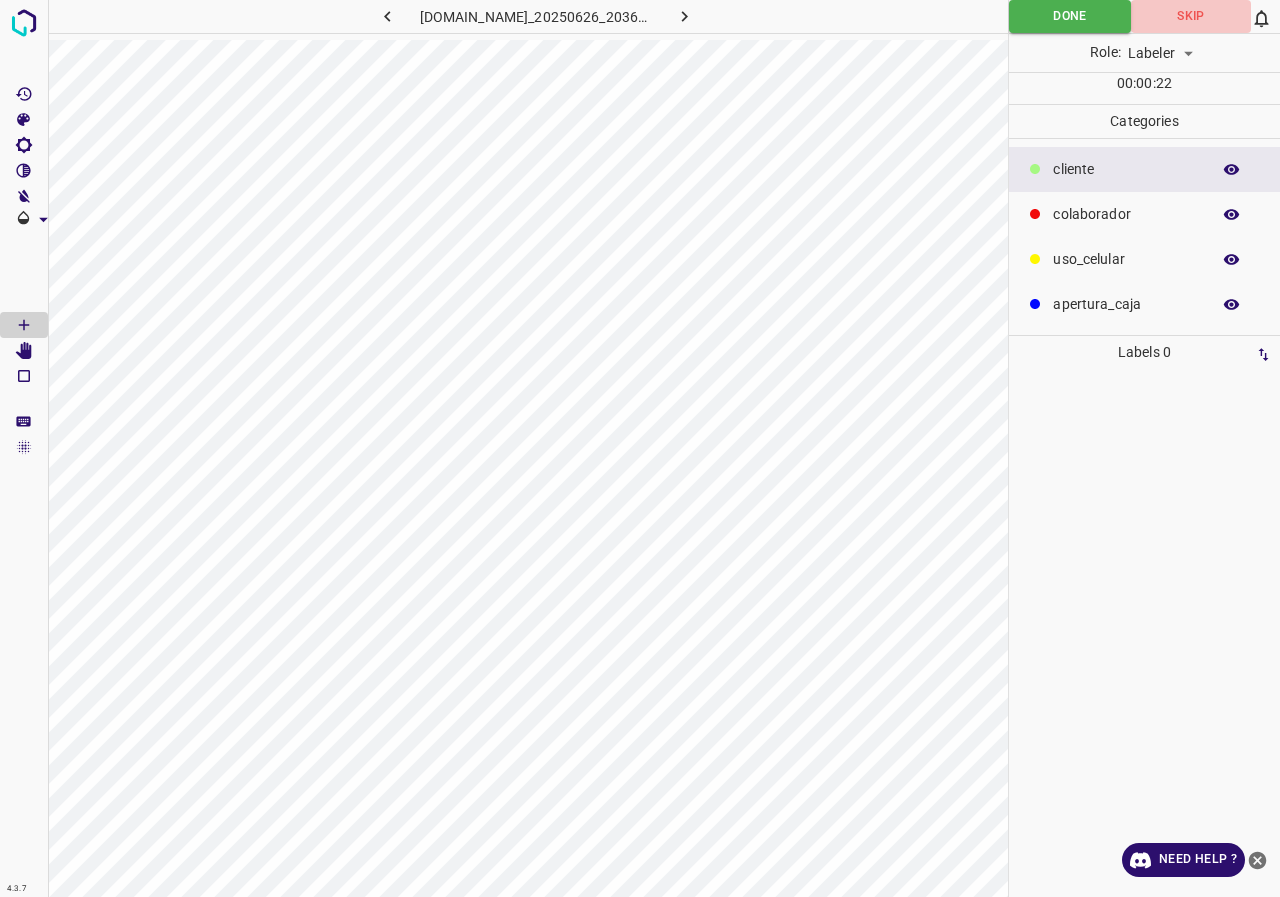 click on "Skip" at bounding box center (1191, 16) 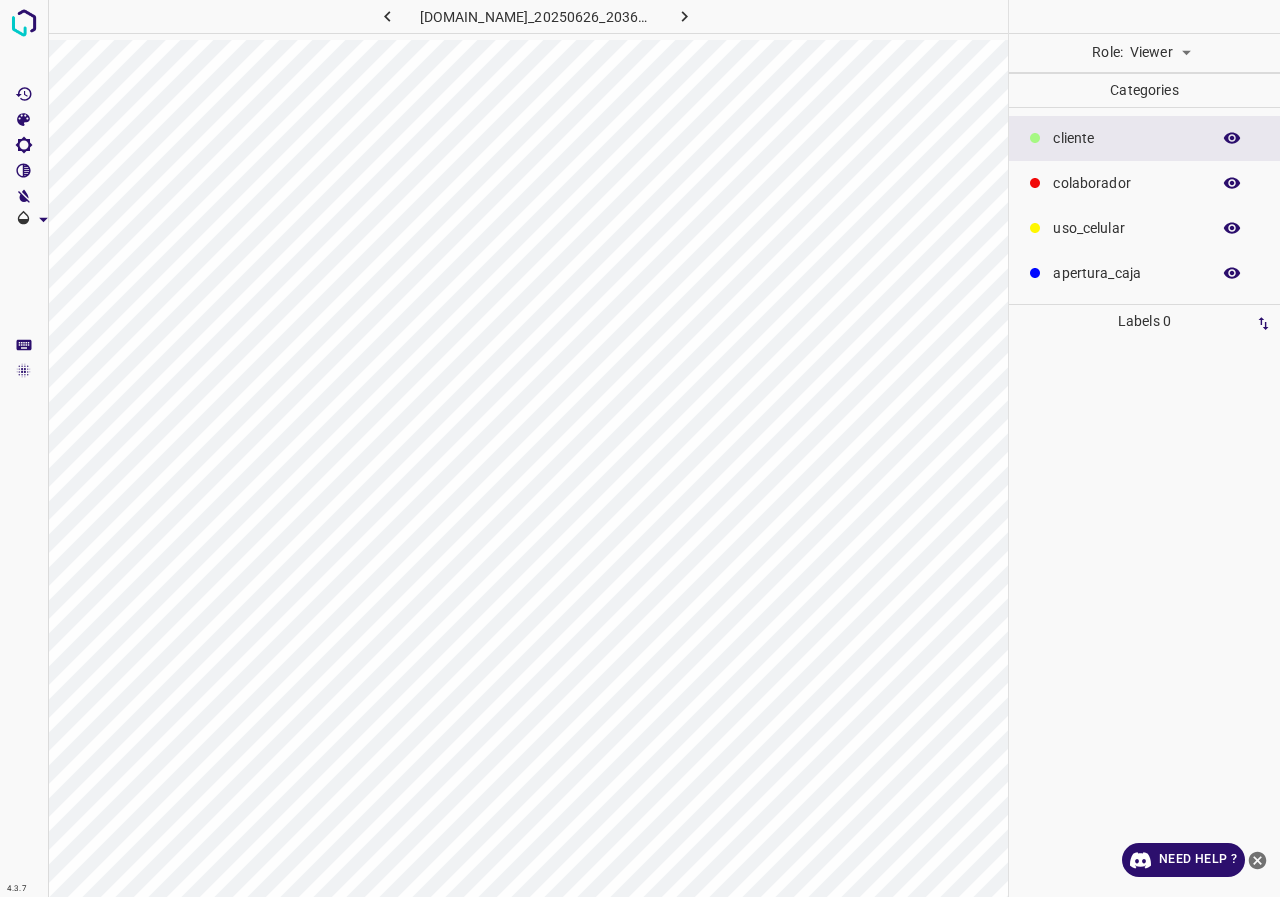 scroll, scrollTop: 0, scrollLeft: 0, axis: both 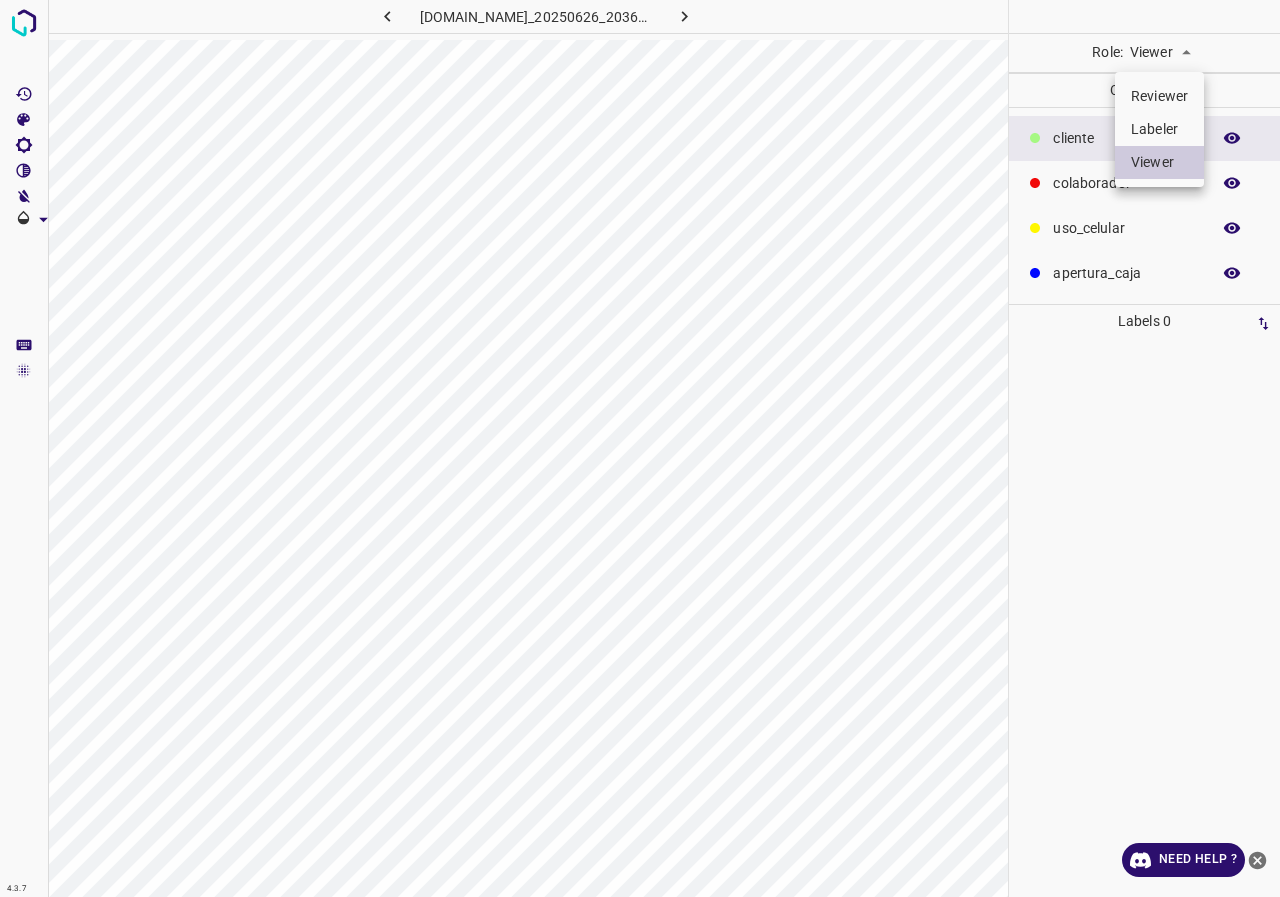 drag, startPoint x: 1161, startPoint y: 128, endPoint x: 594, endPoint y: 4, distance: 580.4007 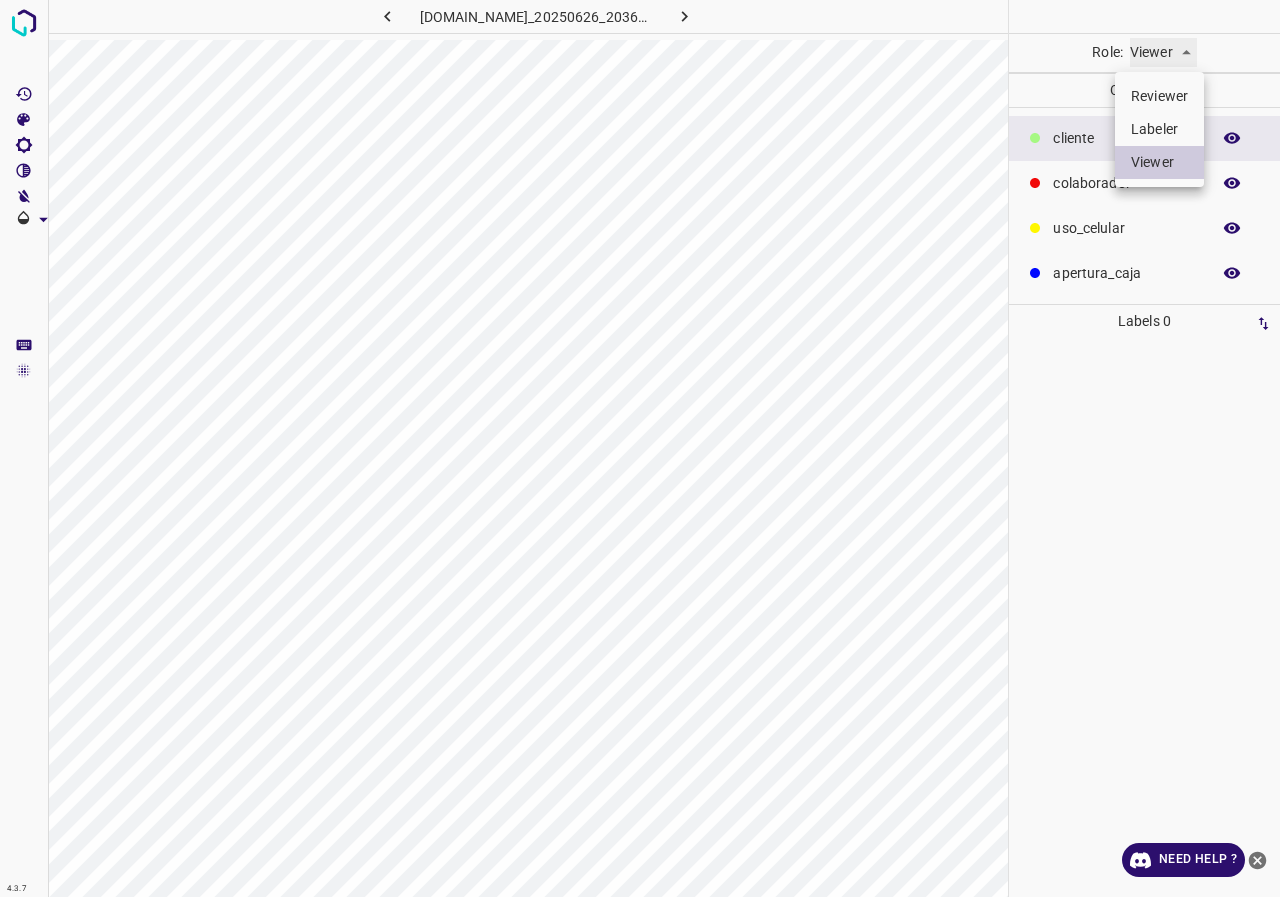 type on "labeler" 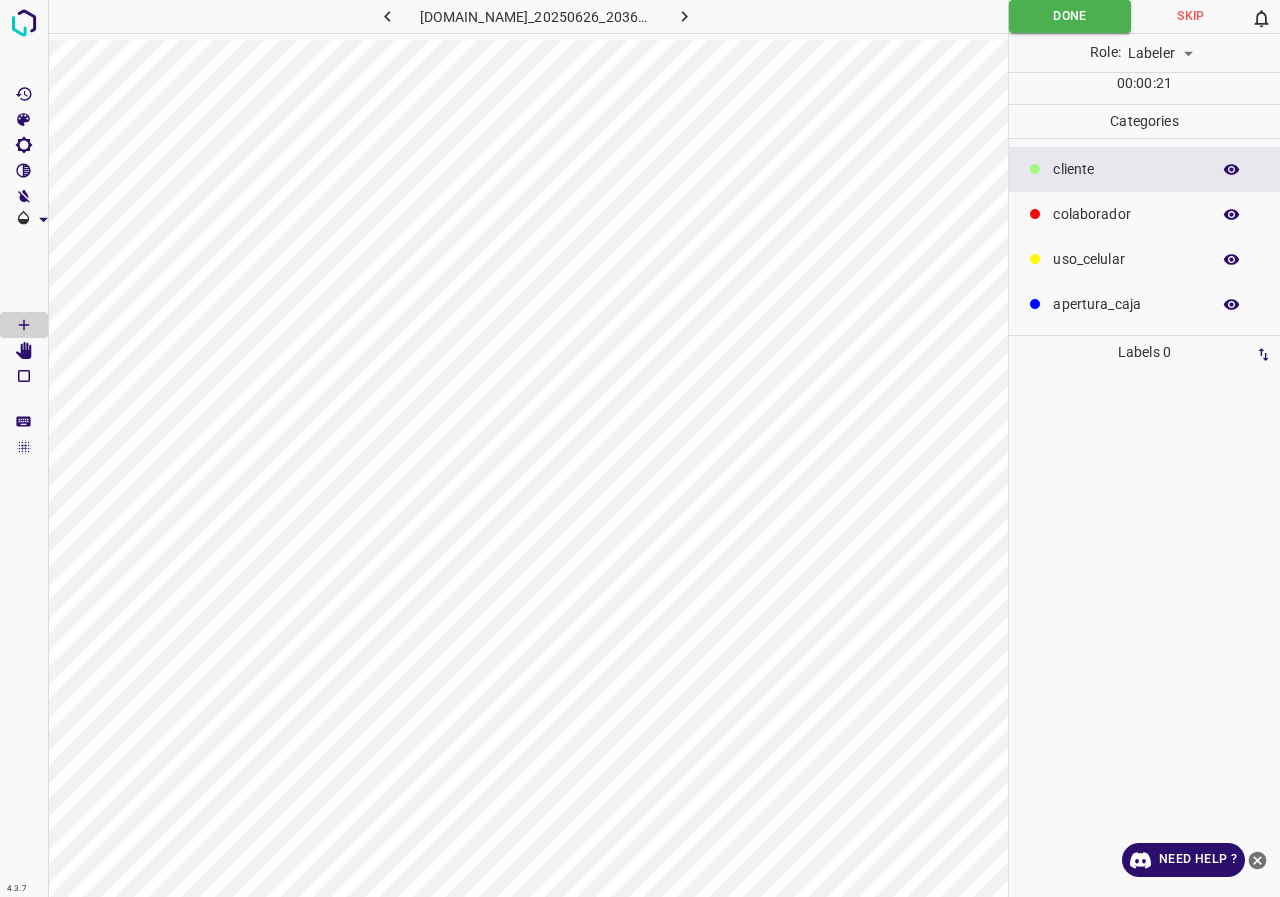 click on "Skip" at bounding box center (1191, 16) 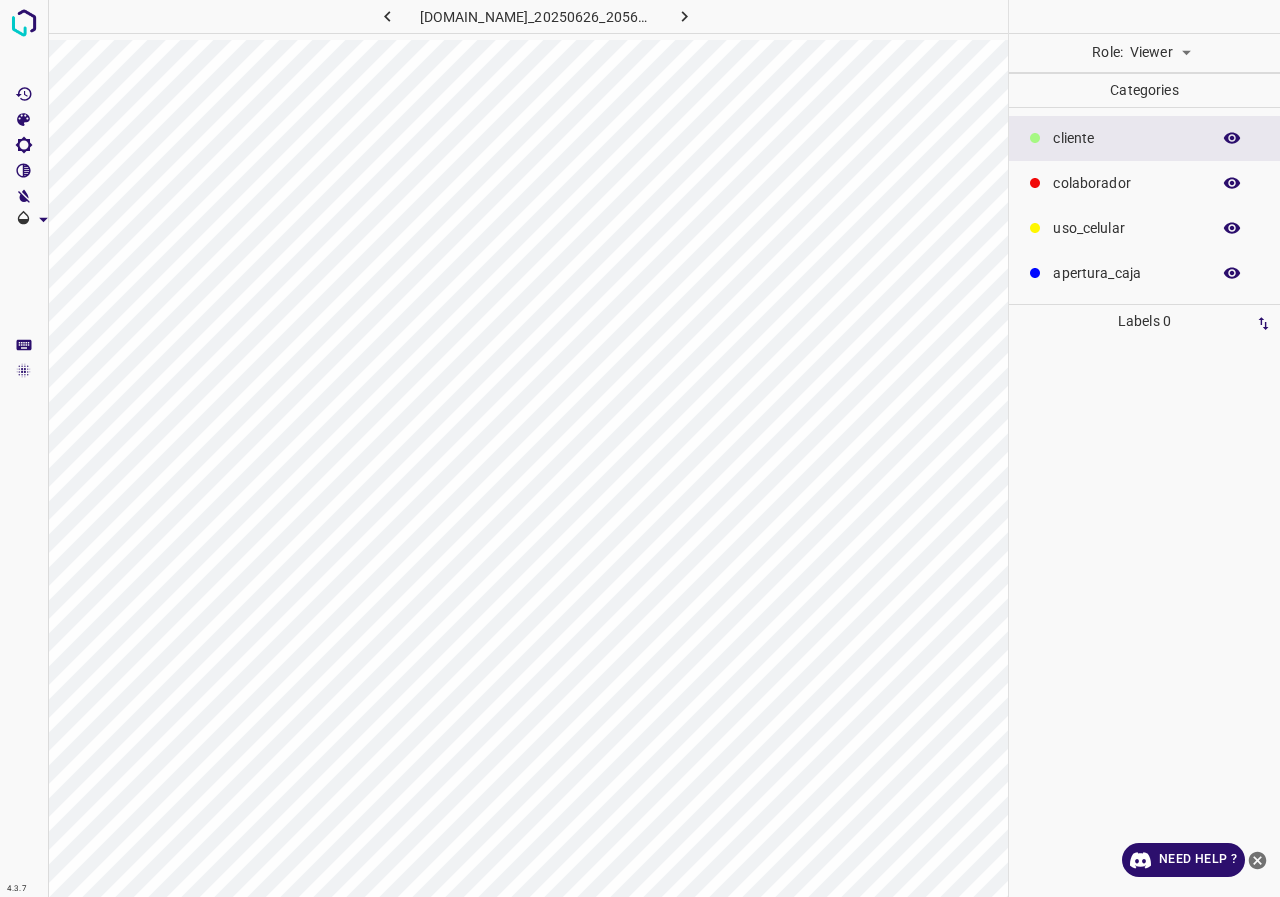 scroll, scrollTop: 0, scrollLeft: 0, axis: both 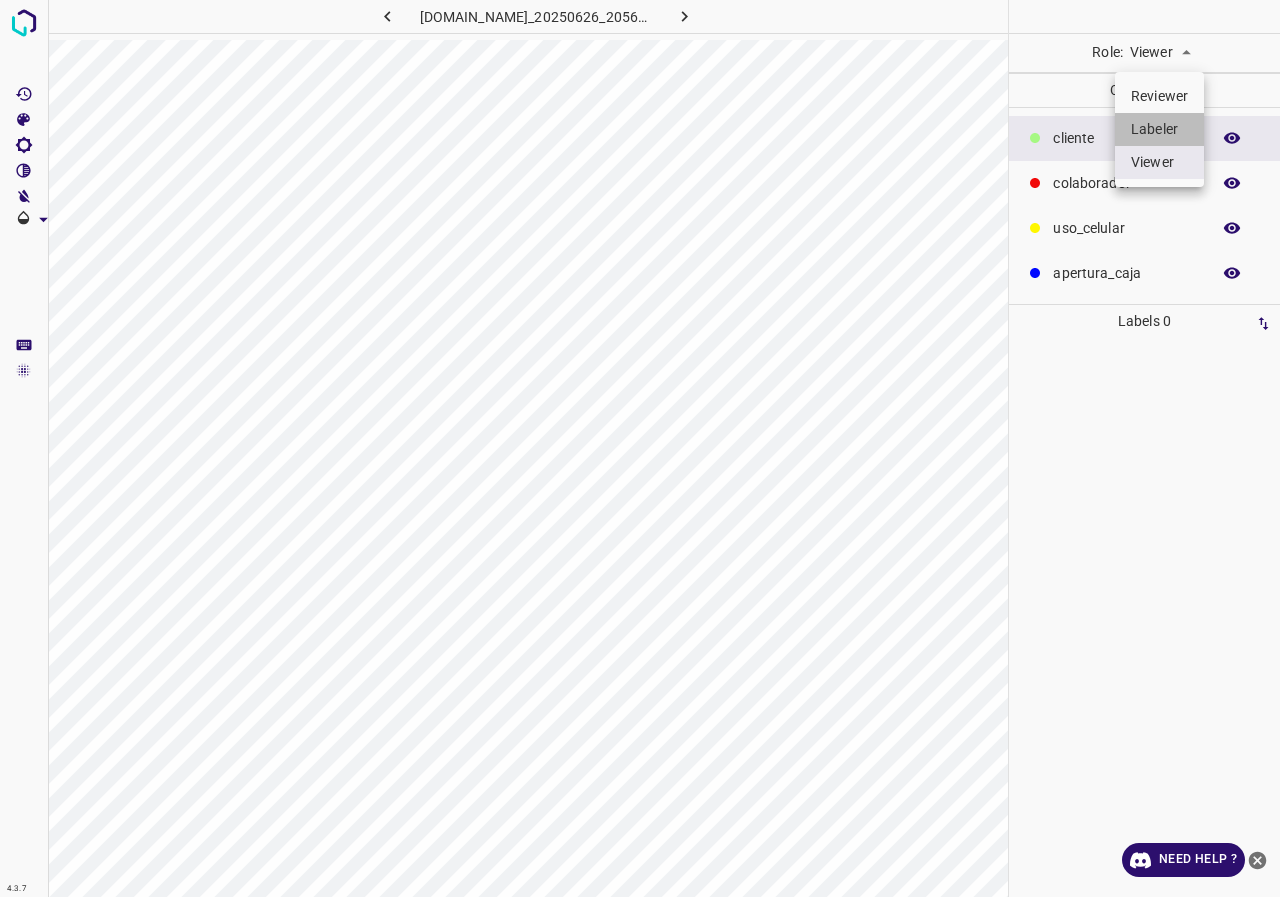click on "Labeler" at bounding box center (1159, 129) 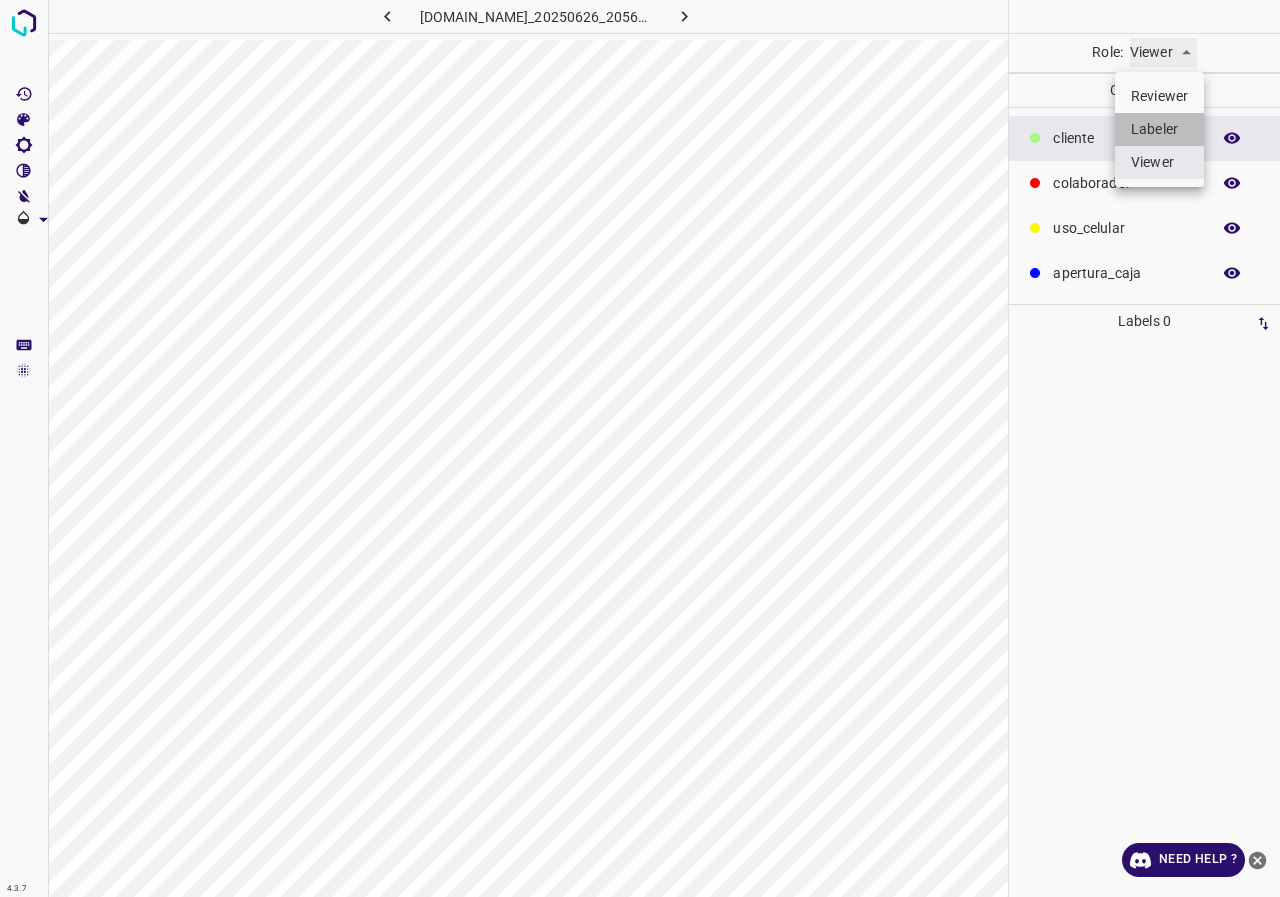 type on "labeler" 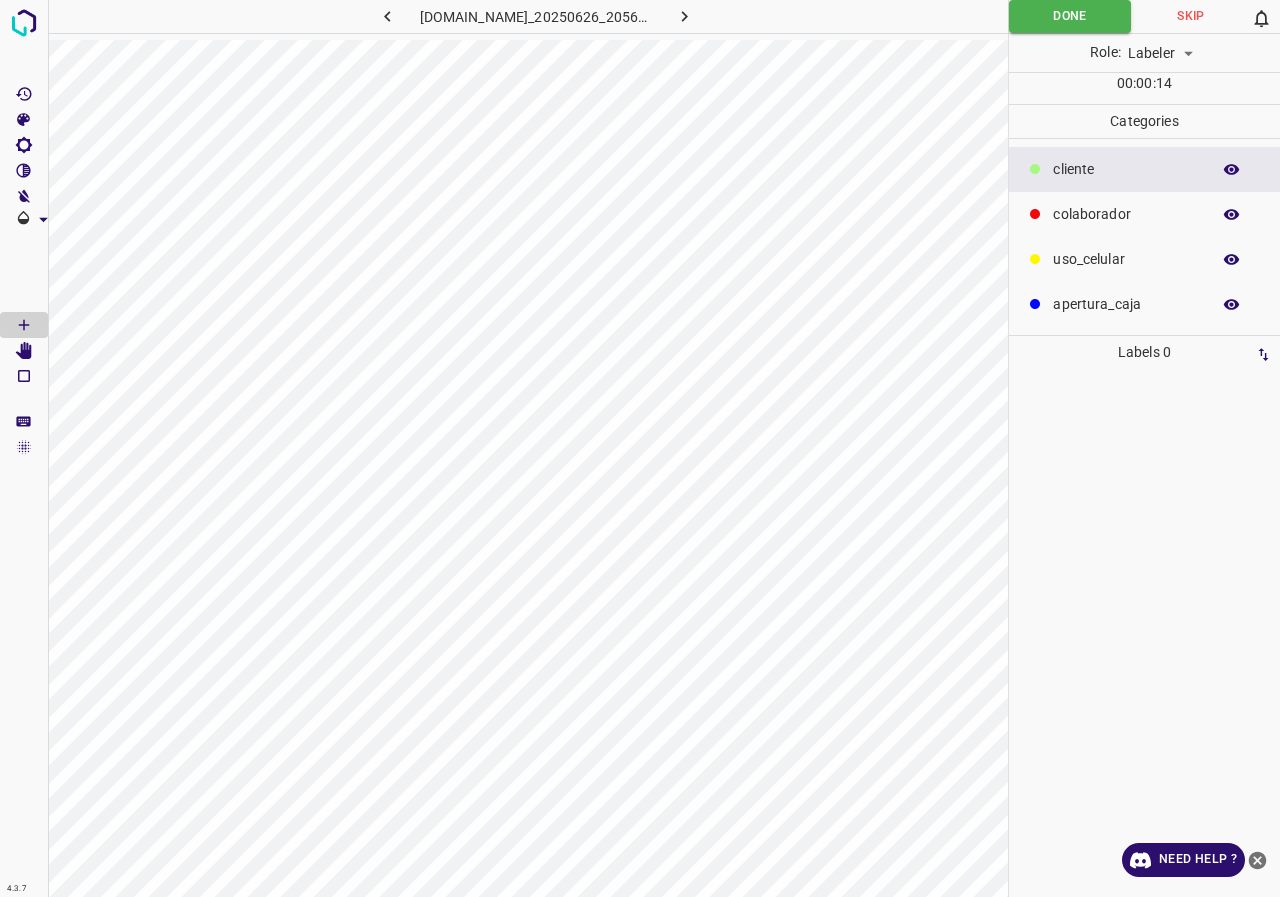 click on "Skip" at bounding box center [1191, 16] 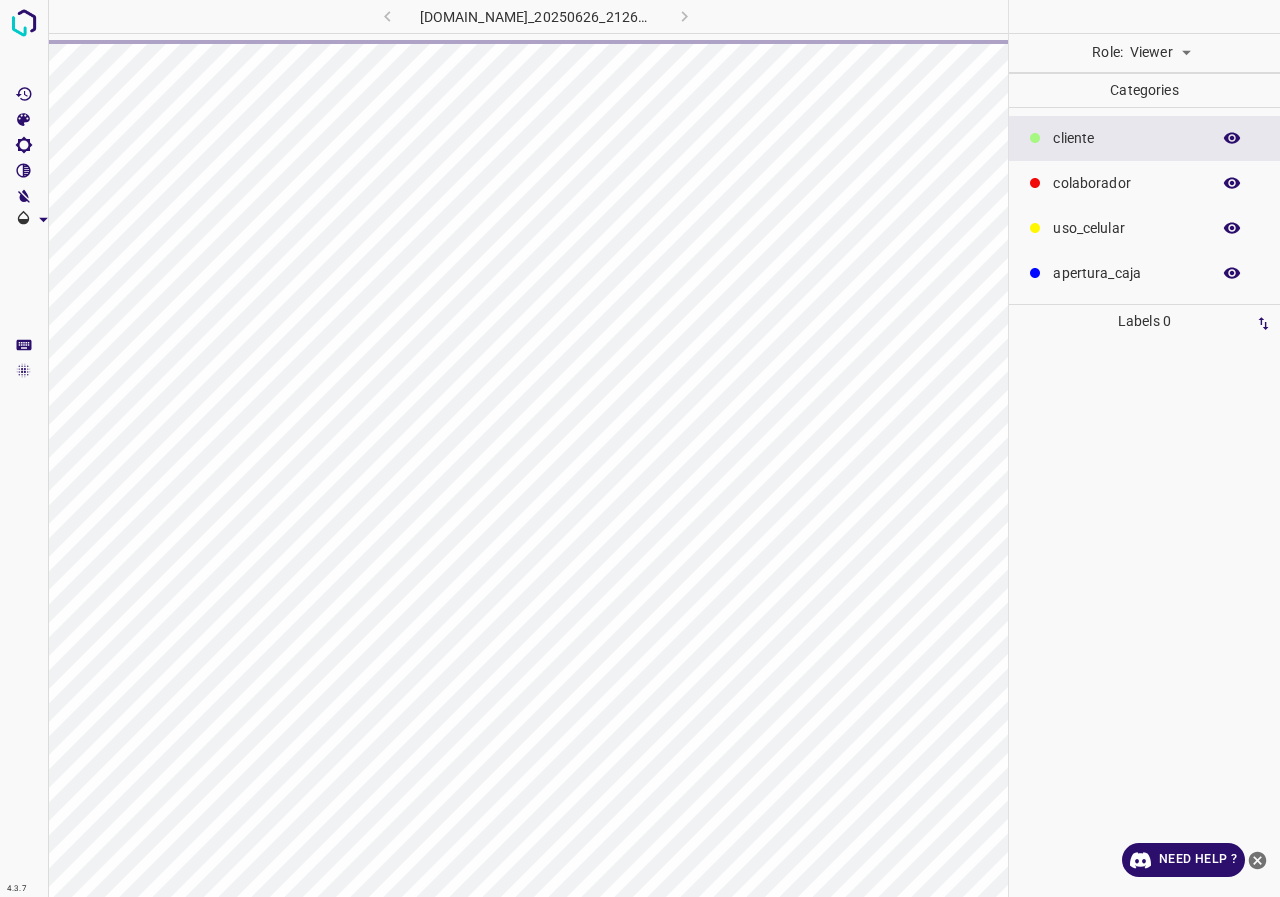 scroll, scrollTop: 0, scrollLeft: 0, axis: both 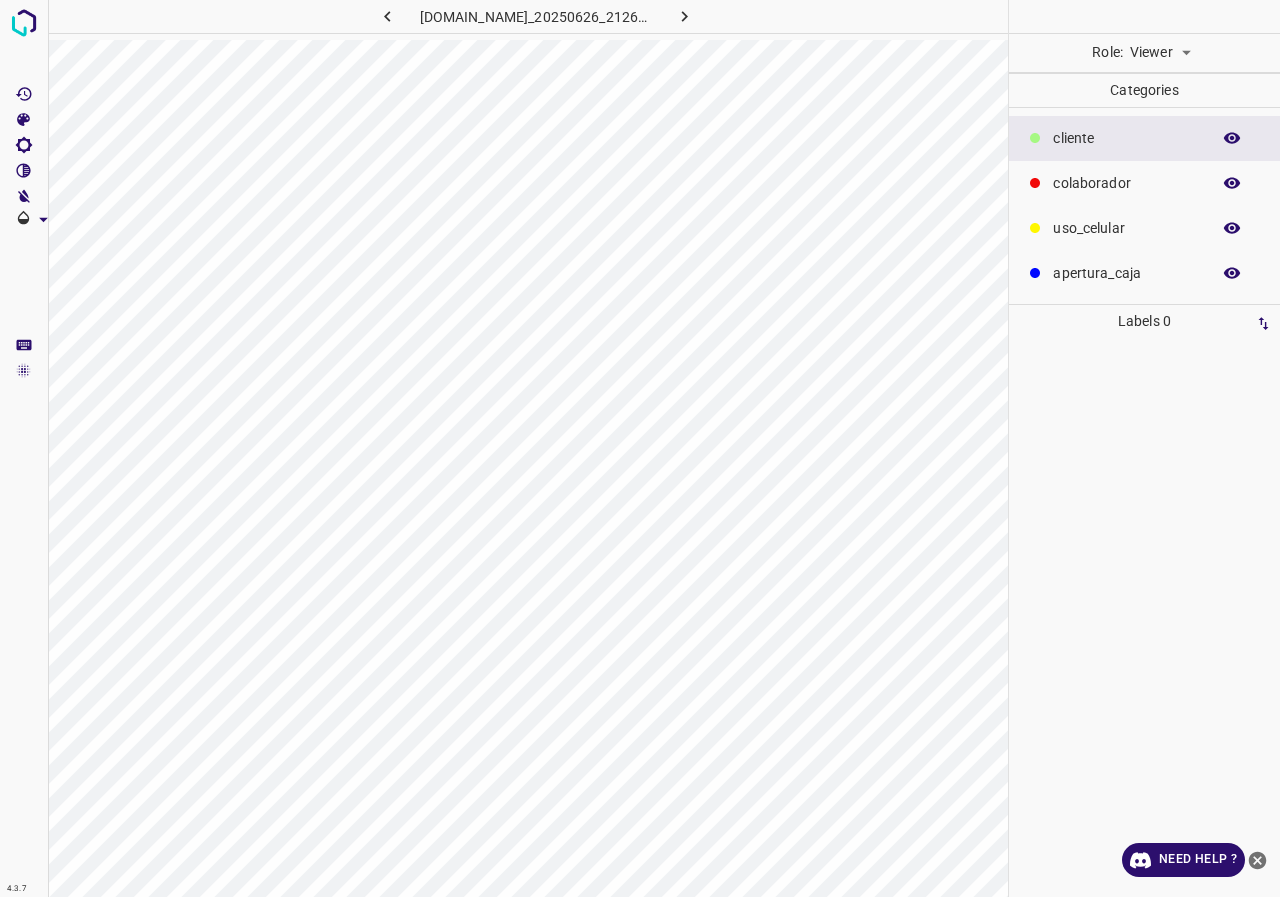 click on "4.3.7 [DOMAIN_NAME]_20250626_212625_000001410.jpg Role: Viewer viewer Categories ​​cliente colaborador uso_celular apertura_caja Labels   0 Categories 1 ​​cliente 2 colaborador 3 uso_celular 4 apertura_caja Tools Space Change between modes (Draw & Edit) I Auto labeling R Restore zoom M Zoom in N Zoom out Delete Delete selecte label Filters Z Restore filters X Saturation filter C Brightness filter V Contrast filter B Gray scale filter General O Download Need Help ? - Text - Hide - Delete" at bounding box center (640, 448) 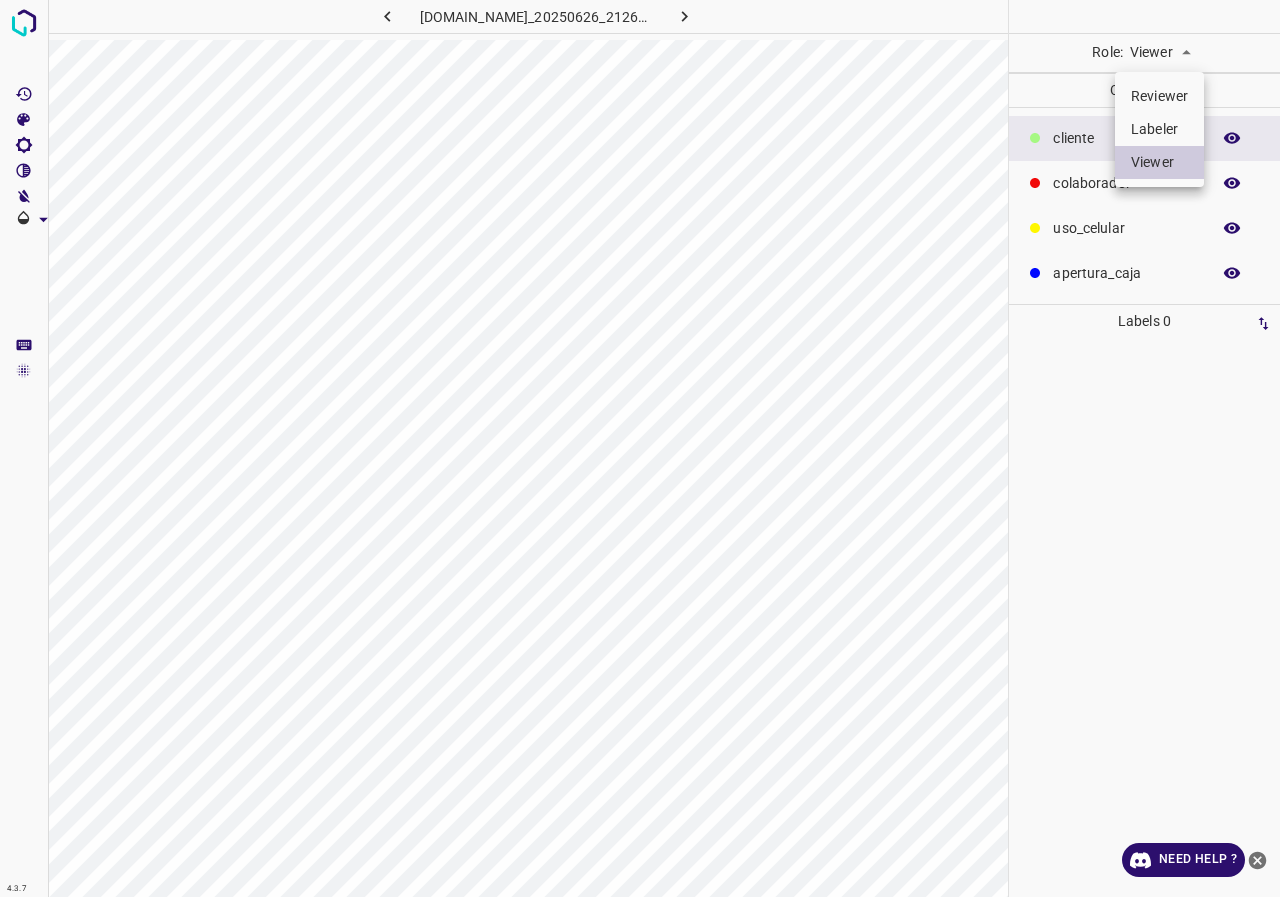 click on "Labeler" at bounding box center [1159, 129] 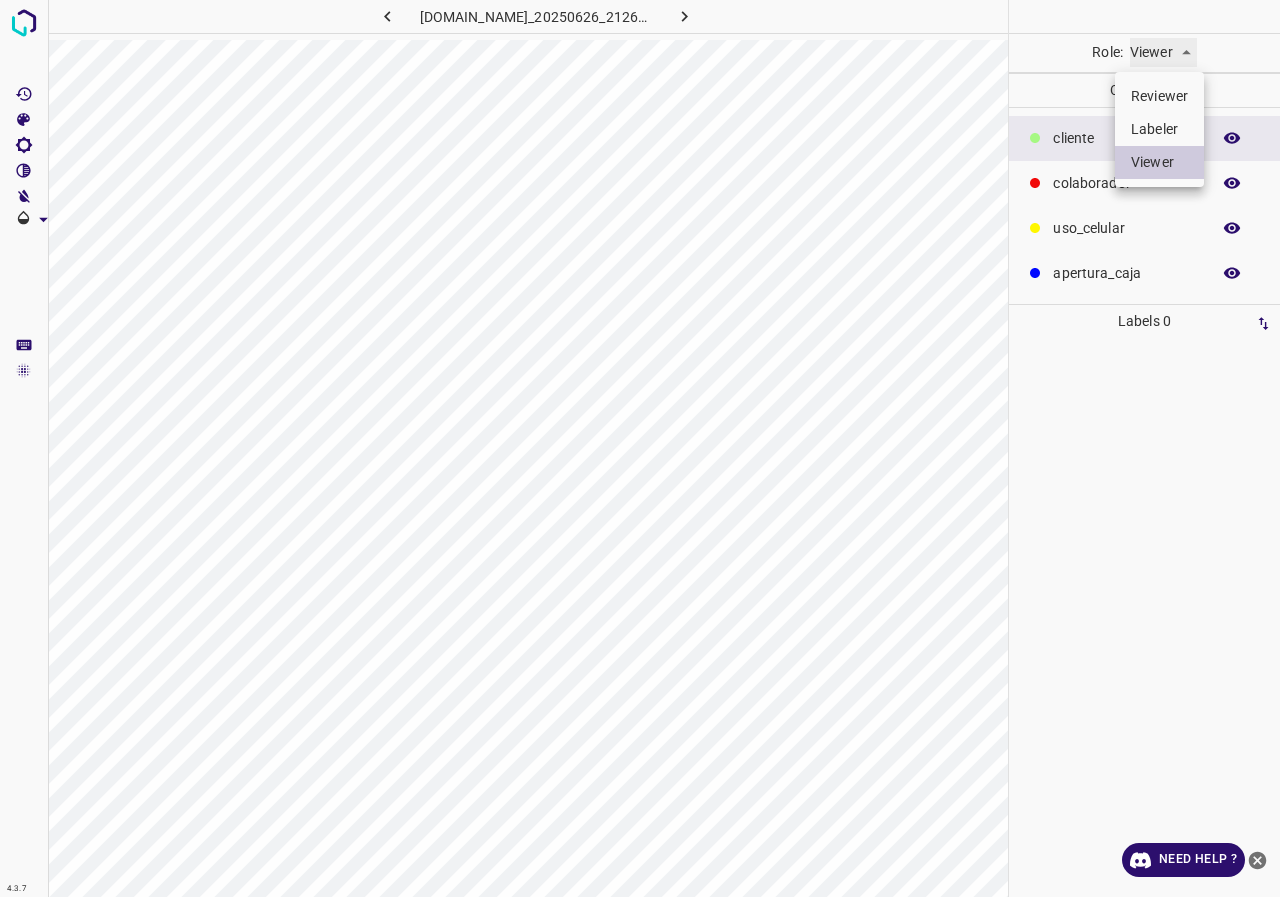 type on "labeler" 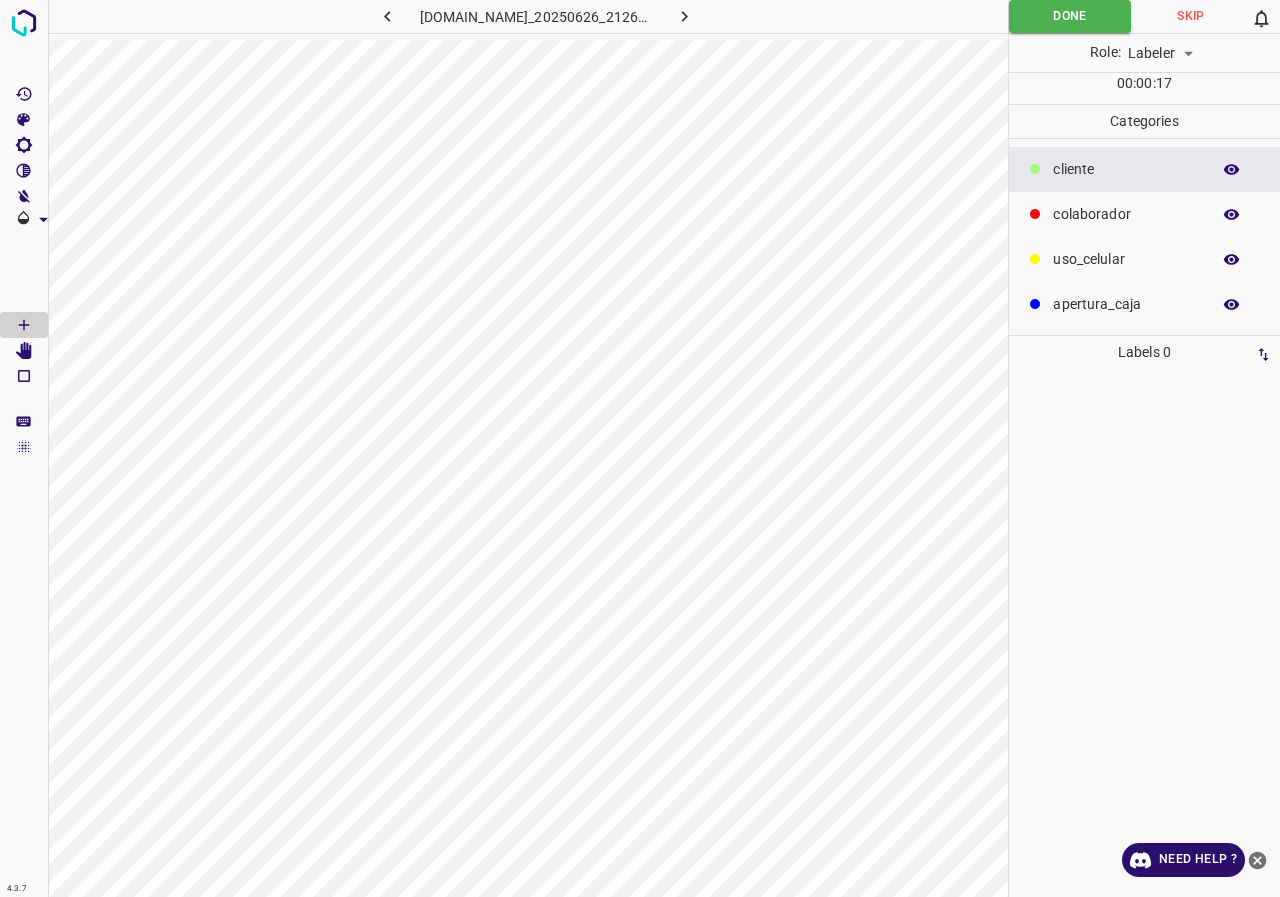 click on "Skip" at bounding box center (1191, 16) 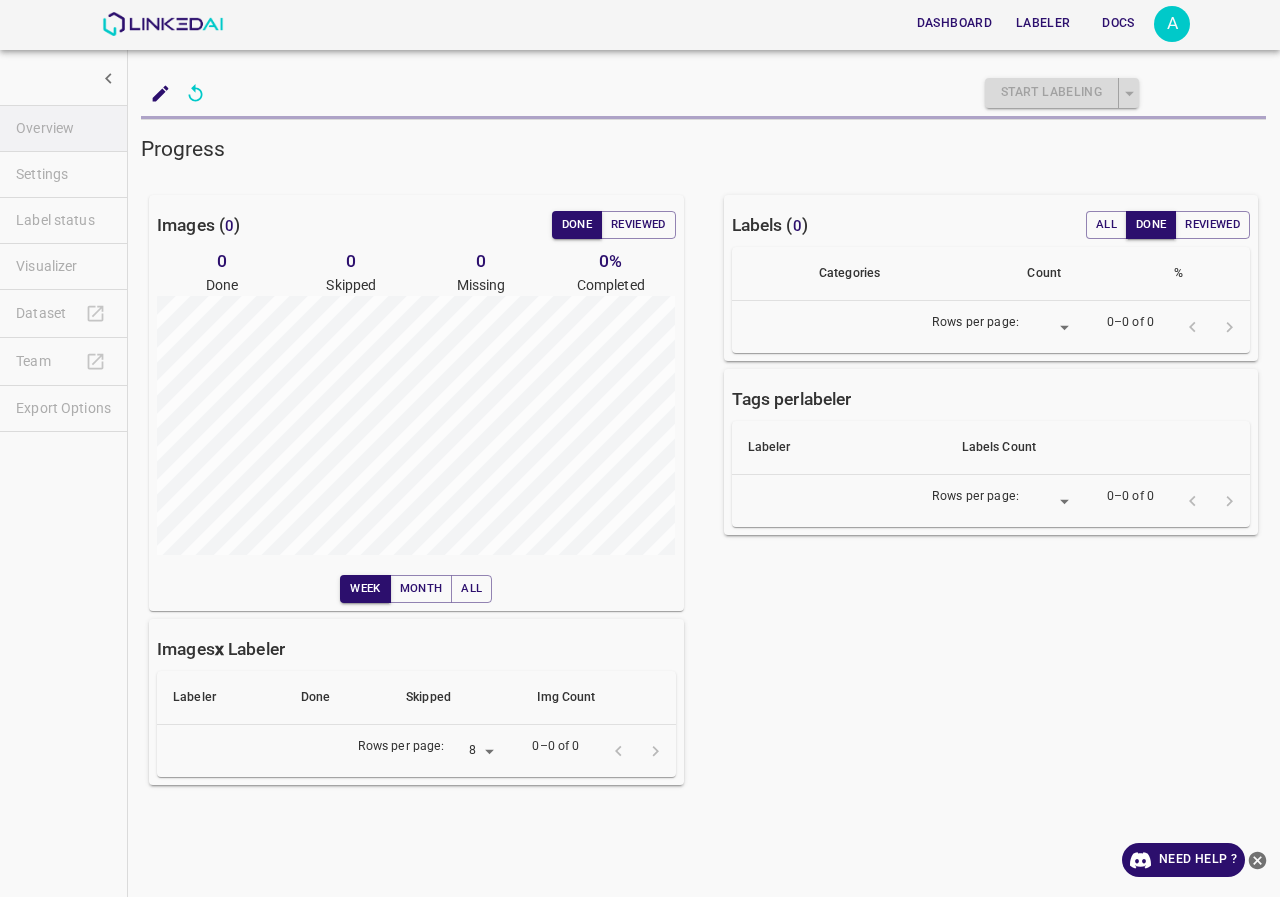 scroll, scrollTop: 0, scrollLeft: 0, axis: both 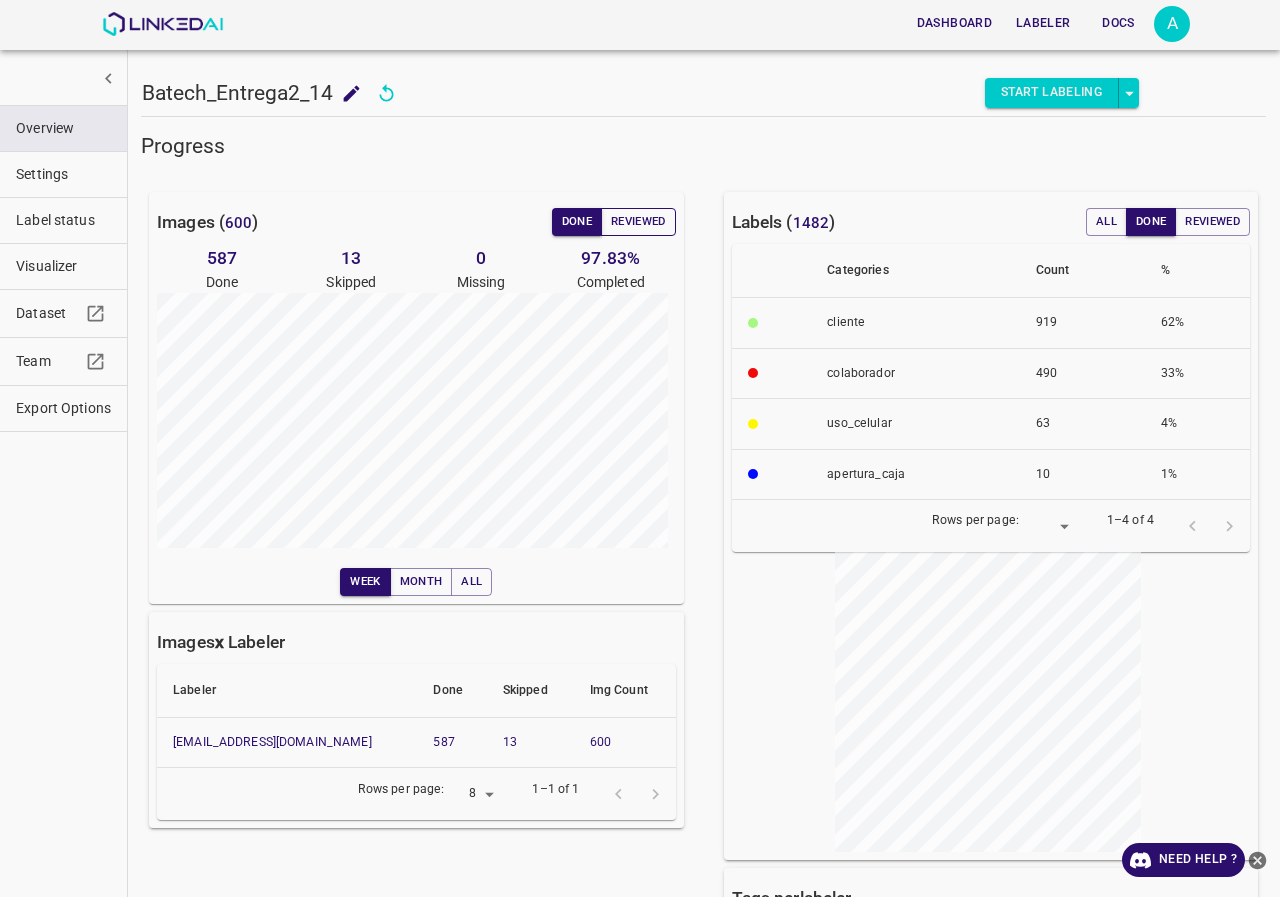 click on "Reviewed" at bounding box center (638, 222) 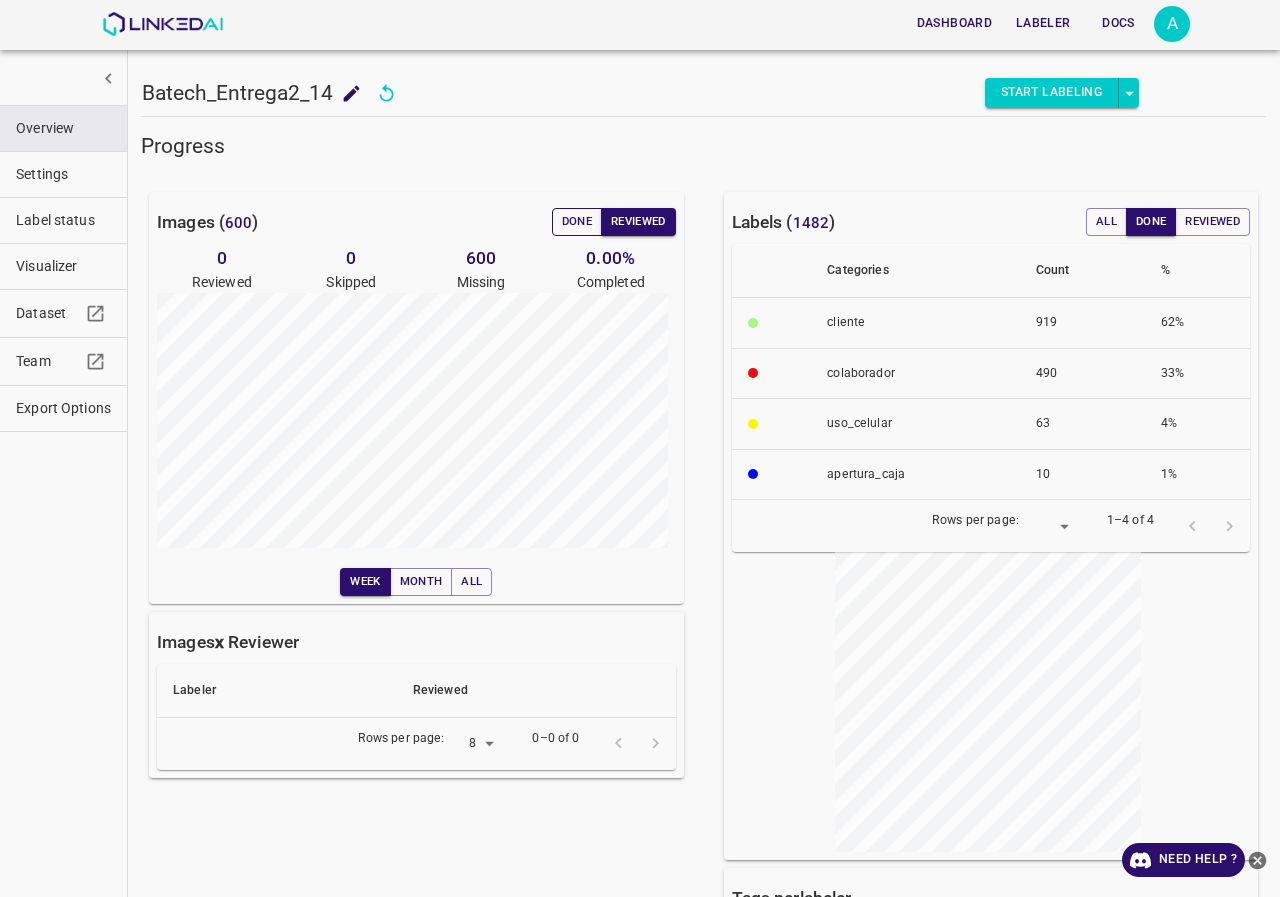 click on "Done" at bounding box center [577, 222] 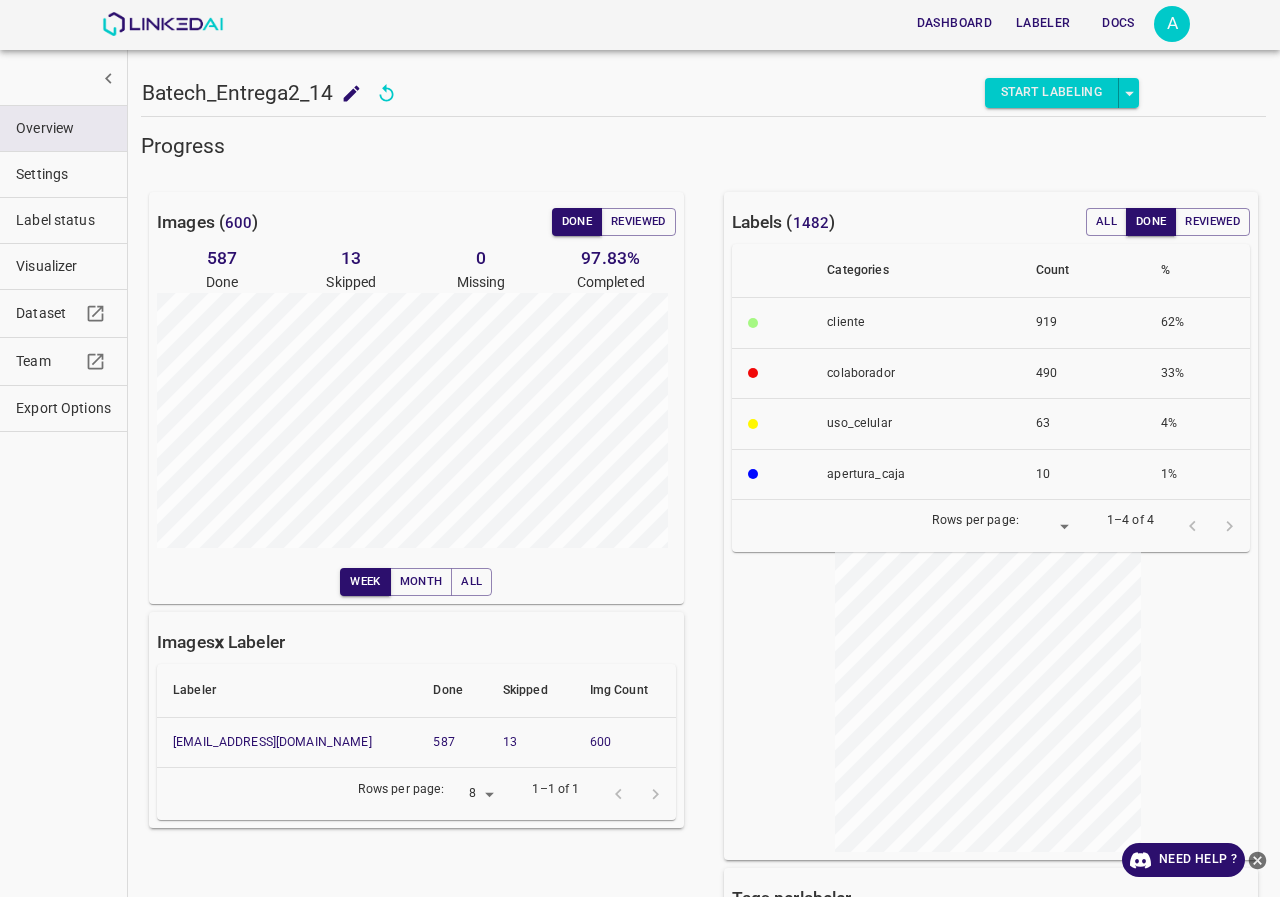 type 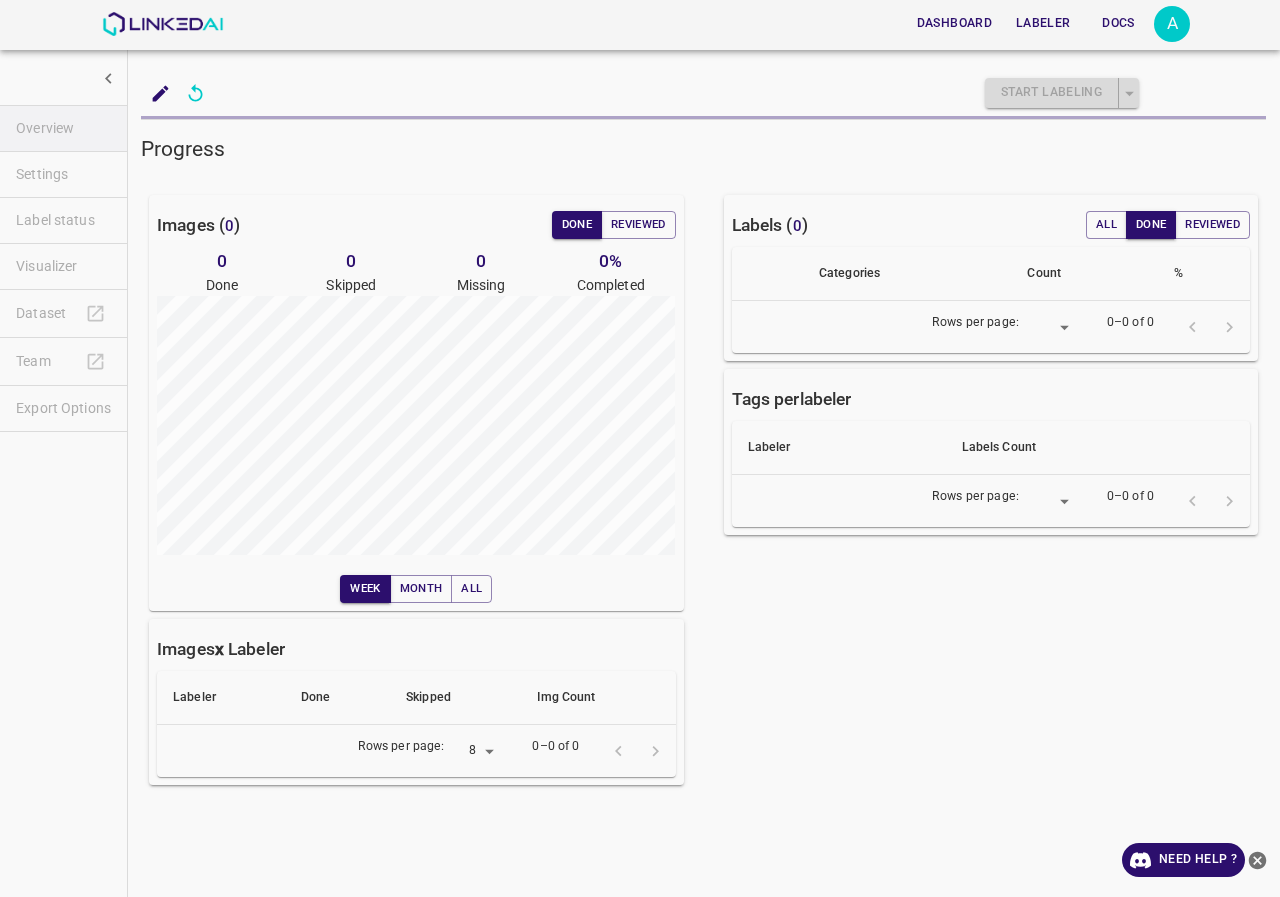 scroll, scrollTop: 0, scrollLeft: 0, axis: both 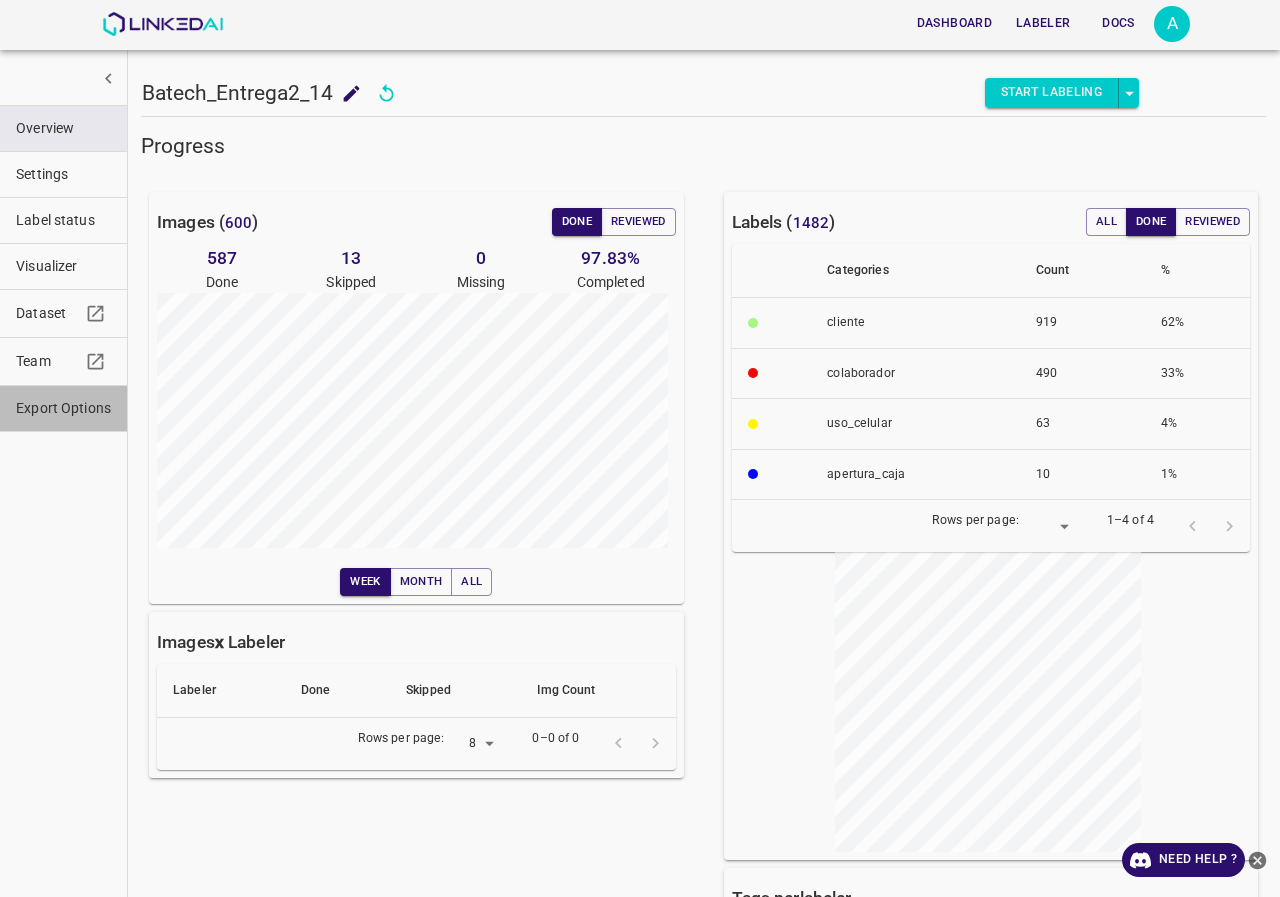 click on "Export Options" at bounding box center (63, 408) 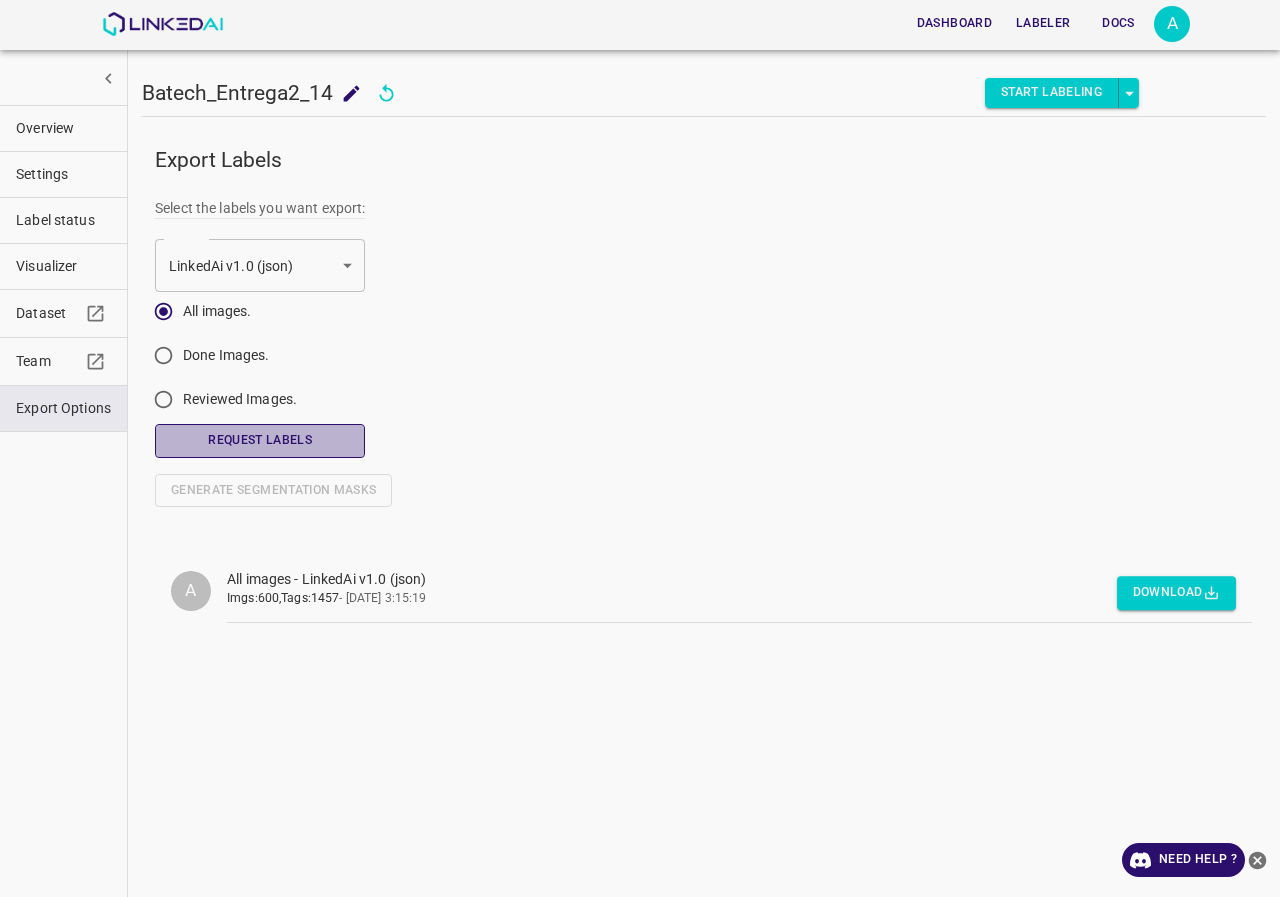 click on "Request Labels" at bounding box center (260, 440) 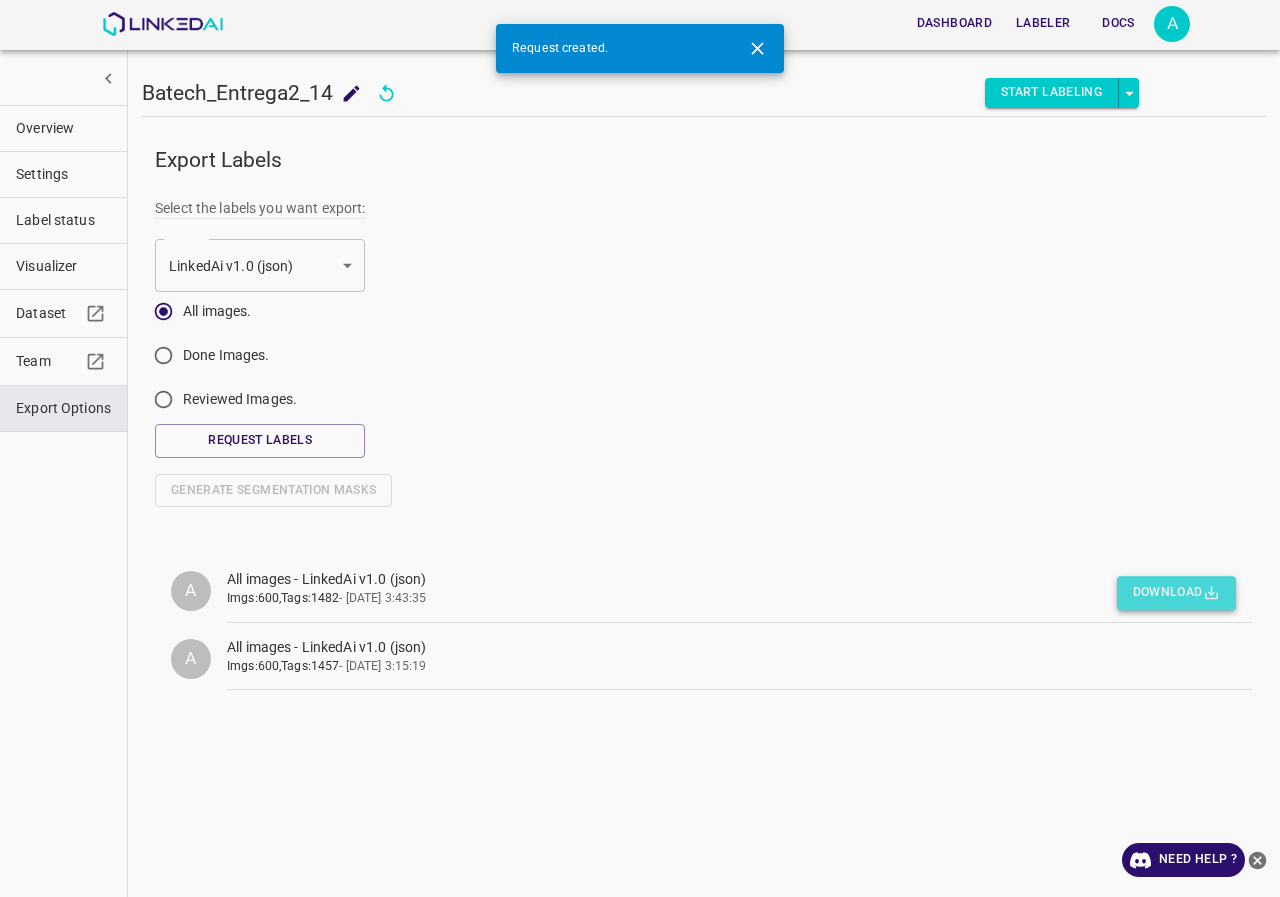 click 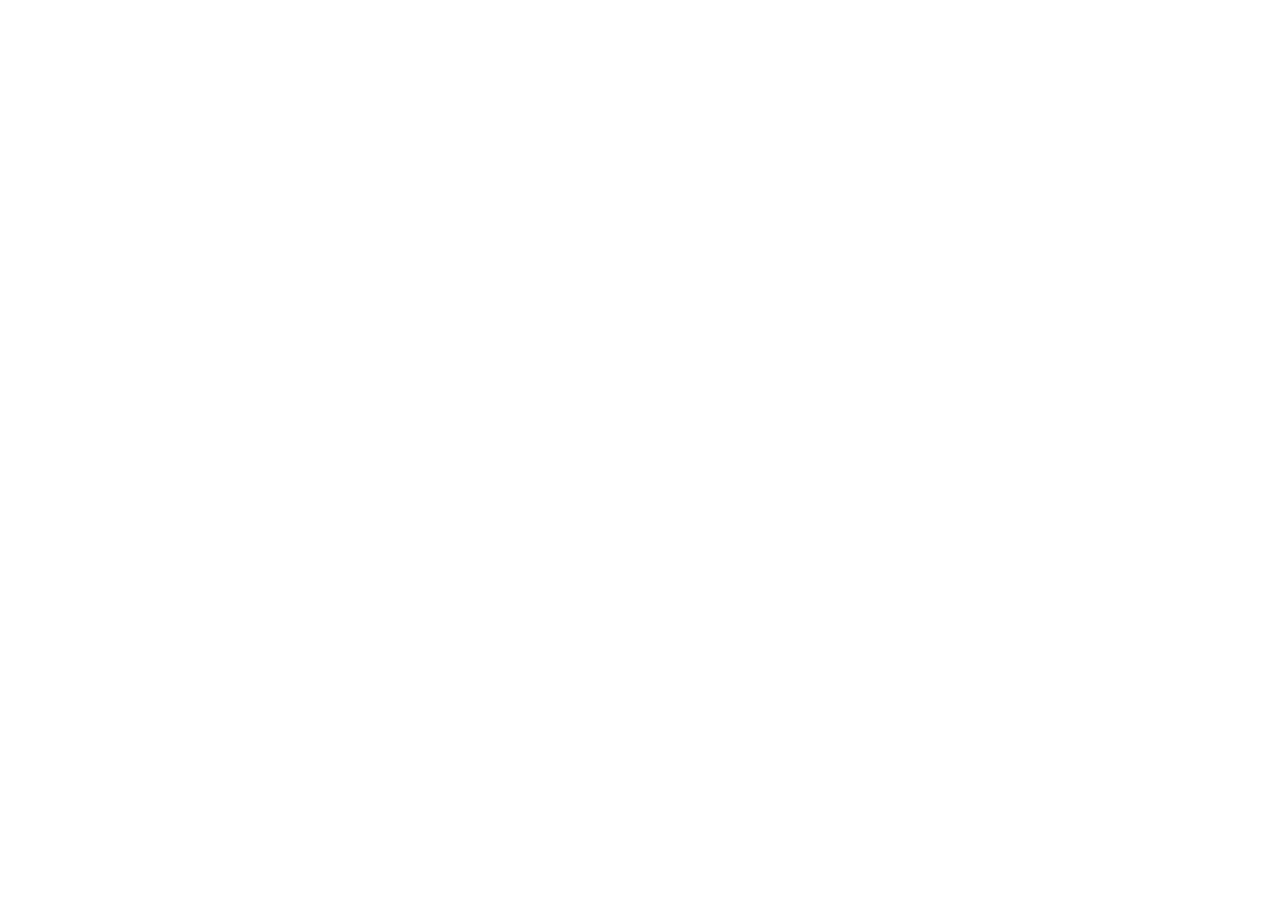 scroll, scrollTop: 0, scrollLeft: 0, axis: both 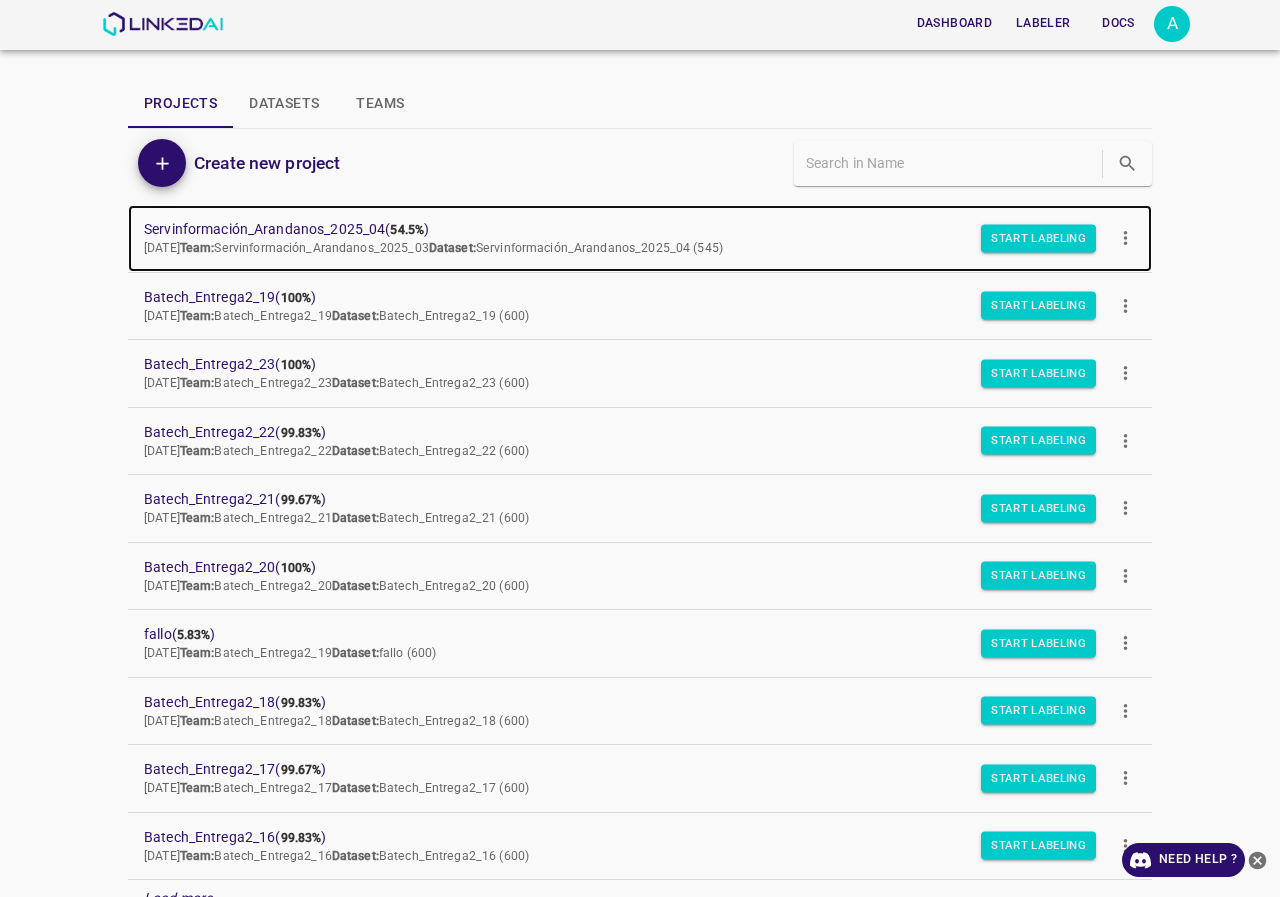click on "Servinformación_Arandanos_2025_04  ( 54.5% )" at bounding box center [624, 229] 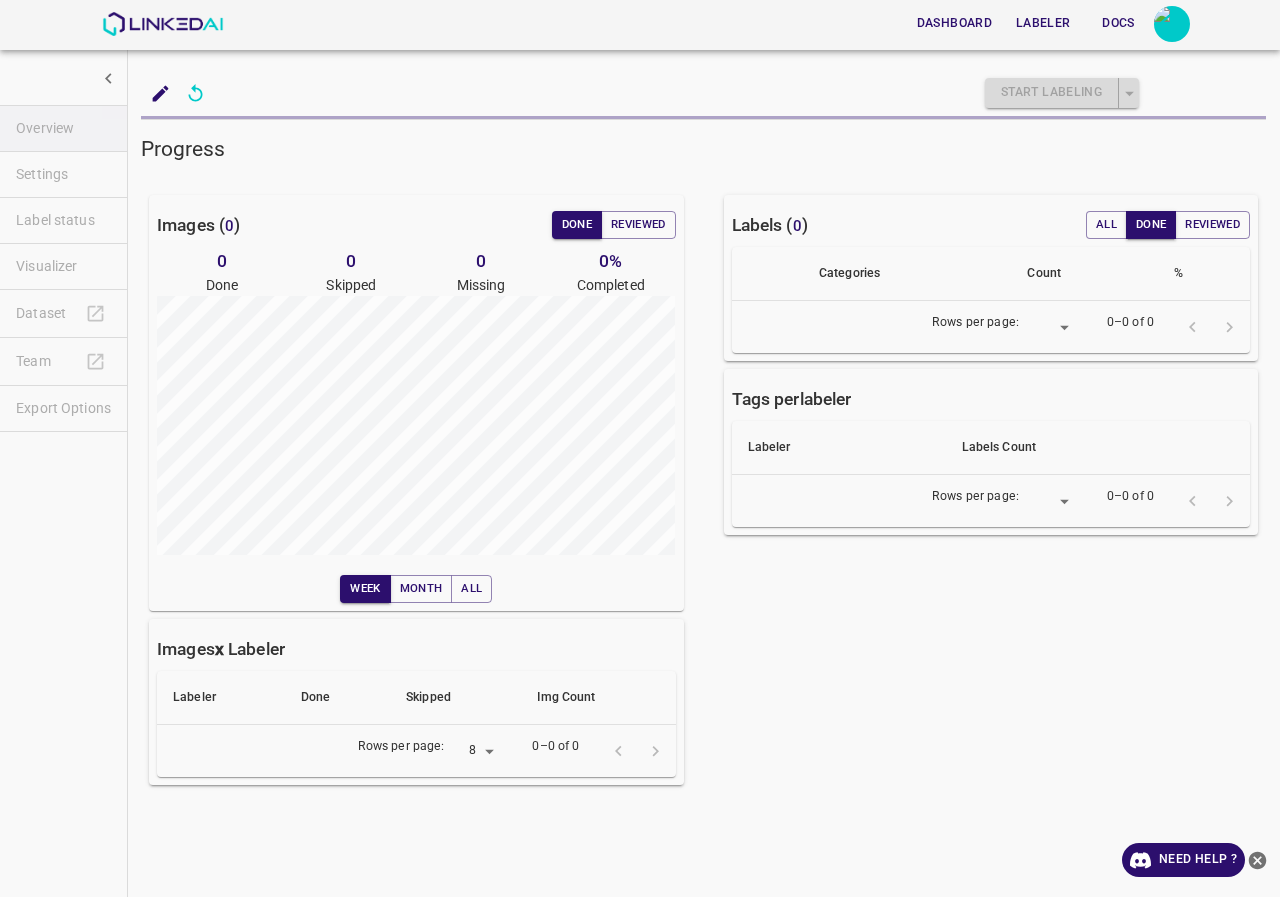 scroll, scrollTop: 0, scrollLeft: 0, axis: both 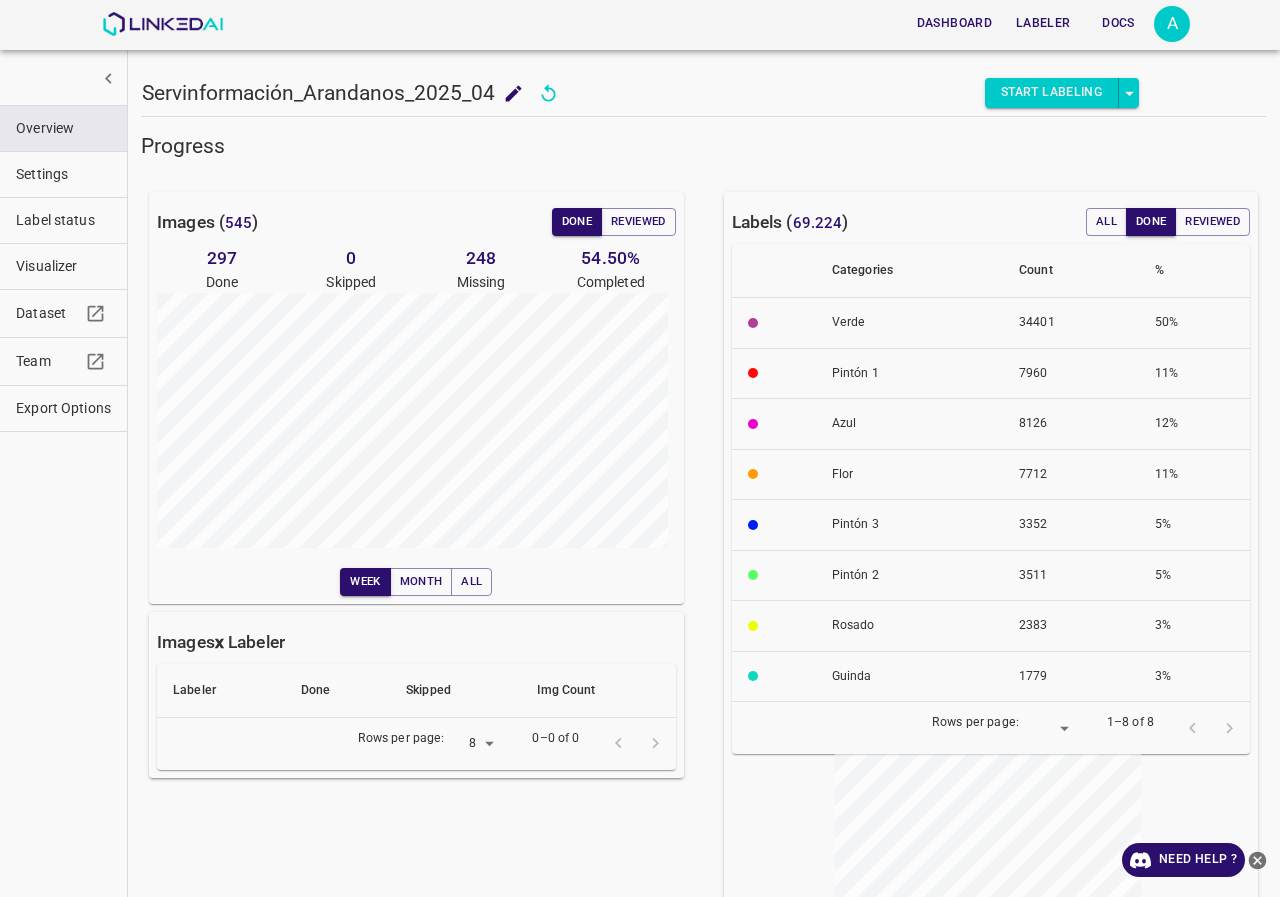 click on "Visualizer" at bounding box center [63, 266] 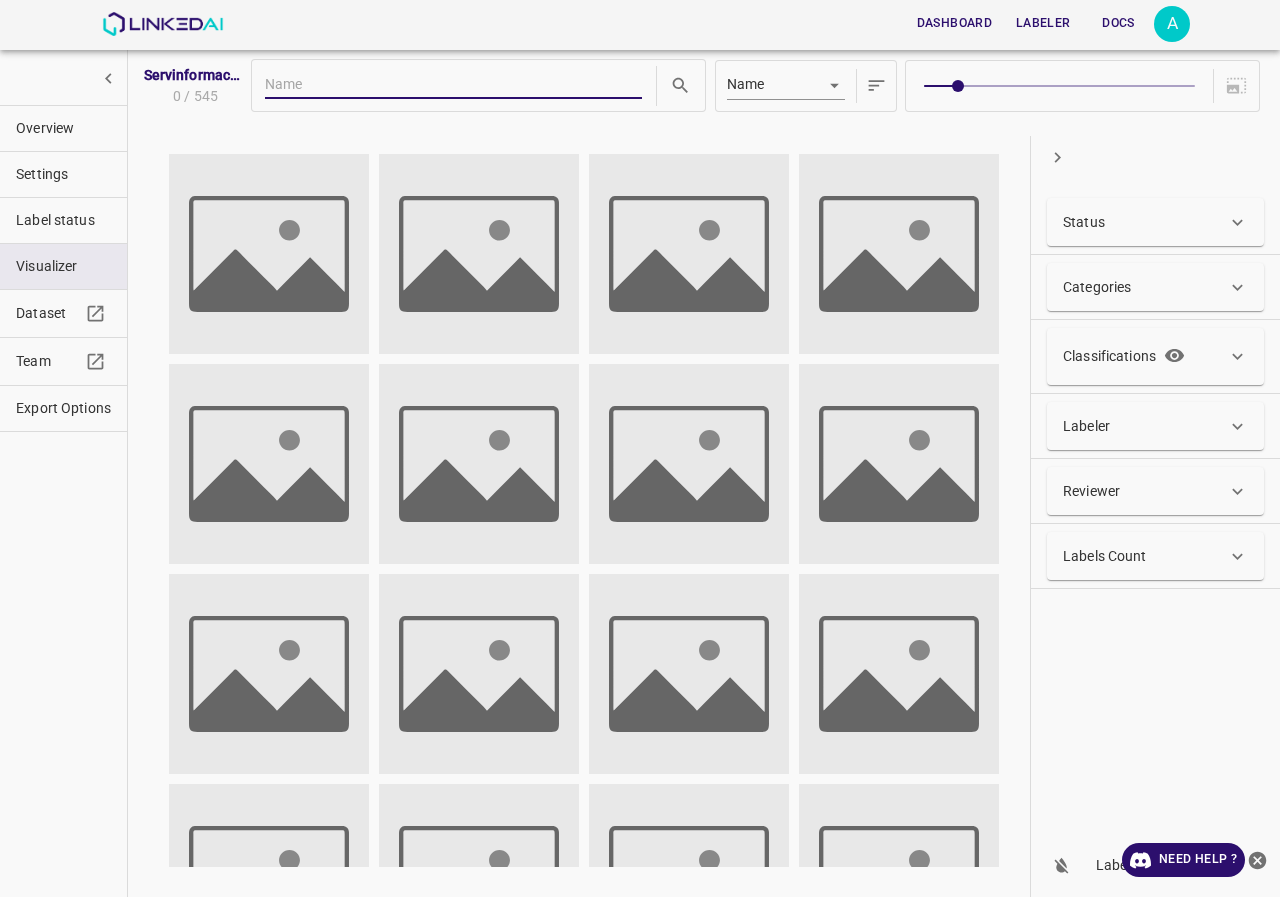 click on "Status" at bounding box center [1155, 222] 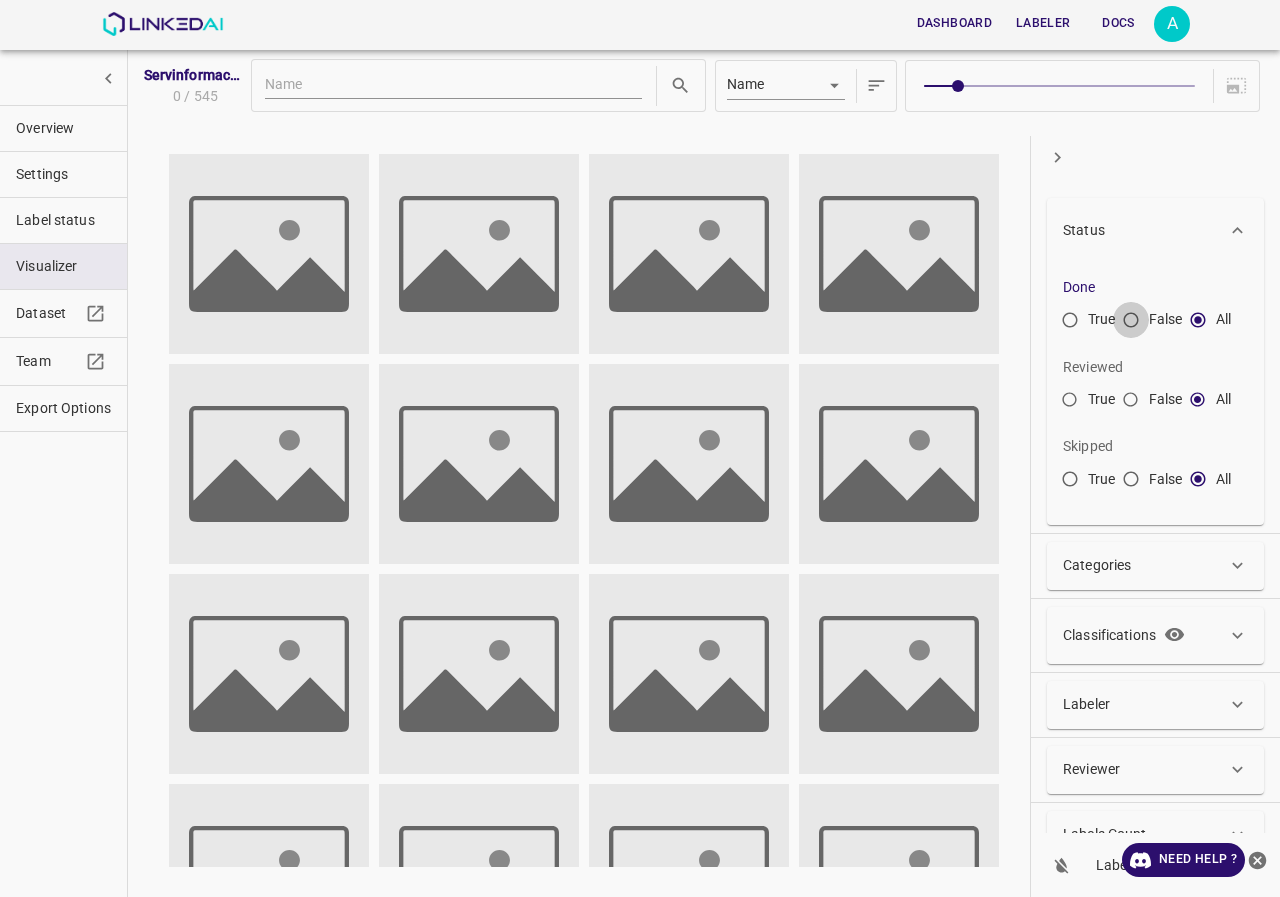 click on "False" at bounding box center [1131, 324] 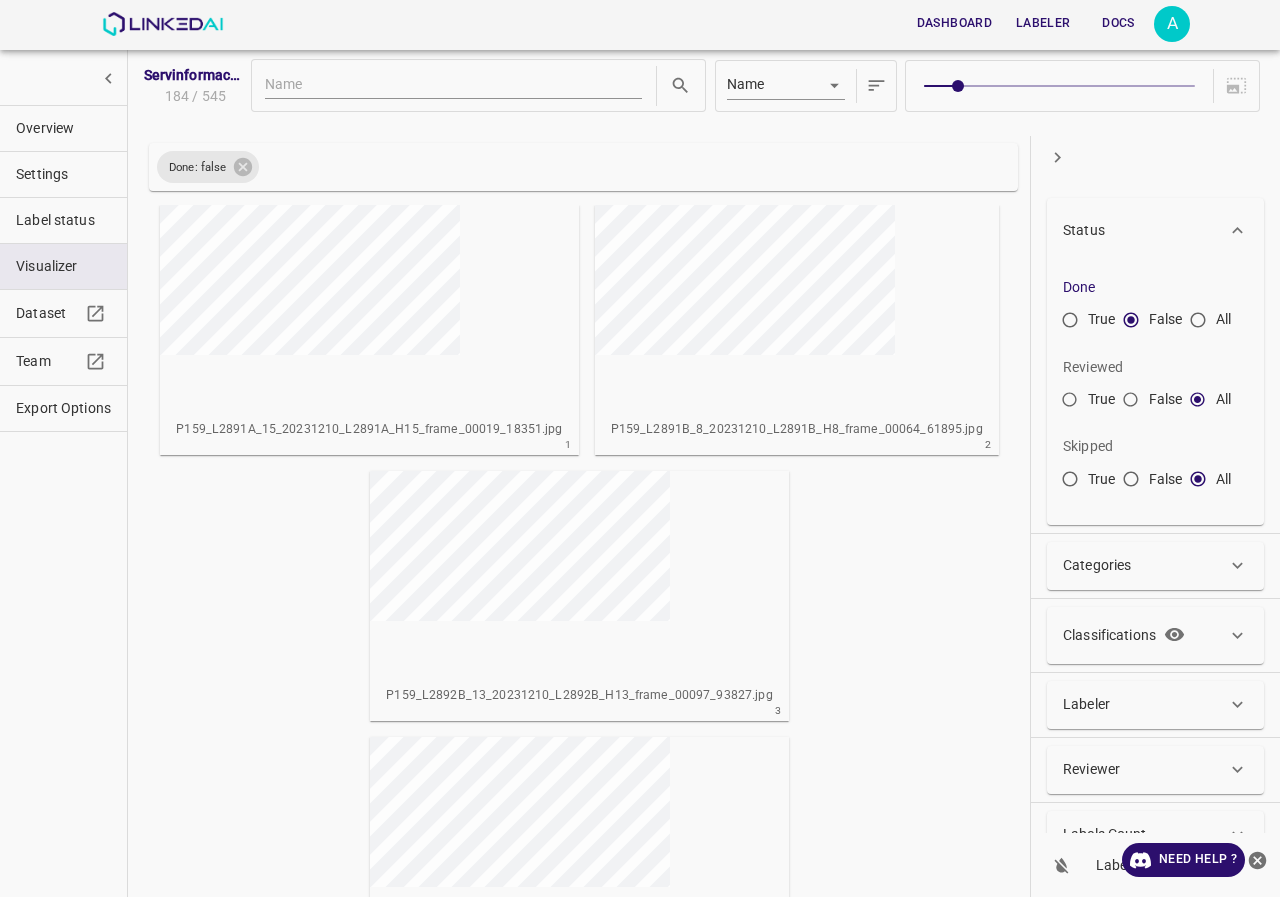 click on "True" at bounding box center (1070, 324) 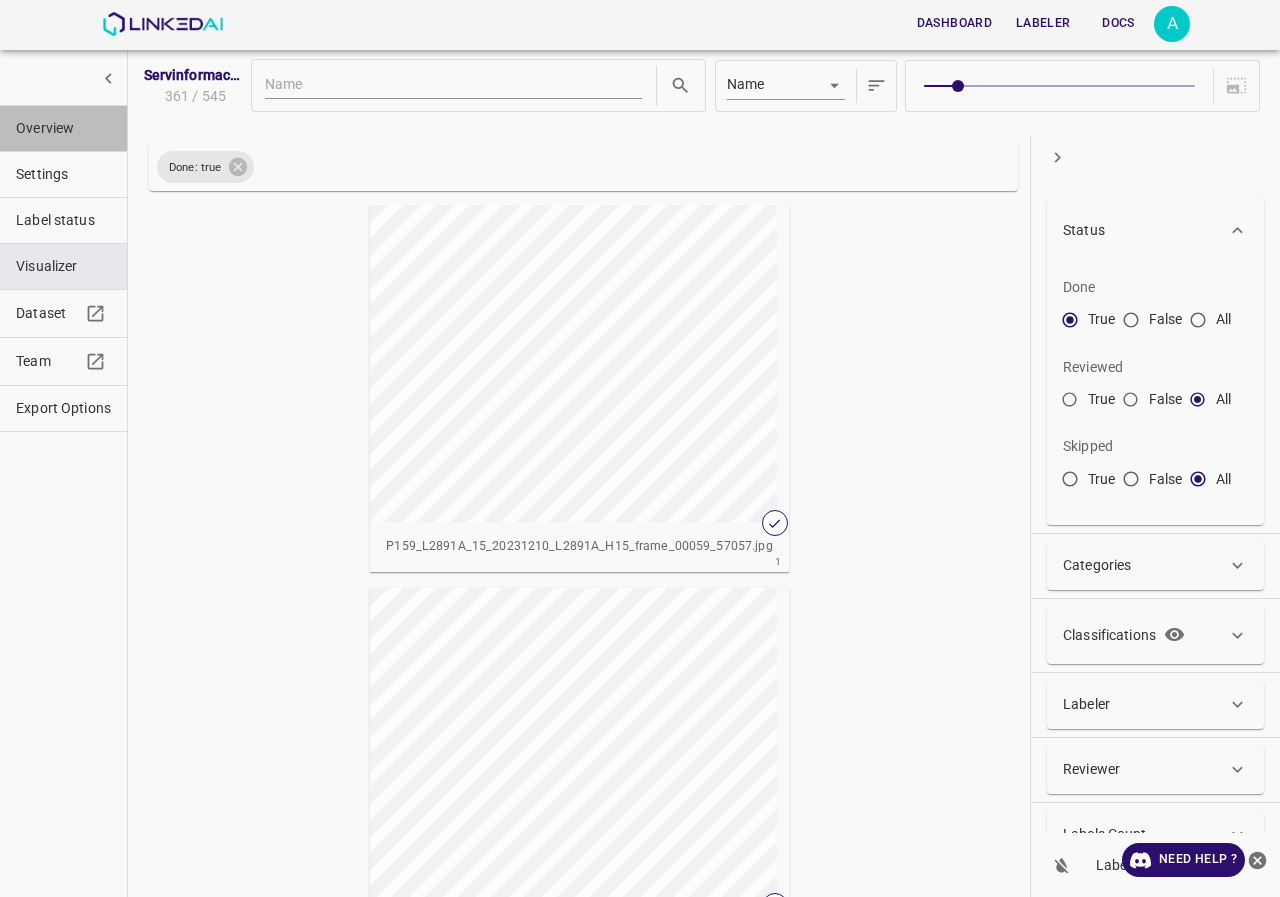 click on "Overview" at bounding box center (63, 128) 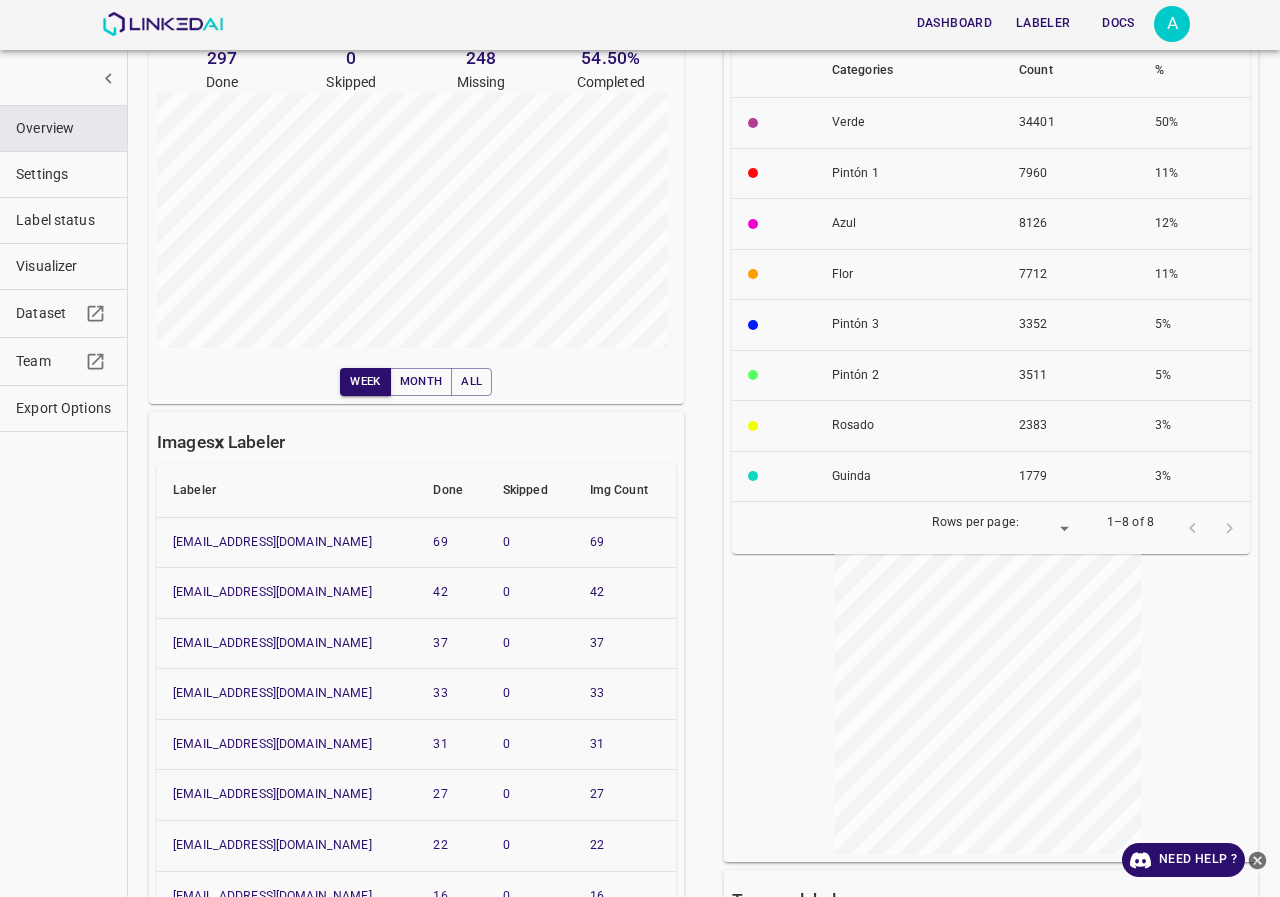 scroll, scrollTop: 400, scrollLeft: 0, axis: vertical 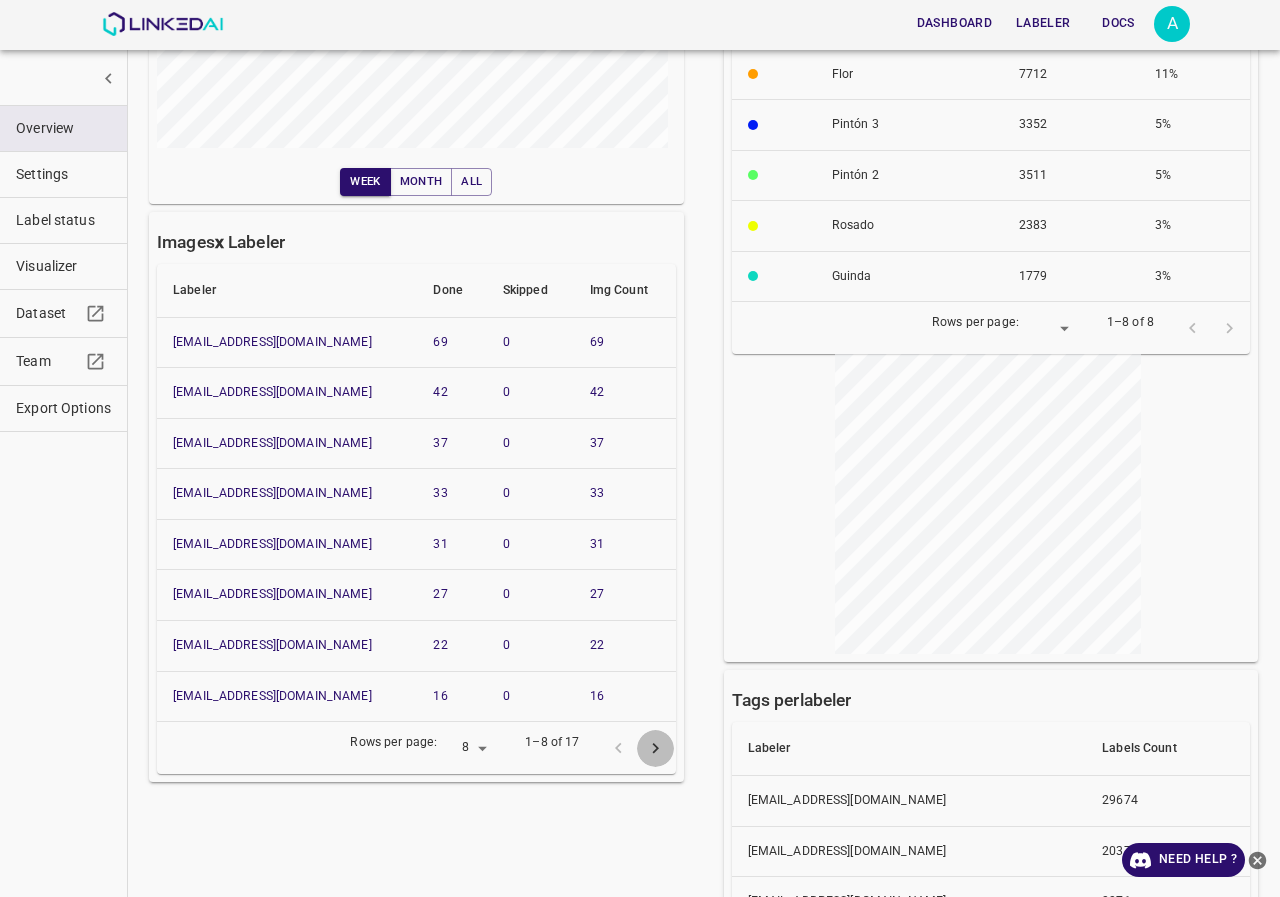click at bounding box center [655, 748] 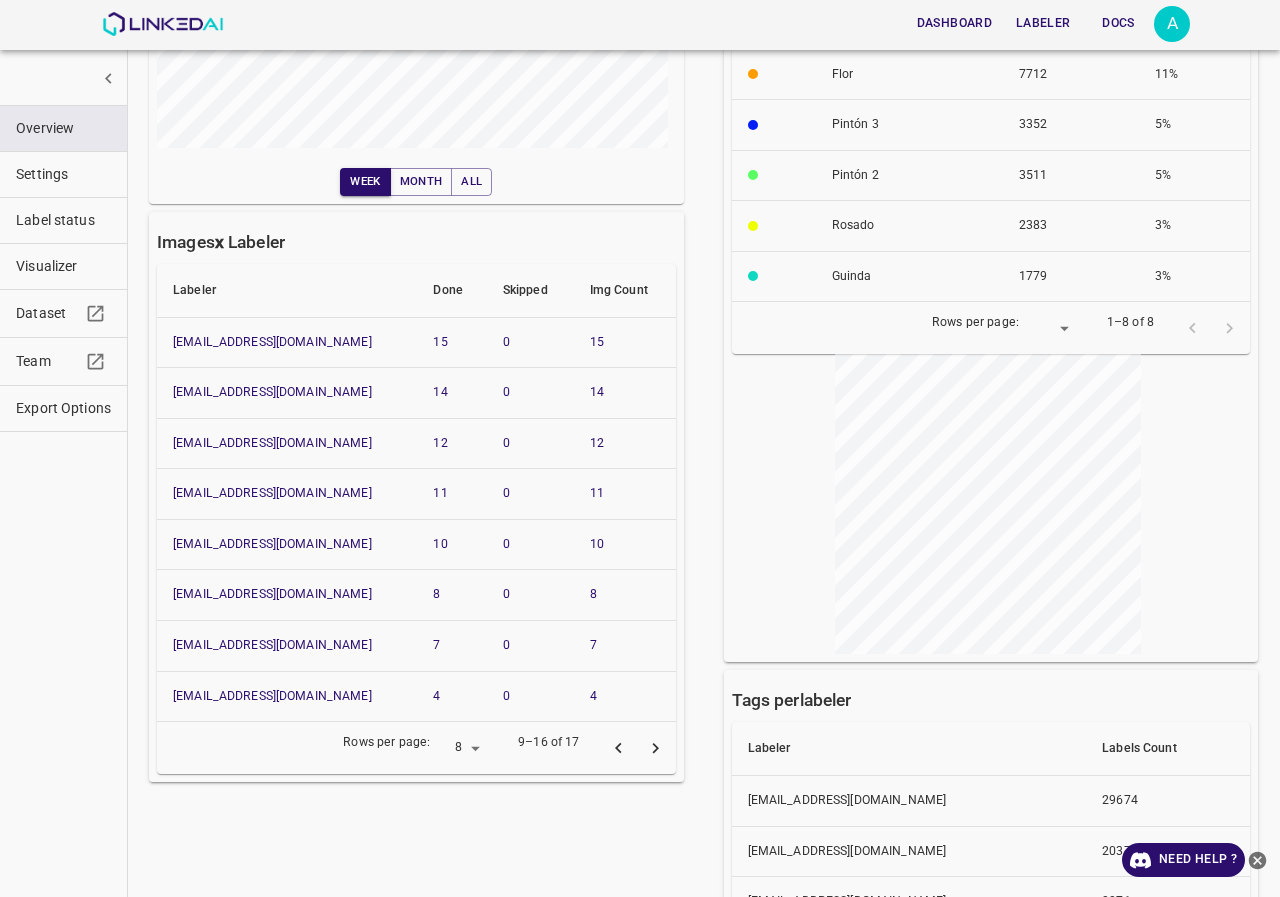 click 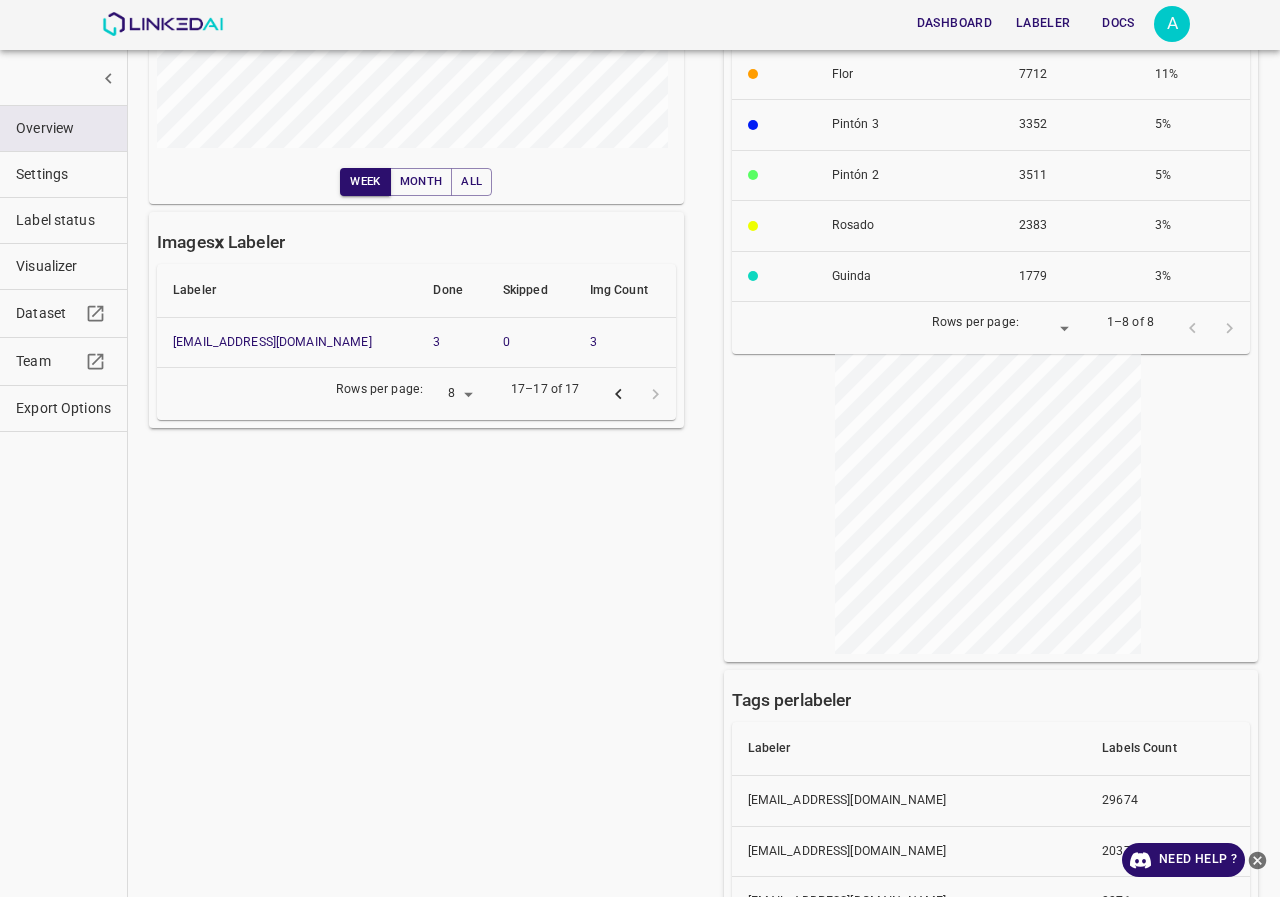 click 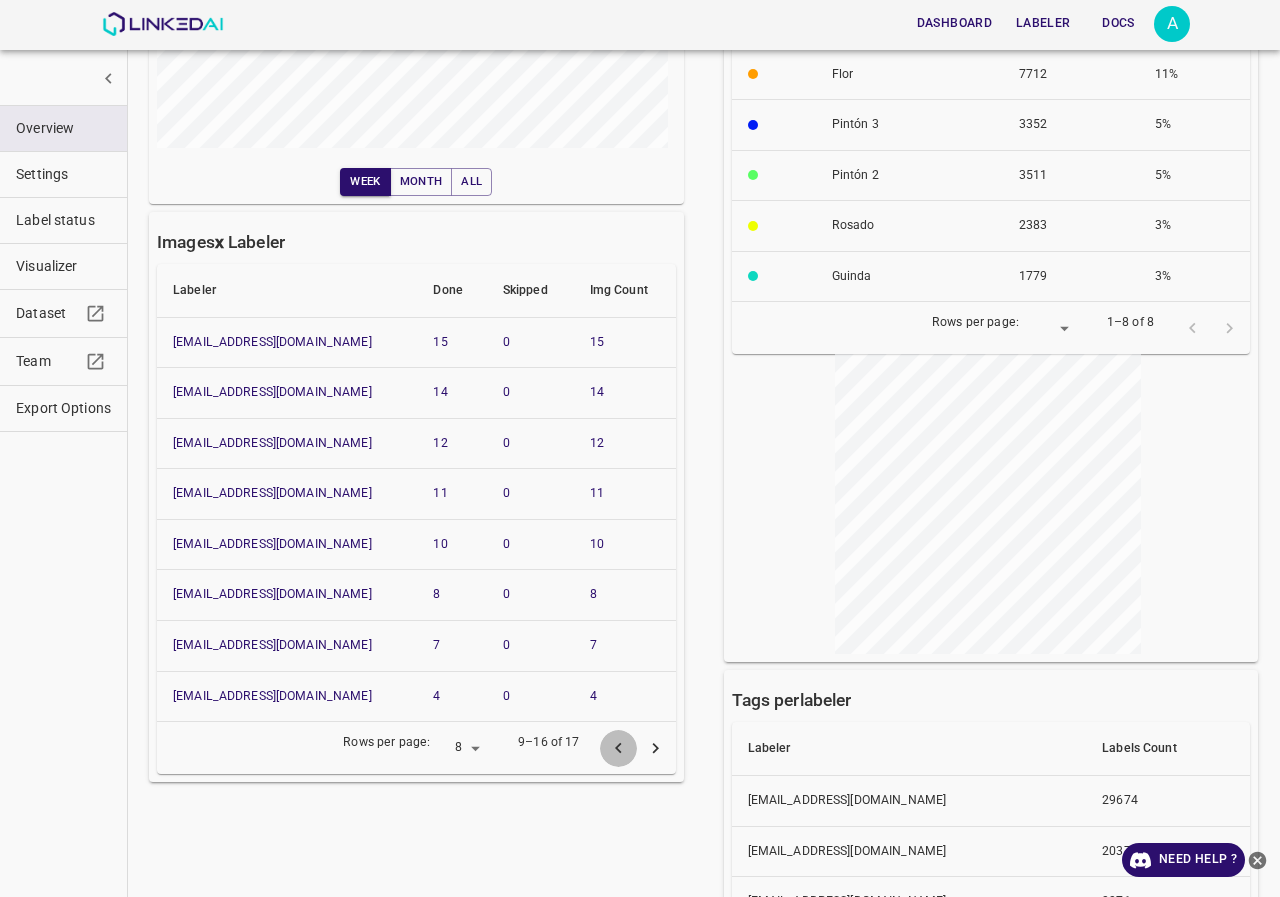 click 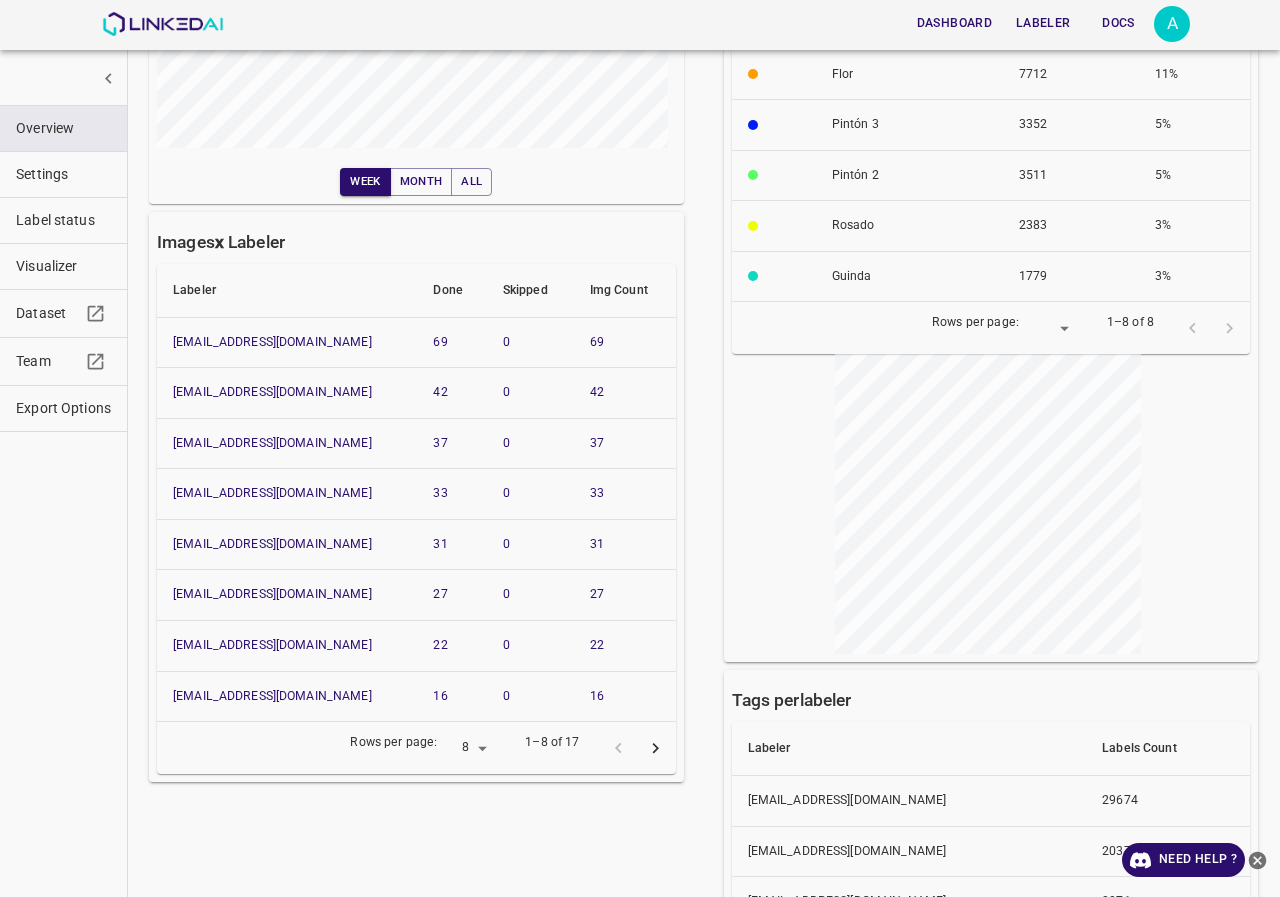 scroll, scrollTop: 100, scrollLeft: 0, axis: vertical 